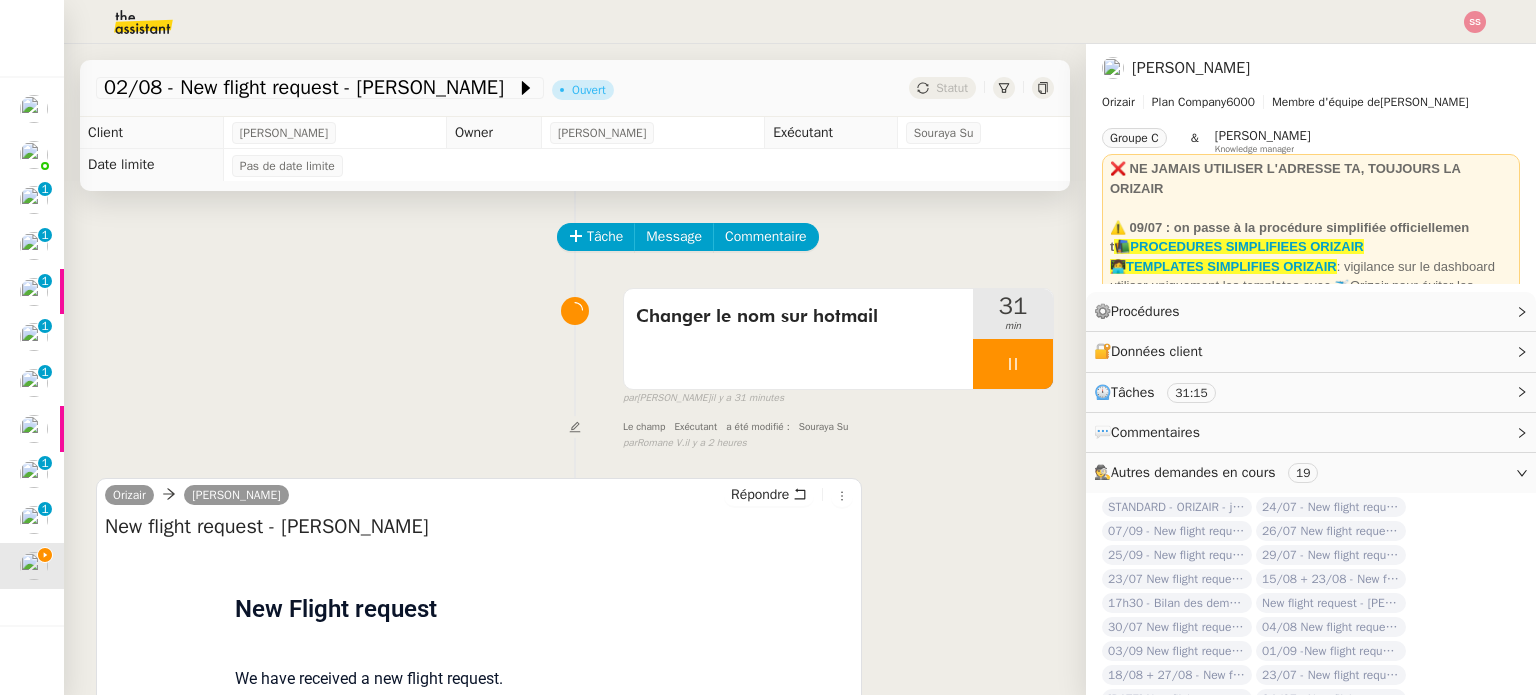 scroll, scrollTop: 0, scrollLeft: 0, axis: both 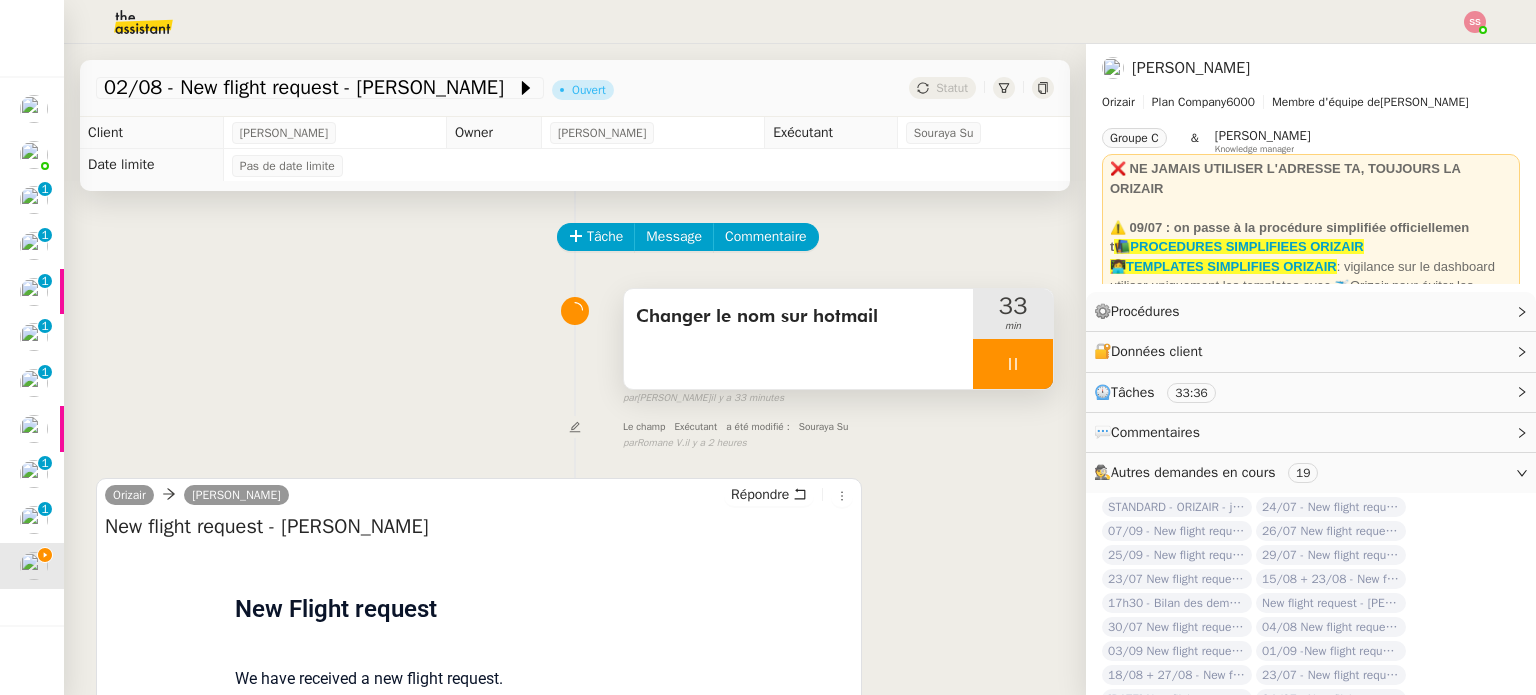 click at bounding box center [1013, 364] 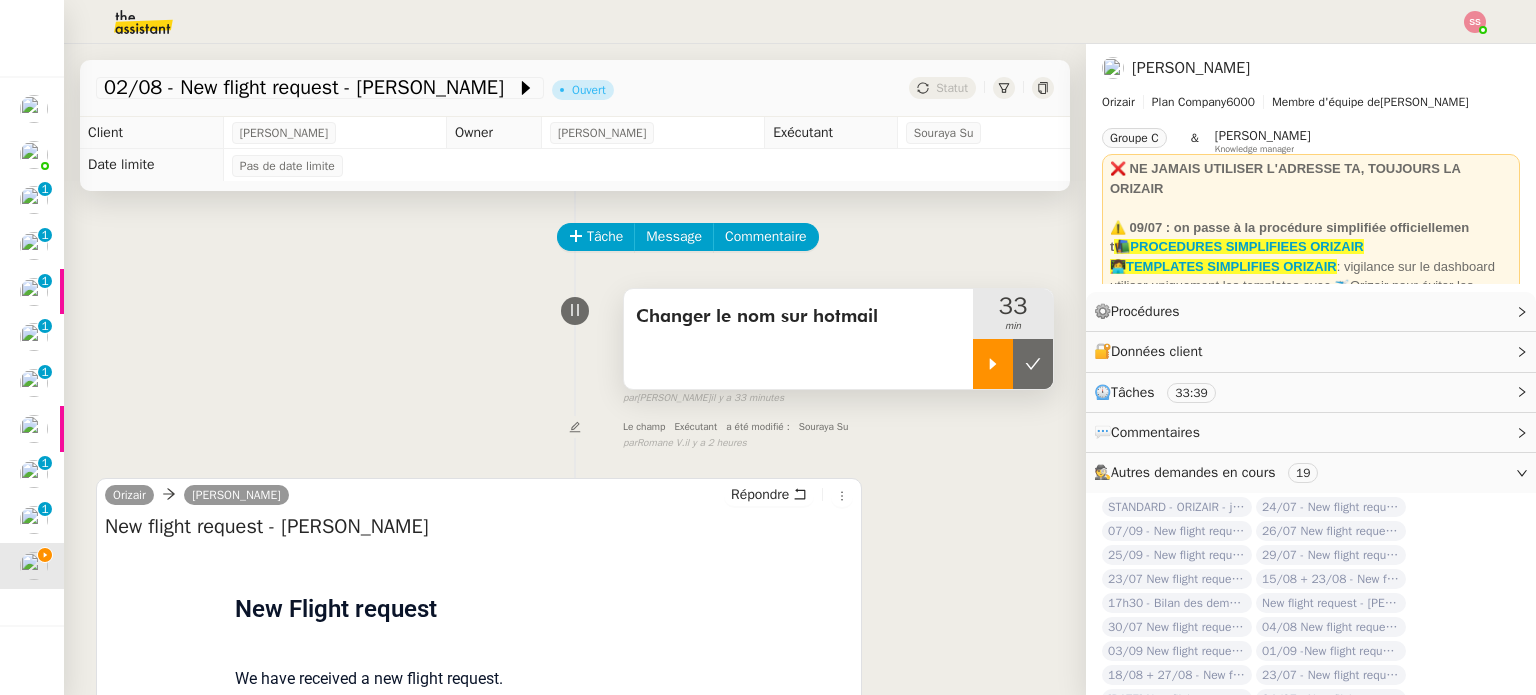click at bounding box center [1033, 364] 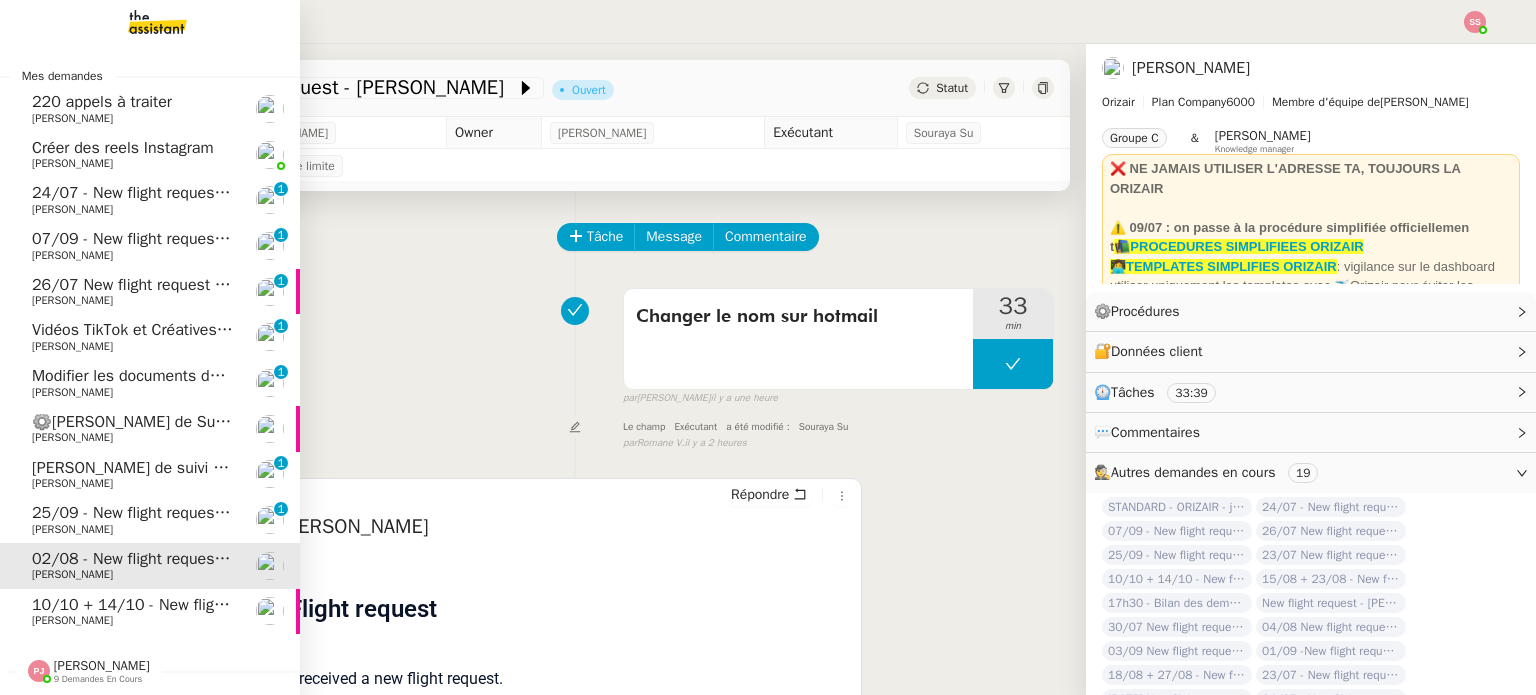 click on "[PERSON_NAME]" 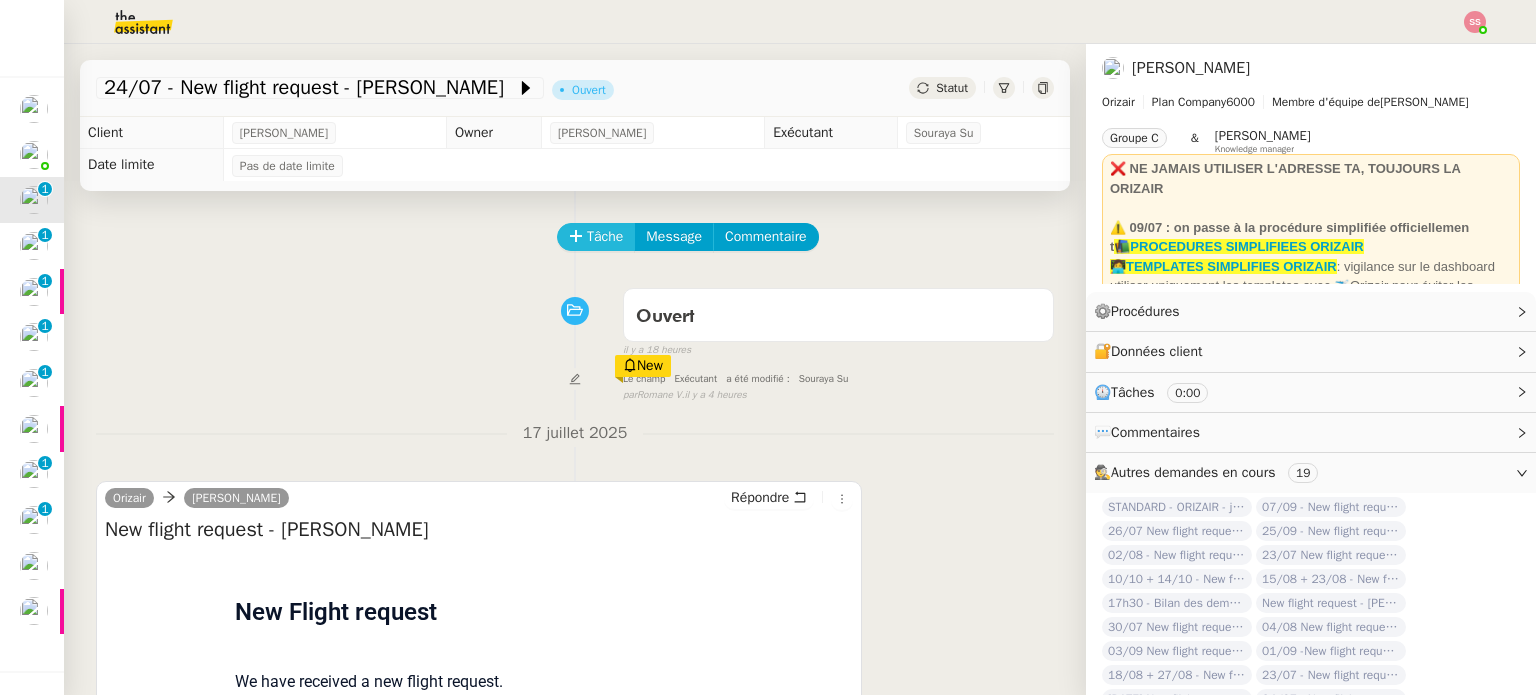 click on "Tâche" 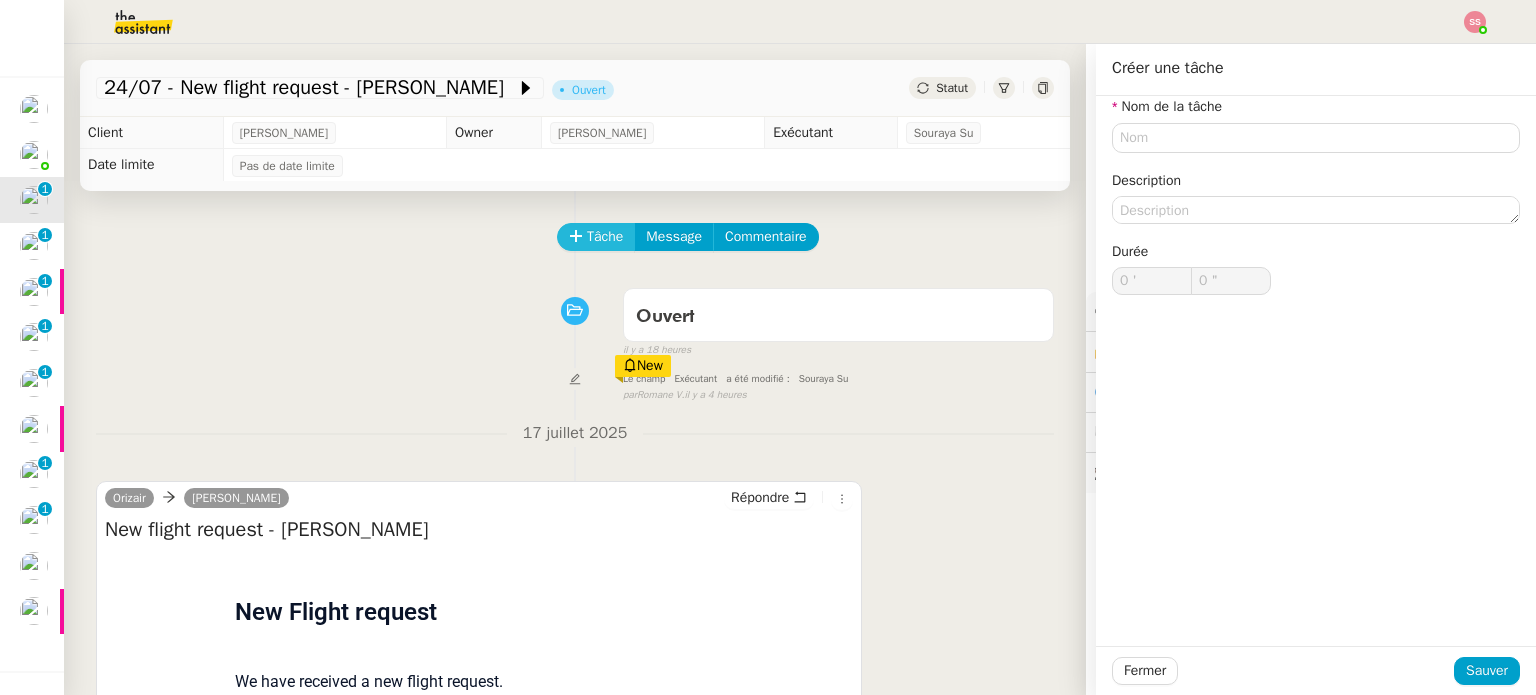 type 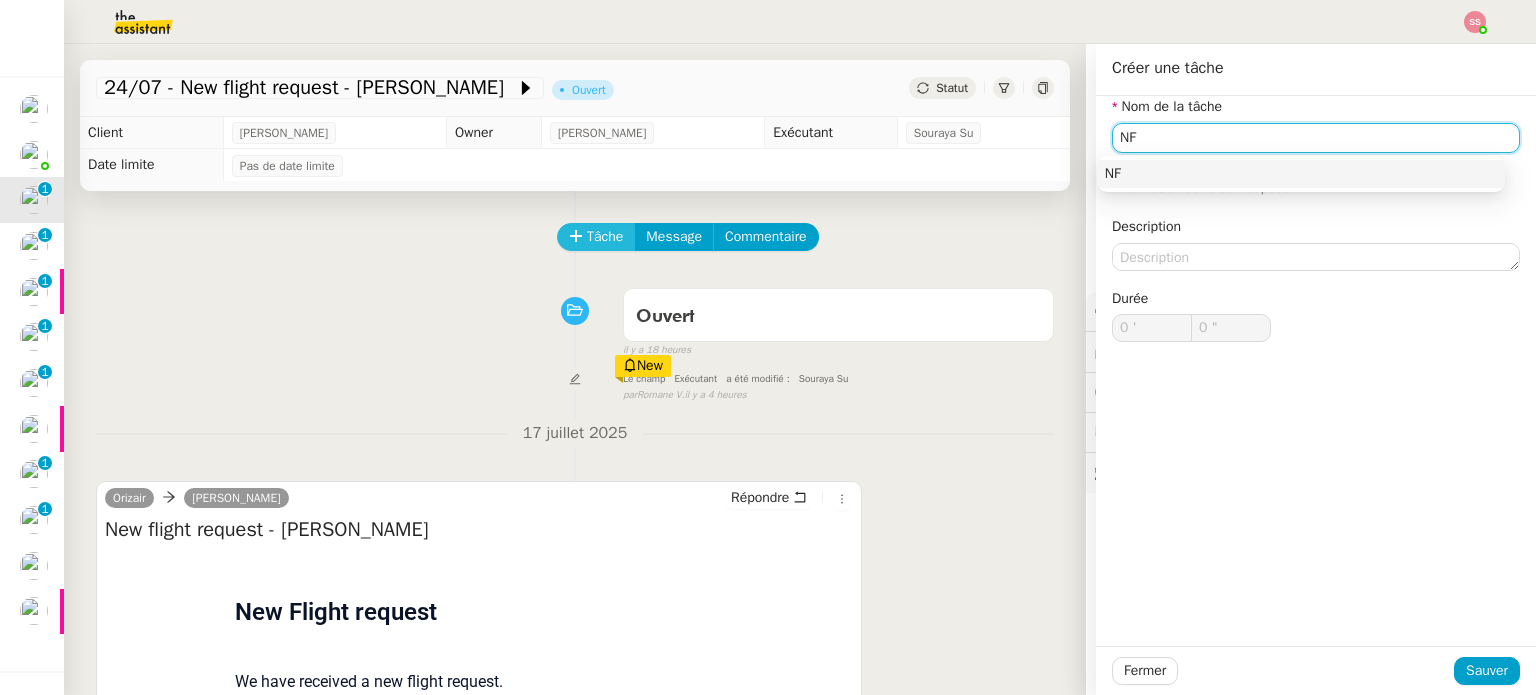 type on "N" 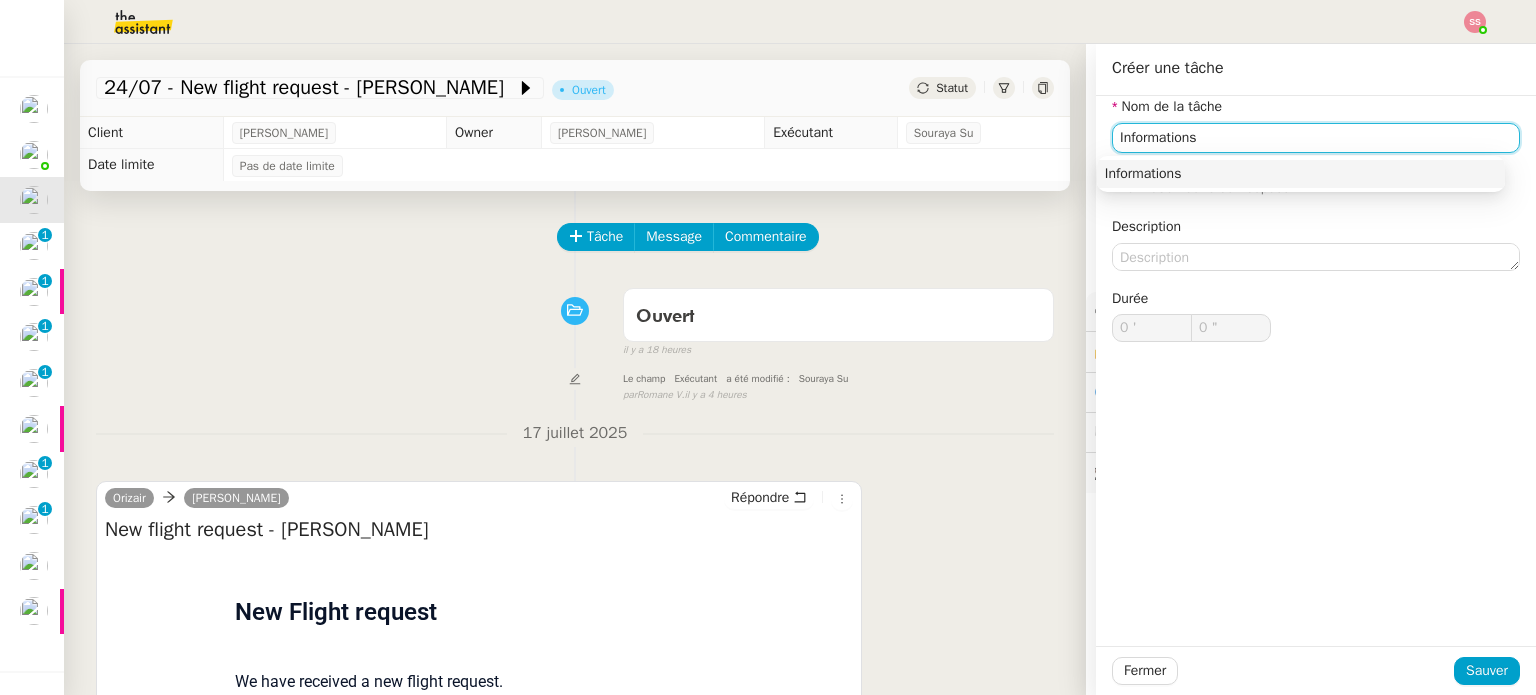 click on "Informations" at bounding box center [1301, 174] 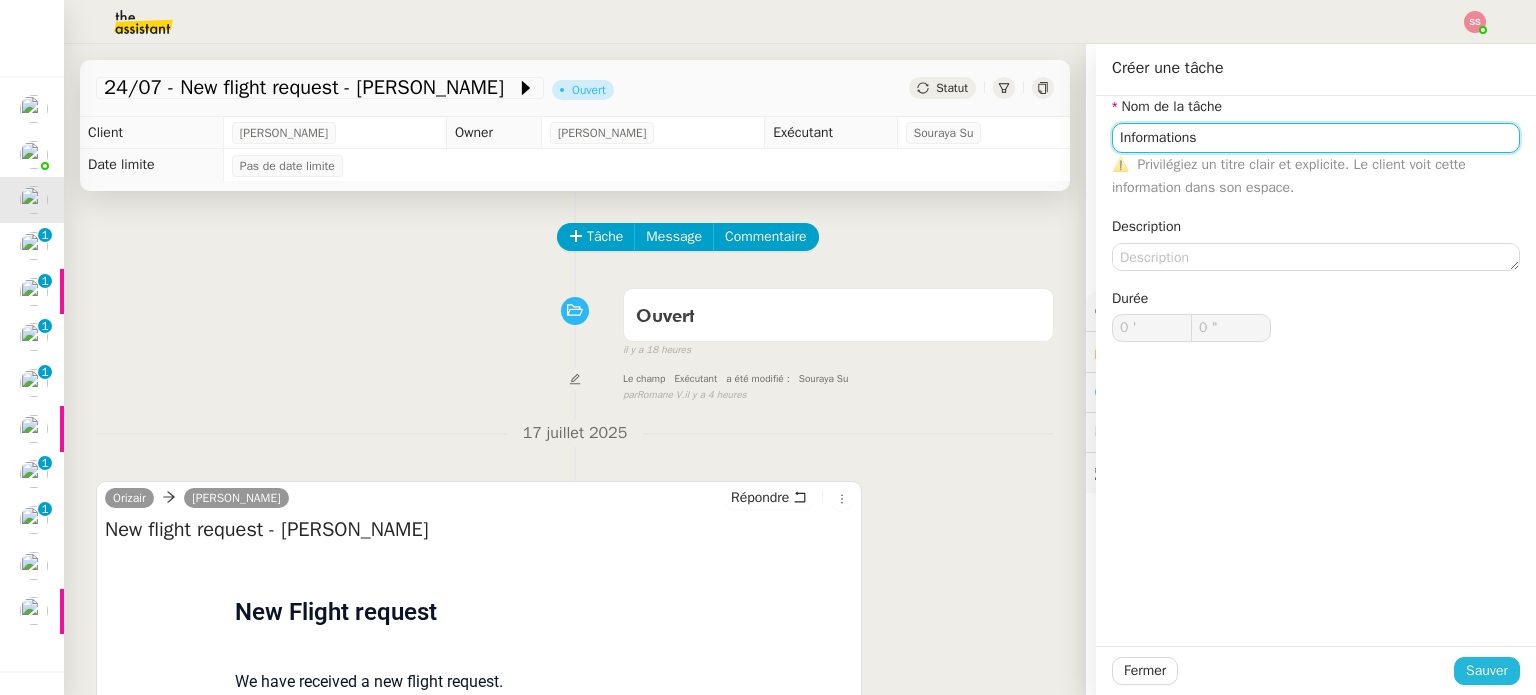 type on "Informations" 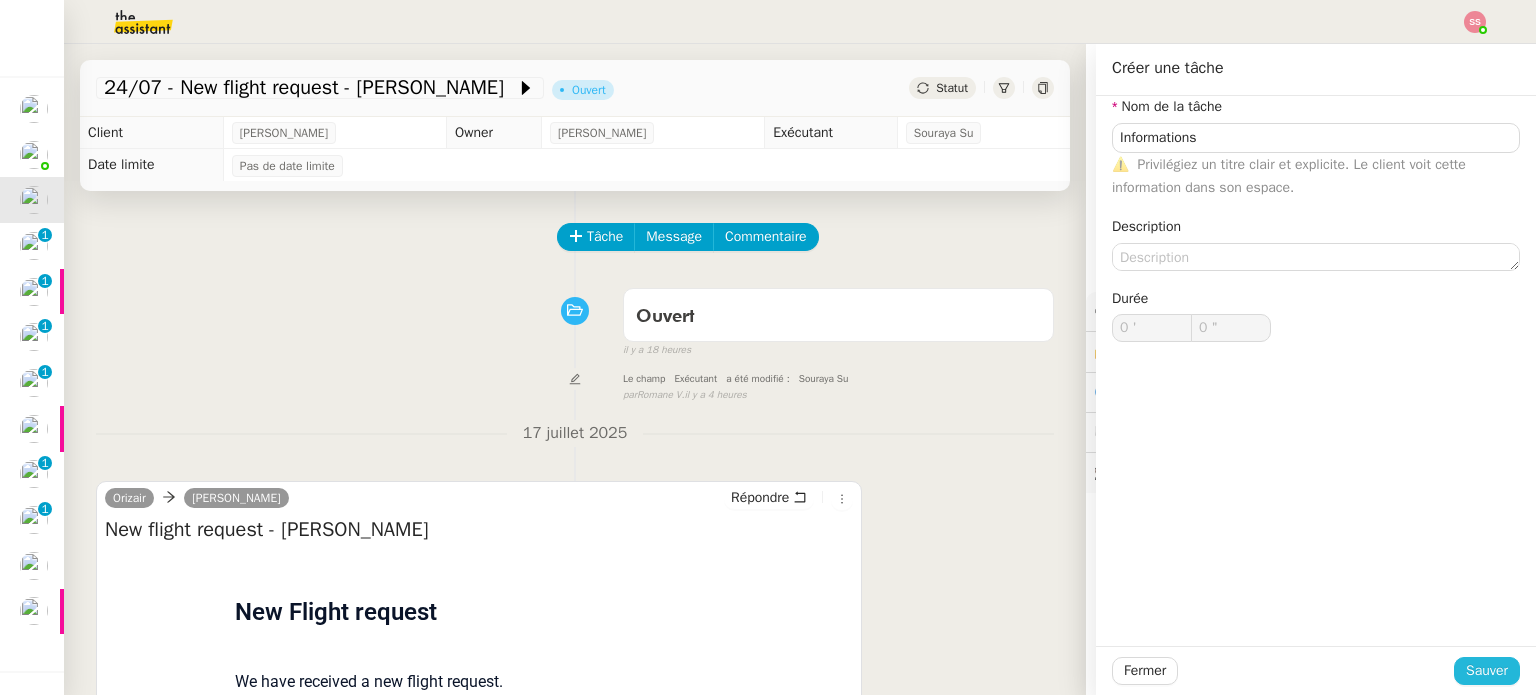 click on "Sauver" 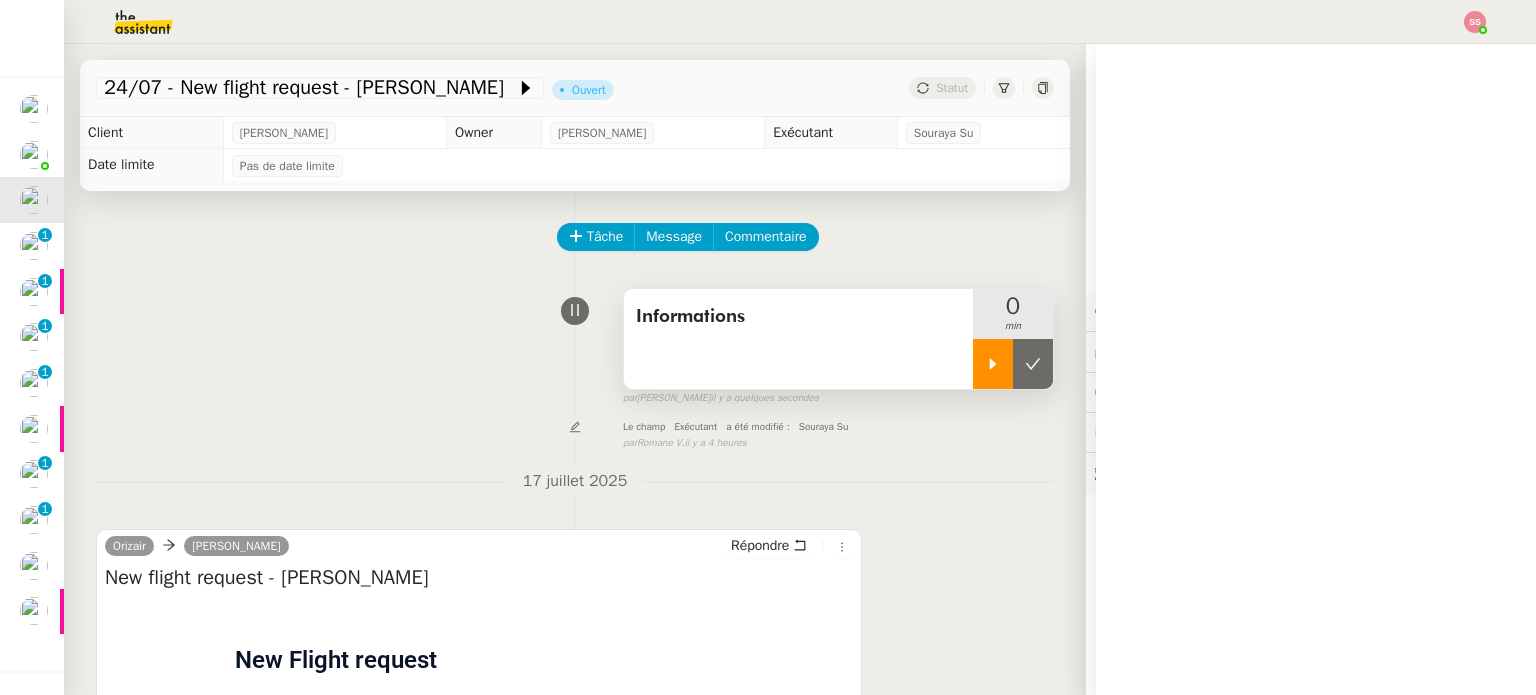 click 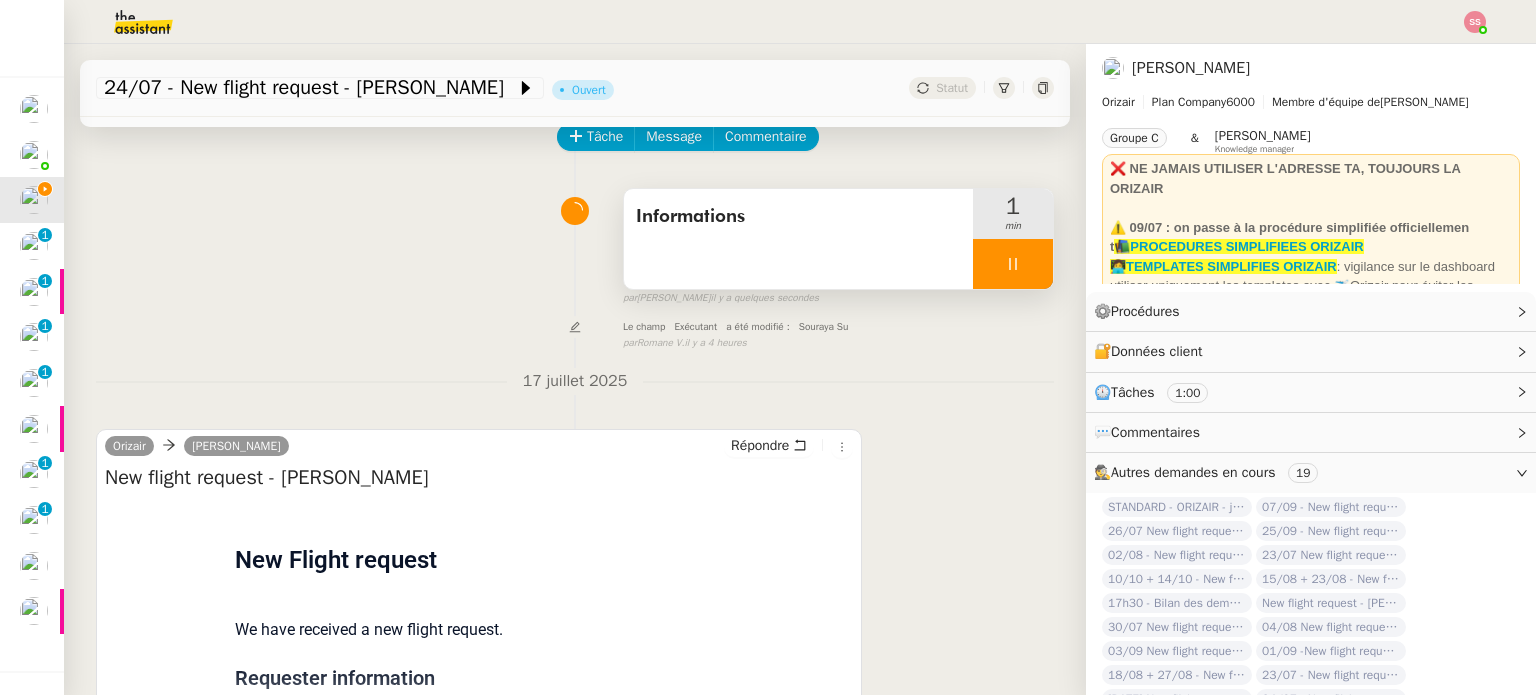 scroll, scrollTop: 0, scrollLeft: 0, axis: both 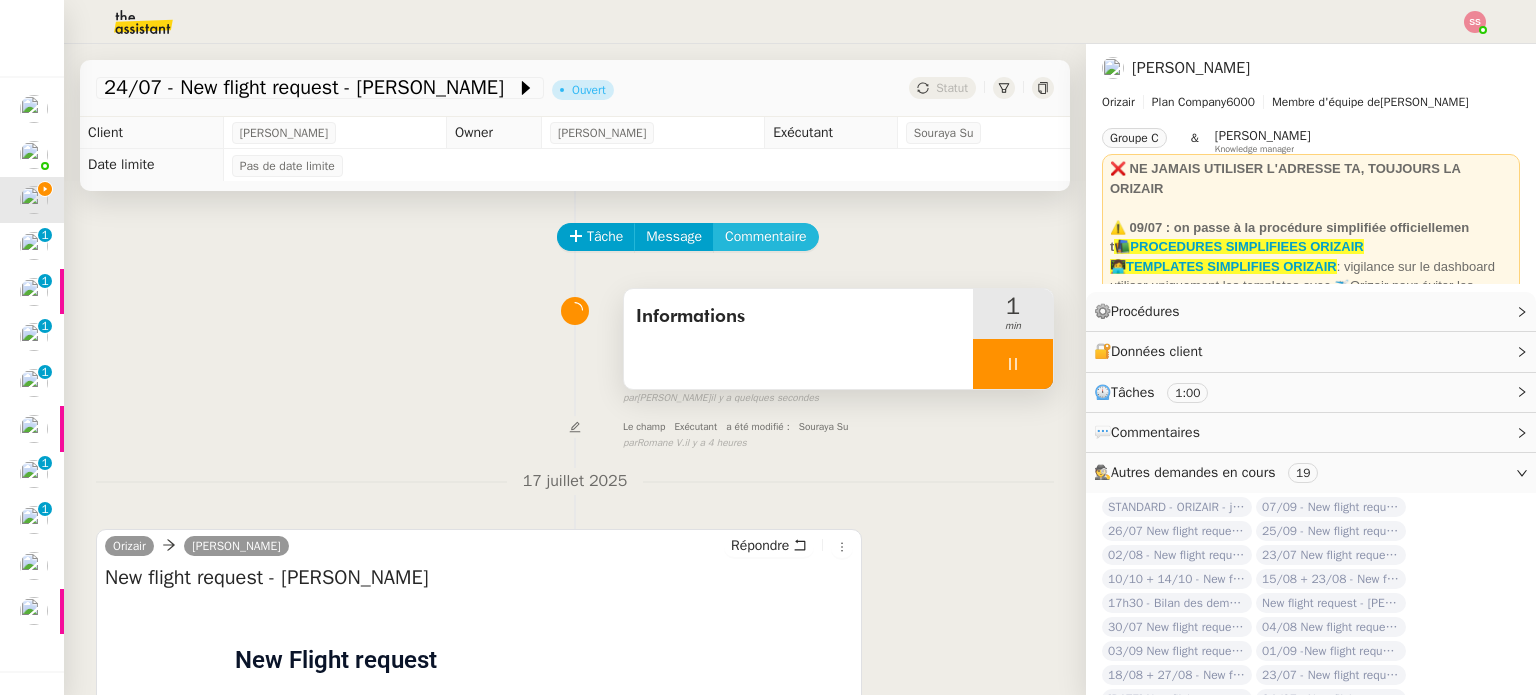 click on "Commentaire" 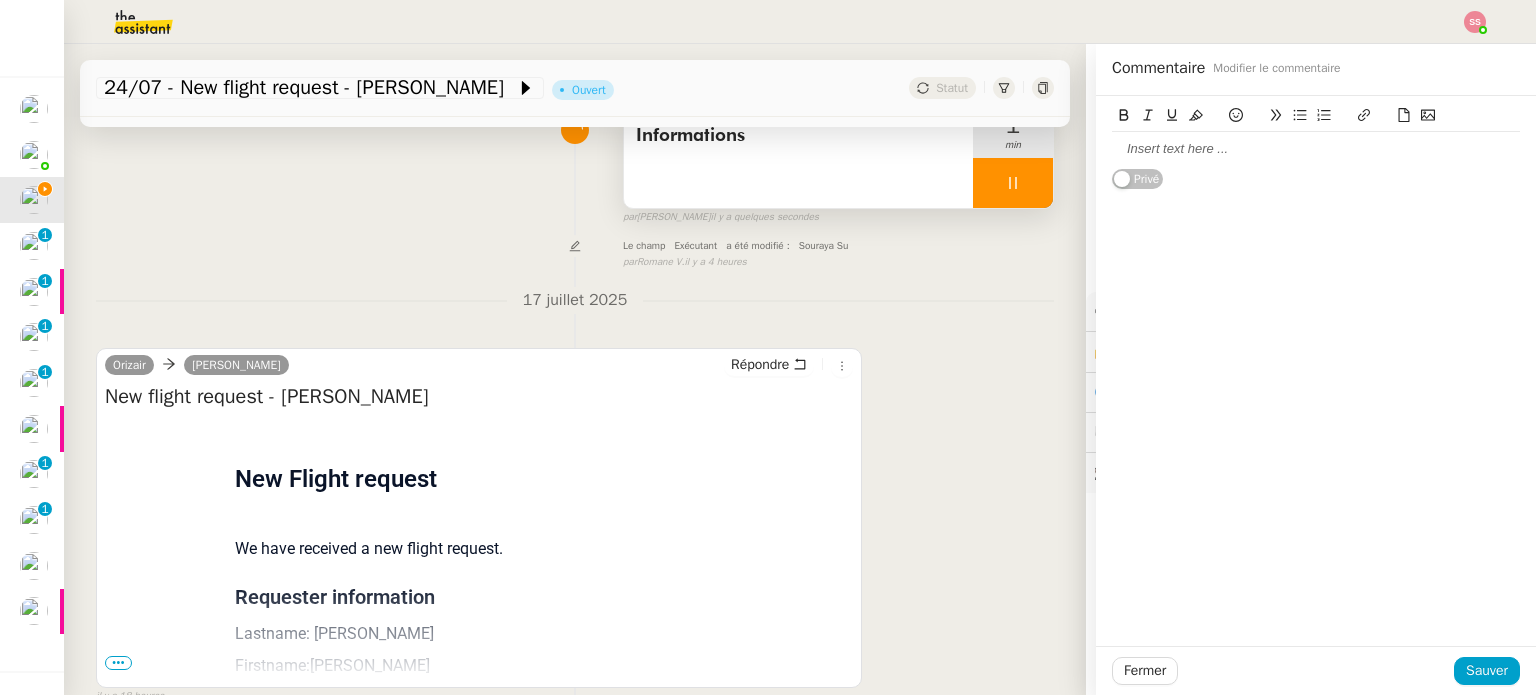 scroll, scrollTop: 299, scrollLeft: 0, axis: vertical 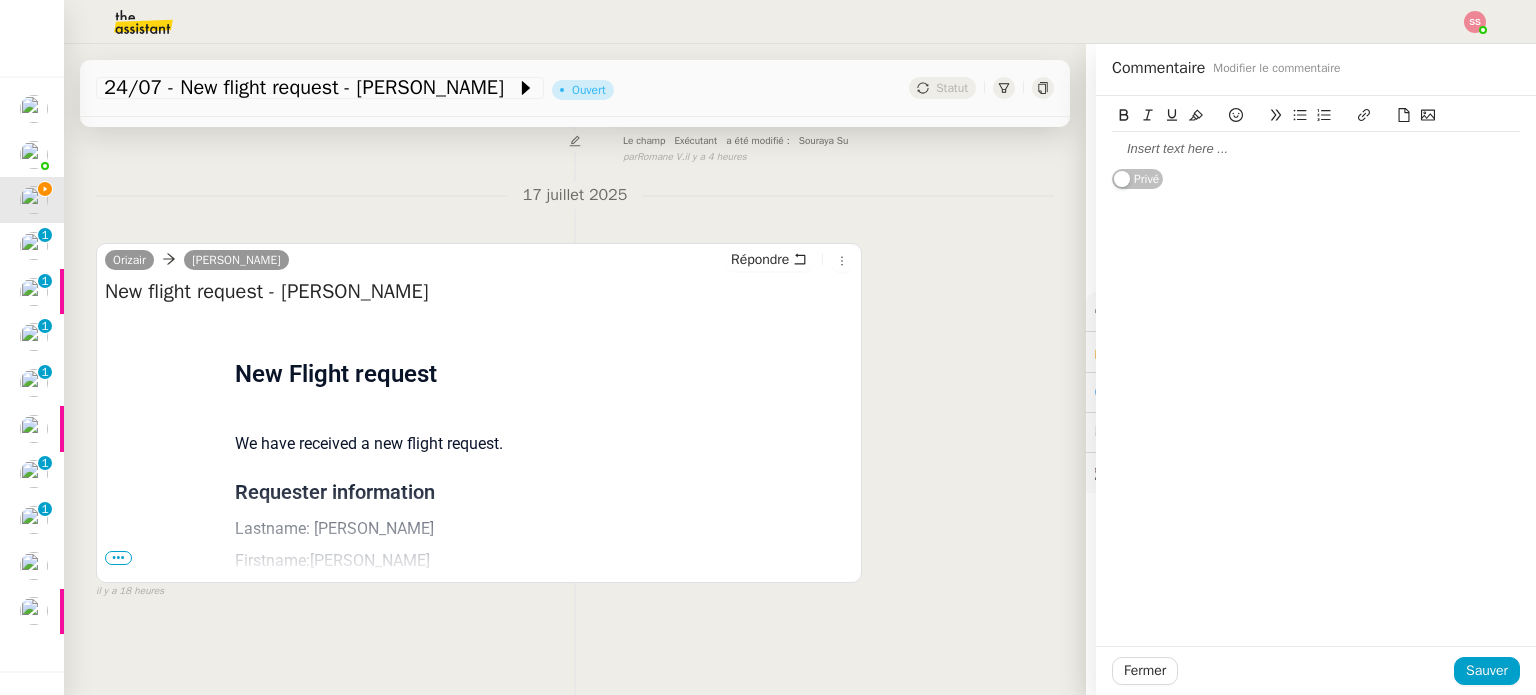 click on "•••" at bounding box center (118, 558) 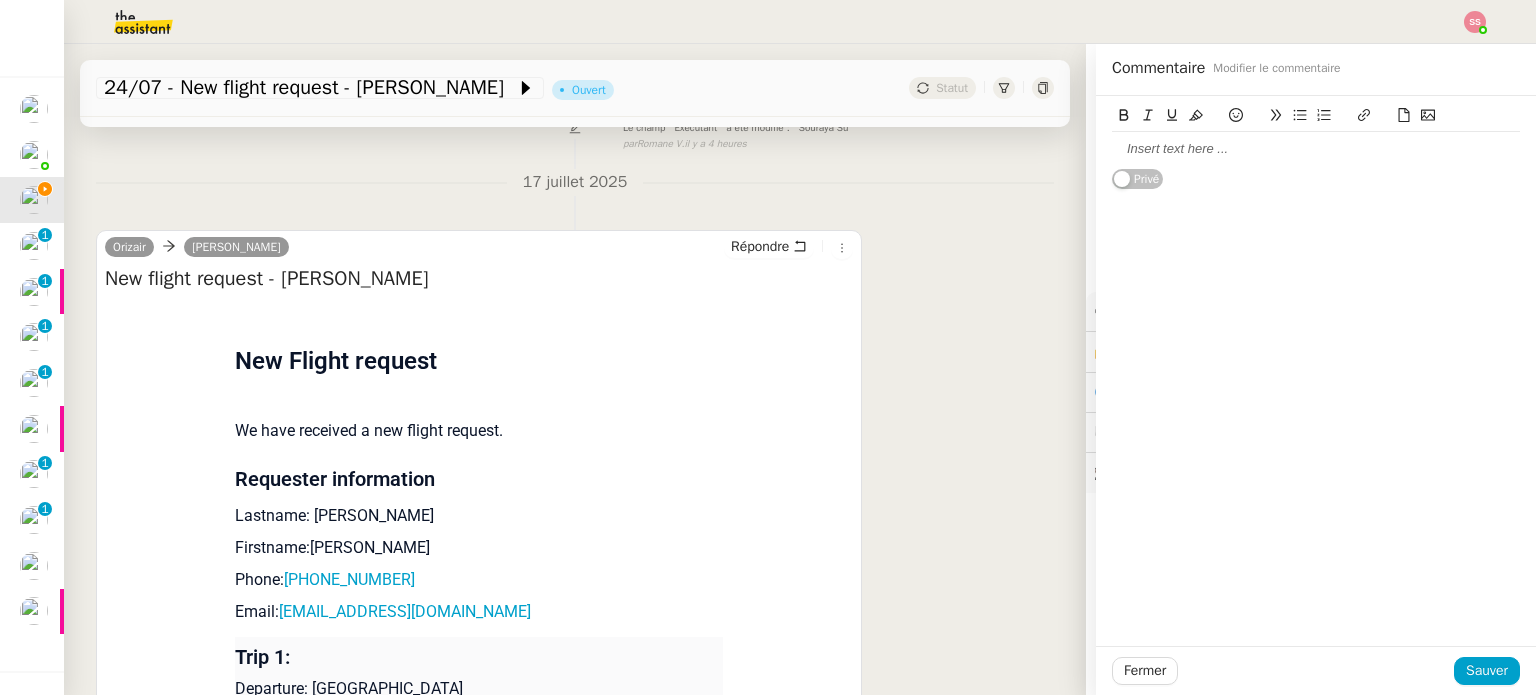 click 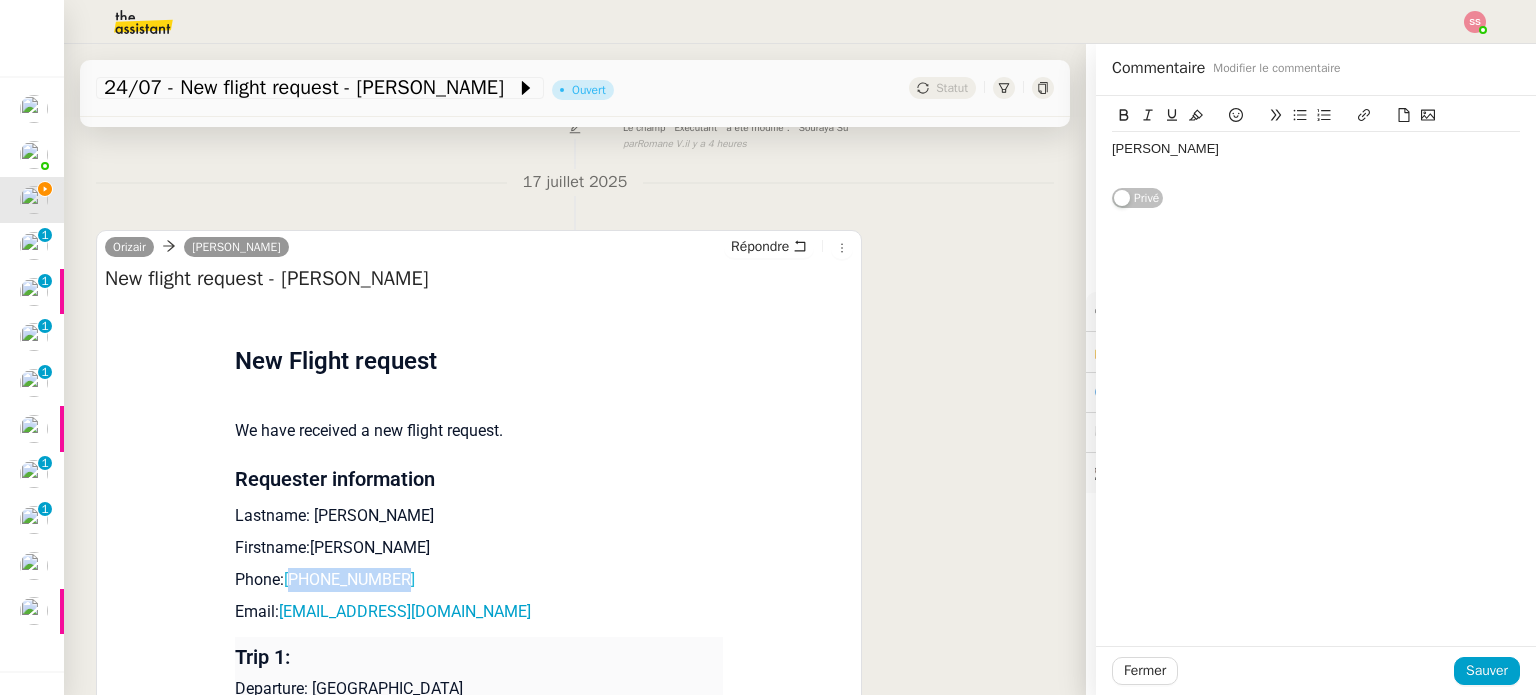 drag, startPoint x: 420, startPoint y: 586, endPoint x: 290, endPoint y: 579, distance: 130.18832 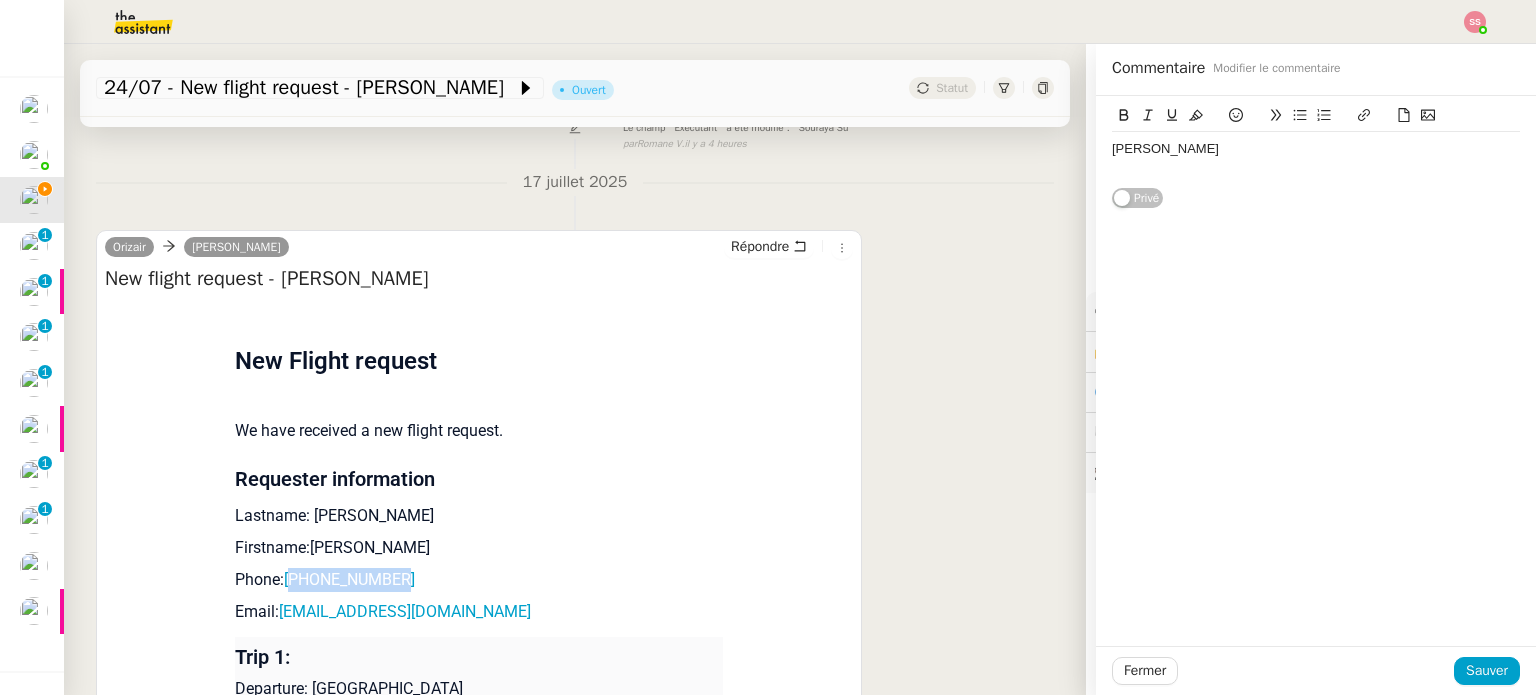 copy on "447384528116" 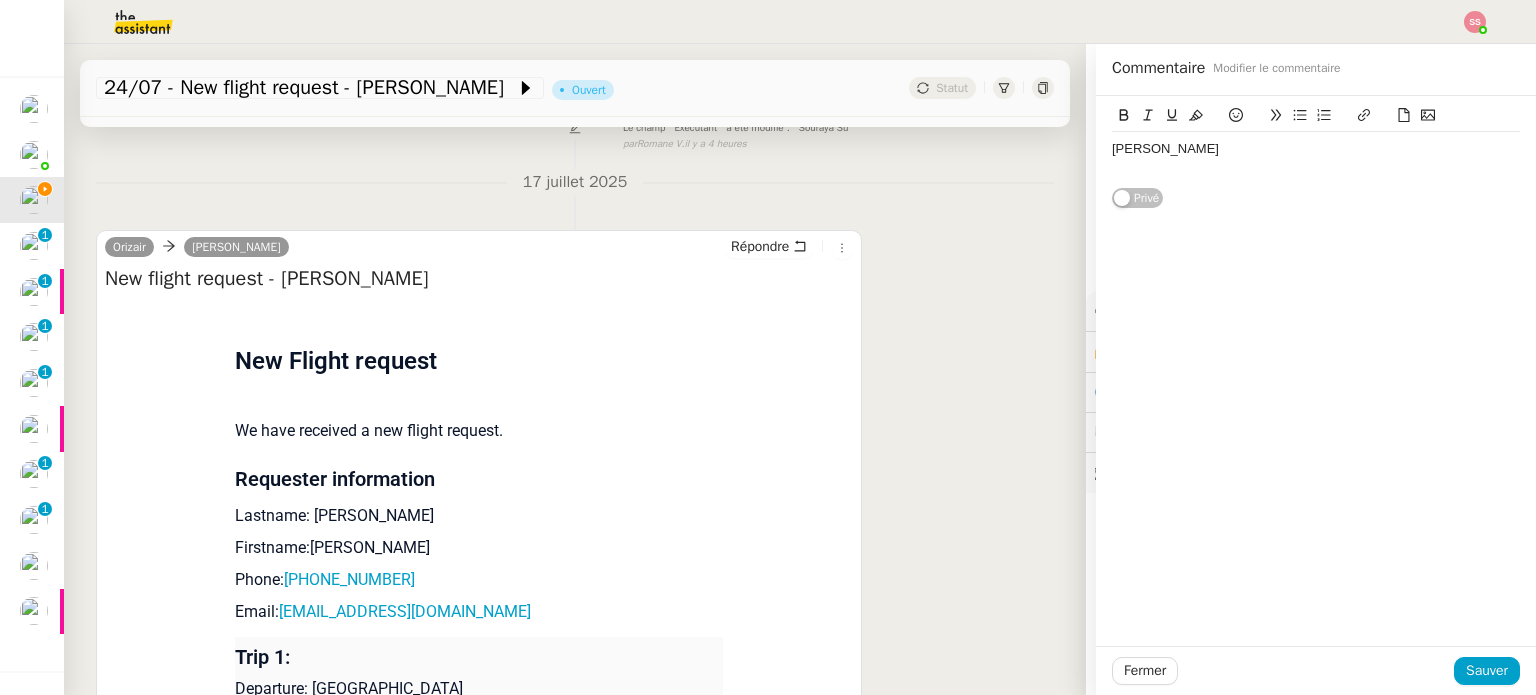 click 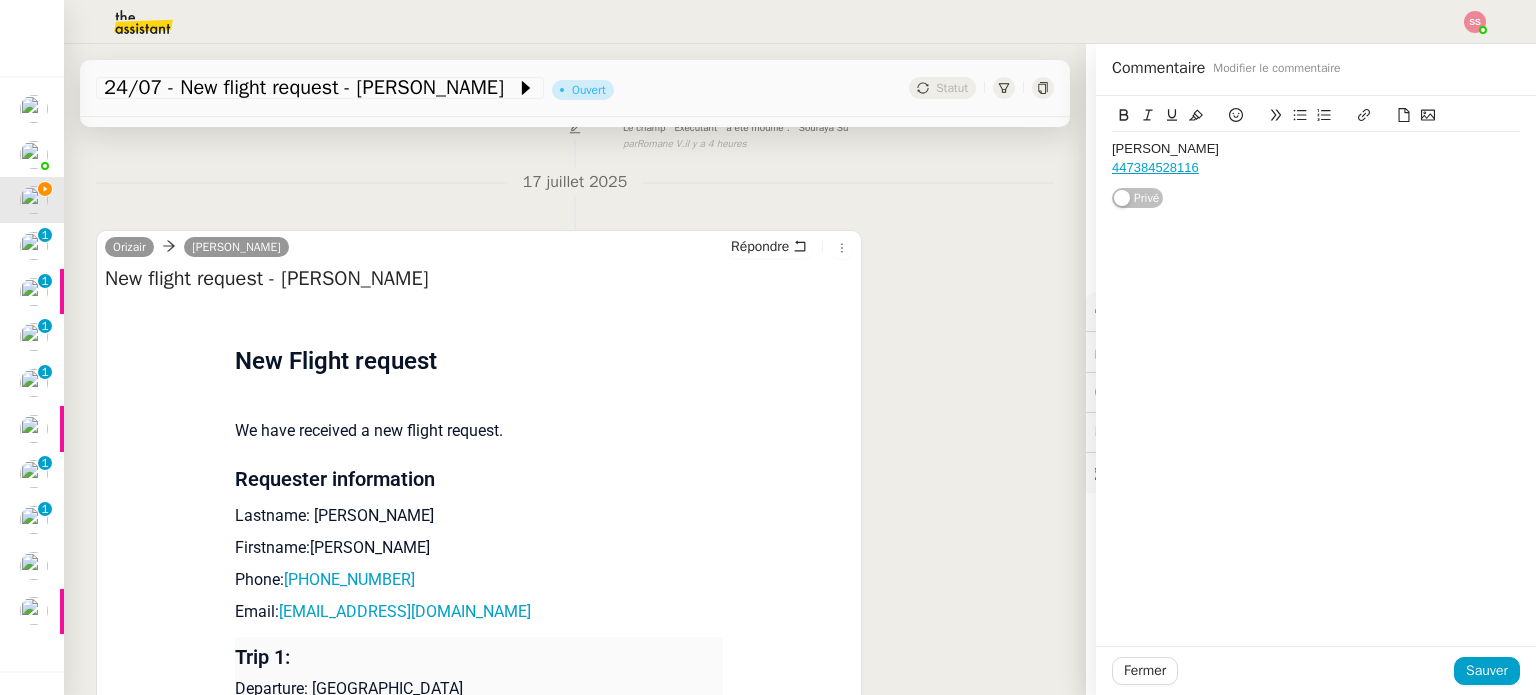 scroll, scrollTop: 0, scrollLeft: 0, axis: both 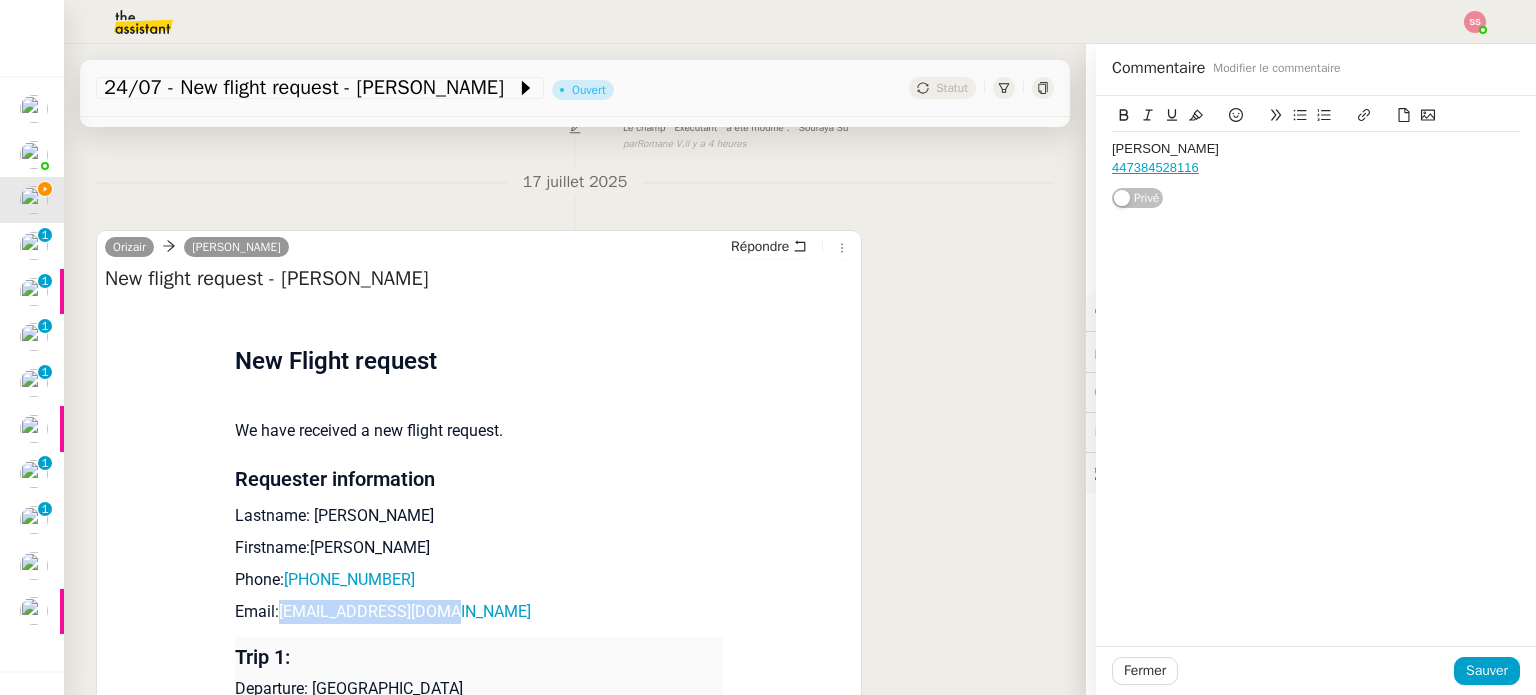 drag, startPoint x: 448, startPoint y: 618, endPoint x: 266, endPoint y: 612, distance: 182.09888 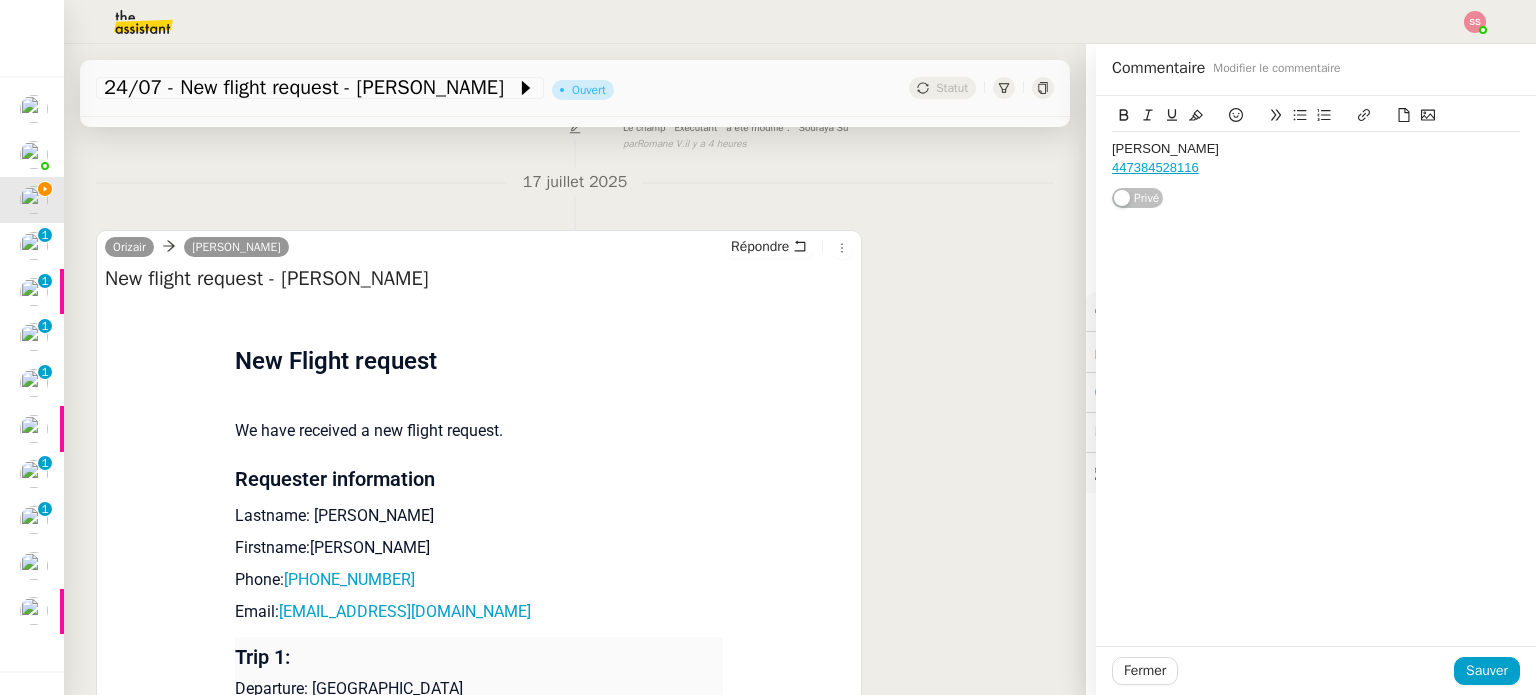 click on "[PERSON_NAME] 447384528116" 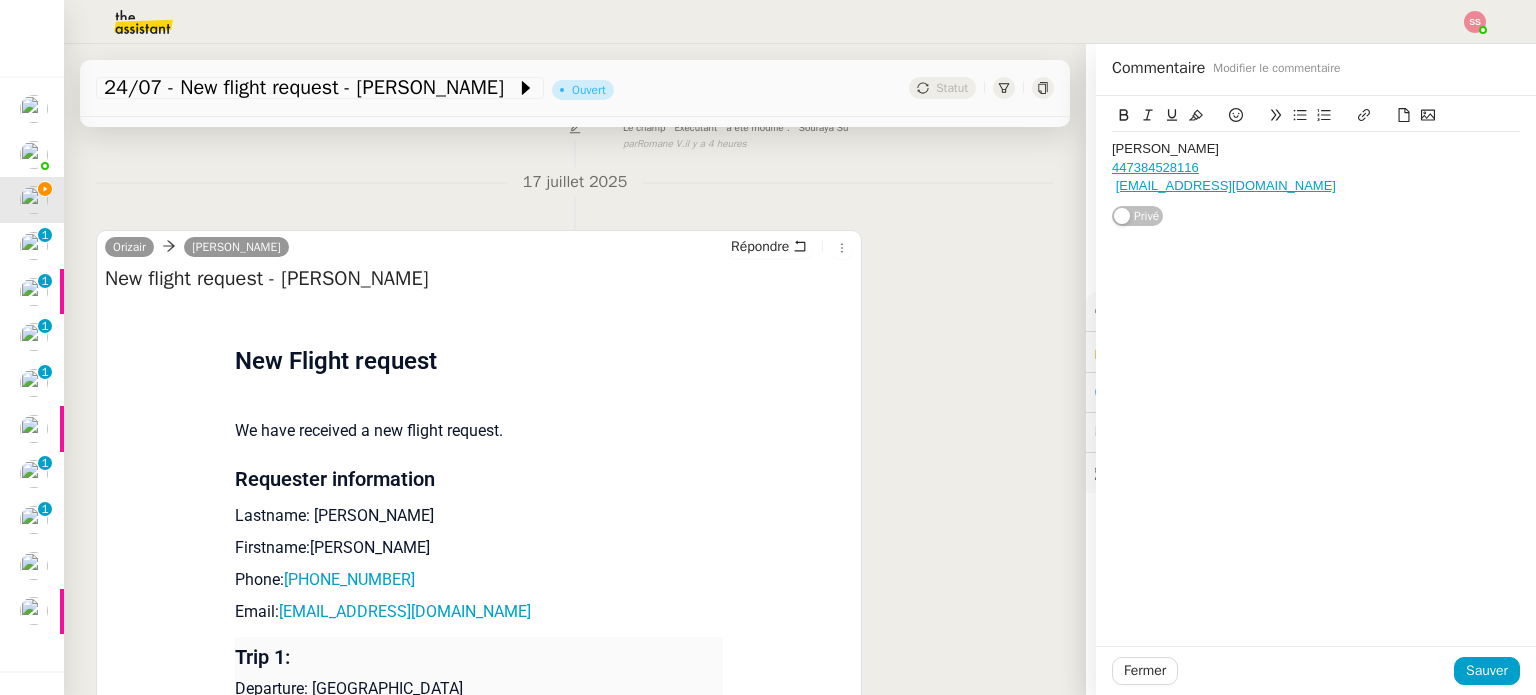 scroll, scrollTop: 0, scrollLeft: 0, axis: both 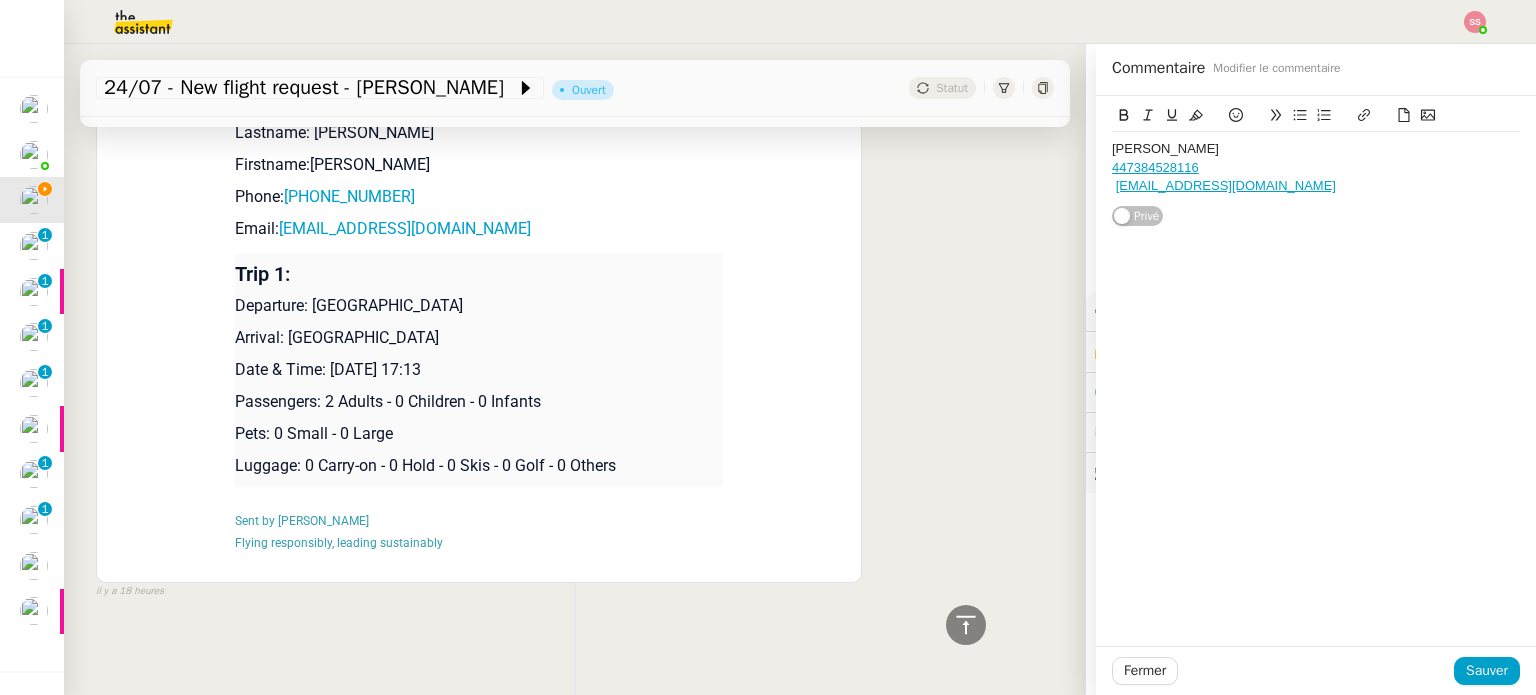 drag, startPoint x: 304, startPoint y: 291, endPoint x: 472, endPoint y: 292, distance: 168.00298 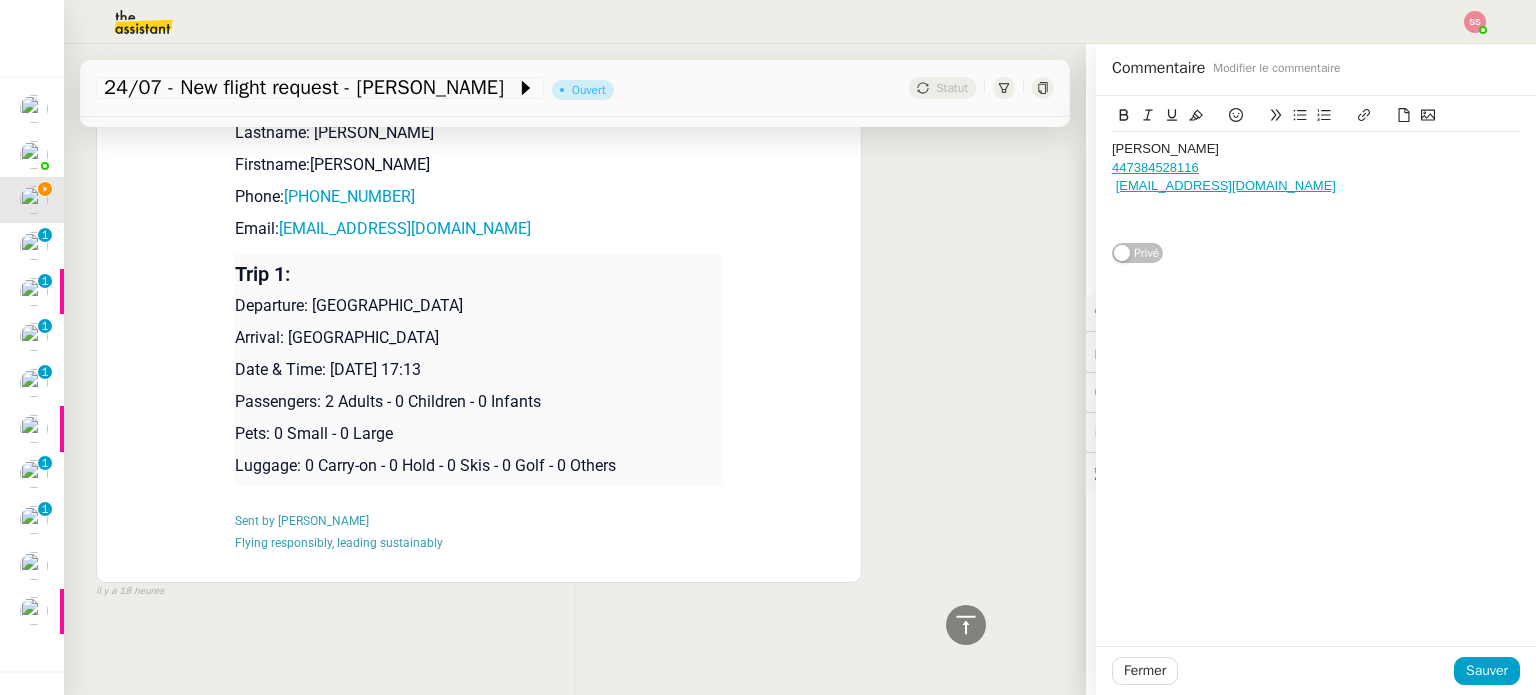 scroll, scrollTop: 0, scrollLeft: 0, axis: both 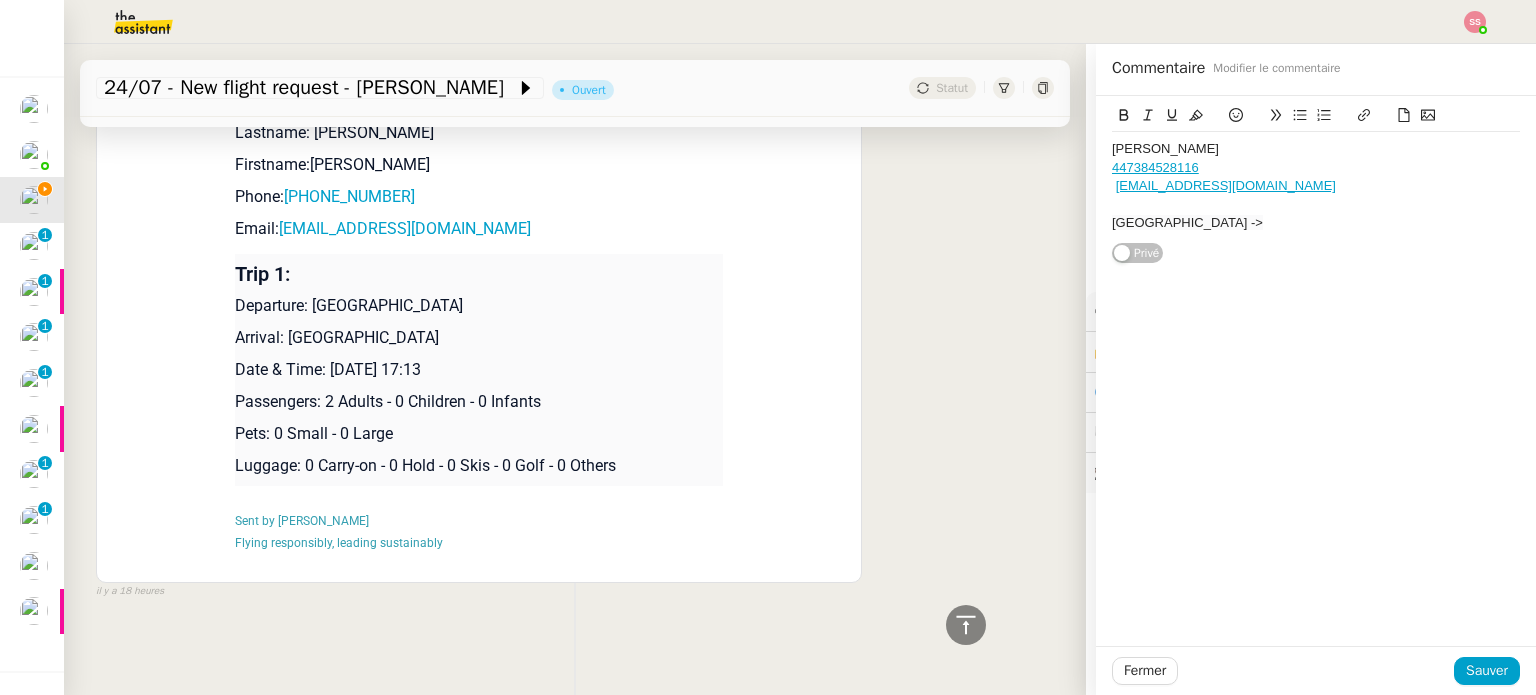 drag, startPoint x: 416, startPoint y: 334, endPoint x: 278, endPoint y: 324, distance: 138.36185 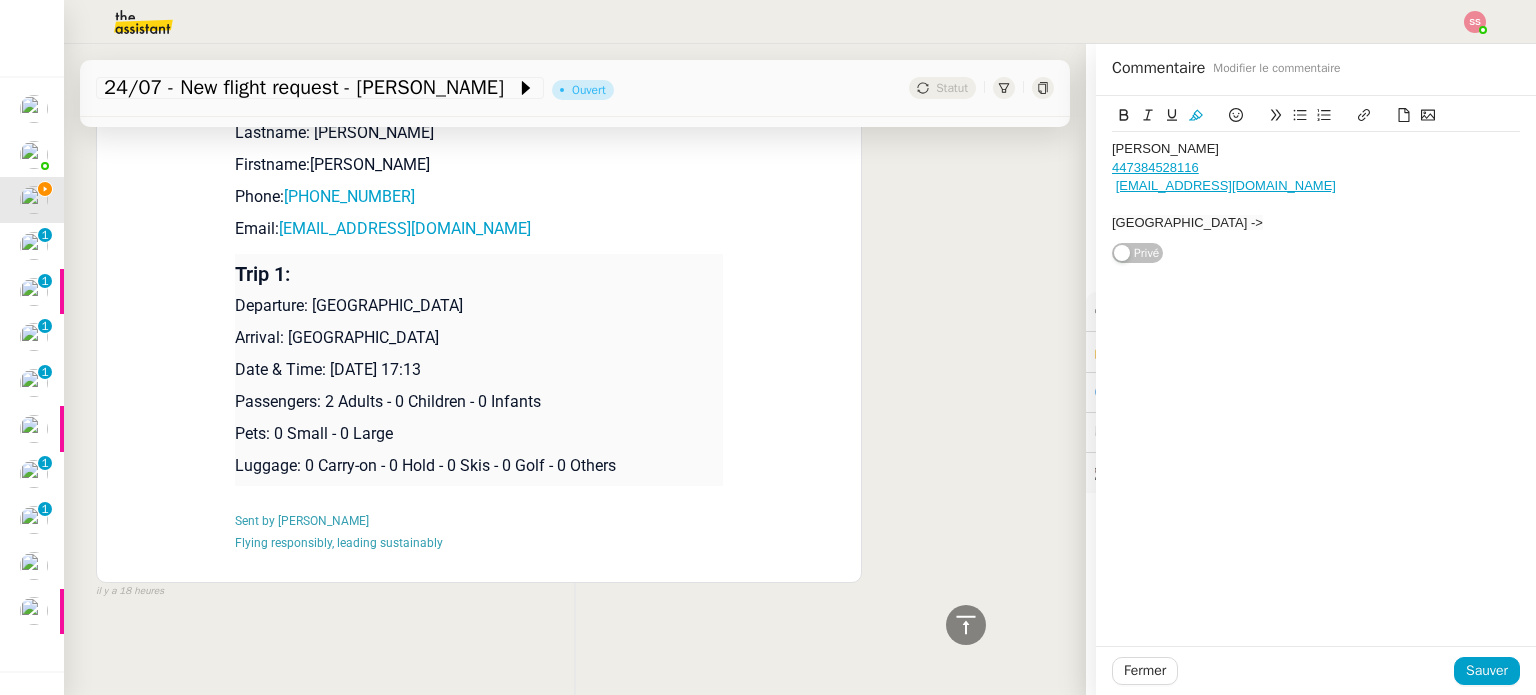 scroll, scrollTop: 0, scrollLeft: 0, axis: both 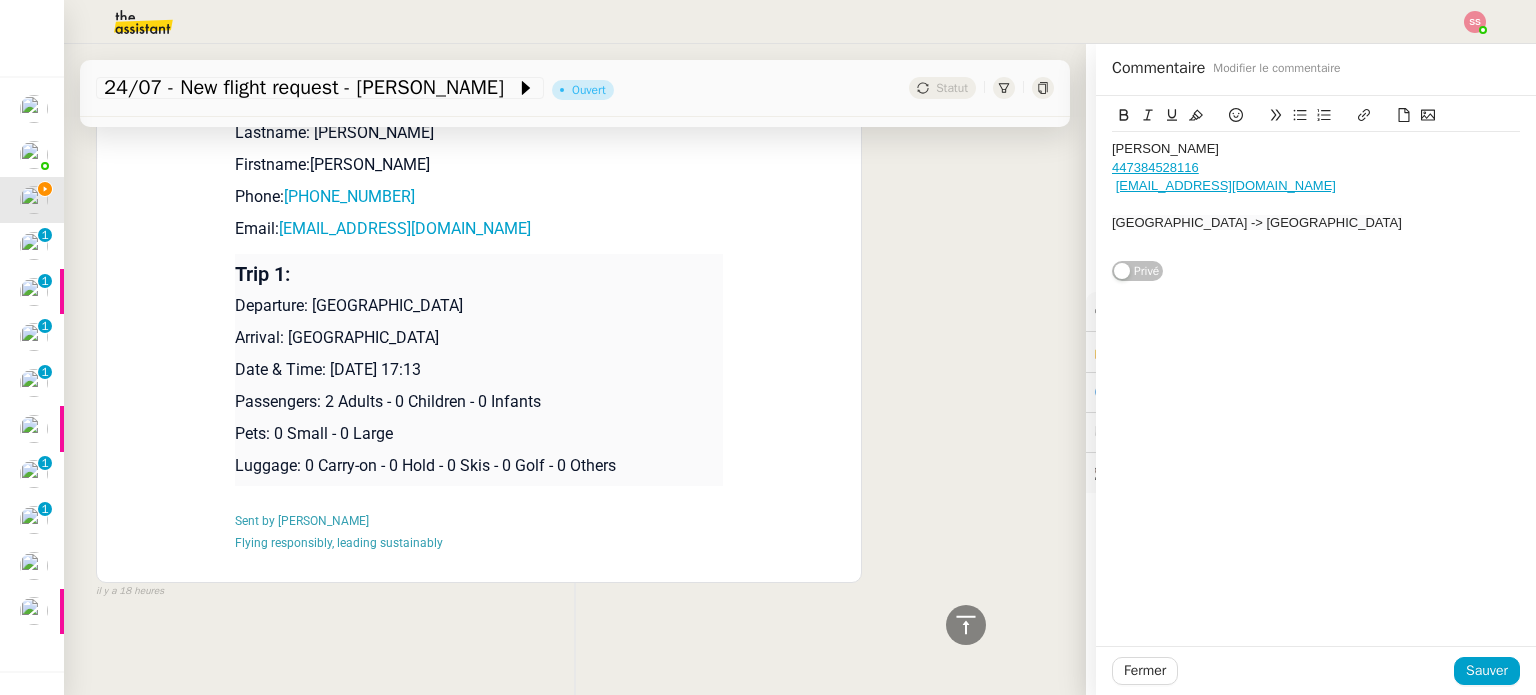 drag, startPoint x: 324, startPoint y: 366, endPoint x: 467, endPoint y: 357, distance: 143.28294 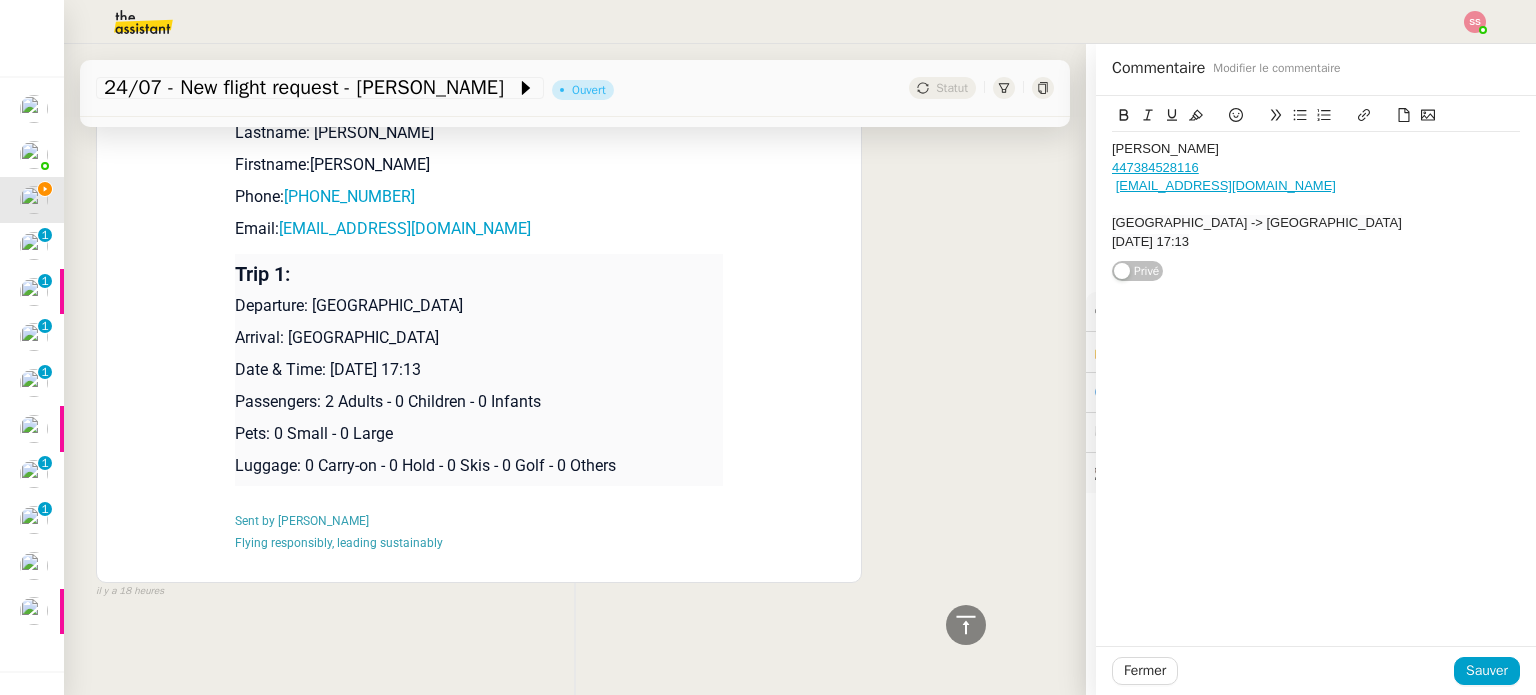 scroll, scrollTop: 0, scrollLeft: 0, axis: both 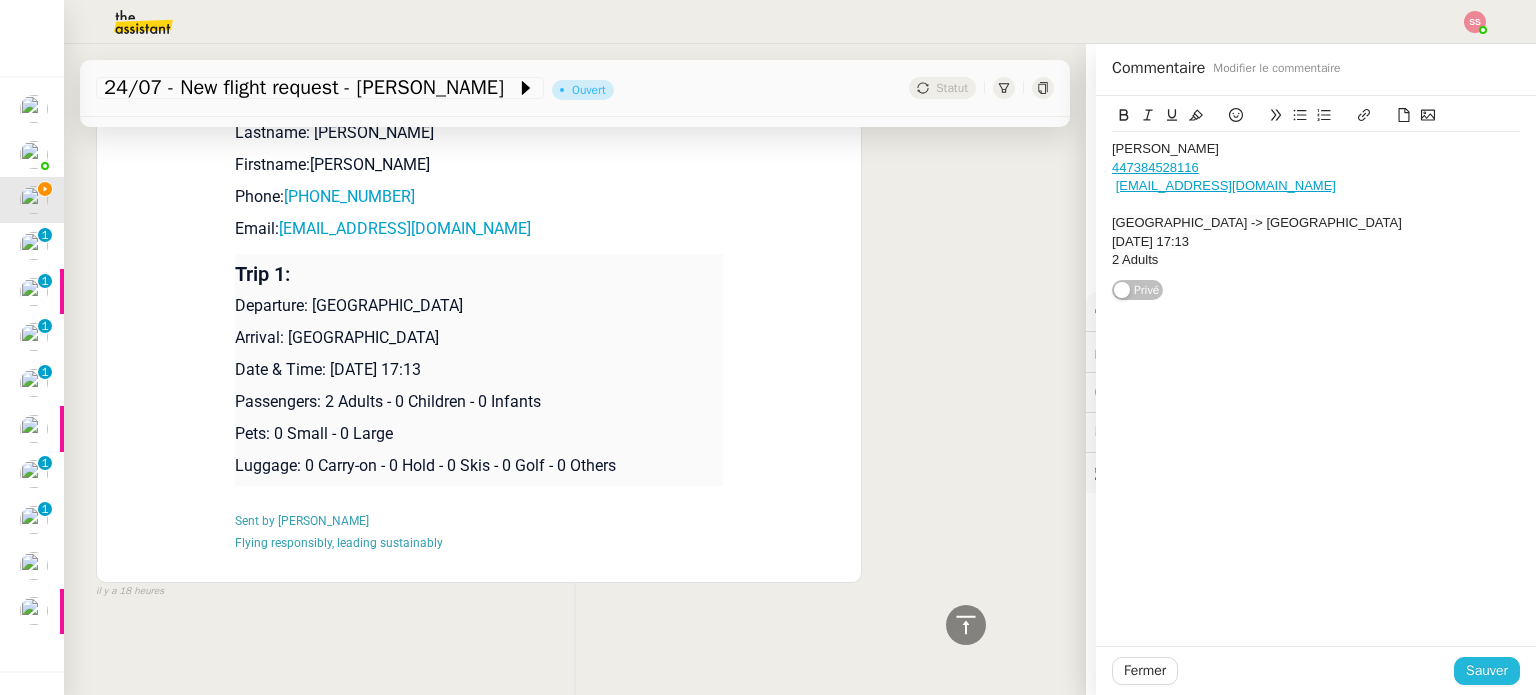 click on "Sauver" 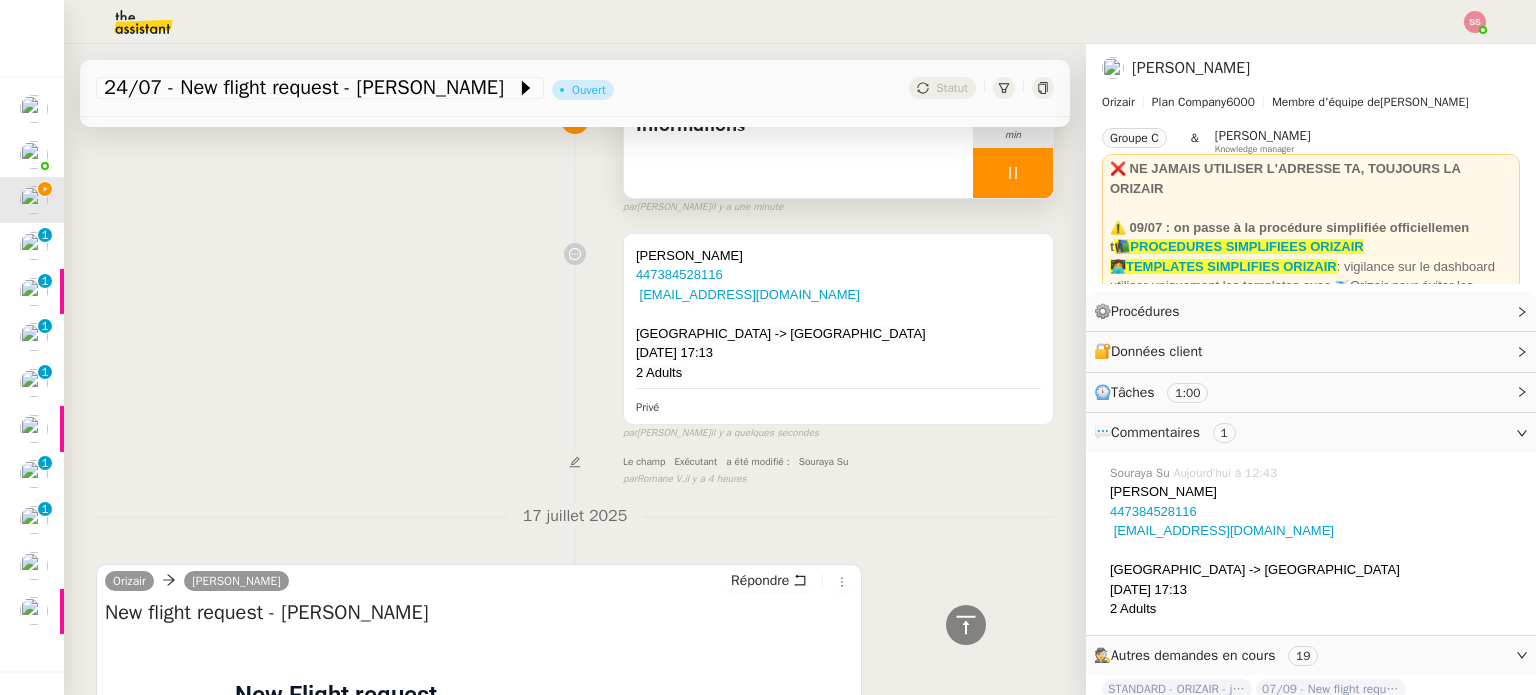 scroll, scrollTop: 20, scrollLeft: 0, axis: vertical 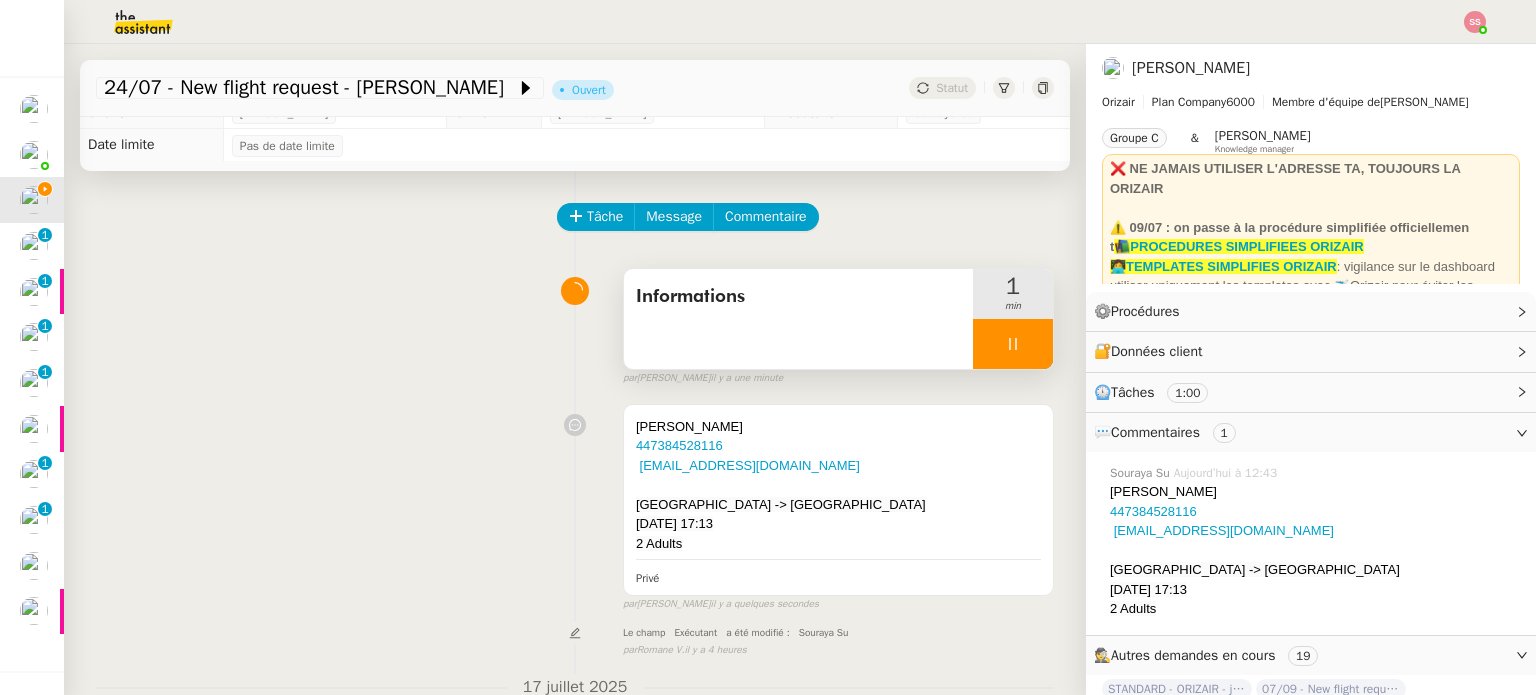 click at bounding box center (1013, 344) 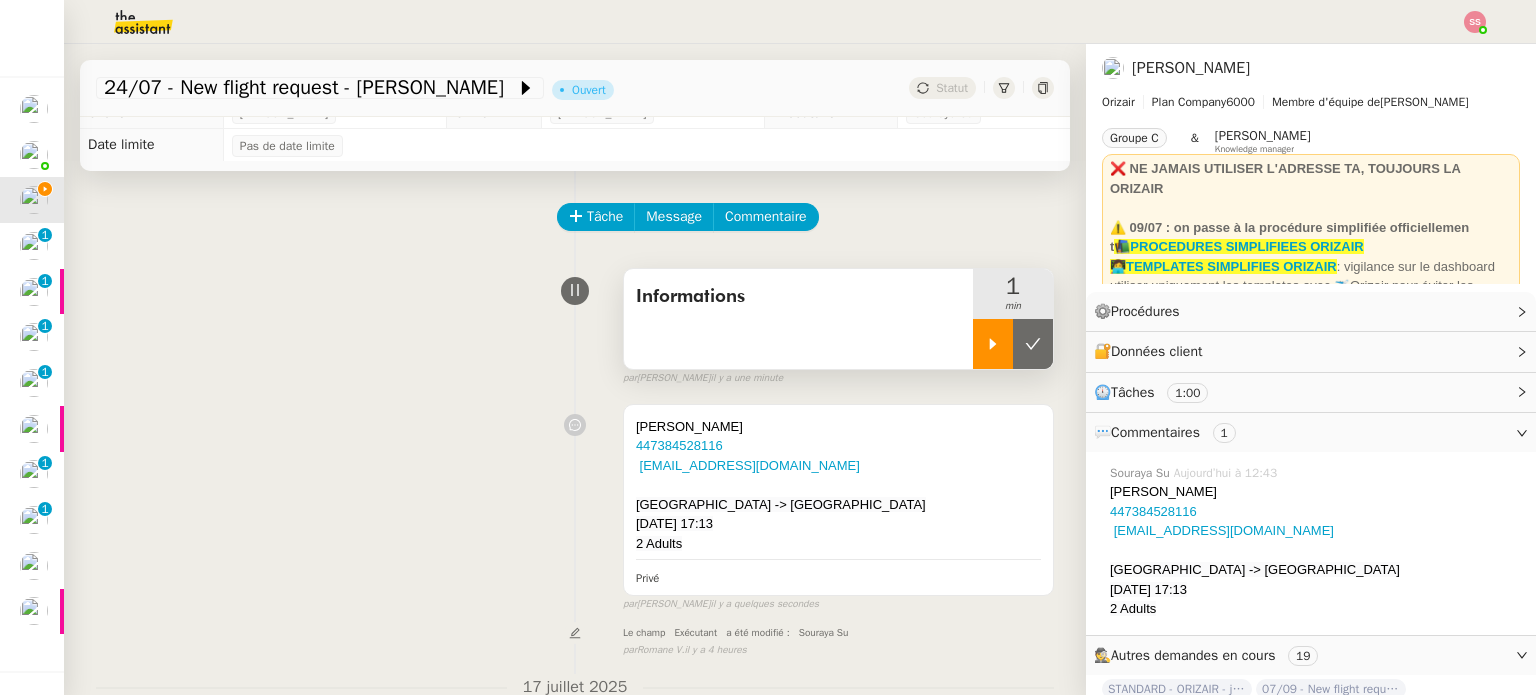 click at bounding box center (1033, 344) 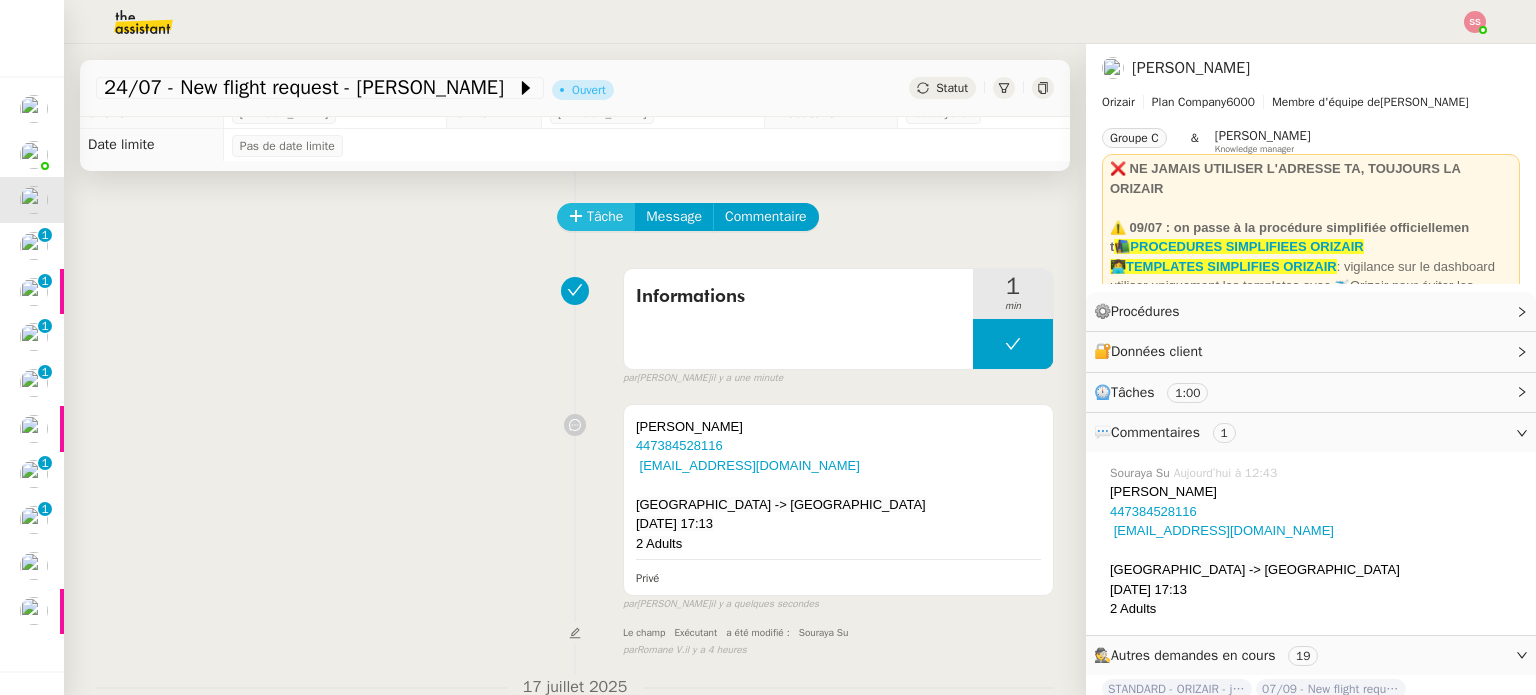 click on "Tâche" 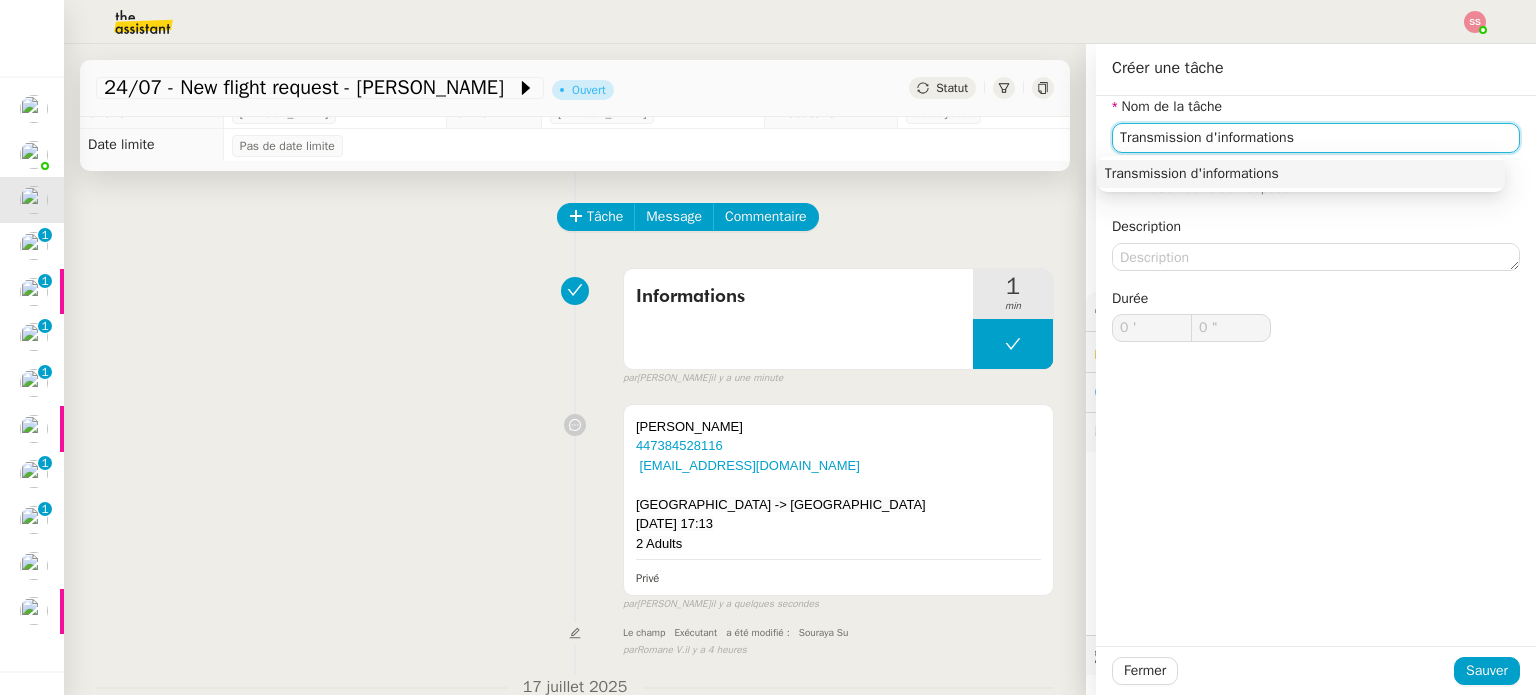 click on "Transmission d'informations" at bounding box center (1301, 174) 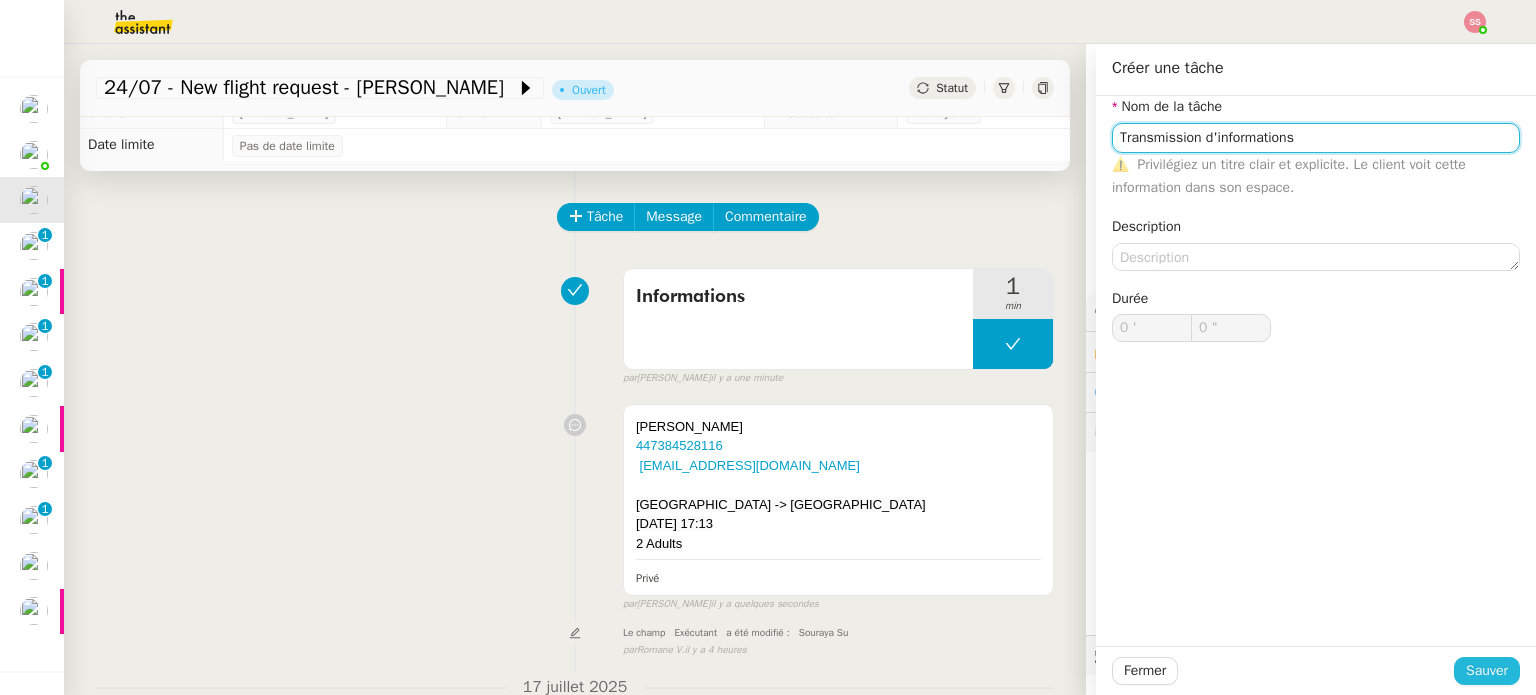 type on "Transmission d'informations" 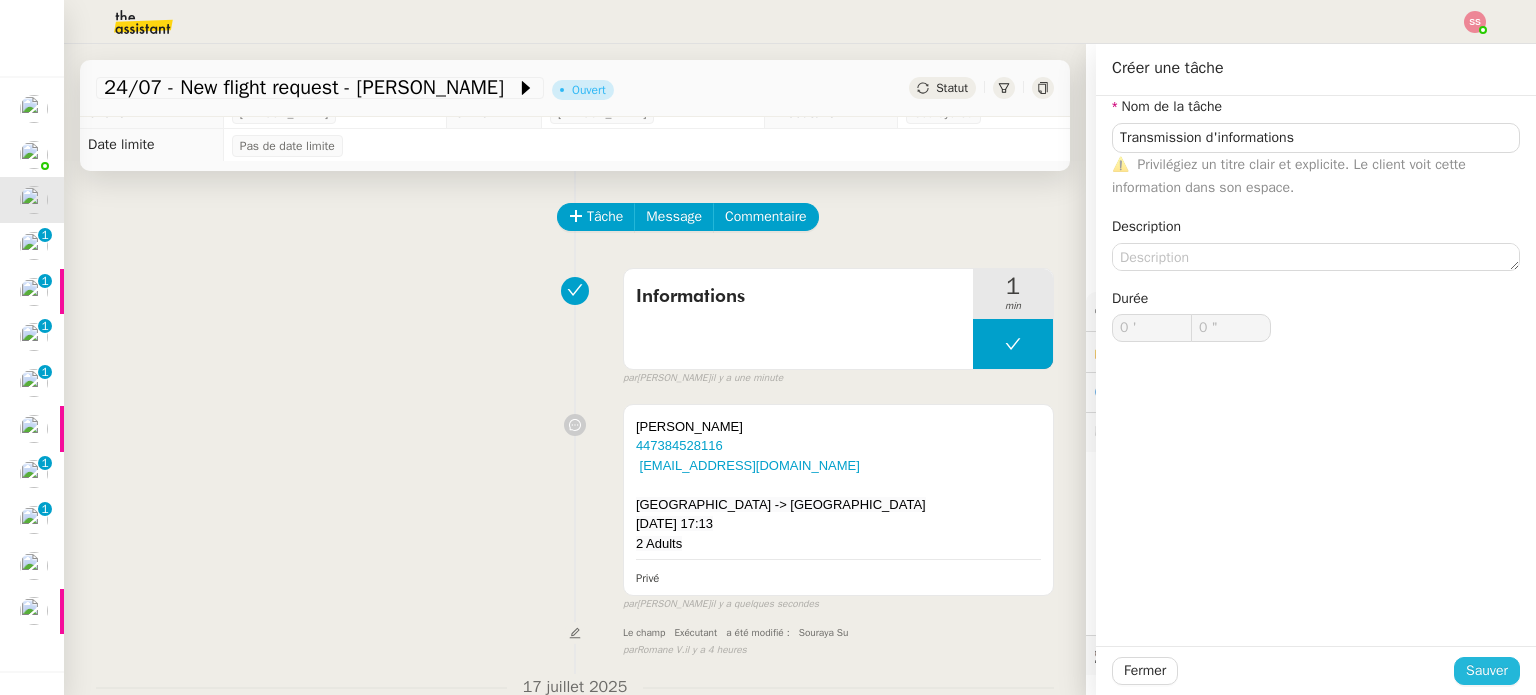 click on "Sauver" 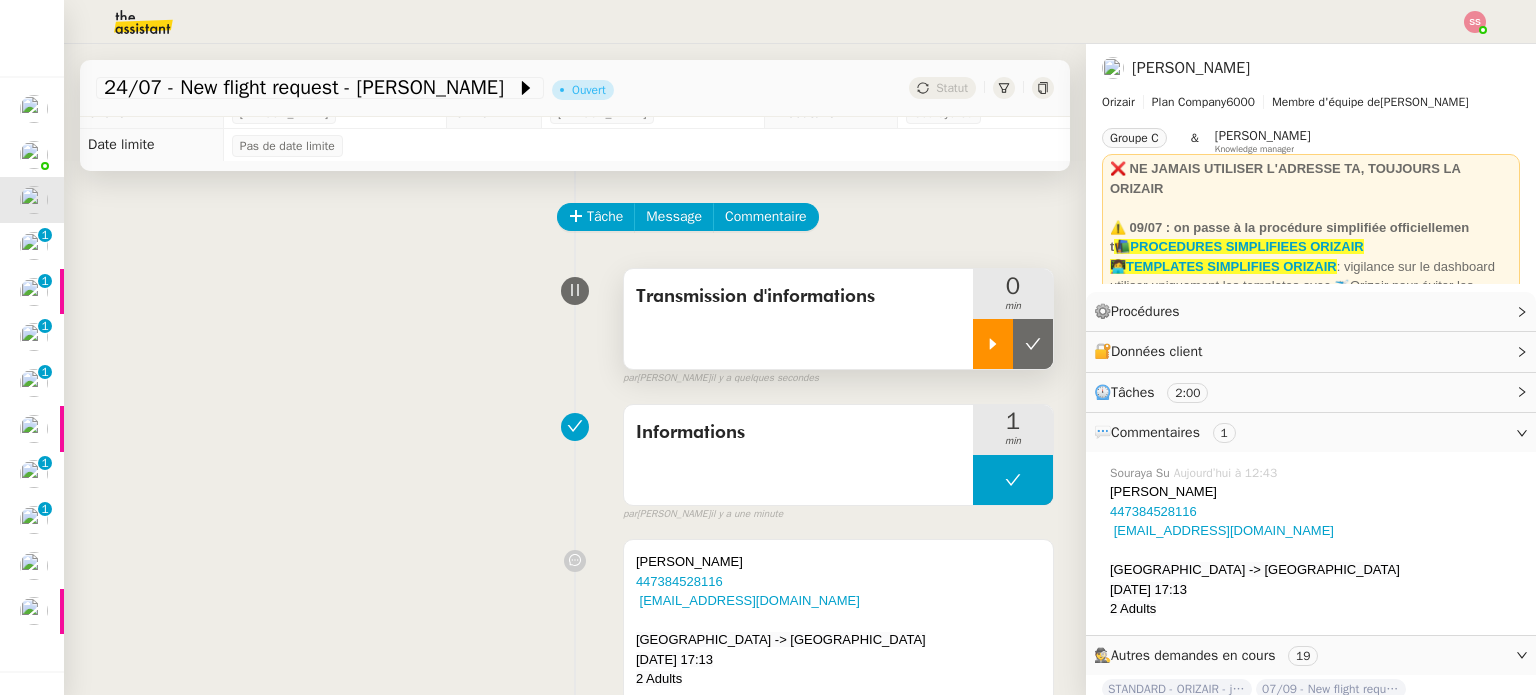 click at bounding box center [993, 344] 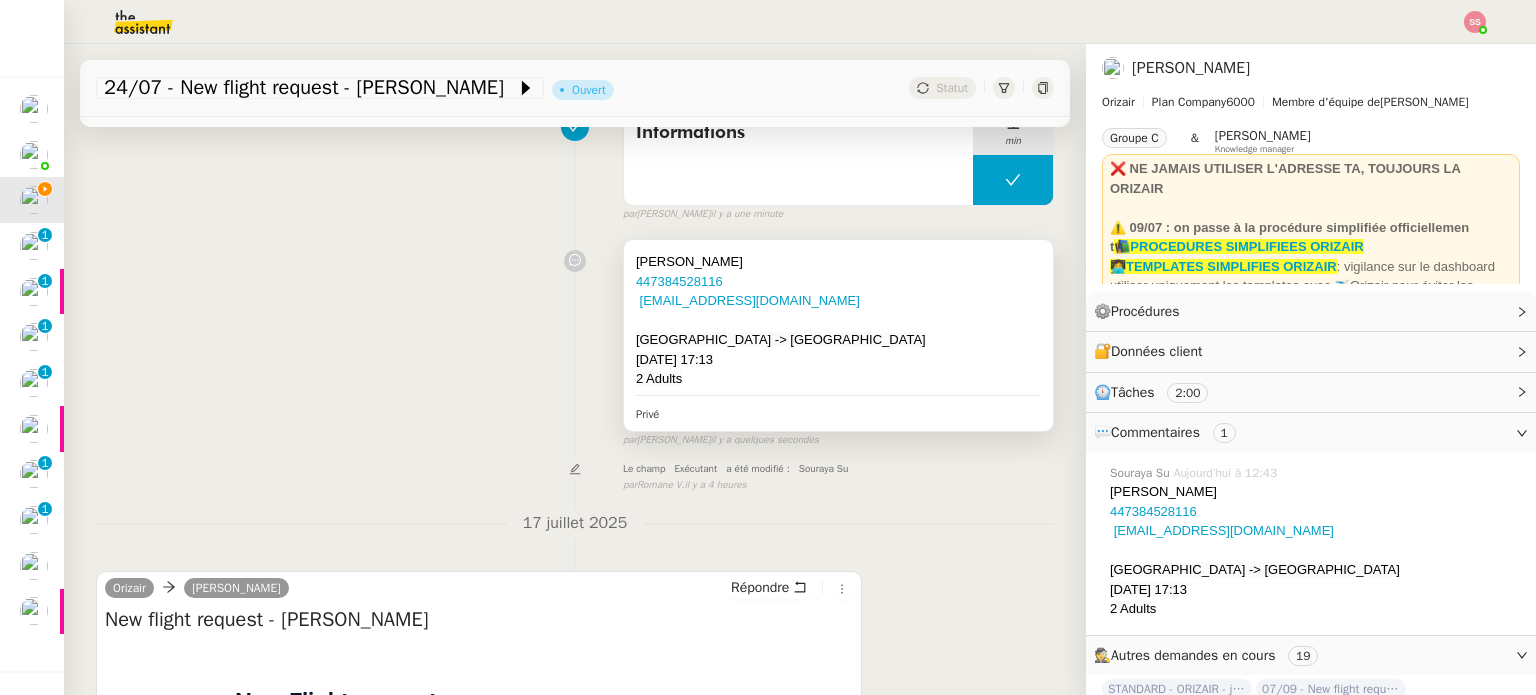 scroll, scrollTop: 20, scrollLeft: 0, axis: vertical 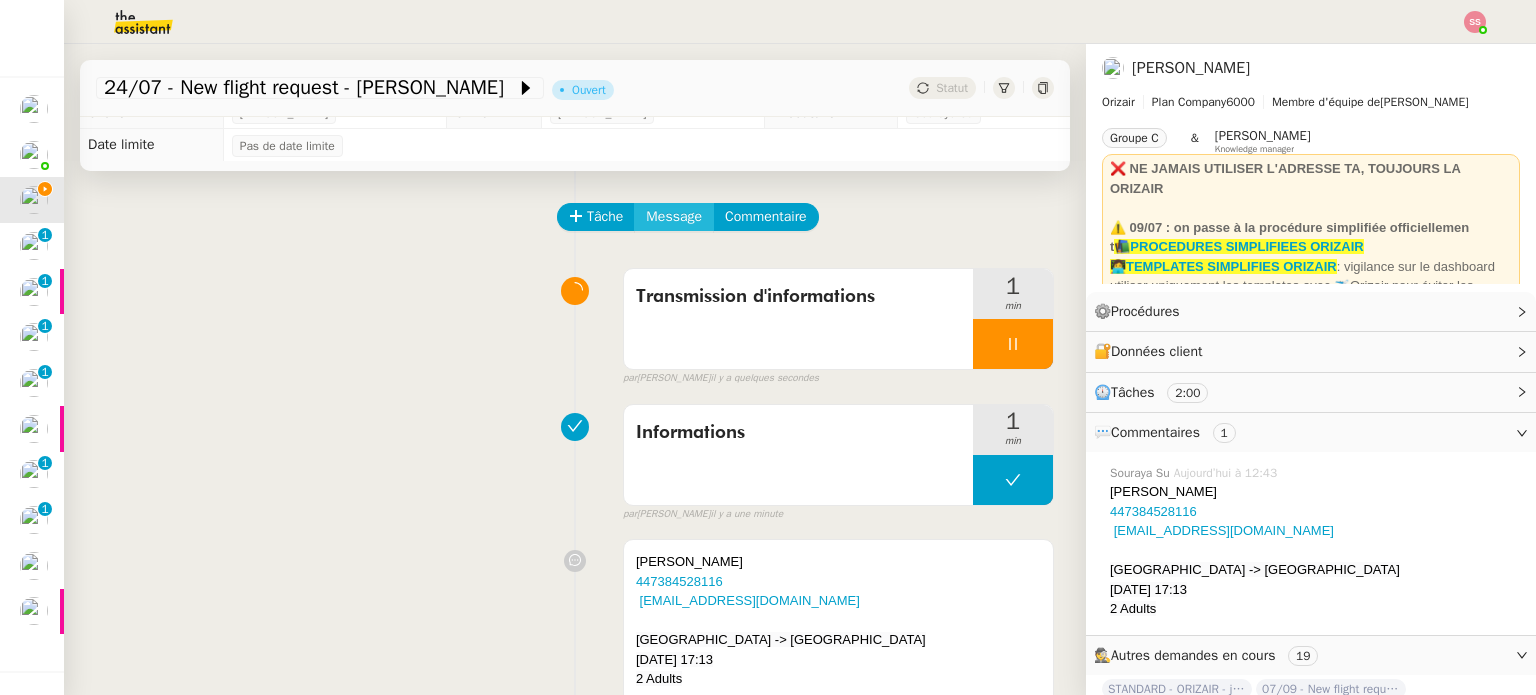 click on "Message" 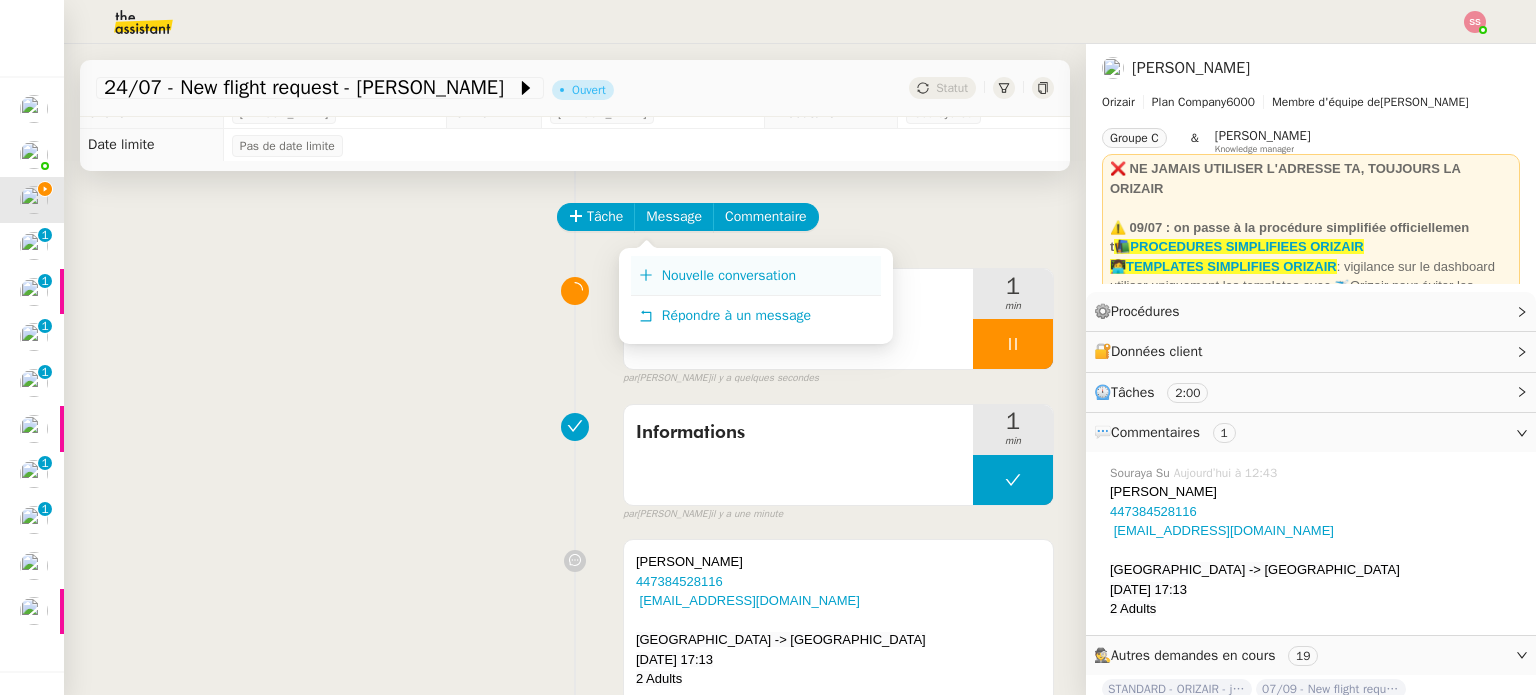 click on "Nouvelle conversation" at bounding box center [756, 276] 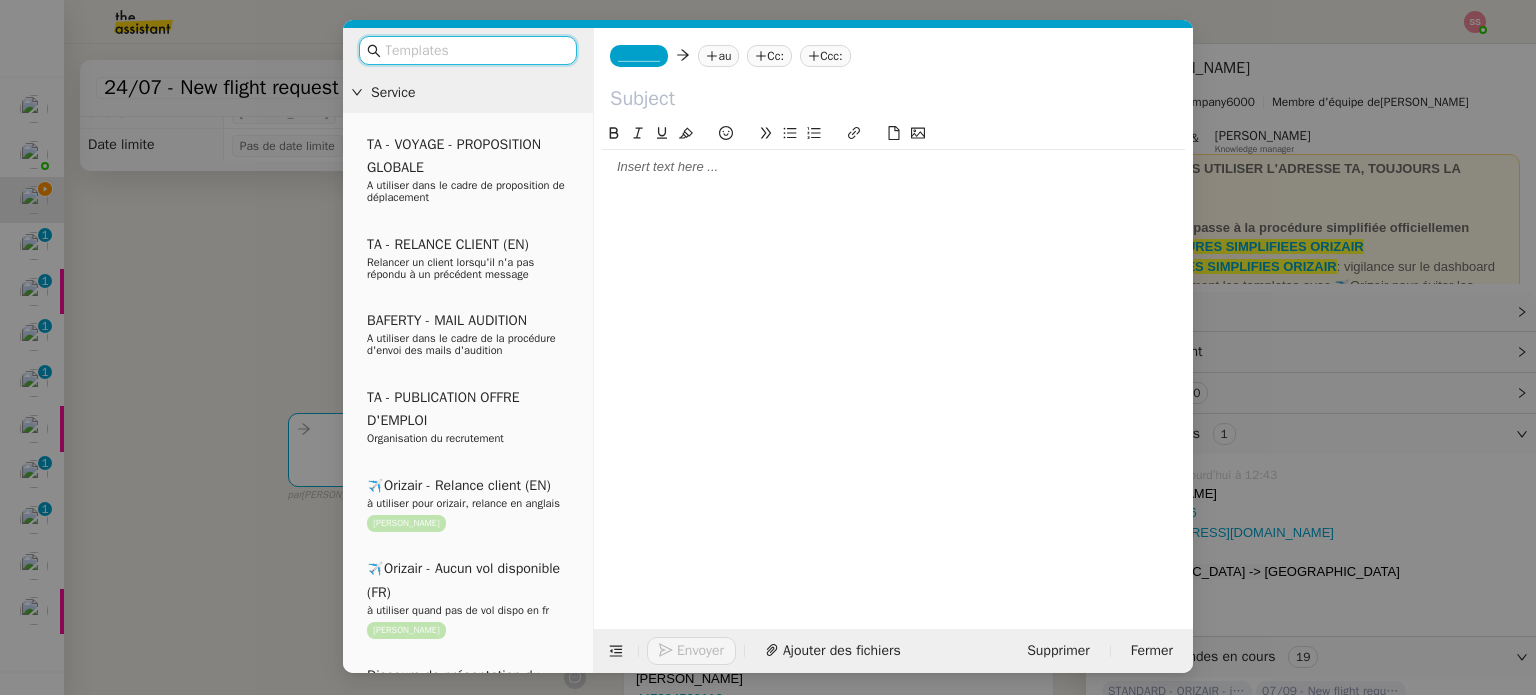 click on "Ccc:" 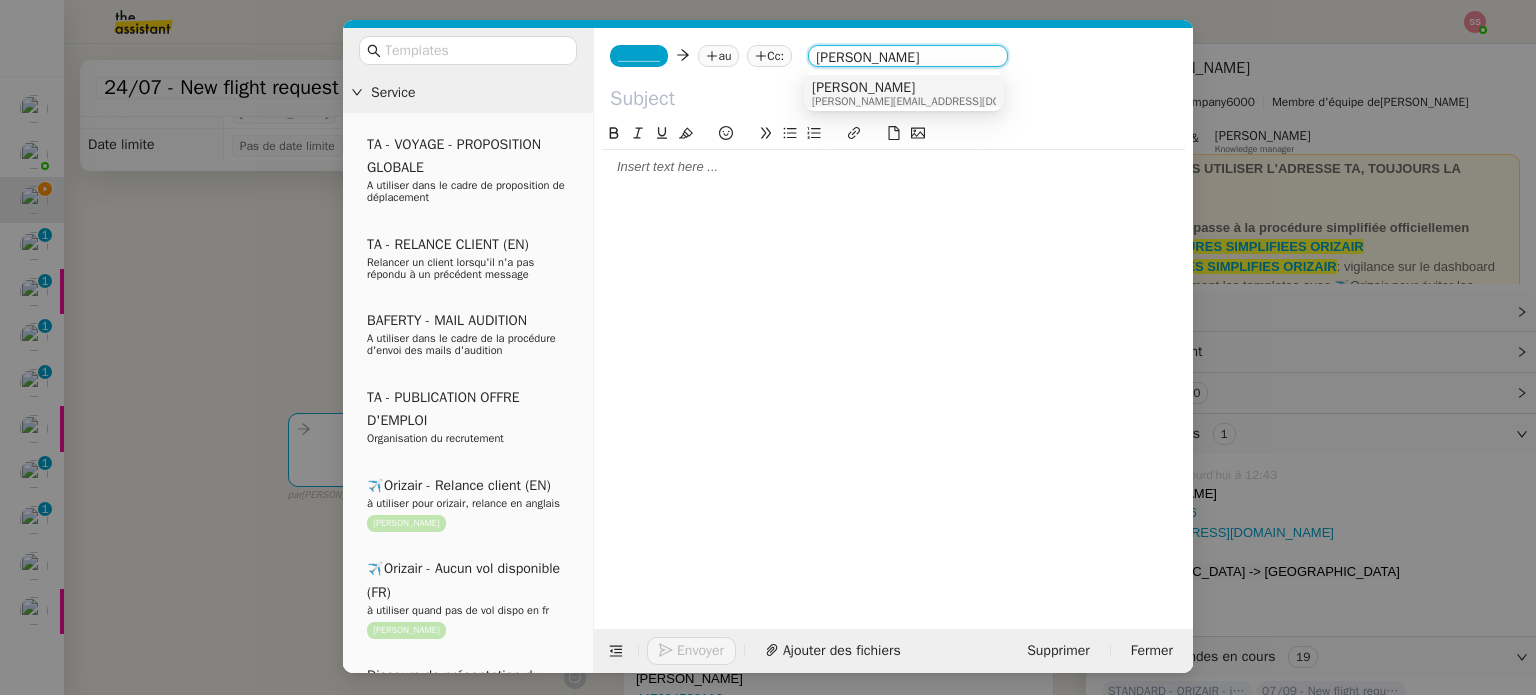 type on "[PERSON_NAME]" 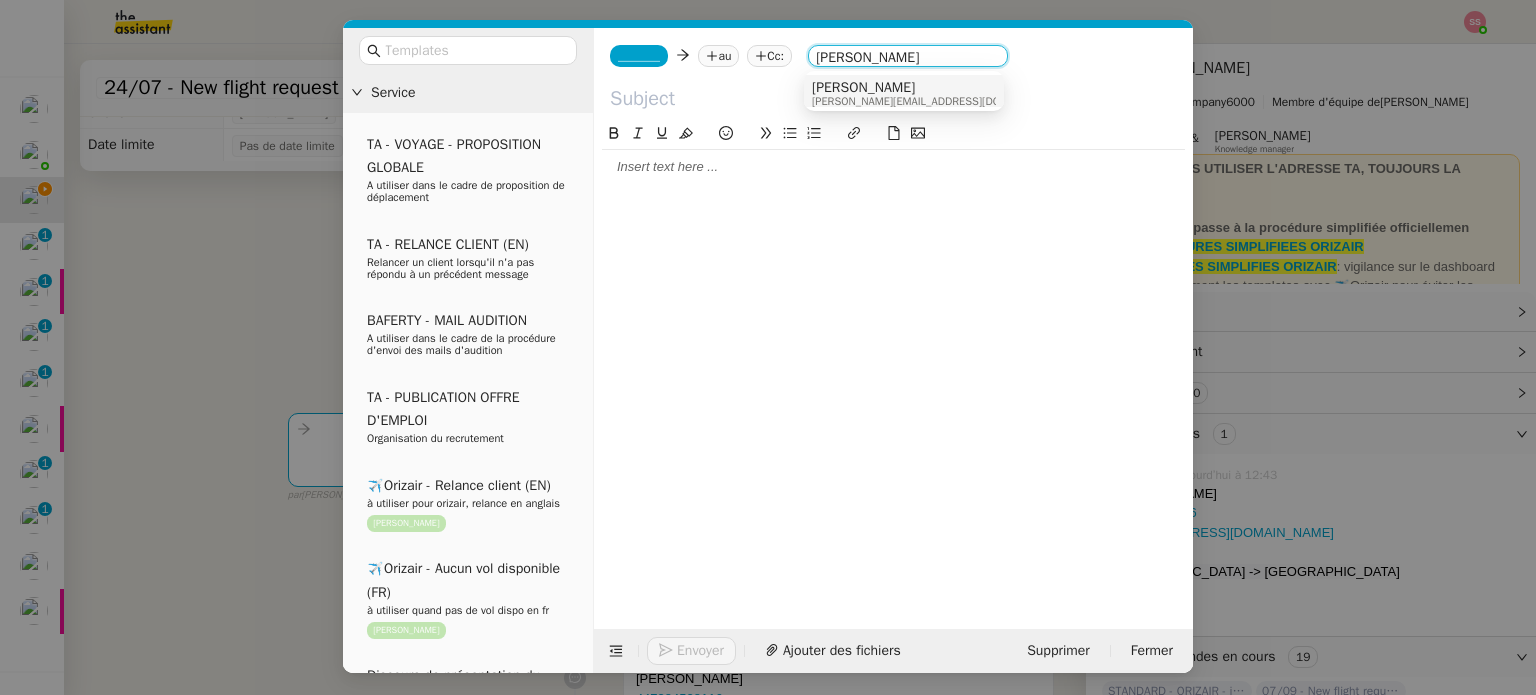 click on "[PERSON_NAME]" at bounding box center [937, 88] 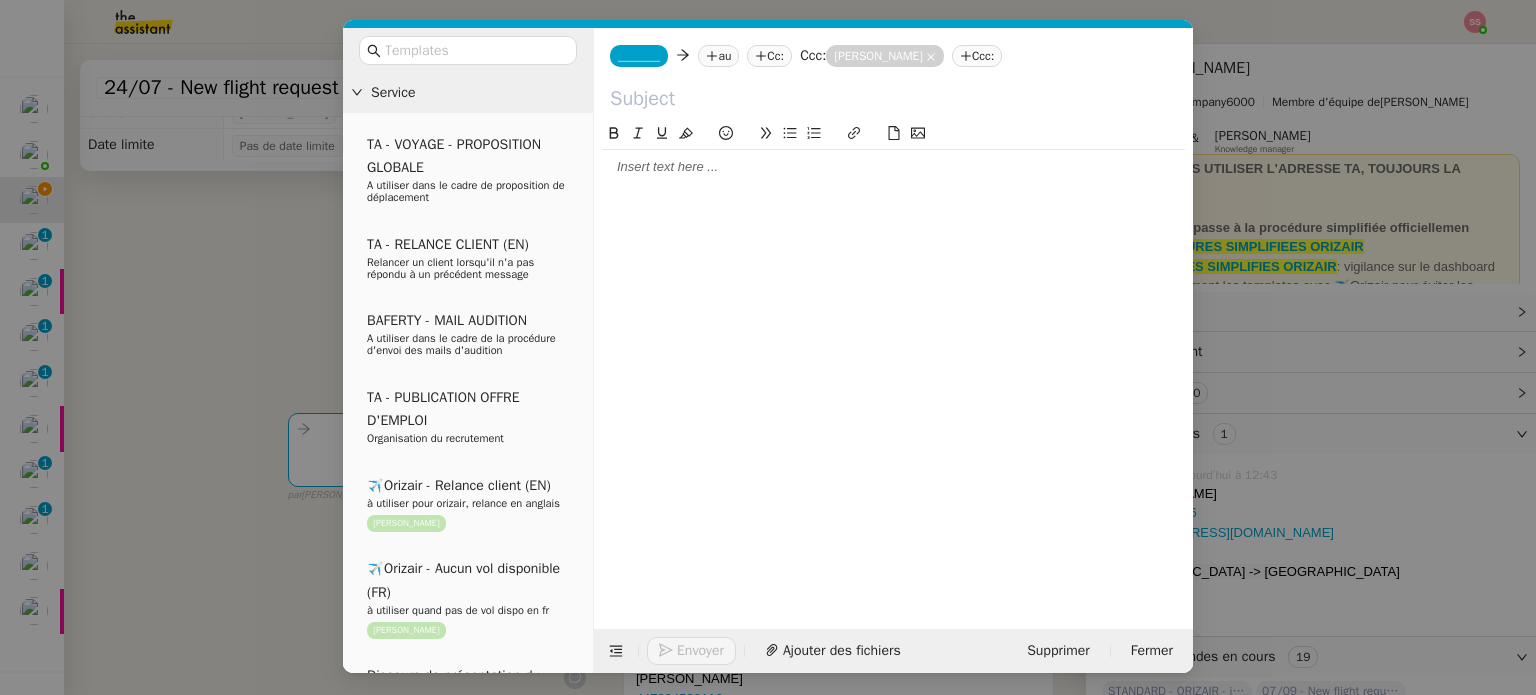 click on "au" 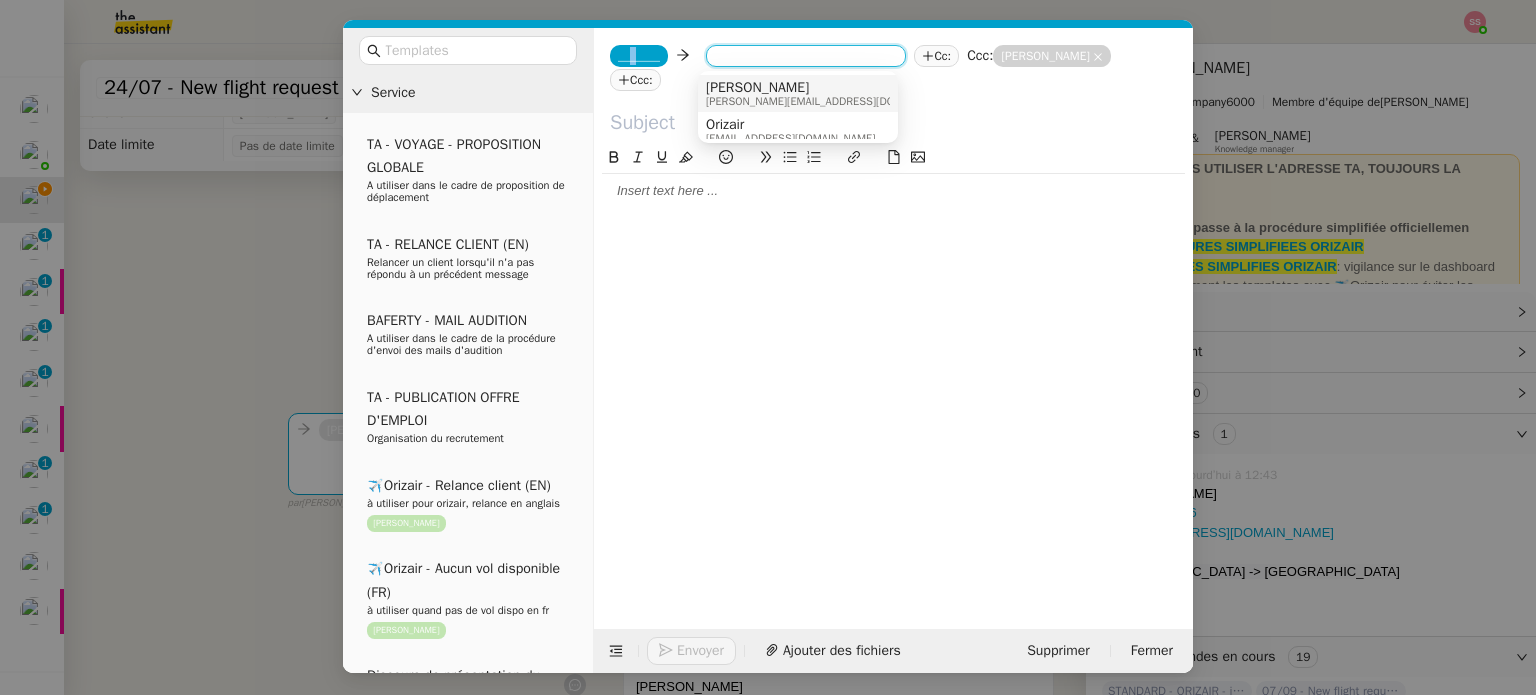 click on "_______" 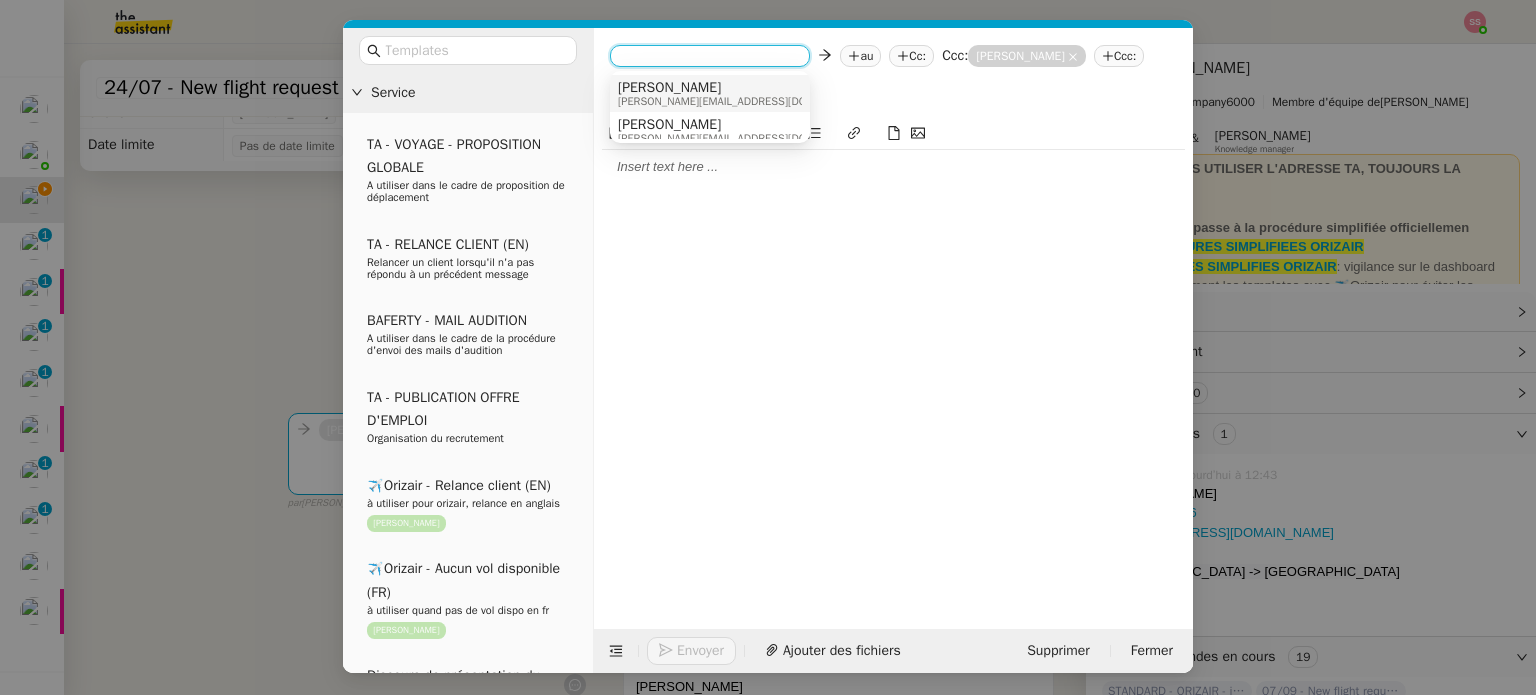 click on "[PERSON_NAME] [PERSON_NAME][EMAIL_ADDRESS][DOMAIN_NAME]" at bounding box center (710, 93) 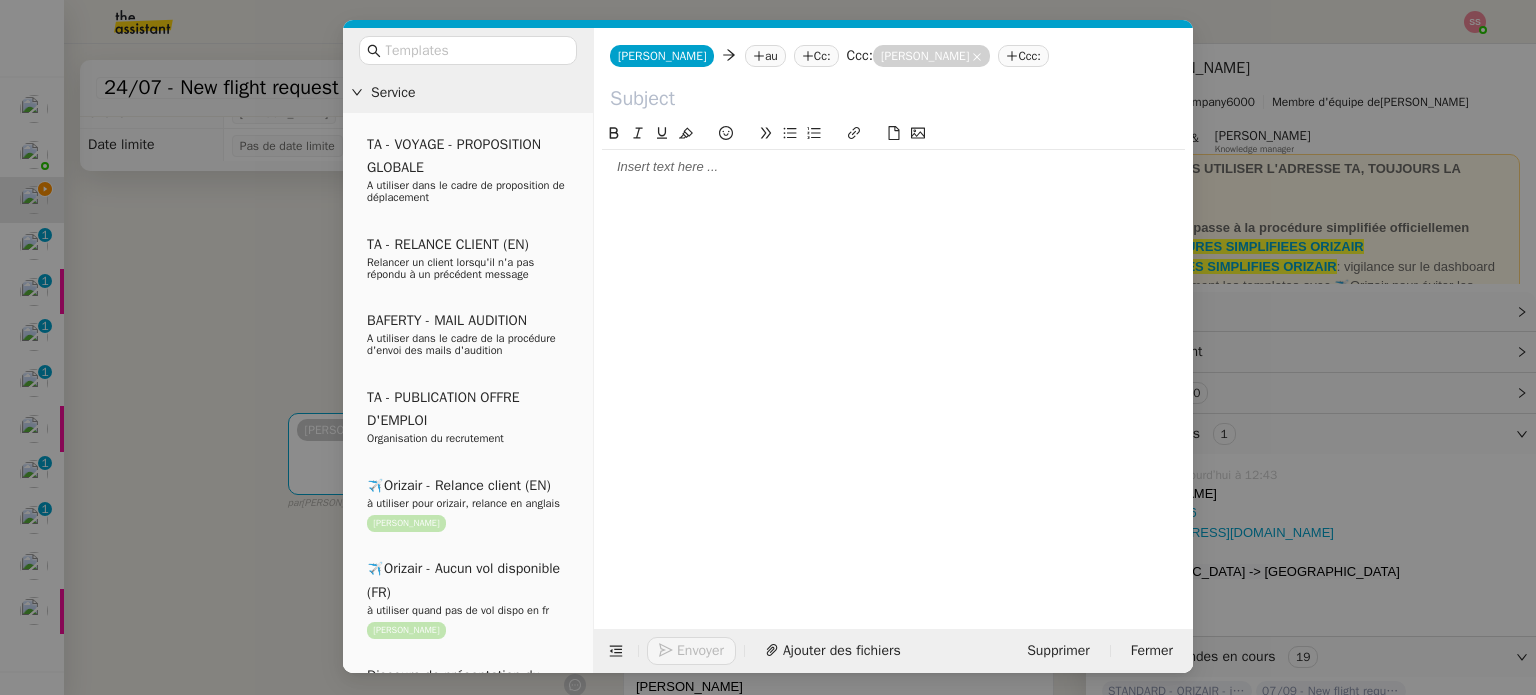 click on "Service TA - VOYAGE - PROPOSITION GLOBALE    A utiliser dans le cadre de proposition de déplacement TA - RELANCE CLIENT (EN)    Relancer un client lorsqu'il n'a pas répondu à un précédent message BAFERTY - MAIL AUDITION    A utiliser dans le cadre de la procédure d'envoi des mails d'audition TA - PUBLICATION OFFRE D'EMPLOI     Organisation du recrutement ✈️Orizair - Relance client (EN)     à utiliser pour orizair, relance en anglais  [PERSON_NAME] ✈️Orizair - Aucun vol disponible (FR)    à utiliser quand pas de vol dispo en fr  [PERSON_NAME] Discours de présentation du paiement sécurisé    ✈️Orizair - Relance client (FR)    à utiliser pour orizair, première relance en français  [PERSON_NAME] TA - VOYAGES - PROPOSITION ITINERAIRE    Soumettre les résultats d'une recherche Orizair - Empty Legs - Confirmation opérateur (EN)    à utiliser dans la communication sur avinode pour les empty legs  [PERSON_NAME] TA - CONFIRMATION PAIEMENT (EN)    TA - COURRIER EXPEDIE (recommandé)" at bounding box center [768, 347] 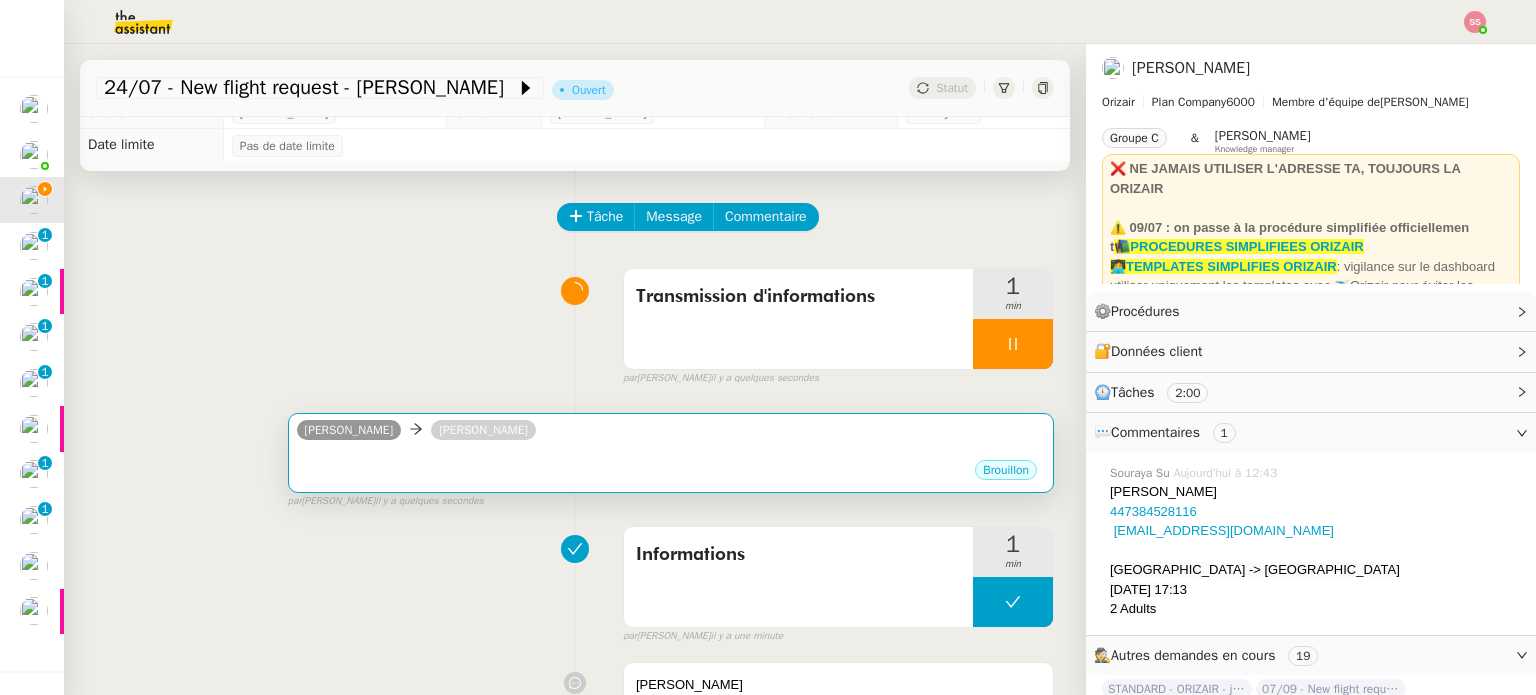 scroll, scrollTop: 220, scrollLeft: 0, axis: vertical 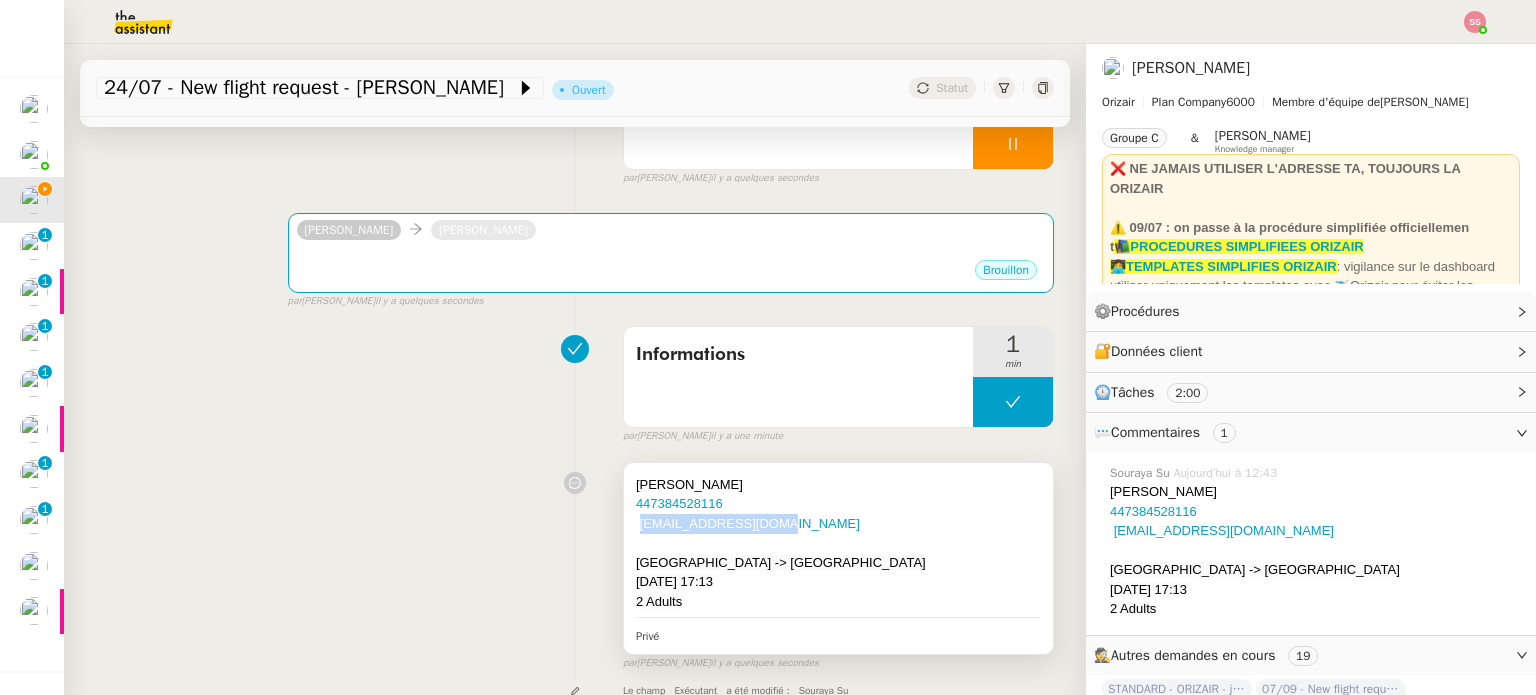 drag, startPoint x: 774, startPoint y: 524, endPoint x: 624, endPoint y: 527, distance: 150.03 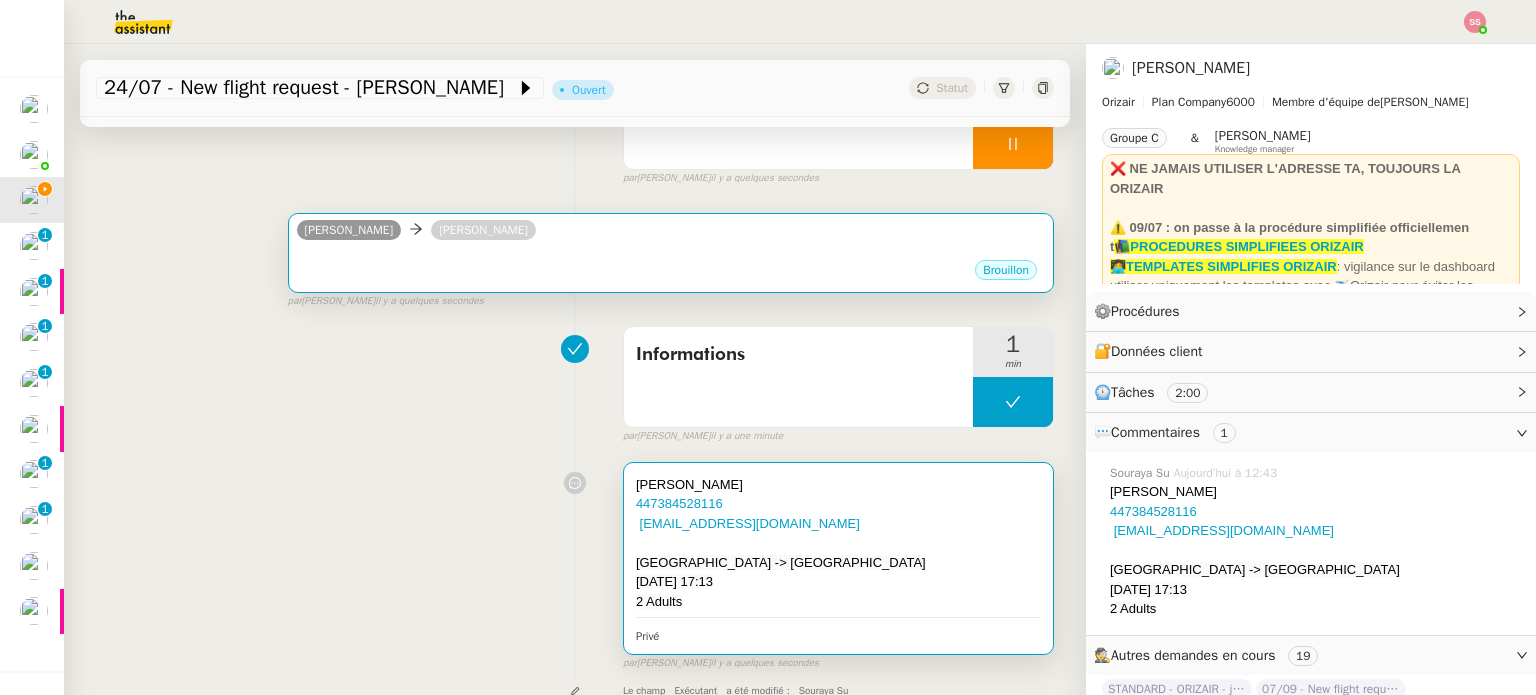 click on "•••" at bounding box center (671, 253) 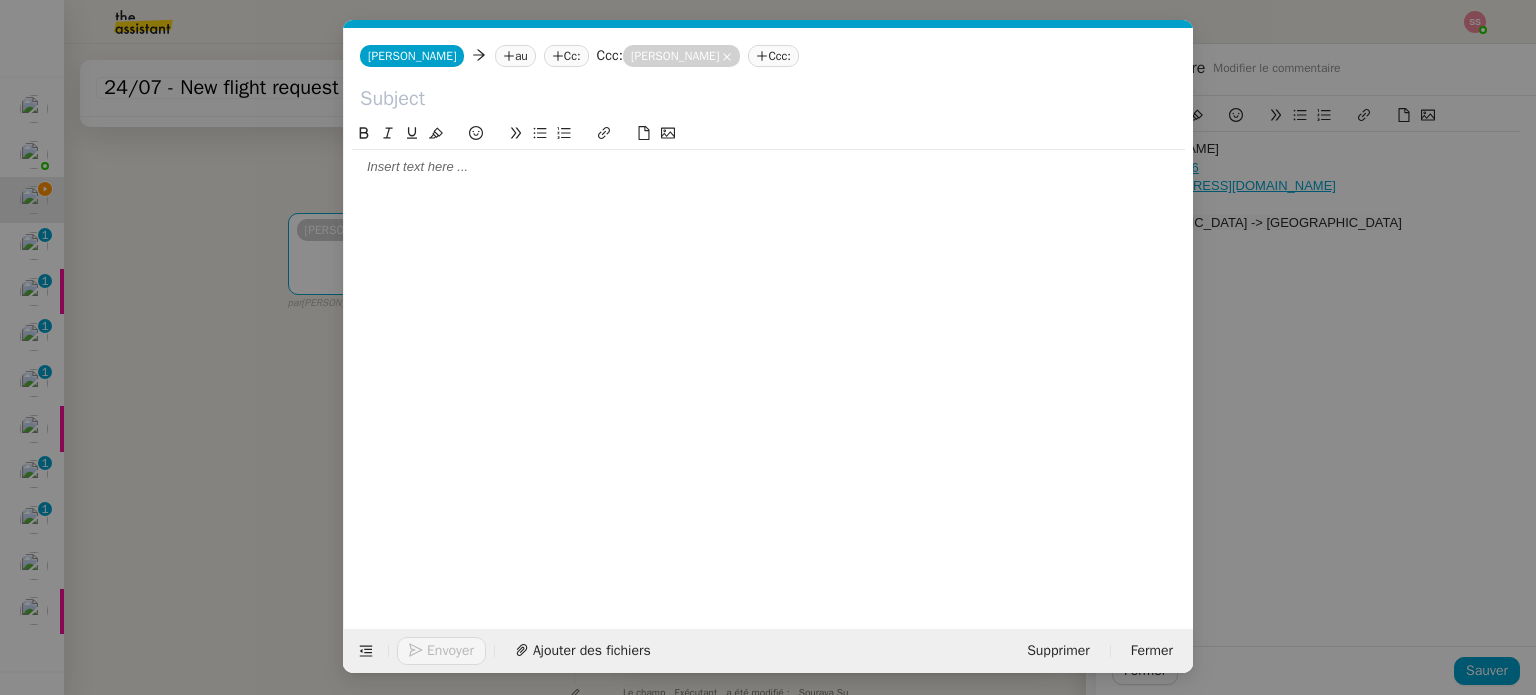 scroll, scrollTop: 0, scrollLeft: 42, axis: horizontal 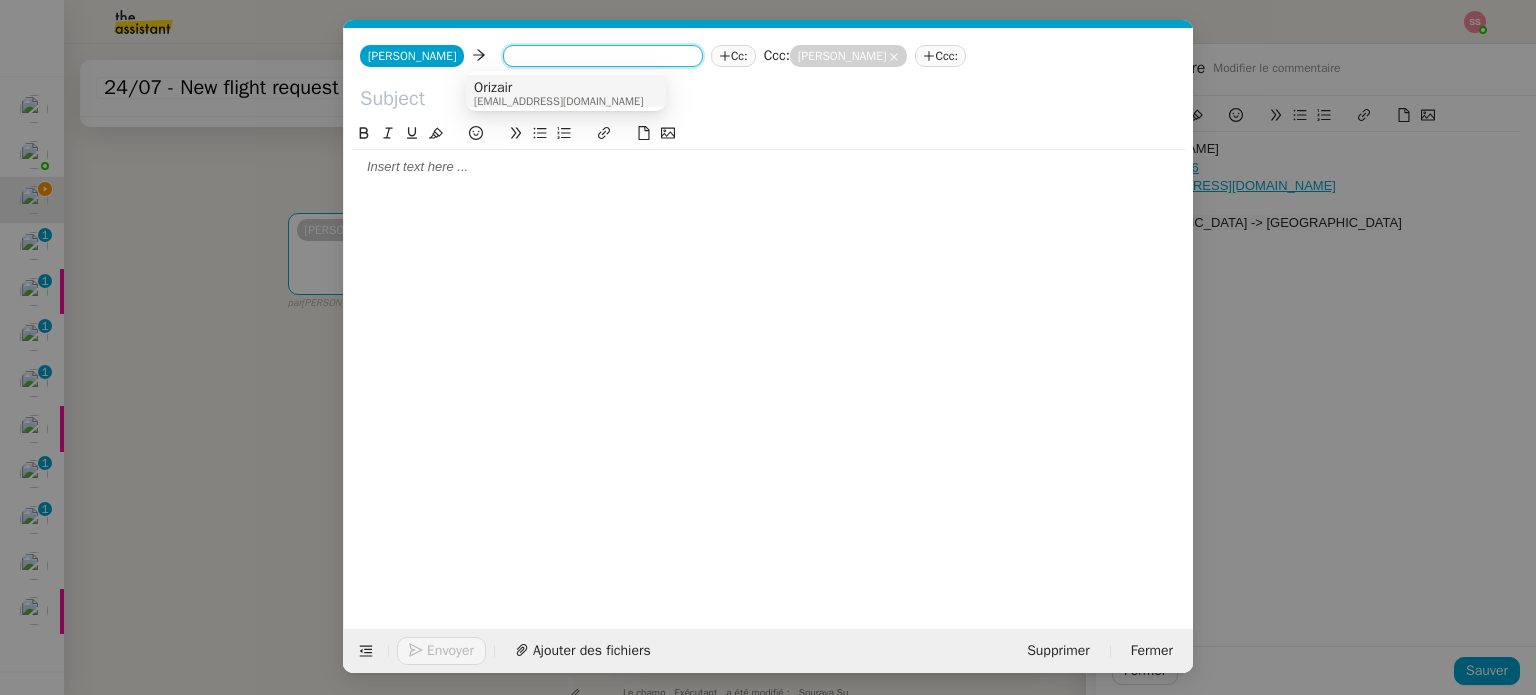 paste on "[EMAIL_ADDRESS][DOMAIN_NAME]" 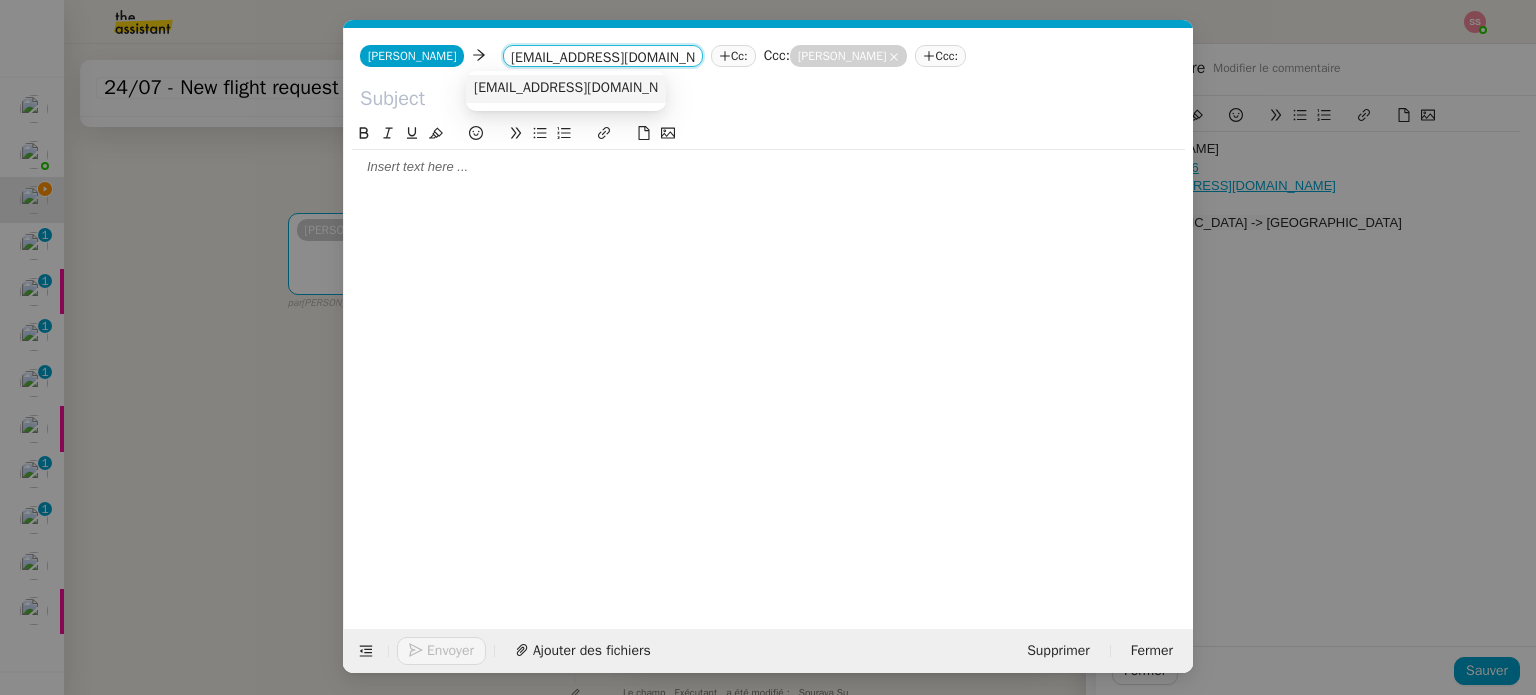 type on "[EMAIL_ADDRESS][DOMAIN_NAME]" 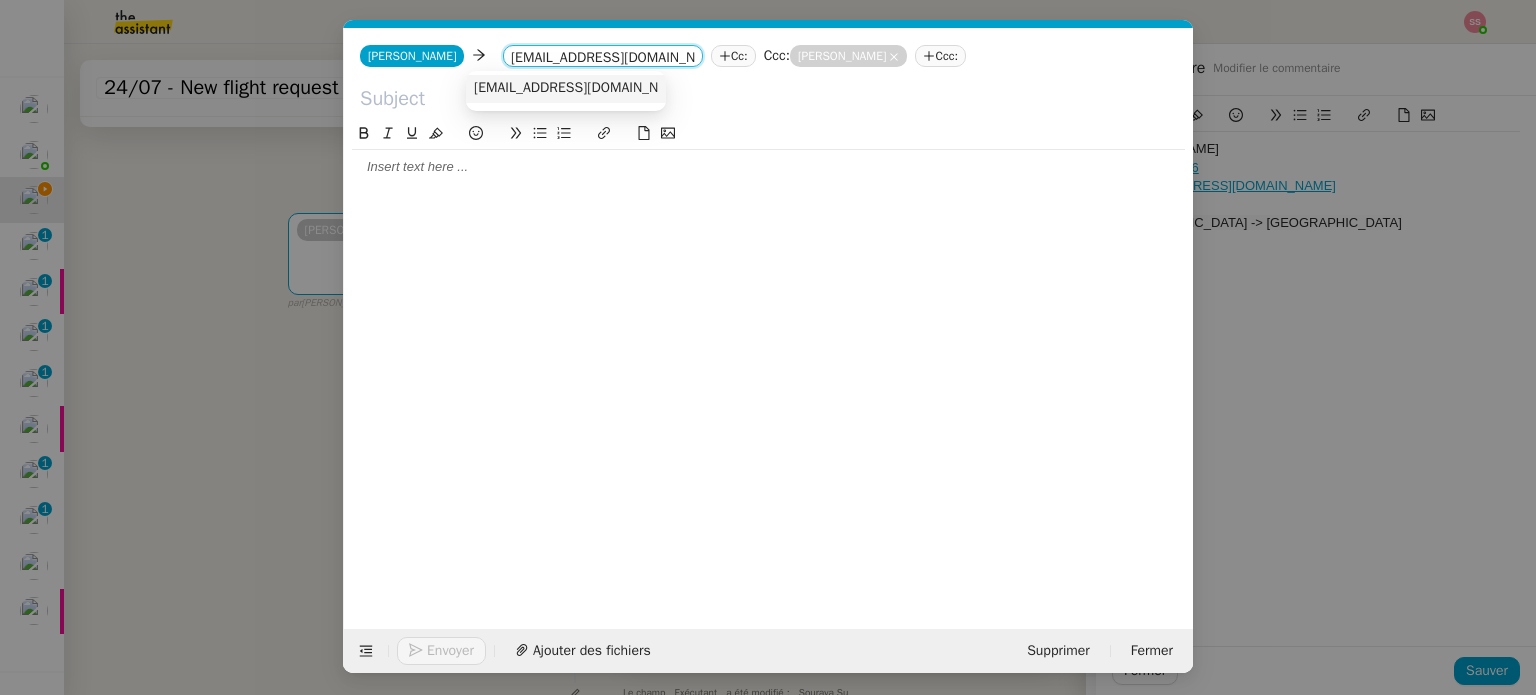 click on "[EMAIL_ADDRESS][DOMAIN_NAME]" at bounding box center (566, 89) 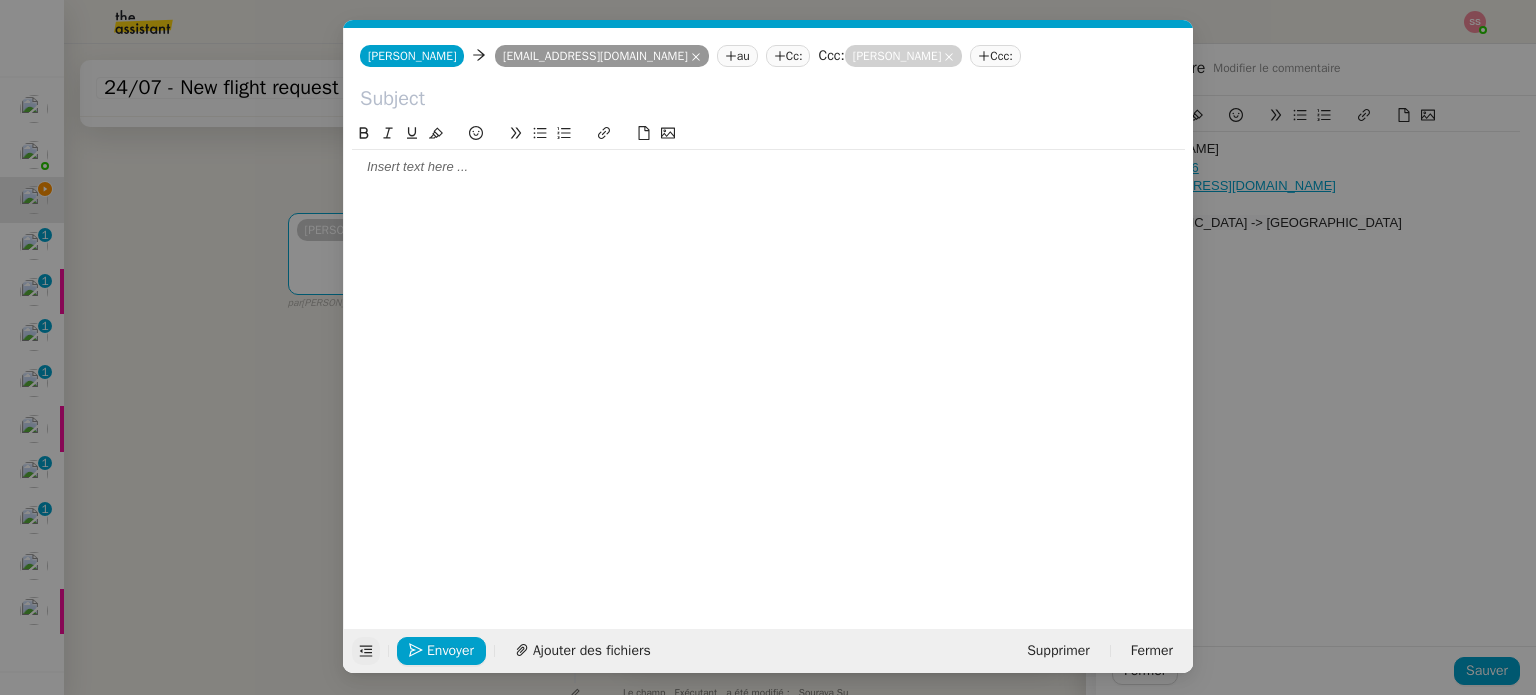 click 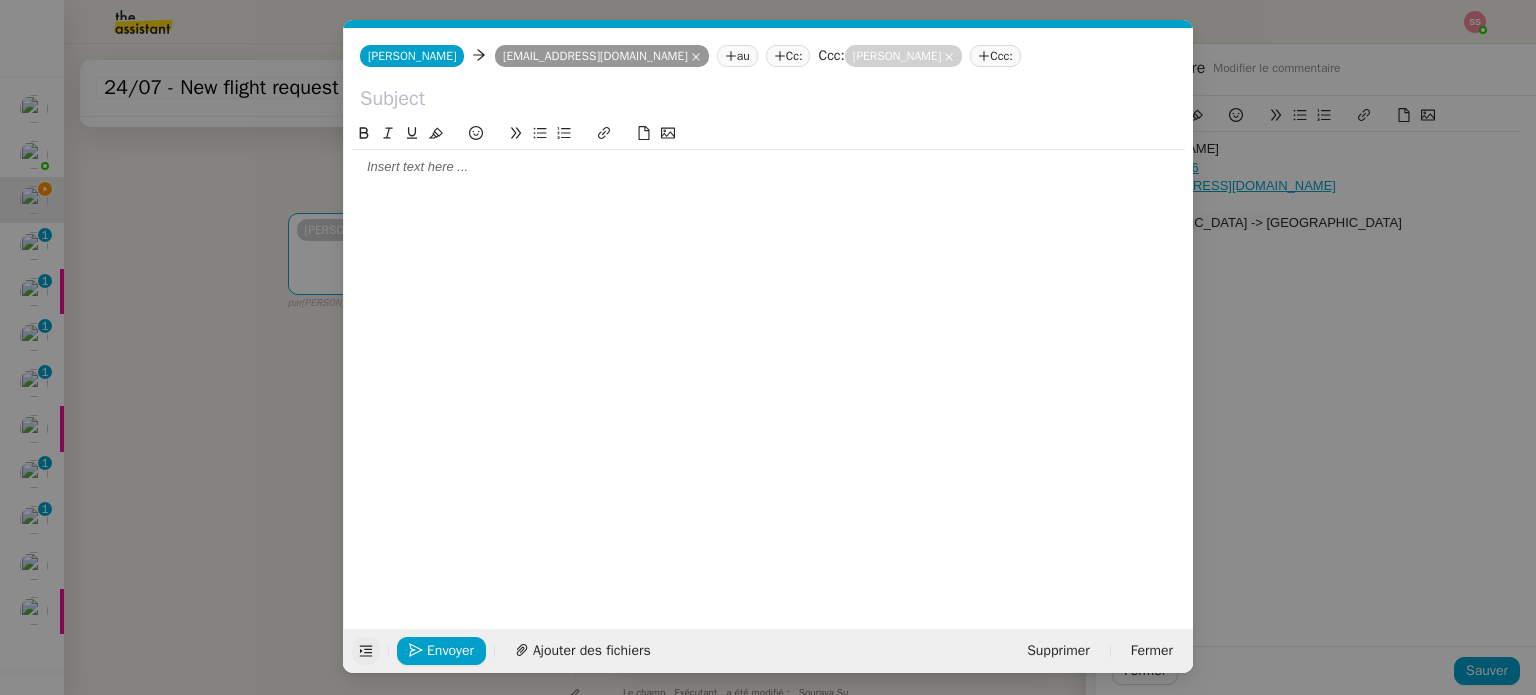 click on "Envoyer Ajouter des fichiers Supprimer Fermer" 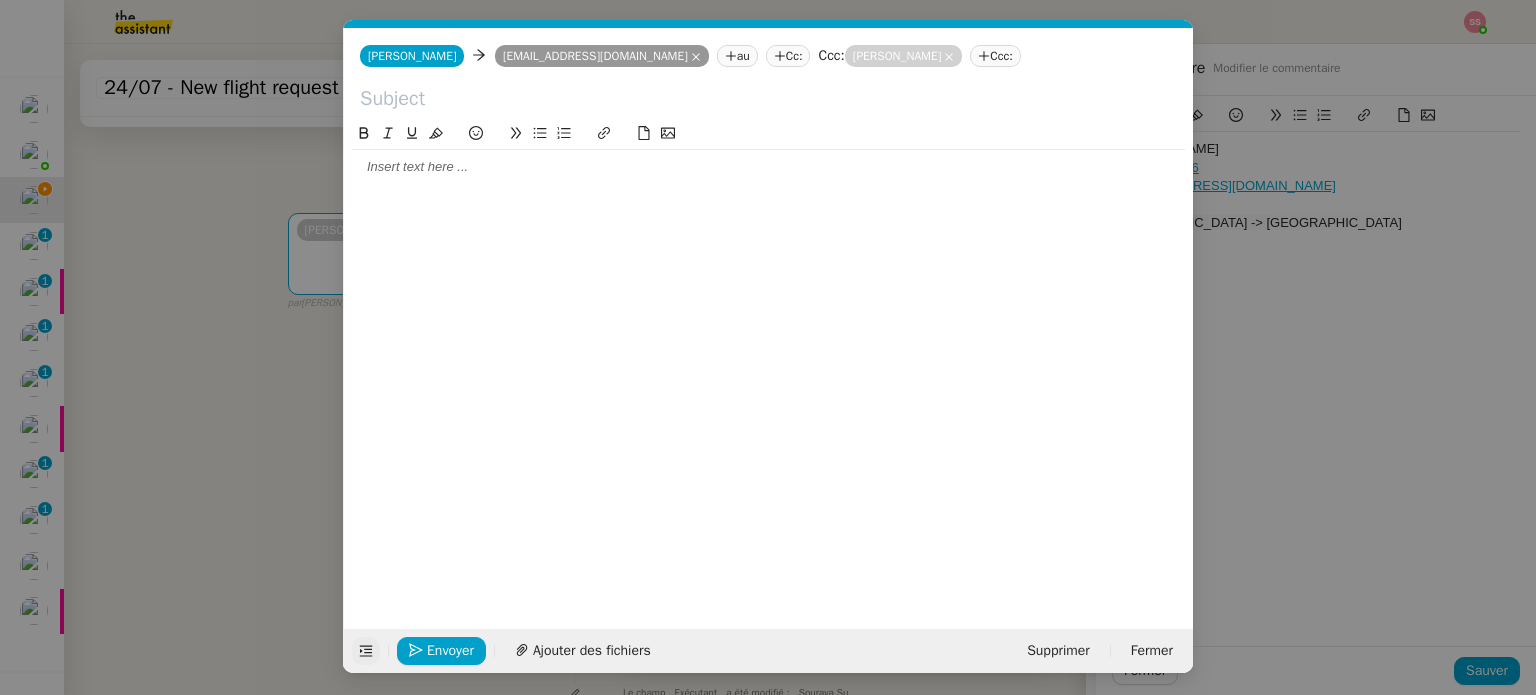 click 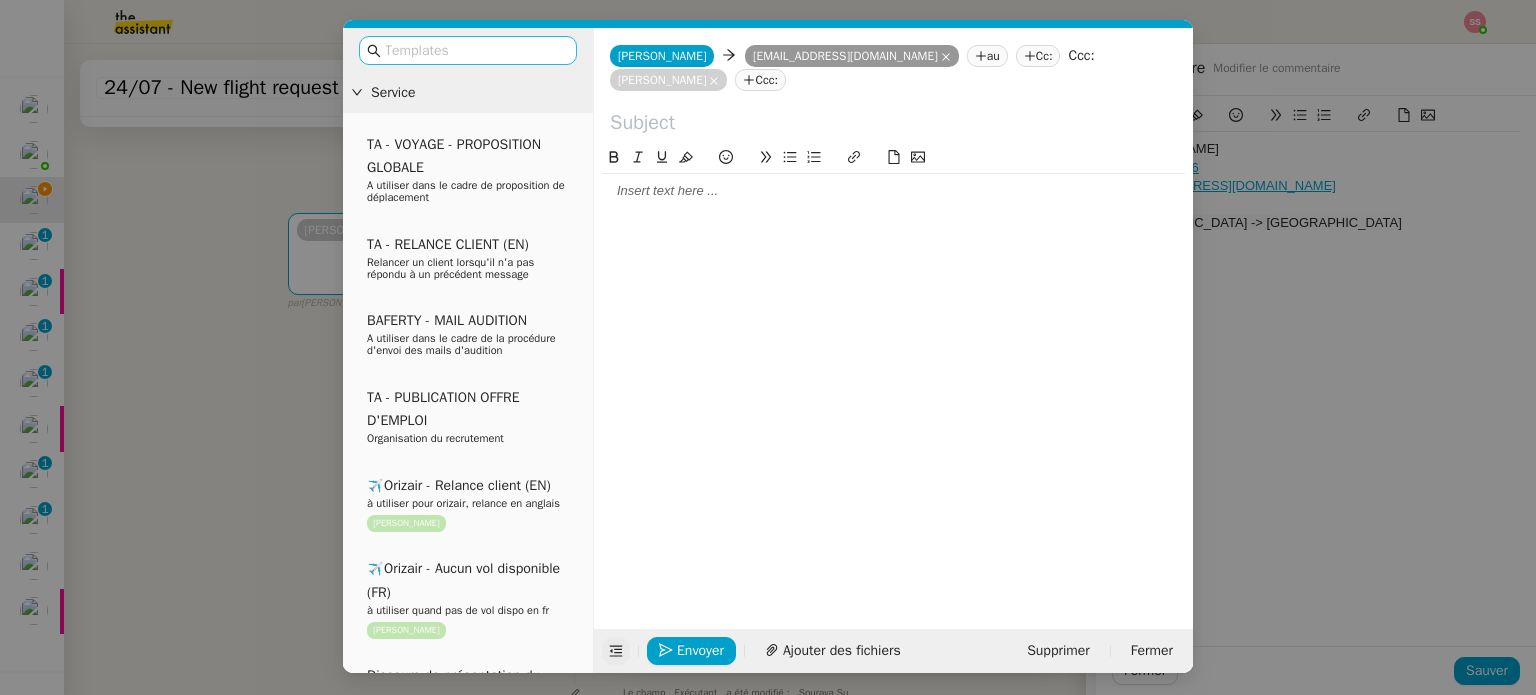 click at bounding box center (475, 50) 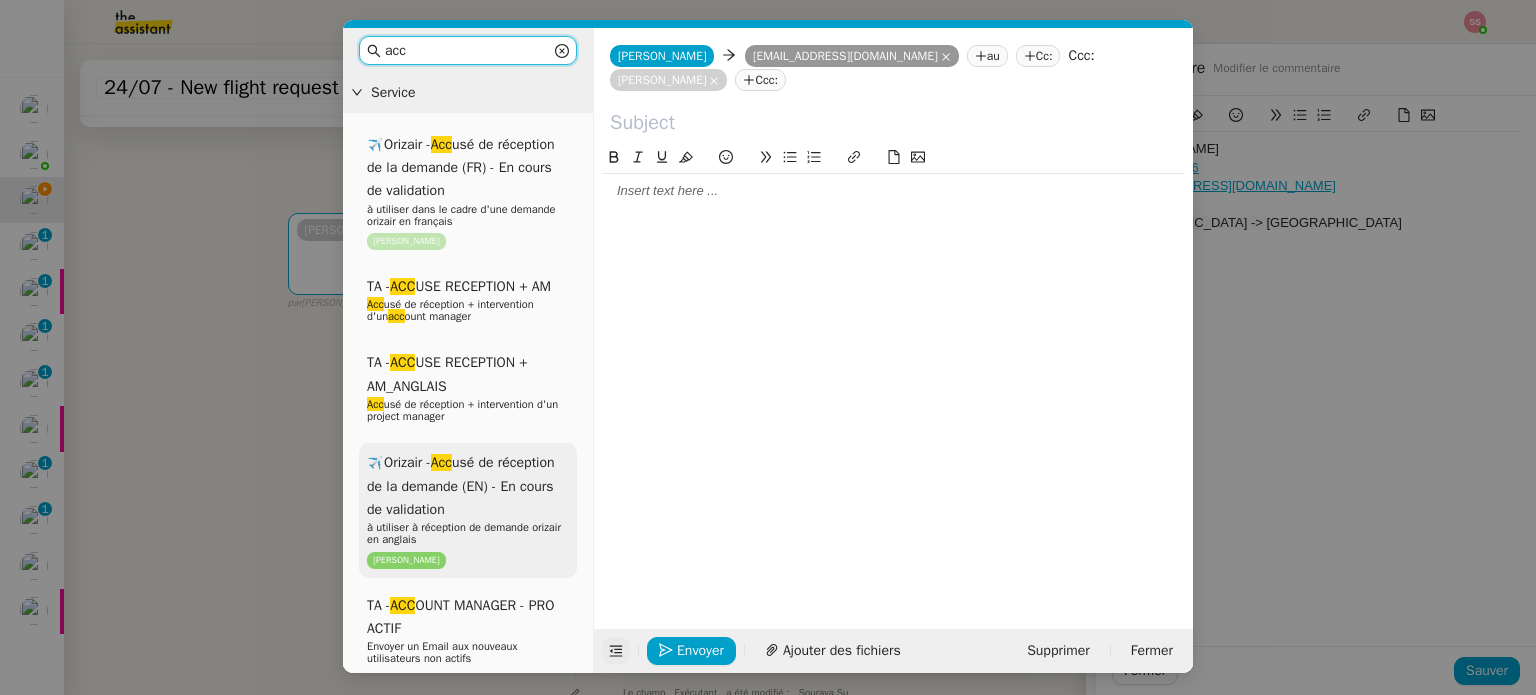 type on "acc" 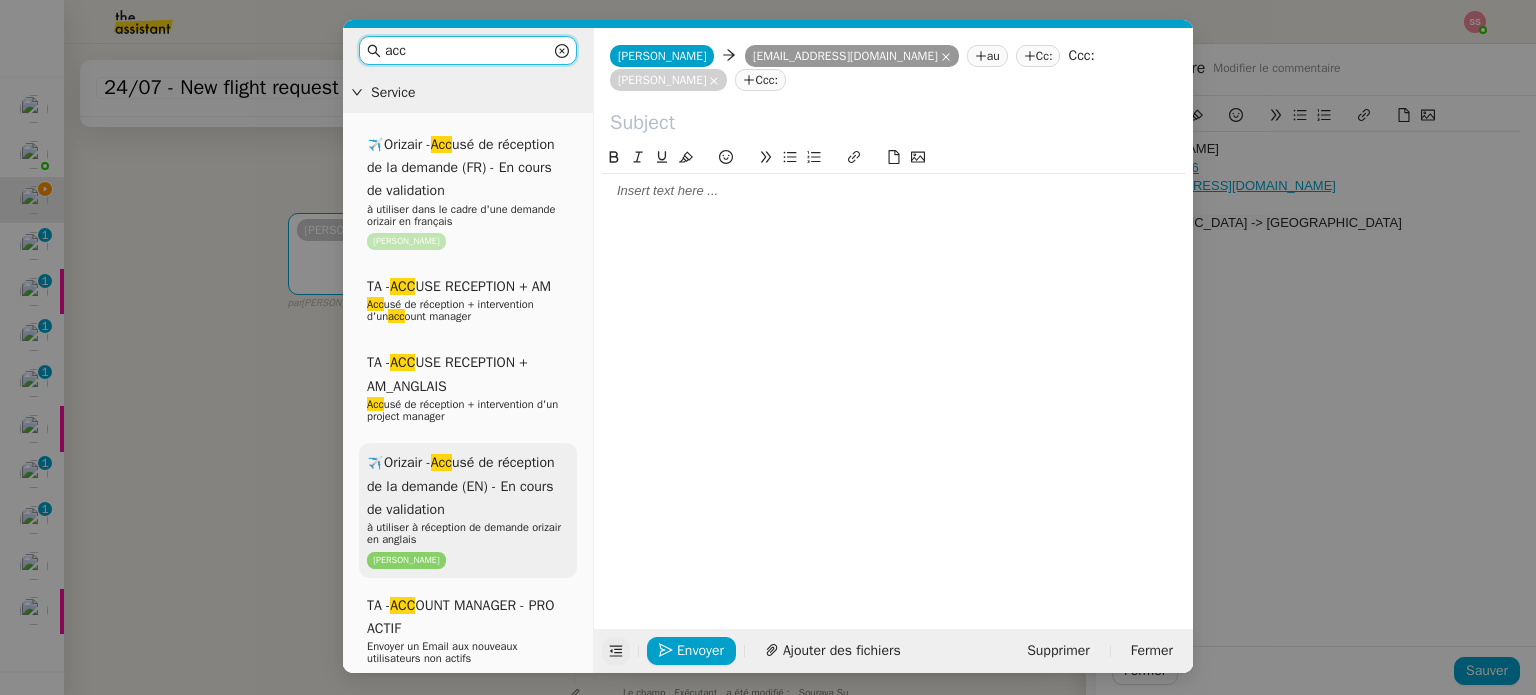 click on "✈️Orizair -  Acc usé de réception de la demande (EN) - En cours de validation" at bounding box center (461, 486) 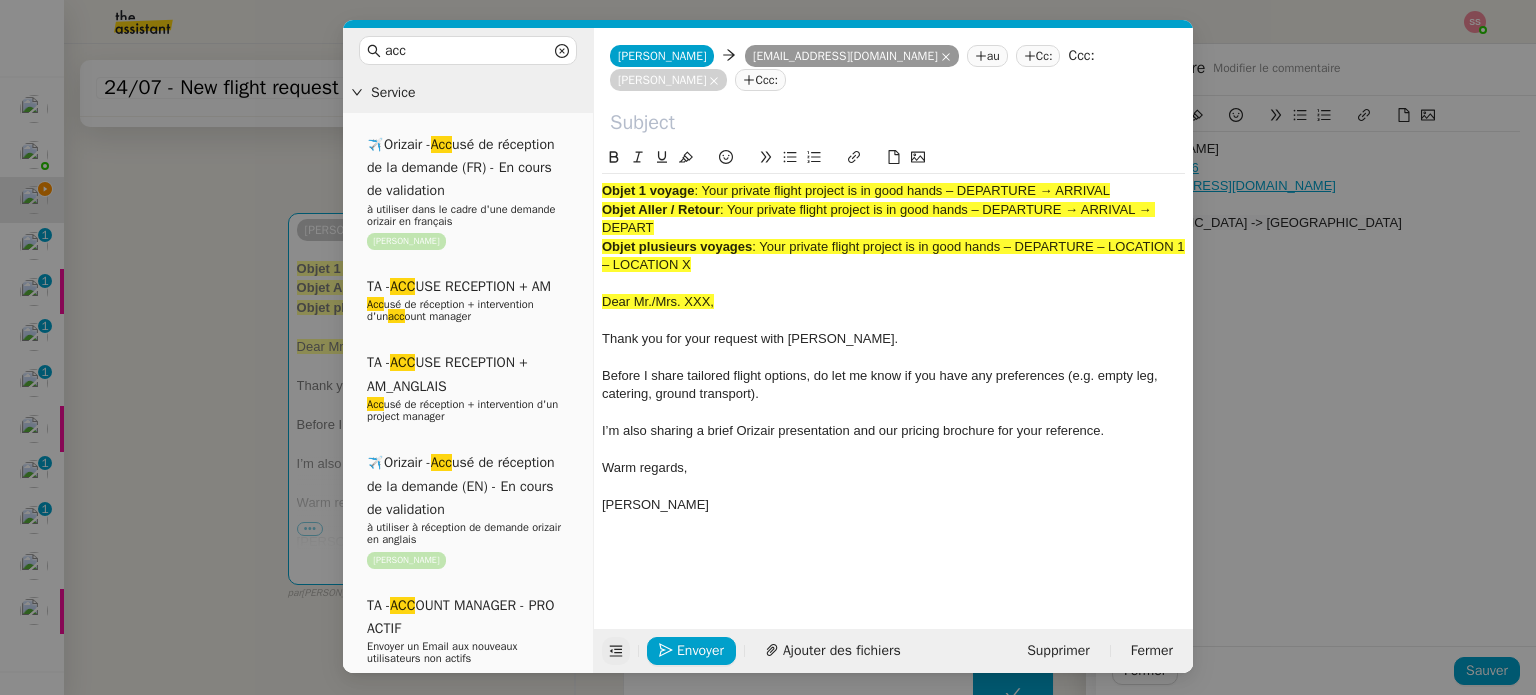 drag, startPoint x: 701, startPoint y: 163, endPoint x: 1124, endPoint y: 170, distance: 423.05792 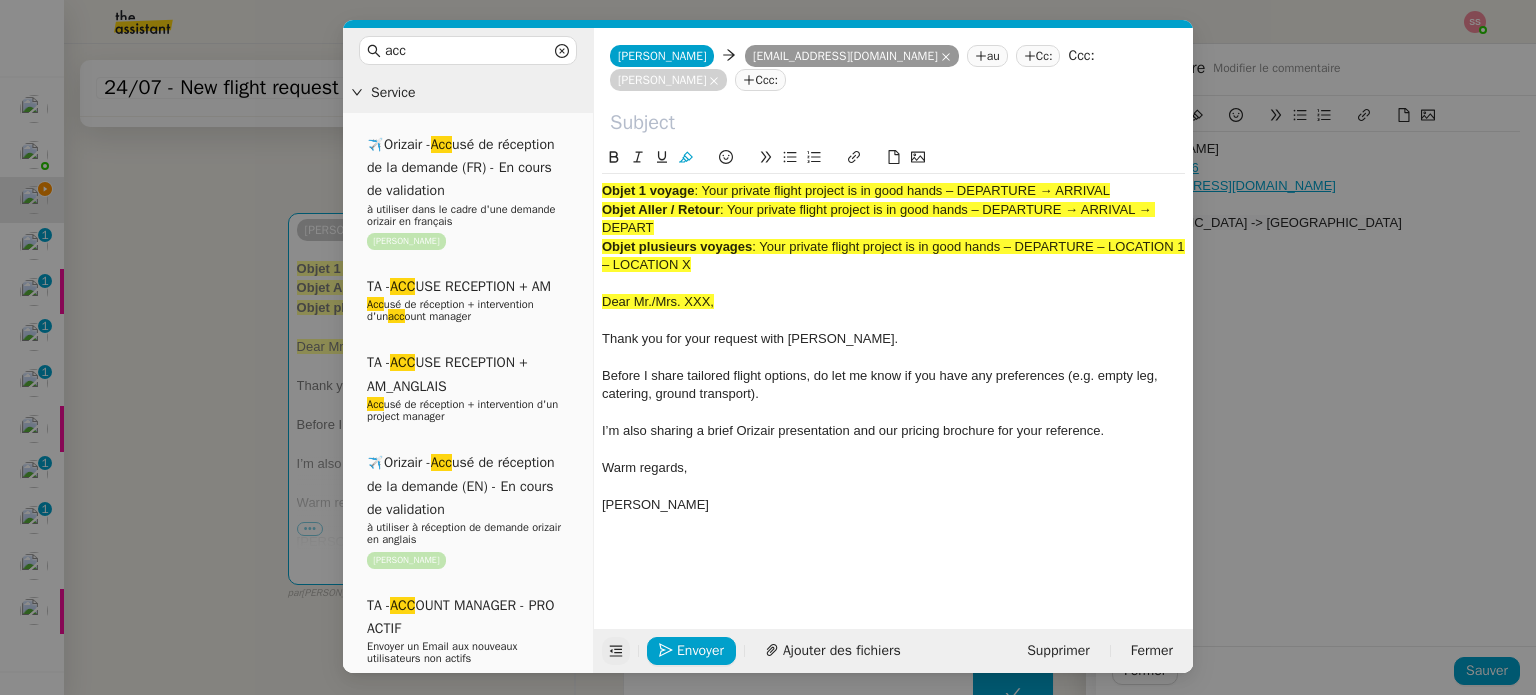 copy on "Your private flight project is in good hands – DEPARTURE → ARRIVAL" 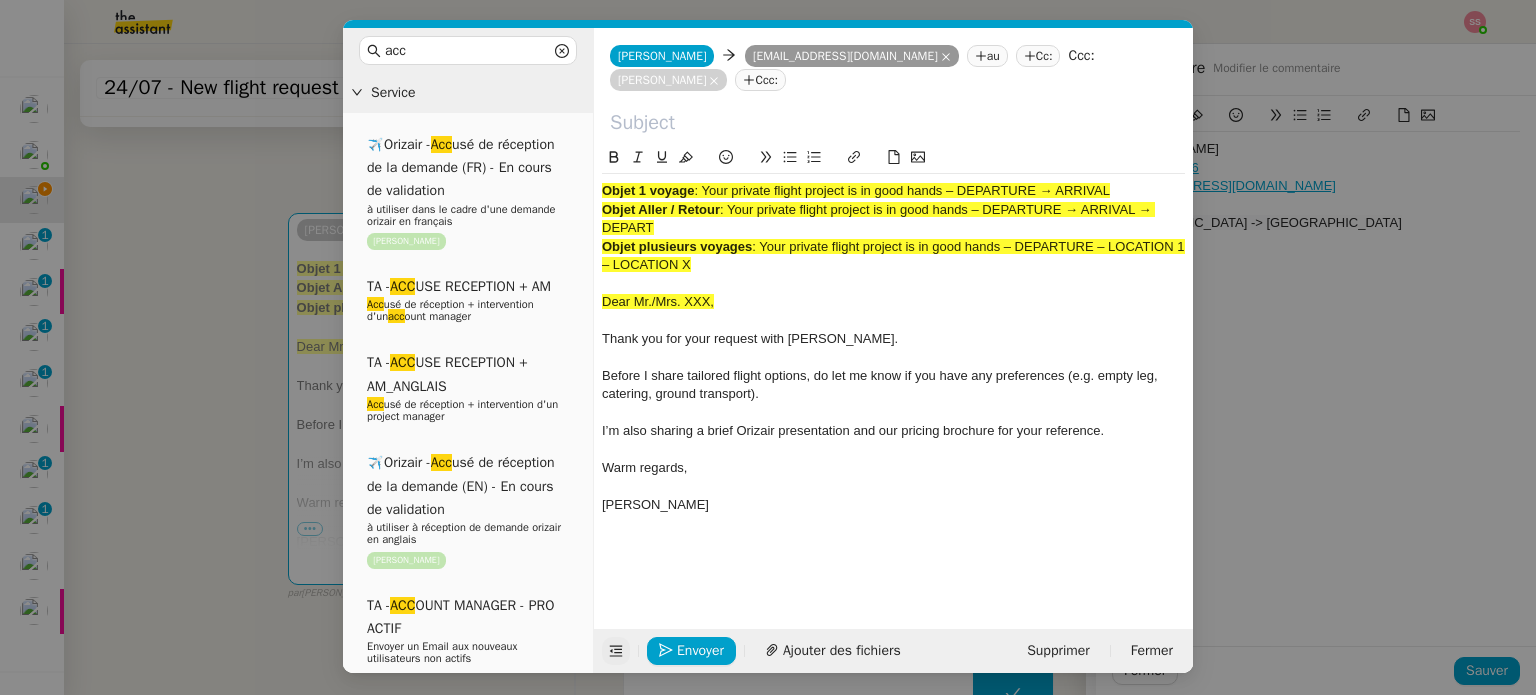 paste on "Your private flight project is in good hands – DEPARTURE → ARRIVAL" 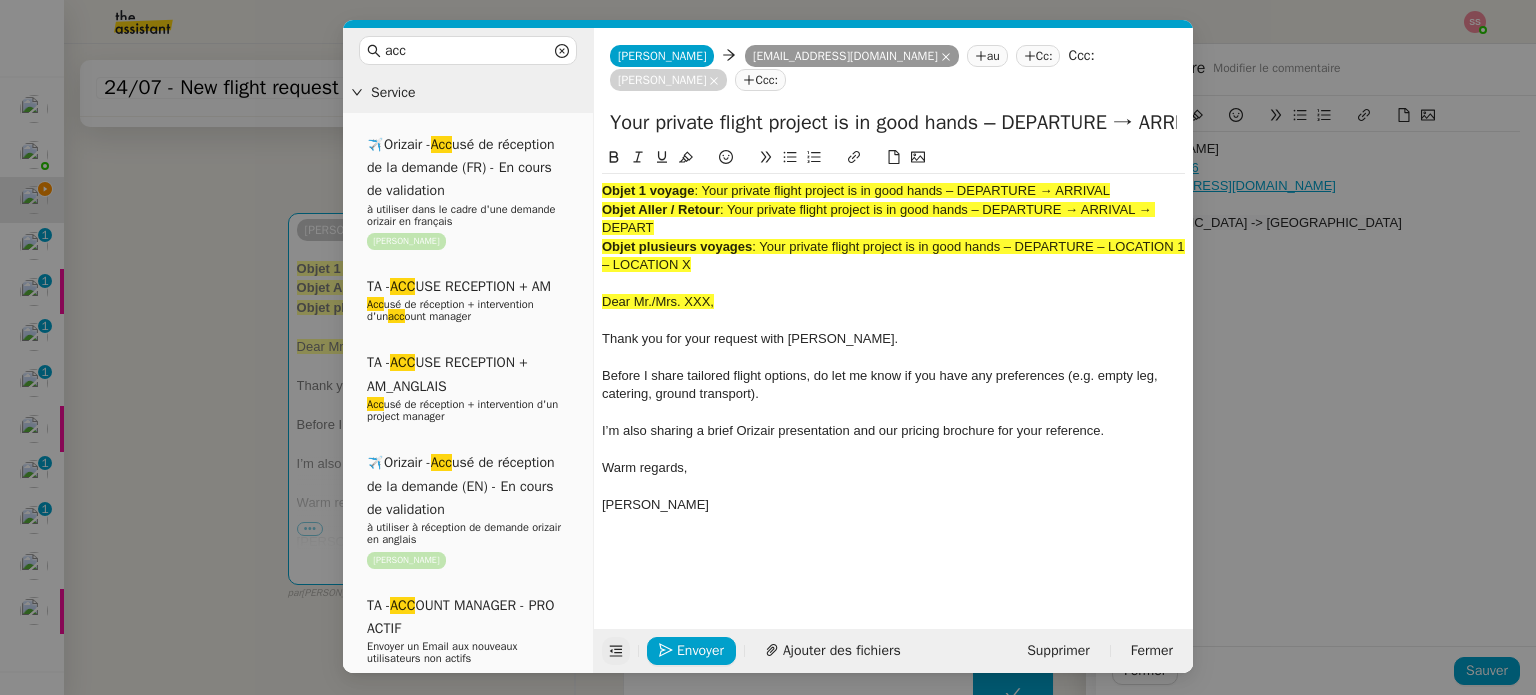 scroll, scrollTop: 0, scrollLeft: 92, axis: horizontal 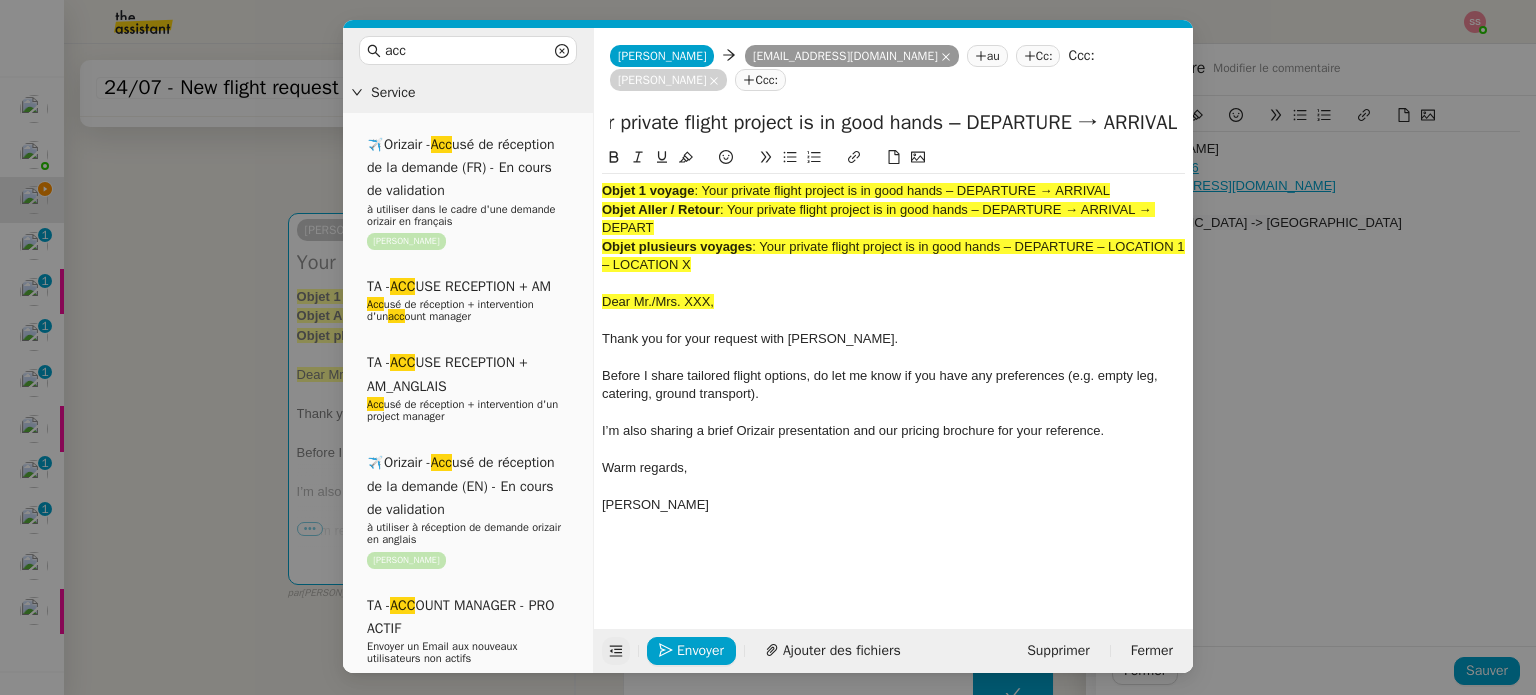 type on "Your private flight project is in good hands – DEPARTURE → ARRIVAL" 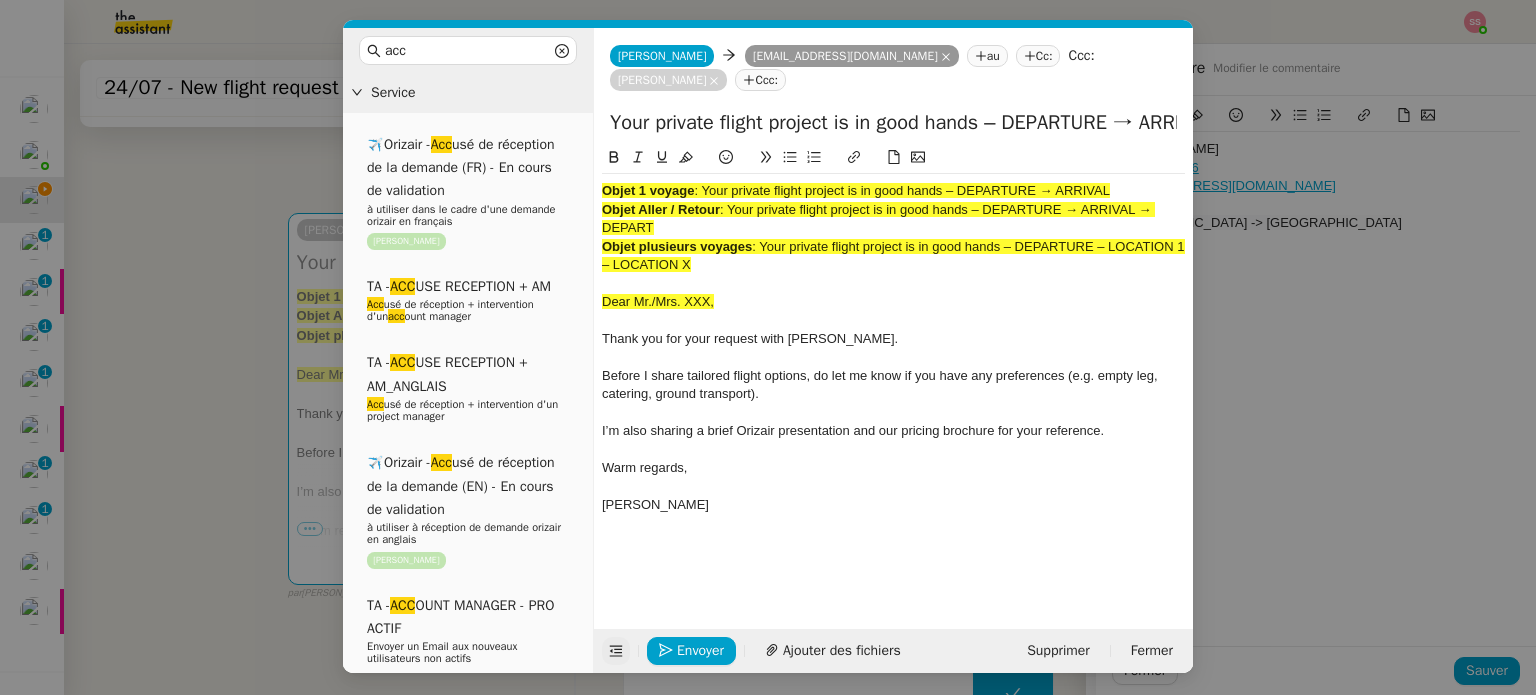 drag, startPoint x: 726, startPoint y: 240, endPoint x: 588, endPoint y: 136, distance: 172.80046 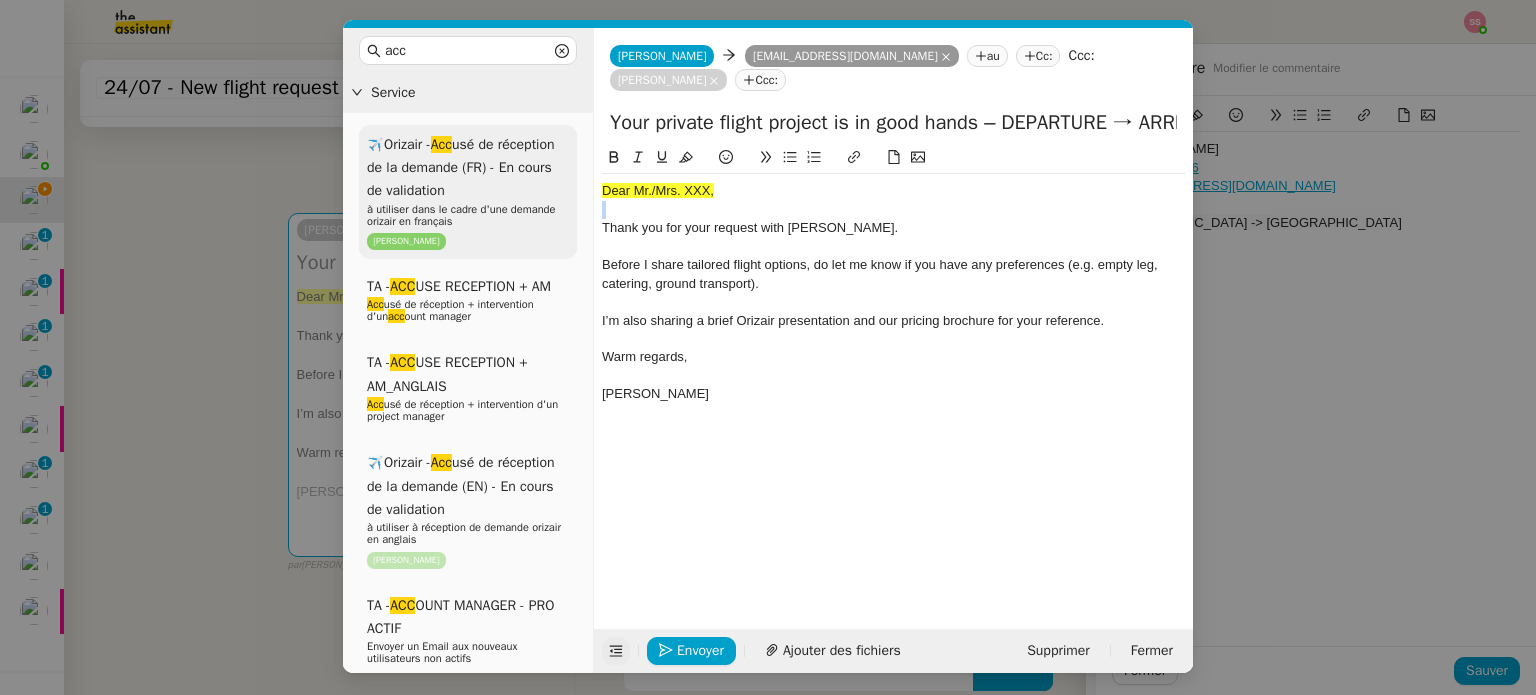 drag, startPoint x: 724, startPoint y: 170, endPoint x: 399, endPoint y: 183, distance: 325.2599 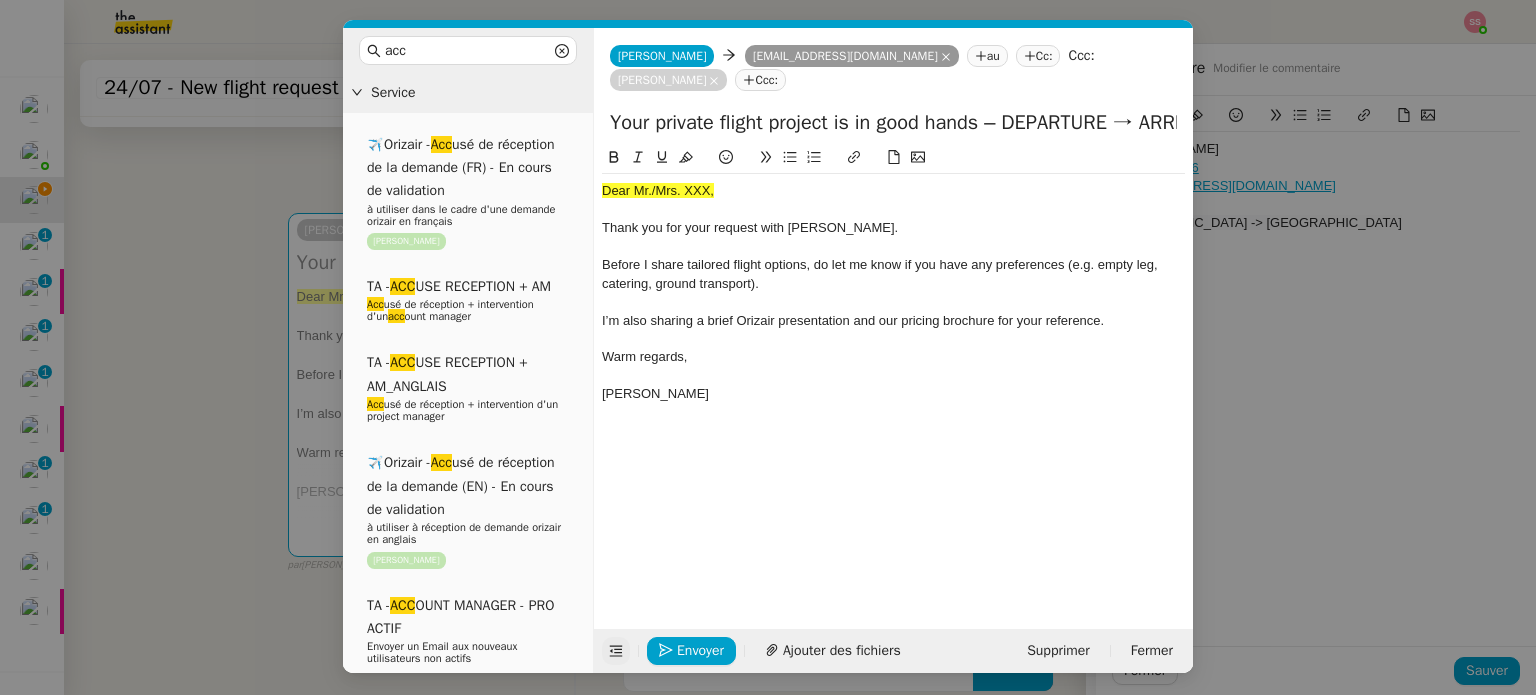 click on "Dear Mr./Mrs. XXX," 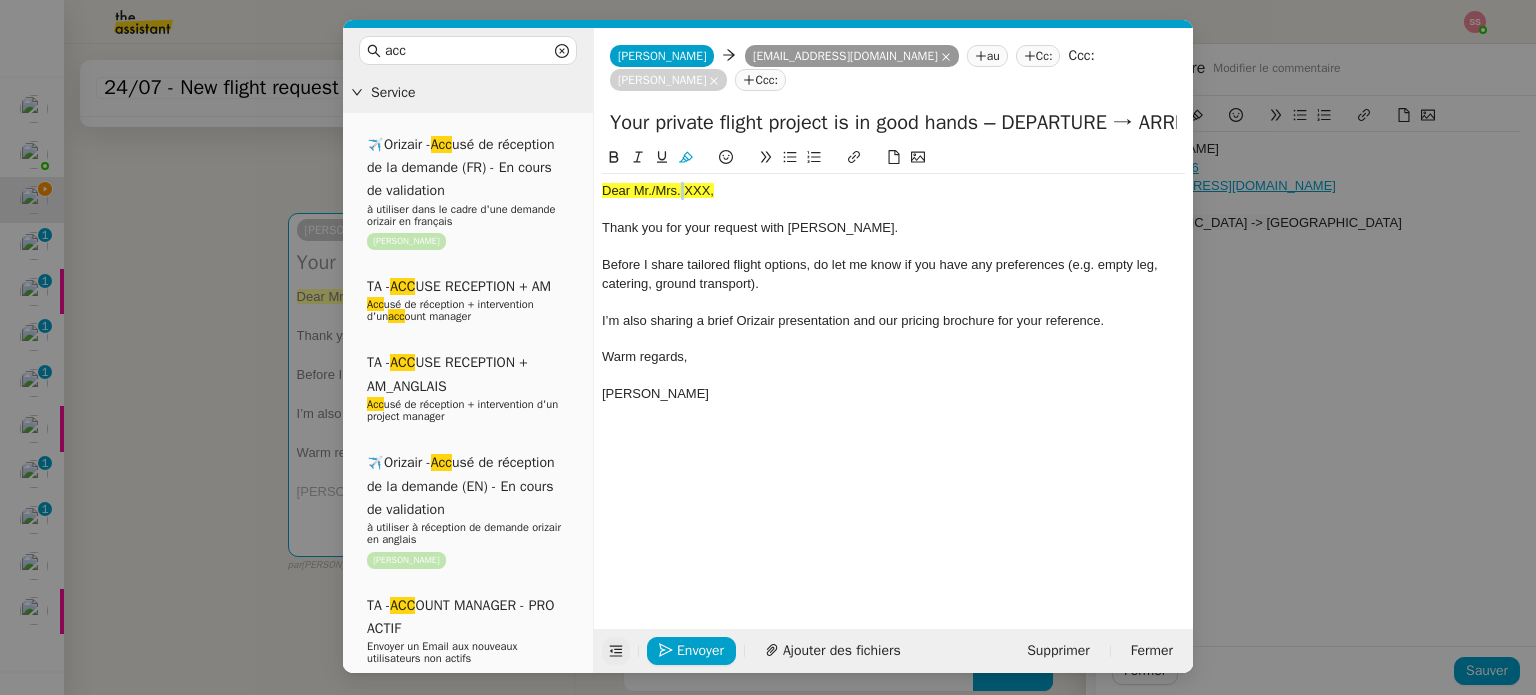 click on "Dear Mr./Mrs. XXX," 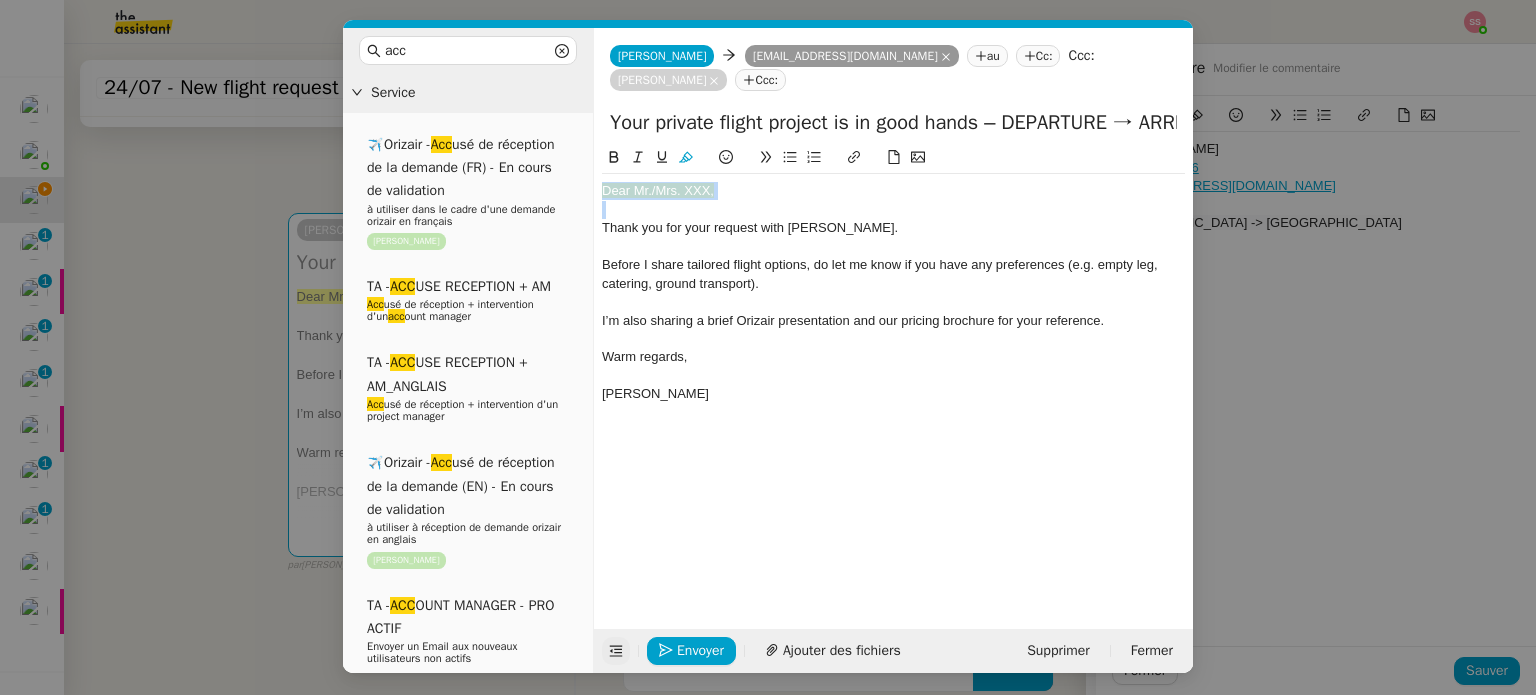 click on "Dear Mr./Mrs. XXX," 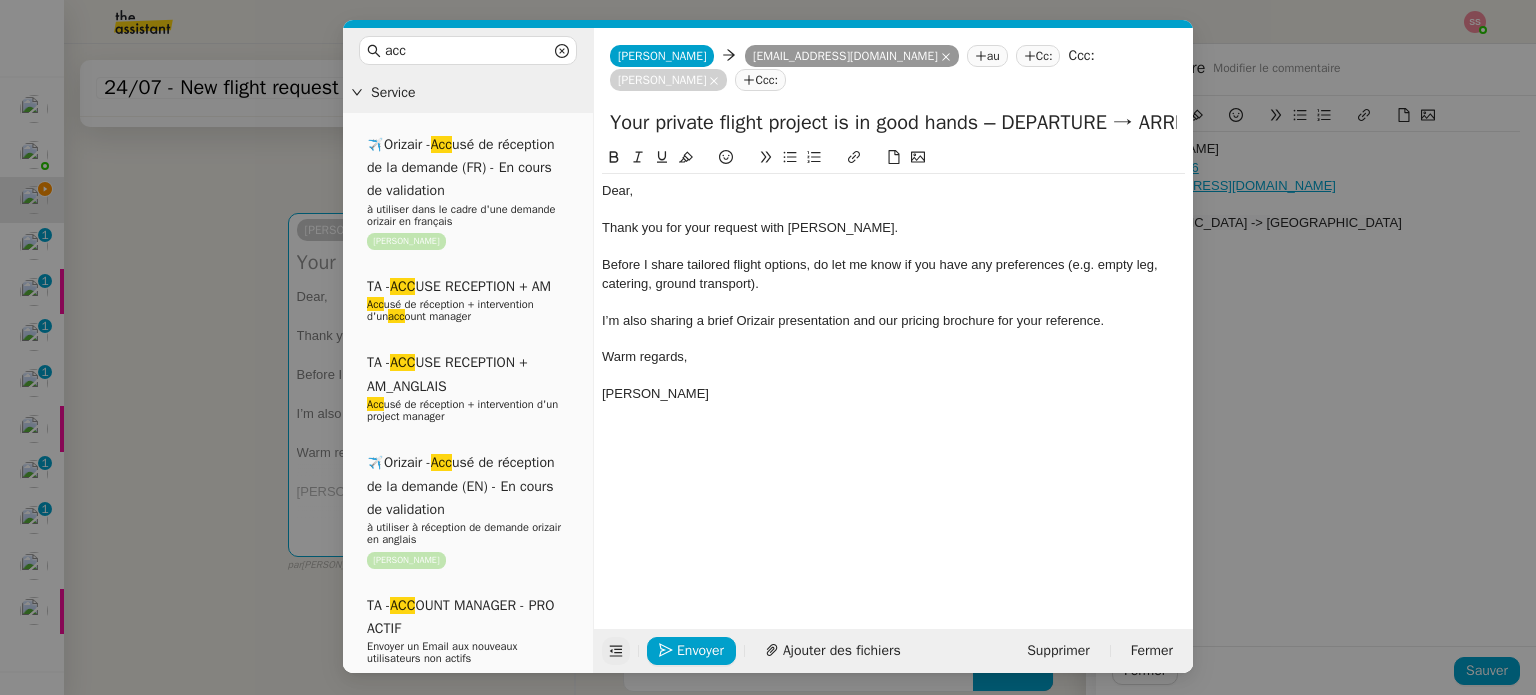 click on "acc Service ✈️Orizair -  Acc usé de réception de la demande (FR) - En cours de validation    à utiliser dans le cadre d'une demande orizair en français  [PERSON_NAME] TA -  ACC USE RECEPTION + AM    Acc usé de réception + intervention d'un  acc ount manager TA -  ACC USE RECEPTION + AM_ANGLAIS    Acc usé de réception + intervention d'un project manager ✈️Orizair -  Acc usé de réception de la demande (EN) - En cours de validation    à utiliser à réception de demande orizair en anglais  [PERSON_NAME] TA -  ACC OUNT MANAGER - PRO ACTIF    Envoyer un Email aux nouveaux utilisateurs non actifs TA -  ACC USE RECEPTION    Acc usé de réception de la demande TA -  ACC USE RECEPTION (EN)    TA -  ACC ES BANQUE DEDIE    A utiliser dans le cadre de la mise en place d' acc ès bancaires dédiés TA - AJOUT ELEMENT COFFRE FORT    A utiliser lorsque le client doit partager un nouvel  acc ès à son coffre-fort TA - PARTAGE DE CALENDRIER (EN)    acc ès et la gestion    Acc Common ✈️Orizair -" at bounding box center (768, 347) 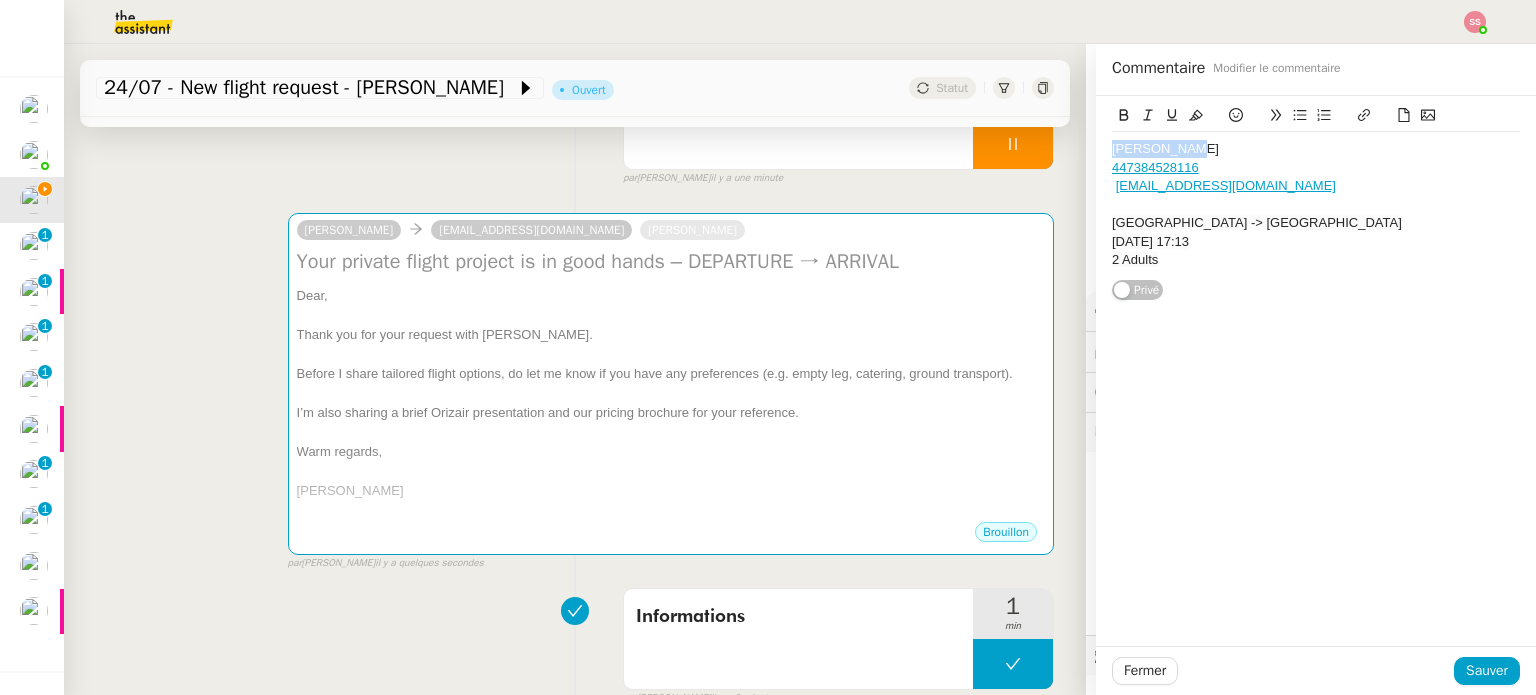 drag, startPoint x: 1164, startPoint y: 146, endPoint x: 1080, endPoint y: 151, distance: 84.14868 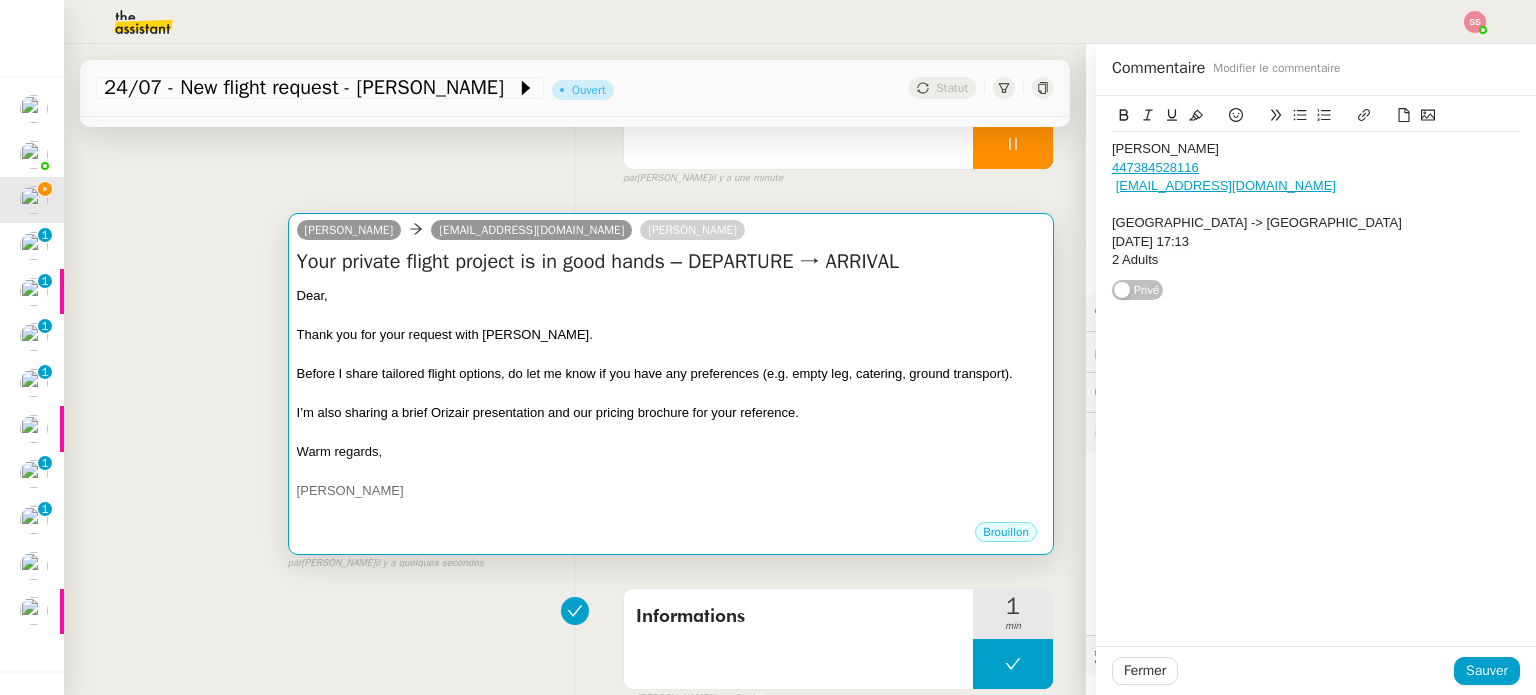 click on "I’m also sharing a brief Orizair presentation and our pricing brochure for your reference." at bounding box center (671, 413) 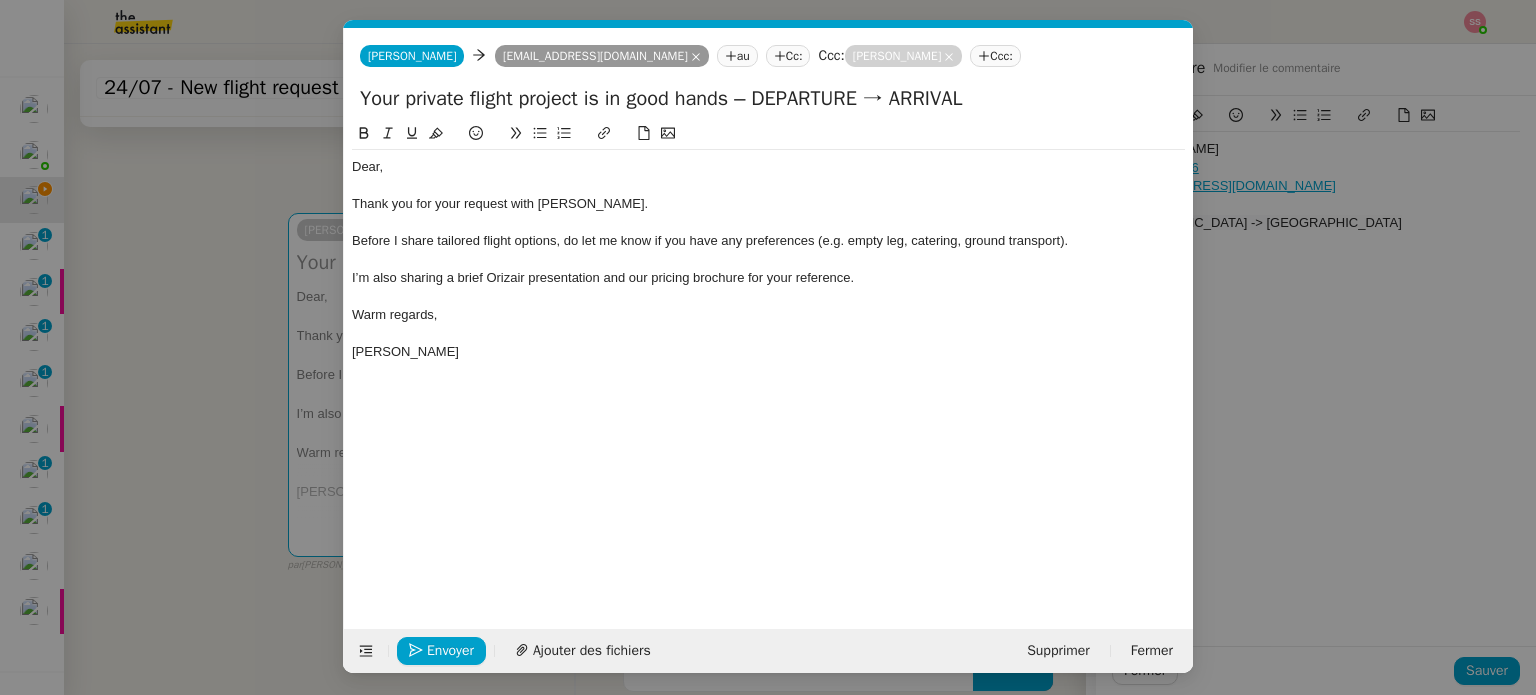 scroll, scrollTop: 0, scrollLeft: 61, axis: horizontal 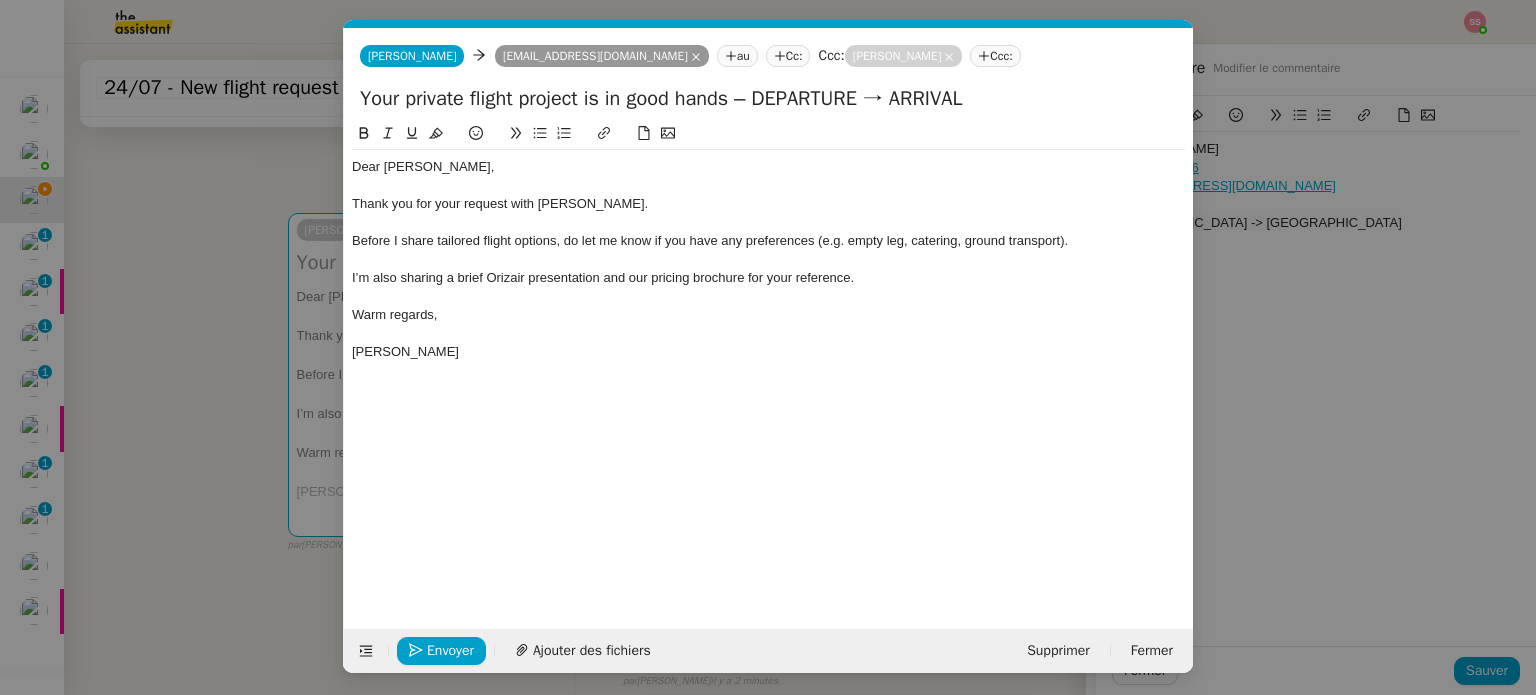 drag, startPoint x: 191, startPoint y: 321, endPoint x: 257, endPoint y: 311, distance: 66.75328 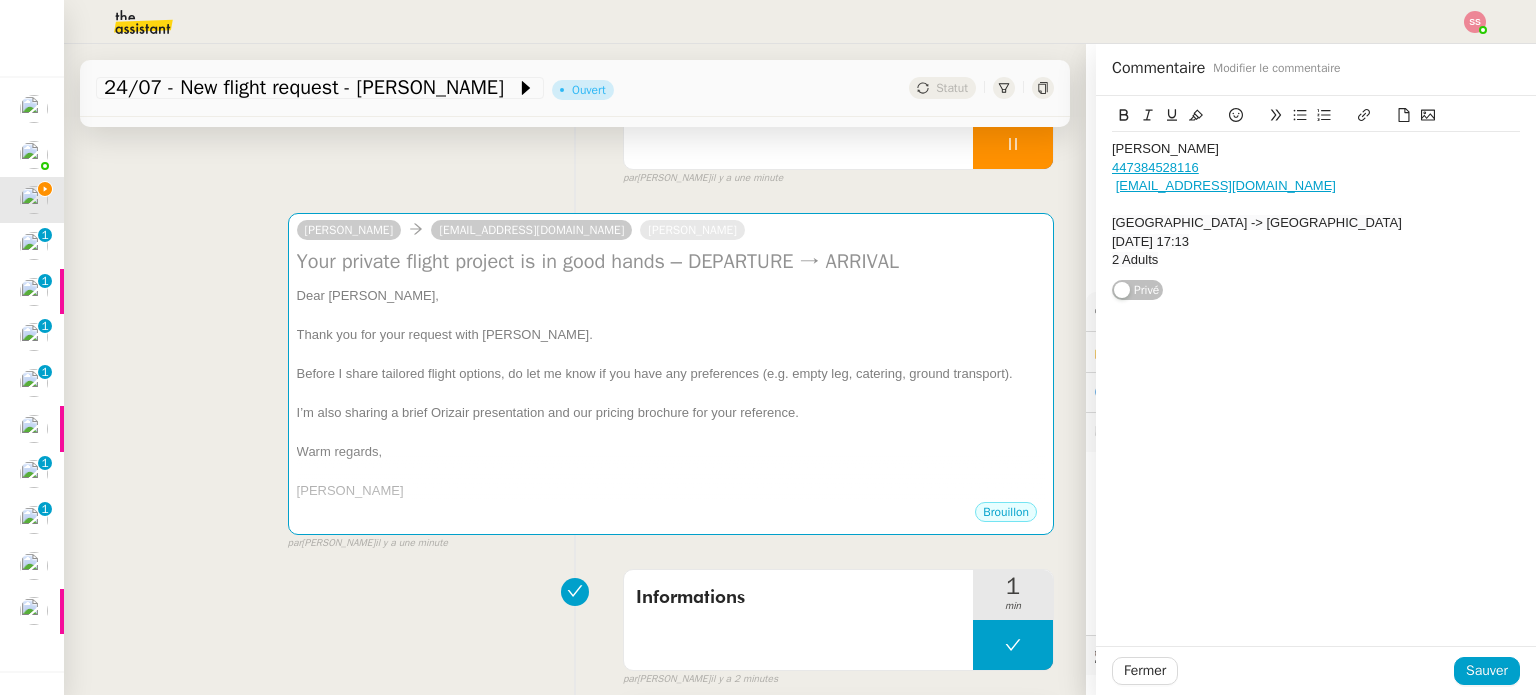 click on "[GEOGRAPHIC_DATA] -> [GEOGRAPHIC_DATA]" 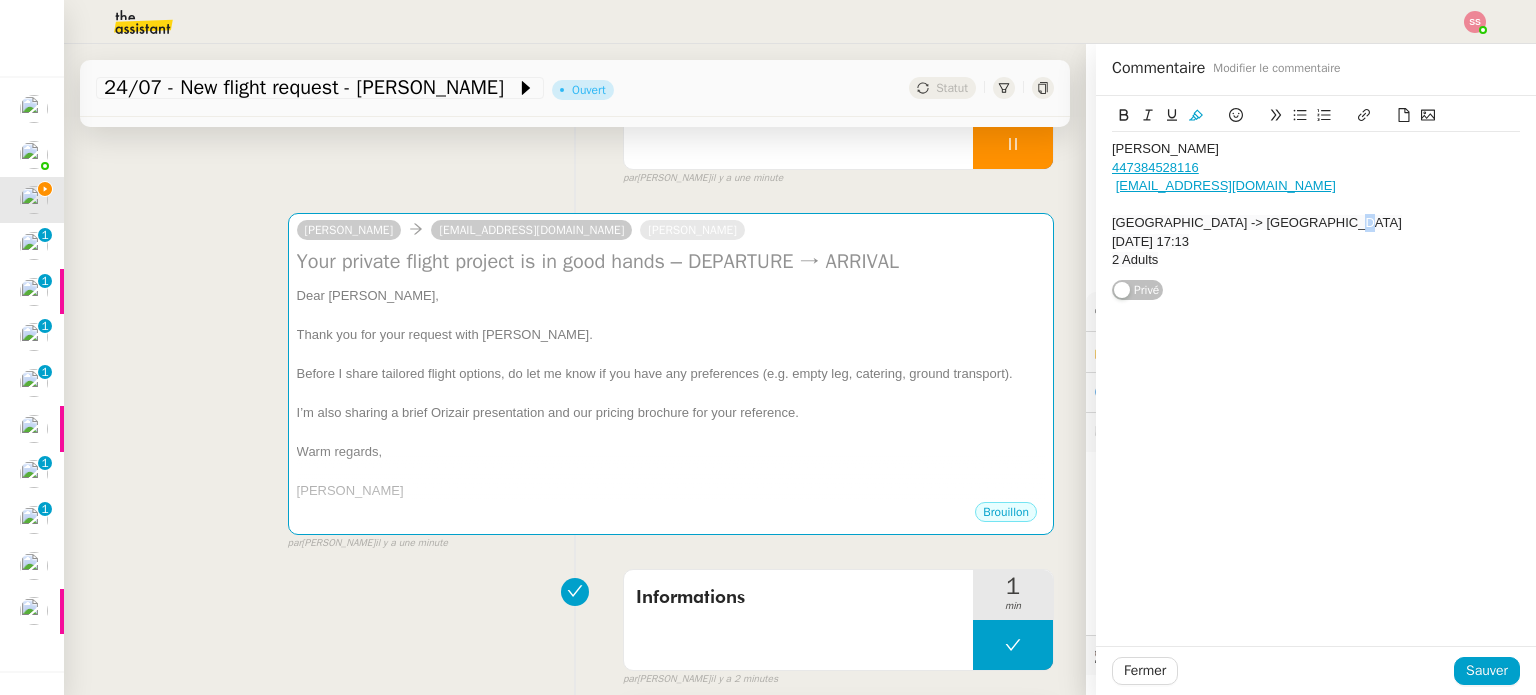click on "[GEOGRAPHIC_DATA] -> [GEOGRAPHIC_DATA]" 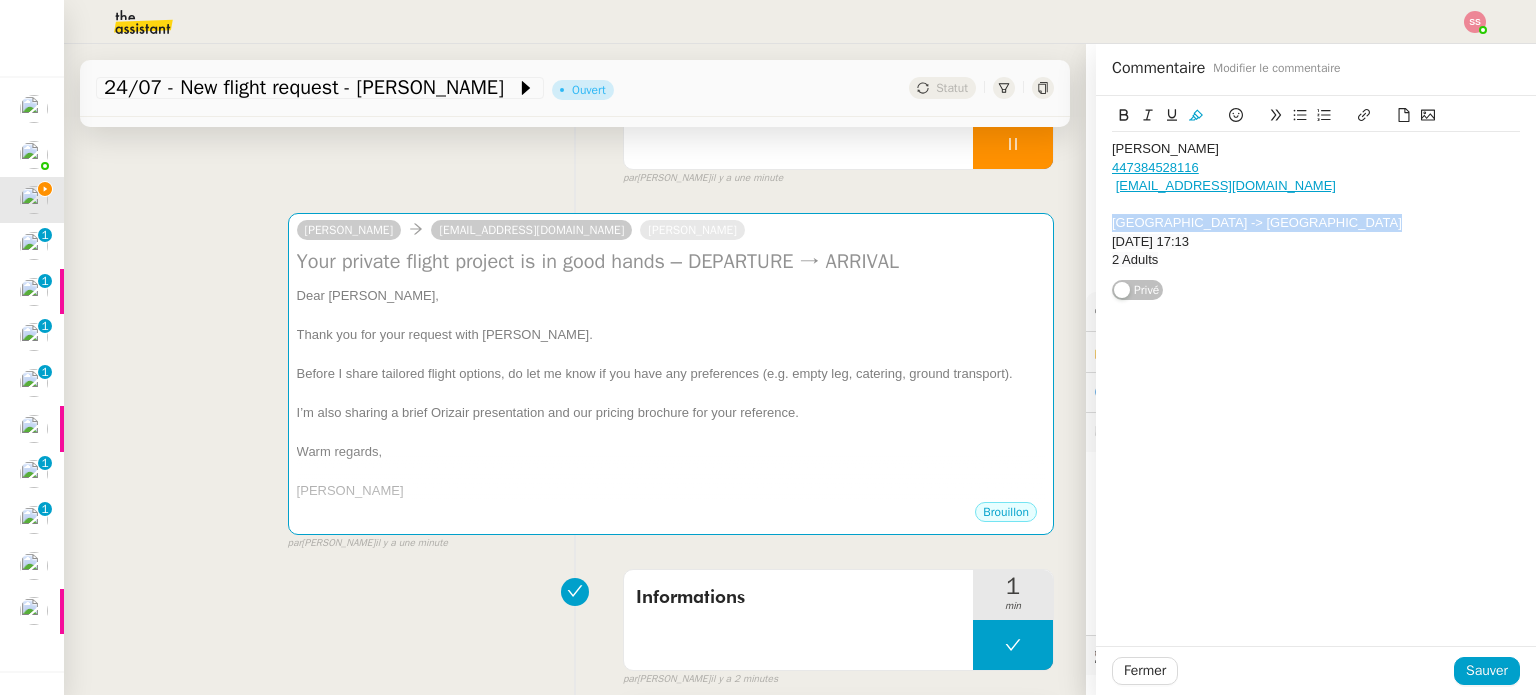 click on "[GEOGRAPHIC_DATA] -> [GEOGRAPHIC_DATA]" 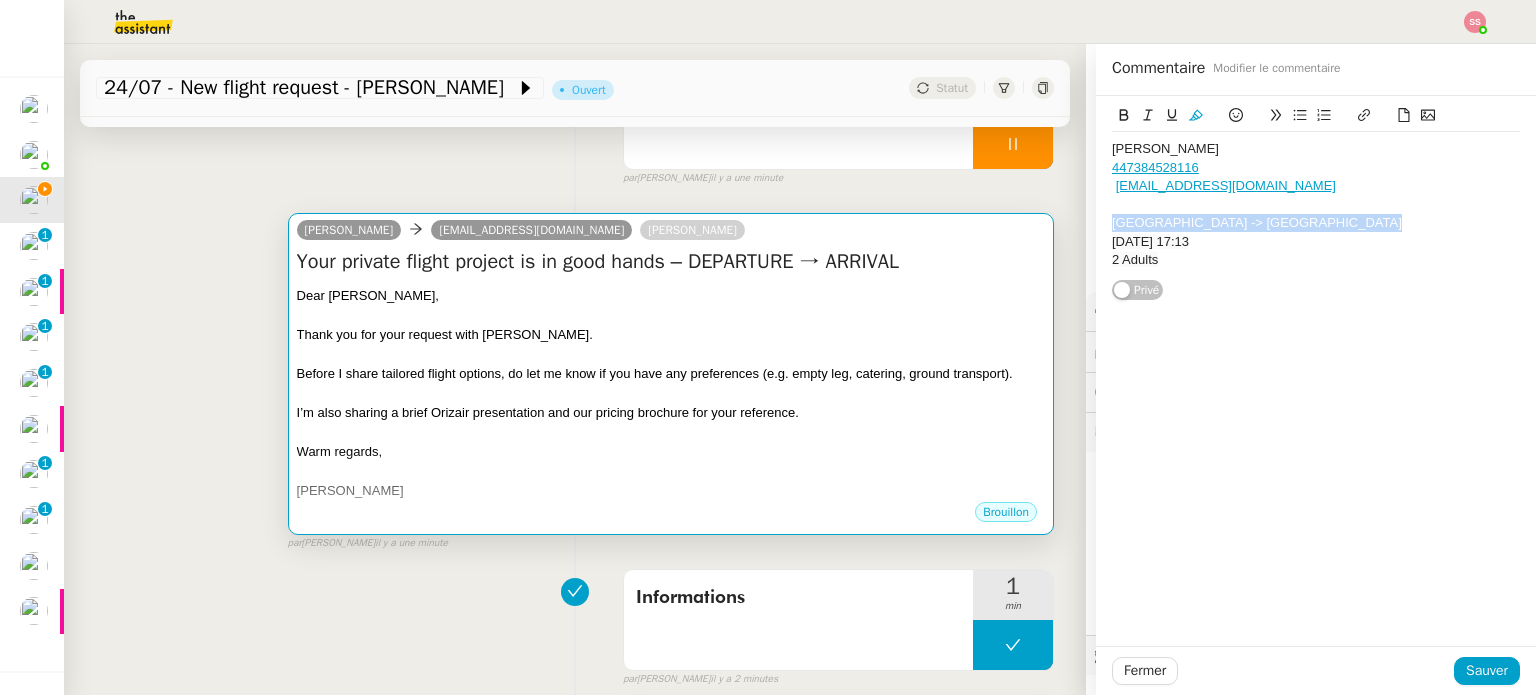 copy on "[GEOGRAPHIC_DATA] -> [GEOGRAPHIC_DATA]" 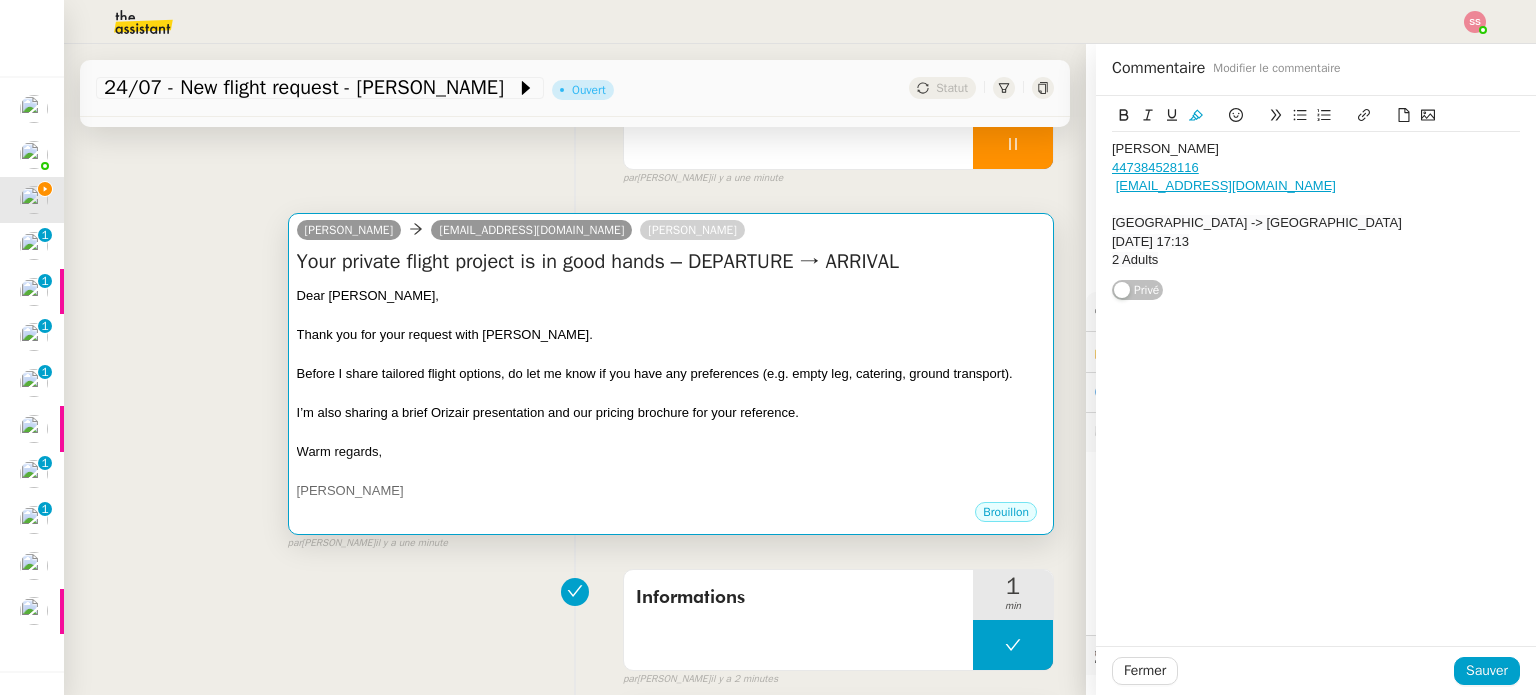 click at bounding box center (671, 354) 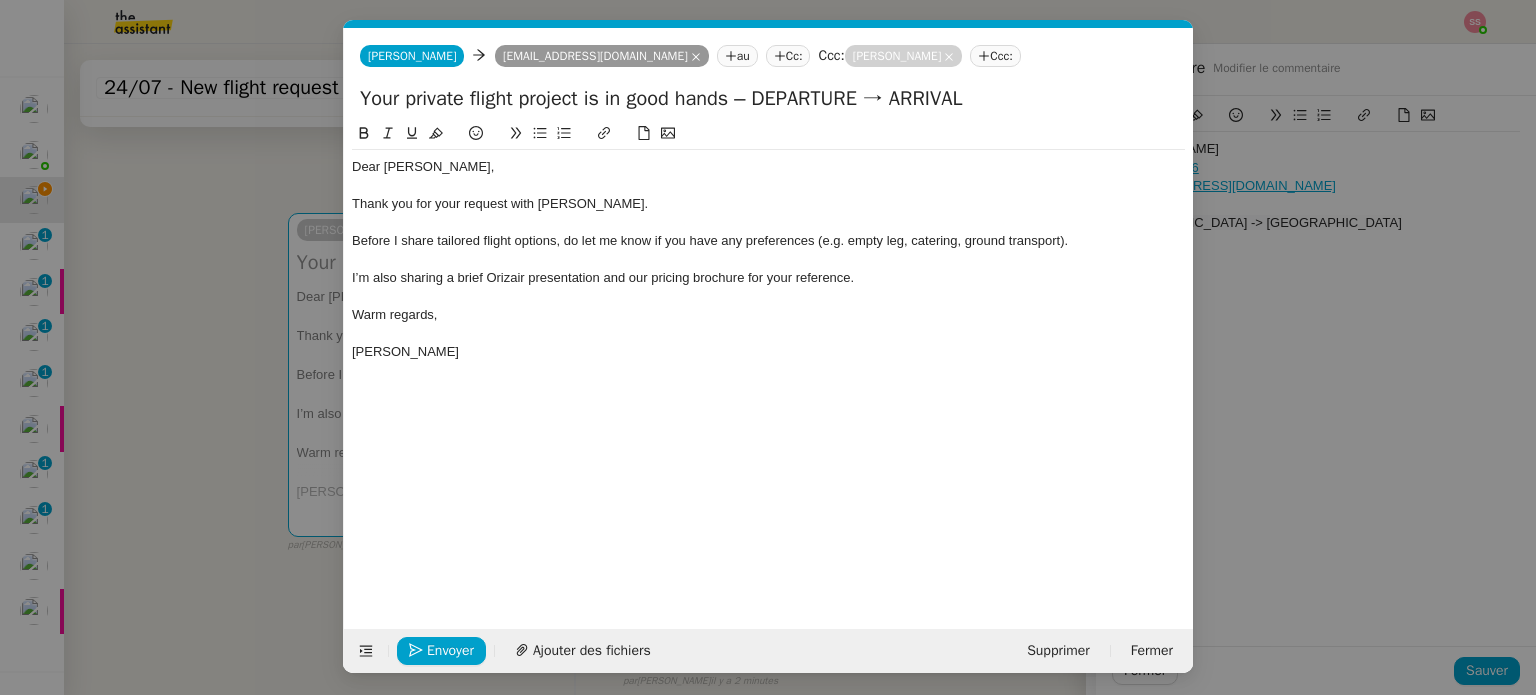 scroll, scrollTop: 0, scrollLeft: 61, axis: horizontal 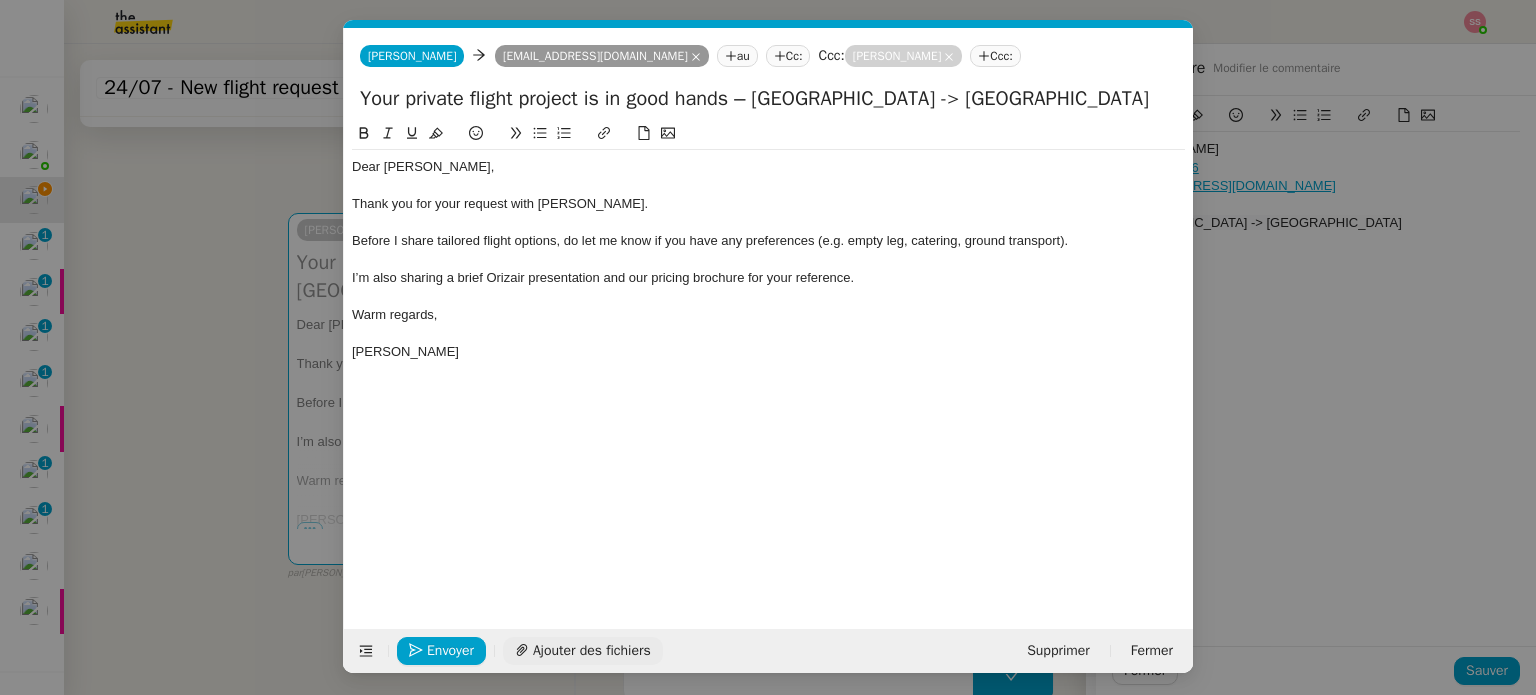 type on "Your private flight project is in good hands – [GEOGRAPHIC_DATA] -> [GEOGRAPHIC_DATA]" 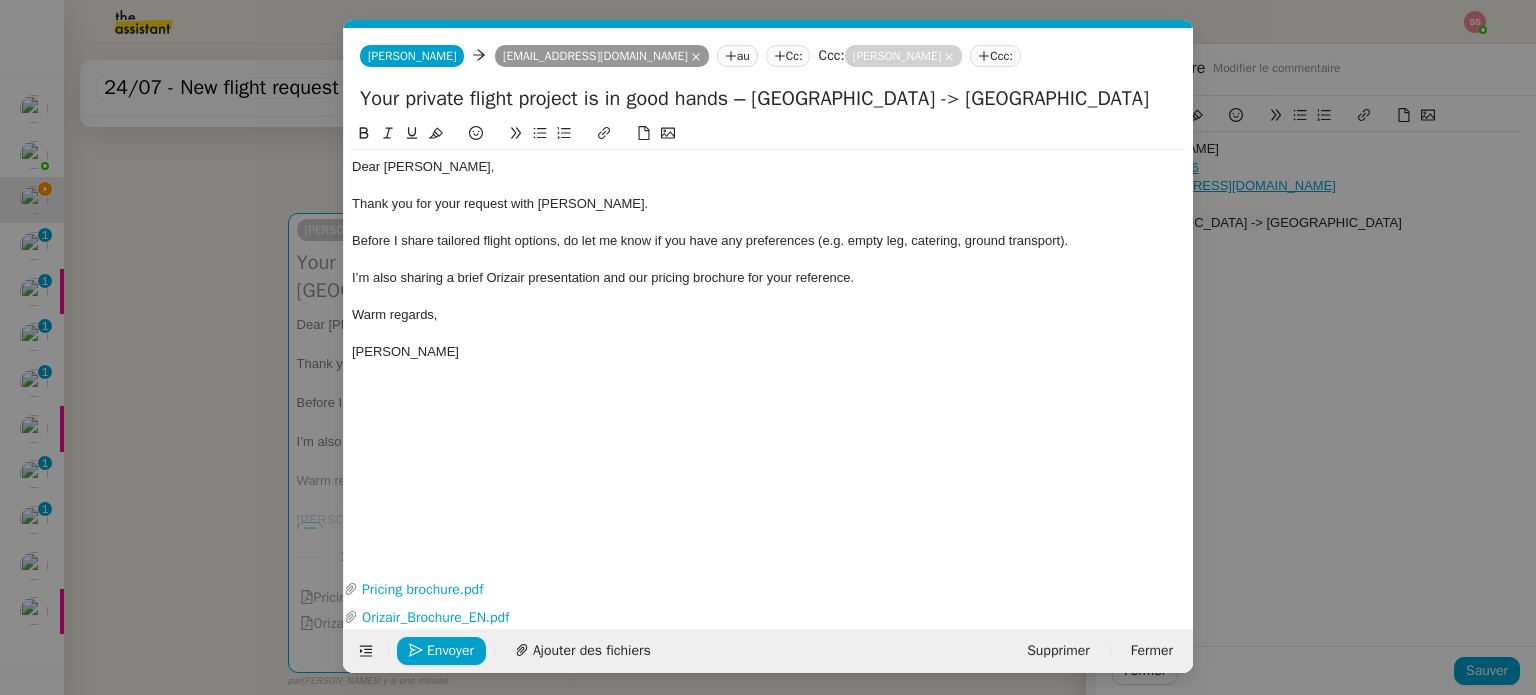 click on "Envoyer Ajouter des fichiers Supprimer Fermer" 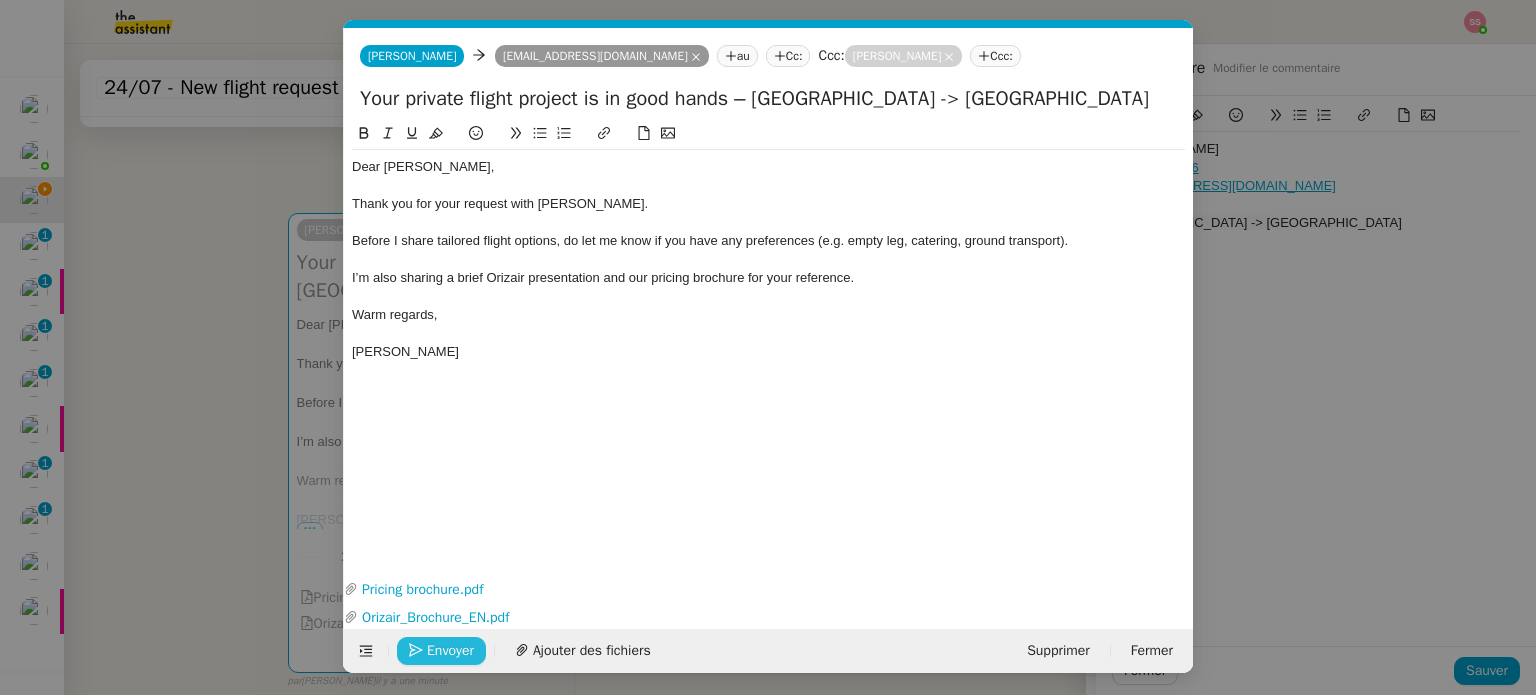 click on "Envoyer" 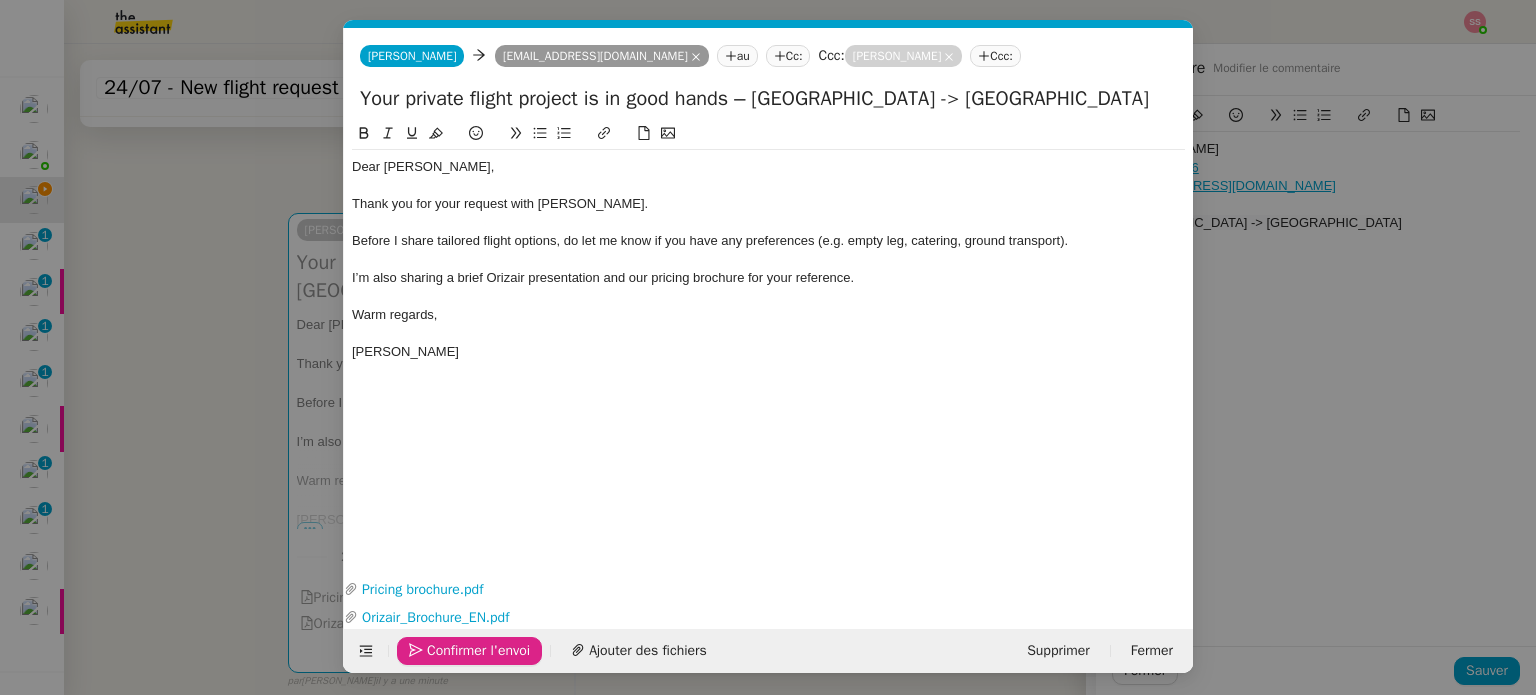click on "Confirmer l'envoi" 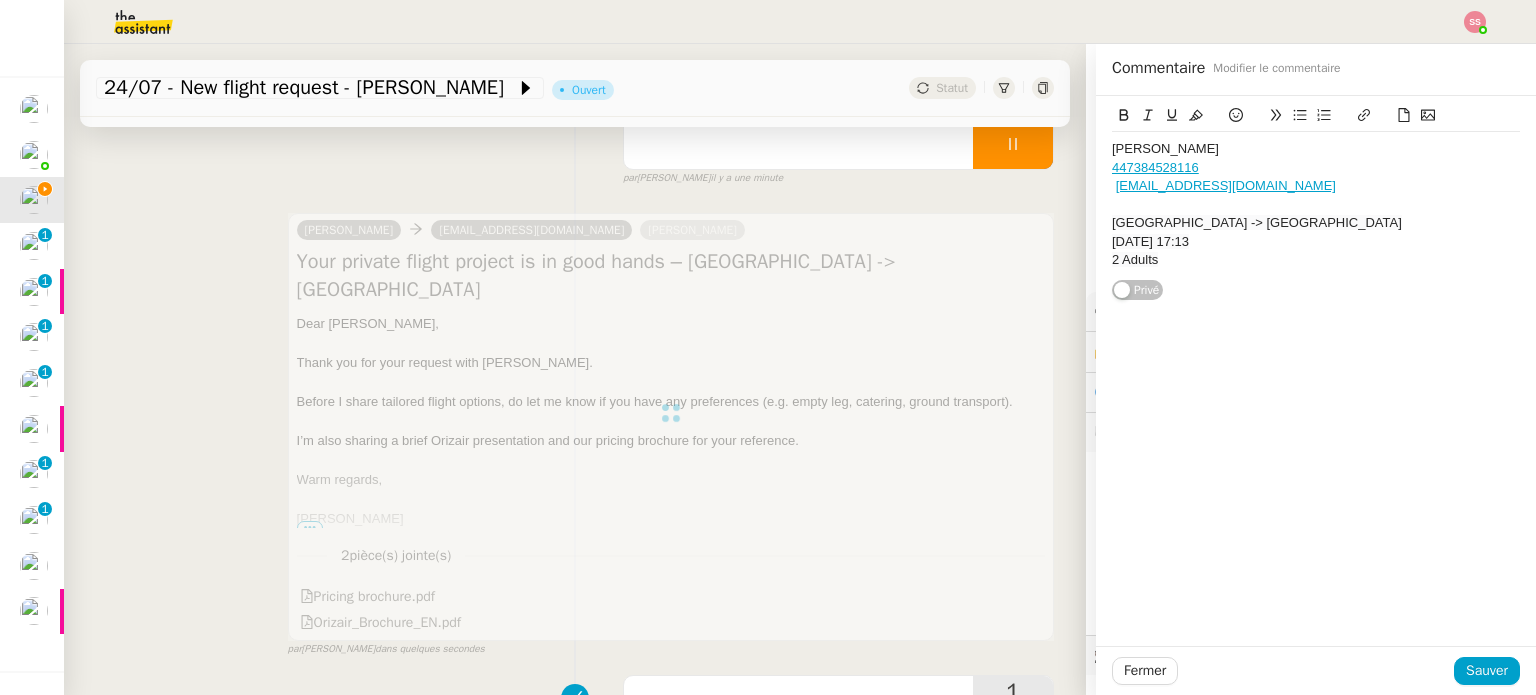 scroll, scrollTop: 0, scrollLeft: 0, axis: both 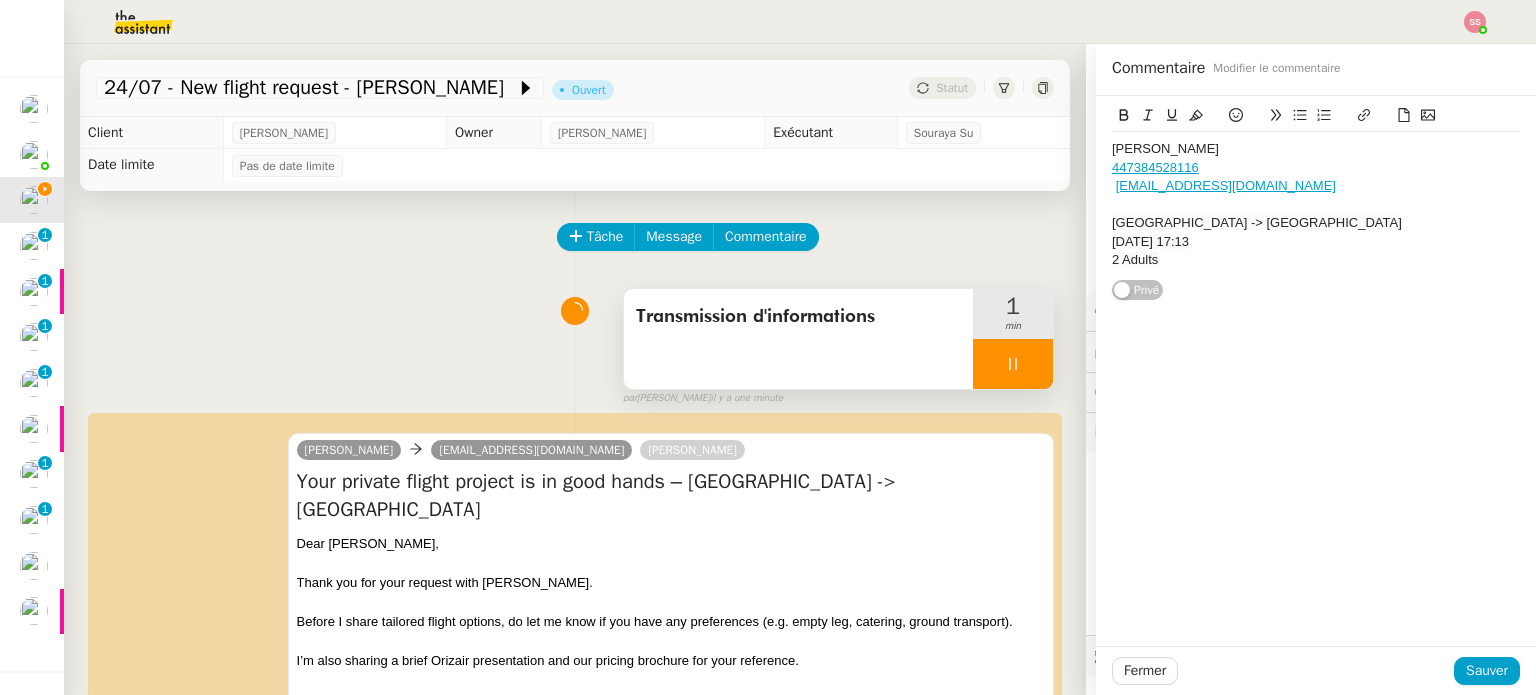 click at bounding box center [1013, 364] 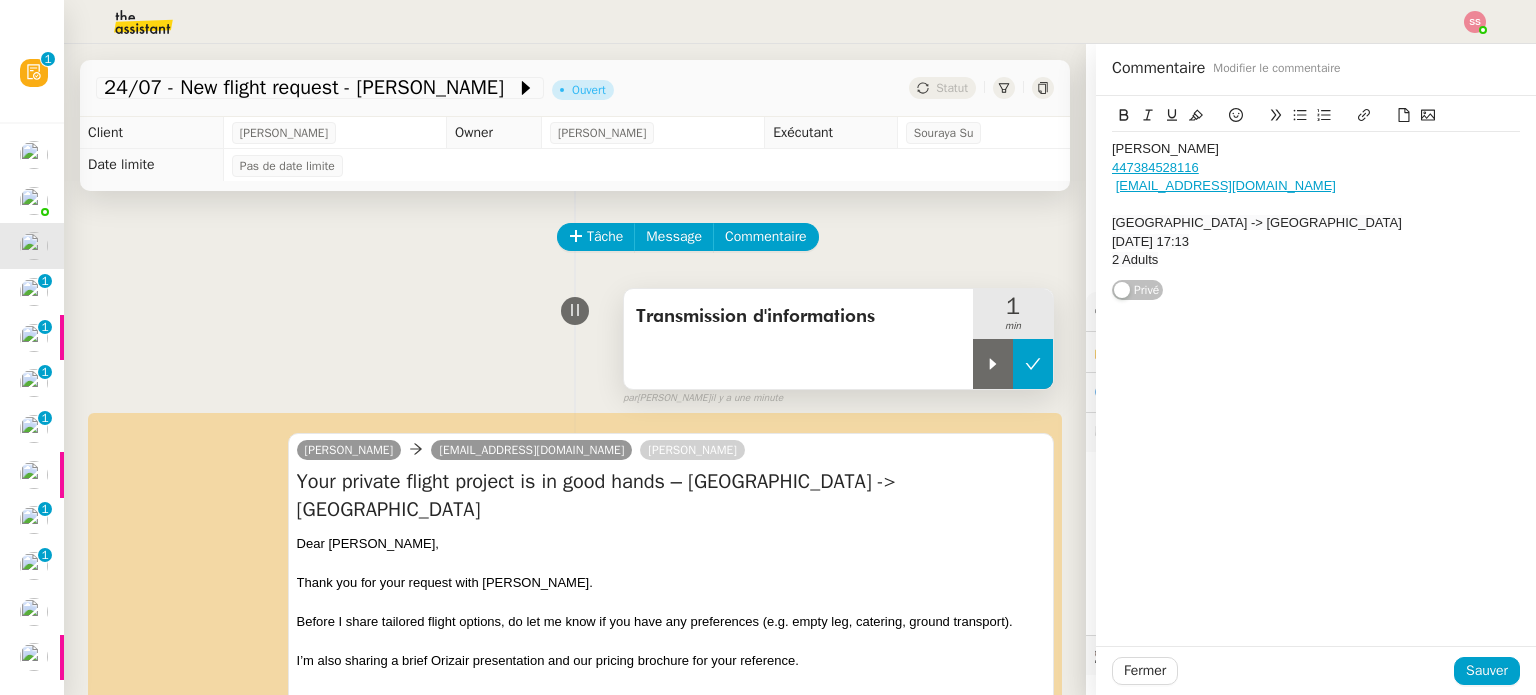 click 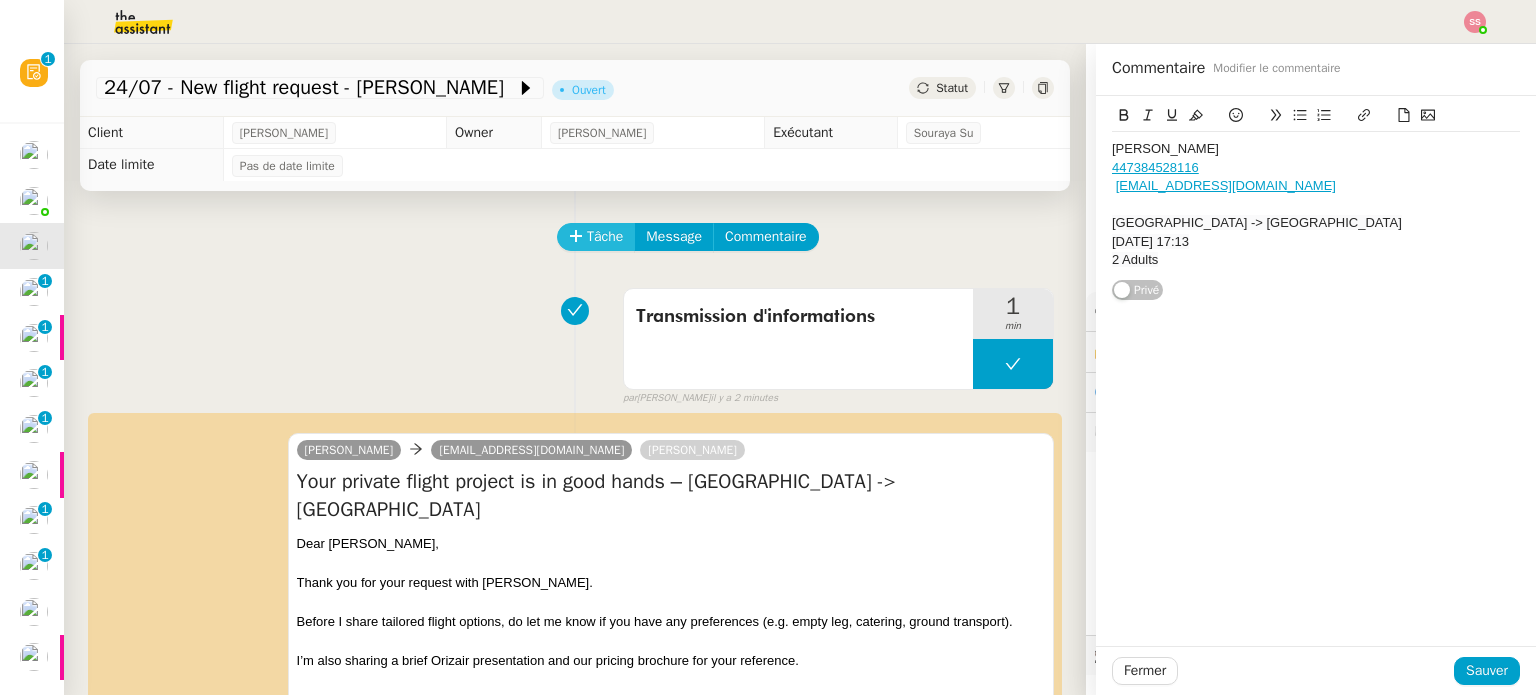 click on "Tâche" 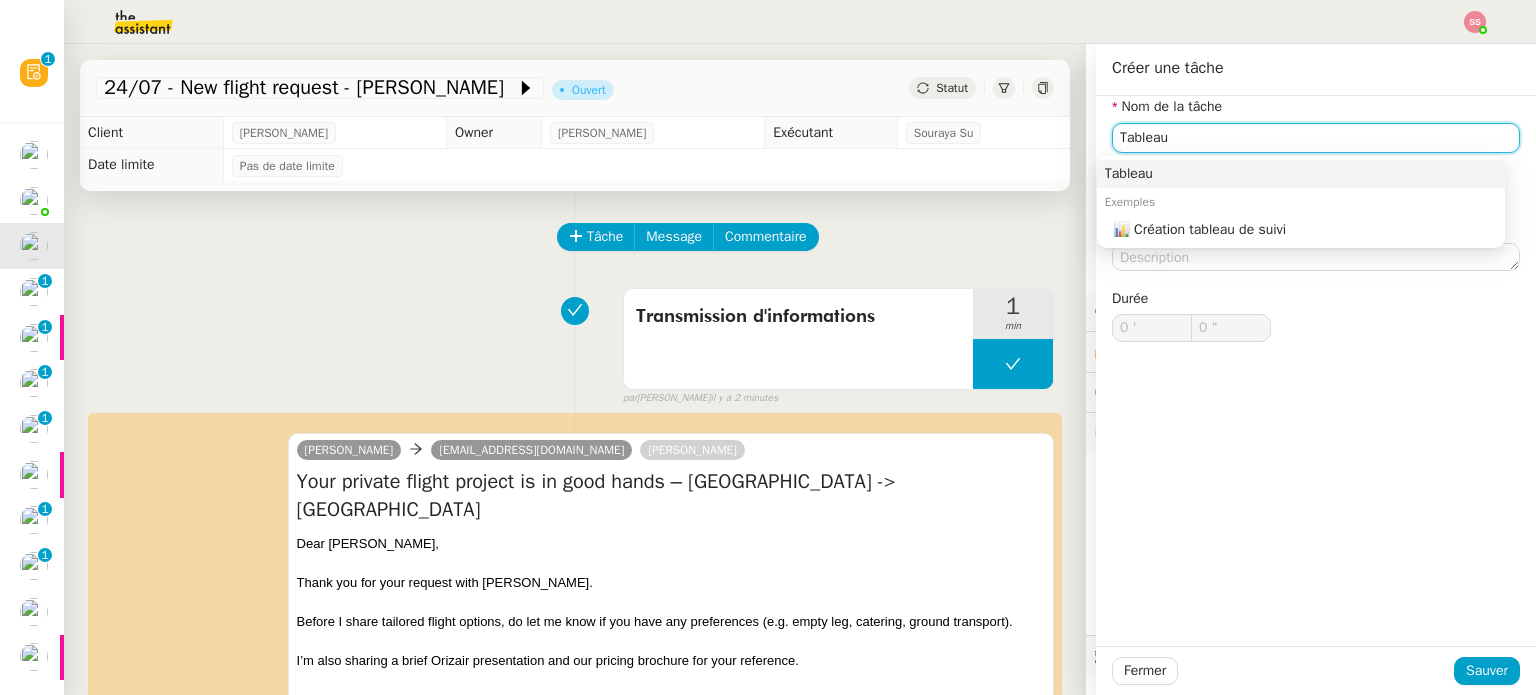 click on "Tableau" at bounding box center (1301, 174) 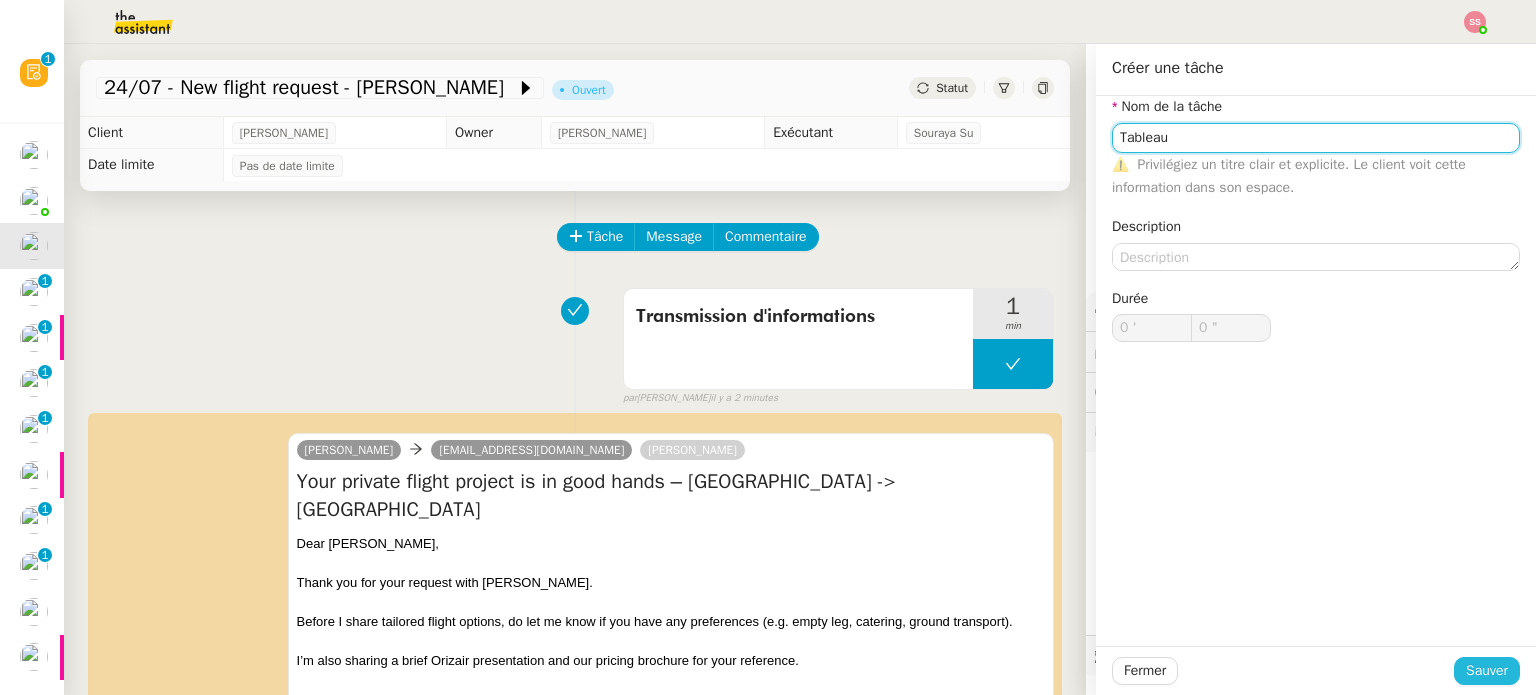 type on "Tableau" 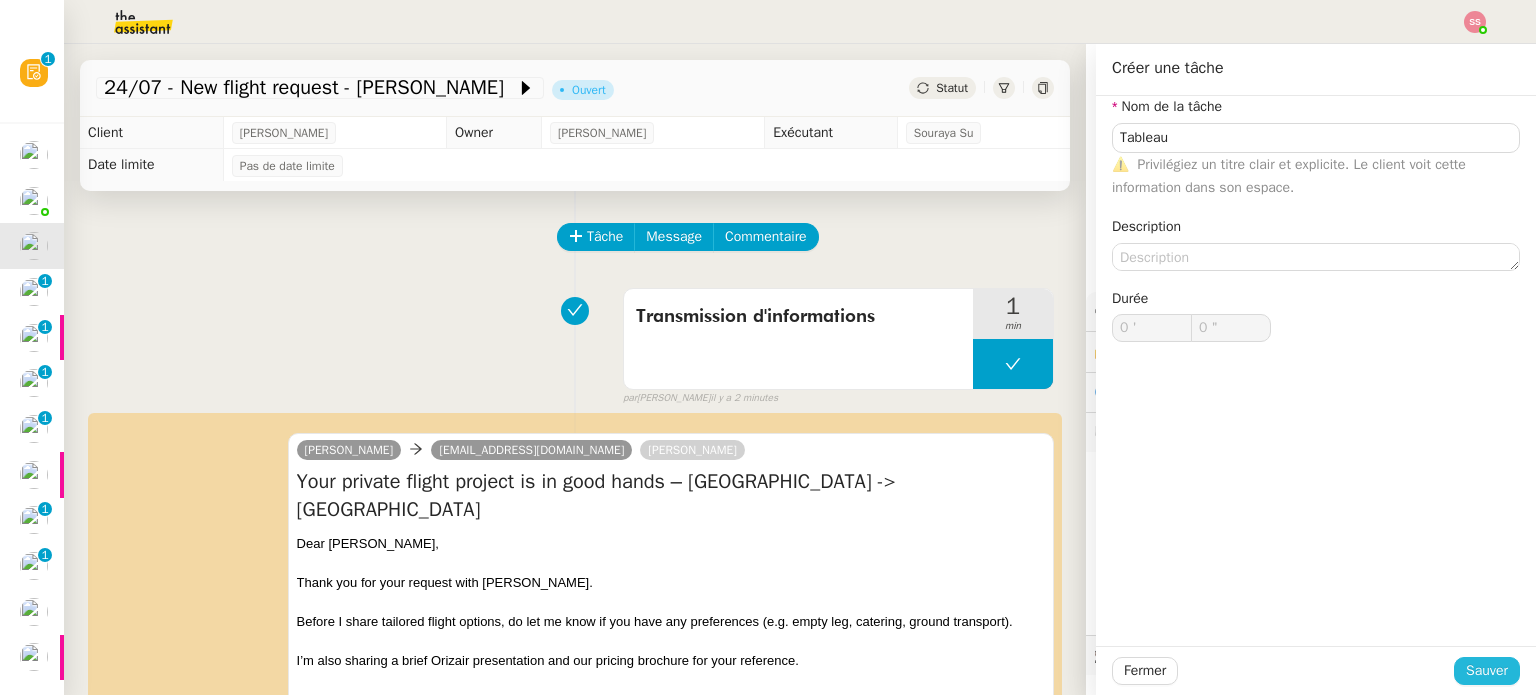 drag, startPoint x: 1490, startPoint y: 659, endPoint x: 1456, endPoint y: 628, distance: 46.010868 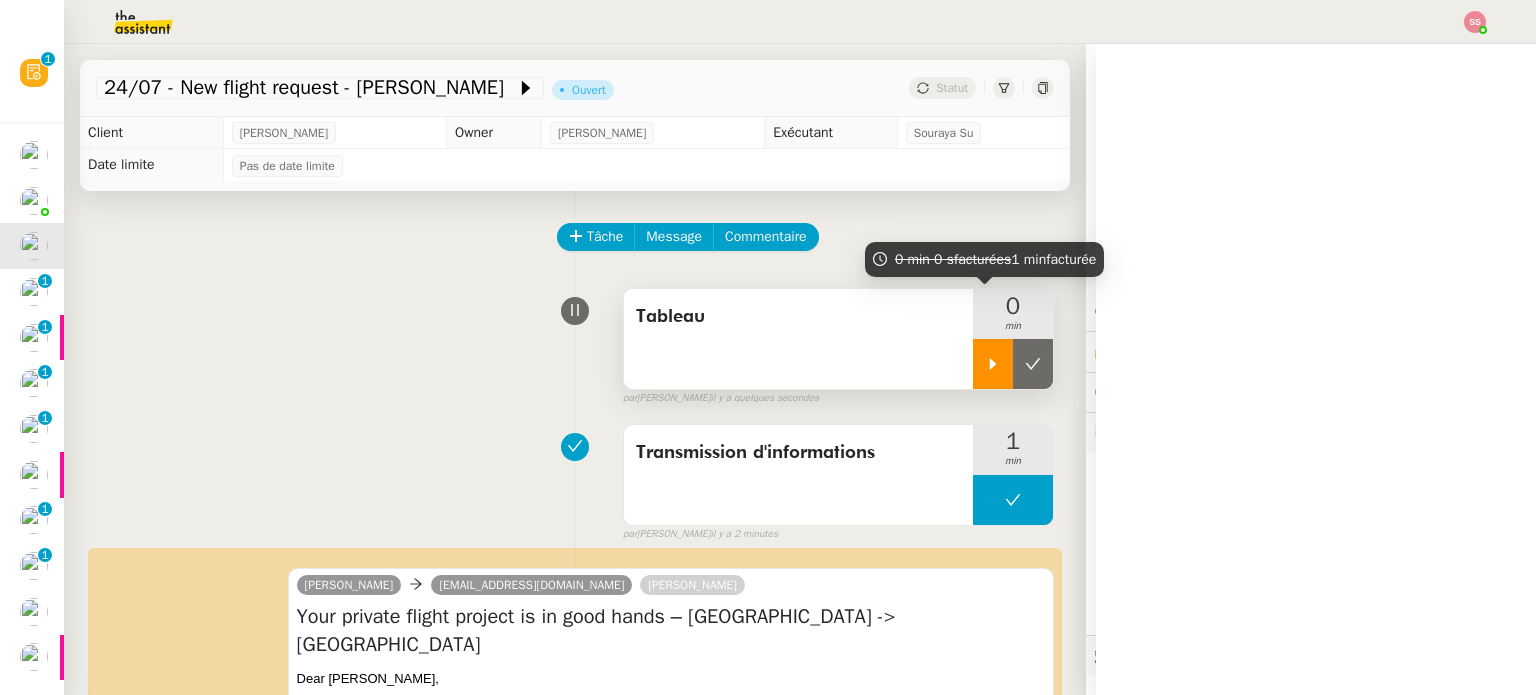click 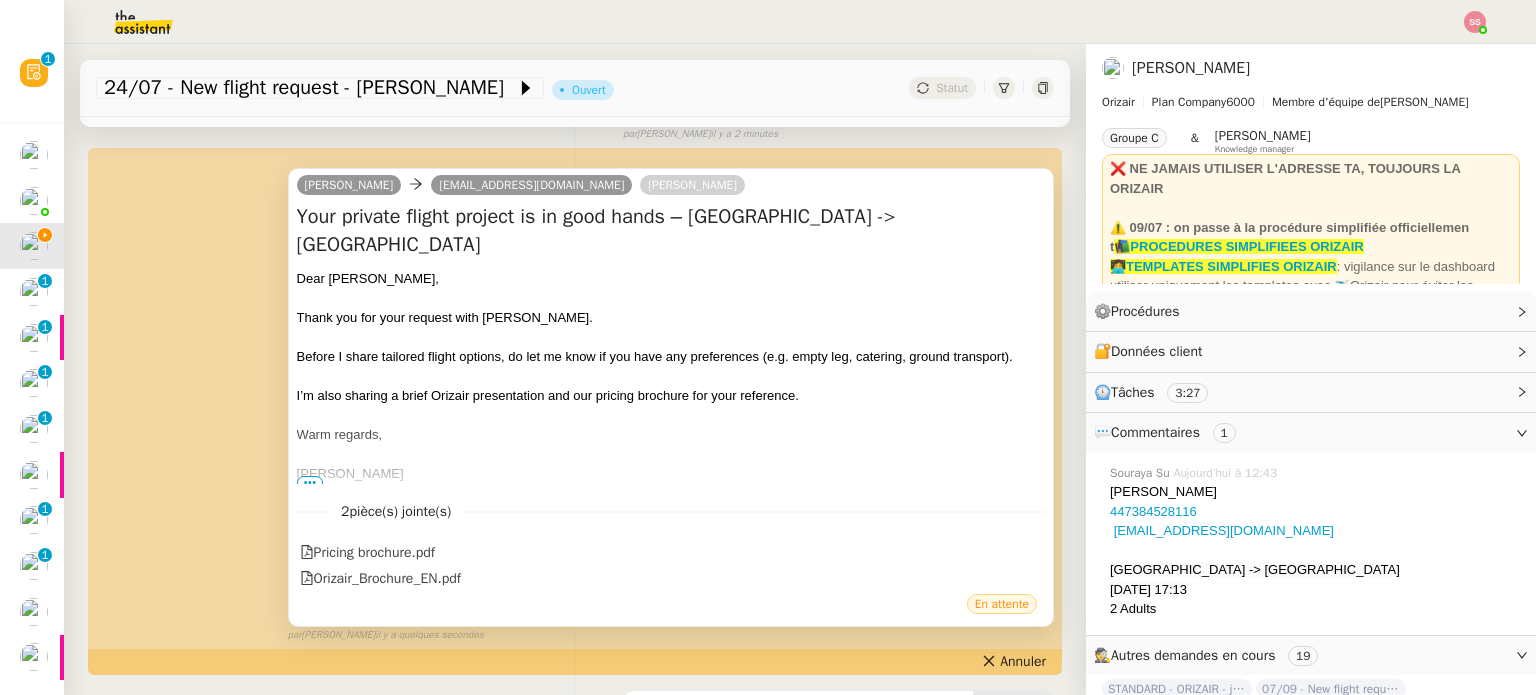 scroll, scrollTop: 200, scrollLeft: 0, axis: vertical 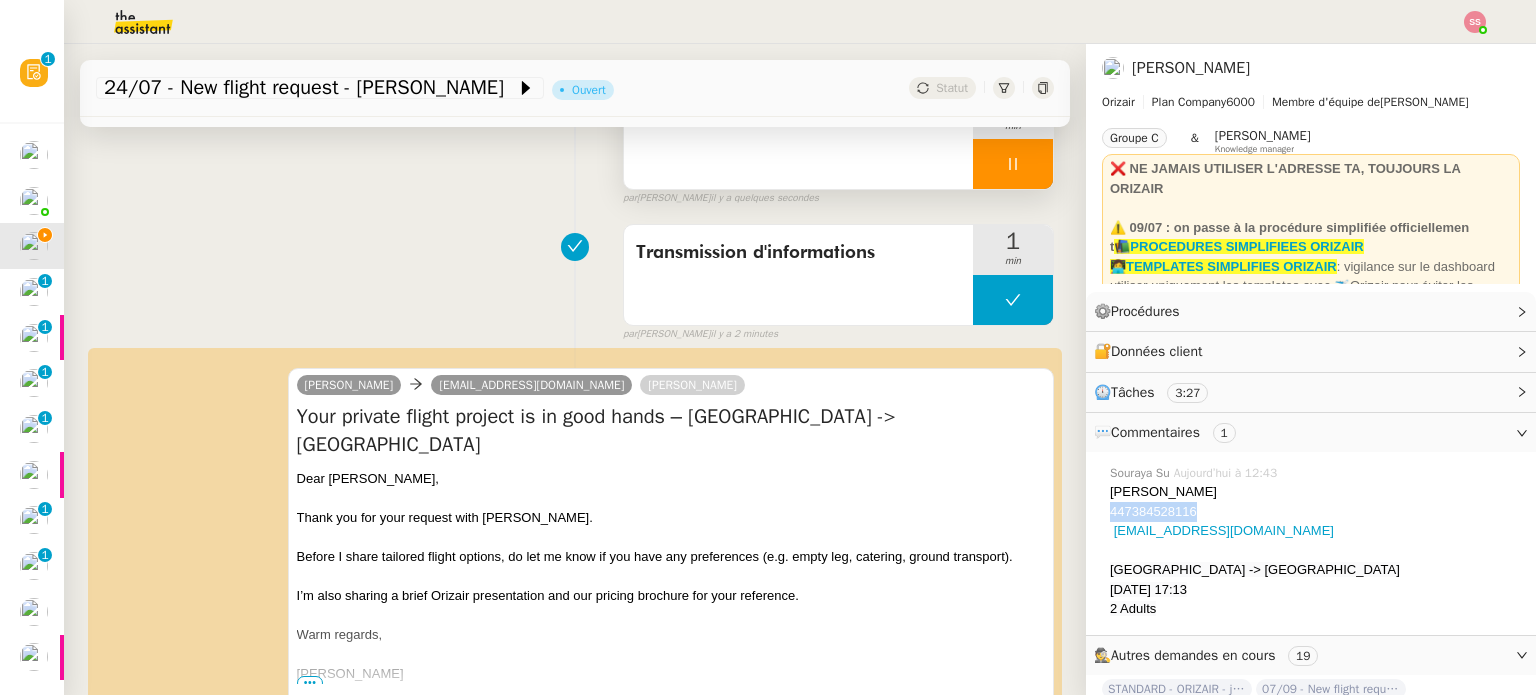 drag, startPoint x: 1195, startPoint y: 517, endPoint x: 1096, endPoint y: 511, distance: 99.18165 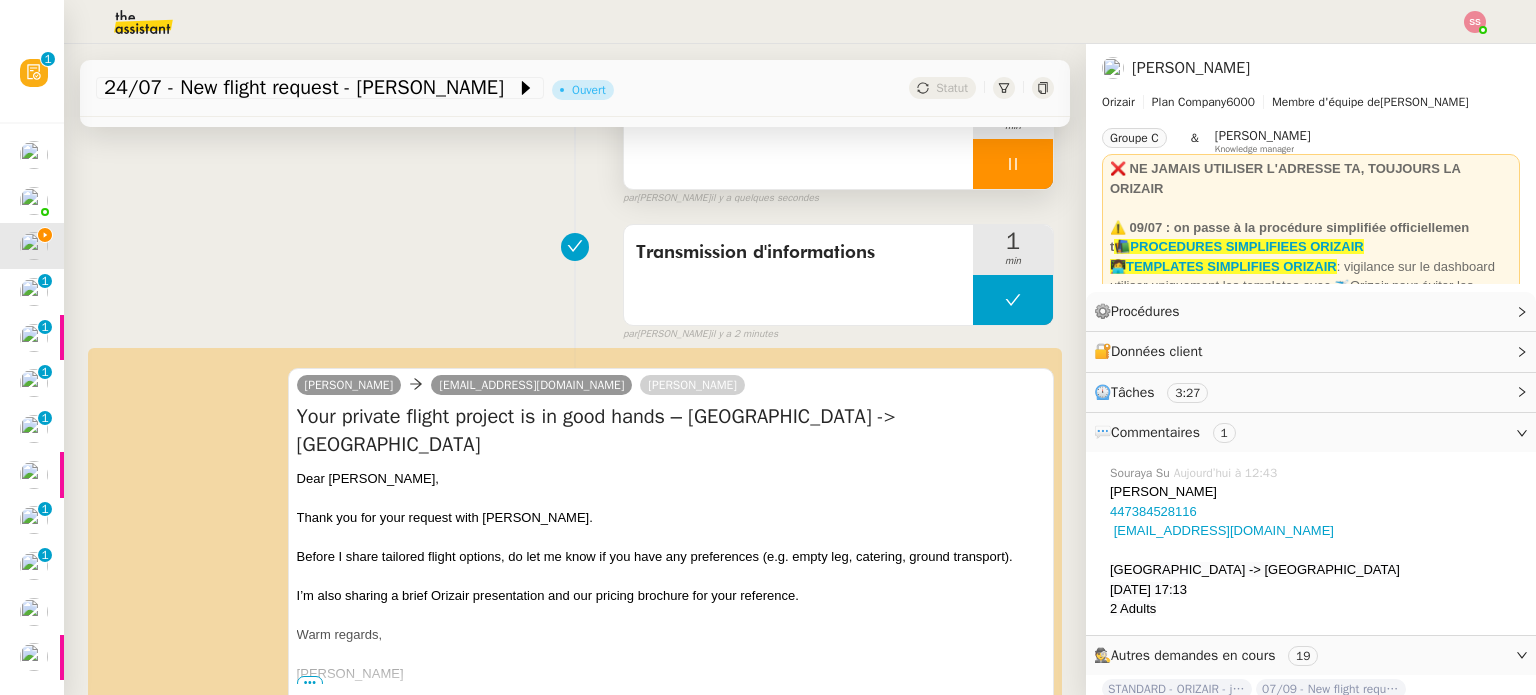 click on "[EMAIL_ADDRESS][DOMAIN_NAME]" 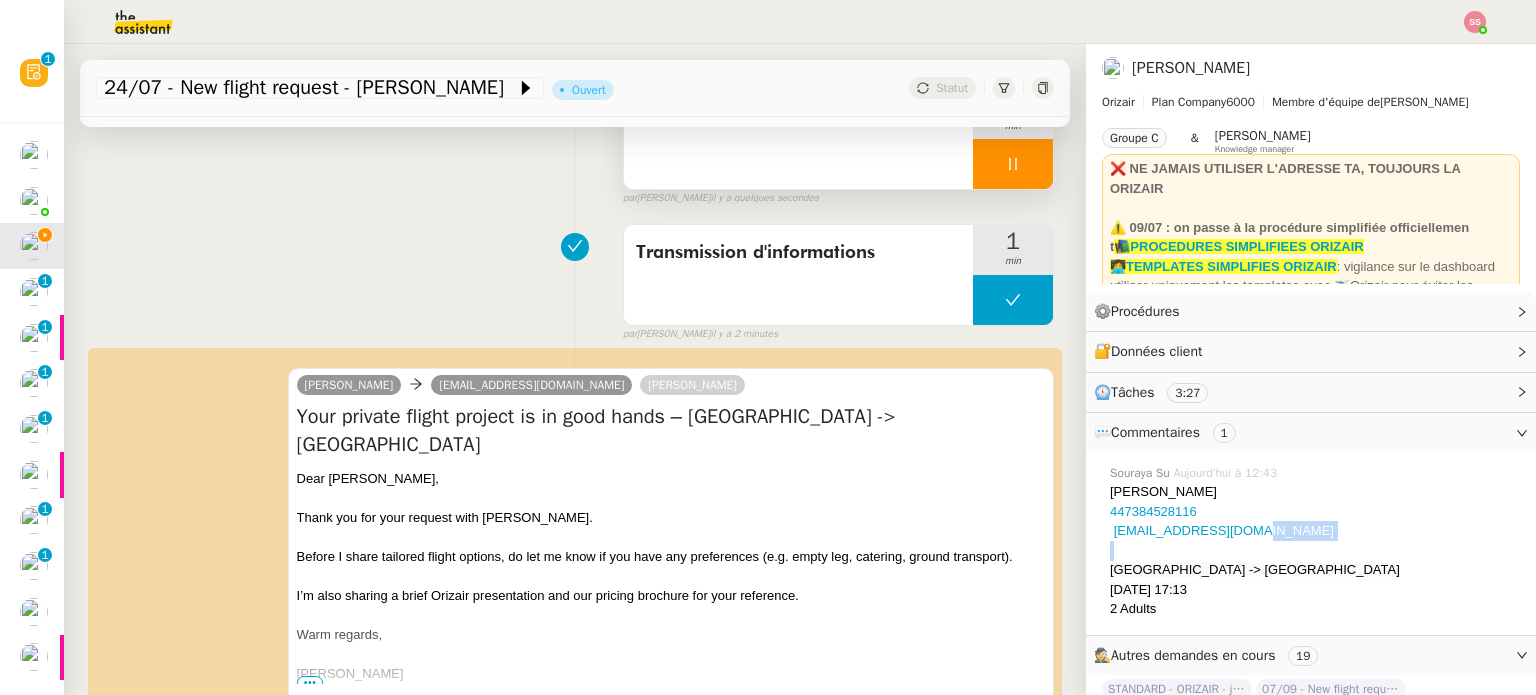 click on "[EMAIL_ADDRESS][DOMAIN_NAME]" 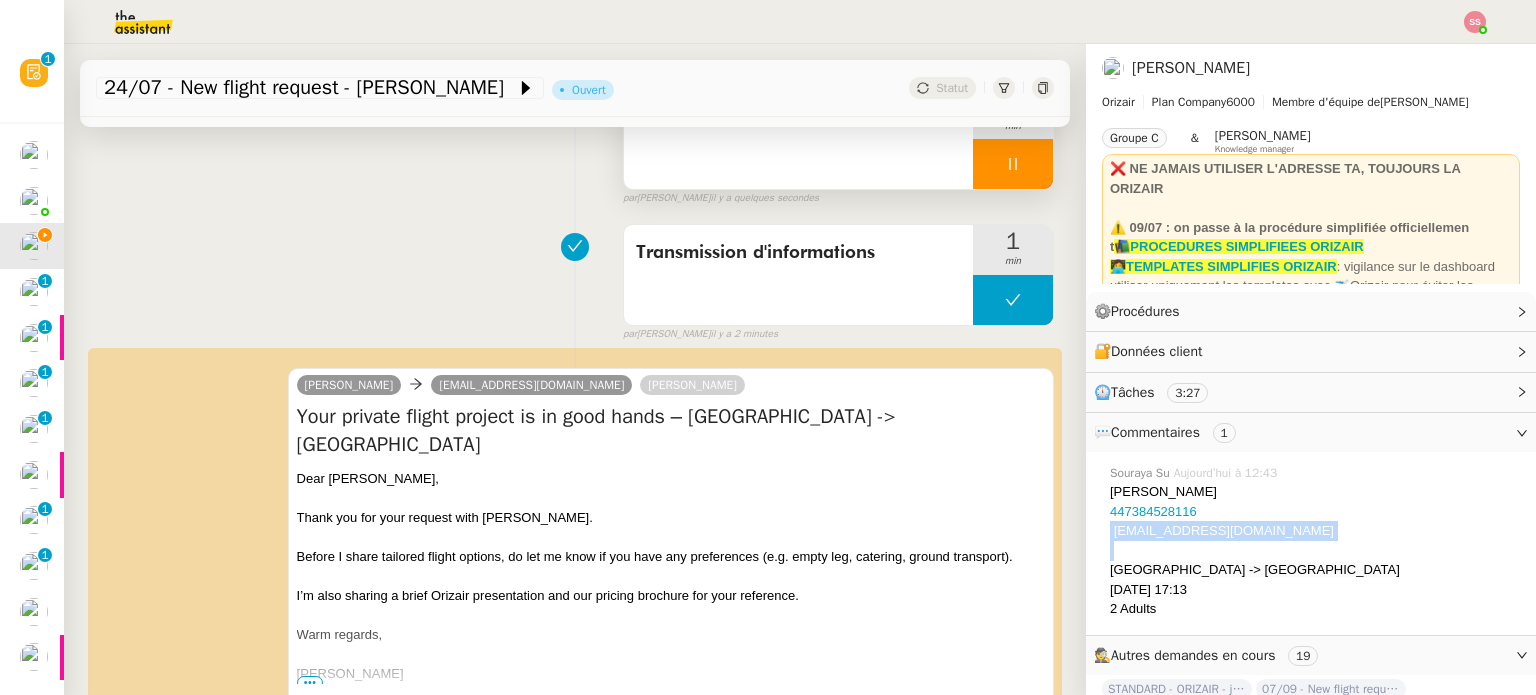 click on "[EMAIL_ADDRESS][DOMAIN_NAME]" 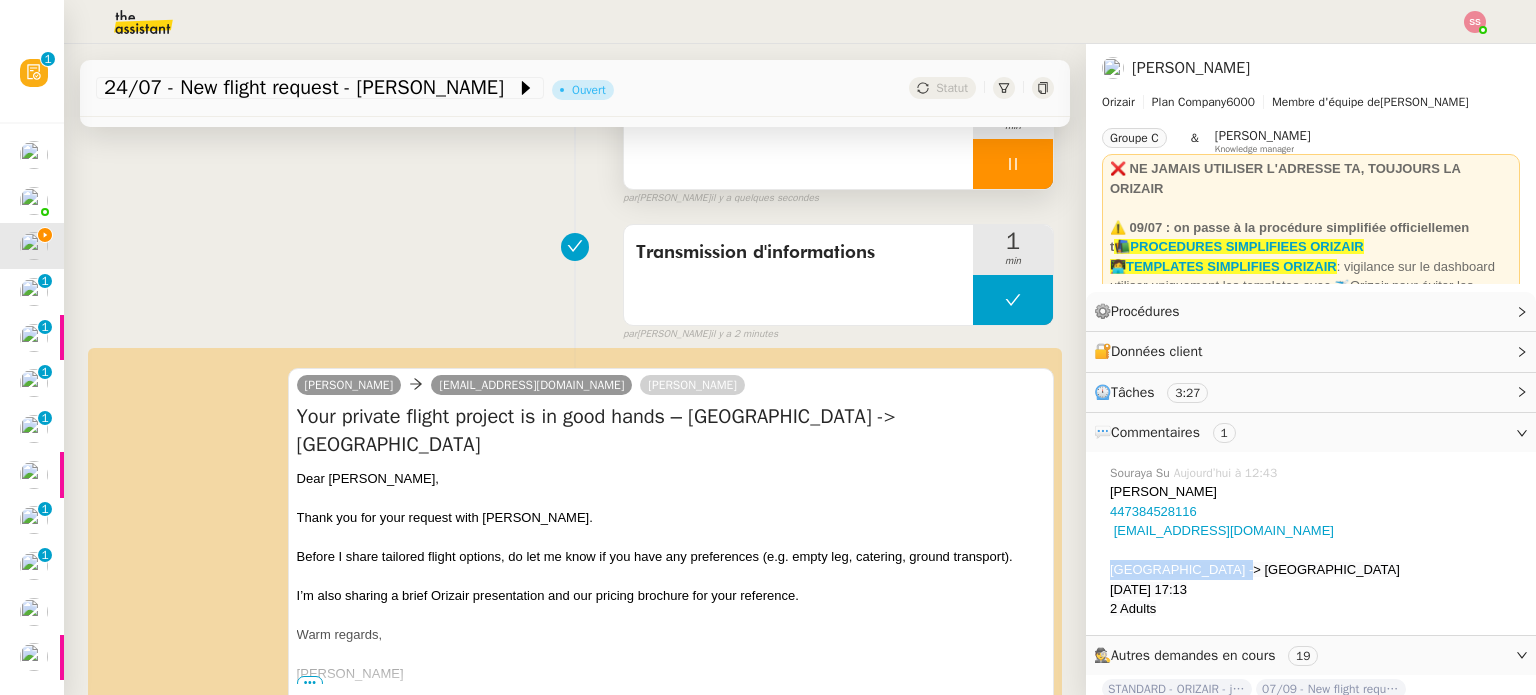 drag, startPoint x: 1204, startPoint y: 571, endPoint x: 1097, endPoint y: 564, distance: 107.22873 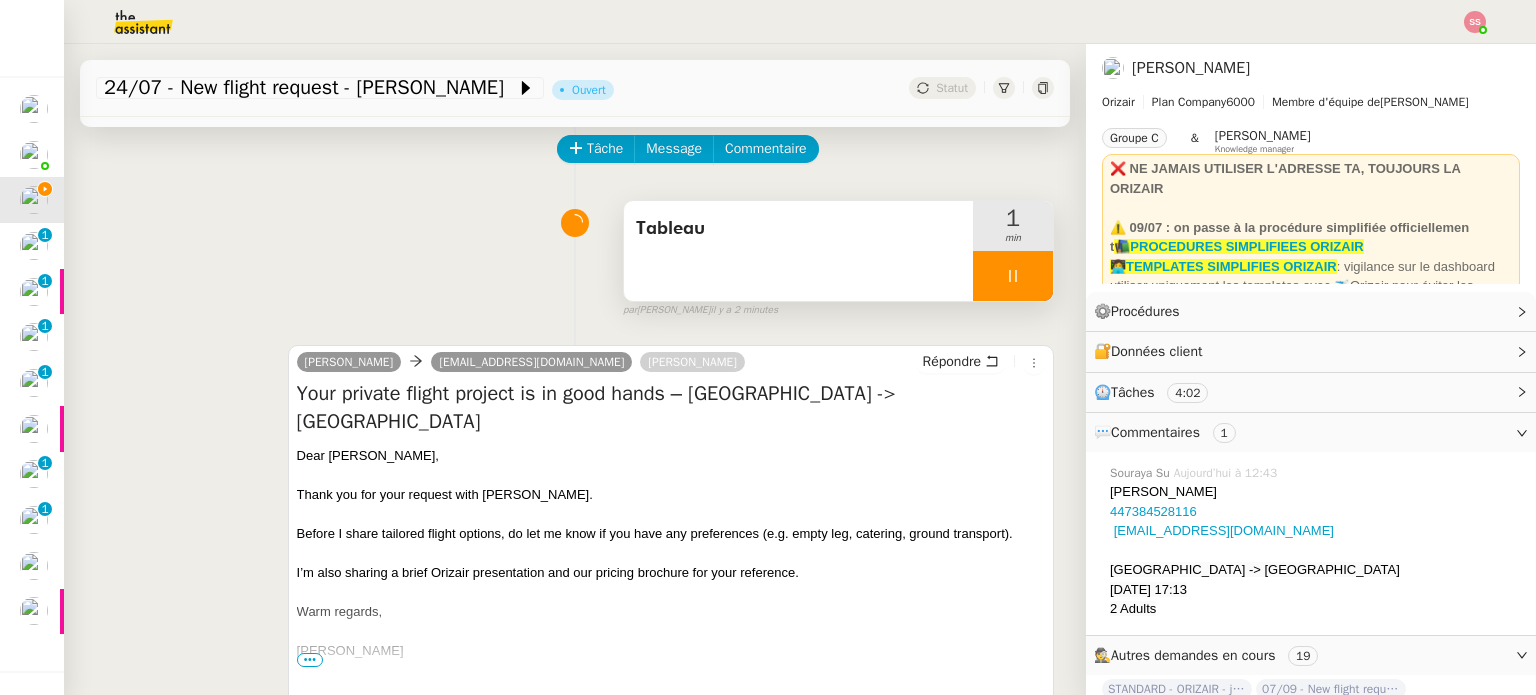 scroll, scrollTop: 0, scrollLeft: 0, axis: both 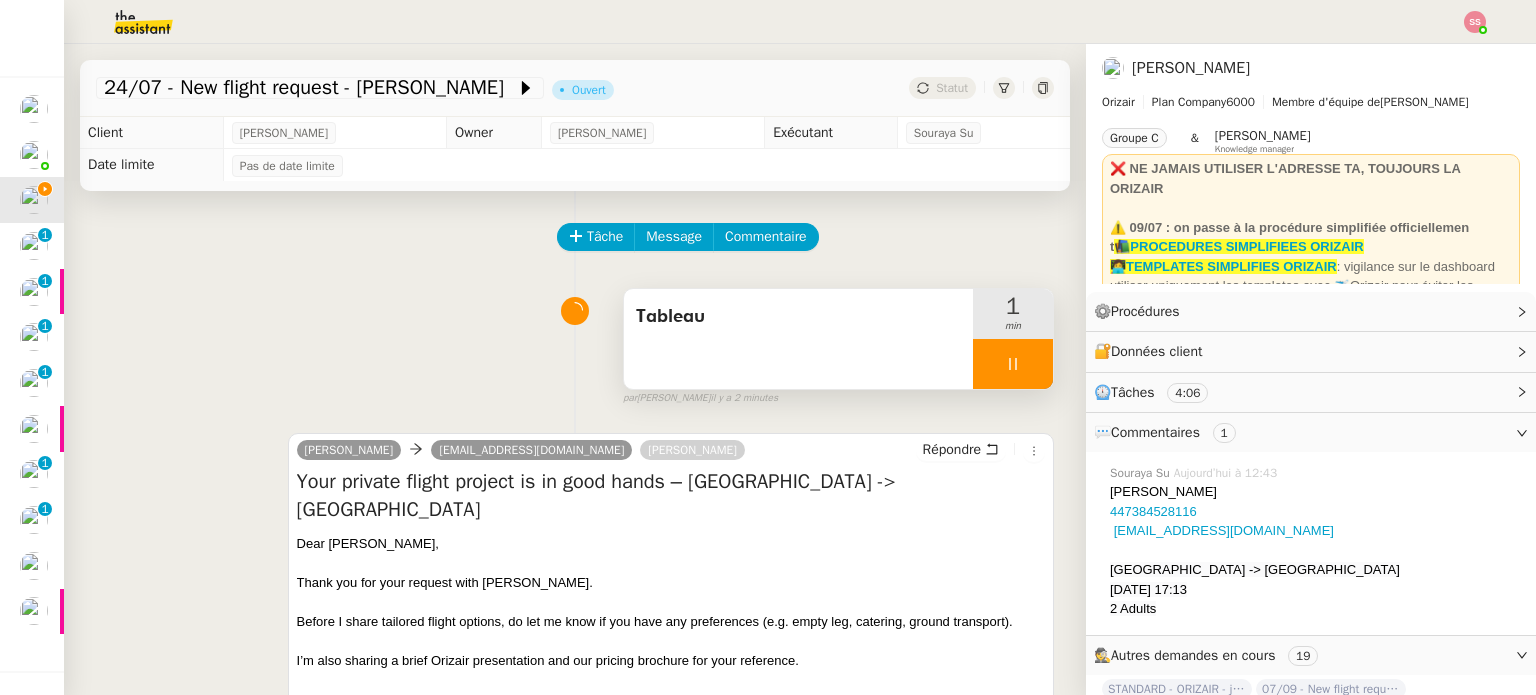 click at bounding box center [1013, 364] 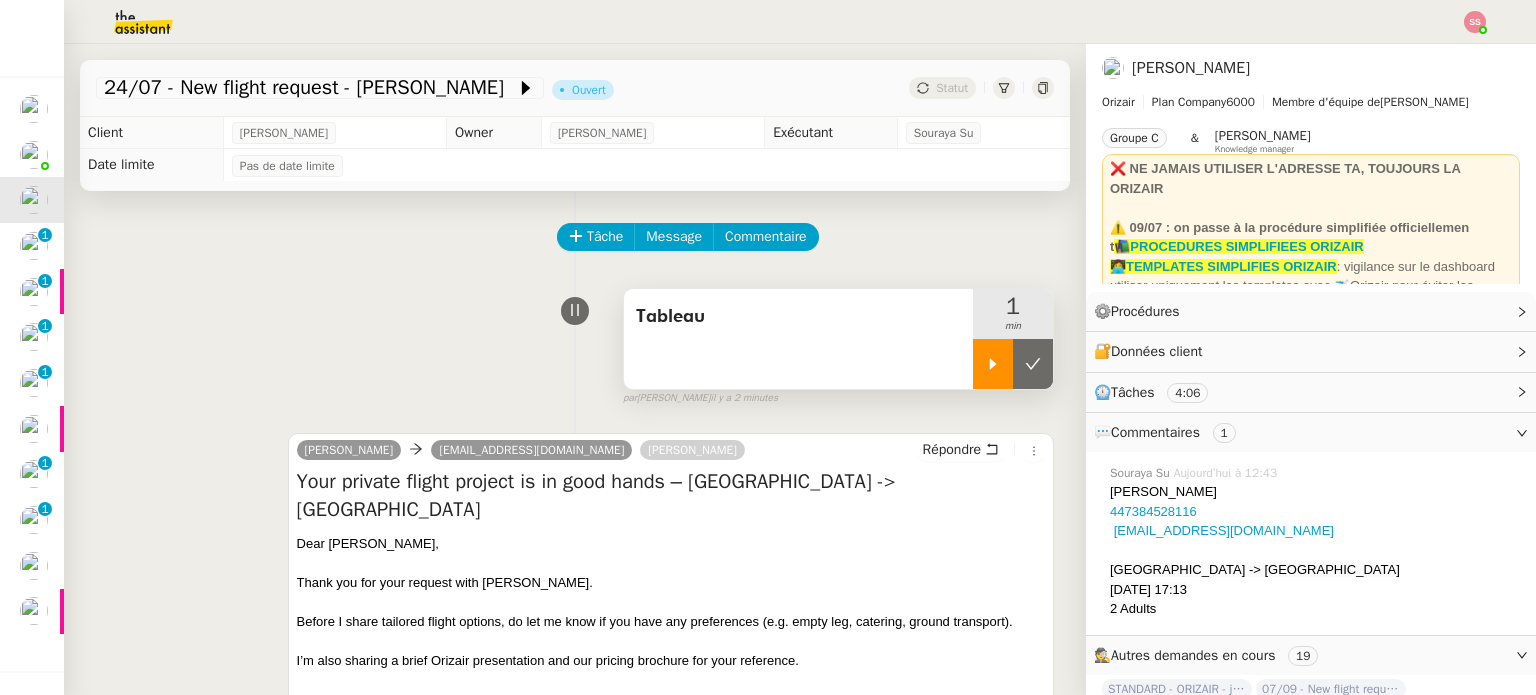 click at bounding box center (1033, 364) 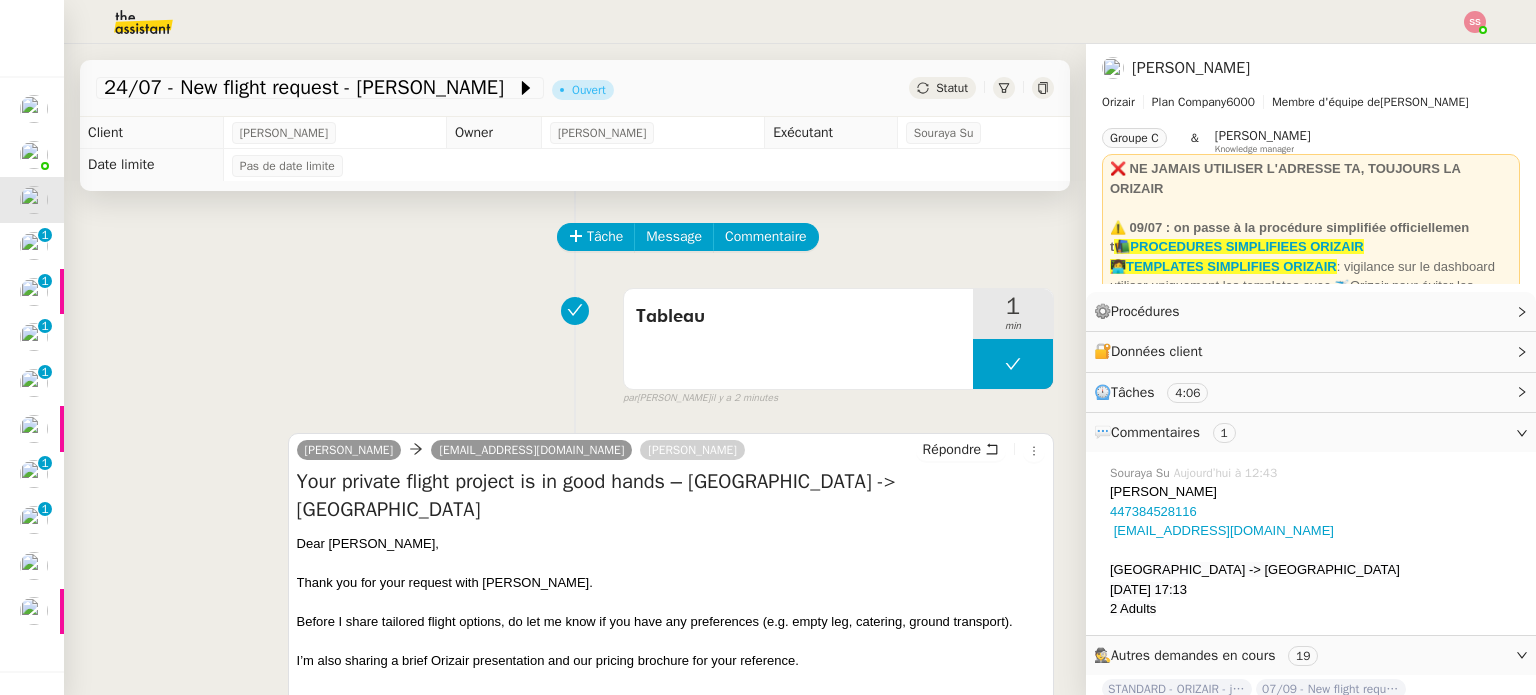 click on "24/07 - New flight request - [PERSON_NAME]         Ouvert     Statut" 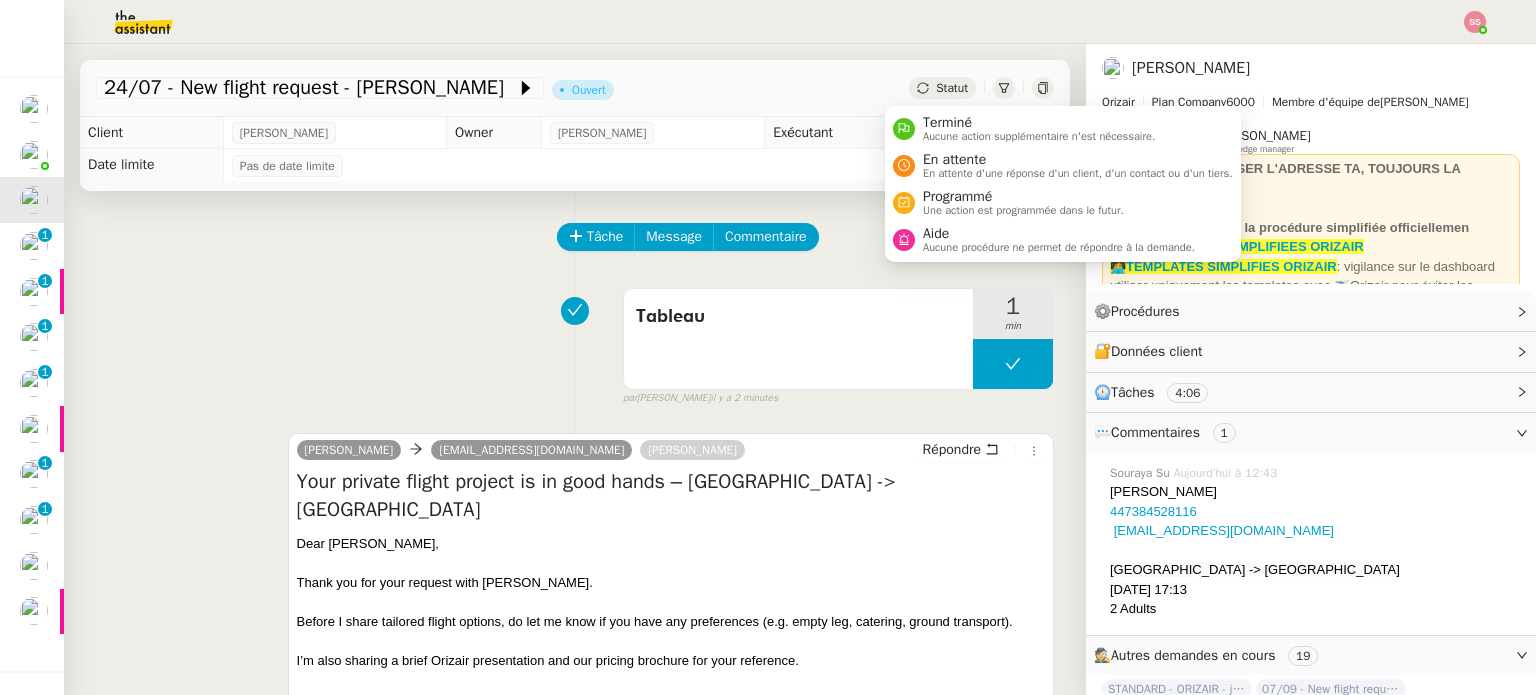 click on "Statut" 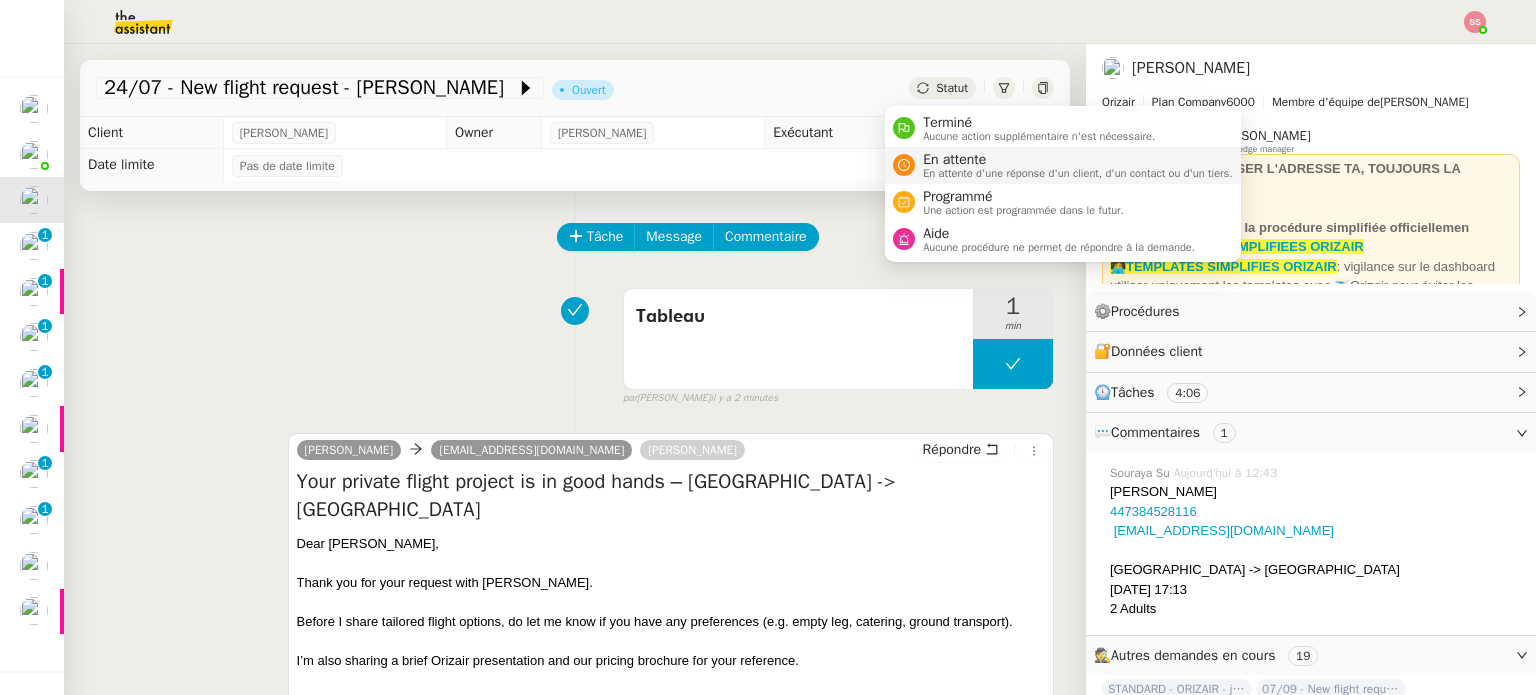 click on "En attente" at bounding box center (1078, 160) 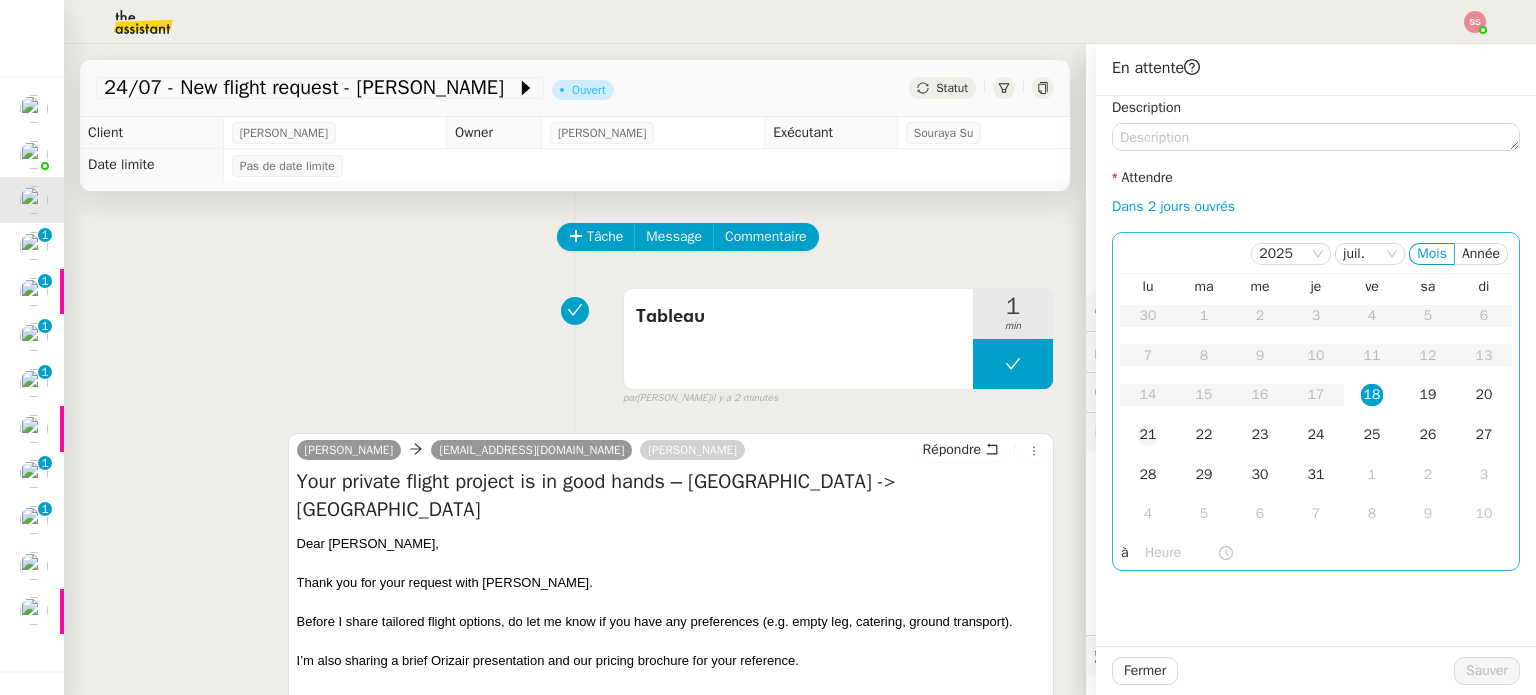 click on "21" 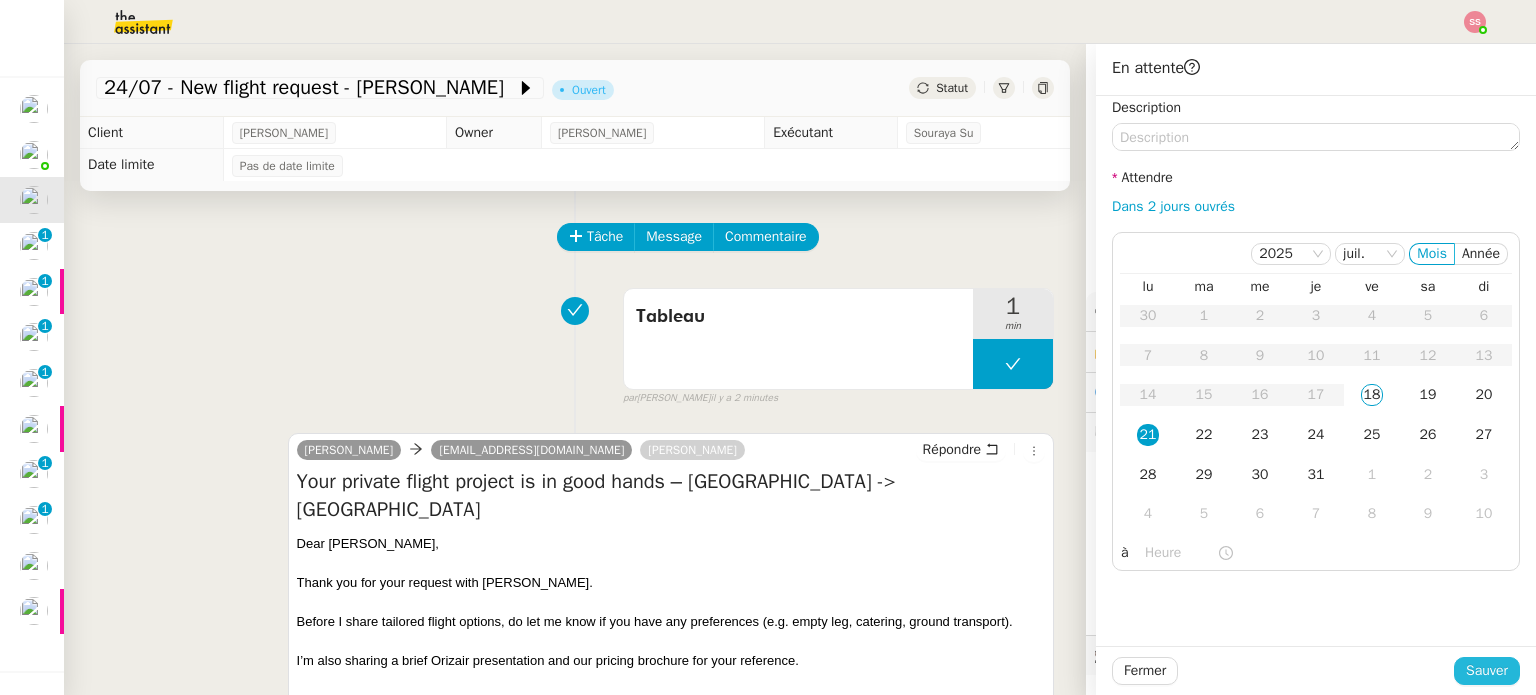 click on "Sauver" 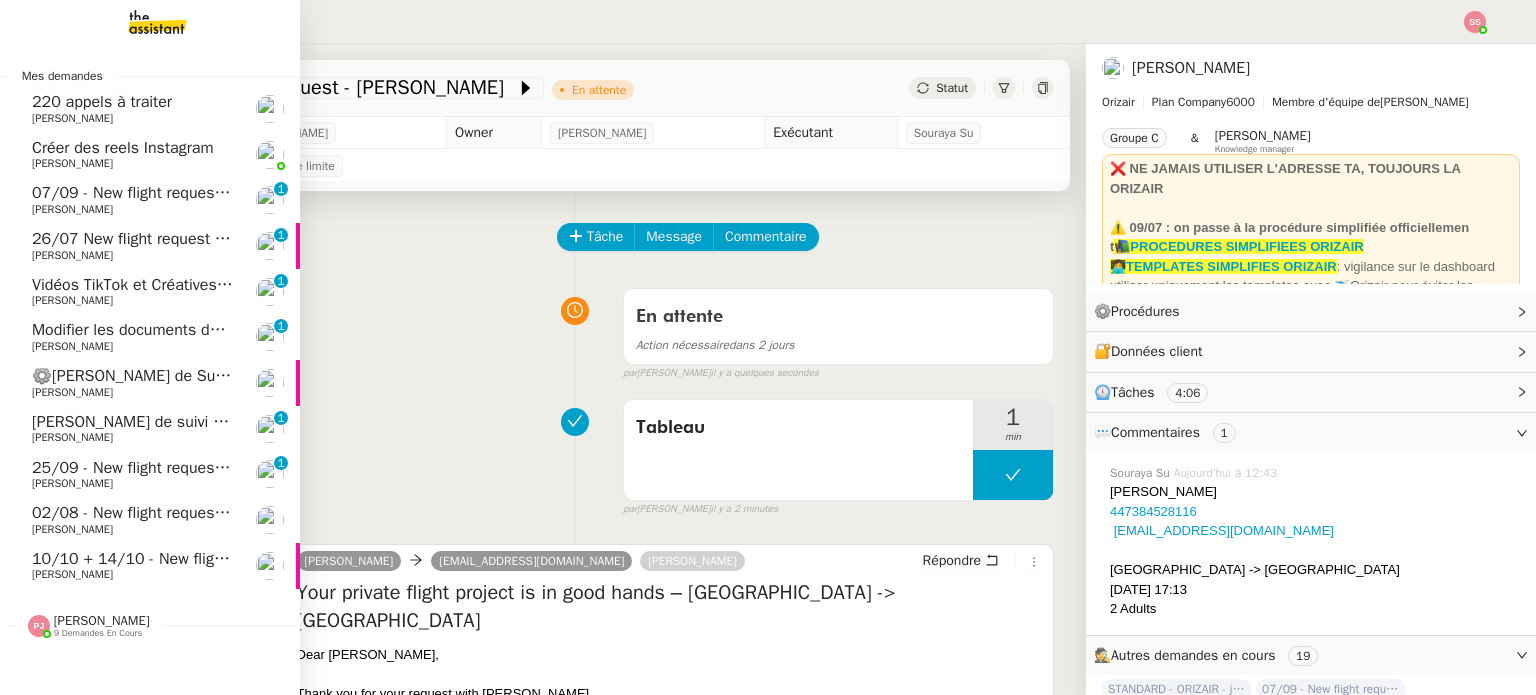 click on "07/09 - New flight request - [PERSON_NAME]" 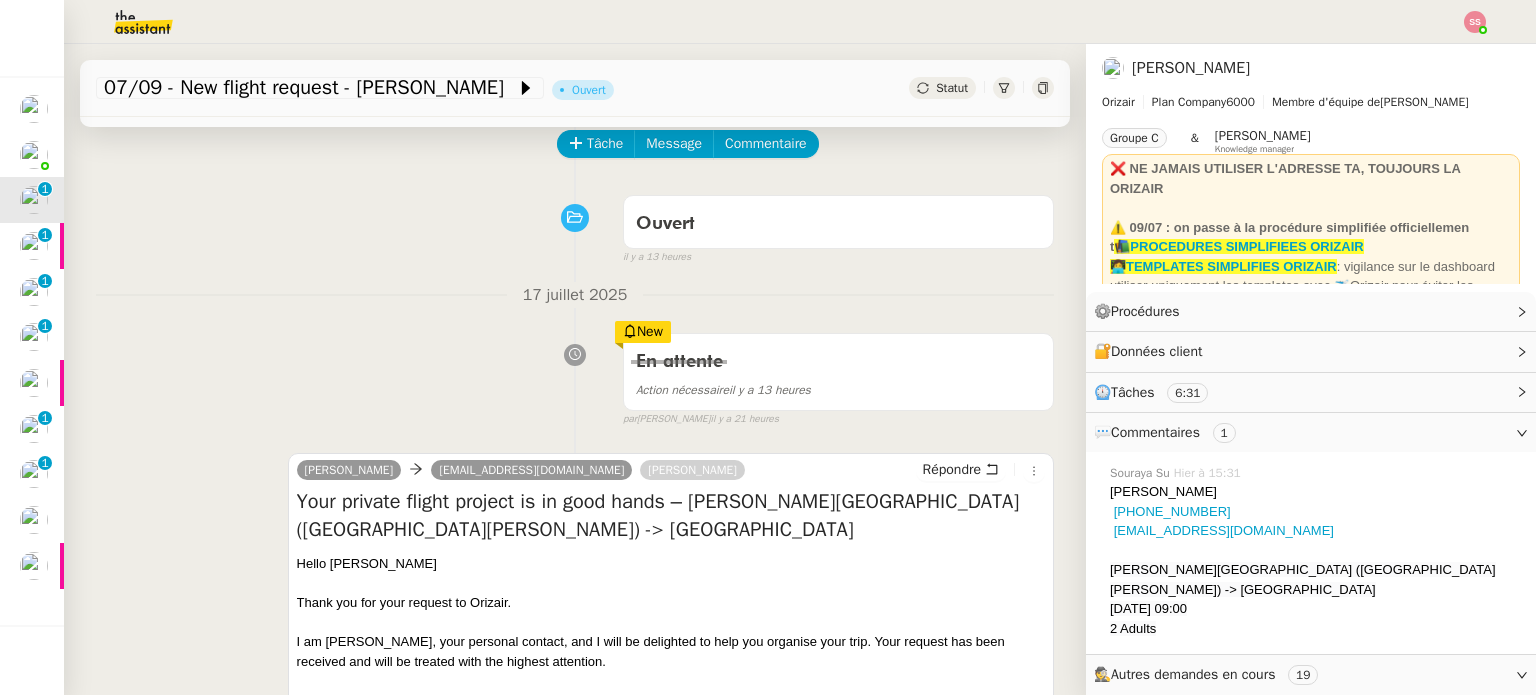 scroll, scrollTop: 200, scrollLeft: 0, axis: vertical 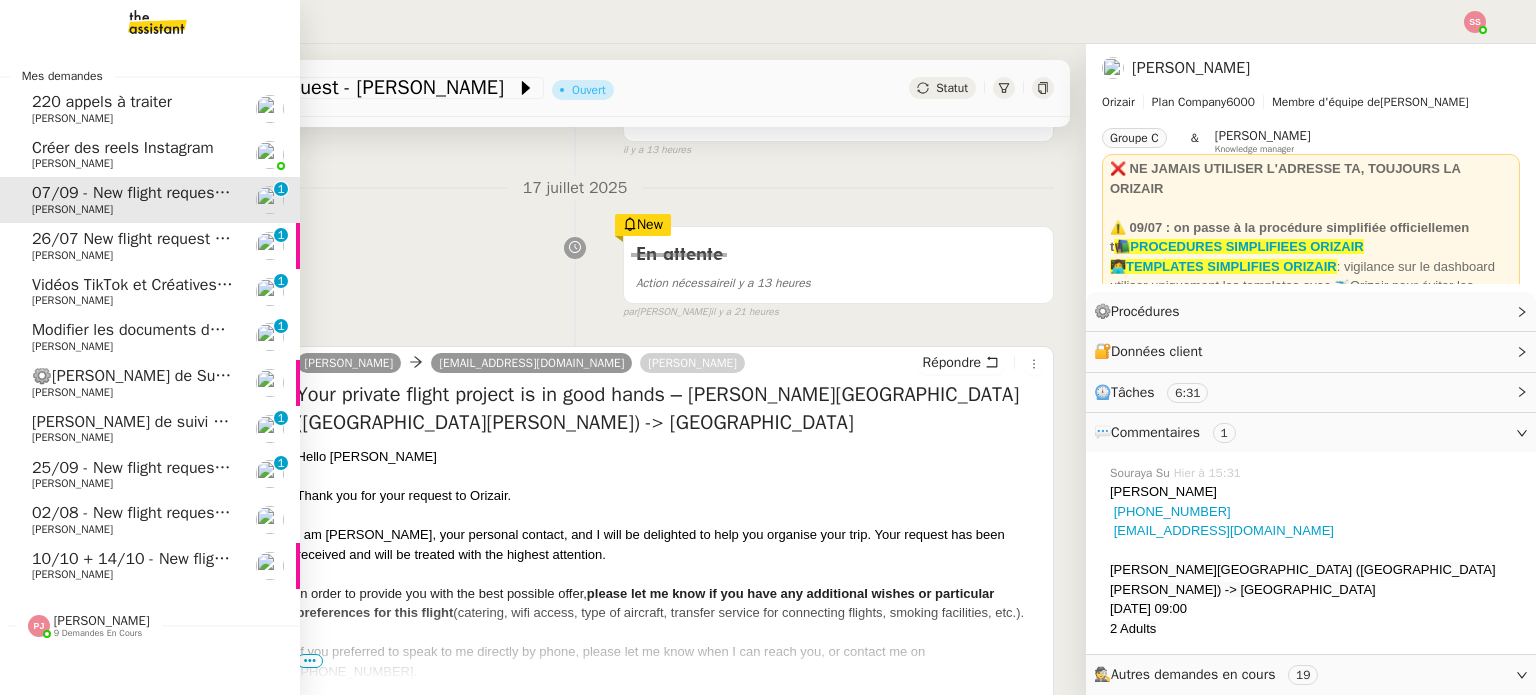 click on "26/07 New flight request - [PERSON_NAME]" 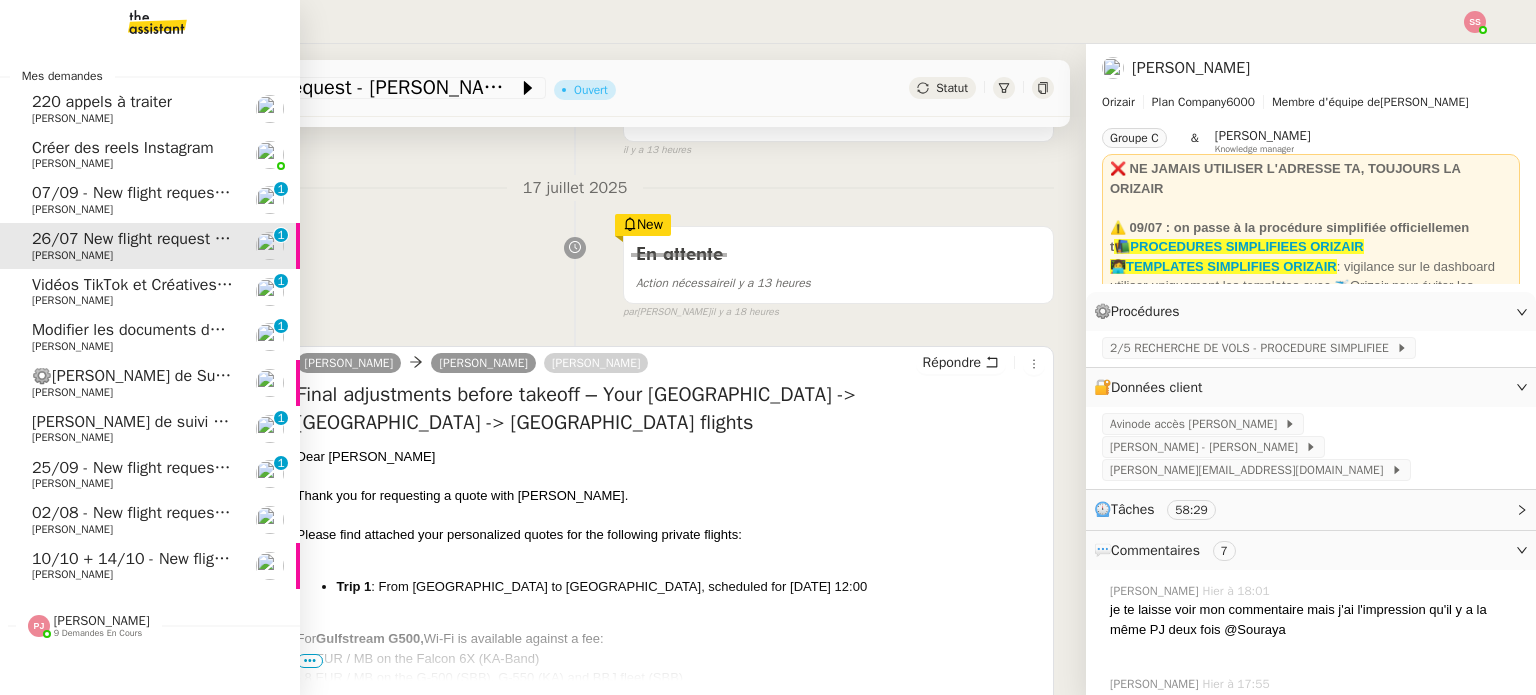 click on "[PERSON_NAME]" 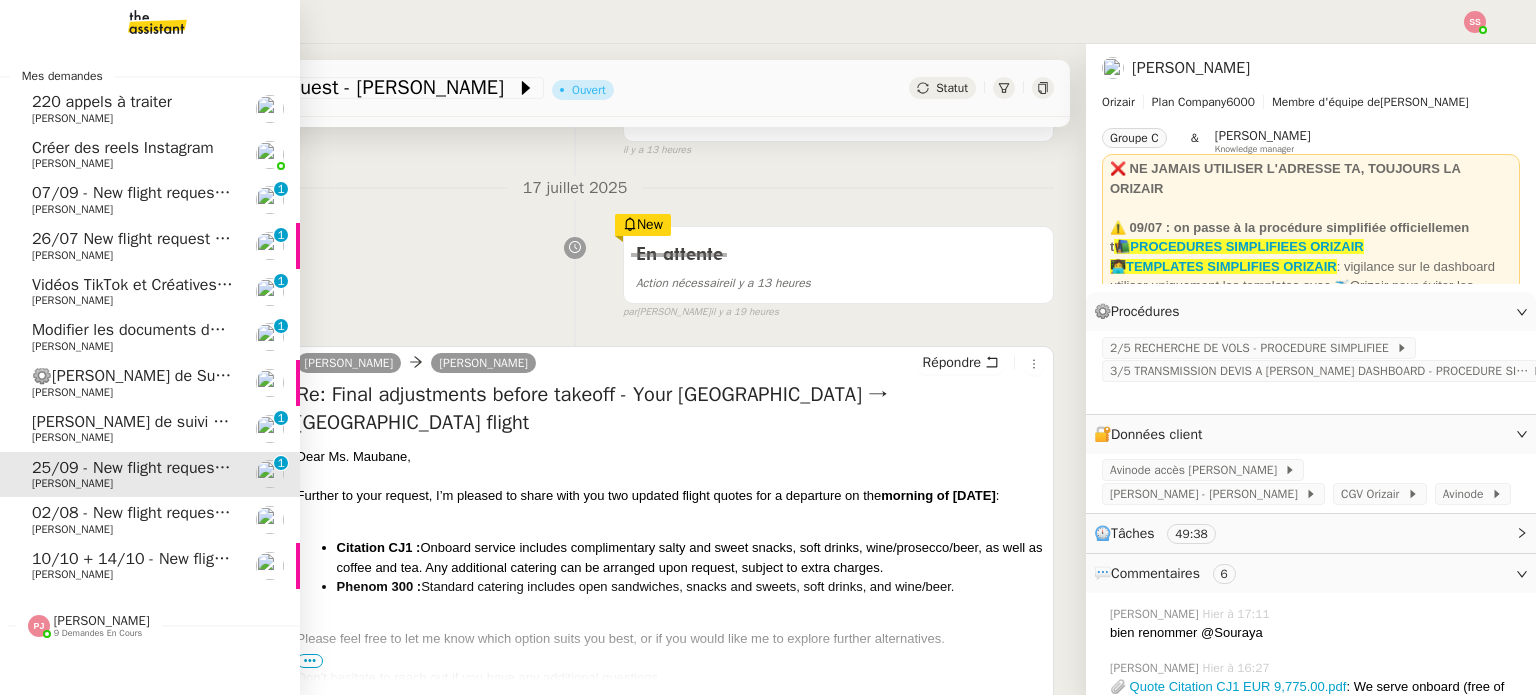 click on "[PERSON_NAME]" 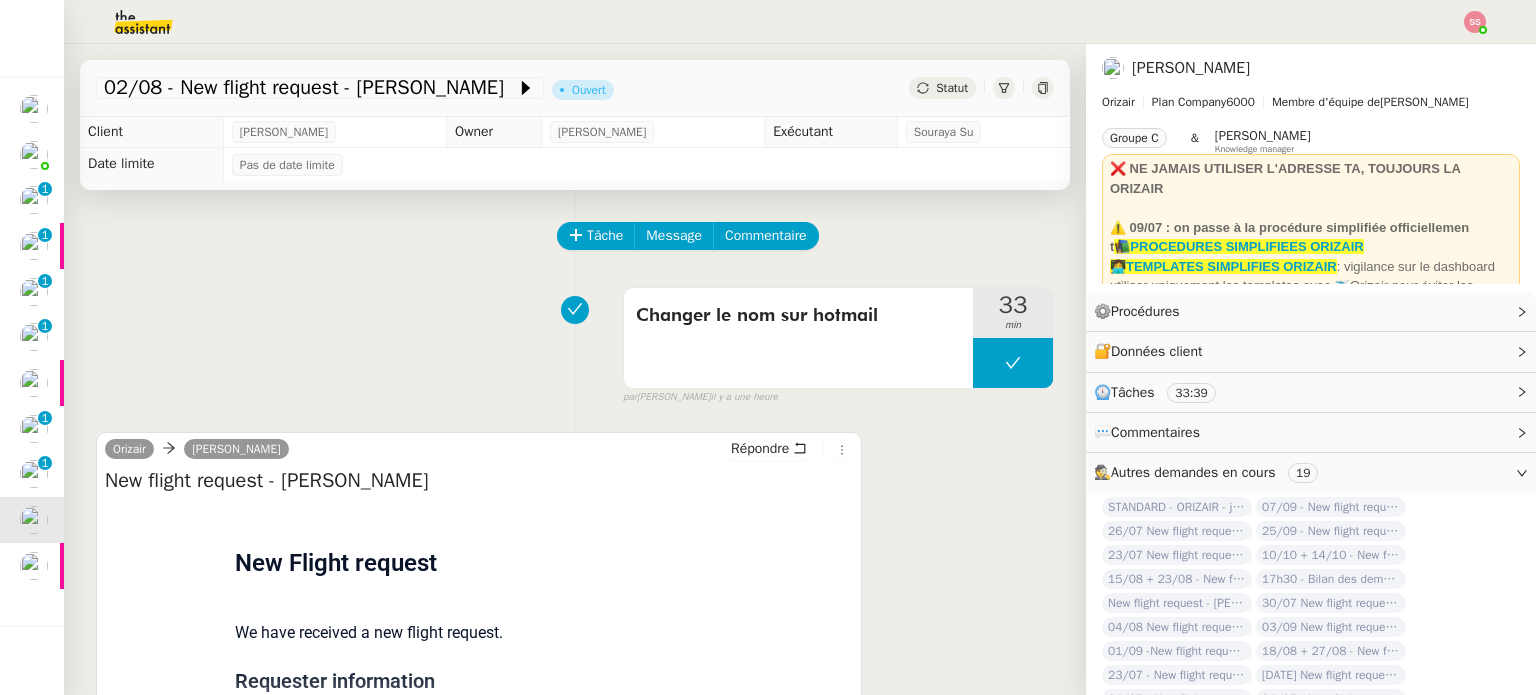 scroll, scrollTop: 0, scrollLeft: 0, axis: both 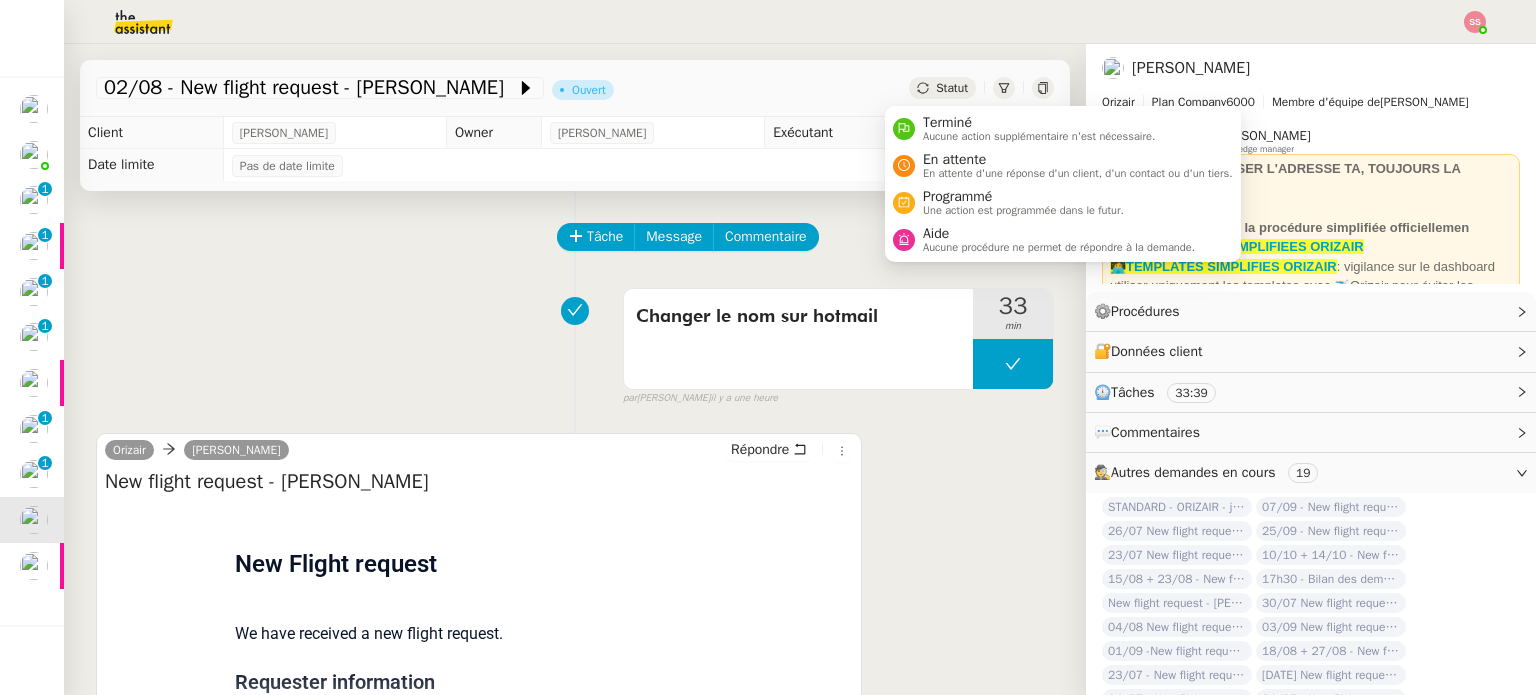 click on "Statut" 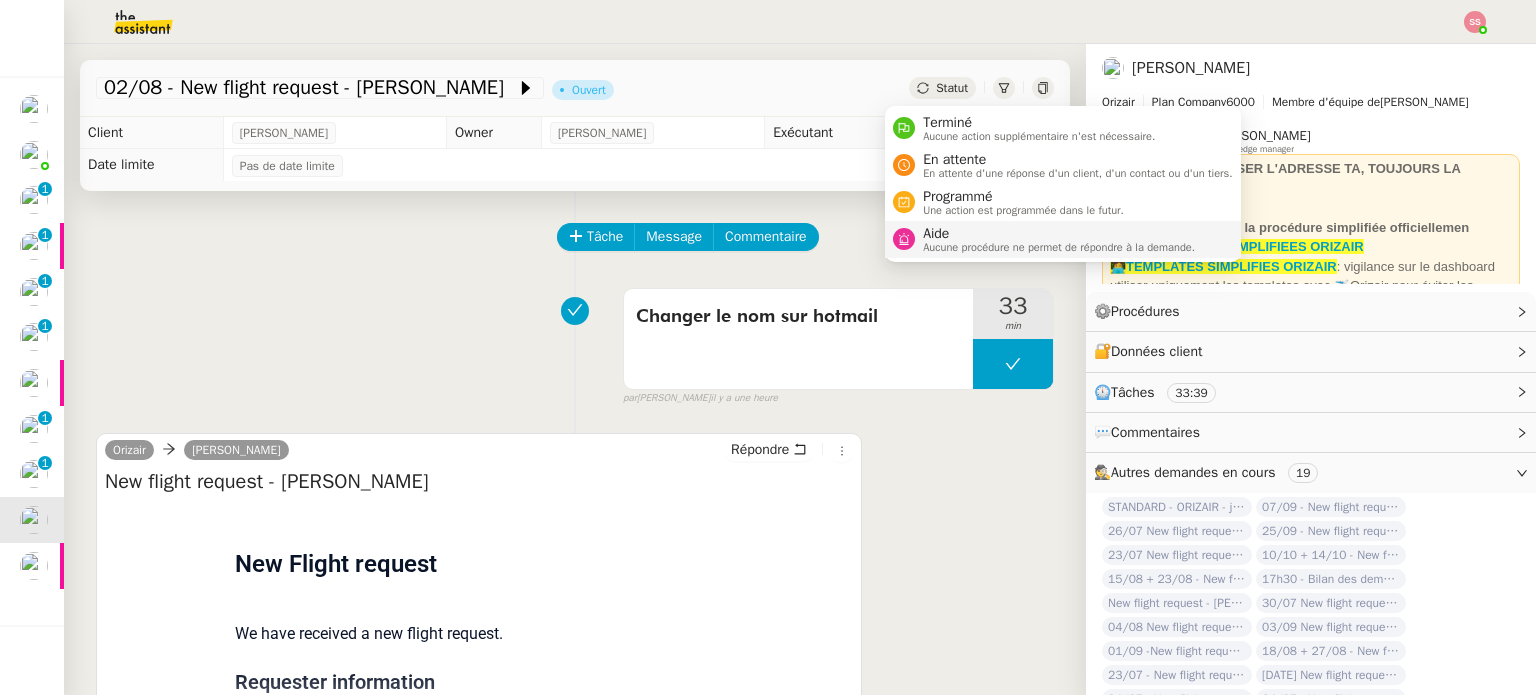 click on "Aucune procédure ne permet de répondre à la demande." at bounding box center [1059, 247] 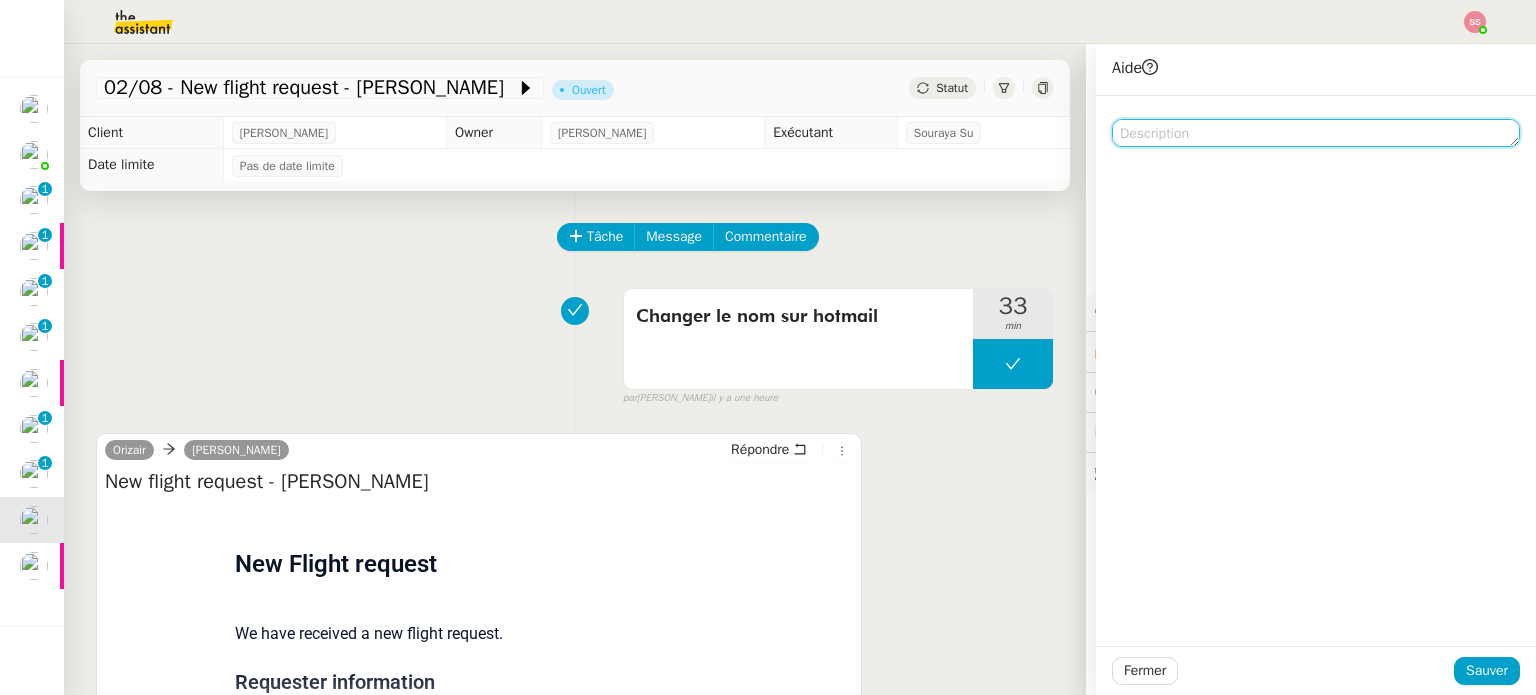 click 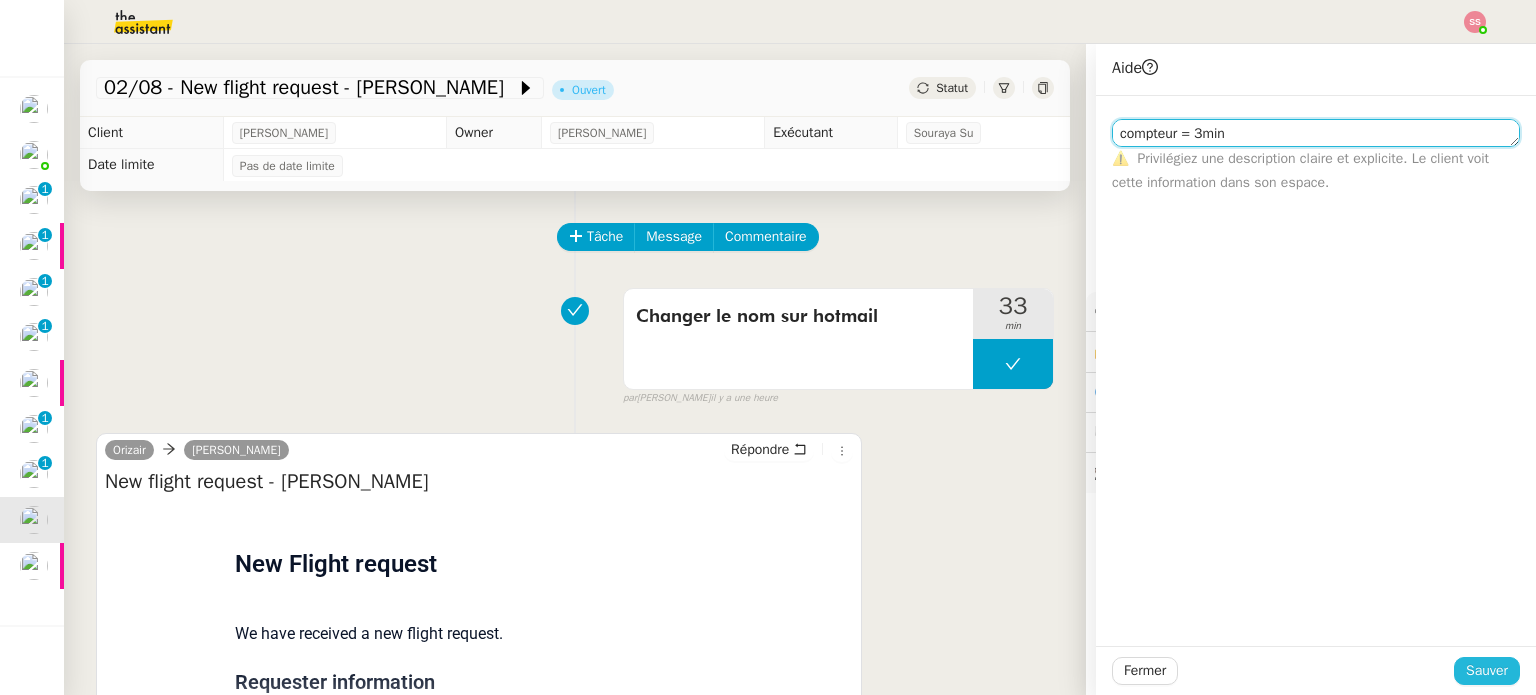 type on "compteur = 3min" 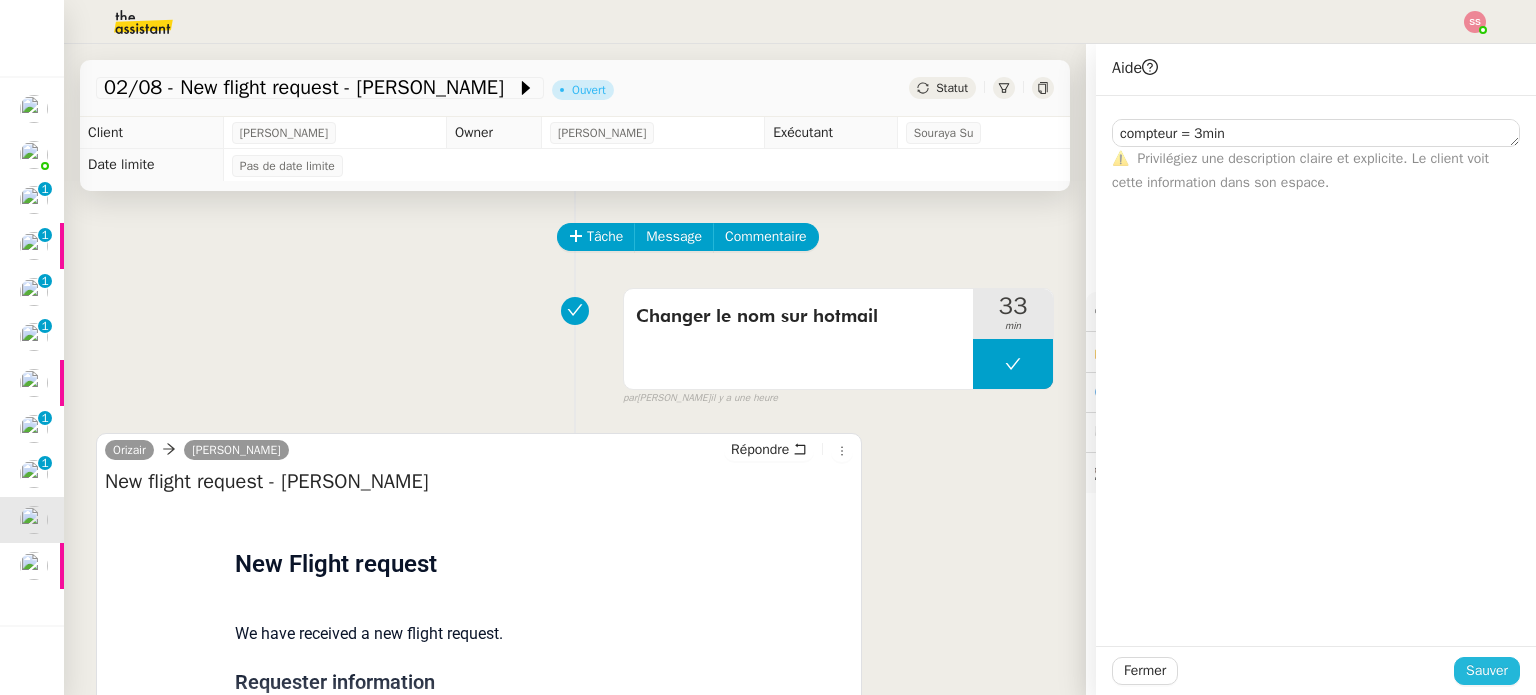 click on "Sauver" 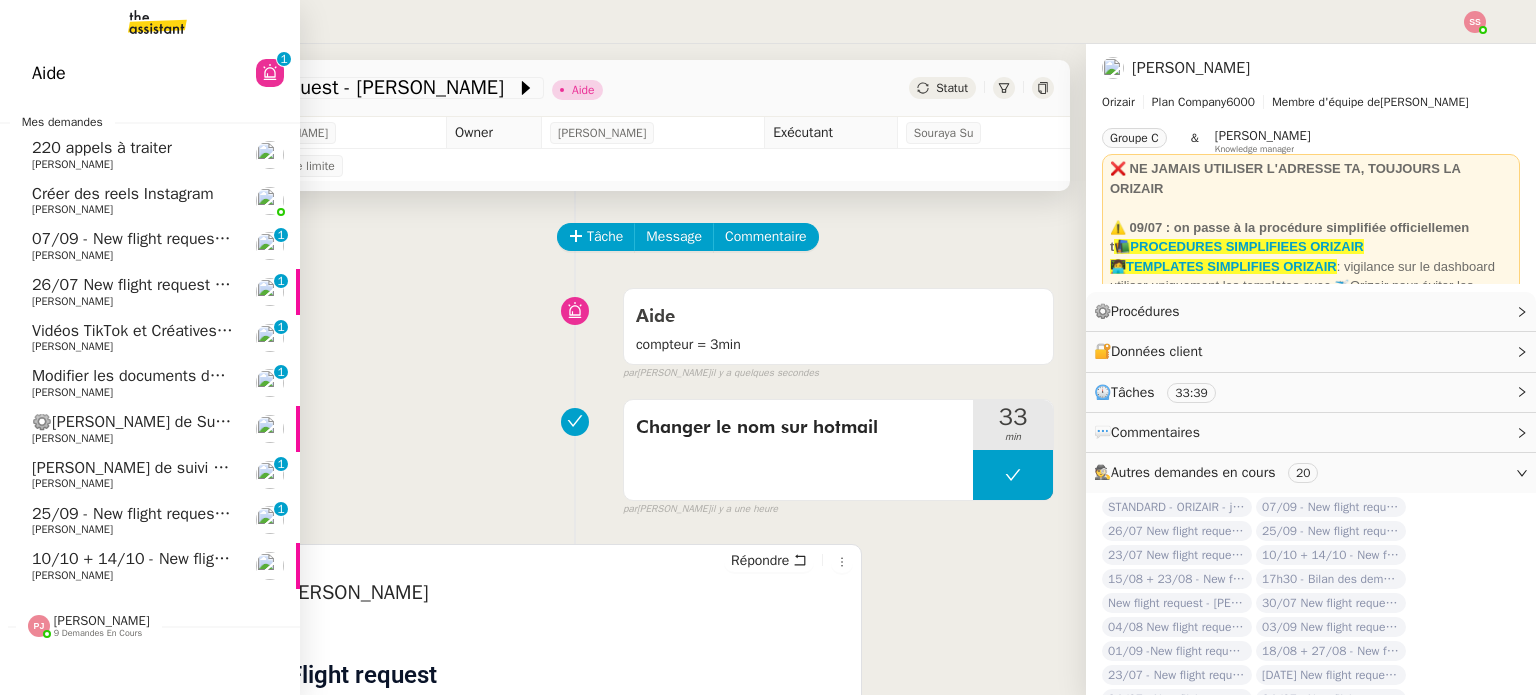 click on "10/10 + 14/10 - New flight request - [PERSON_NAME]" 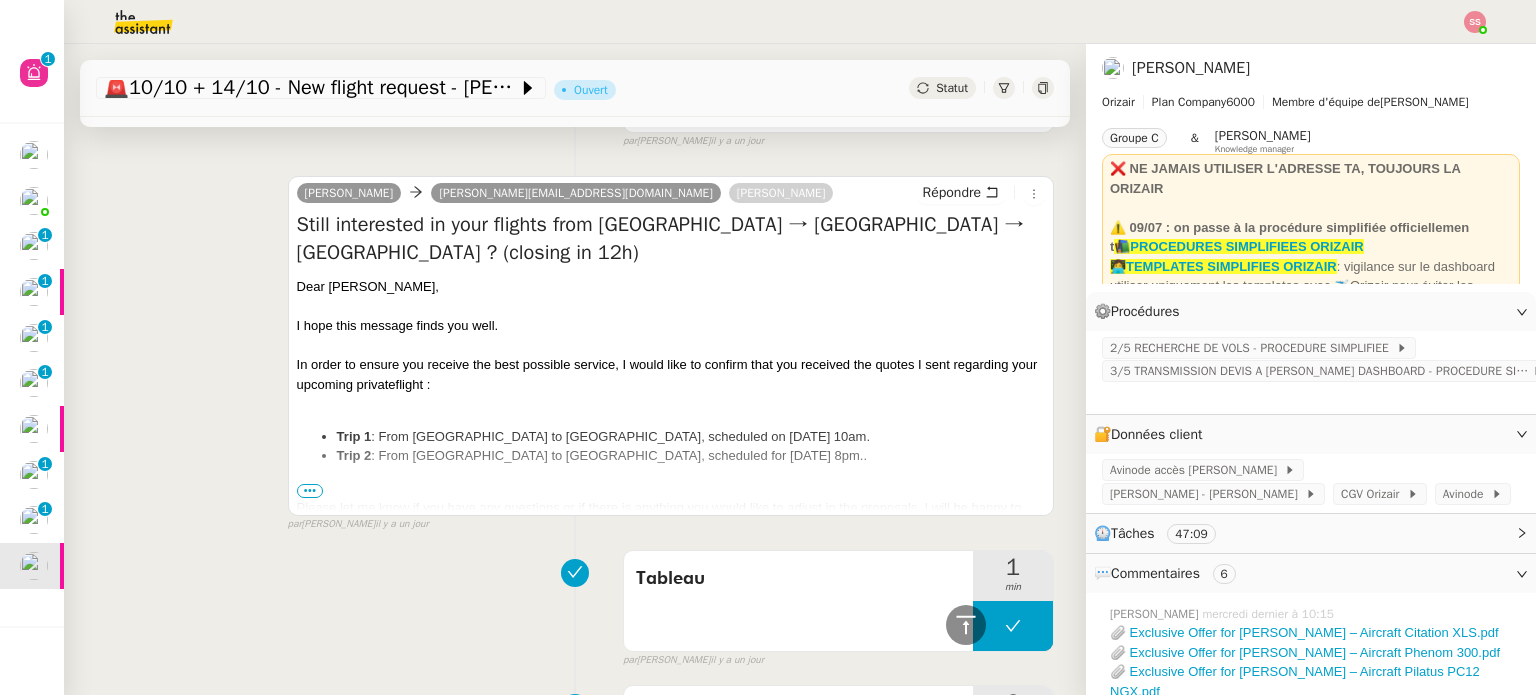 scroll, scrollTop: 1000, scrollLeft: 0, axis: vertical 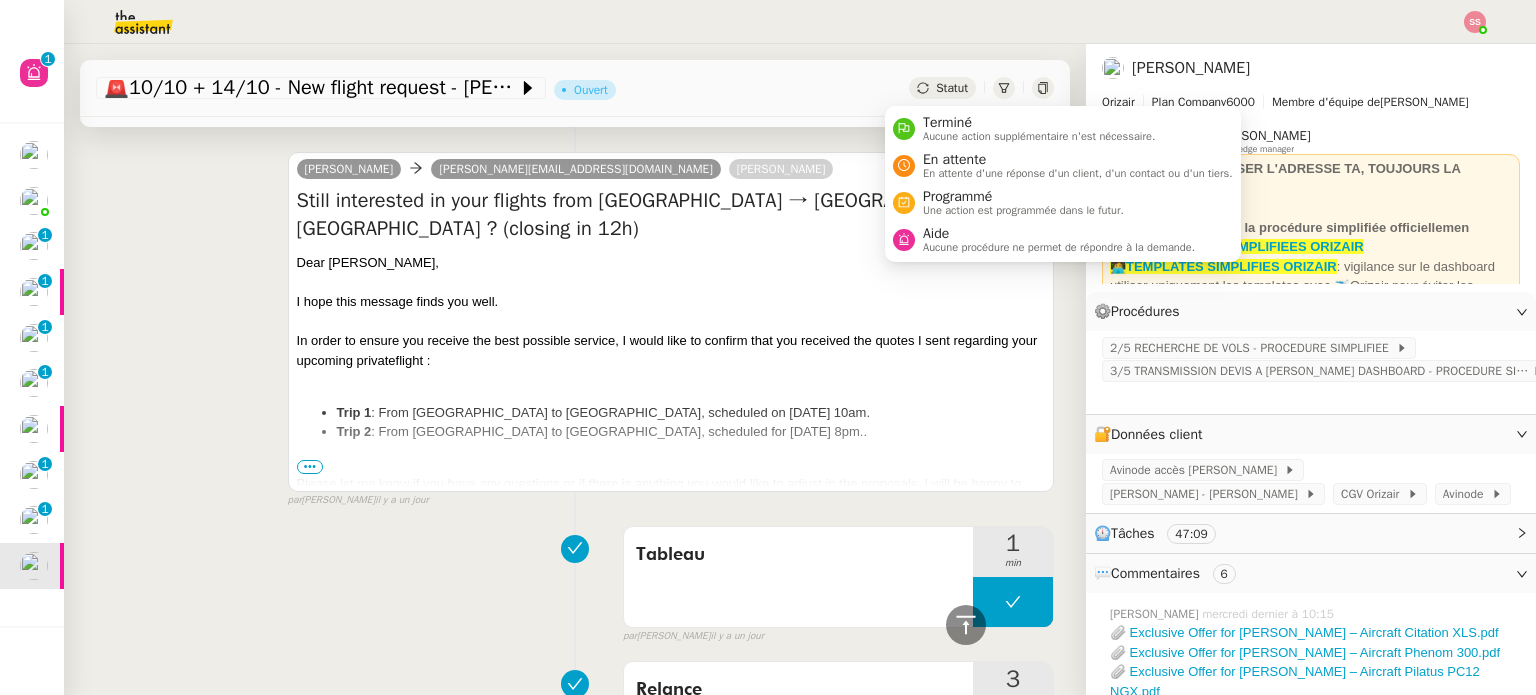 click on "Statut" 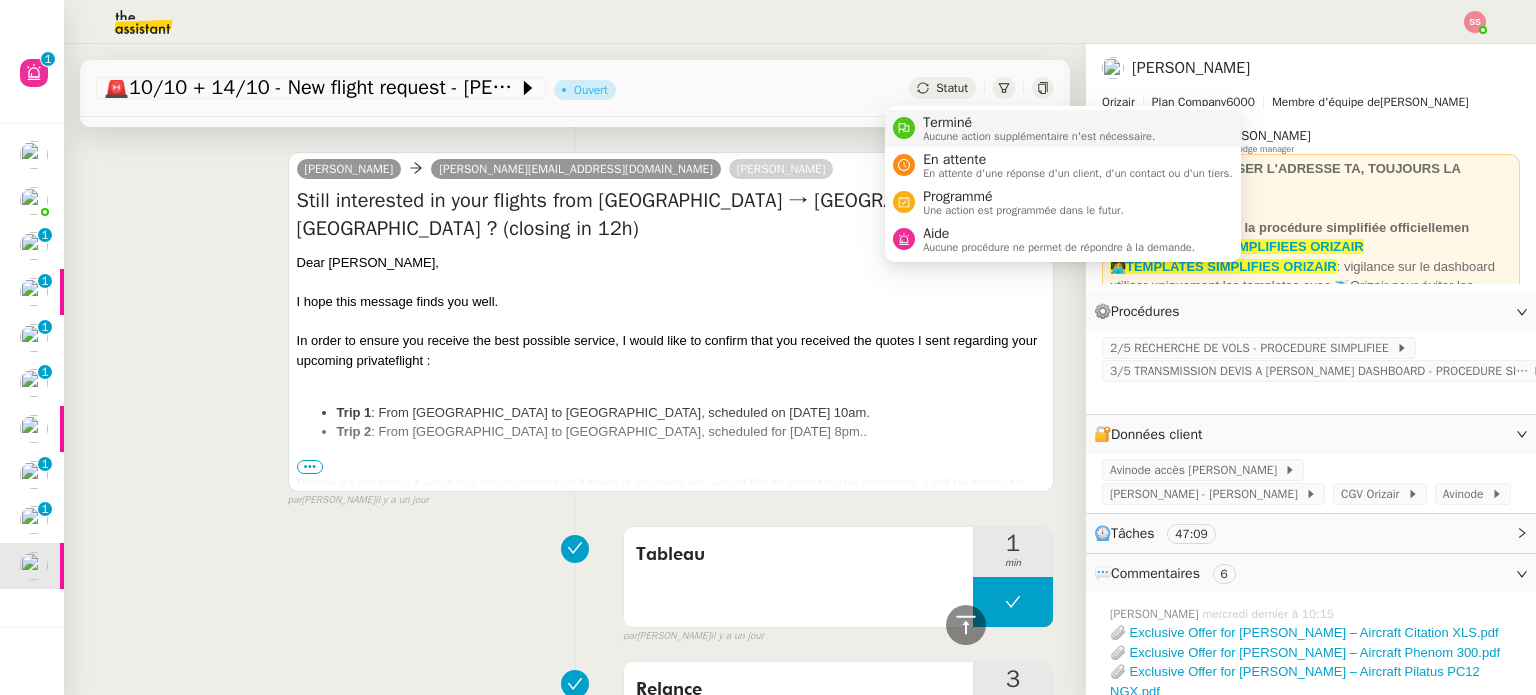 click on "Terminé" at bounding box center (1039, 123) 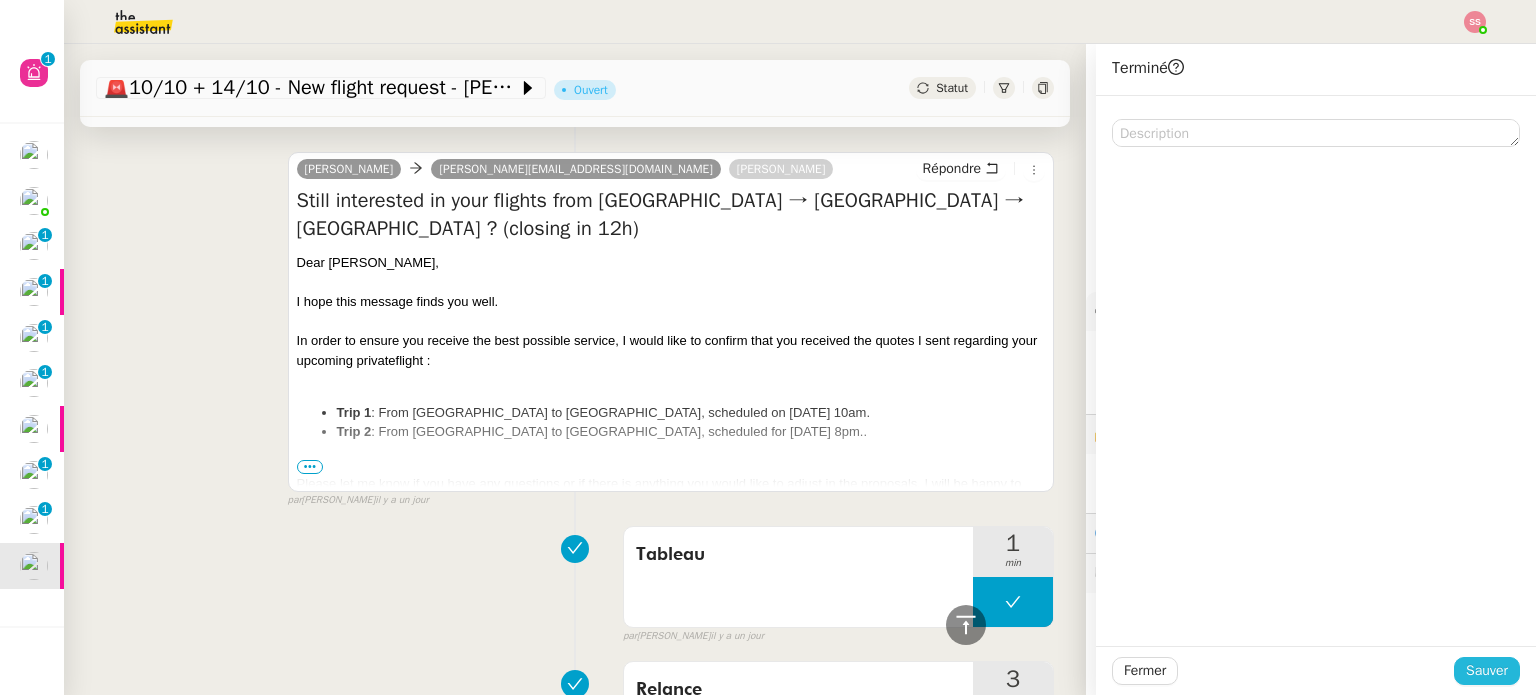 click on "Sauver" 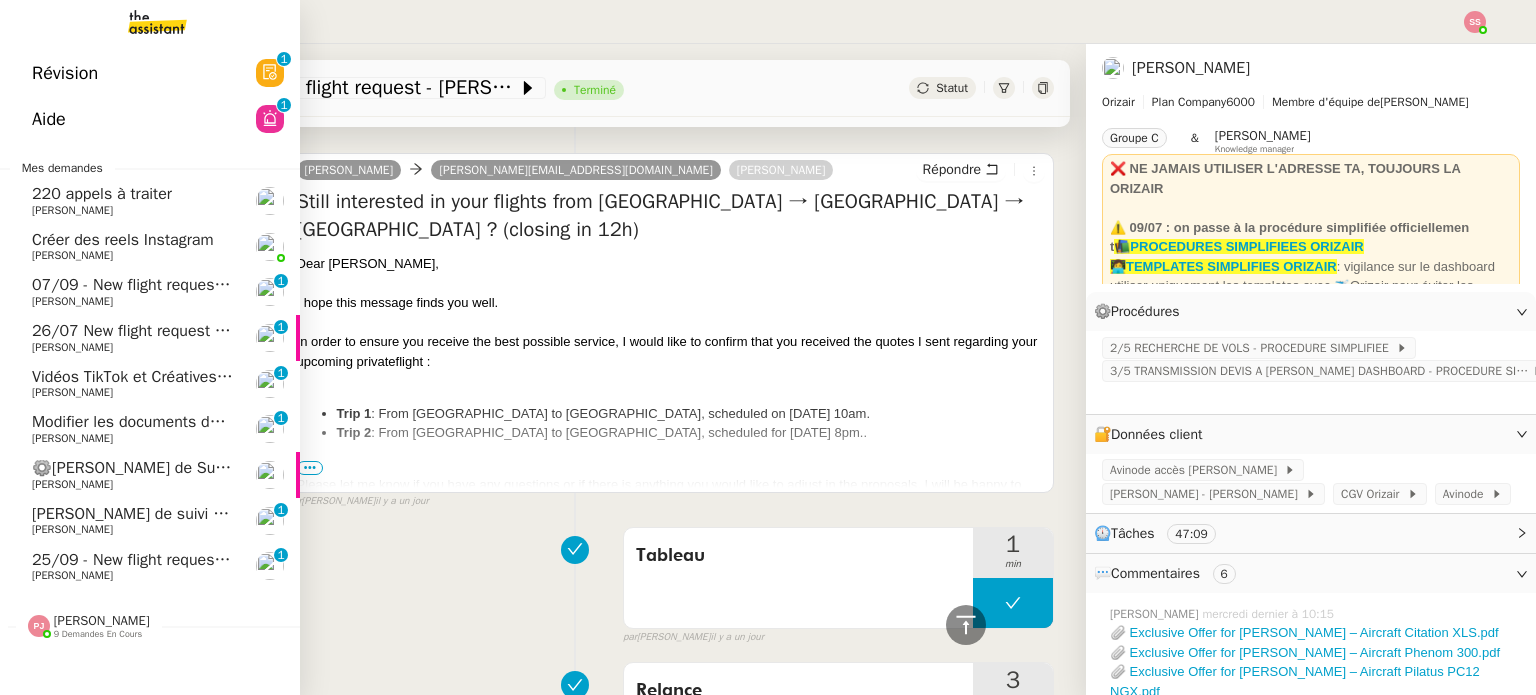 click on "25/09 - New flight request - [PERSON_NAME]" 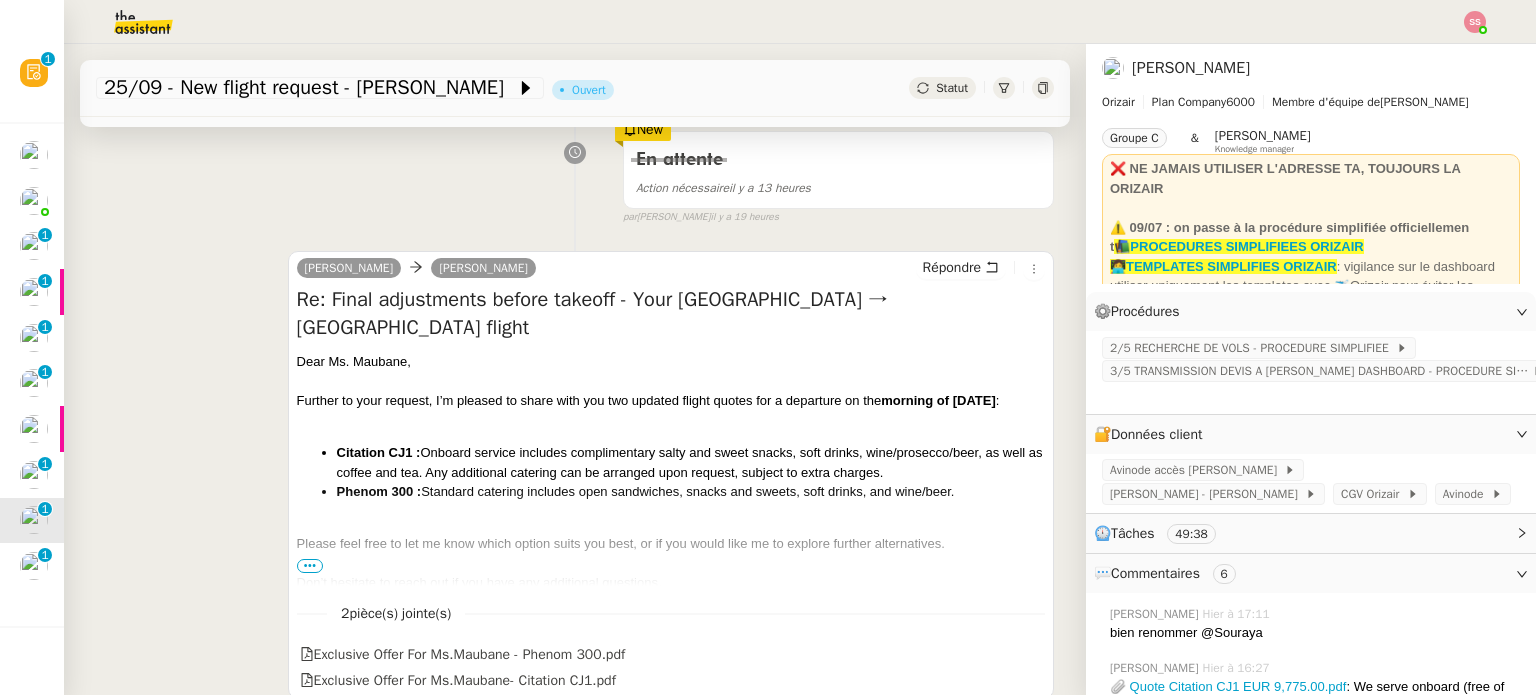 scroll, scrollTop: 300, scrollLeft: 0, axis: vertical 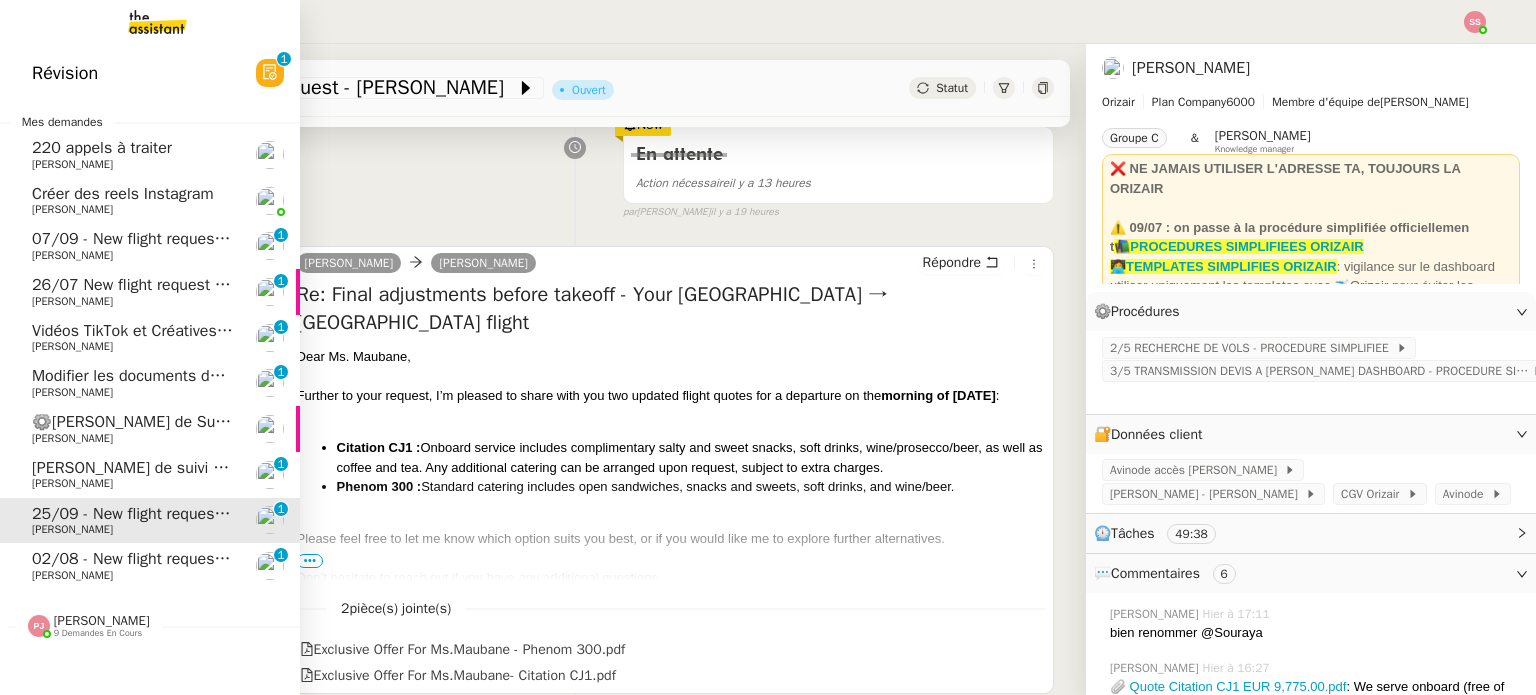 click on "[PERSON_NAME]" 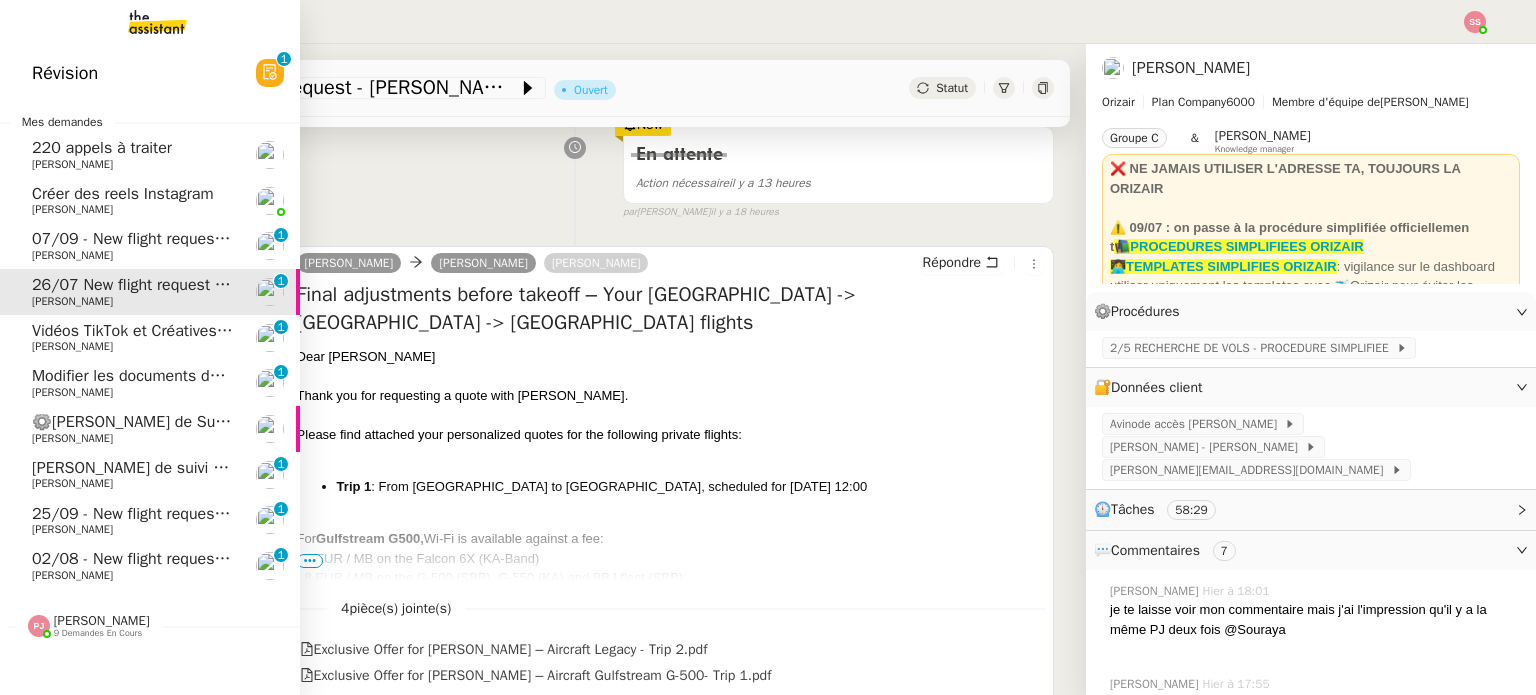 click on "[PERSON_NAME]" 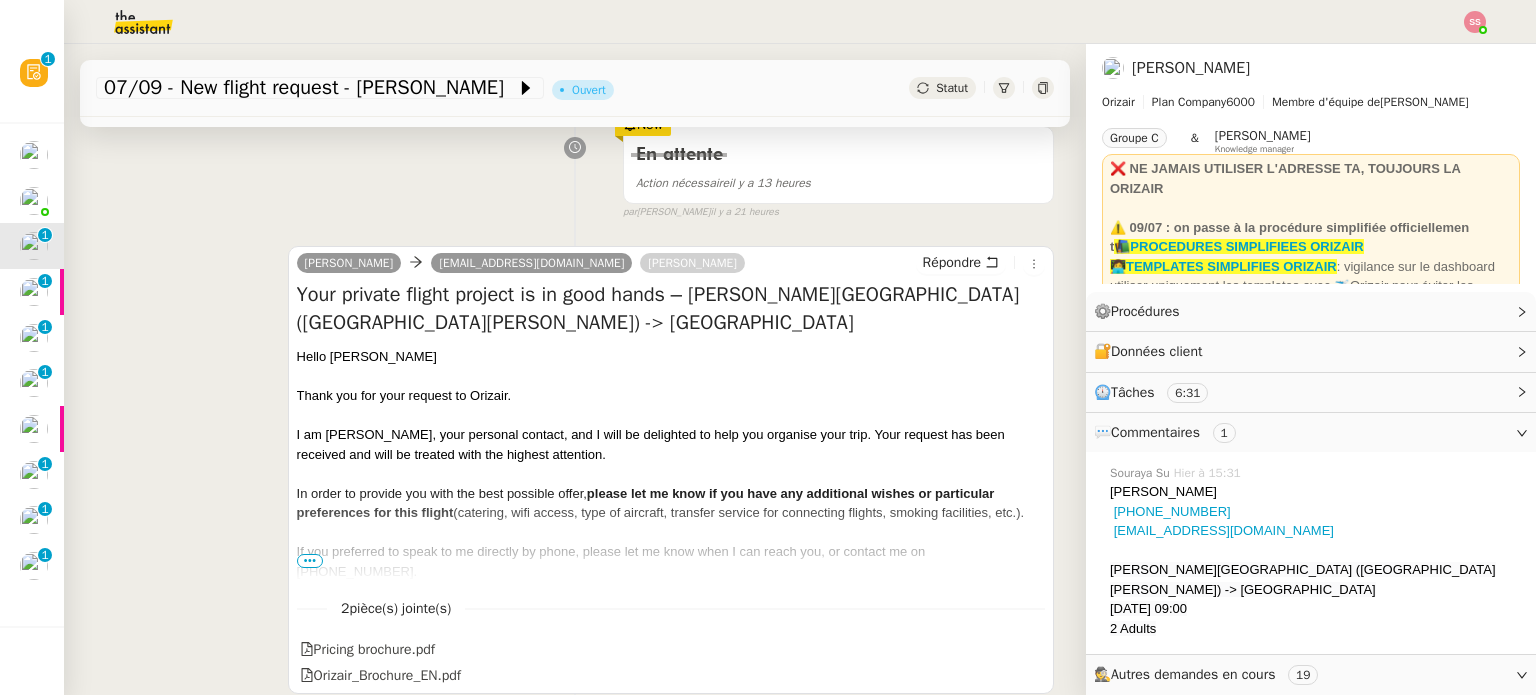 scroll, scrollTop: 0, scrollLeft: 0, axis: both 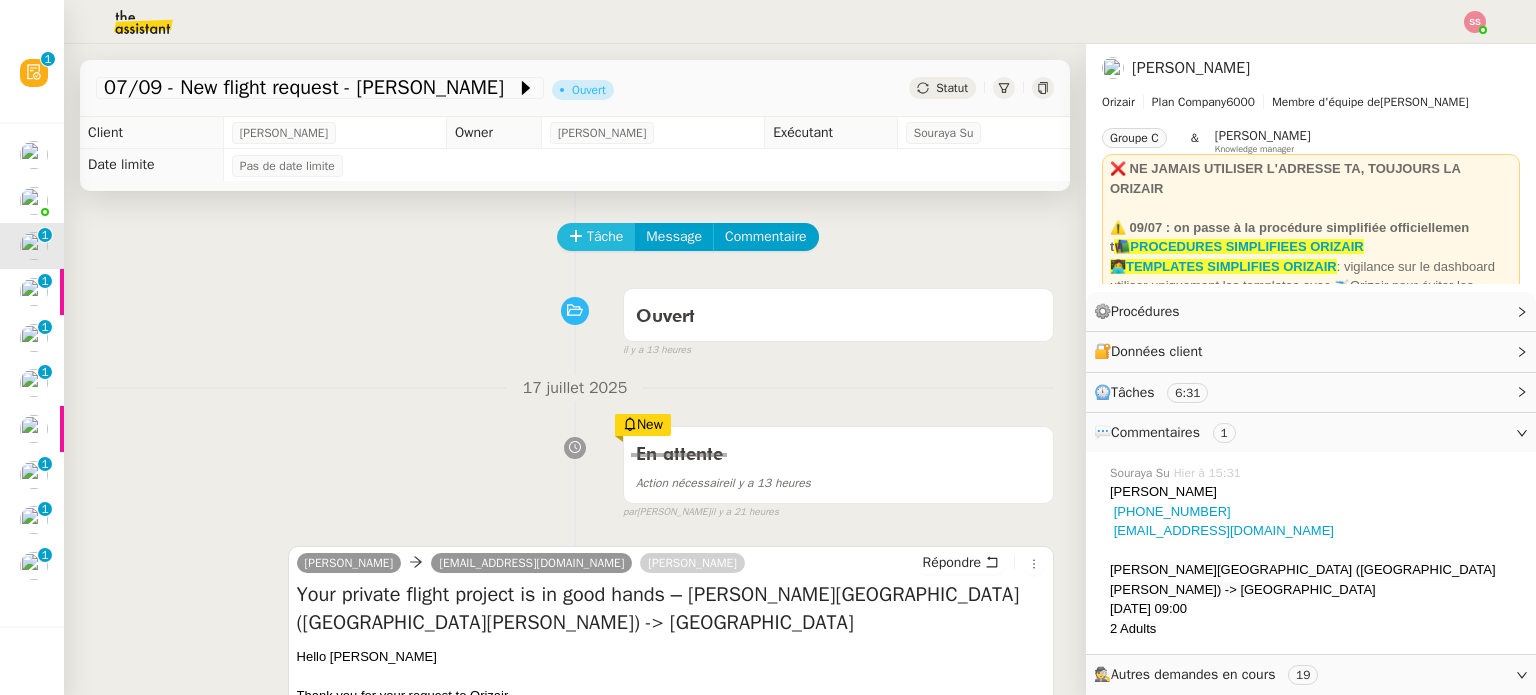 click on "Tâche" 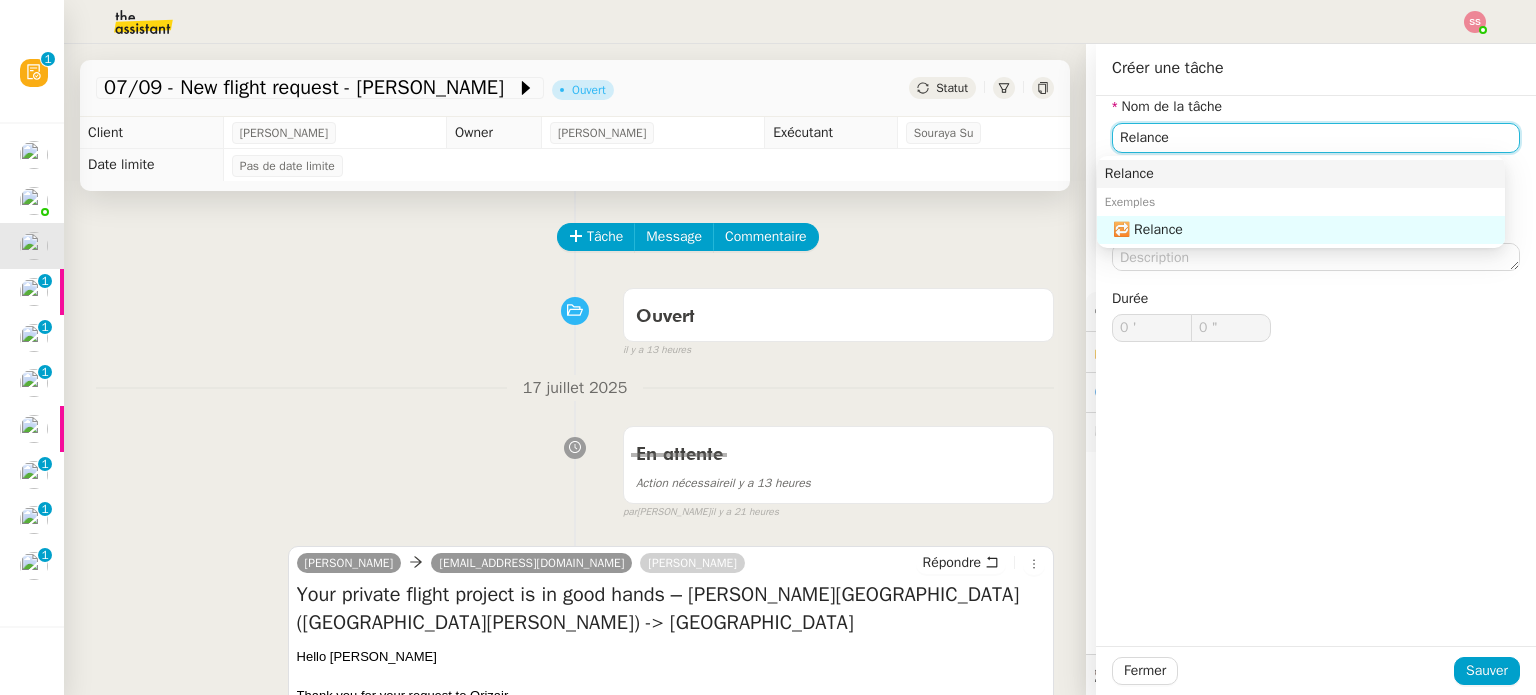 click on "Relance" at bounding box center [1301, 174] 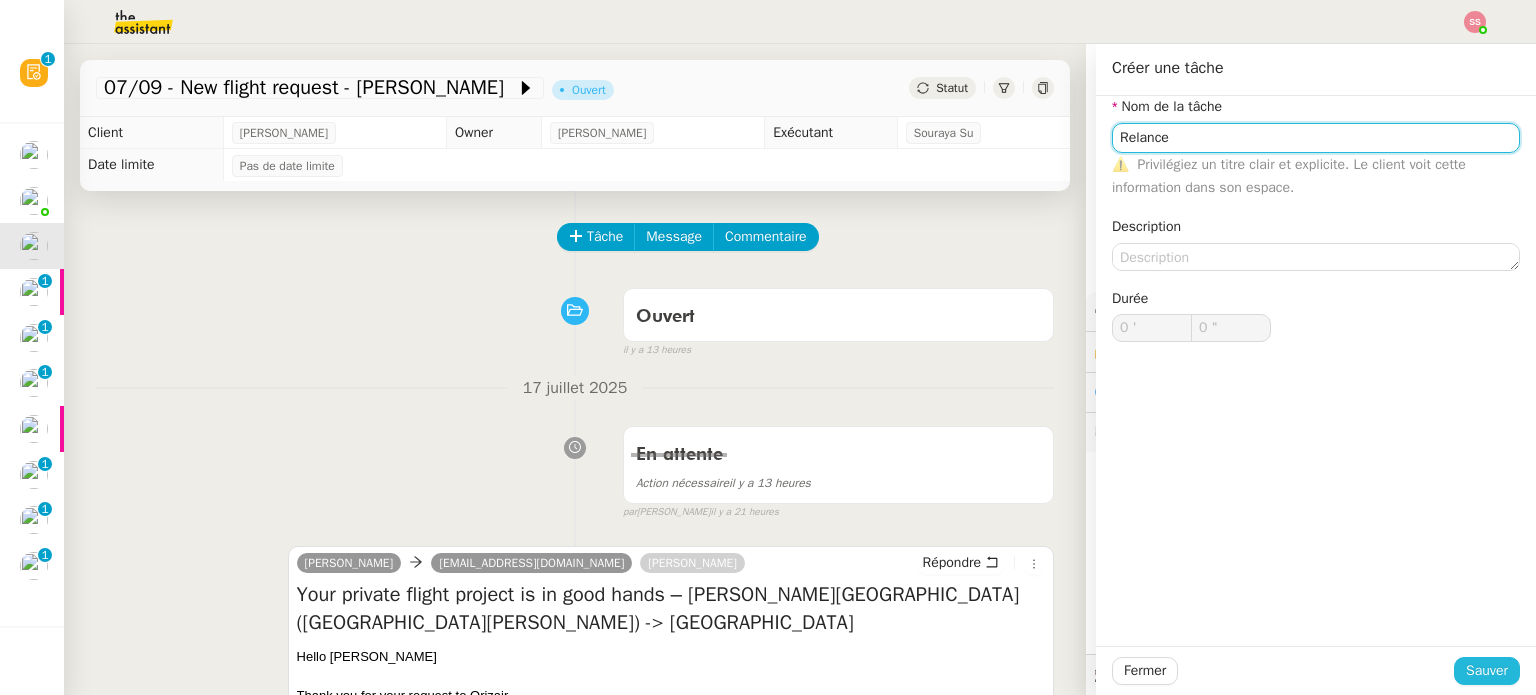 type on "Relance" 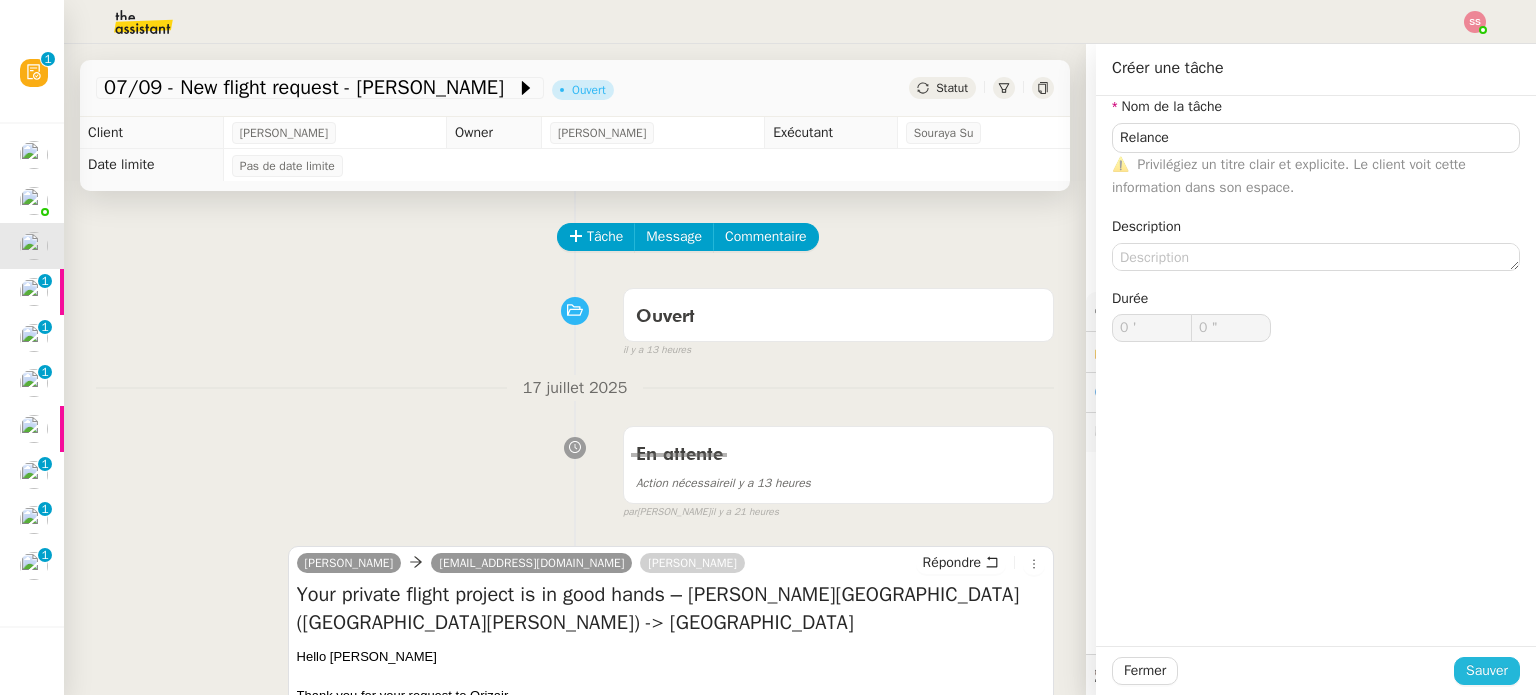 click on "Sauver" 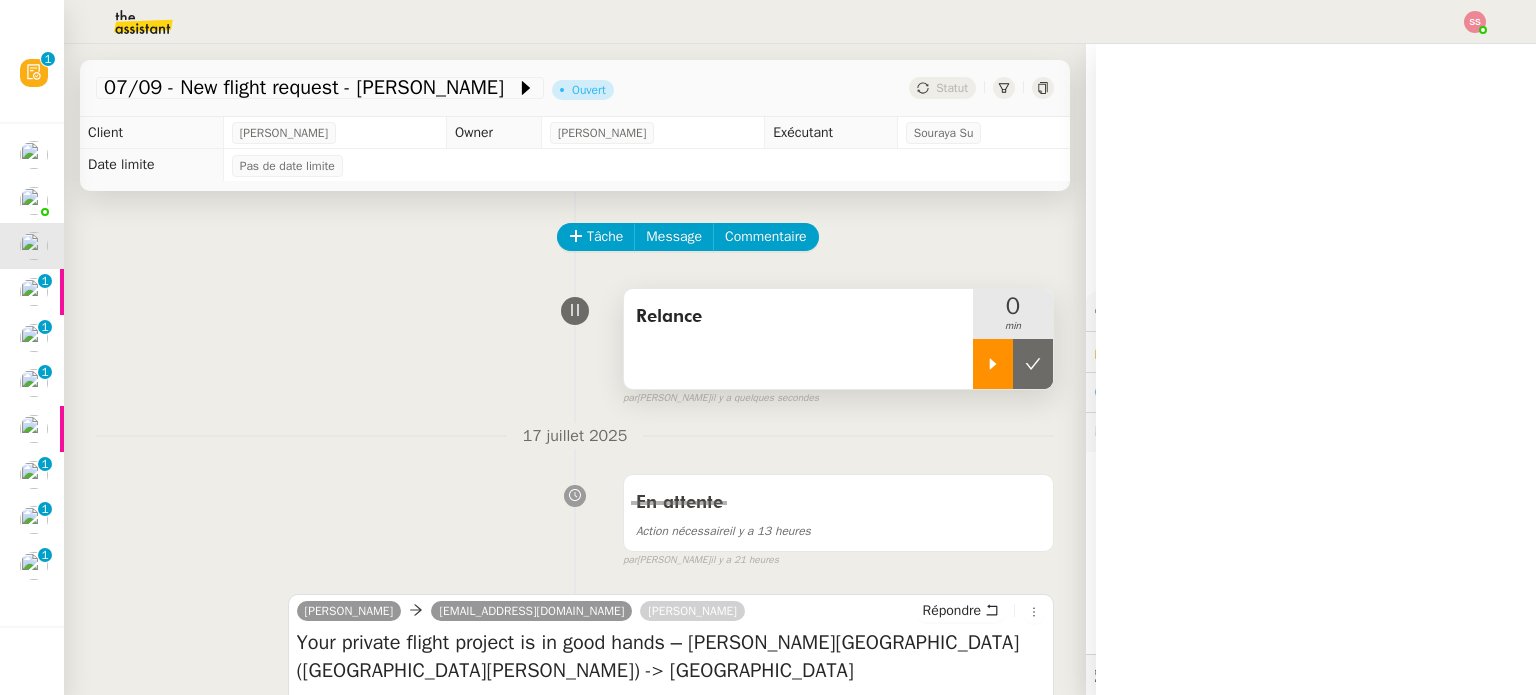 click 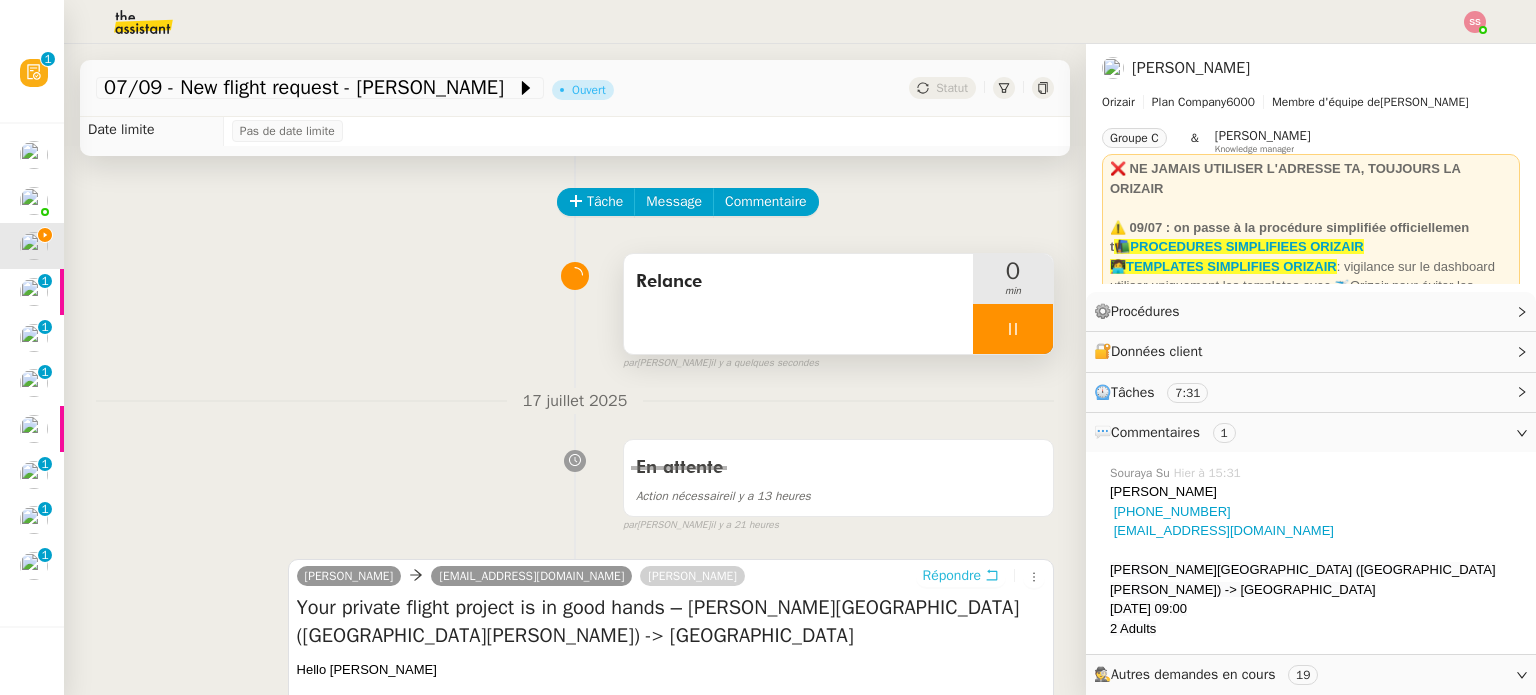 scroll, scrollTop: 100, scrollLeft: 0, axis: vertical 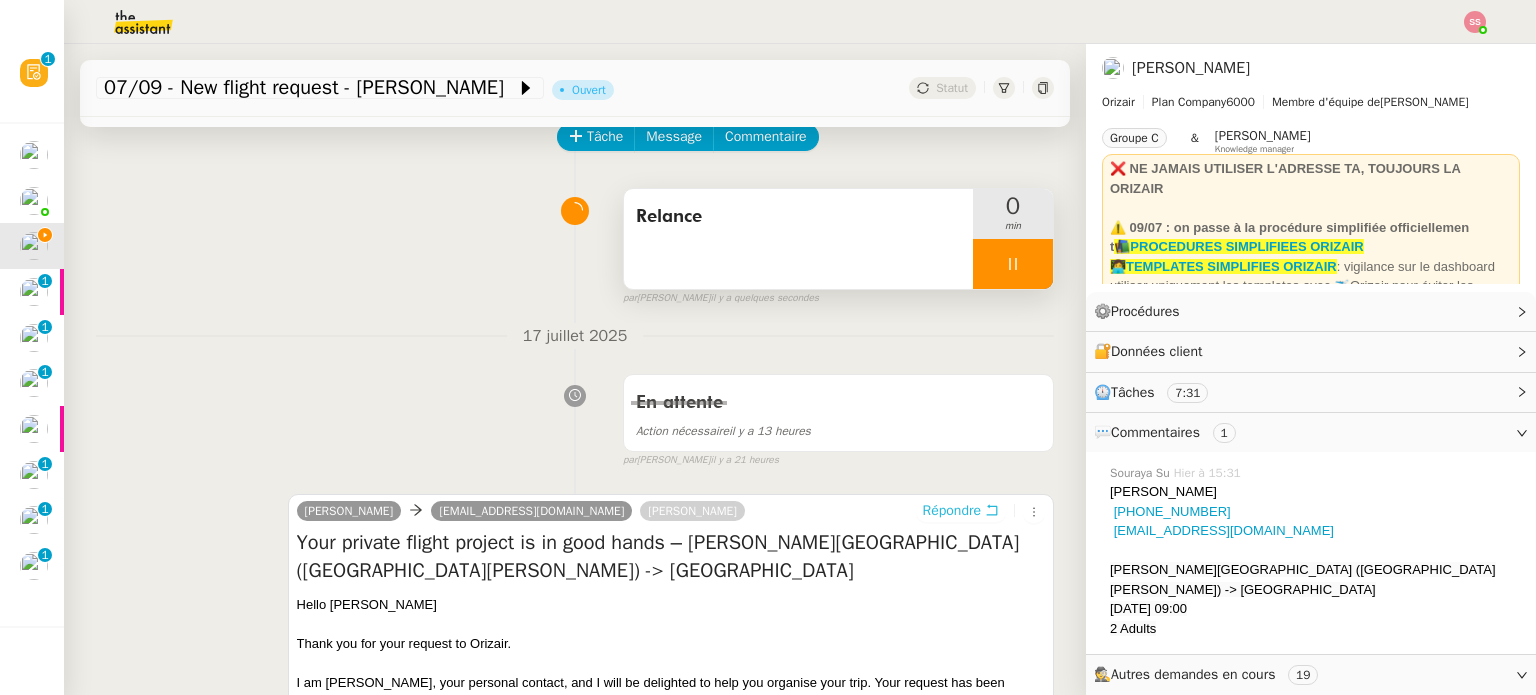 click on "Répondre" at bounding box center [952, 511] 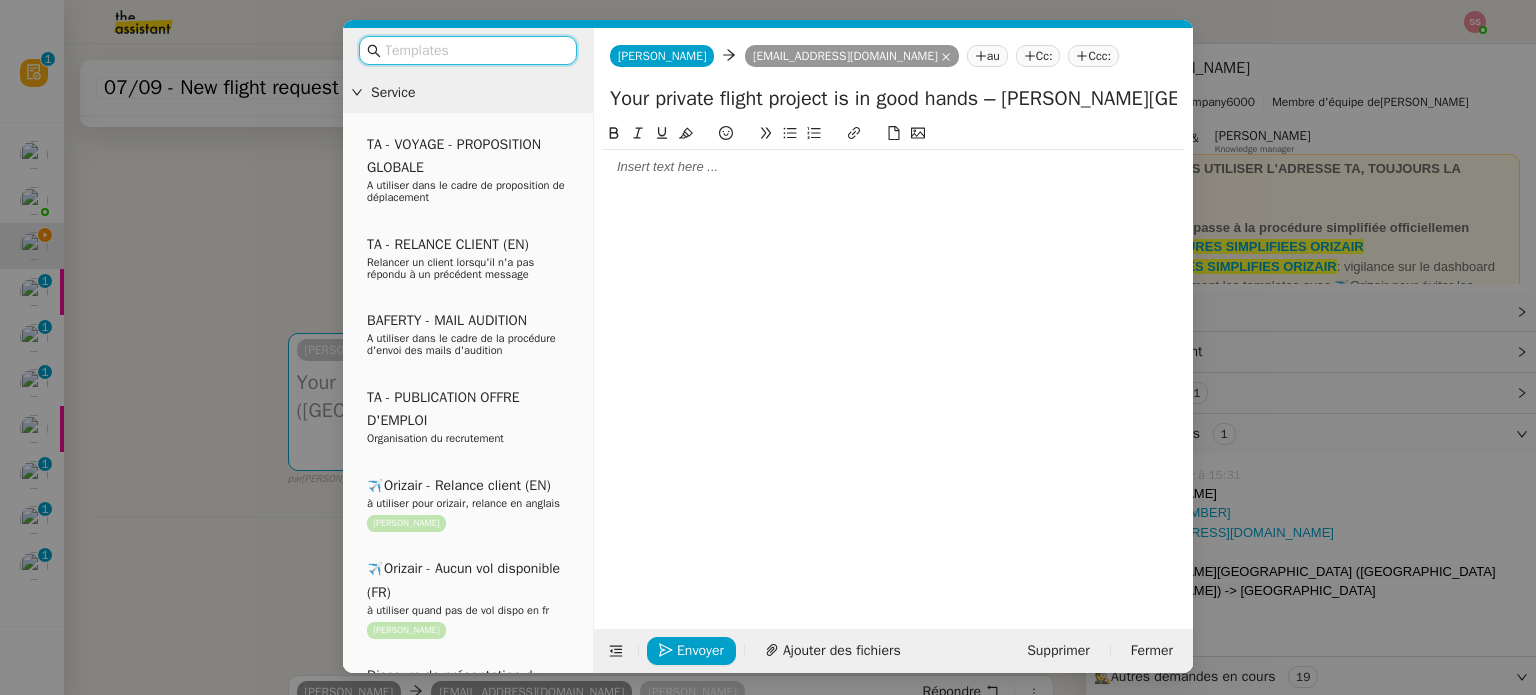click on "Ccc:" 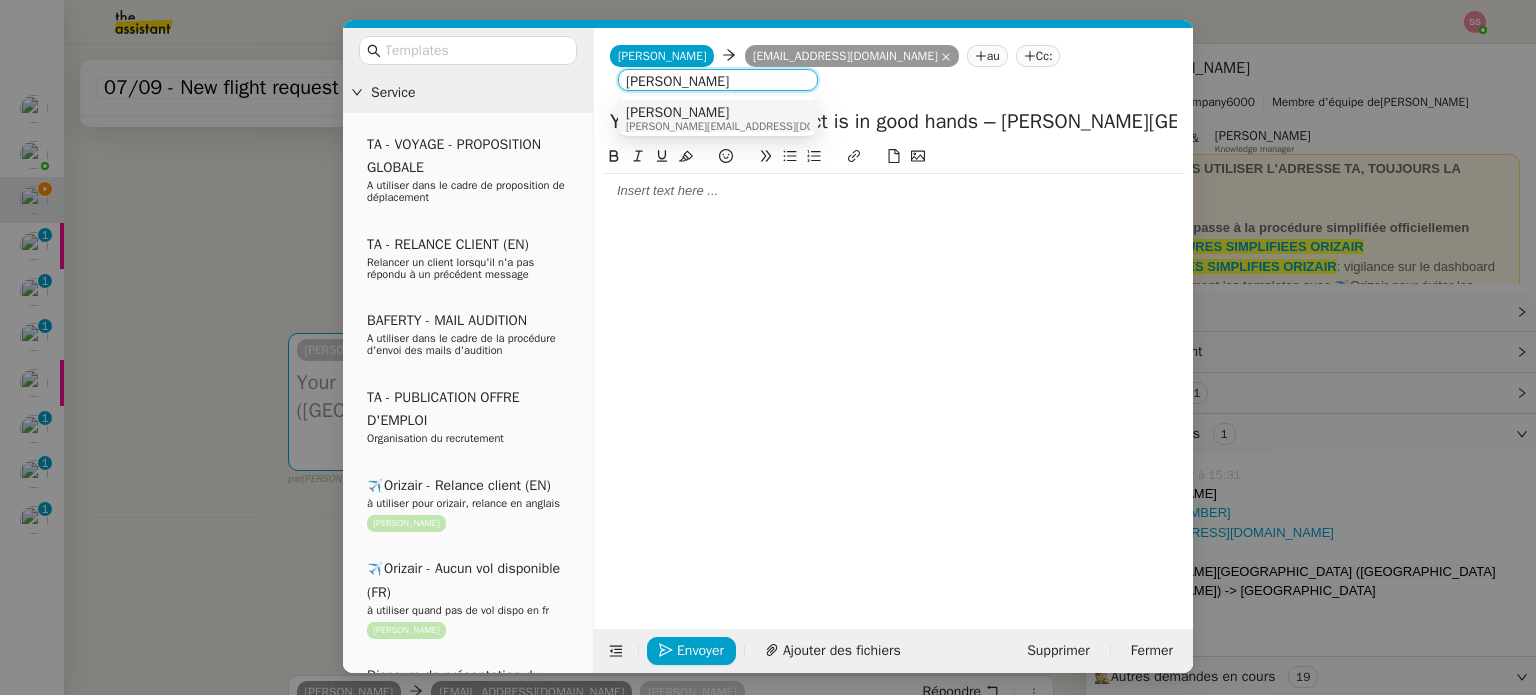 type on "[PERSON_NAME]" 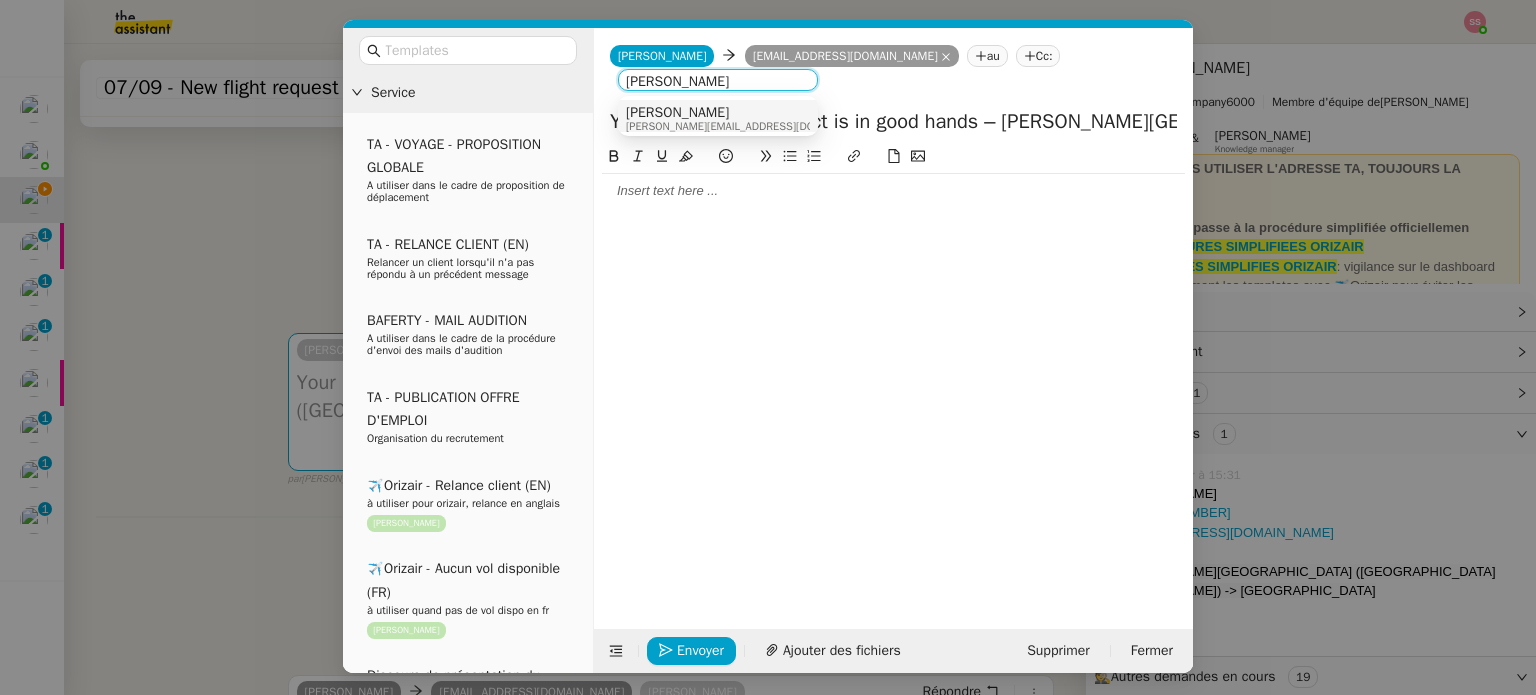 click on "[PERSON_NAME] [PERSON_NAME][EMAIL_ADDRESS][DOMAIN_NAME]" at bounding box center [718, 118] 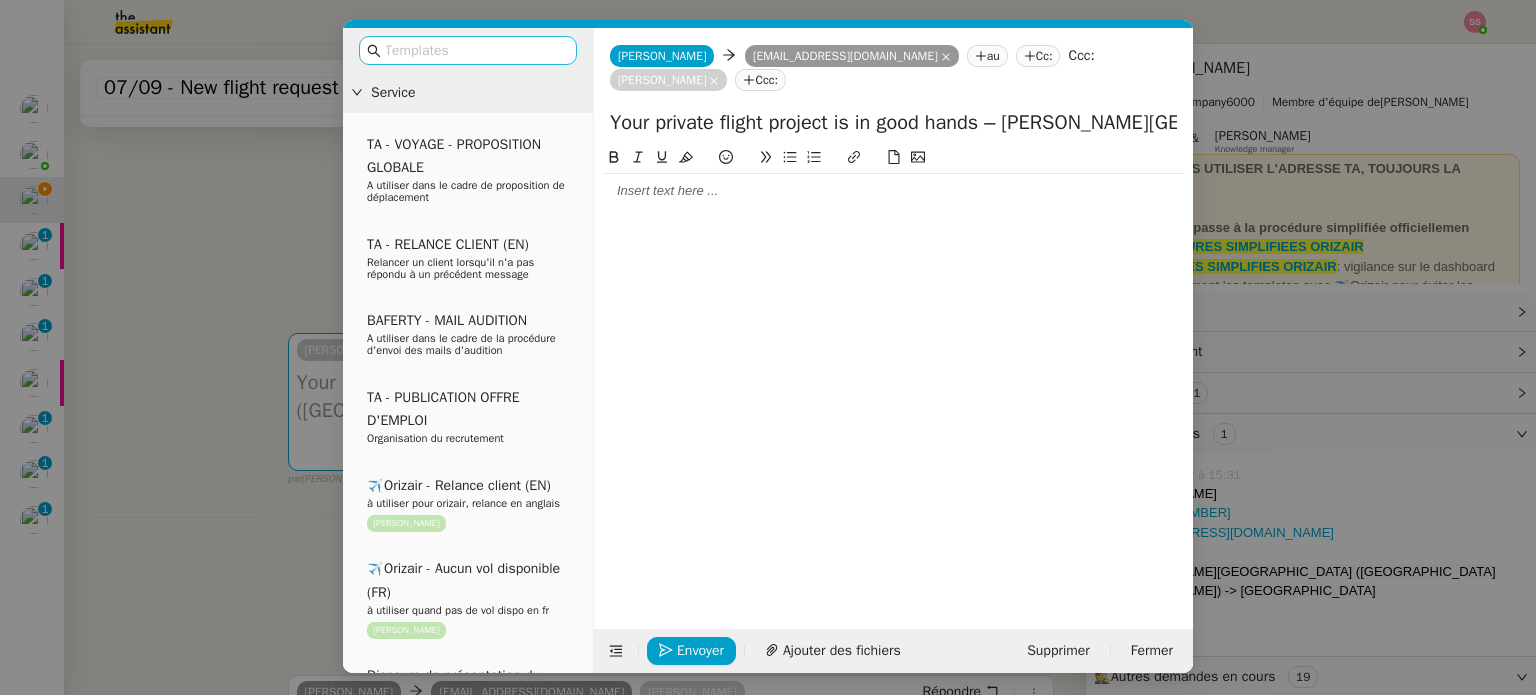 click at bounding box center (475, 50) 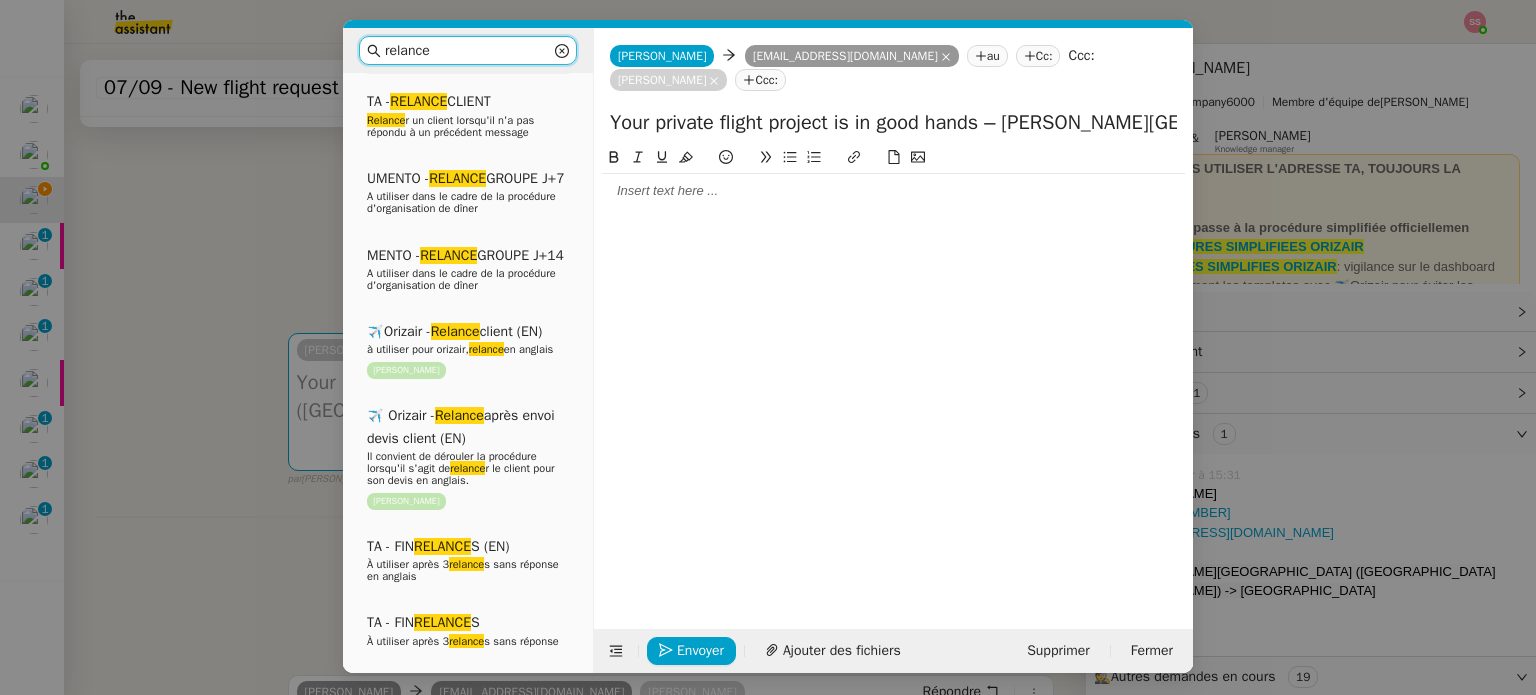 scroll, scrollTop: 300, scrollLeft: 0, axis: vertical 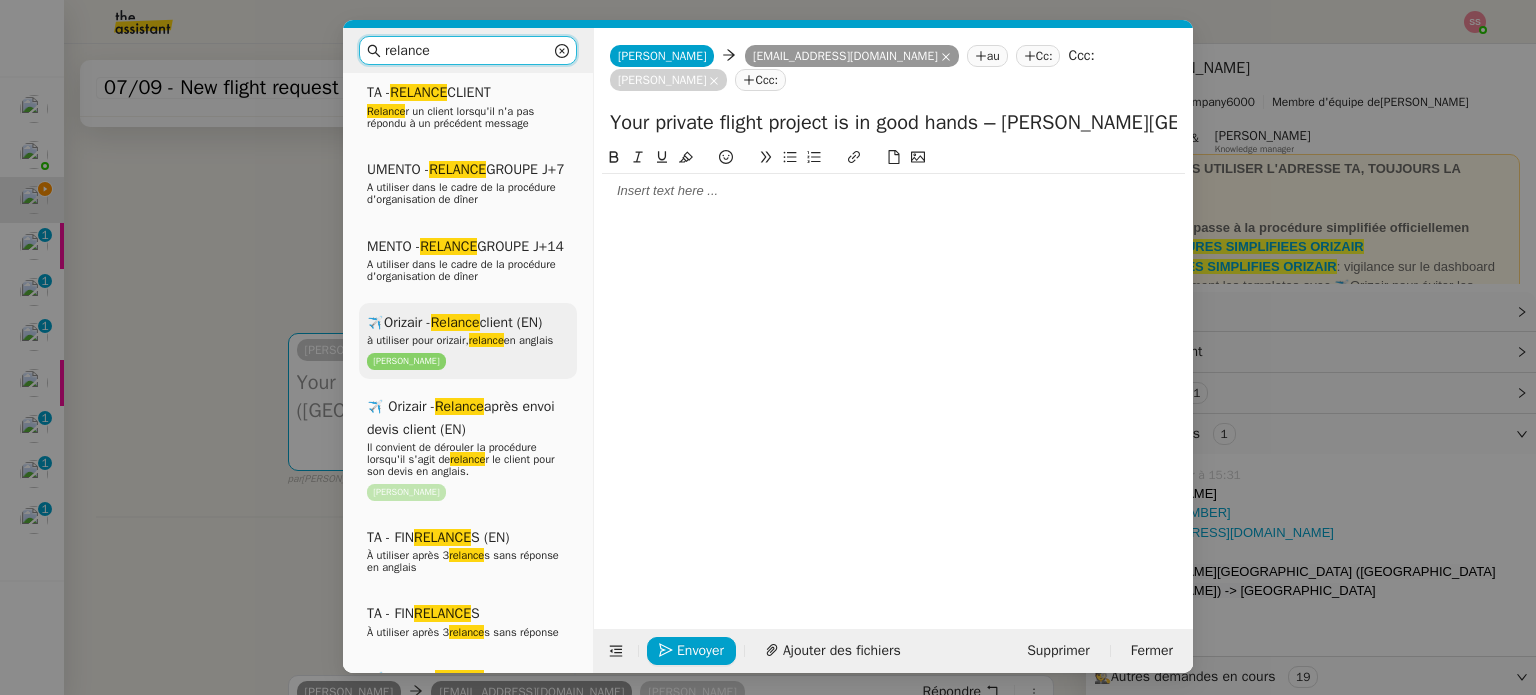 type on "relance" 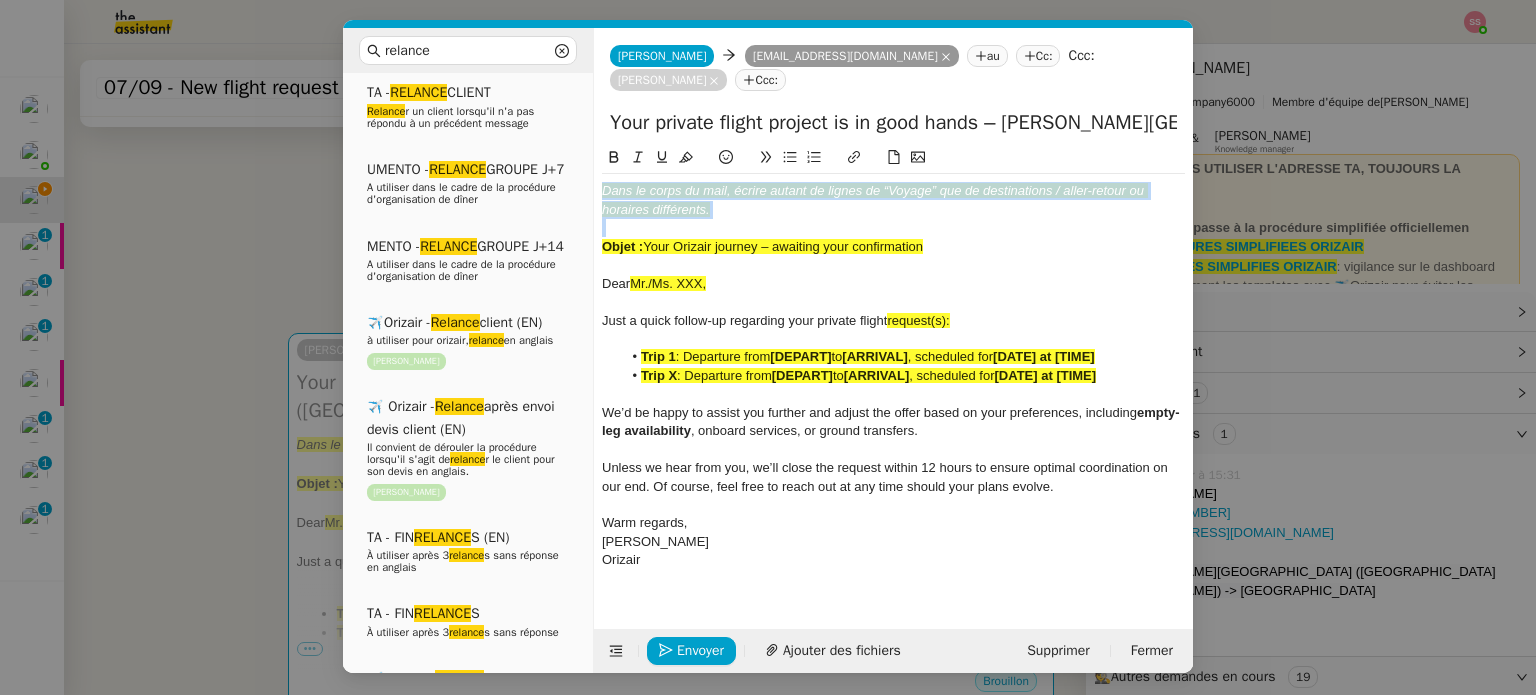 drag, startPoint x: 732, startPoint y: 196, endPoint x: 581, endPoint y: 165, distance: 154.14928 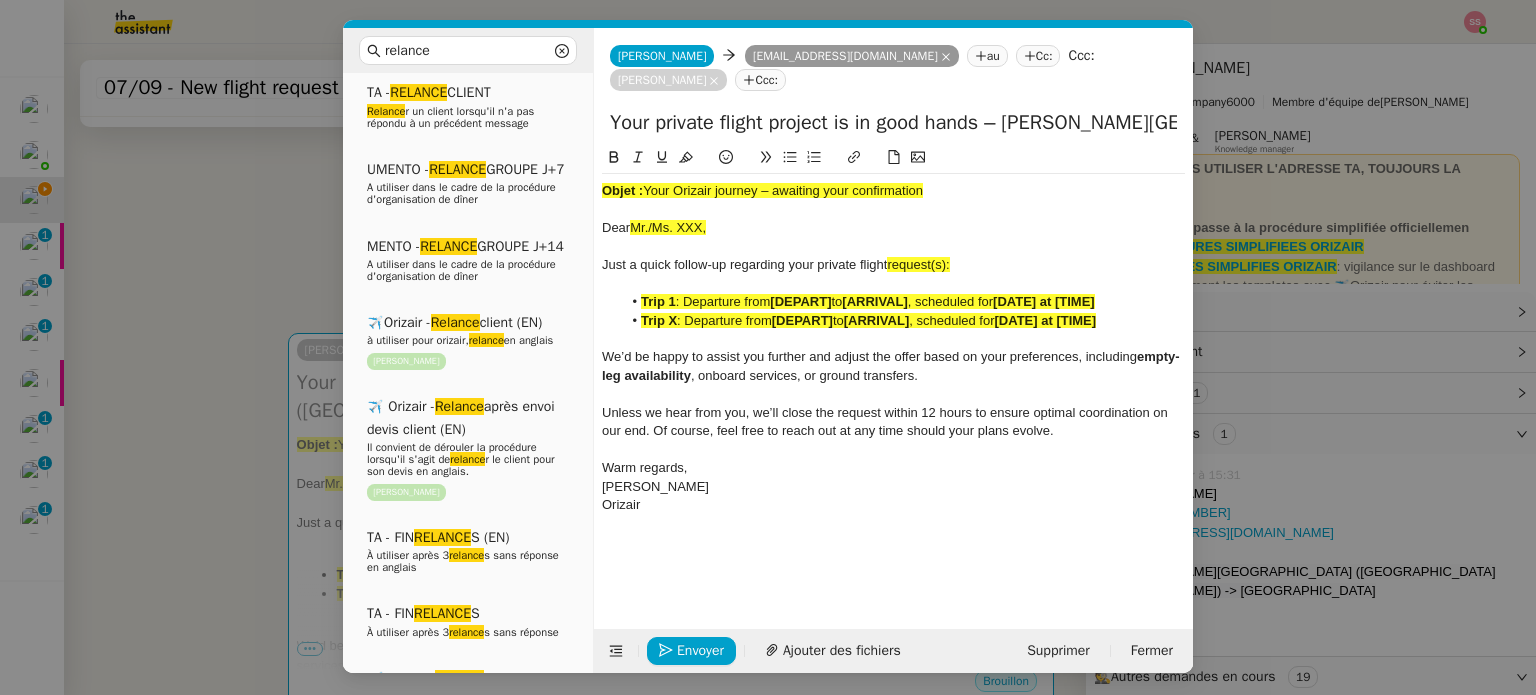 click on "Your Orizair journey – awaiting your confirmation" 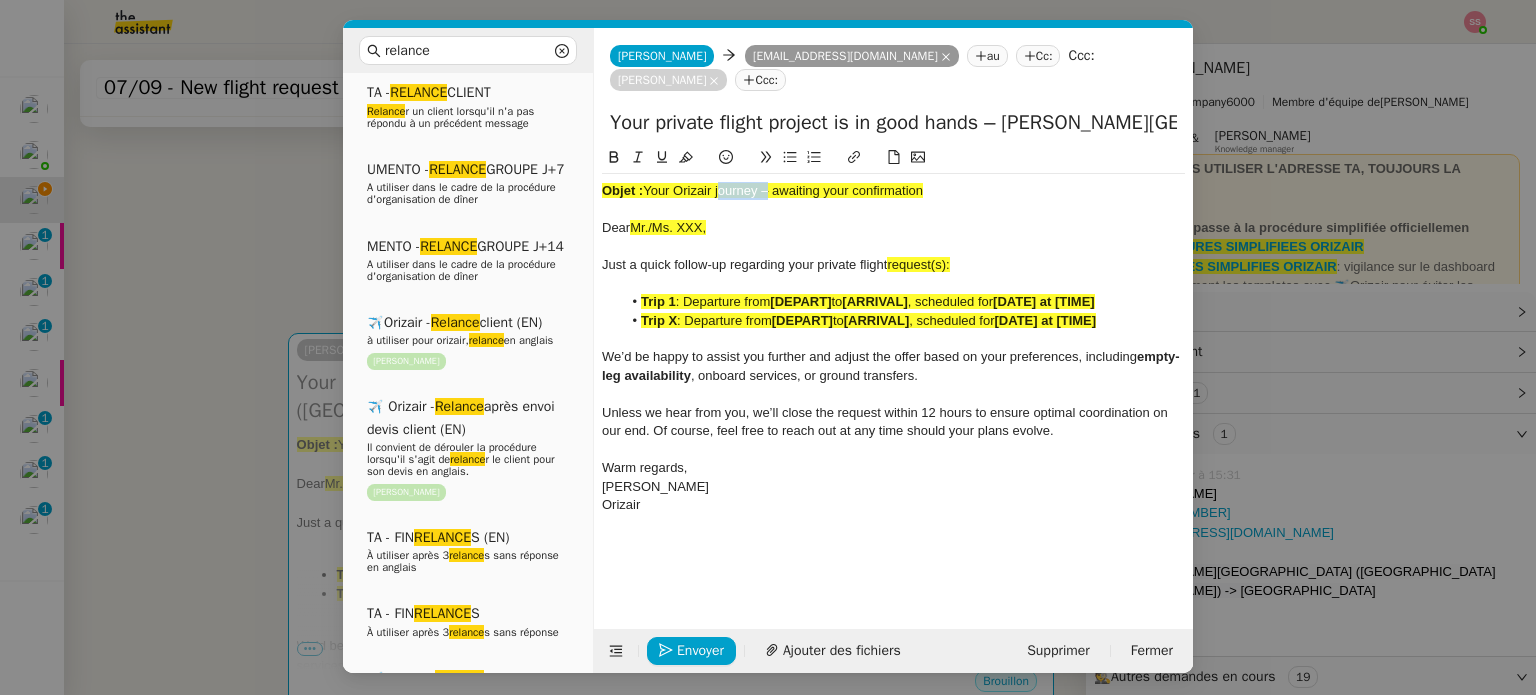 click on "Your Orizair journey – awaiting your confirmation" 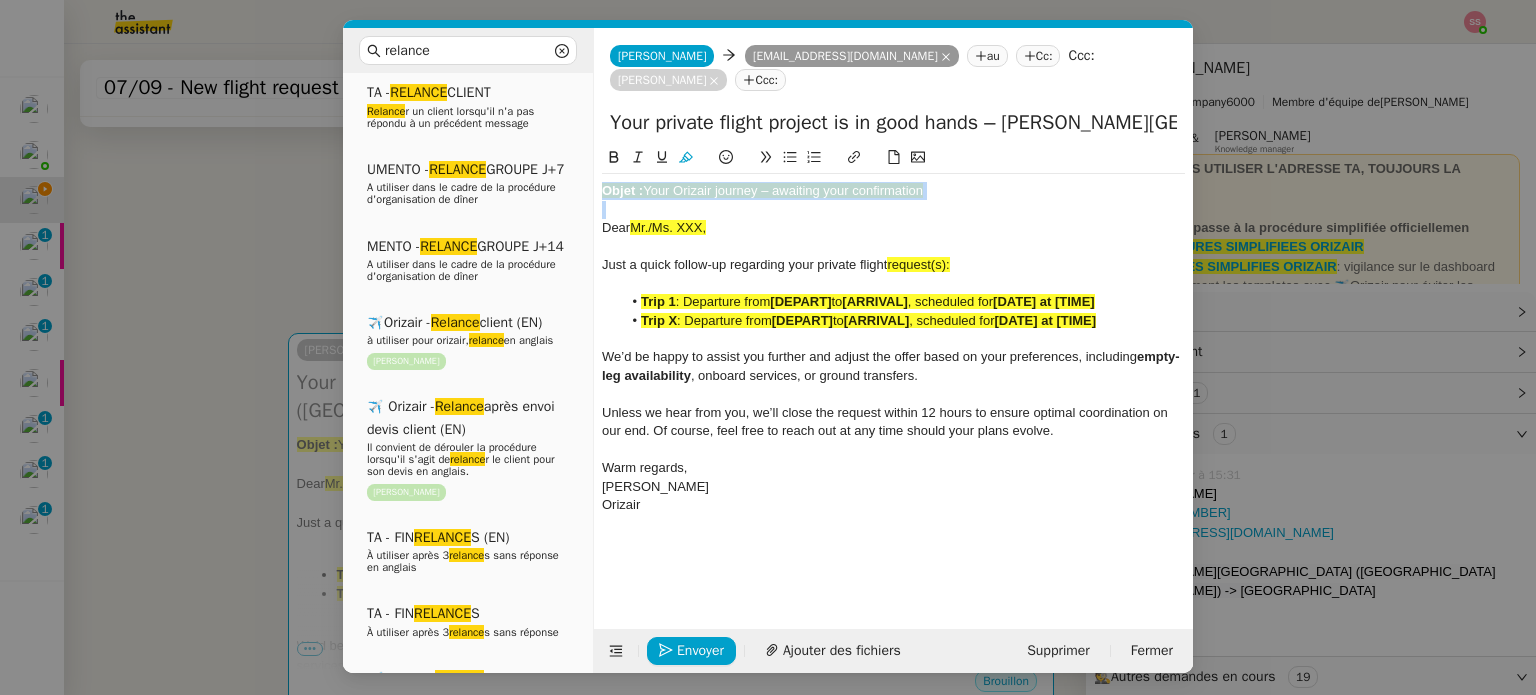 click on "Your Orizair journey – awaiting your confirmation" 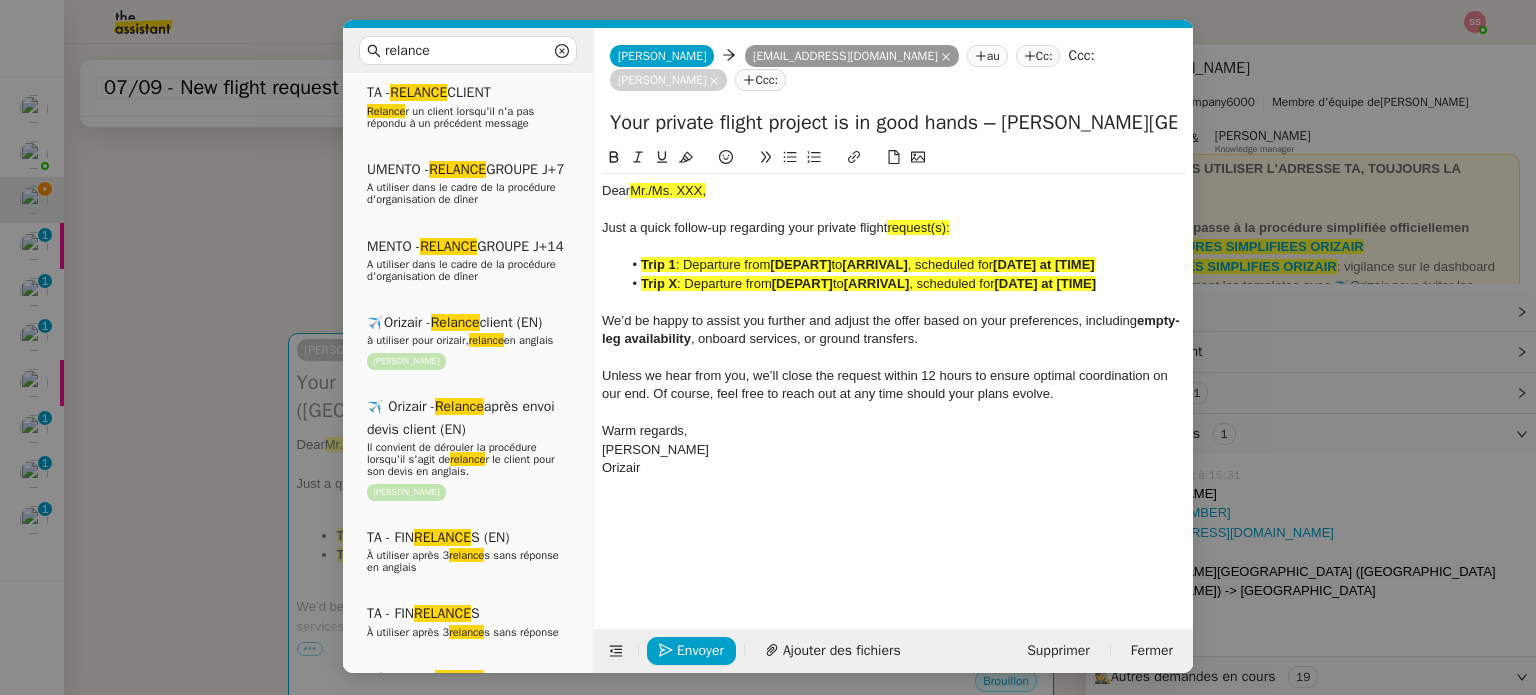 click on "Dear  Mr./Ms. XXX," 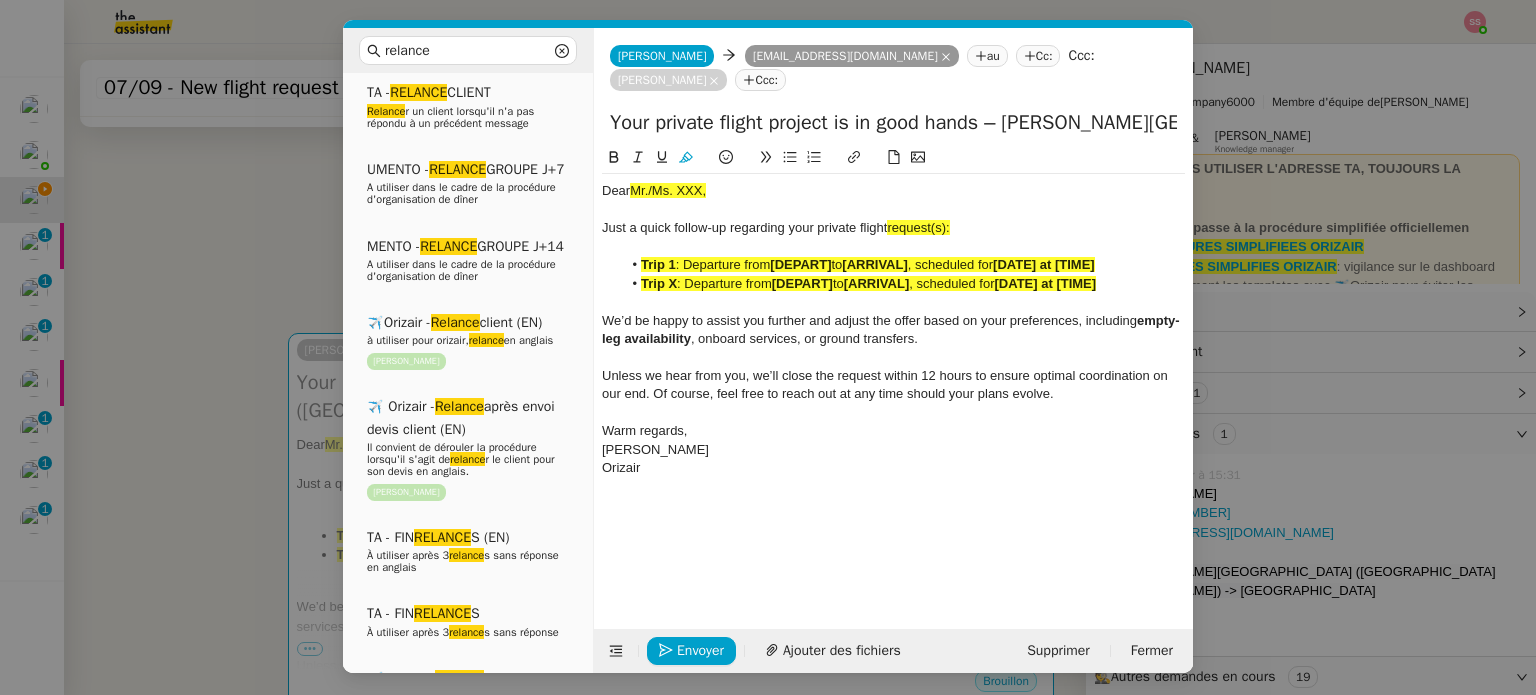 click on "relance Service Relance  Bon de Commande LBP    A utiliser dans le cadre de la procédure de  relance  des bons de commande TA -  RELANCE  CLIENT (EN)    Relance r un client lorsqu'il n'a pas répondu à un précédent message ✈️Orizair -  Relance  client (FR)    à utiliser pour orizair, première  relance  en français  [PERSON_NAME] TA -  RELANCE  CLIENT    Relance r un client lorsqu'il n'a pas répondu à un précédent message UMENTO -  RELANCE  GROUPE J+7    A utiliser dans le cadre de la procédure d'organisation de dîner [PERSON_NAME] -  RELANCE  GROUPE J+14    A utiliser dans le cadre de la procédure d'organisation de dîner ✈️Orizair -  Relance  client (EN)     à utiliser pour orizair,  relance  en anglais  [PERSON_NAME] ✈️ Orizair -  Relance  après envoi devis client (EN)    Il convient de dérouler la procédure lorsqu'il s'agit de  relance r le client pour son devis en anglais.  [PERSON_NAME] TA - FIN  RELANCE S (EN)    À utiliser après 3  relance s sans réponse en anglais  TA - FIN" at bounding box center [768, 347] 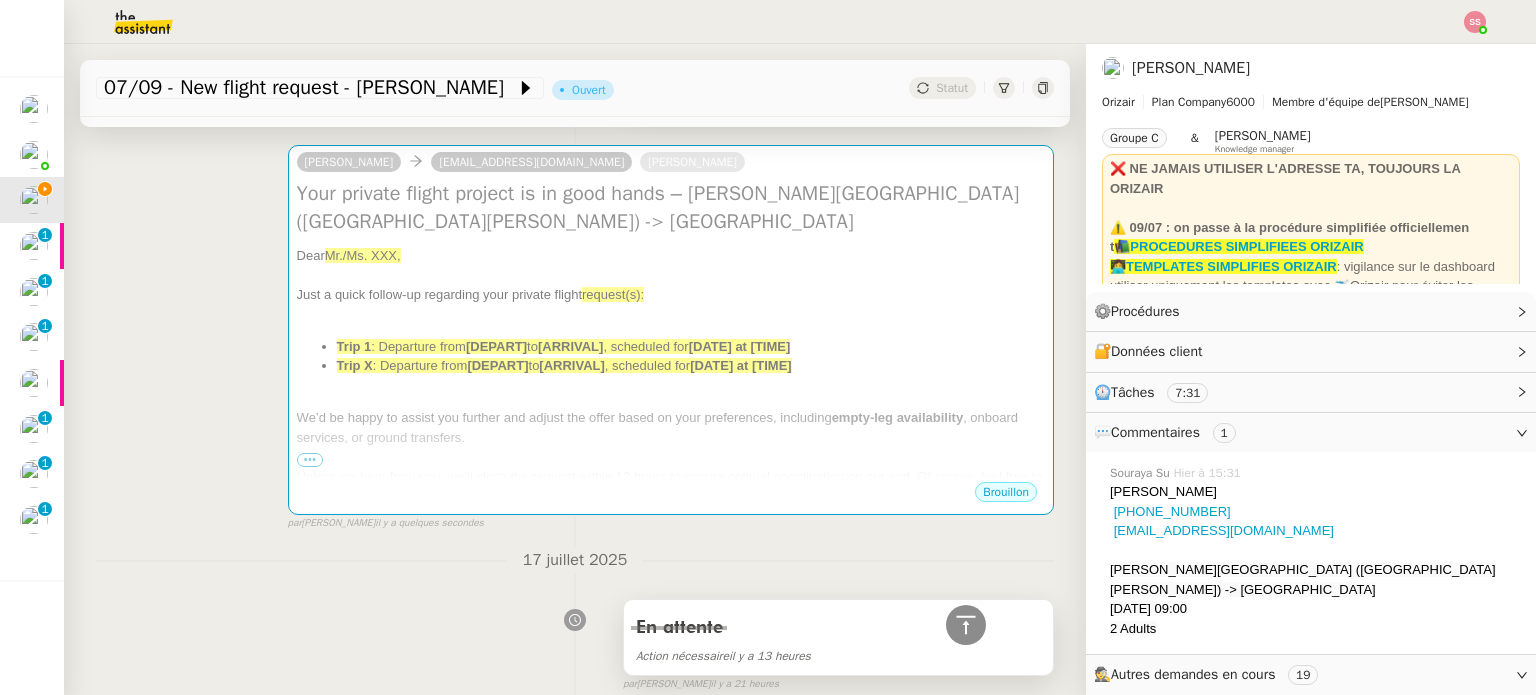 scroll, scrollTop: 163, scrollLeft: 0, axis: vertical 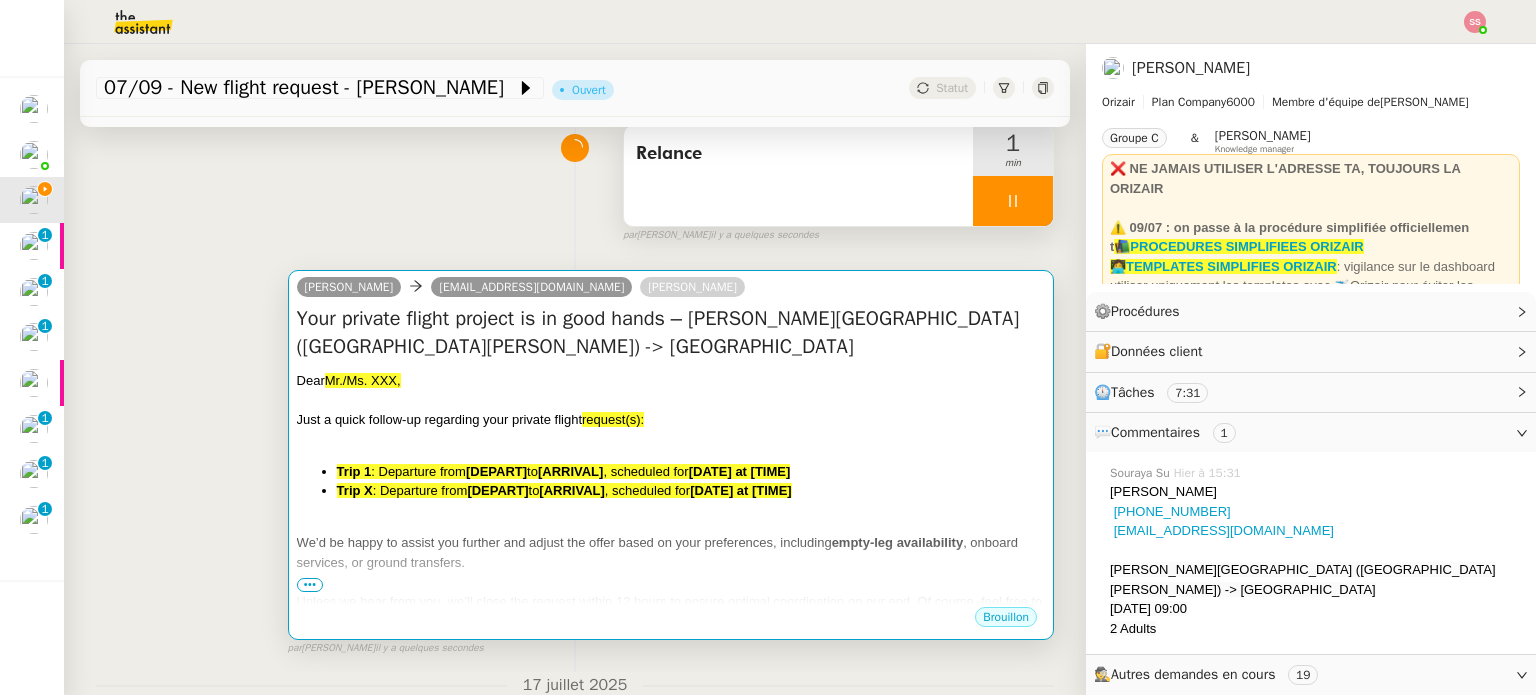 click on "Dear  Mr./Ms. XXX," at bounding box center (671, 381) 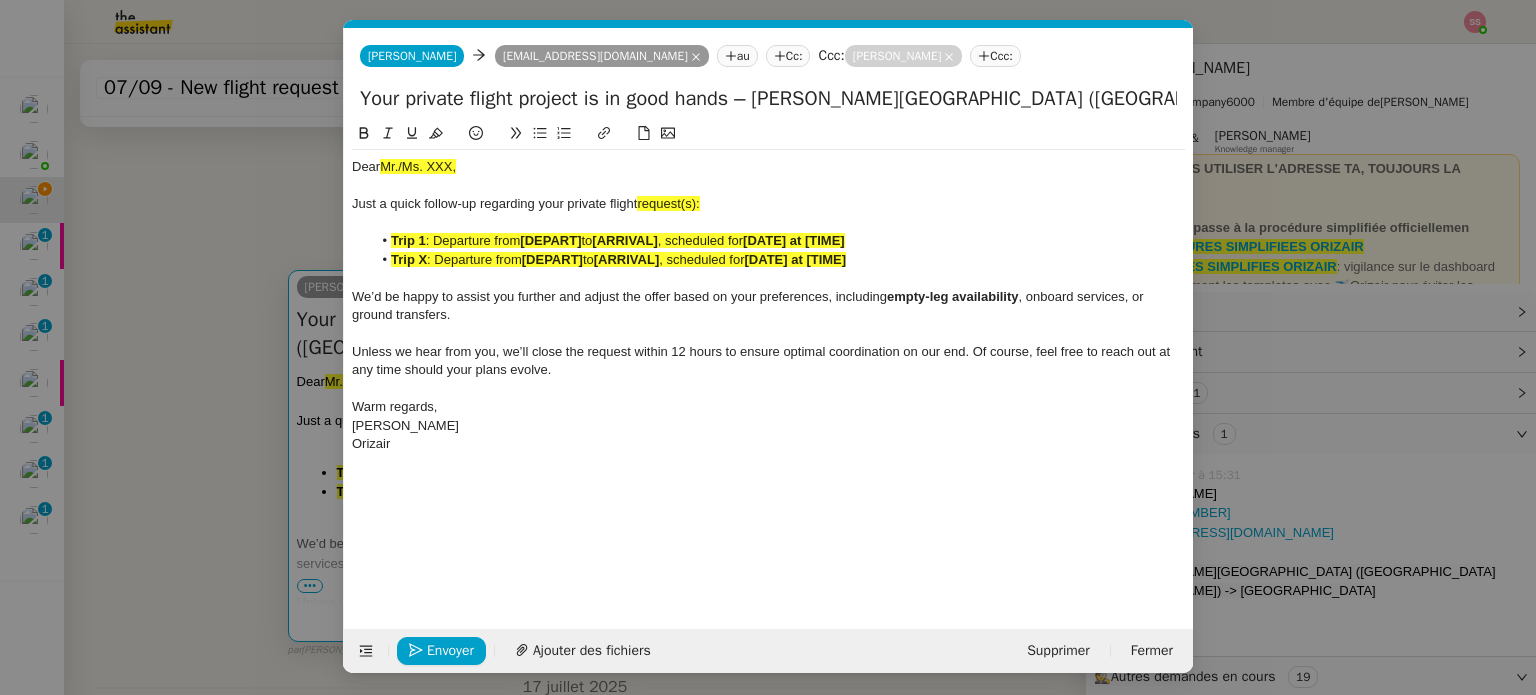 scroll, scrollTop: 0, scrollLeft: 86, axis: horizontal 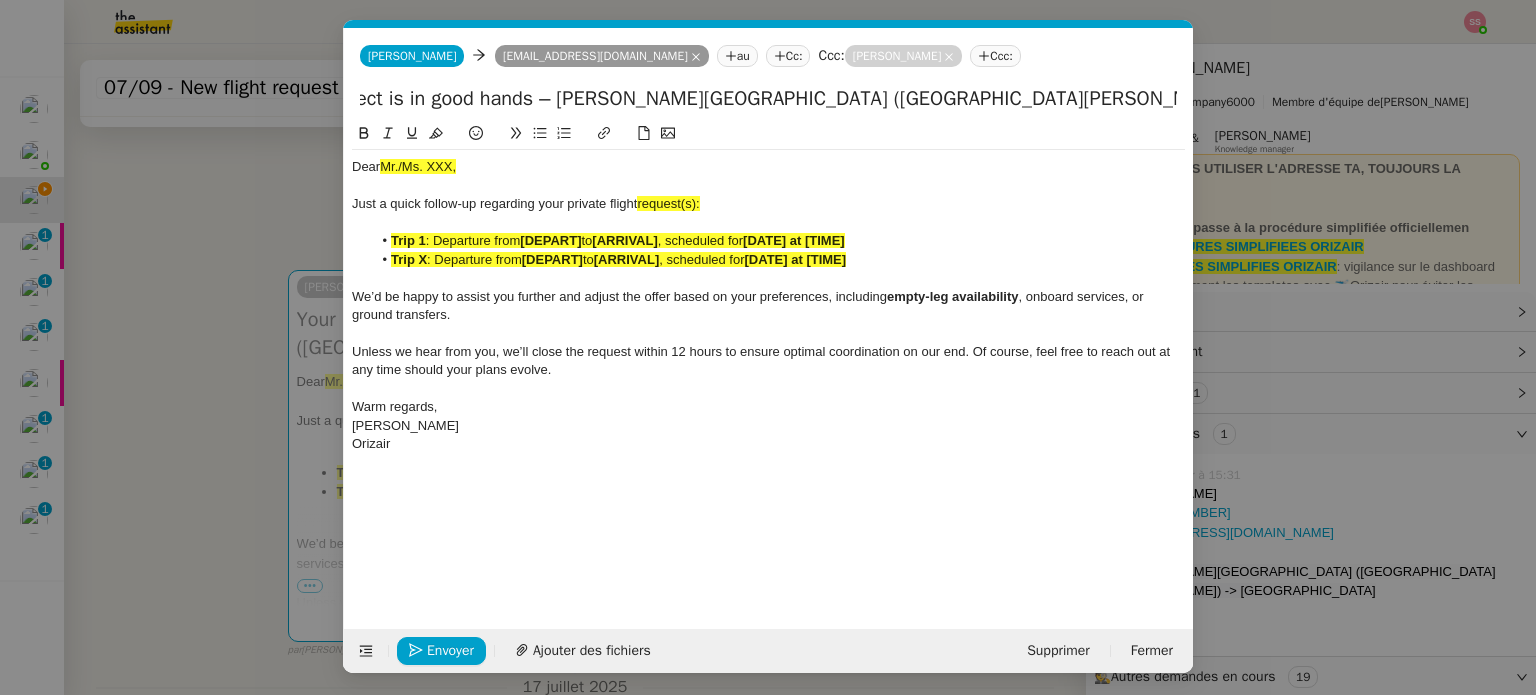 drag, startPoint x: 801, startPoint y: 99, endPoint x: 1224, endPoint y: 179, distance: 430.49854 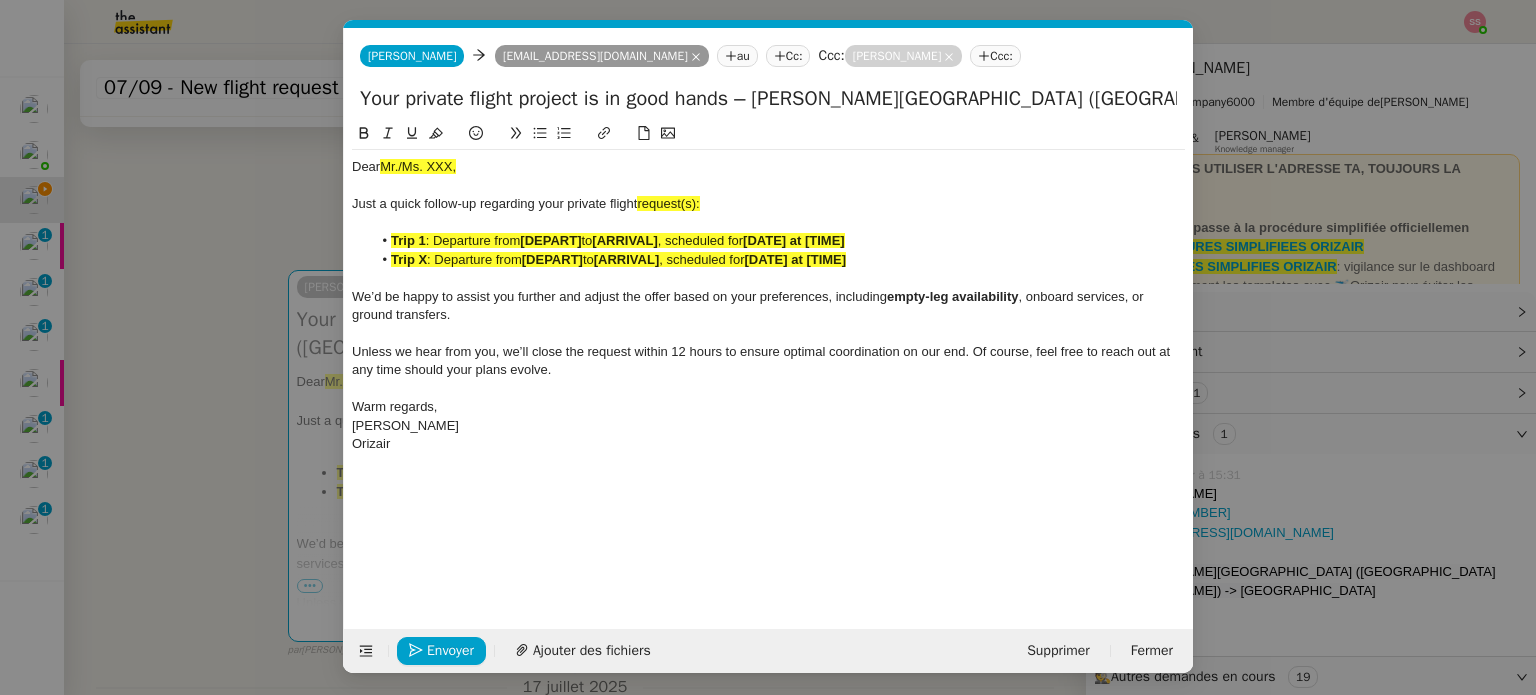 click on "Dear  Mr./Ms. XXX," 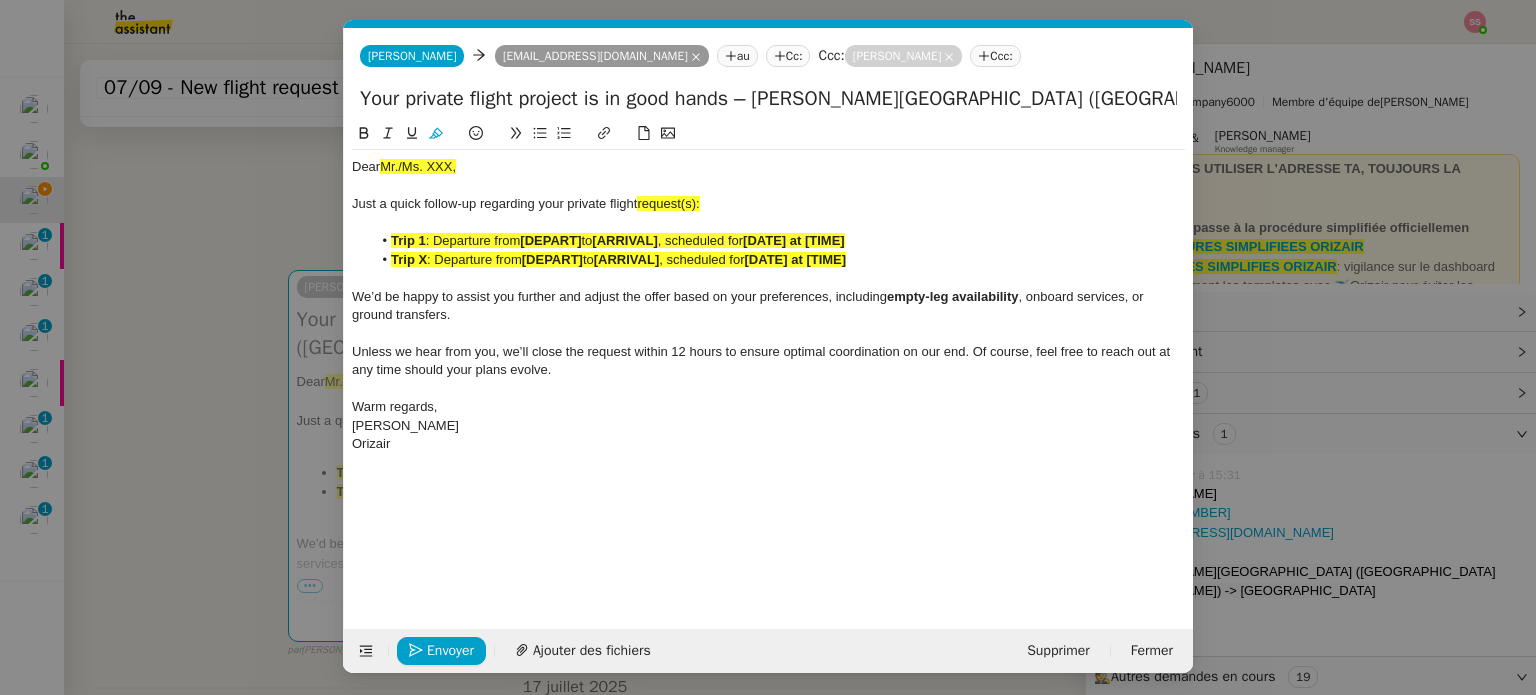 drag, startPoint x: 486, startPoint y: 164, endPoint x: 399, endPoint y: 163, distance: 87.005745 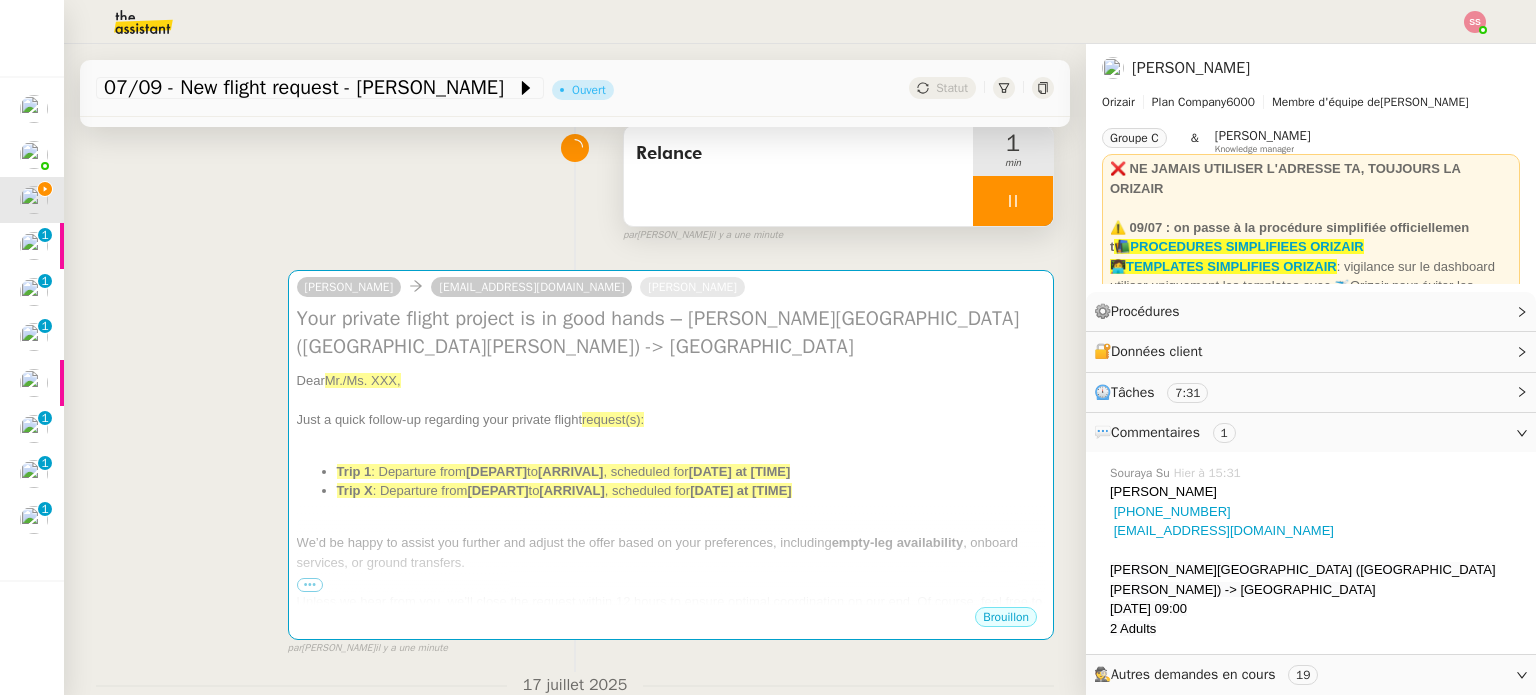 click on "[PERSON_NAME]" 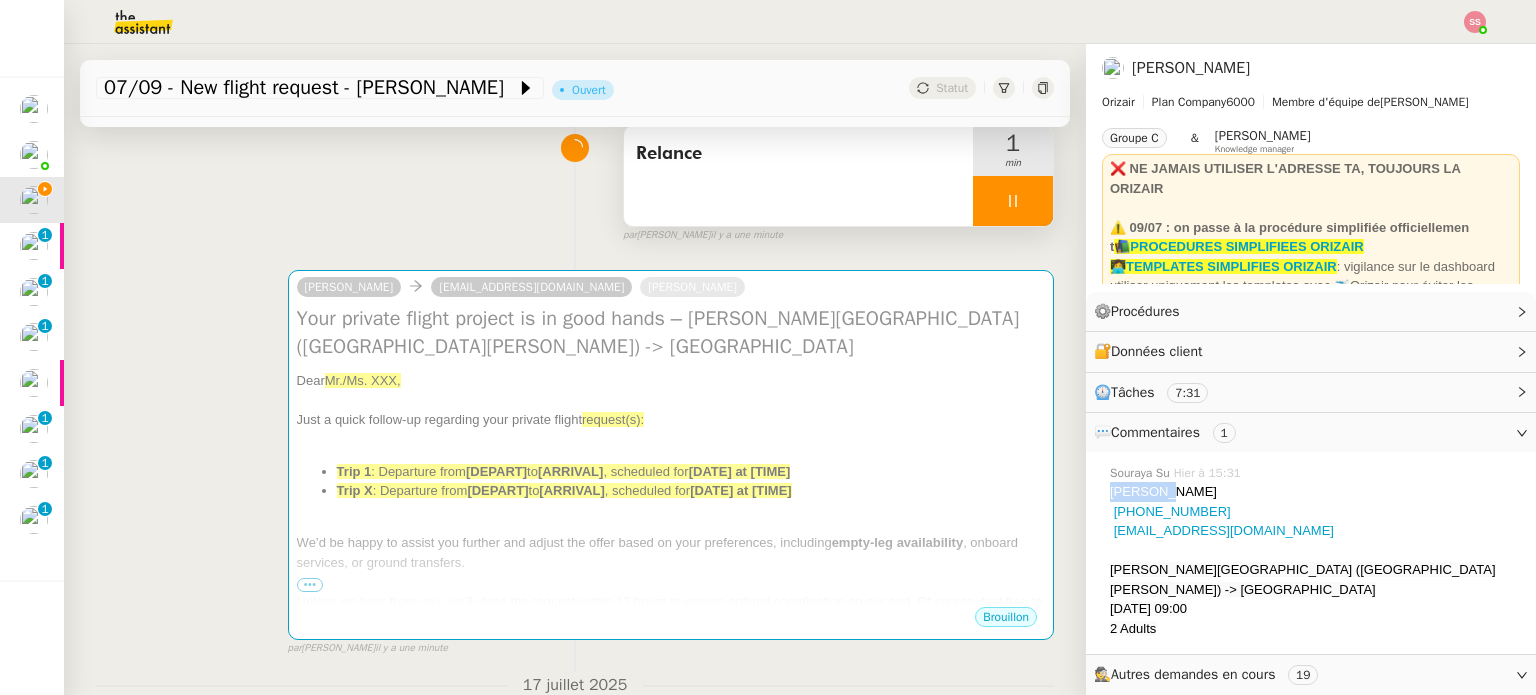click on "[PERSON_NAME]" 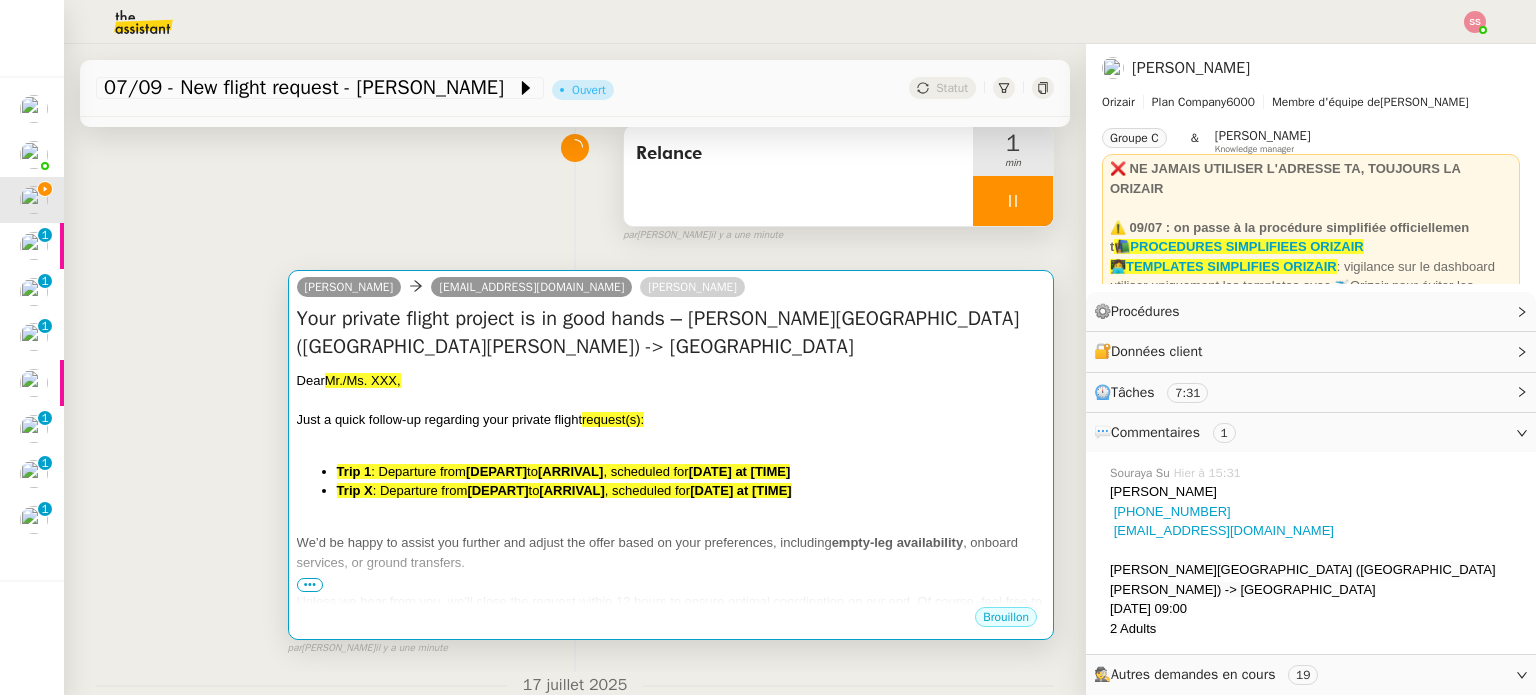 click on "Dear  Mr./Ms. XXX," at bounding box center (671, 381) 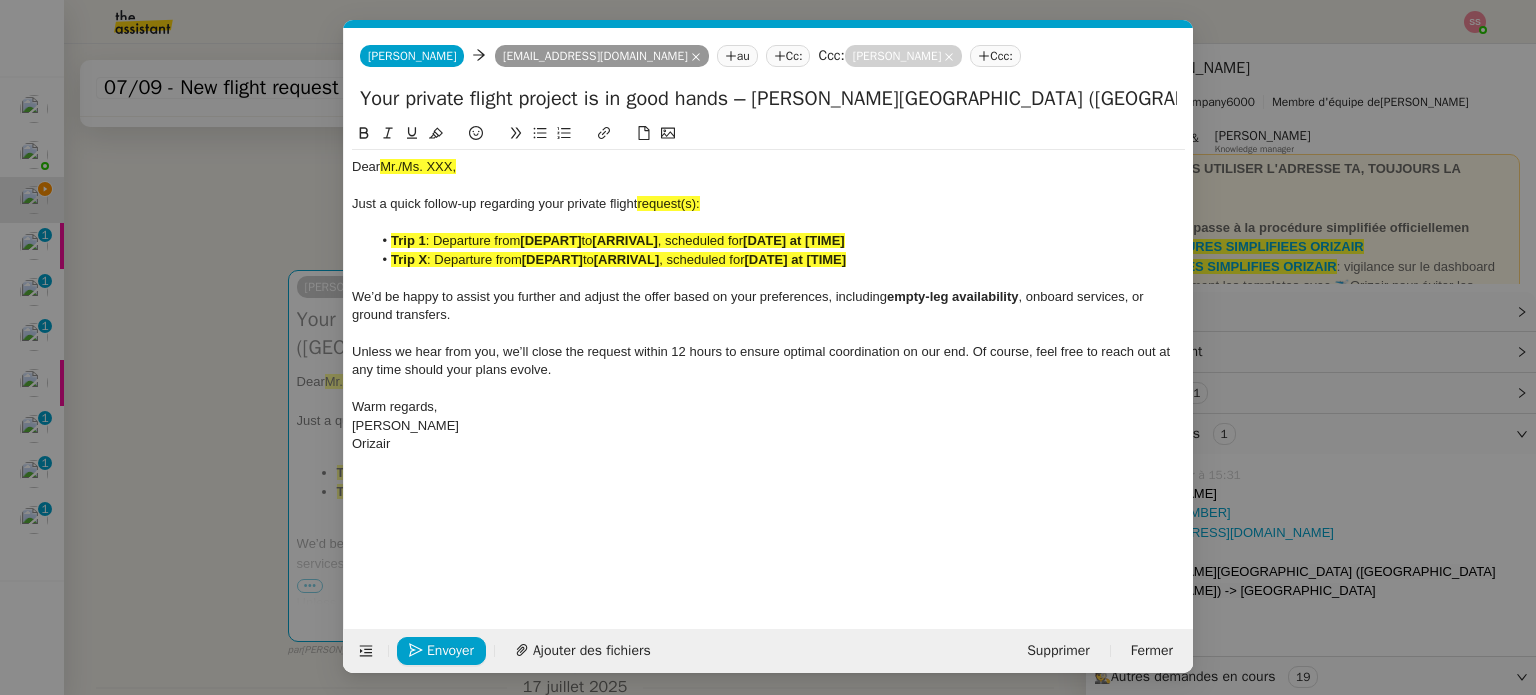 scroll, scrollTop: 0, scrollLeft: 86, axis: horizontal 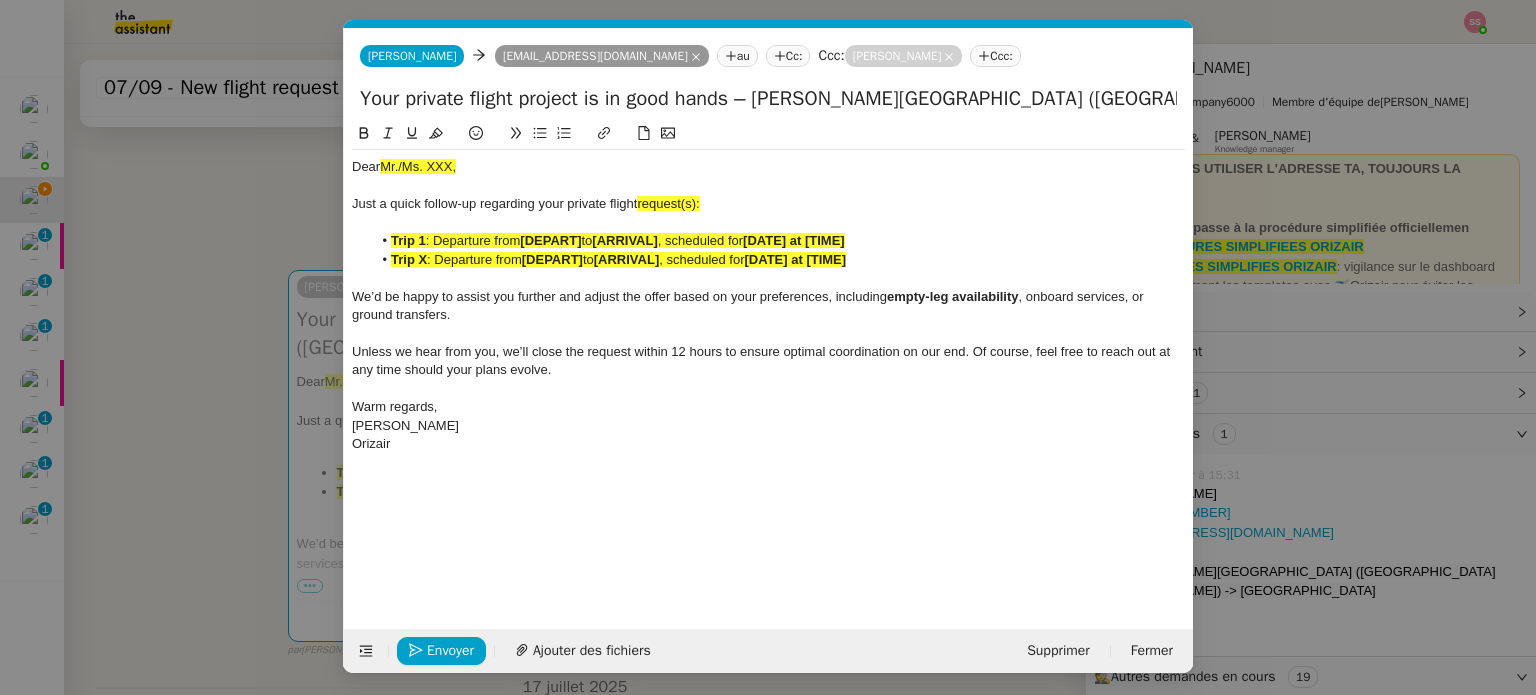 drag, startPoint x: 467, startPoint y: 166, endPoint x: 388, endPoint y: 164, distance: 79.025314 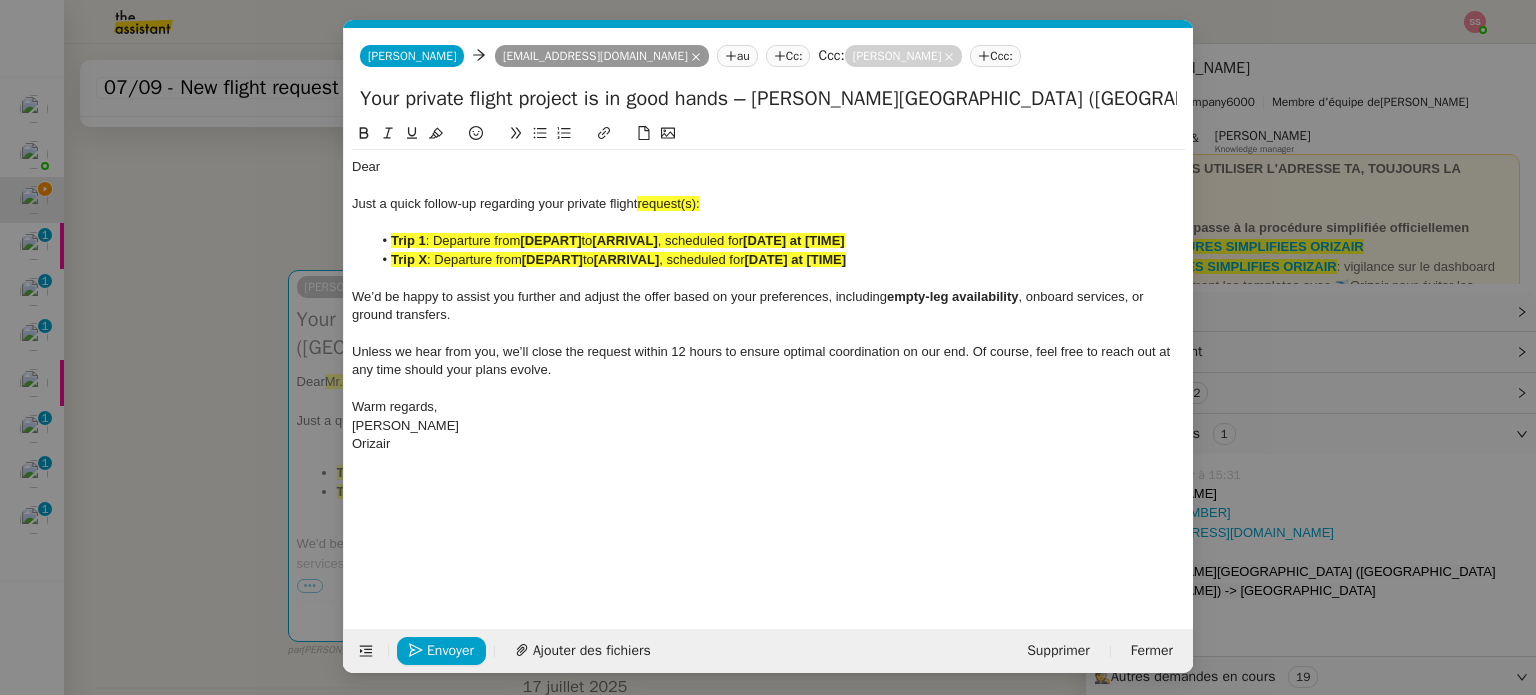 type 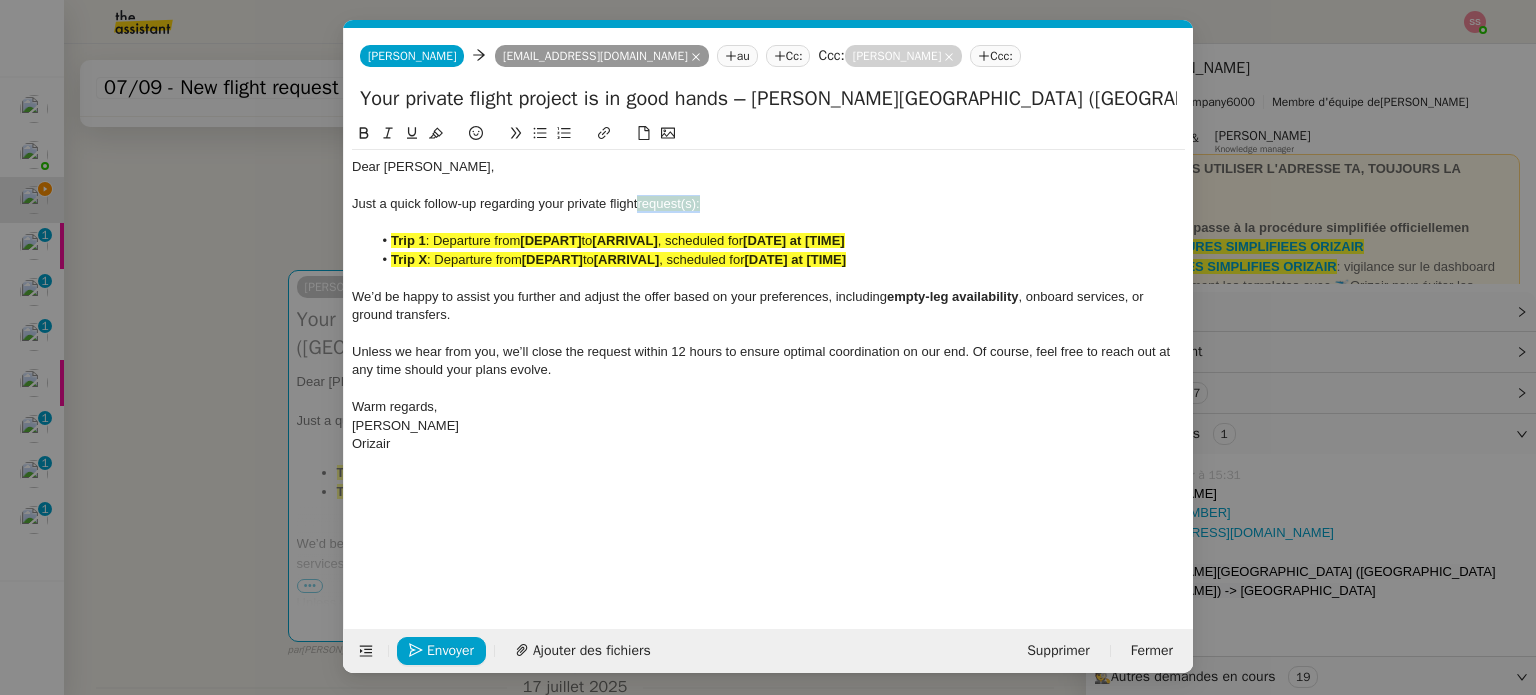 drag, startPoint x: 709, startPoint y: 205, endPoint x: 638, endPoint y: 203, distance: 71.02816 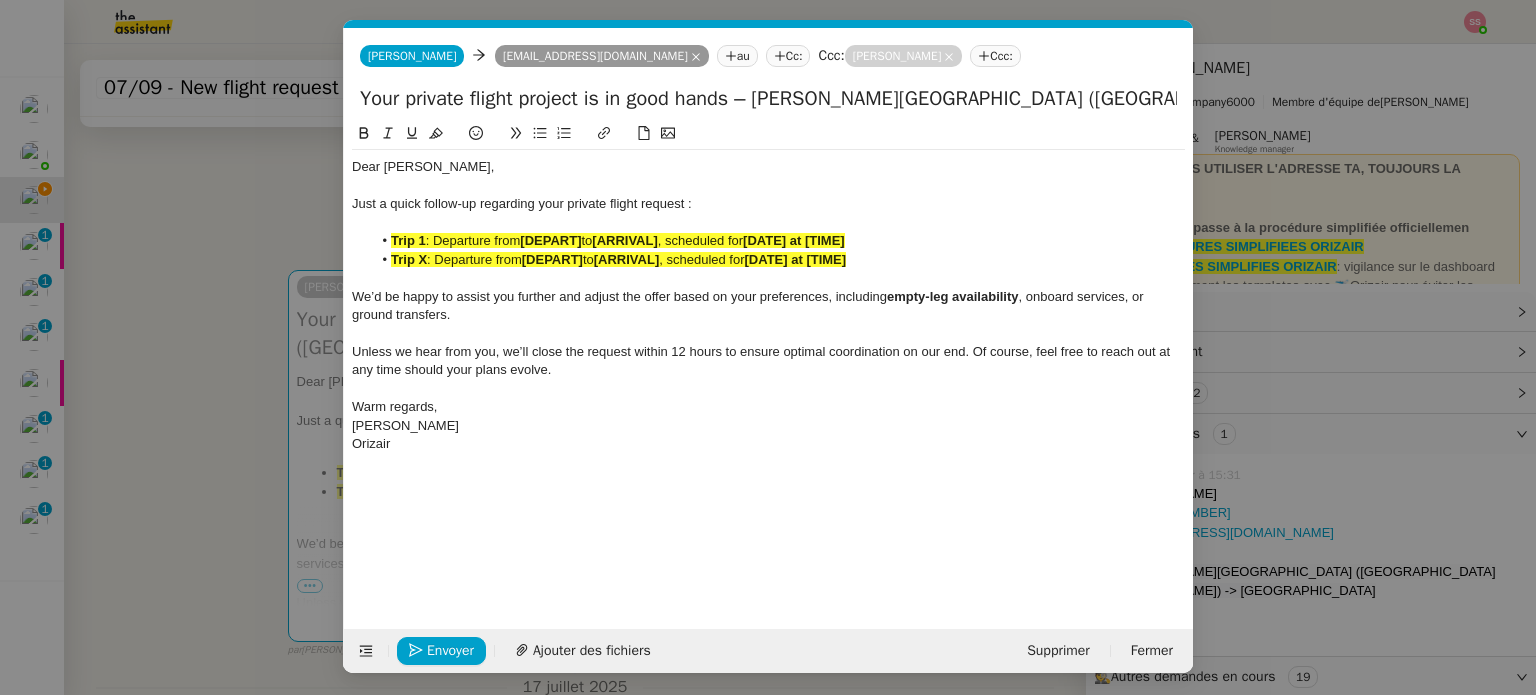 click on ", scheduled for" 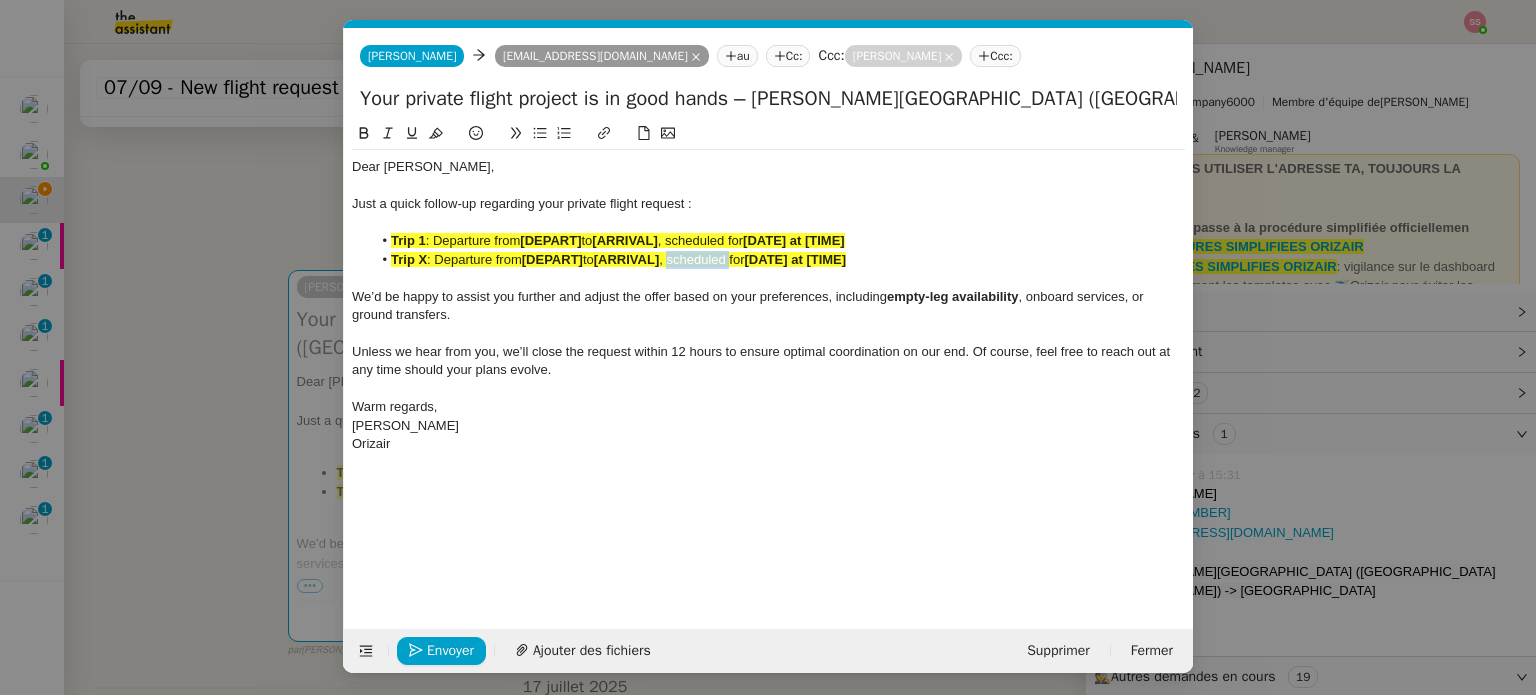 click on ", scheduled for" 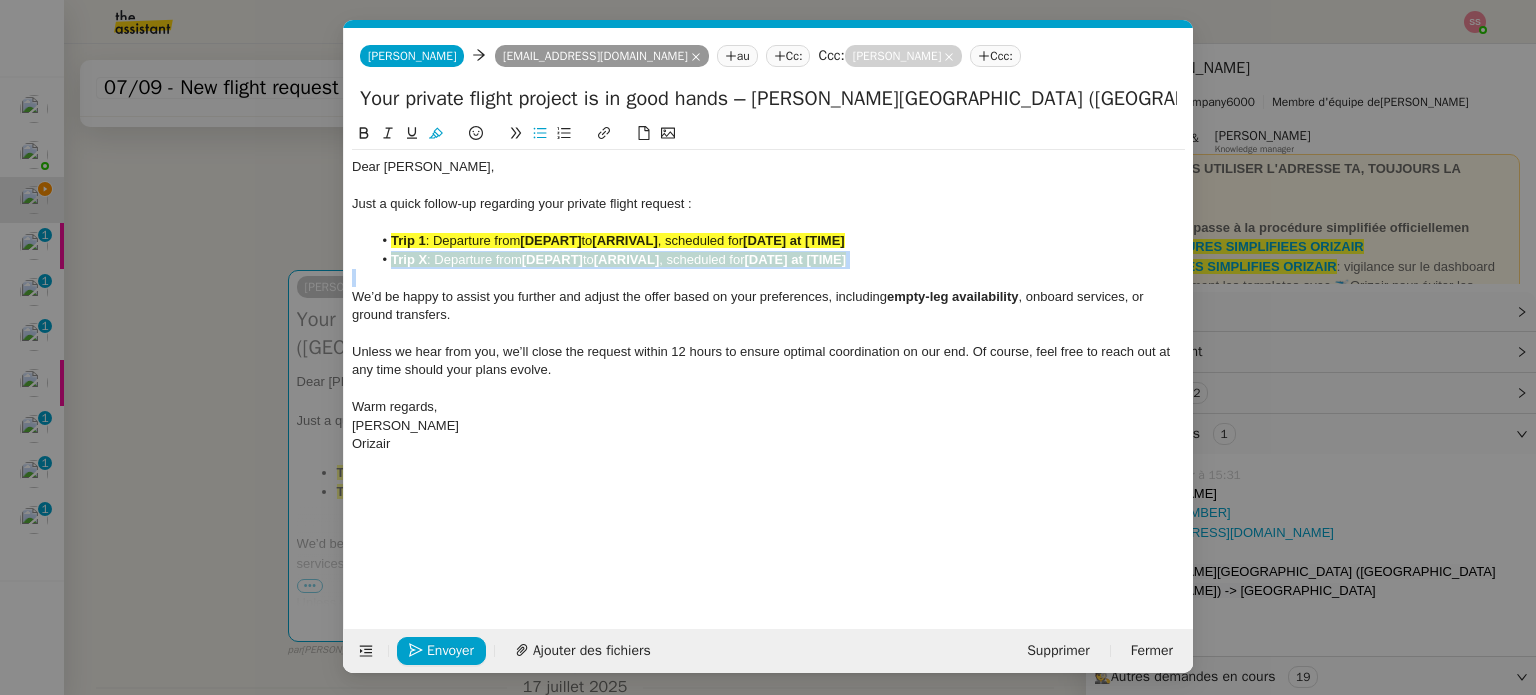 click on ", scheduled for" 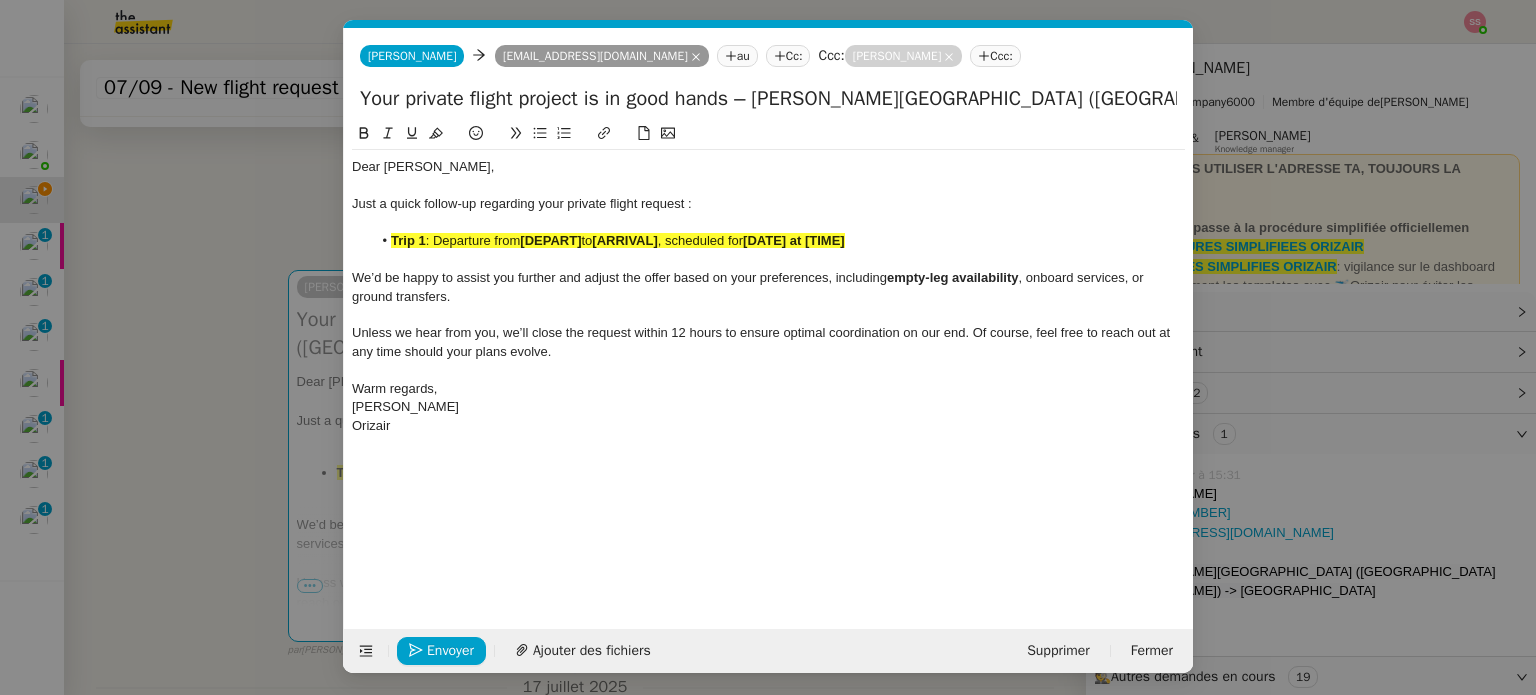 click on "relance Service Relance  Bon de Commande LBP    A utiliser dans le cadre de la procédure de  relance  des bons de commande TA -  RELANCE  CLIENT (EN)    Relance r un client lorsqu'il n'a pas répondu à un précédent message ✈️Orizair -  Relance  client (FR)    à utiliser pour orizair, première  relance  en français  [PERSON_NAME] TA -  RELANCE  CLIENT    Relance r un client lorsqu'il n'a pas répondu à un précédent message UMENTO -  RELANCE  GROUPE J+7    A utiliser dans le cadre de la procédure d'organisation de dîner [PERSON_NAME] -  RELANCE  GROUPE J+14    A utiliser dans le cadre de la procédure d'organisation de dîner ✈️Orizair -  Relance  client (EN)     à utiliser pour orizair,  relance  en anglais  [PERSON_NAME] ✈️ Orizair -  Relance  après envoi devis client (EN)    Il convient de dérouler la procédure lorsqu'il s'agit de  relance r le client pour son devis en anglais.  [PERSON_NAME] TA - FIN  RELANCE S (EN)    À utiliser après 3  relance s sans réponse en anglais  TA - FIN" at bounding box center (768, 347) 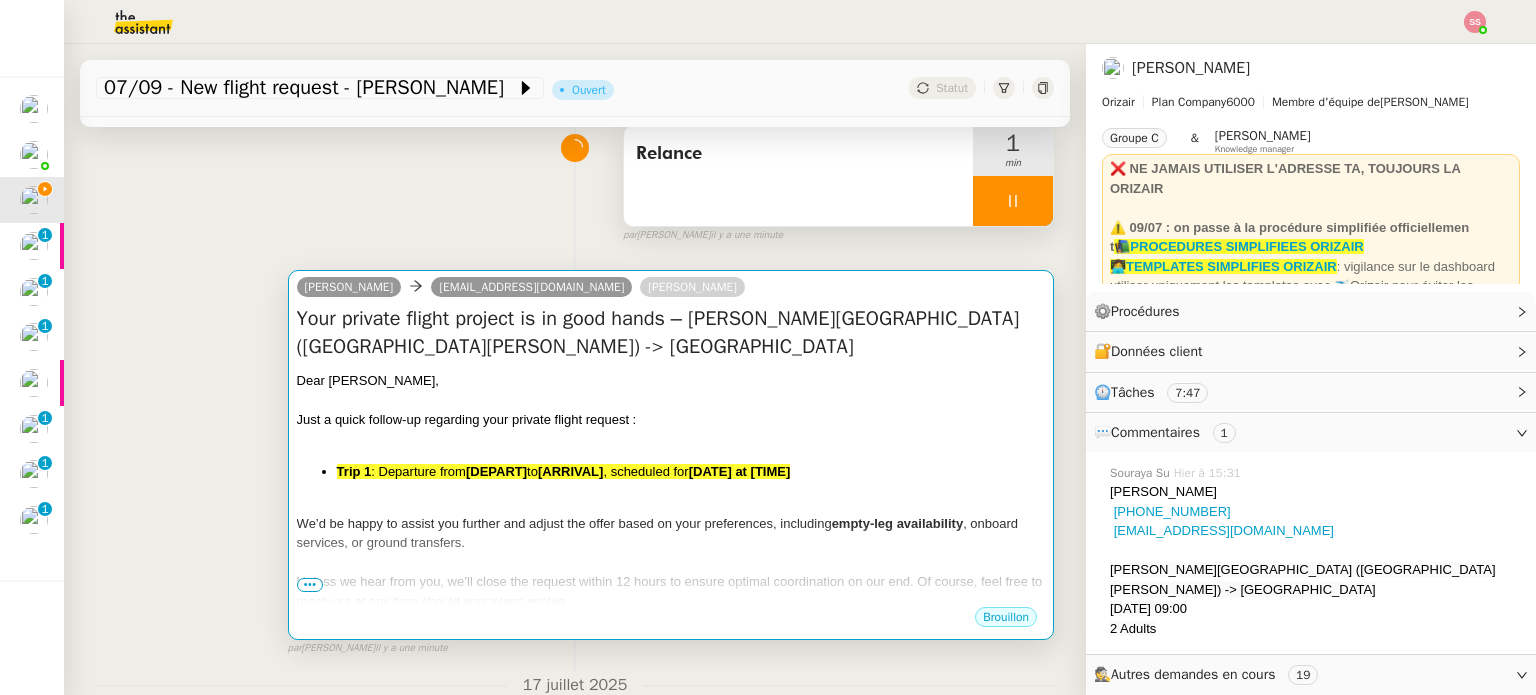 click on "Dear [PERSON_NAME], Just a quick follow-up regarding your private flight request : Trip 1 : Departure from  [DEPART]  to  [ARRIVAL] , scheduled for  [DATE] at [TIME] We’d be happy to assist you further and adjust the offer based on your preferences, including  empty-leg availability , onboard services, or ground transfers. Unless we hear from you, we’ll close the request within 12 hours to ensure optimal coordination on our end. Of course, feel free to reach out at any time should your plans evolve. ﻿ Warm regards, [PERSON_NAME]" at bounding box center [671, 530] 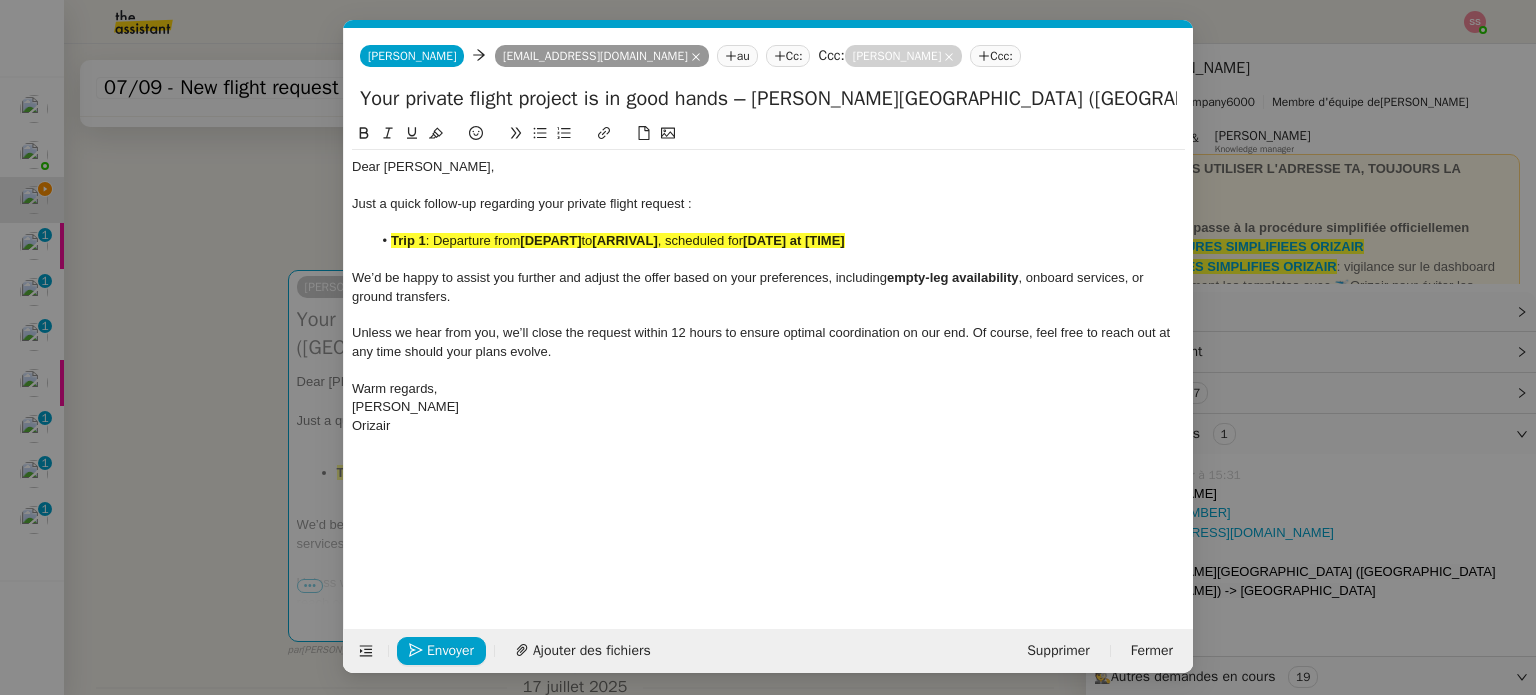 scroll, scrollTop: 0, scrollLeft: 86, axis: horizontal 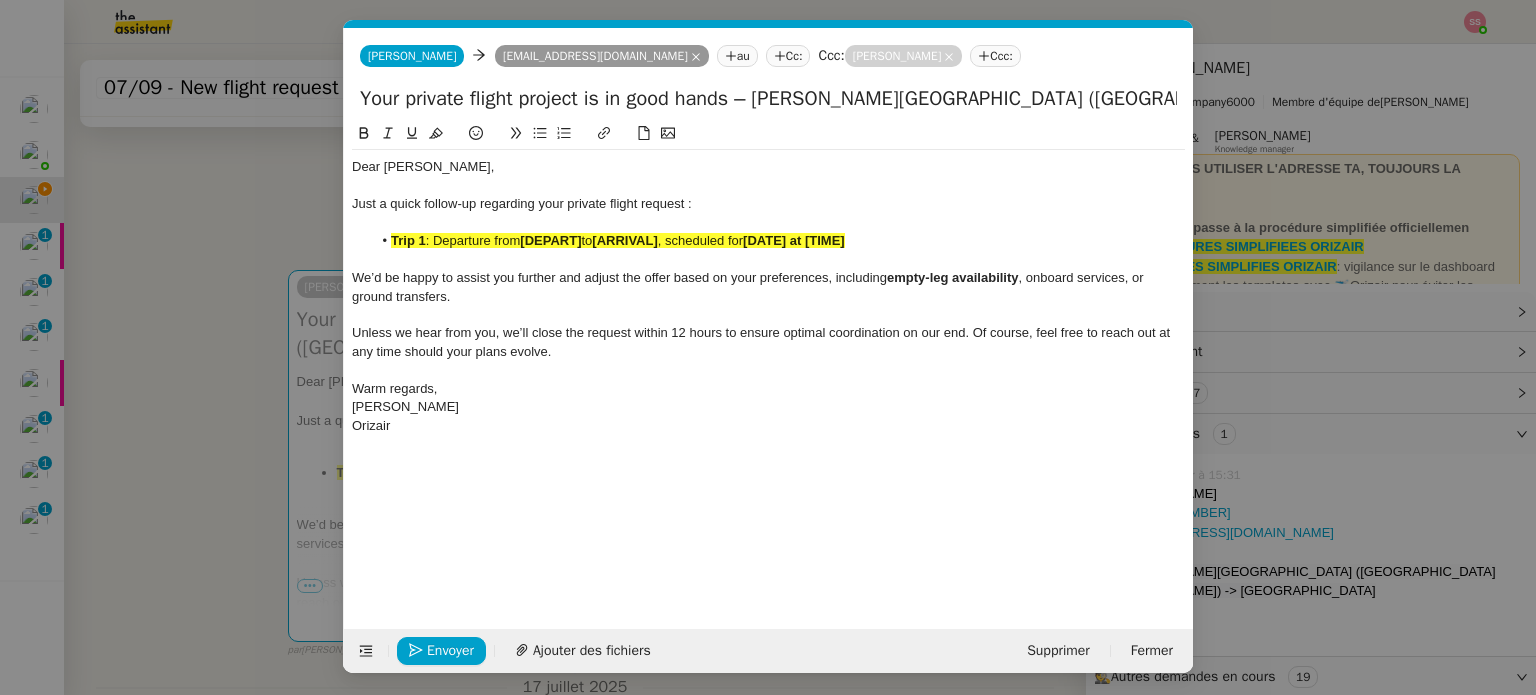 click on ", scheduled for" 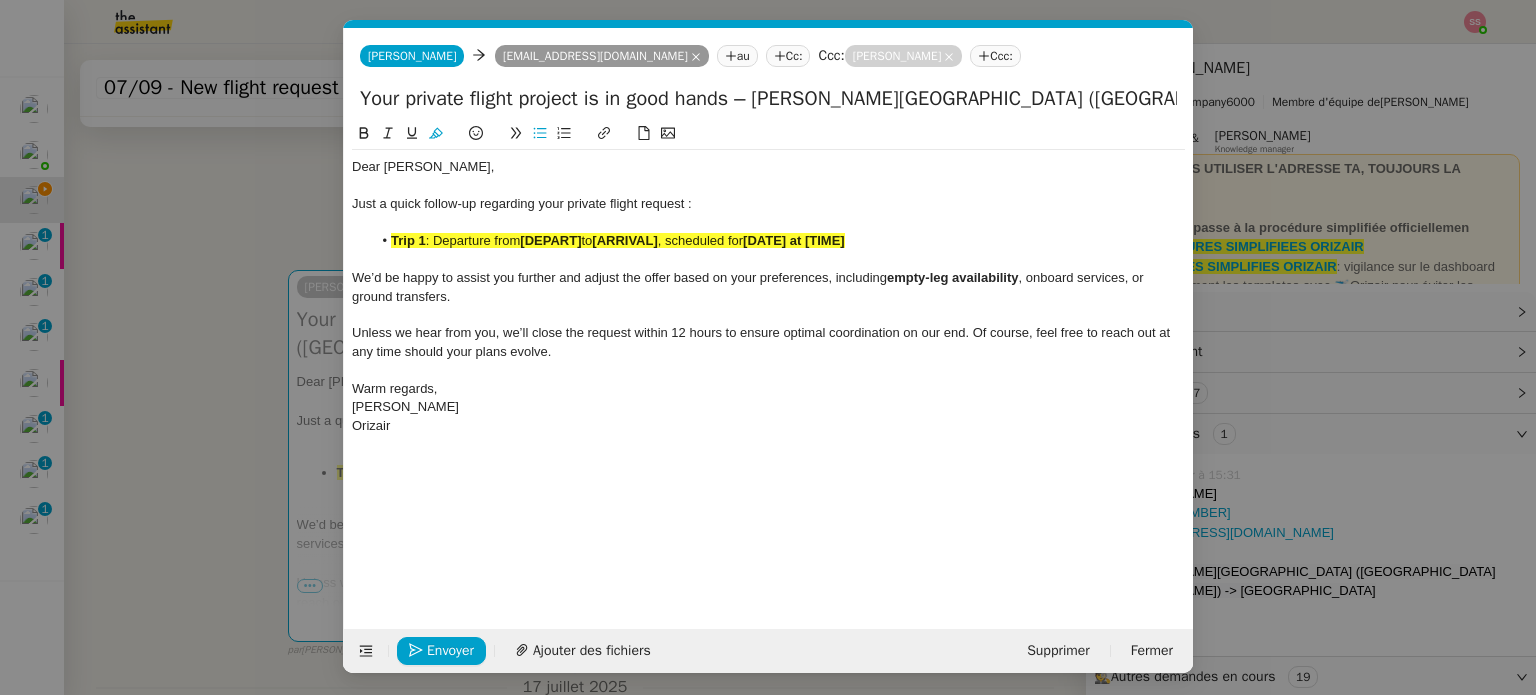 click on ", scheduled for" 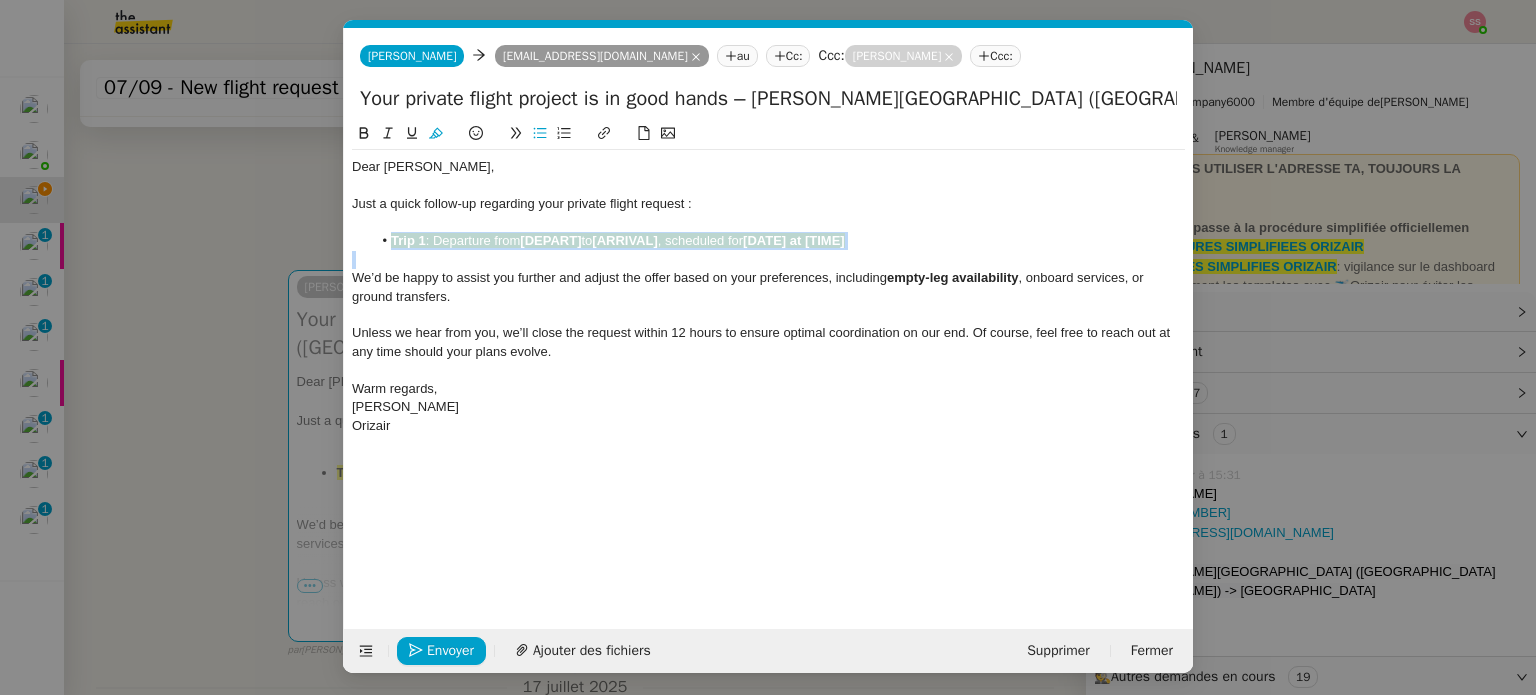 click on ", scheduled for" 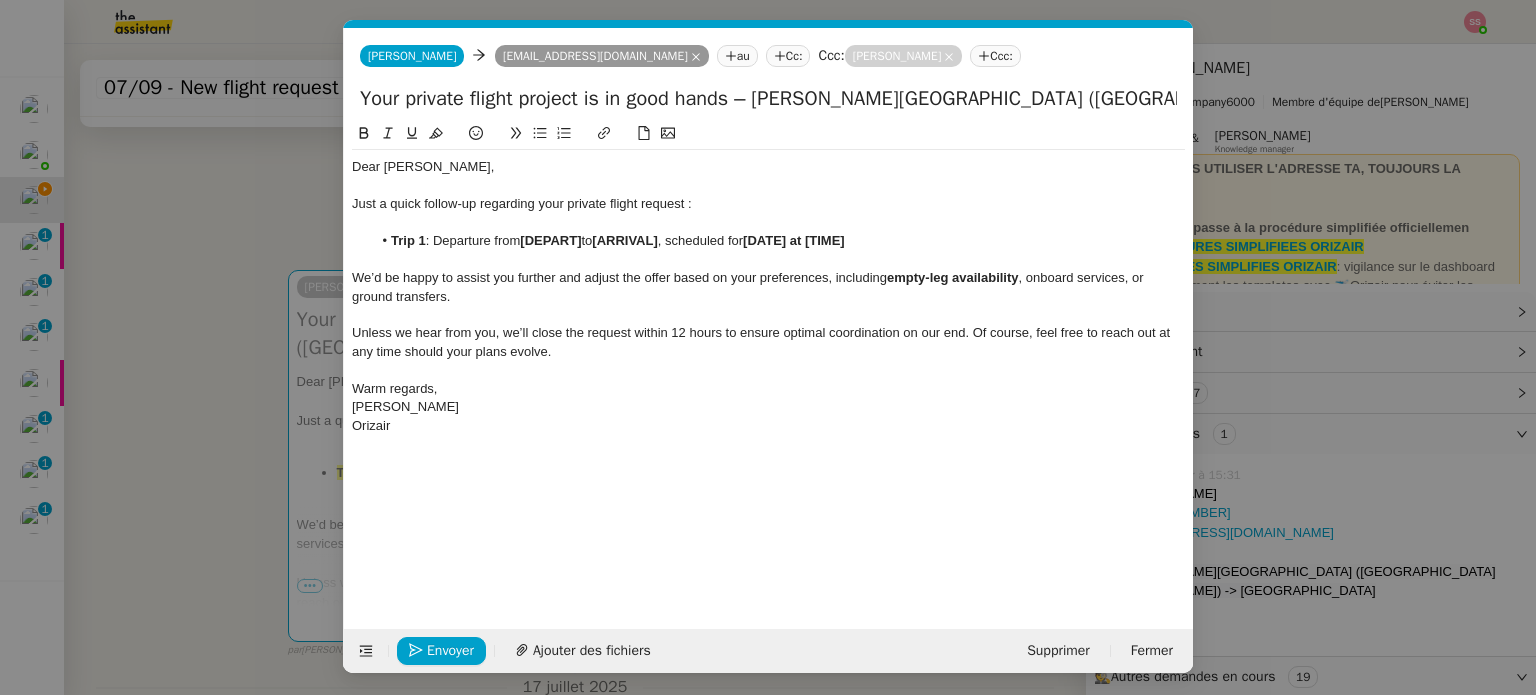 click on "relance Service Relance  Bon de Commande LBP    A utiliser dans le cadre de la procédure de  relance  des bons de commande TA -  RELANCE  CLIENT (EN)    Relance r un client lorsqu'il n'a pas répondu à un précédent message ✈️Orizair -  Relance  client (FR)    à utiliser pour orizair, première  relance  en français  [PERSON_NAME] TA -  RELANCE  CLIENT    Relance r un client lorsqu'il n'a pas répondu à un précédent message UMENTO -  RELANCE  GROUPE J+7    A utiliser dans le cadre de la procédure d'organisation de dîner [PERSON_NAME] -  RELANCE  GROUPE J+14    A utiliser dans le cadre de la procédure d'organisation de dîner ✈️Orizair -  Relance  client (EN)     à utiliser pour orizair,  relance  en anglais  [PERSON_NAME] ✈️ Orizair -  Relance  après envoi devis client (EN)    Il convient de dérouler la procédure lorsqu'il s'agit de  relance r le client pour son devis en anglais.  [PERSON_NAME] TA - FIN  RELANCE S (EN)    À utiliser après 3  relance s sans réponse en anglais  TA - FIN" at bounding box center [768, 347] 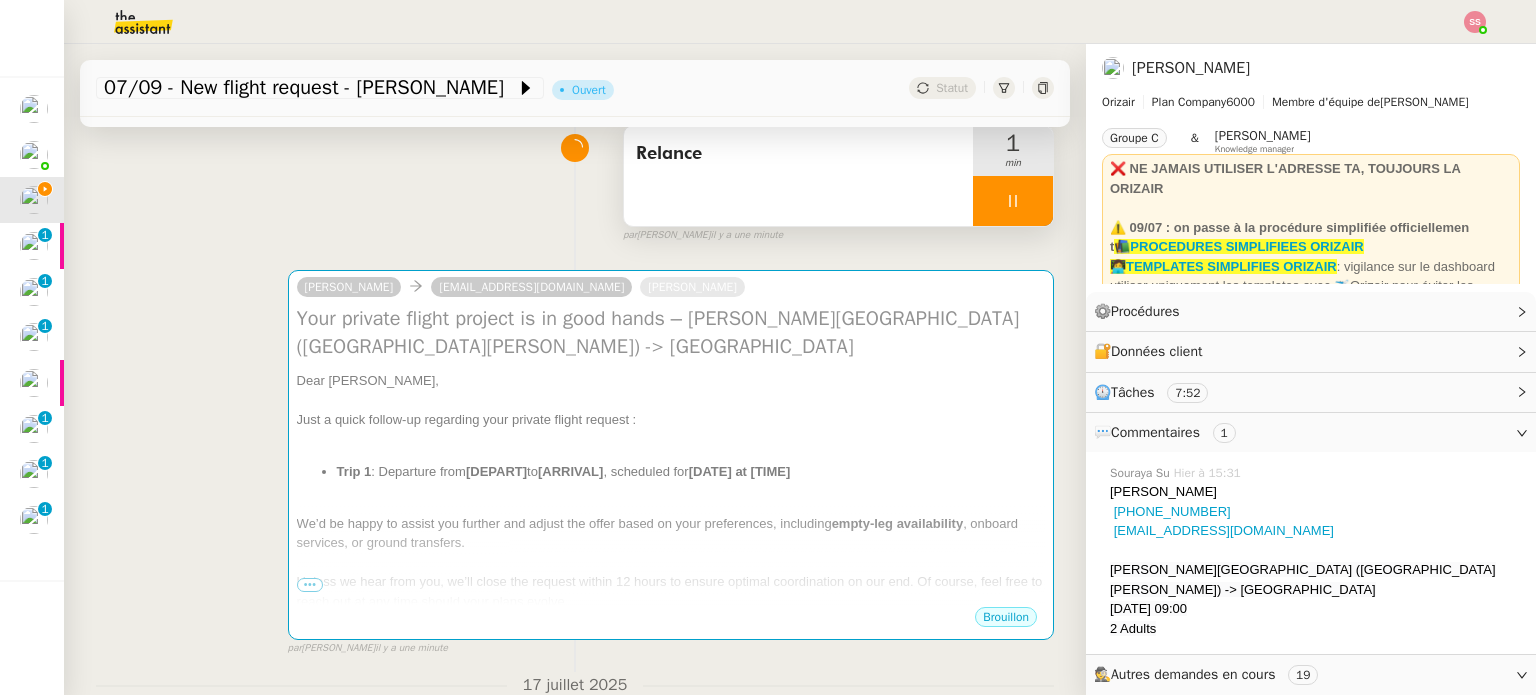 click on "[PERSON_NAME][GEOGRAPHIC_DATA] ([GEOGRAPHIC_DATA][PERSON_NAME]) -> [GEOGRAPHIC_DATA]" 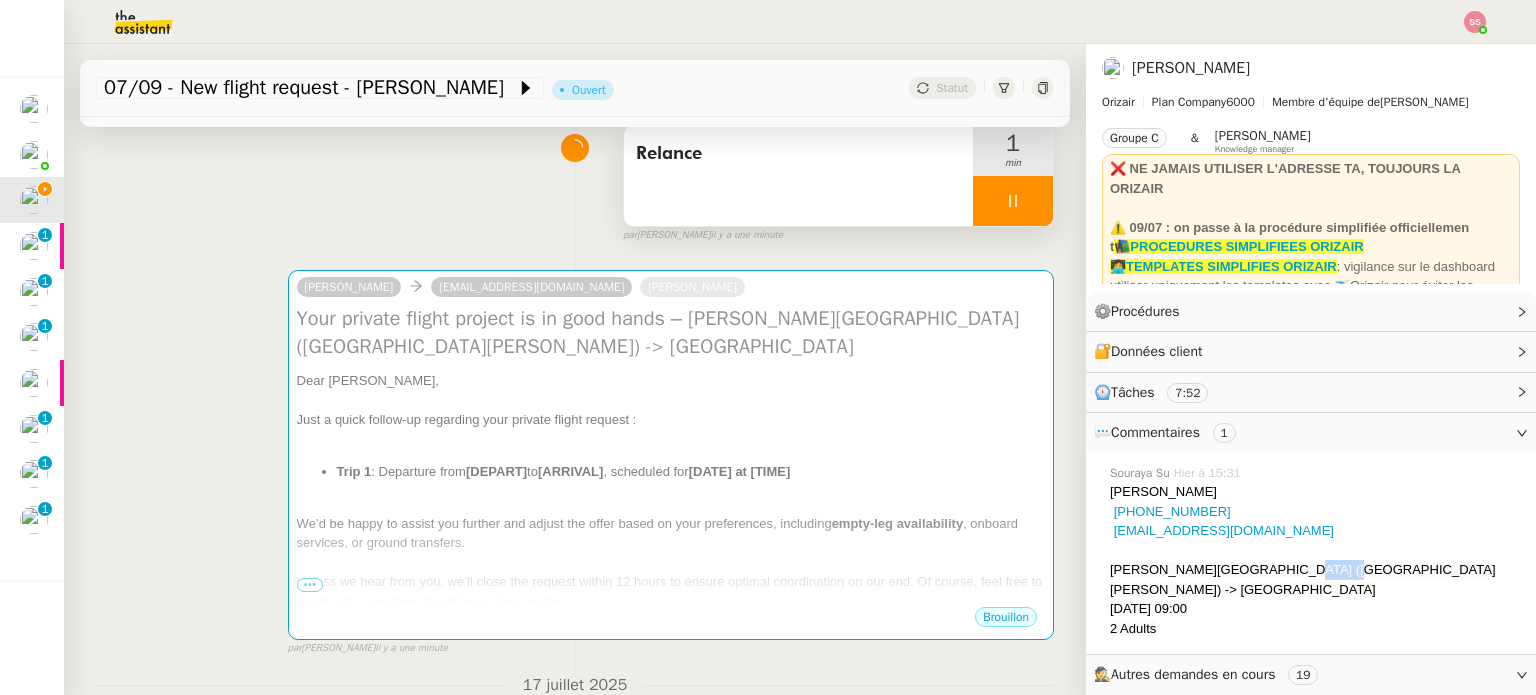 click on "[PERSON_NAME][GEOGRAPHIC_DATA] ([GEOGRAPHIC_DATA][PERSON_NAME]) -> [GEOGRAPHIC_DATA]" 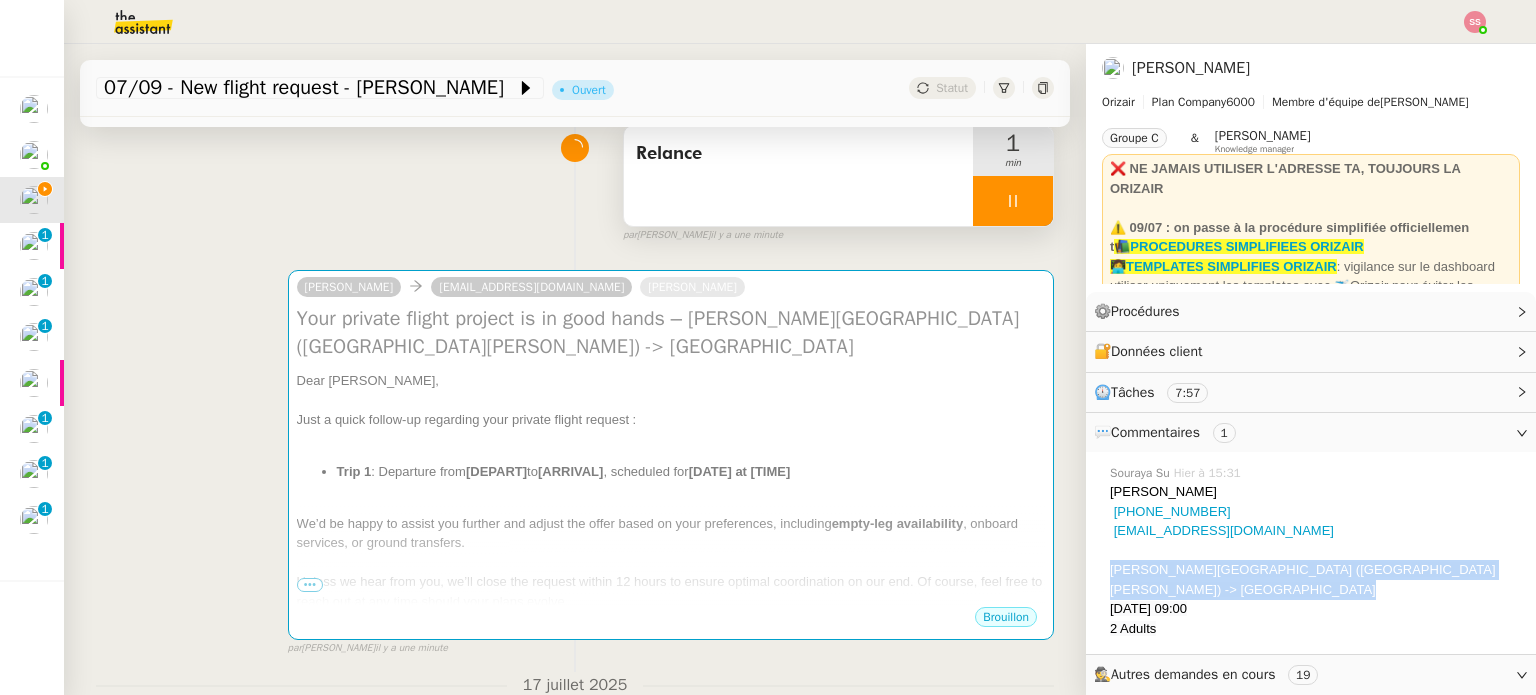 click on "[PERSON_NAME][GEOGRAPHIC_DATA] ([GEOGRAPHIC_DATA][PERSON_NAME]) -> [GEOGRAPHIC_DATA]" 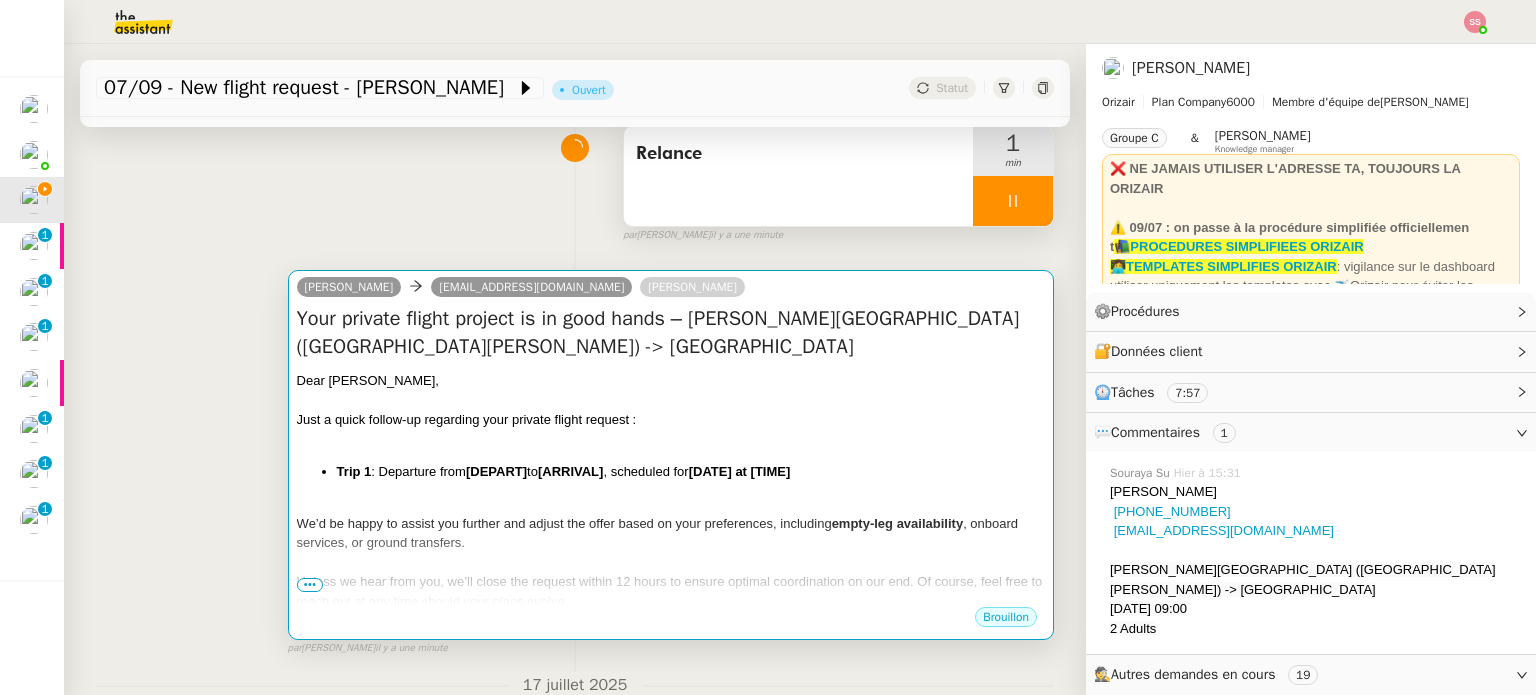 click on "We’d be happy to assist you further and adjust the offer based on your preferences, including" at bounding box center [564, 523] 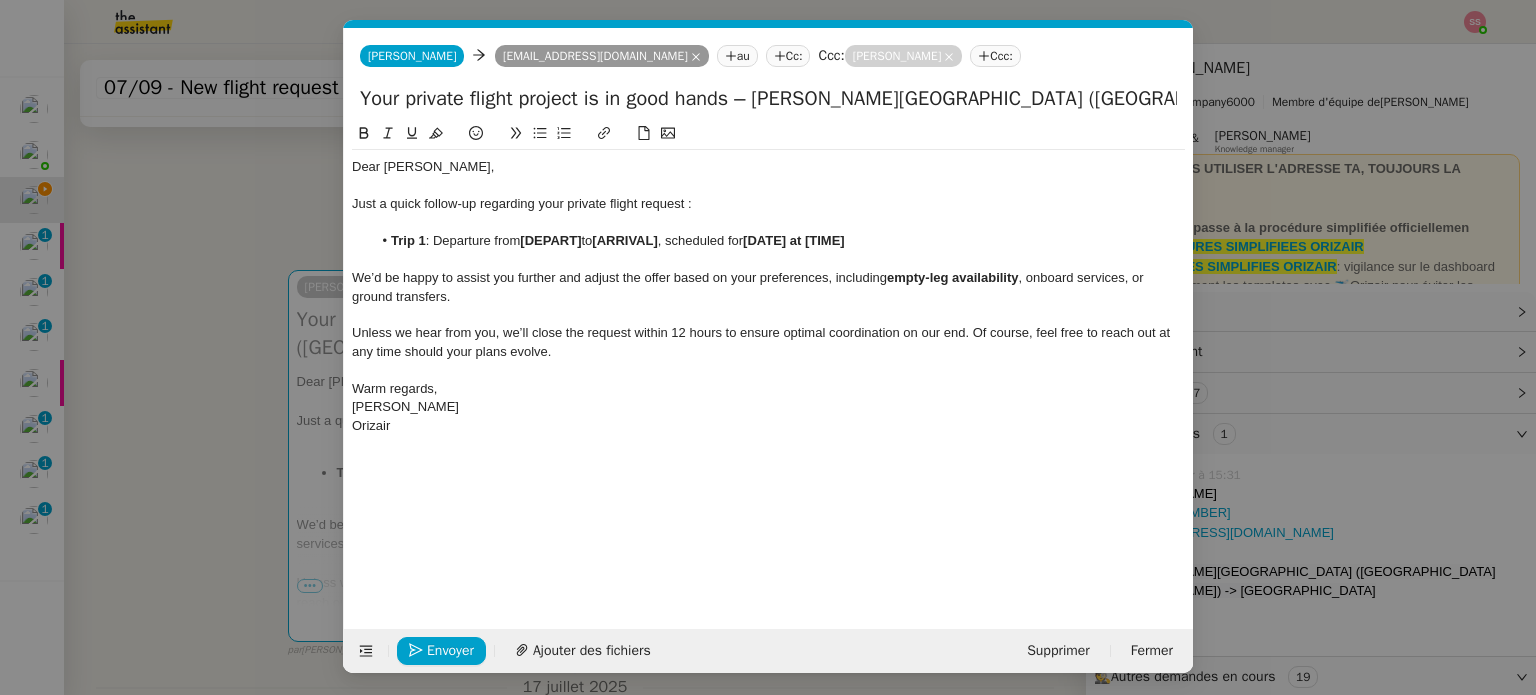 scroll, scrollTop: 0, scrollLeft: 86, axis: horizontal 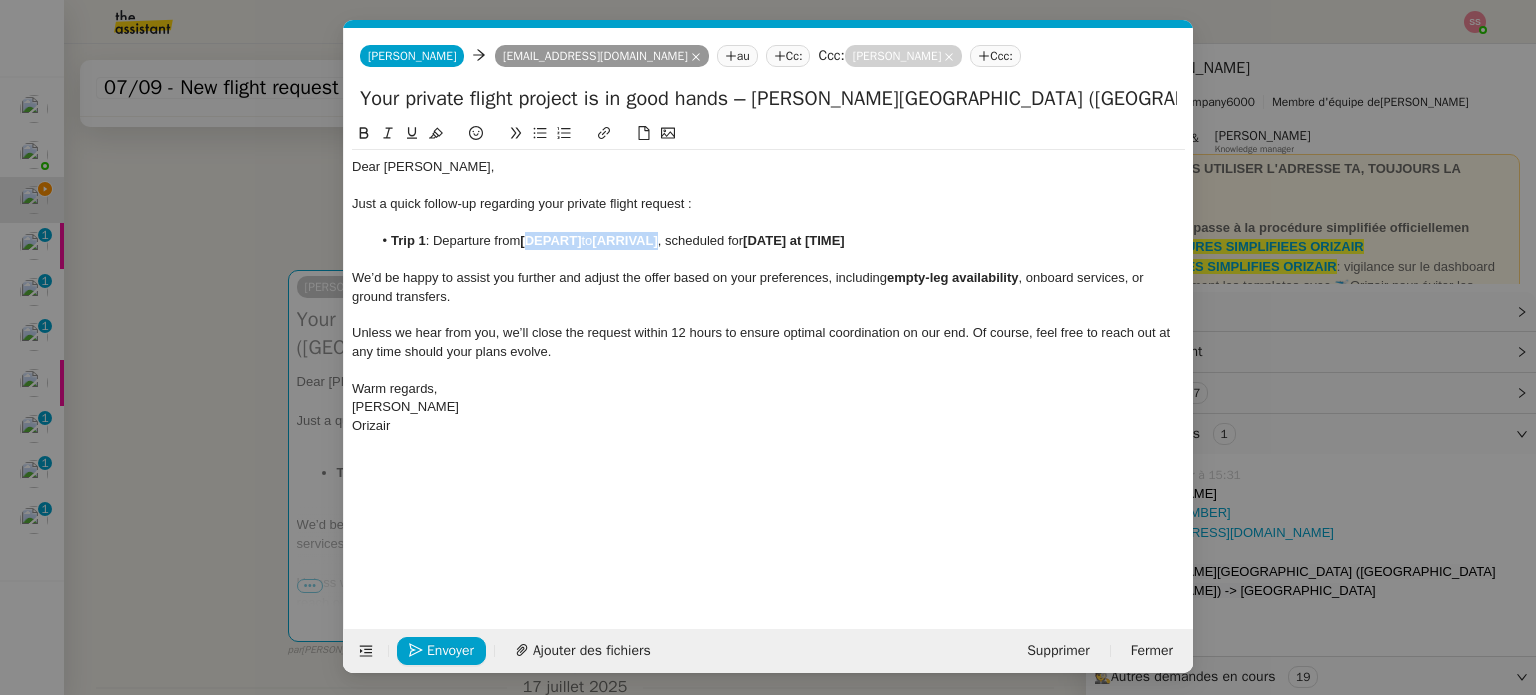 drag, startPoint x: 666, startPoint y: 239, endPoint x: 527, endPoint y: 239, distance: 139 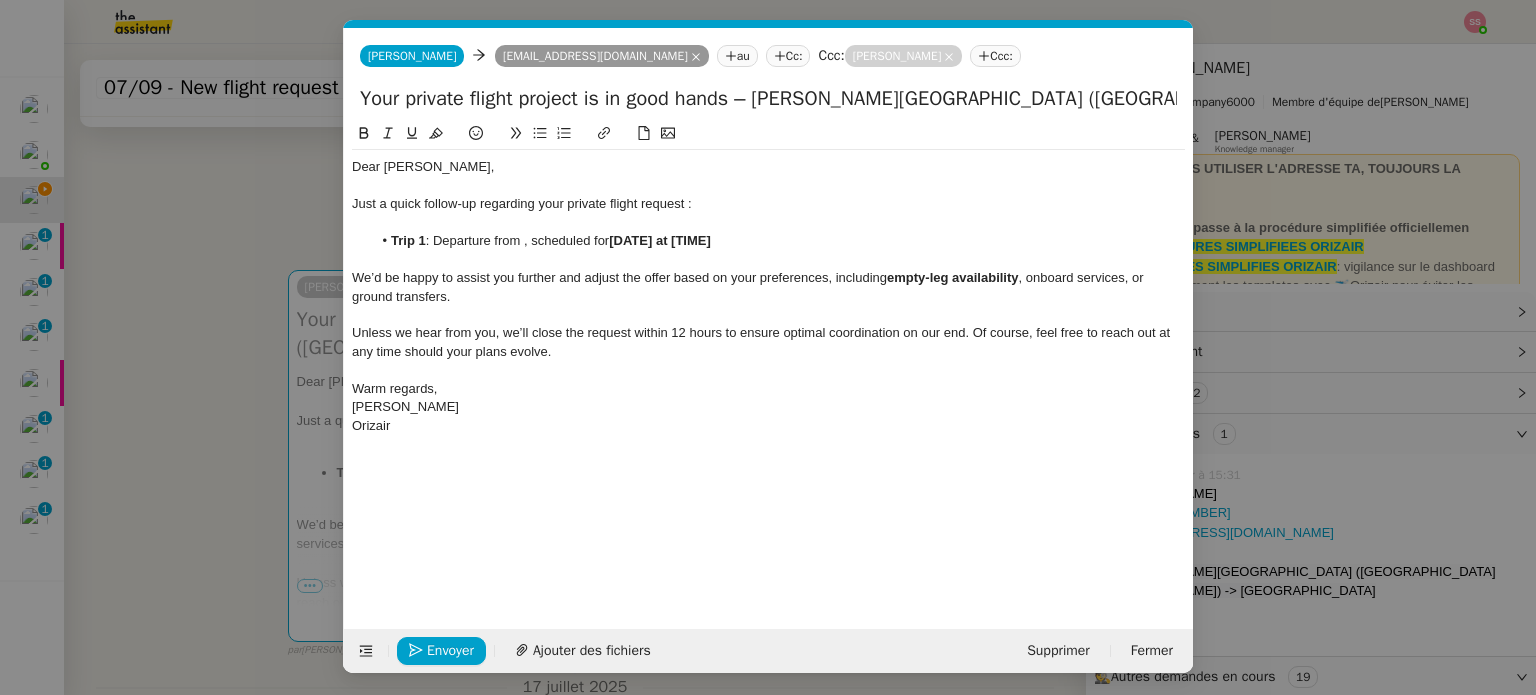 scroll, scrollTop: 0, scrollLeft: 0, axis: both 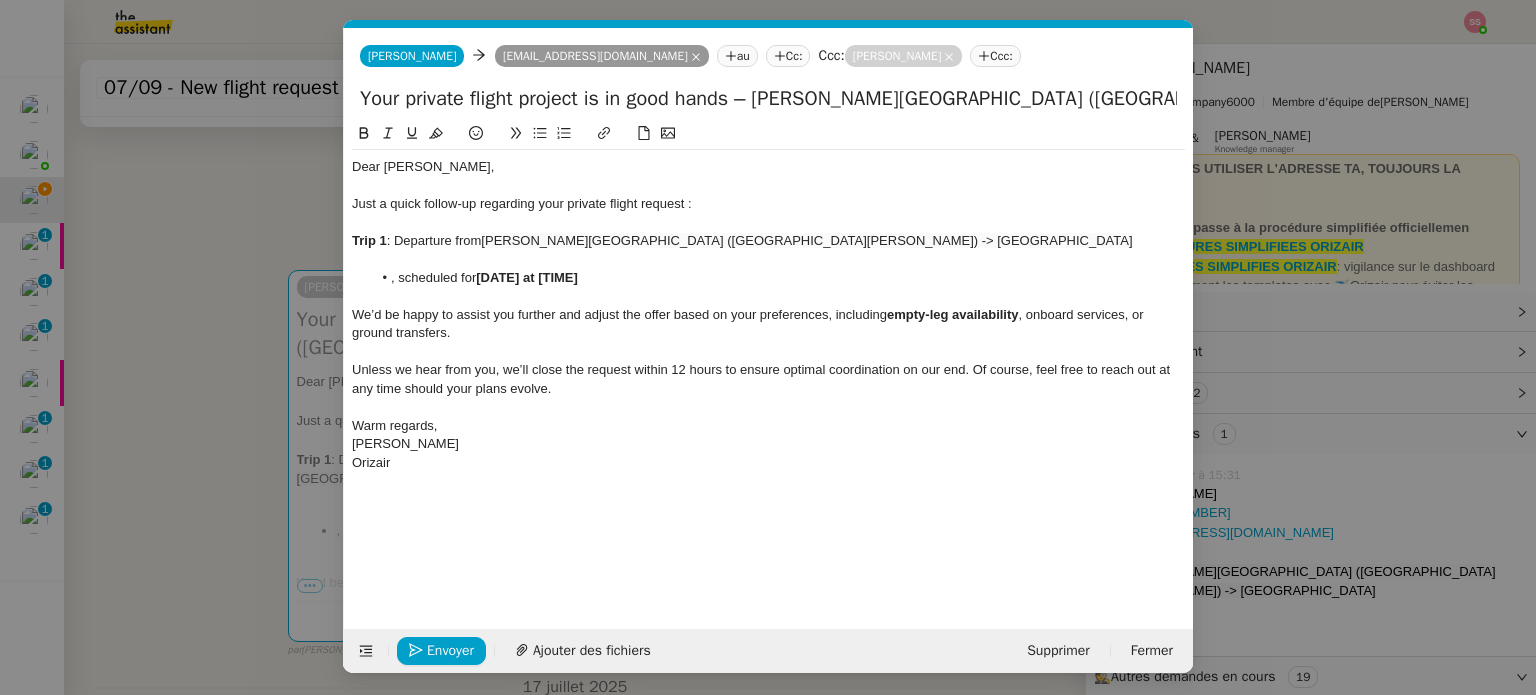click on "Trip 1" 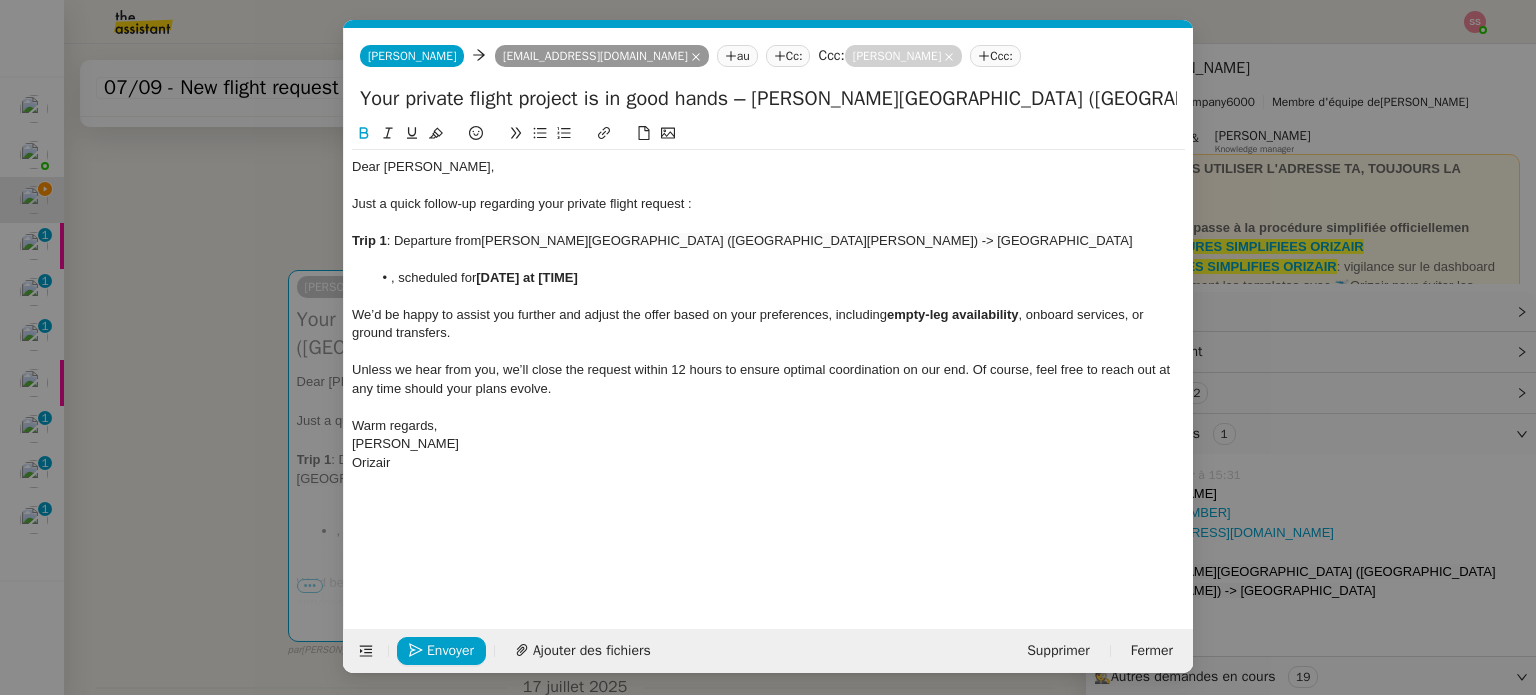 click 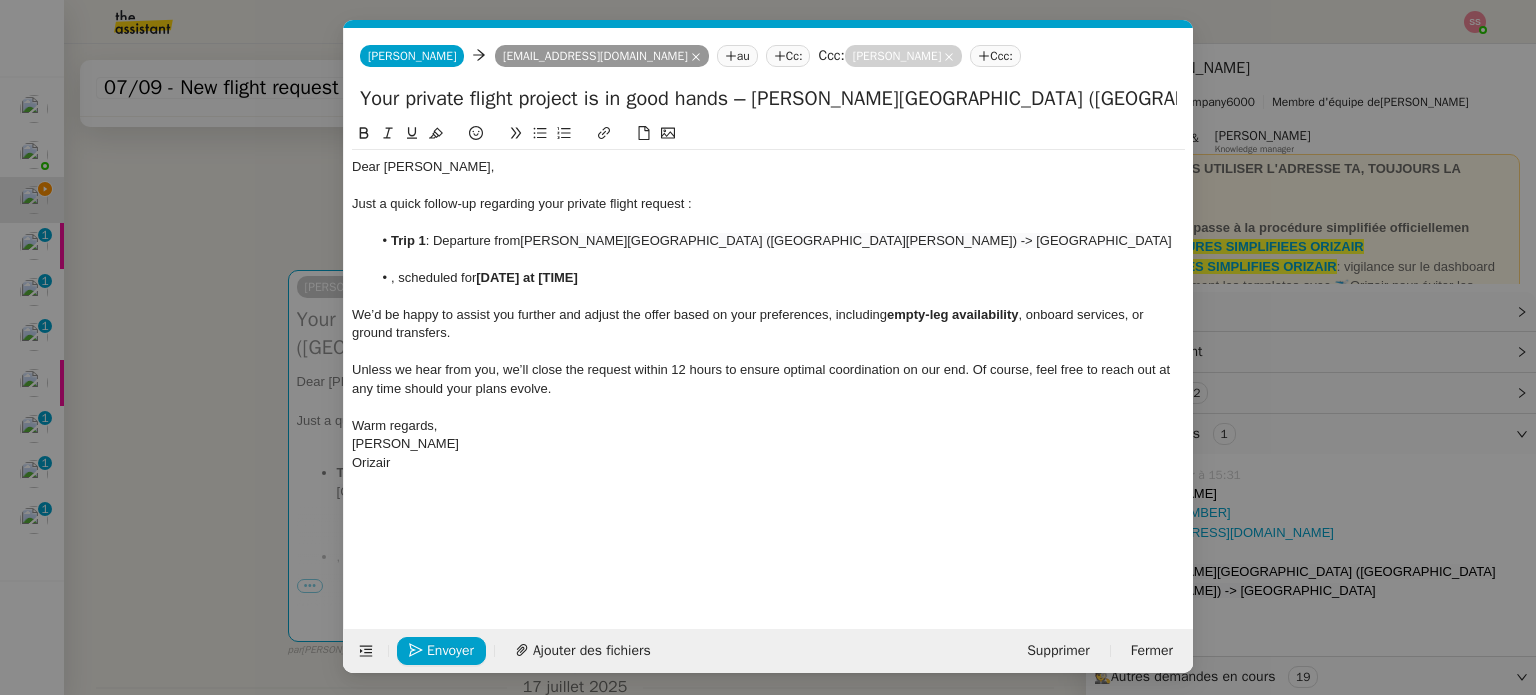 click on ", scheduled for  [DATE] at [TIME]" 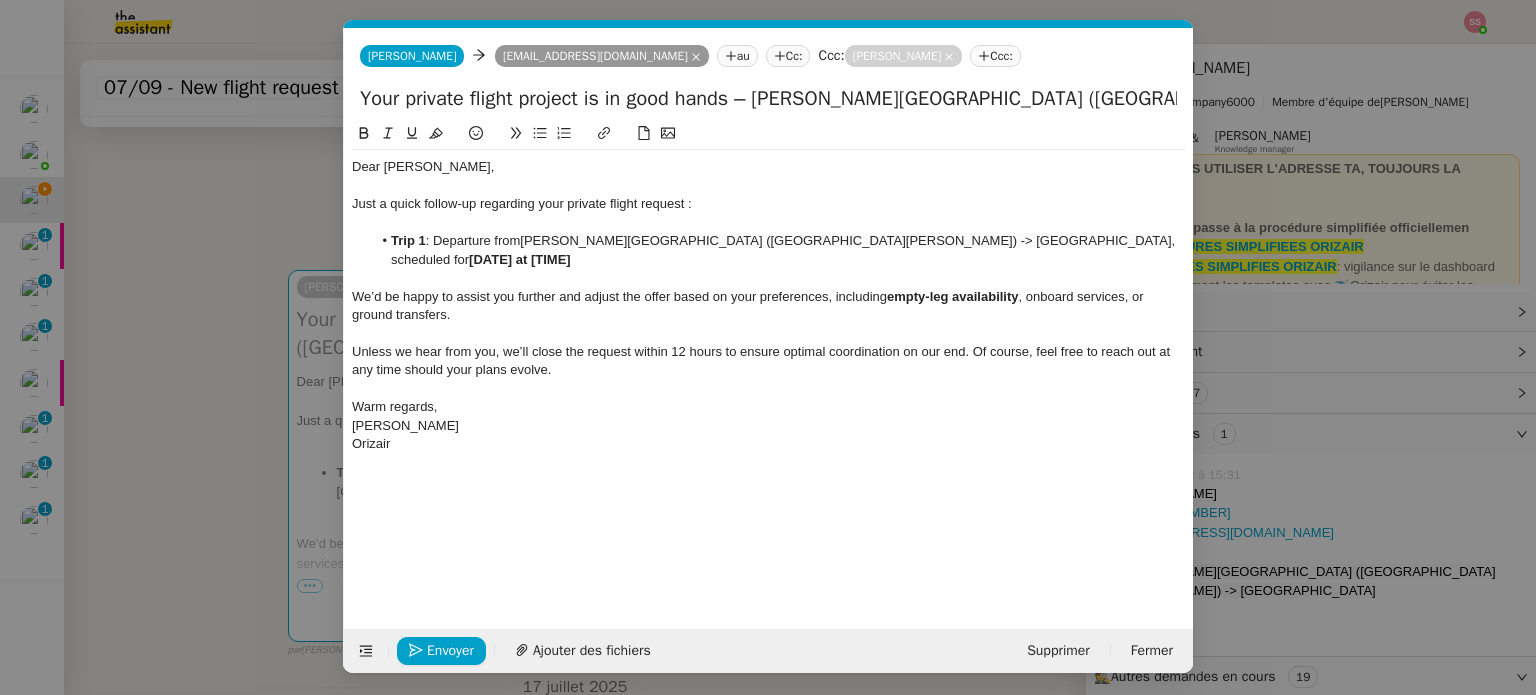 click on "relance Service Relance  Bon de Commande LBP    A utiliser dans le cadre de la procédure de  relance  des bons de commande TA -  RELANCE  CLIENT (EN)    Relance r un client lorsqu'il n'a pas répondu à un précédent message ✈️Orizair -  Relance  client (FR)    à utiliser pour orizair, première  relance  en français  [PERSON_NAME] TA -  RELANCE  CLIENT    Relance r un client lorsqu'il n'a pas répondu à un précédent message UMENTO -  RELANCE  GROUPE J+7    A utiliser dans le cadre de la procédure d'organisation de dîner [PERSON_NAME] -  RELANCE  GROUPE J+14    A utiliser dans le cadre de la procédure d'organisation de dîner ✈️Orizair -  Relance  client (EN)     à utiliser pour orizair,  relance  en anglais  [PERSON_NAME] ✈️ Orizair -  Relance  après envoi devis client (EN)    Il convient de dérouler la procédure lorsqu'il s'agit de  relance r le client pour son devis en anglais.  [PERSON_NAME] TA - FIN  RELANCE S (EN)    À utiliser après 3  relance s sans réponse en anglais  TA - FIN" at bounding box center (768, 347) 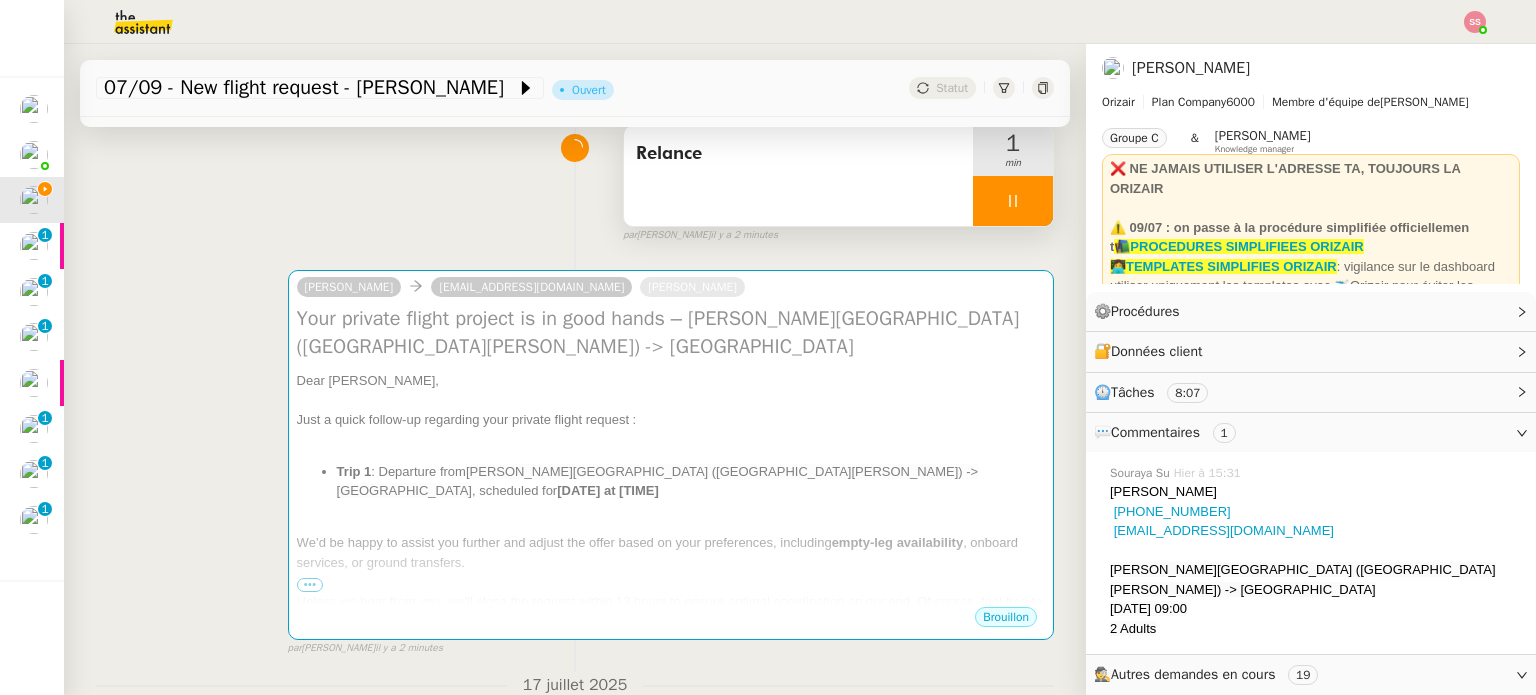 click on "[DATE] 09:00" 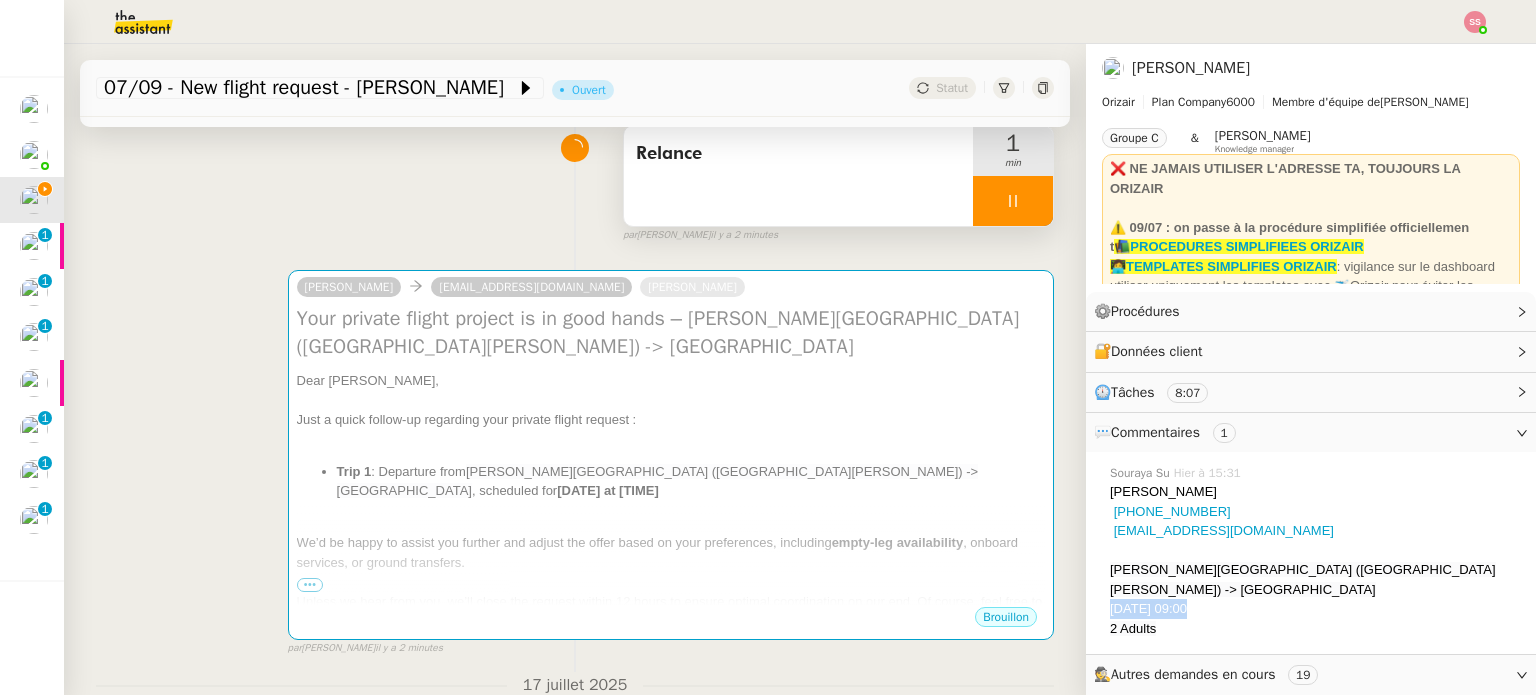 click on "[DATE] 09:00" 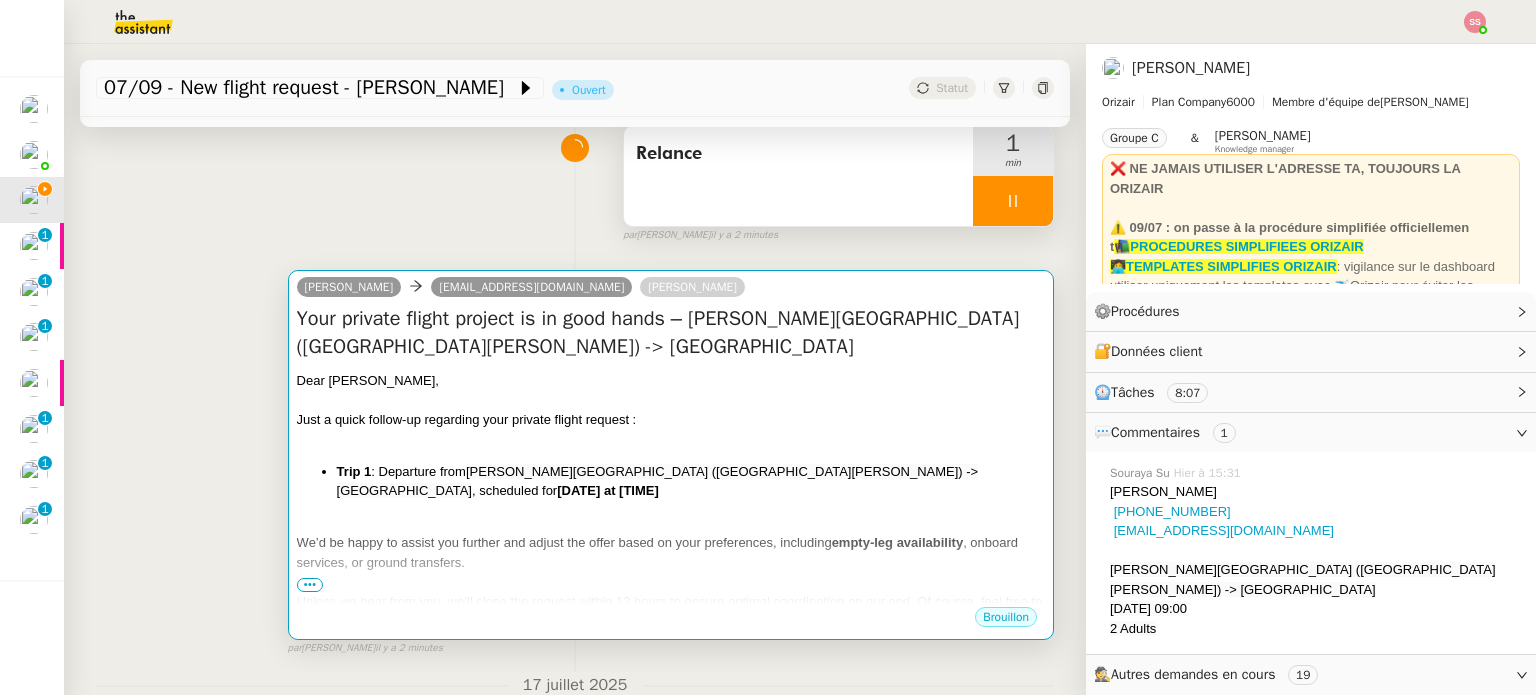click on "Dear [PERSON_NAME], Just a quick follow-up regarding your private flight request : Trip 1 : Departure from  [PERSON_NAME][GEOGRAPHIC_DATA] ([GEOGRAPHIC_DATA][PERSON_NAME]) -> [GEOGRAPHIC_DATA] , scheduled for  [DATE] at [TIME] We’d be happy to assist you further and adjust the offer based on your preferences, including  empty-leg availability , onboard services, or ground transfers. Unless we hear from you, we’ll close the request within 12 hours to ensure optimal coordination on our end. Of course, feel free to reach out at any time should your plans evolve. ﻿ Warm regards, [PERSON_NAME]" at bounding box center (671, 540) 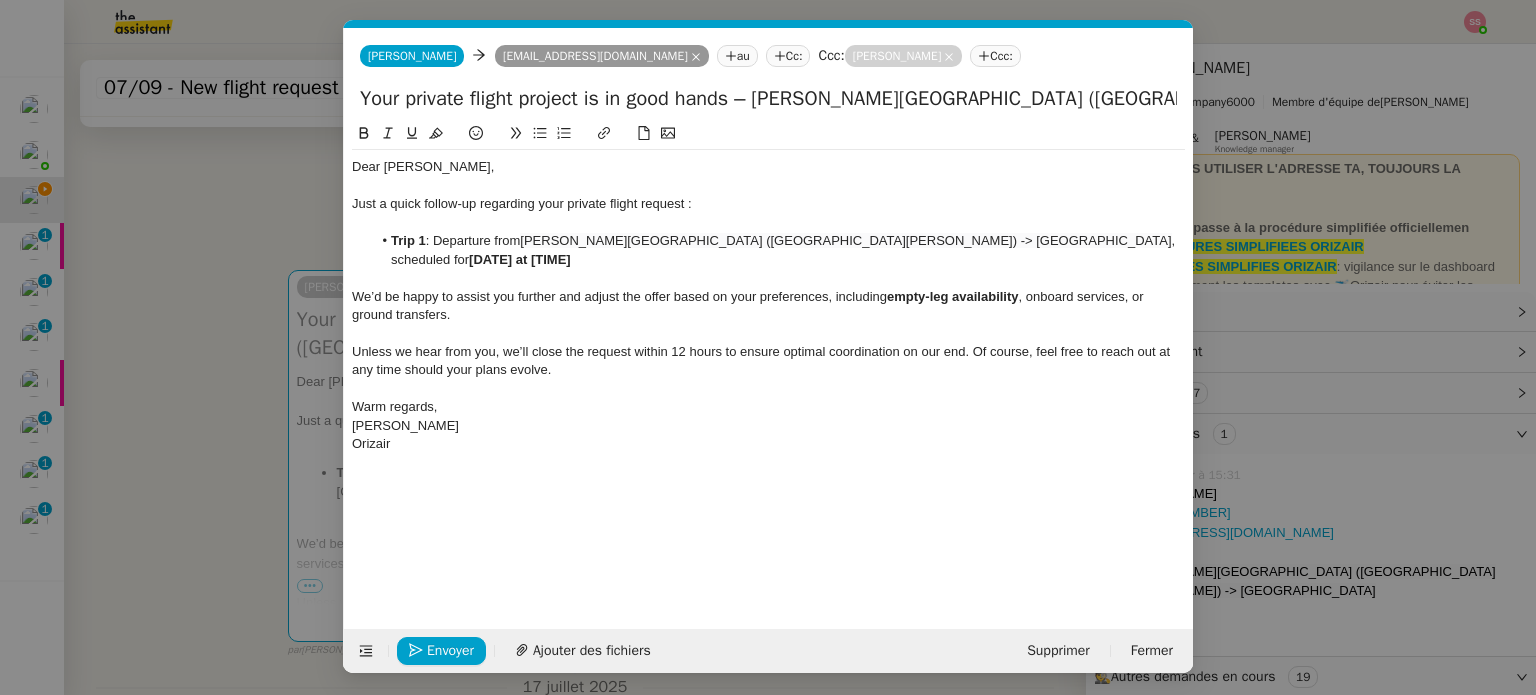 scroll, scrollTop: 0, scrollLeft: 86, axis: horizontal 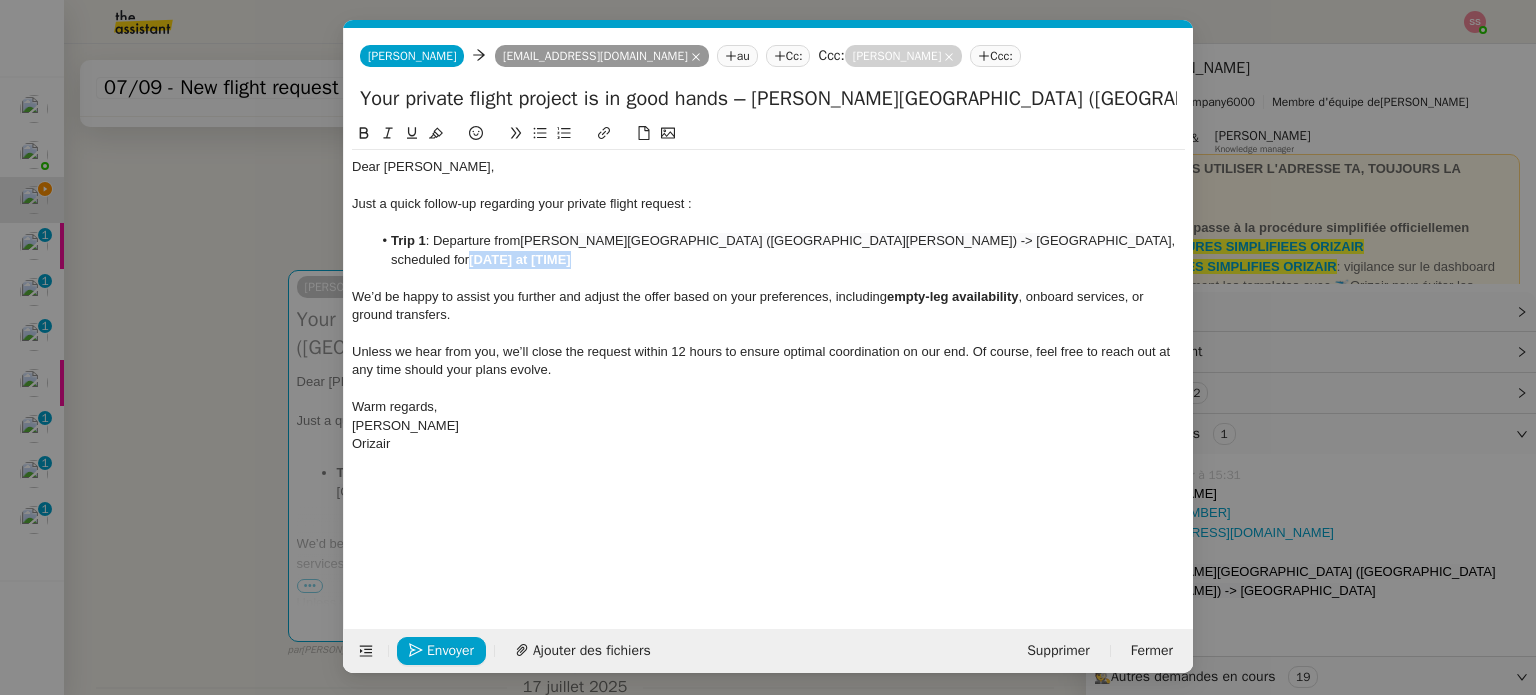 drag, startPoint x: 961, startPoint y: 239, endPoint x: 1084, endPoint y: 242, distance: 123.03658 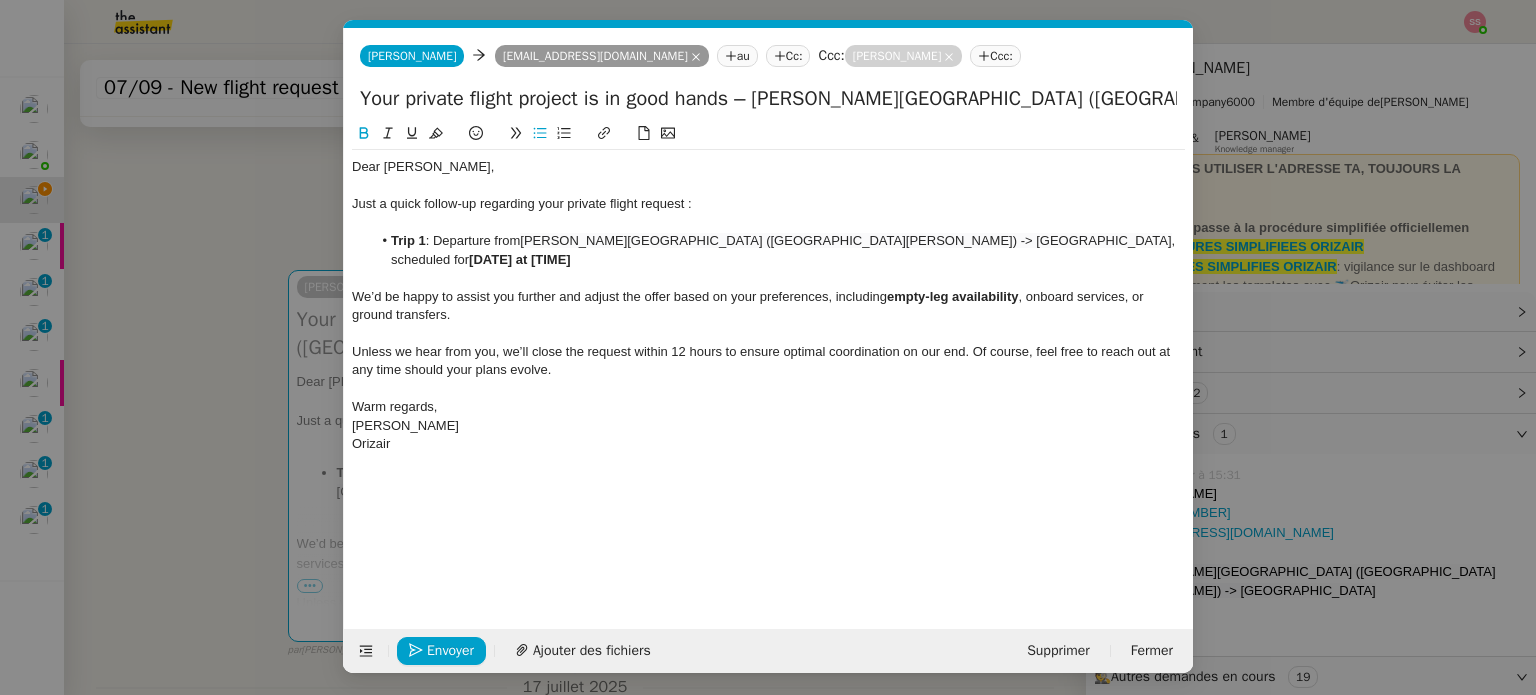 scroll, scrollTop: 0, scrollLeft: 0, axis: both 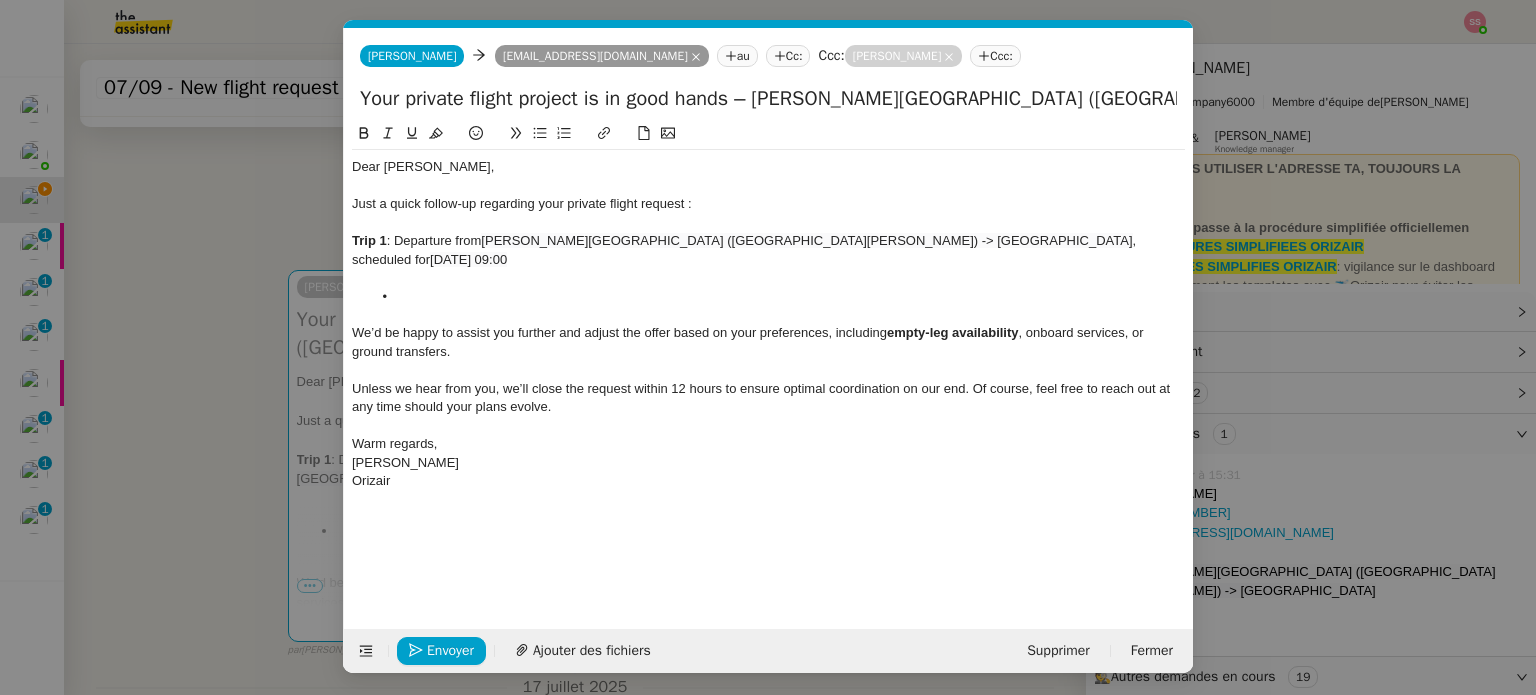 click on "Trip 1" 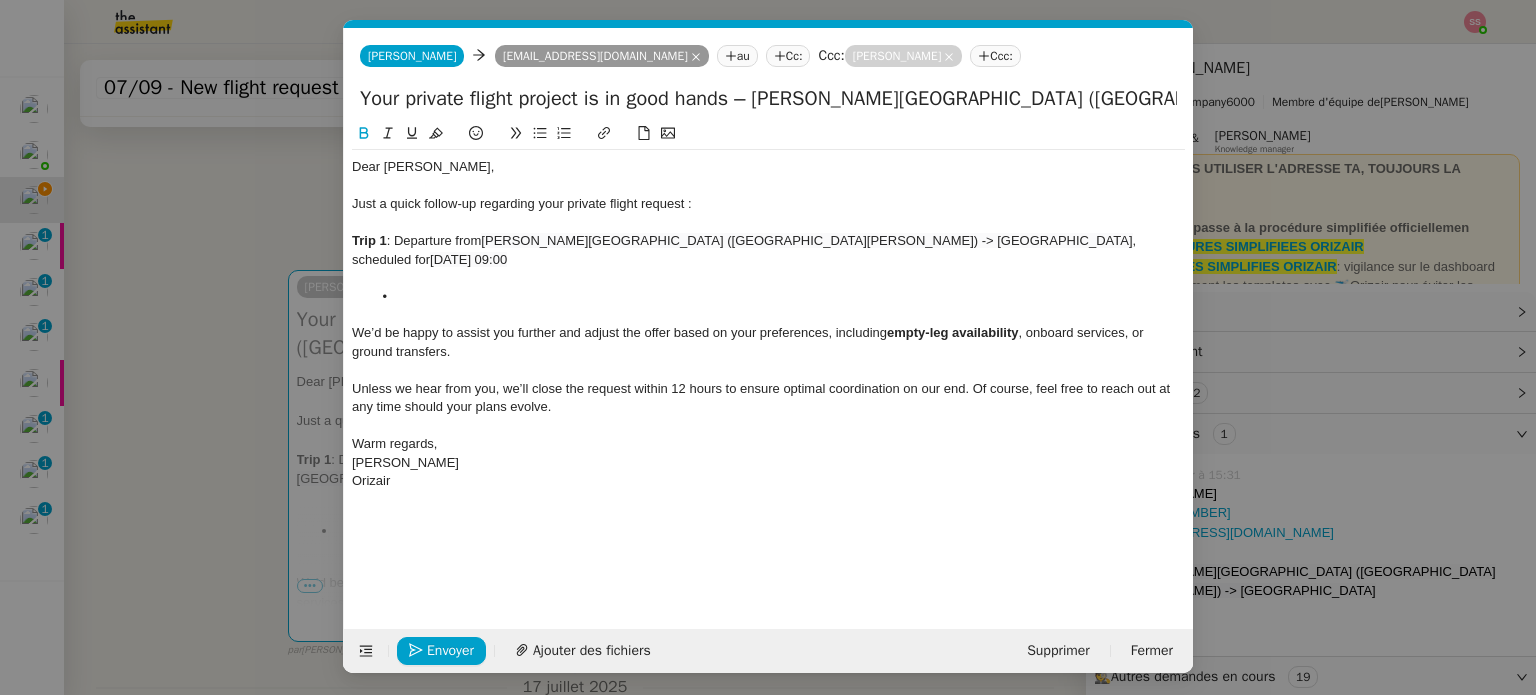 click 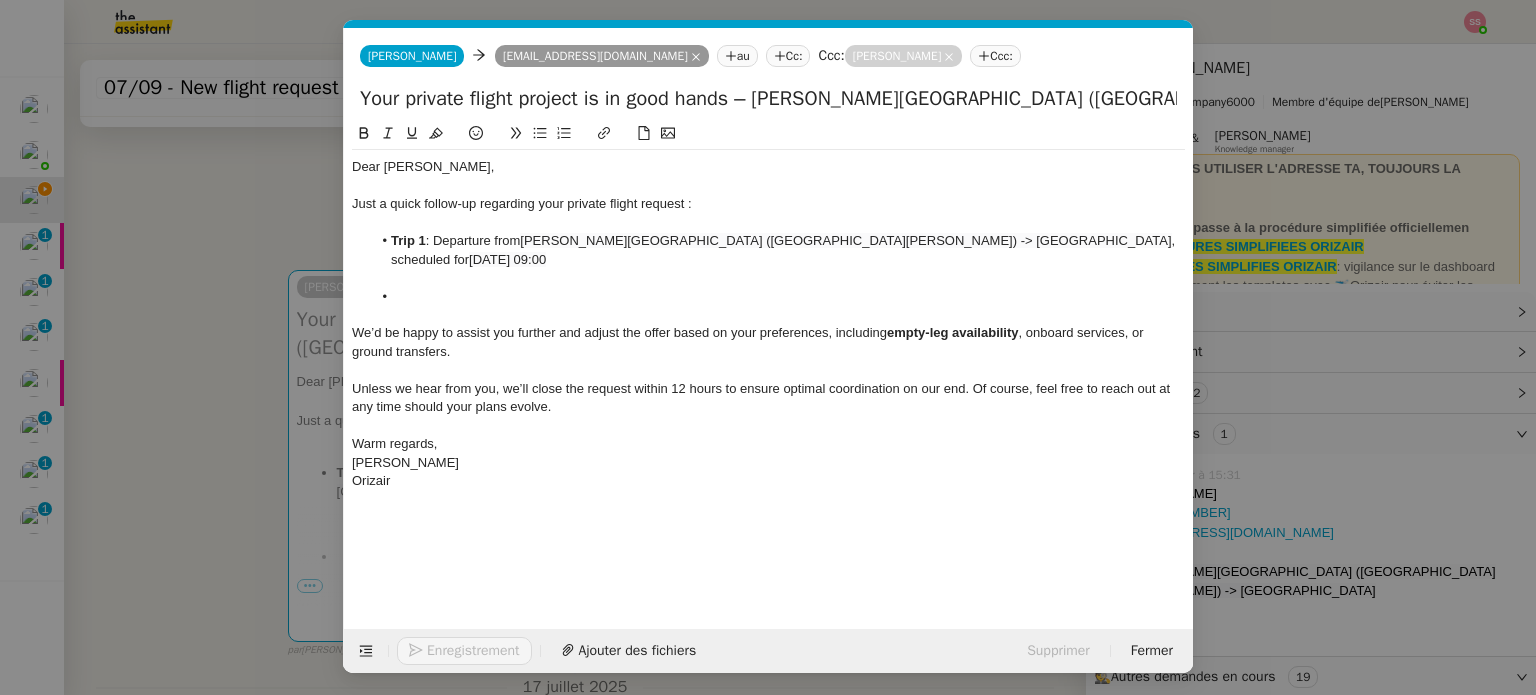 click 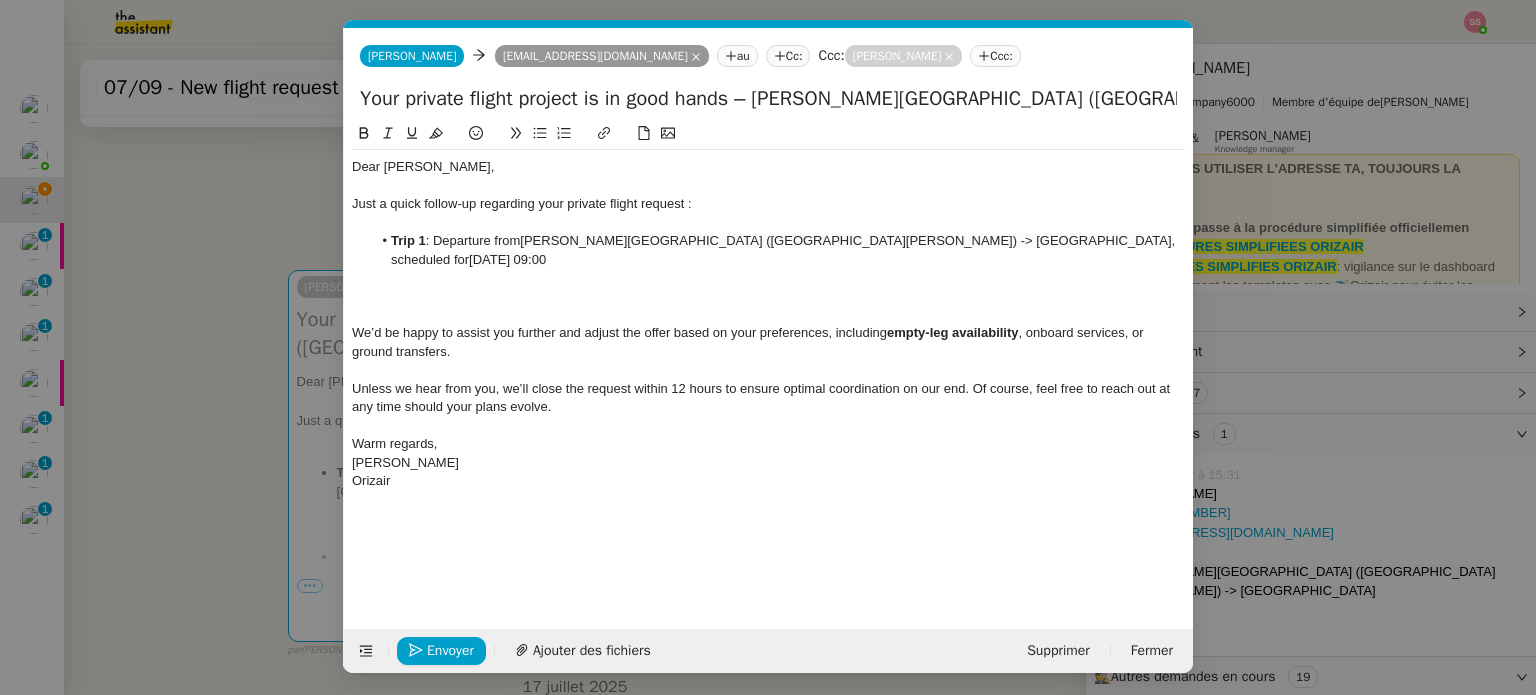 click 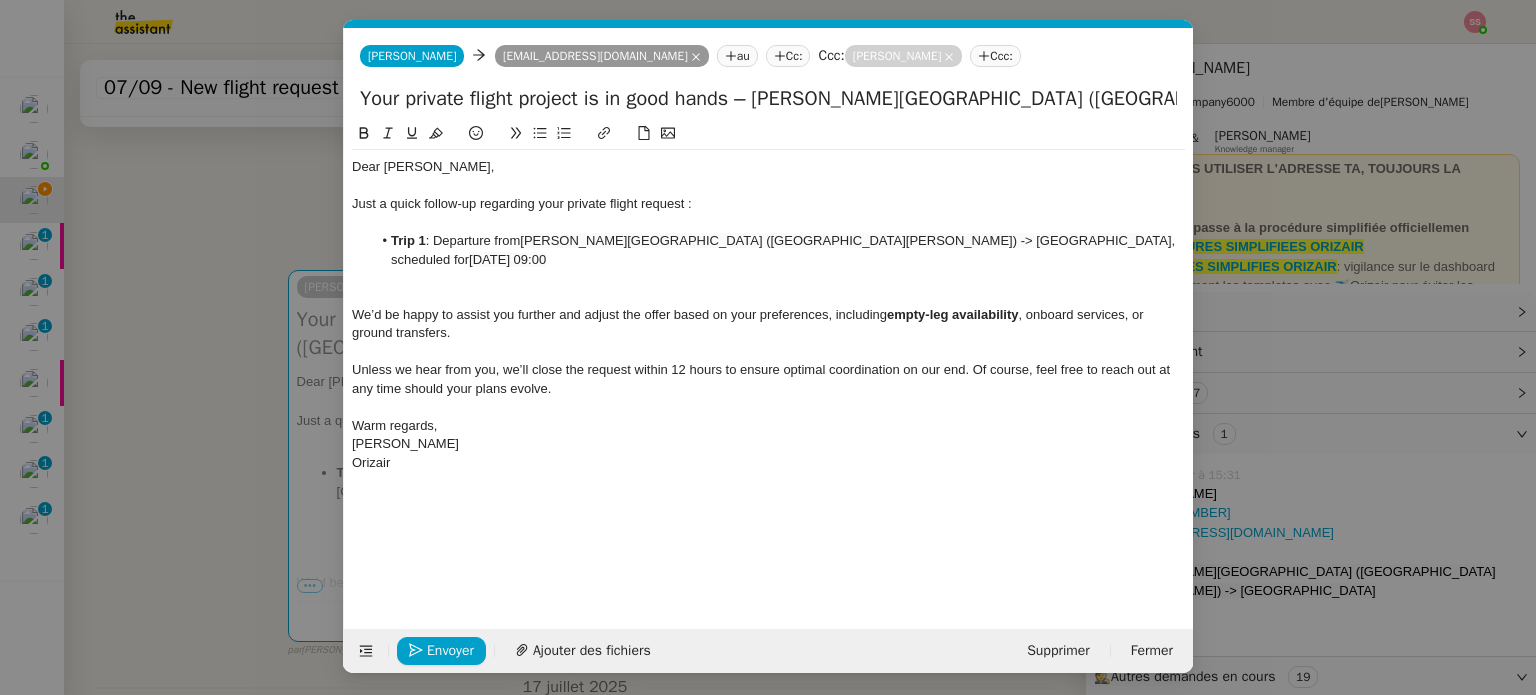 click 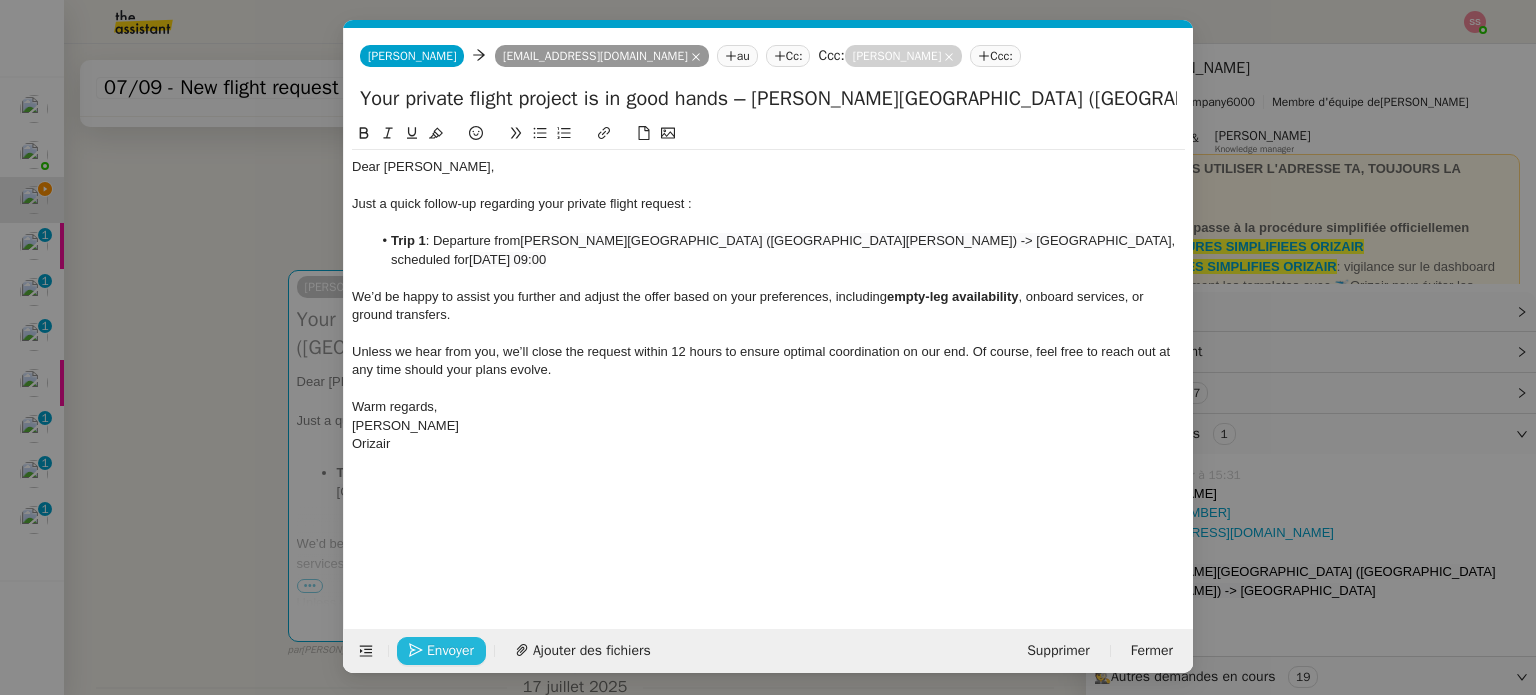 click on "Envoyer" 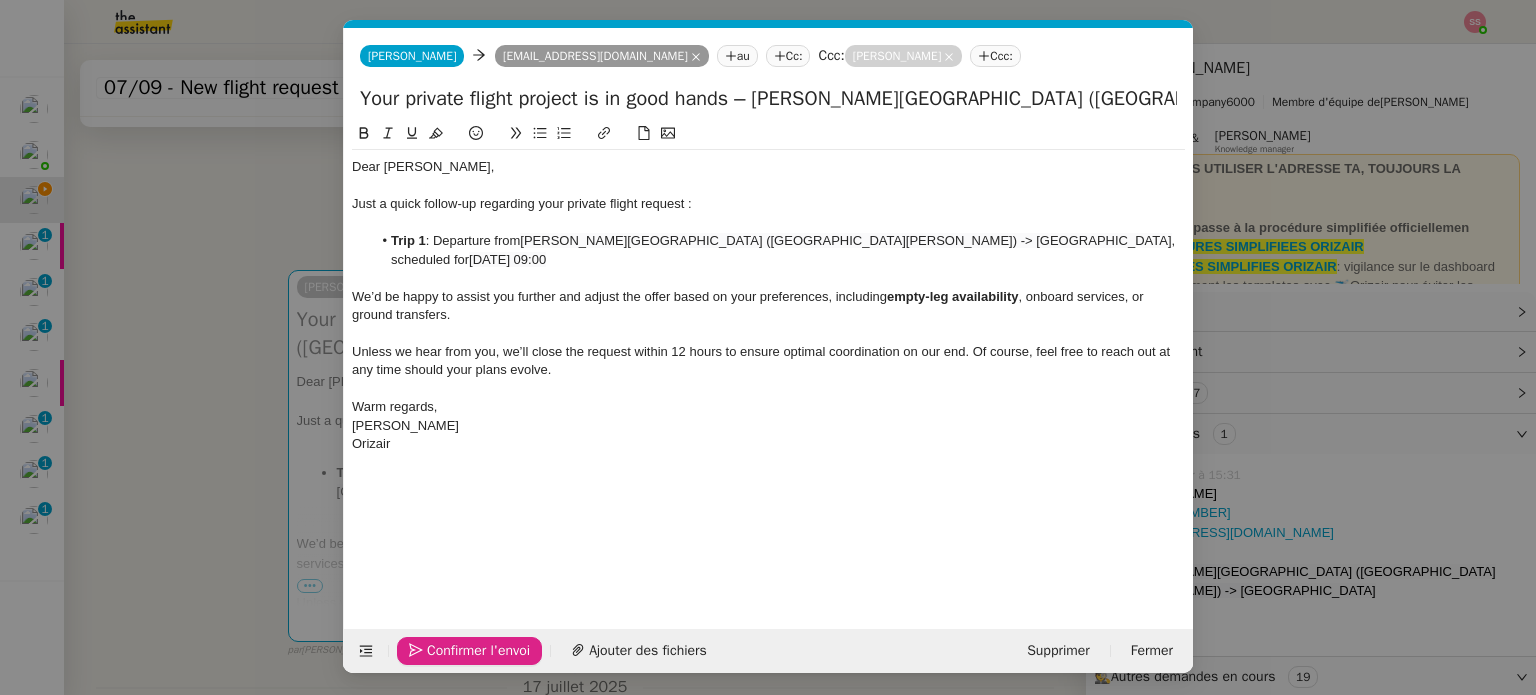 click on "Confirmer l'envoi" 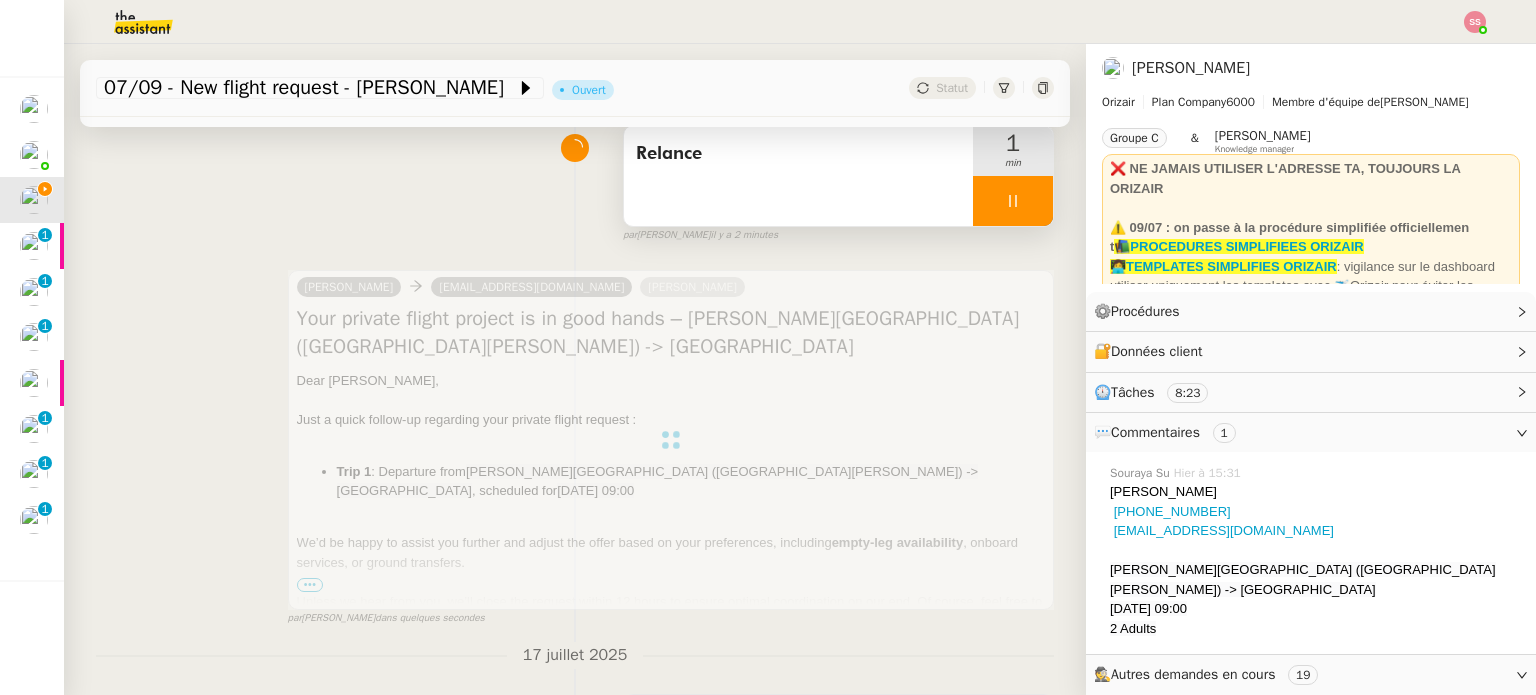 scroll, scrollTop: 263, scrollLeft: 0, axis: vertical 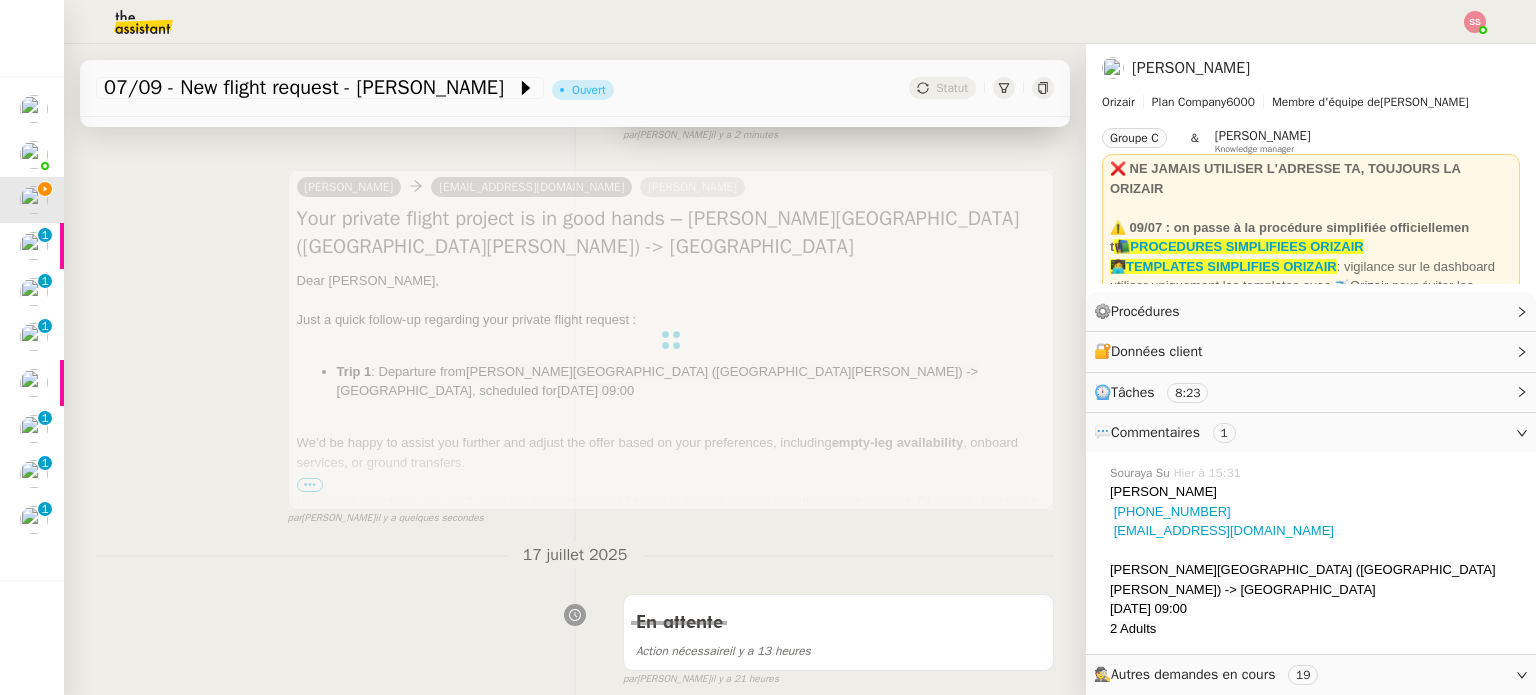 click at bounding box center [671, 340] 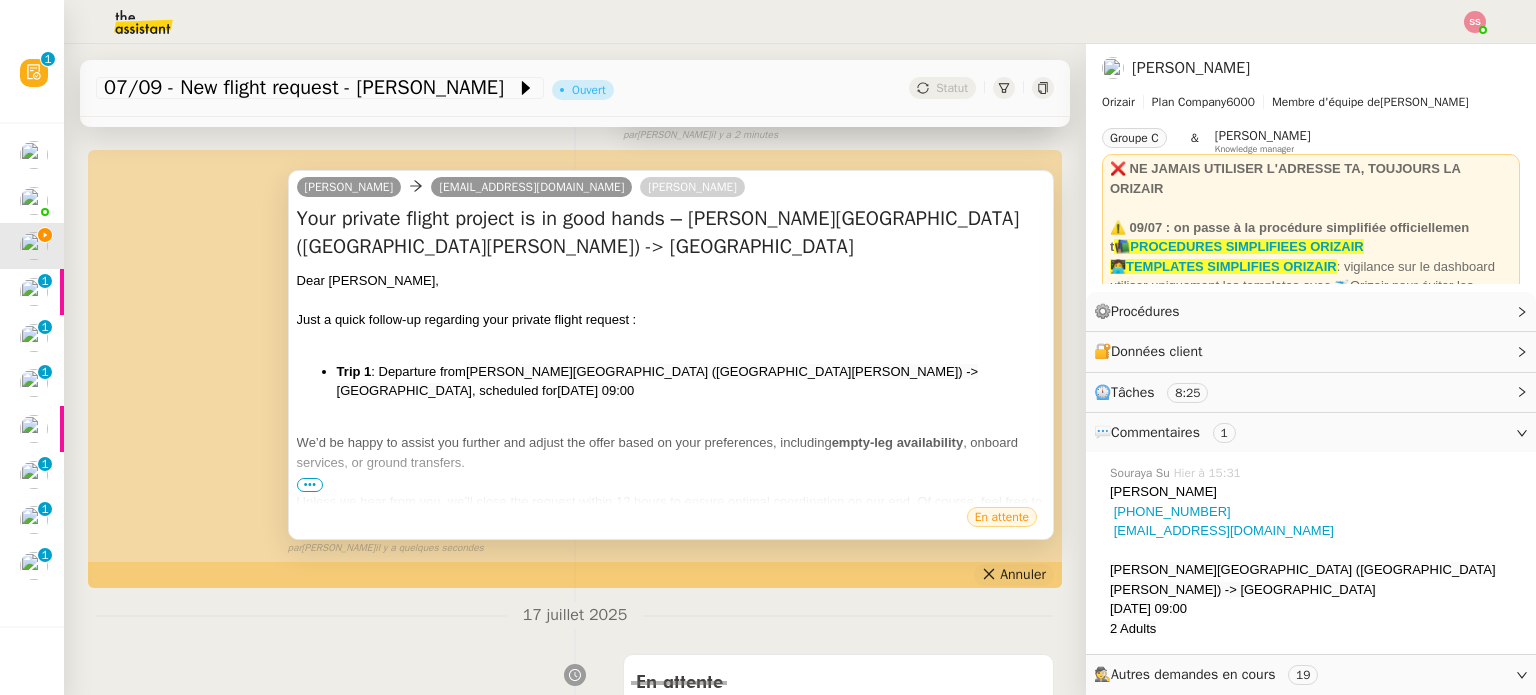 click on "Annuler" at bounding box center [1023, 575] 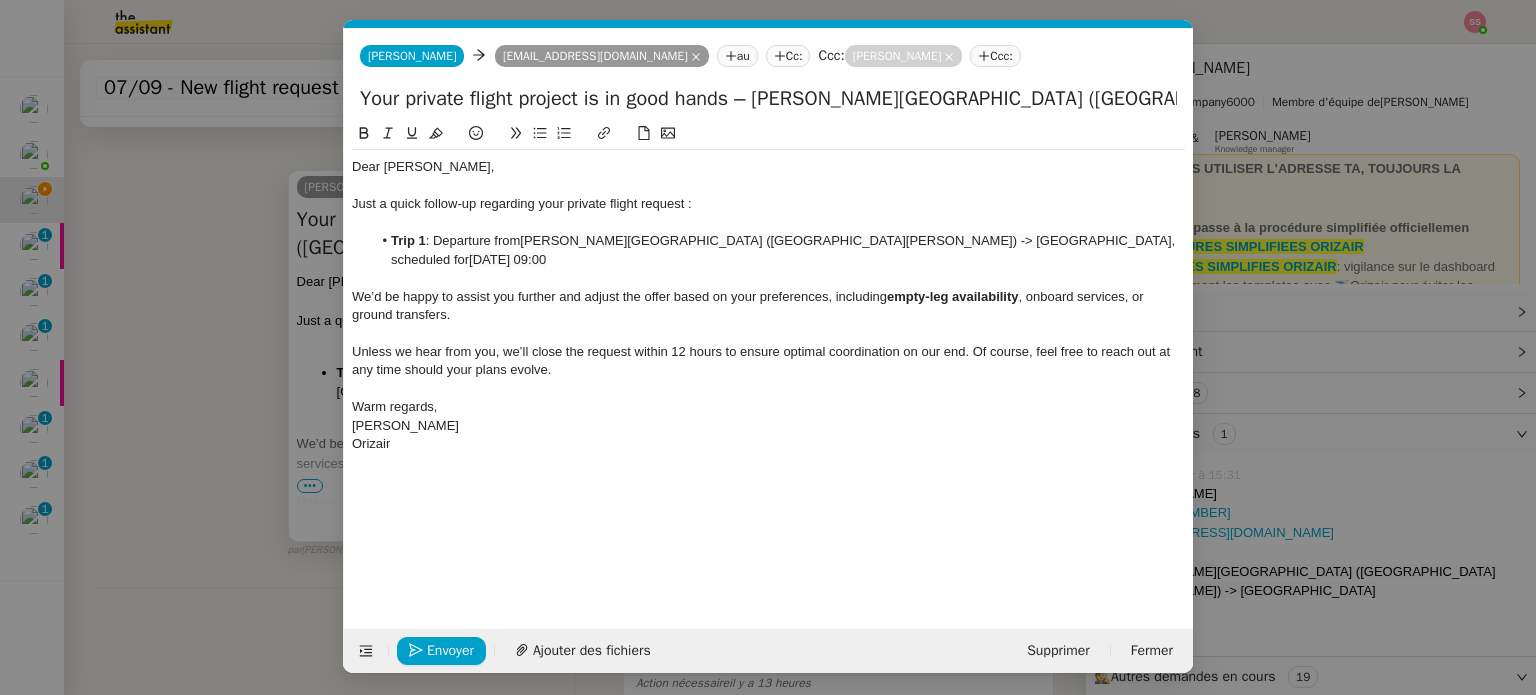 click on "Unless we hear from you, we’ll close the request within 12 hours to ensure optimal coordination on our end. Of course, feel free to reach out at any time should your plans evolve." 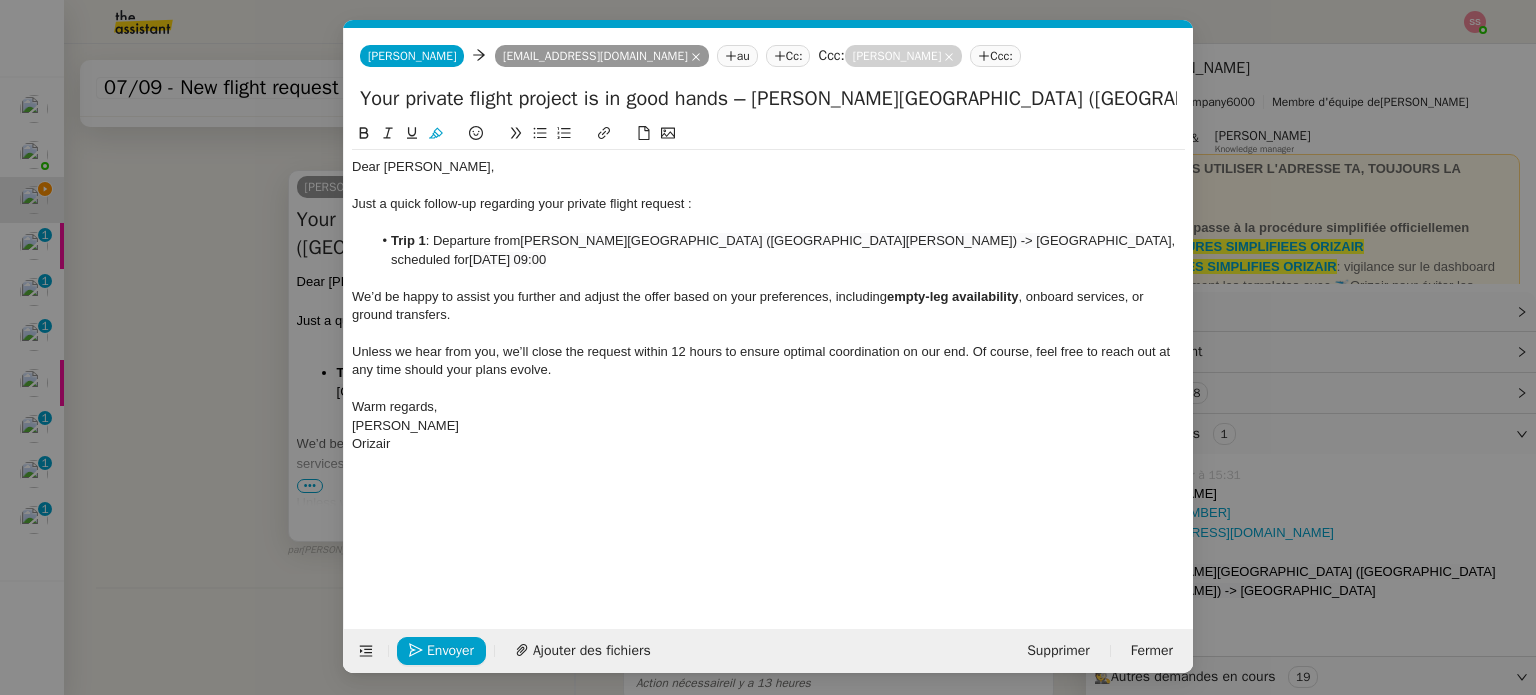 scroll, scrollTop: 0, scrollLeft: 42, axis: horizontal 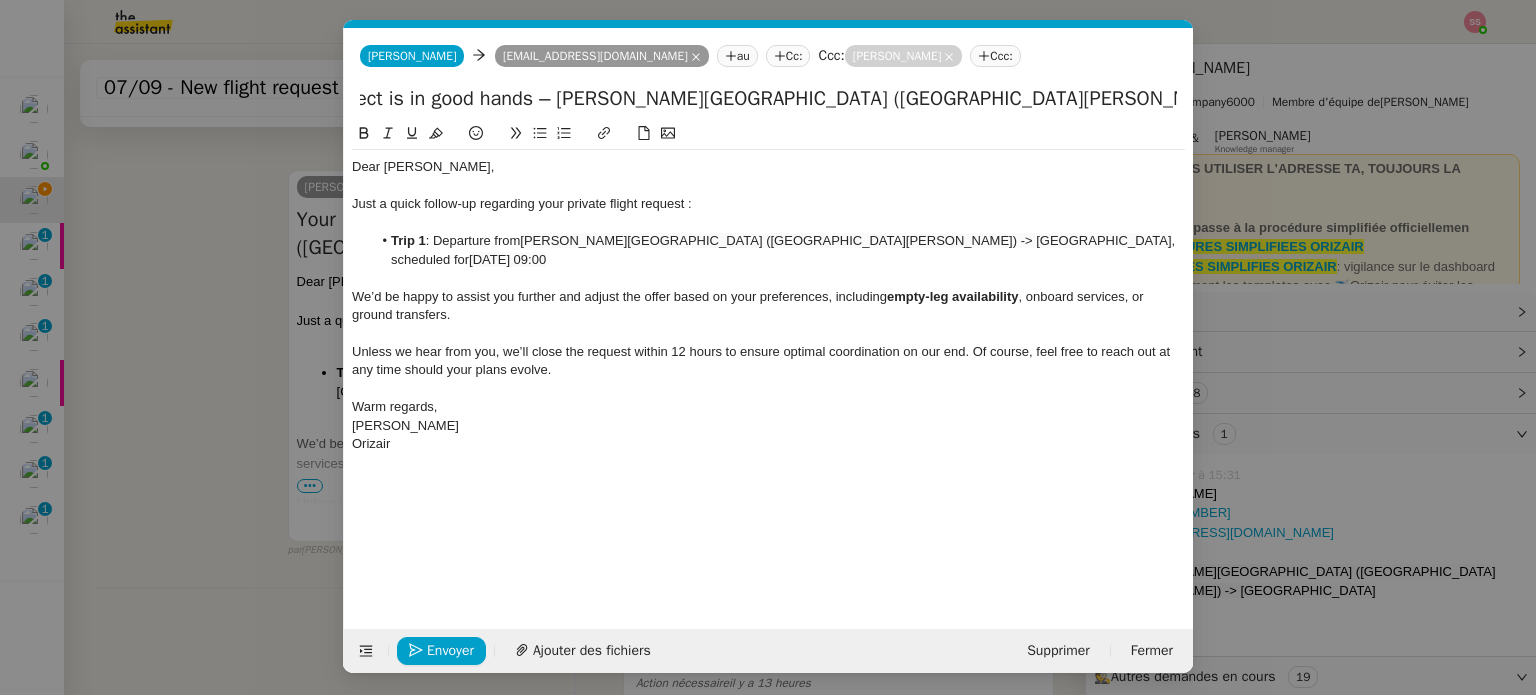 drag, startPoint x: 601, startPoint y: 98, endPoint x: 1243, endPoint y: 111, distance: 642.1316 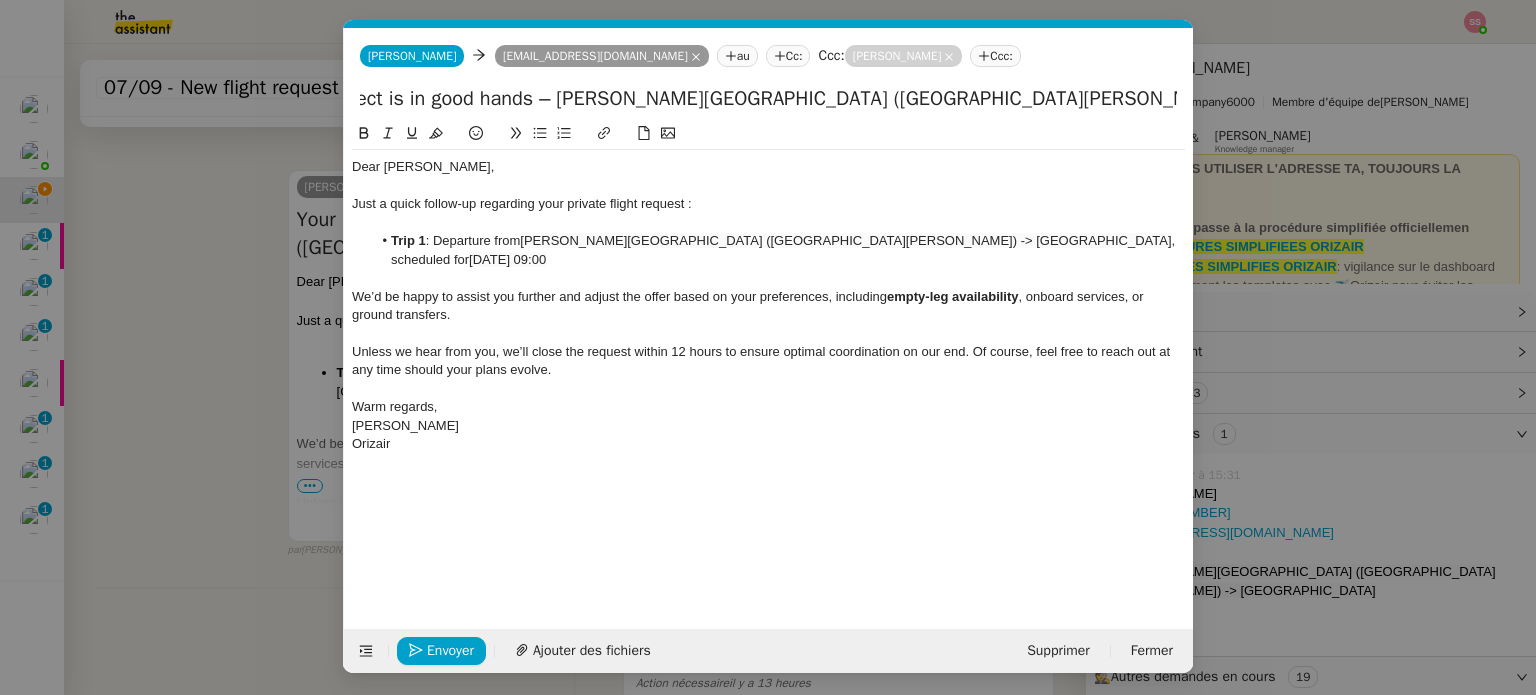 click on "Your private flight project is in good hands – [PERSON_NAME][GEOGRAPHIC_DATA] ([GEOGRAPHIC_DATA][PERSON_NAME]) -> [GEOGRAPHIC_DATA]" 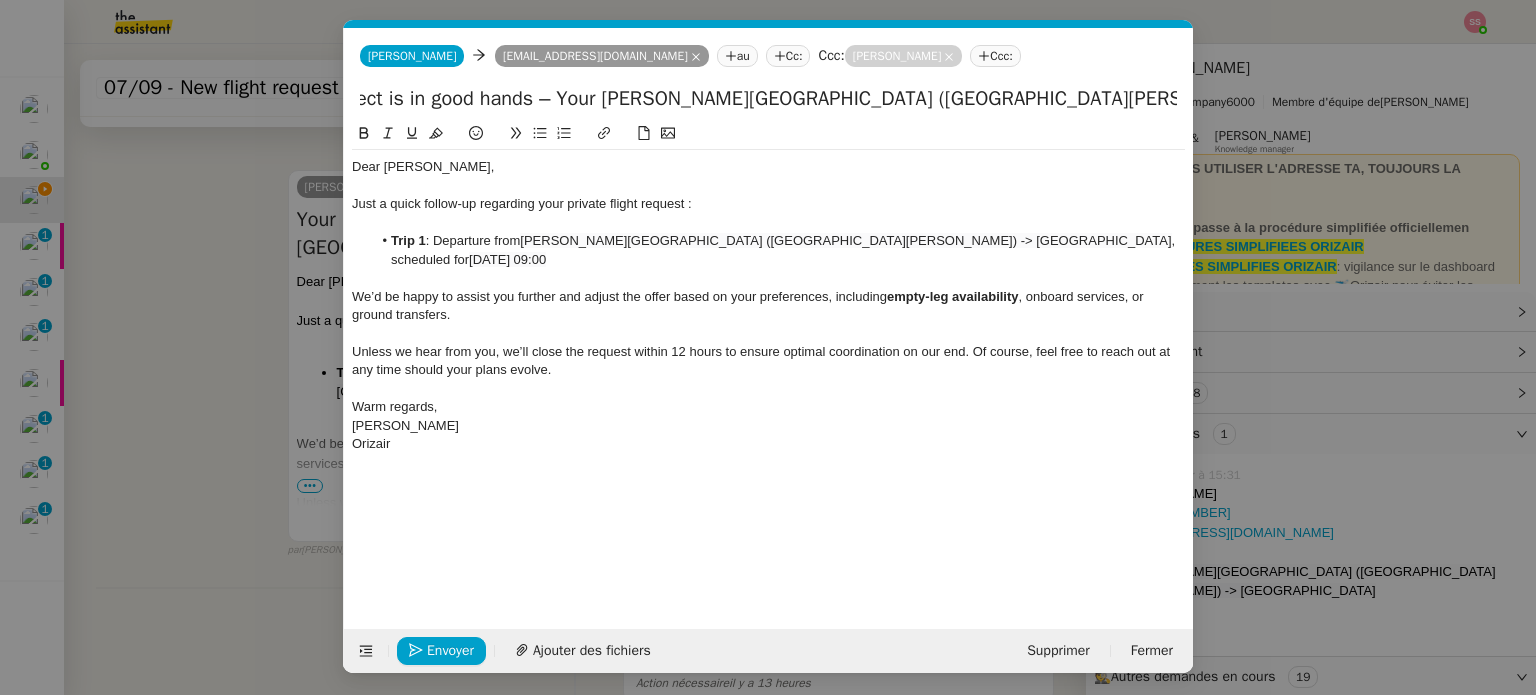 scroll, scrollTop: 0, scrollLeft: 0, axis: both 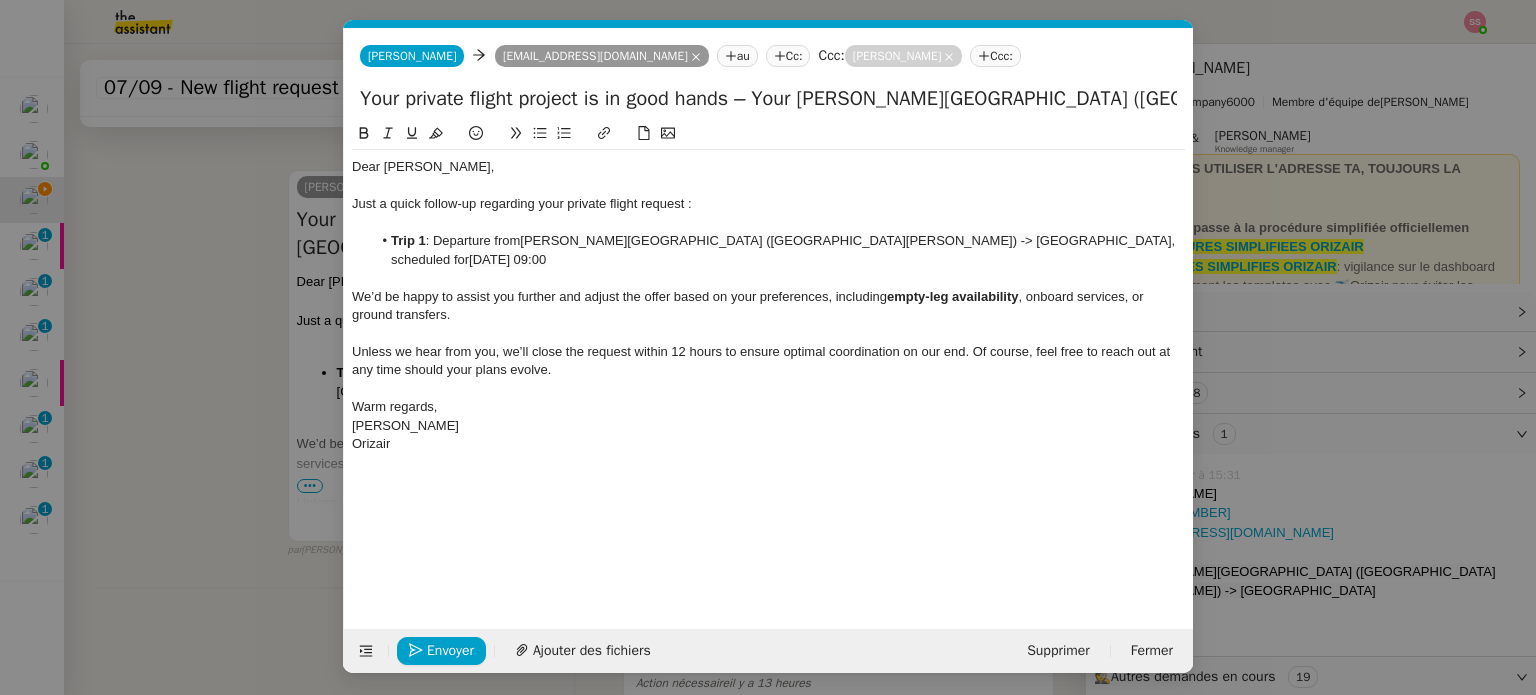 drag, startPoint x: 572, startPoint y: 100, endPoint x: 244, endPoint y: 95, distance: 328.03812 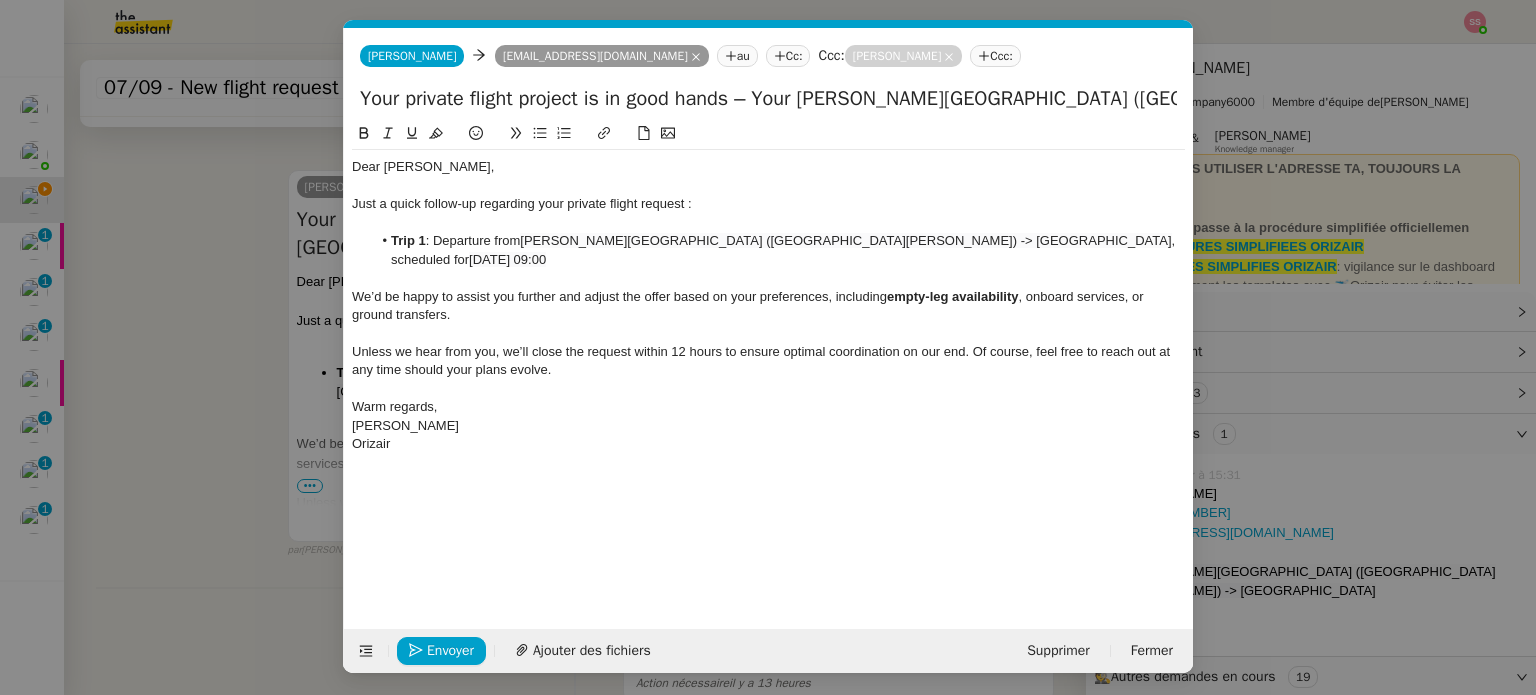 type on "Your private flight project is in good hands – Your [PERSON_NAME][GEOGRAPHIC_DATA] ([GEOGRAPHIC_DATA][PERSON_NAME]) -> [GEOGRAPHIC_DATA]" 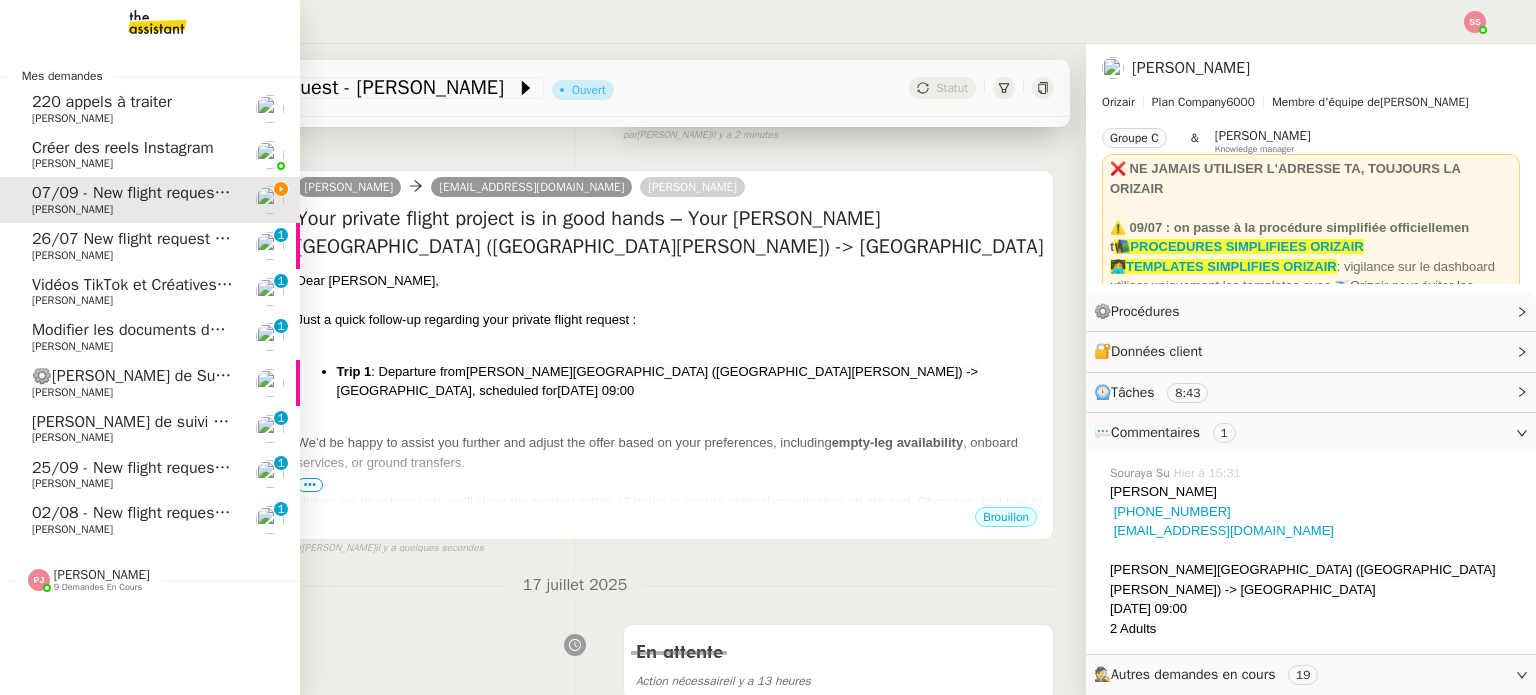 click on "26/07 New flight request - [PERSON_NAME]" 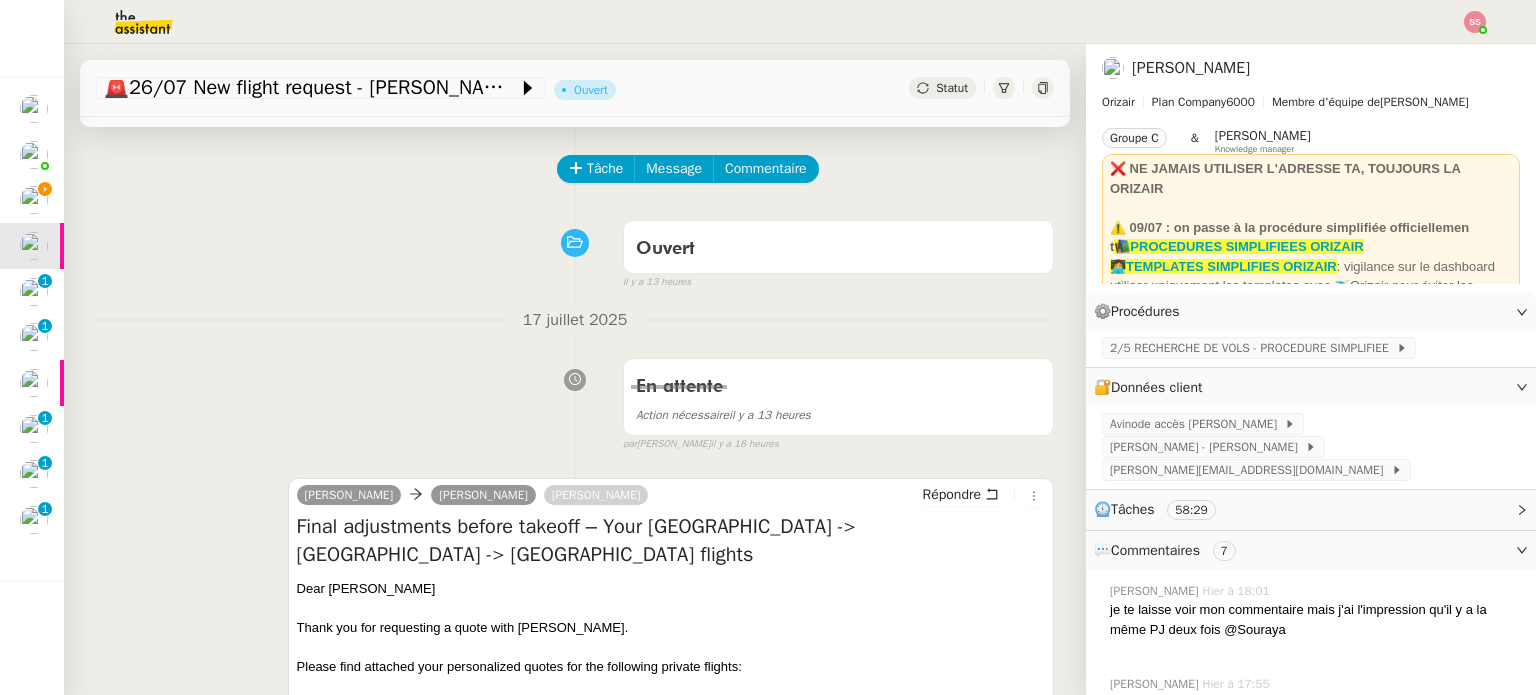 scroll, scrollTop: 100, scrollLeft: 0, axis: vertical 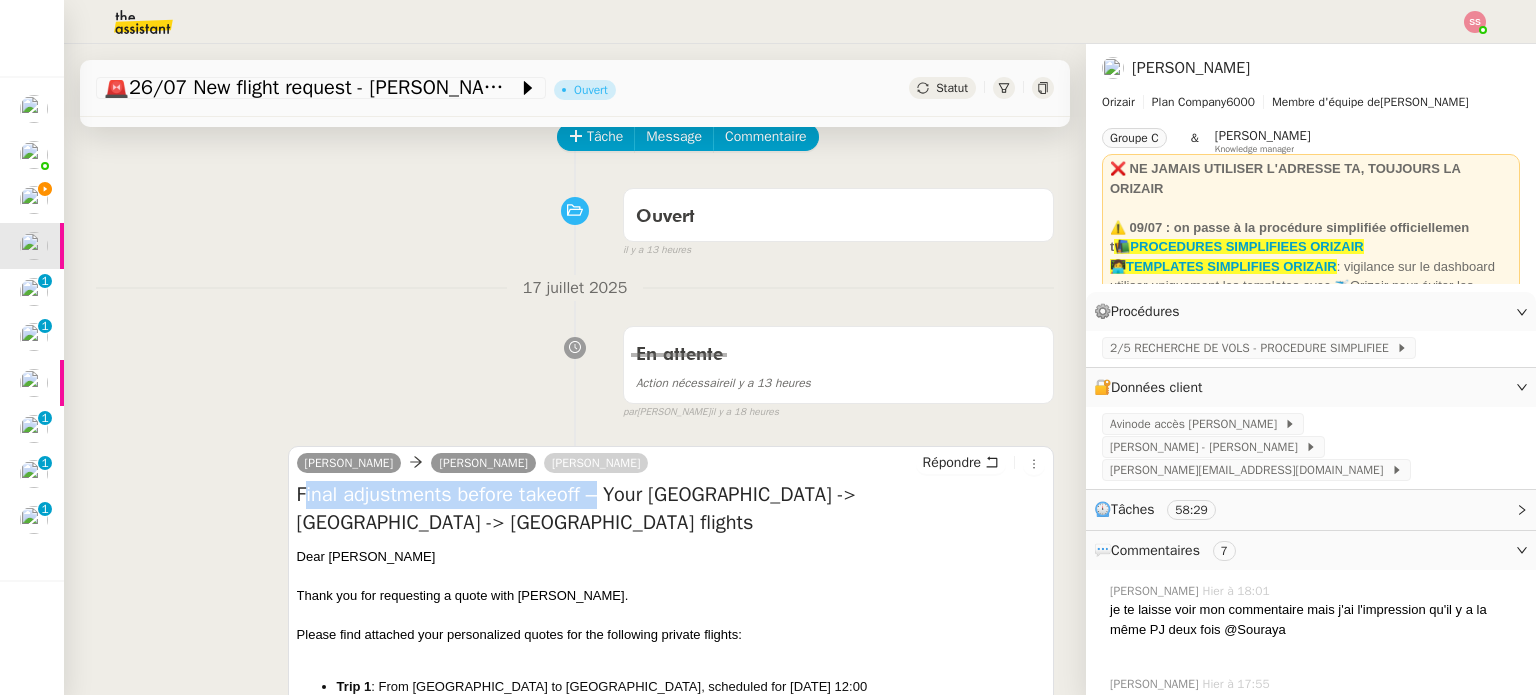 drag, startPoint x: 591, startPoint y: 503, endPoint x: 296, endPoint y: 501, distance: 295.00677 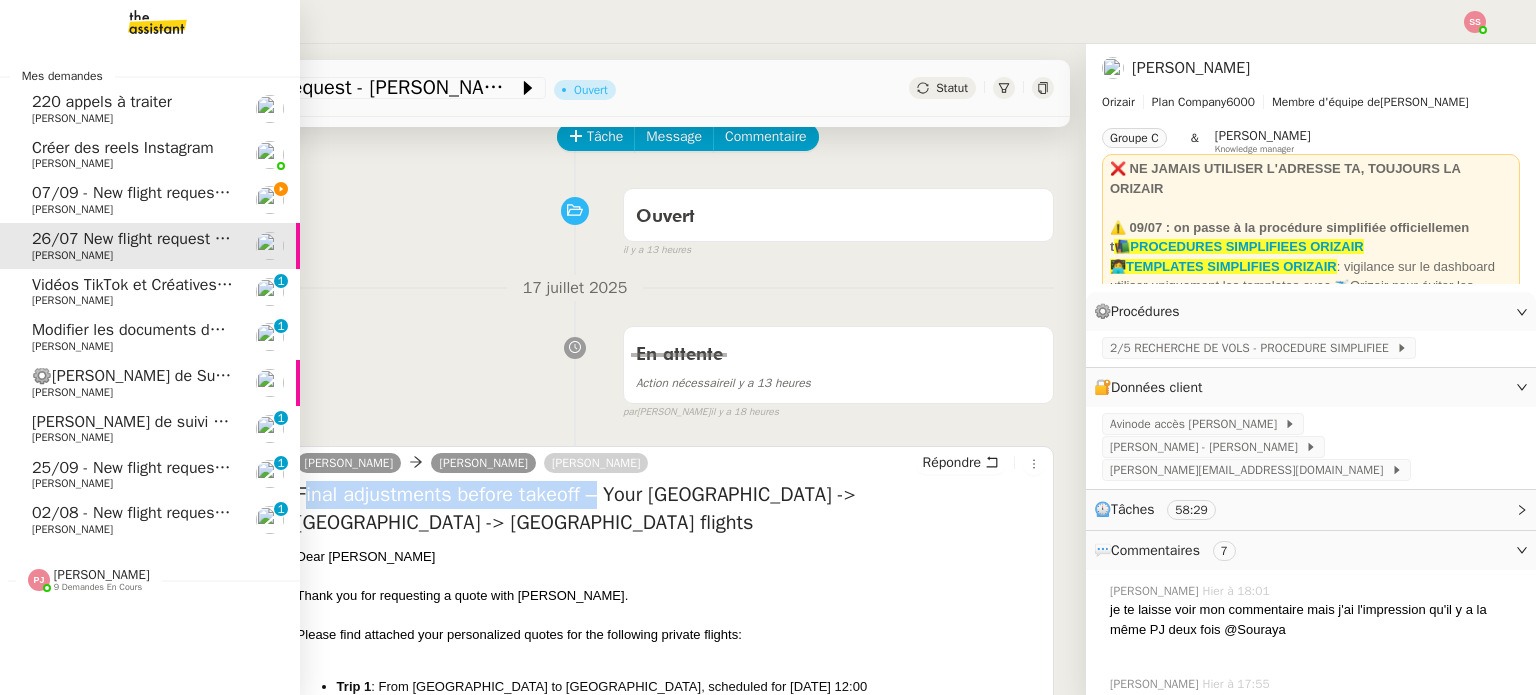 click on "07/09 - New flight request - [PERSON_NAME]    [PERSON_NAME]" 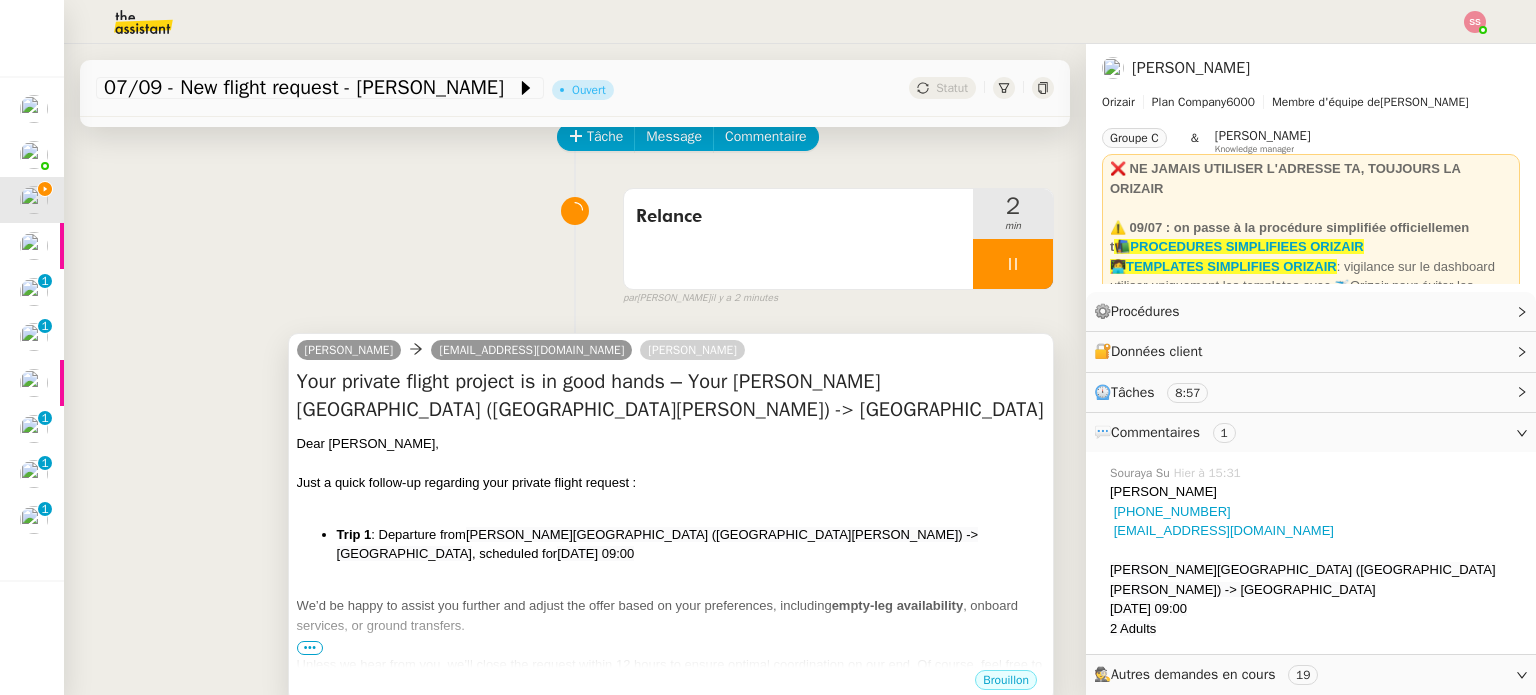 click on "Your private flight project is in good hands – Your [PERSON_NAME][GEOGRAPHIC_DATA] ([GEOGRAPHIC_DATA][PERSON_NAME]) -> [GEOGRAPHIC_DATA]" at bounding box center (671, 396) 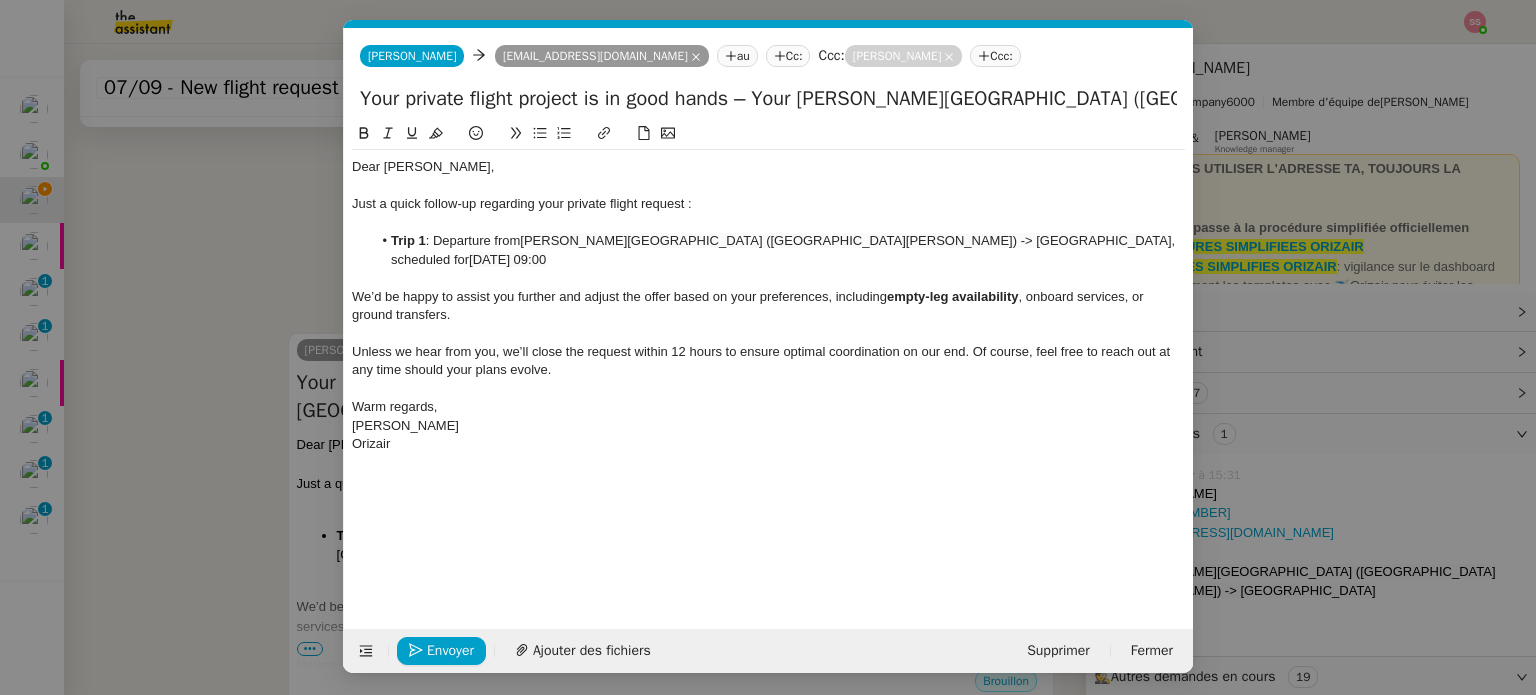 scroll, scrollTop: 0, scrollLeft: 42, axis: horizontal 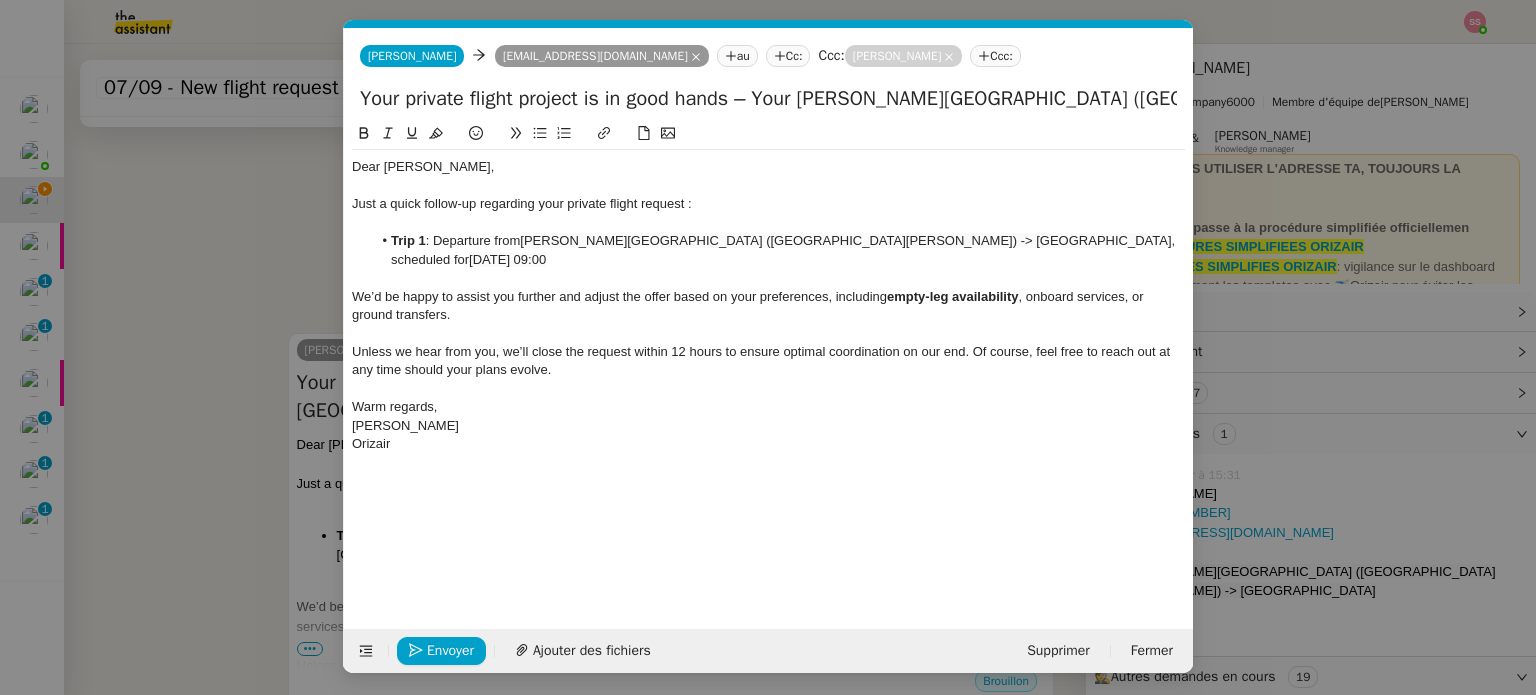 click on "Service TA - VOYAGE - PROPOSITION GLOBALE    A utiliser dans le cadre de proposition de déplacement TA - RELANCE CLIENT (EN)    Relancer un client lorsqu'il n'a pas répondu à un précédent message BAFERTY - MAIL AUDITION    A utiliser dans le cadre de la procédure d'envoi des mails d'audition TA - PUBLICATION OFFRE D'EMPLOI     Organisation du recrutement ✈️Orizair - Relance client (EN)     à utiliser pour orizair, relance en anglais  [PERSON_NAME] ✈️Orizair - Aucun vol disponible (FR)    à utiliser quand pas de vol dispo en fr  [PERSON_NAME] Discours de présentation du paiement sécurisé    ✈️Orizair - Relance client (FR)    à utiliser pour orizair, première relance en français  [PERSON_NAME] TA - VOYAGES - PROPOSITION ITINERAIRE    Soumettre les résultats d'une recherche Orizair - Empty Legs - Confirmation opérateur (EN)    à utiliser dans la communication sur avinode pour les empty legs  [PERSON_NAME] TA - CONFIRMATION PAIEMENT (EN)    TA - COURRIER EXPEDIE (recommandé)" at bounding box center (768, 347) 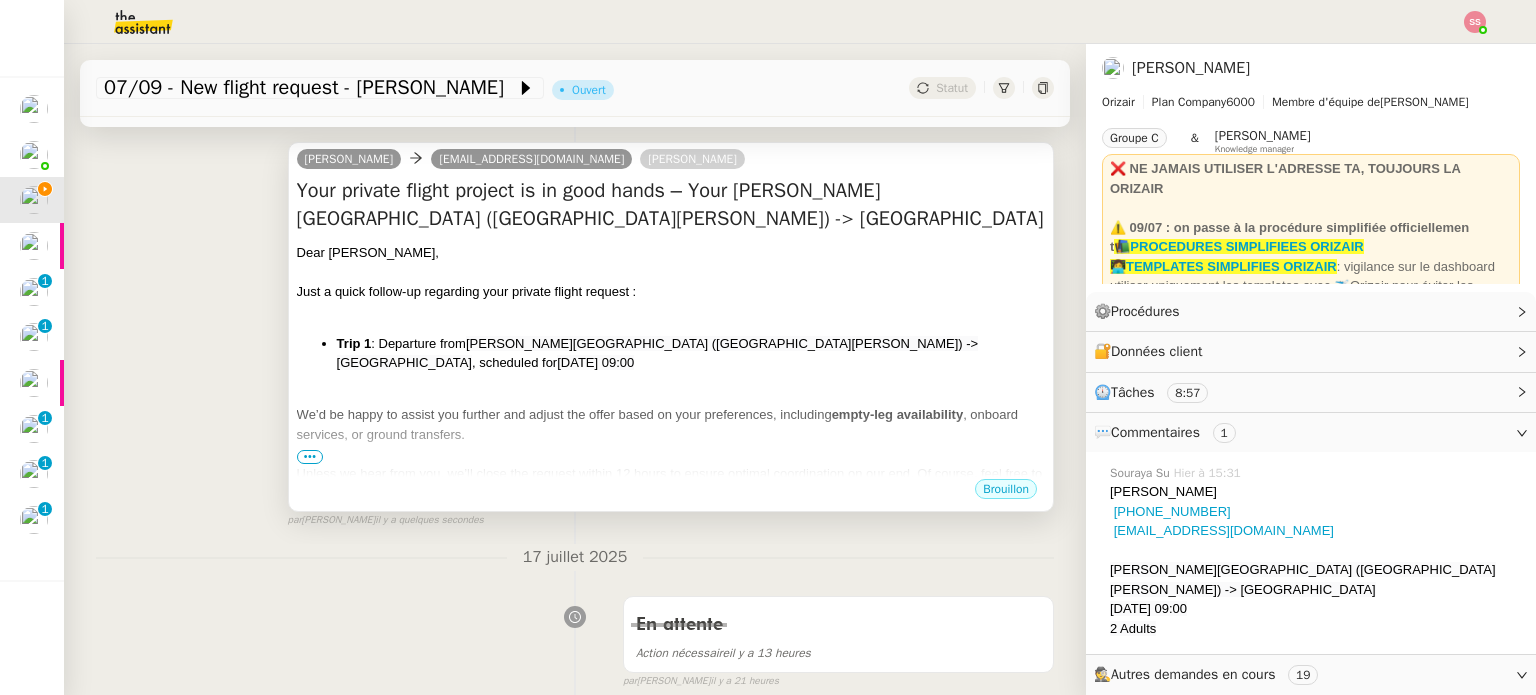 scroll, scrollTop: 400, scrollLeft: 0, axis: vertical 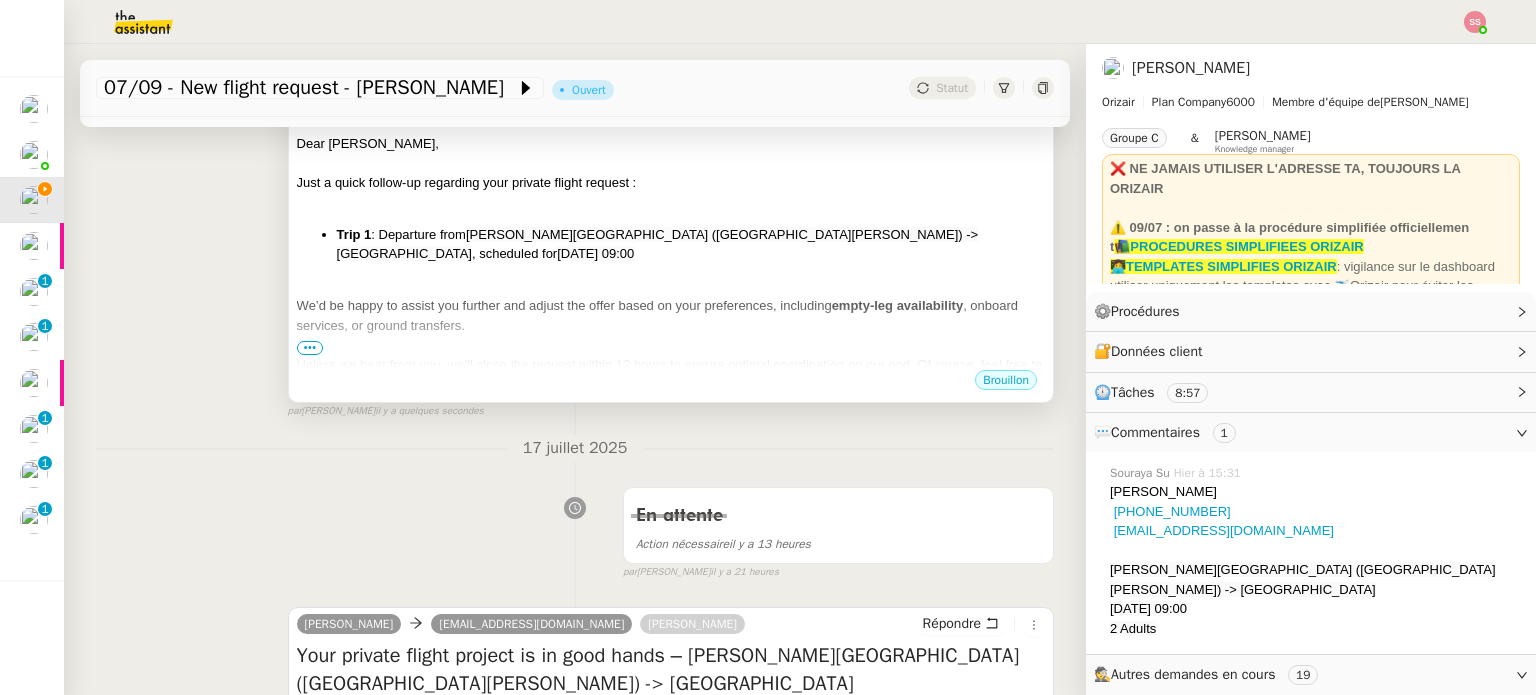 click on "Dear [PERSON_NAME], Just a quick follow-up regarding your private flight request : Trip 1 : Departure from  [PERSON_NAME][GEOGRAPHIC_DATA] ([GEOGRAPHIC_DATA][PERSON_NAME]) -> [GEOGRAPHIC_DATA] , scheduled for  [DATE] 09:00 We’d be happy to assist you further and adjust the offer based on your preferences, including  empty-leg availability , onboard services, or ground transfers. Unless we hear from you, we’ll close the request within 12 hours to ensure optimal coordination on our end. Of course, feel free to reach out at any time should your plans evolve. ﻿ Warm regards, [PERSON_NAME]" at bounding box center (671, 303) 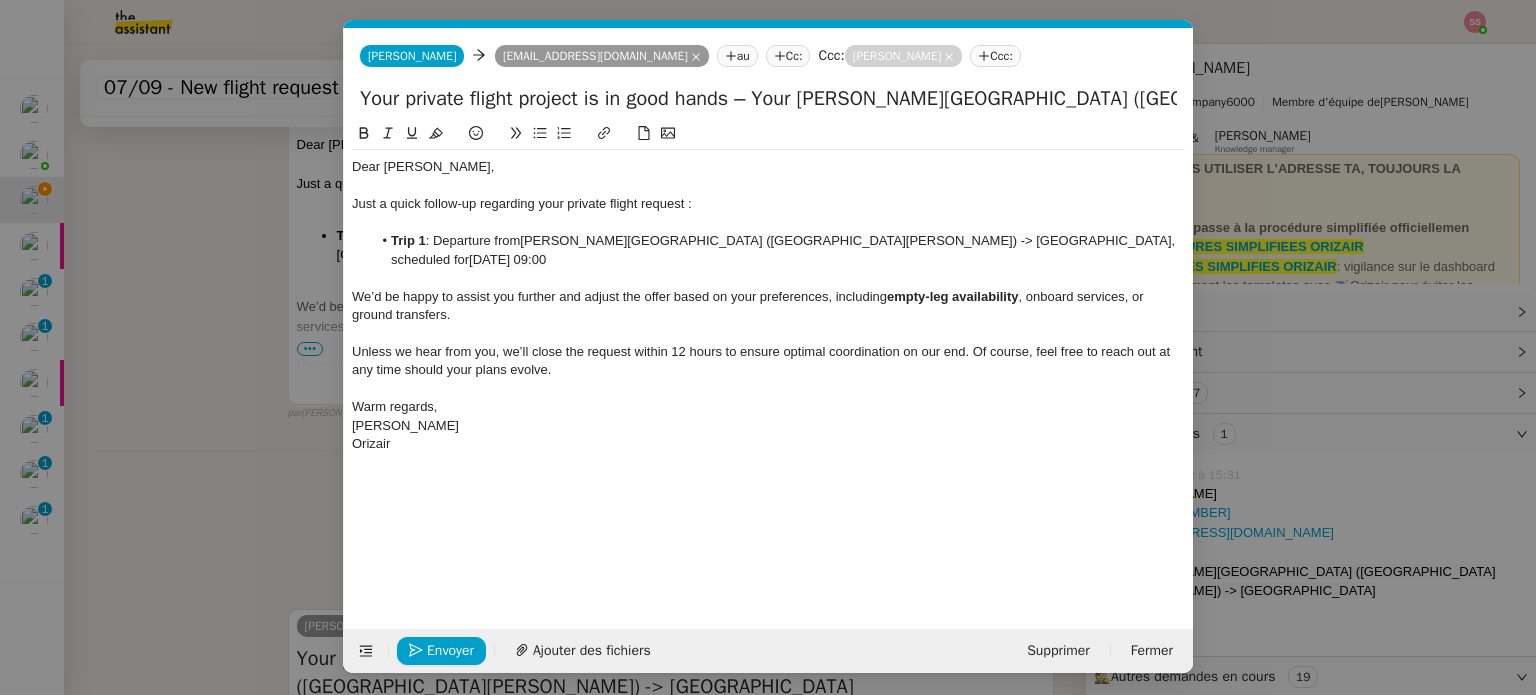 scroll, scrollTop: 0, scrollLeft: 42, axis: horizontal 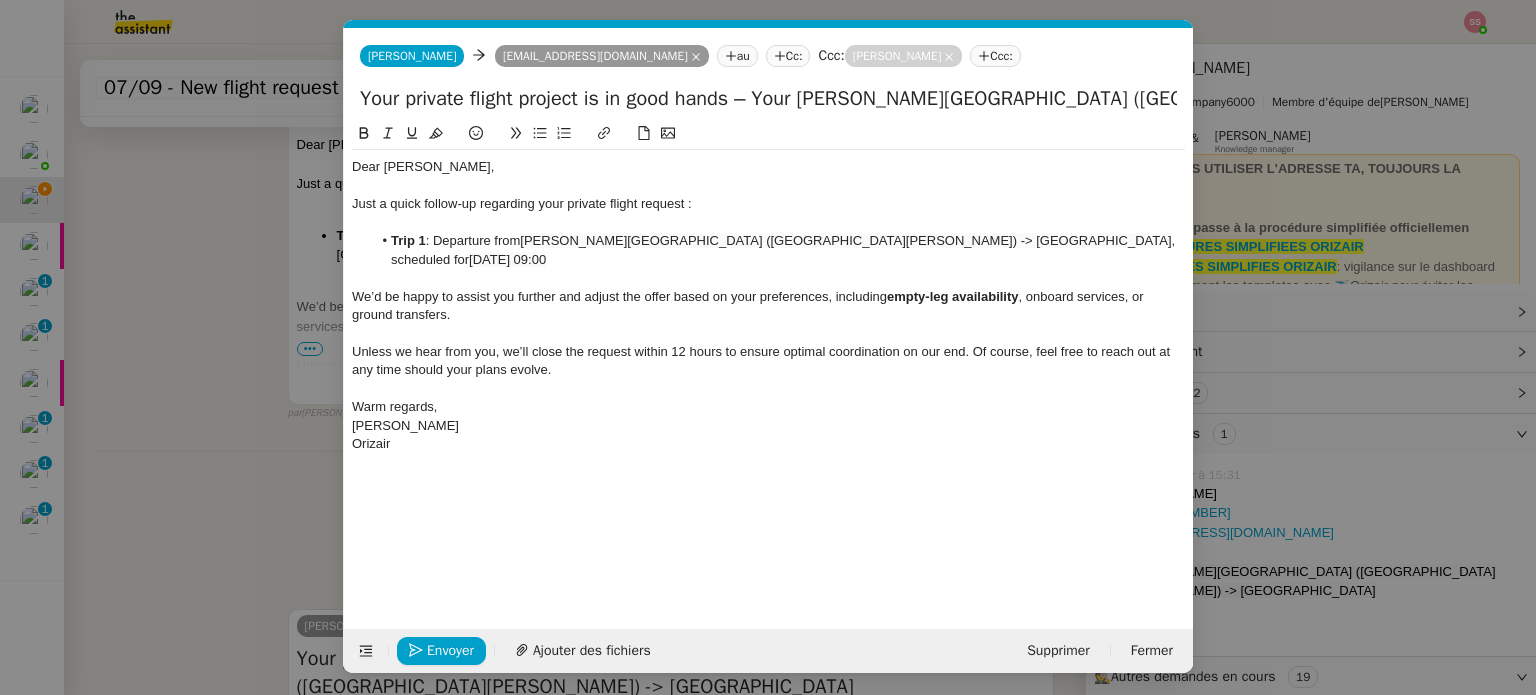 drag, startPoint x: 760, startPoint y: 101, endPoint x: 335, endPoint y: 97, distance: 425.01883 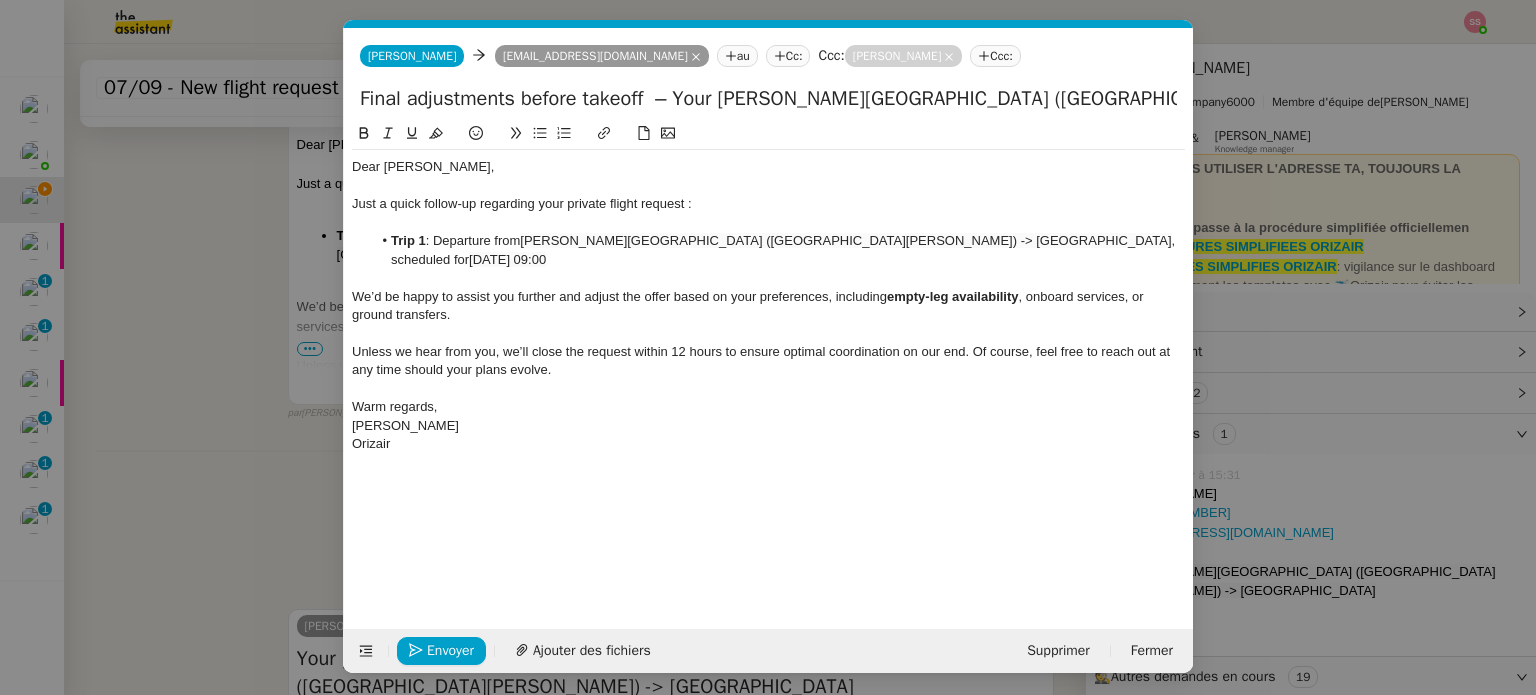 click on "Final adjustments before takeoff  – Your [PERSON_NAME][GEOGRAPHIC_DATA] ([GEOGRAPHIC_DATA][PERSON_NAME]) -> [GEOGRAPHIC_DATA]" 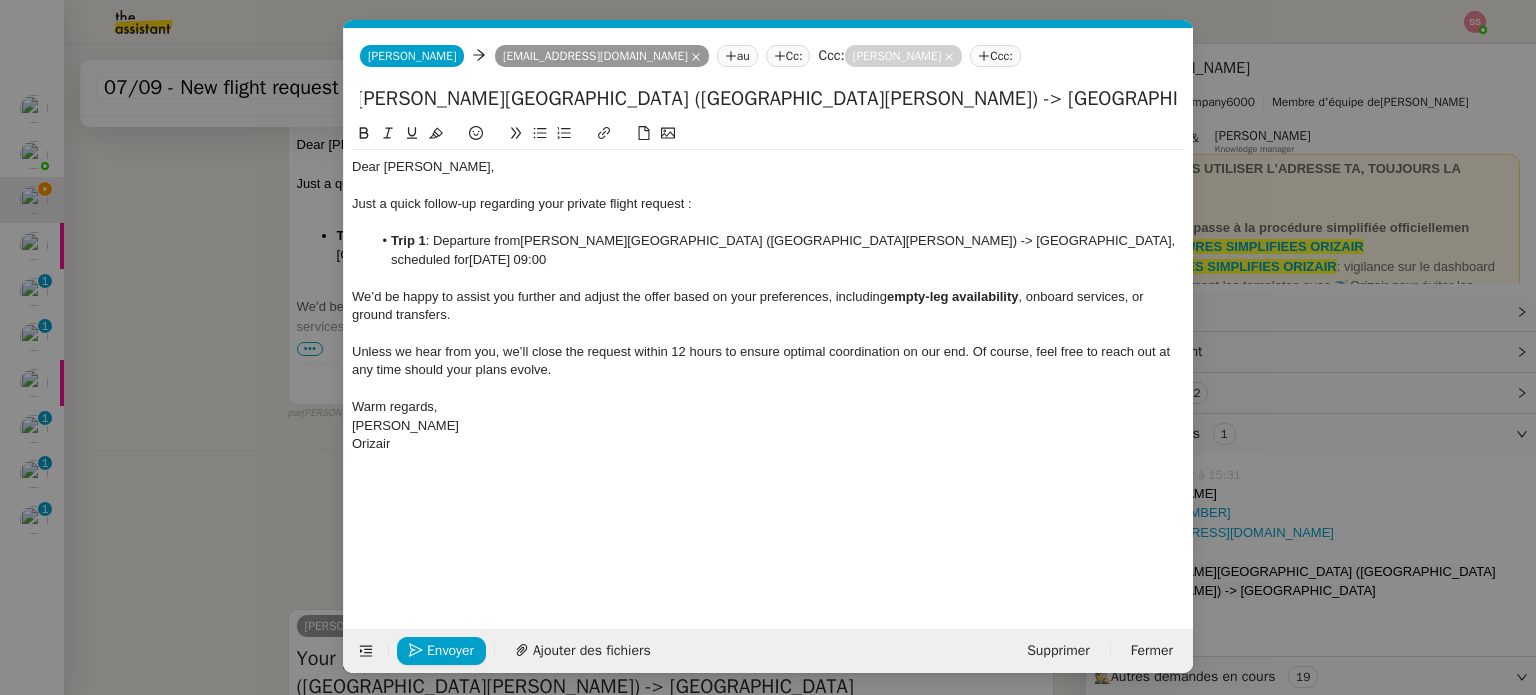 scroll, scrollTop: 0, scrollLeft: 0, axis: both 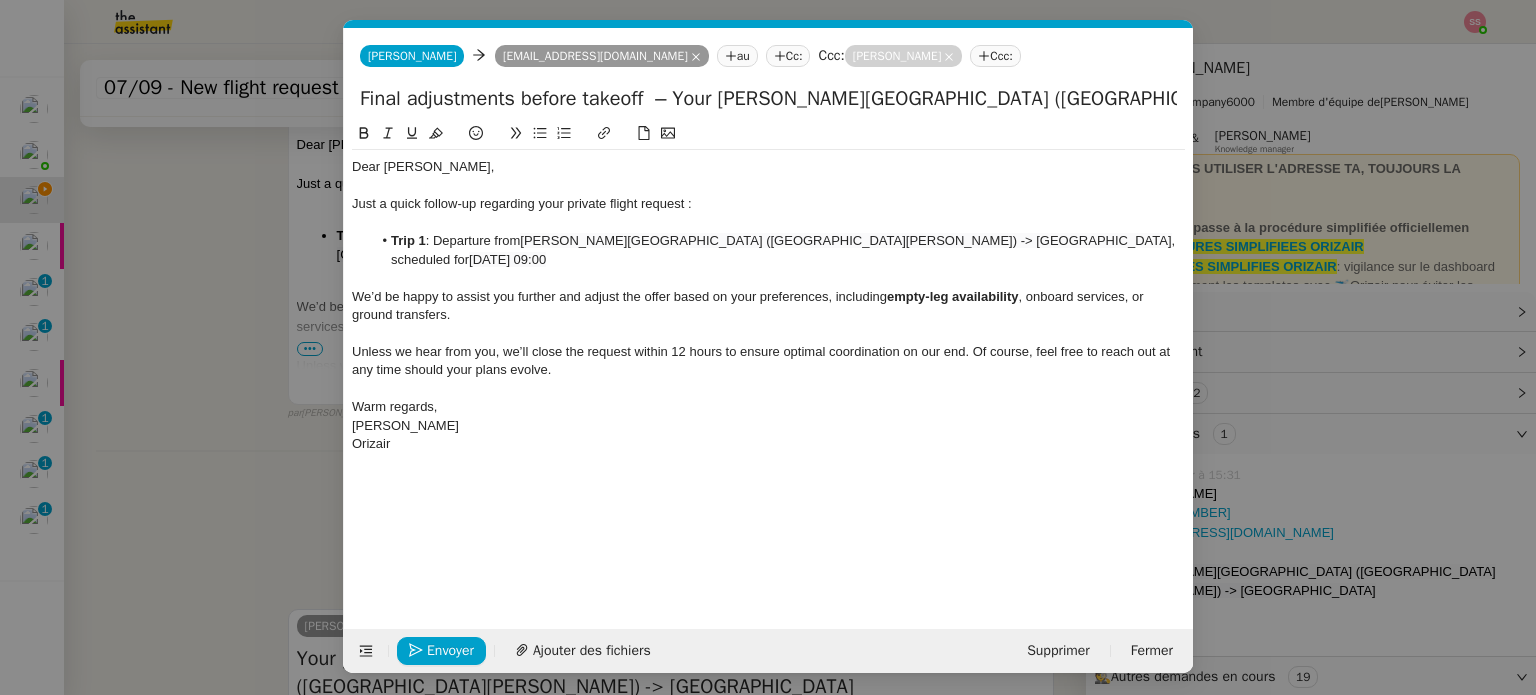 drag, startPoint x: 874, startPoint y: 100, endPoint x: 0, endPoint y: 143, distance: 875.0571 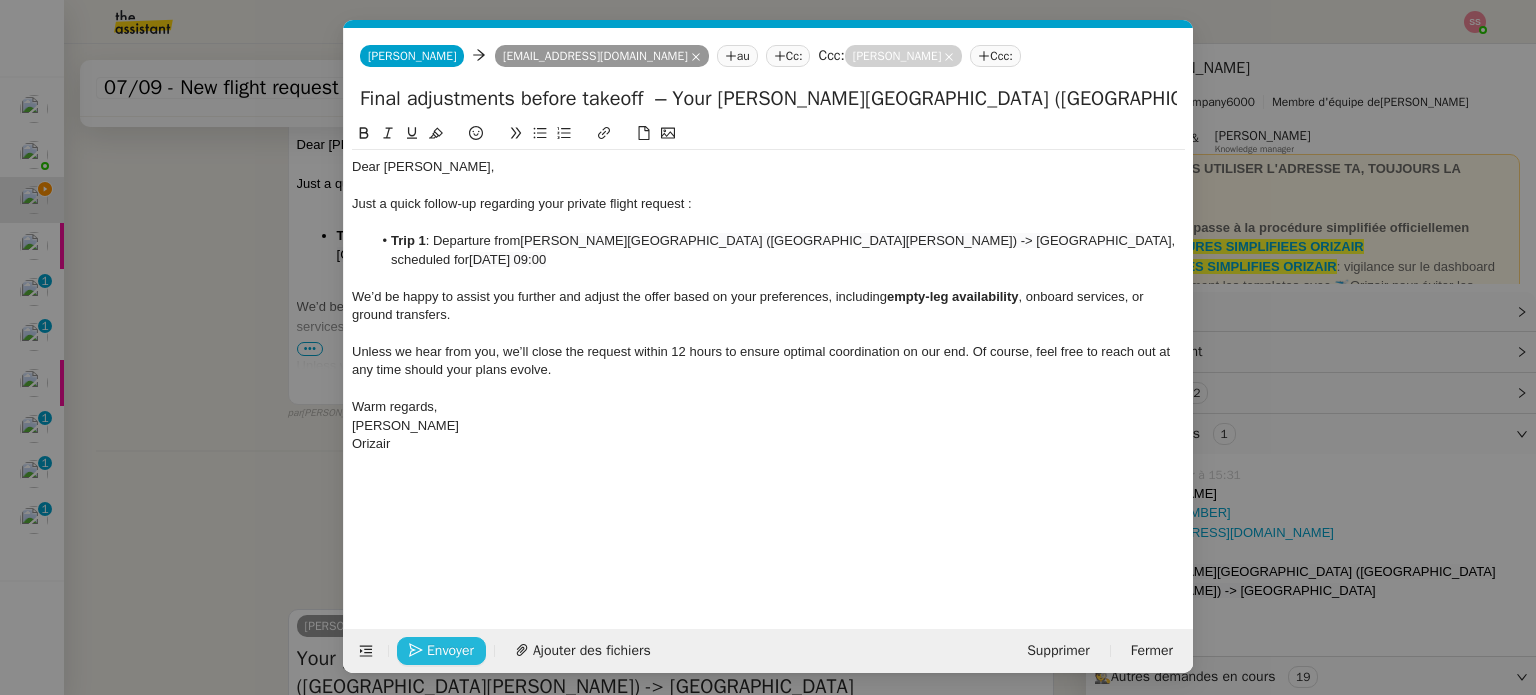 type on "Final adjustments before takeoff  – Your [PERSON_NAME][GEOGRAPHIC_DATA] ([GEOGRAPHIC_DATA][PERSON_NAME]) -> [GEOGRAPHIC_DATA] flight (closing in 12h)" 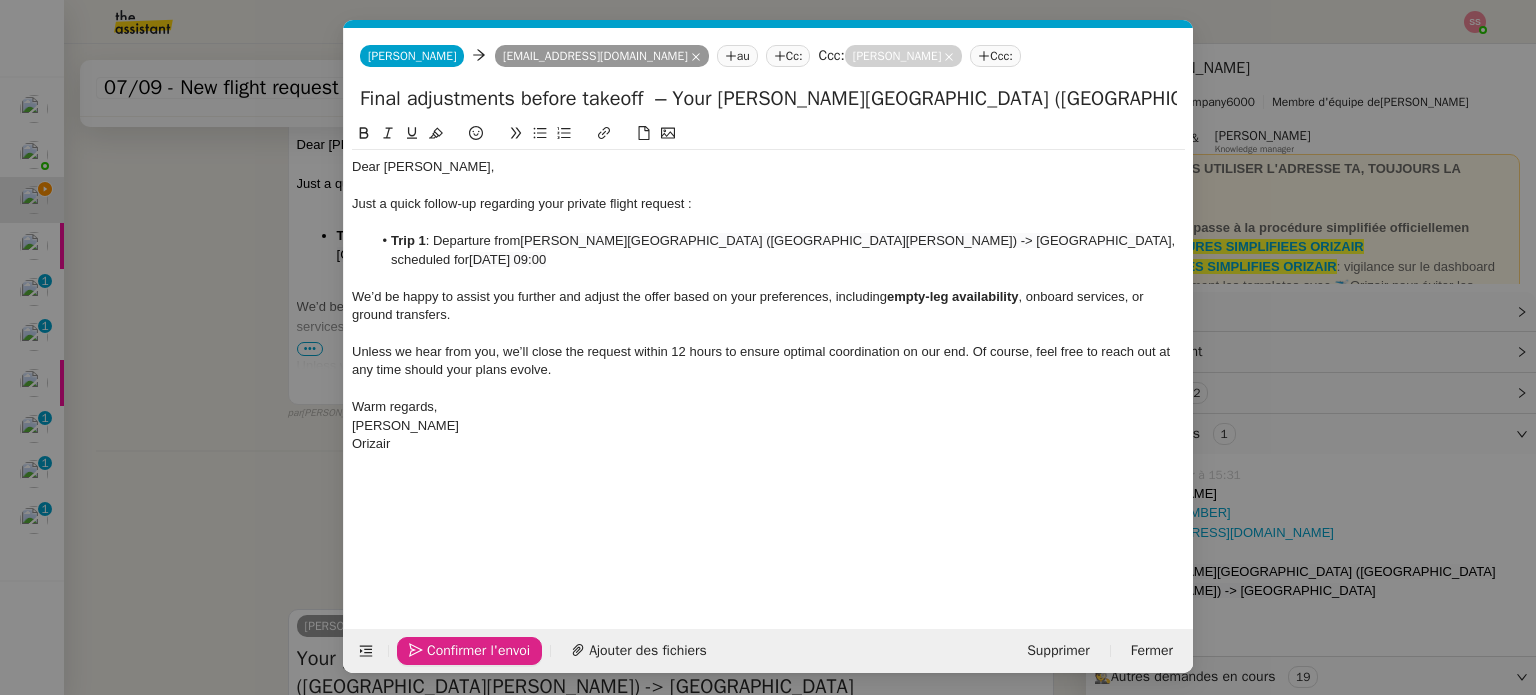 click on "Confirmer l'envoi" 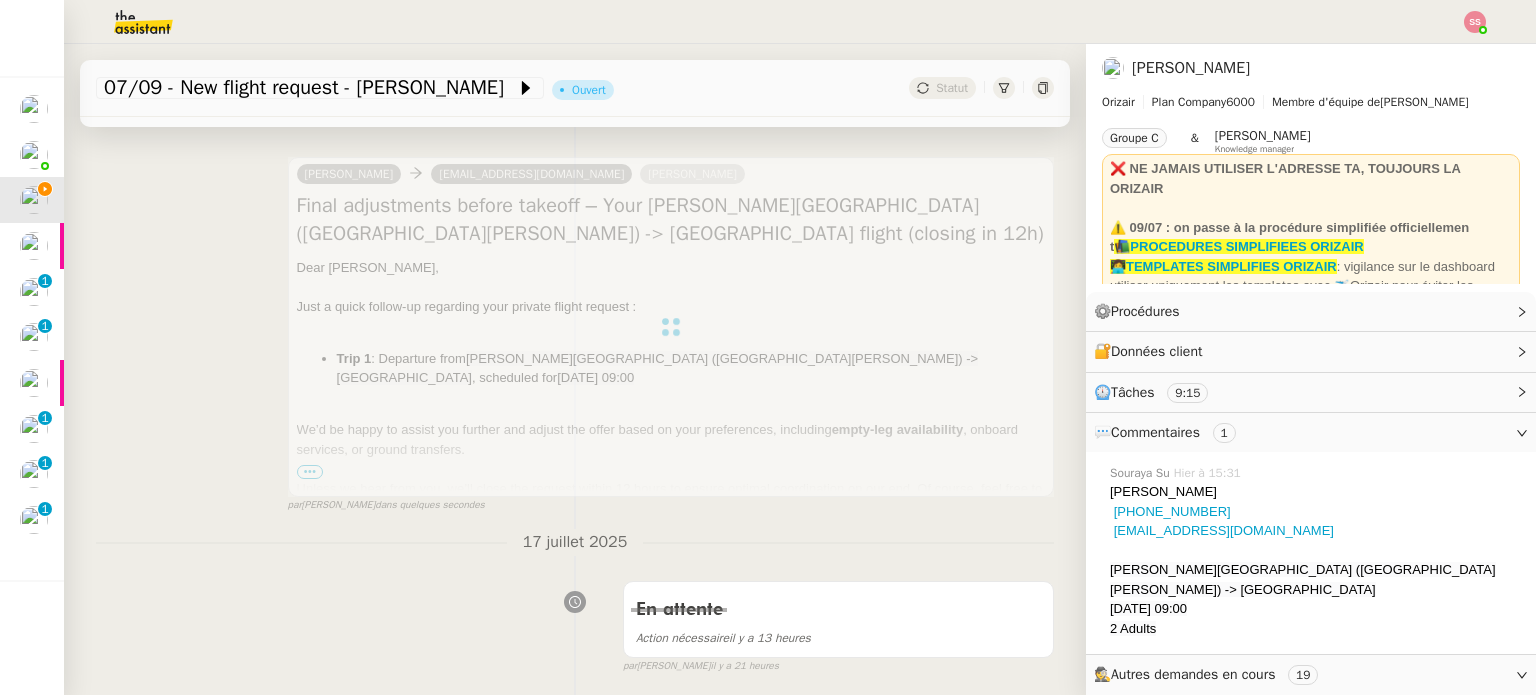scroll, scrollTop: 0, scrollLeft: 0, axis: both 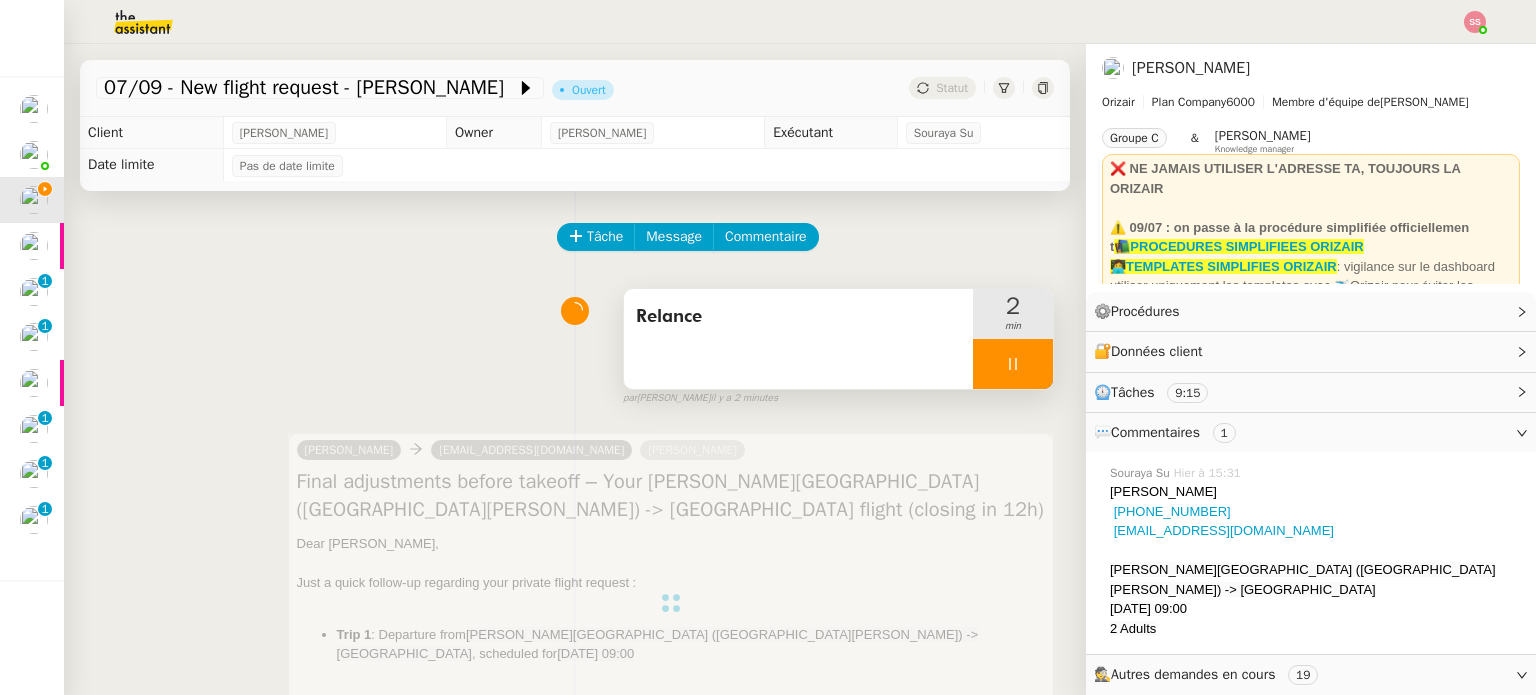click at bounding box center (1013, 364) 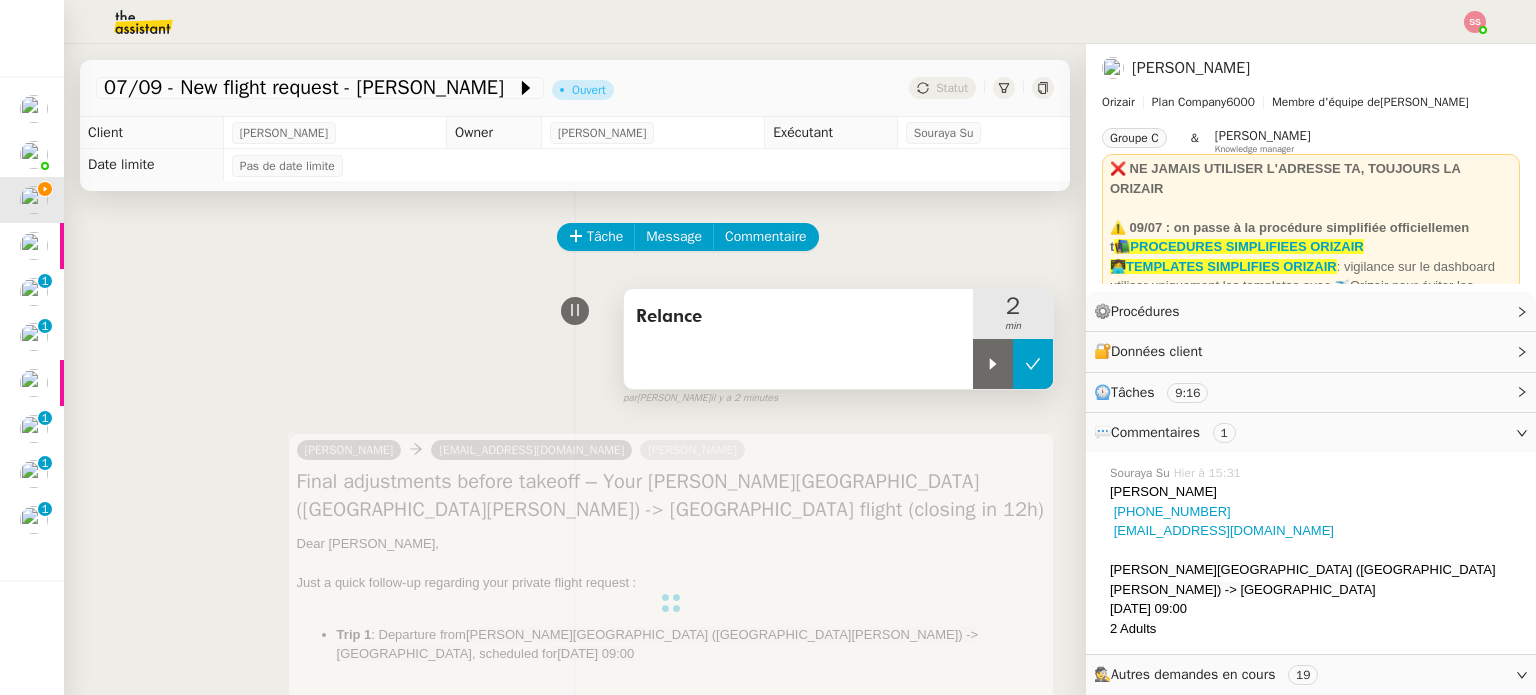 click at bounding box center [1033, 364] 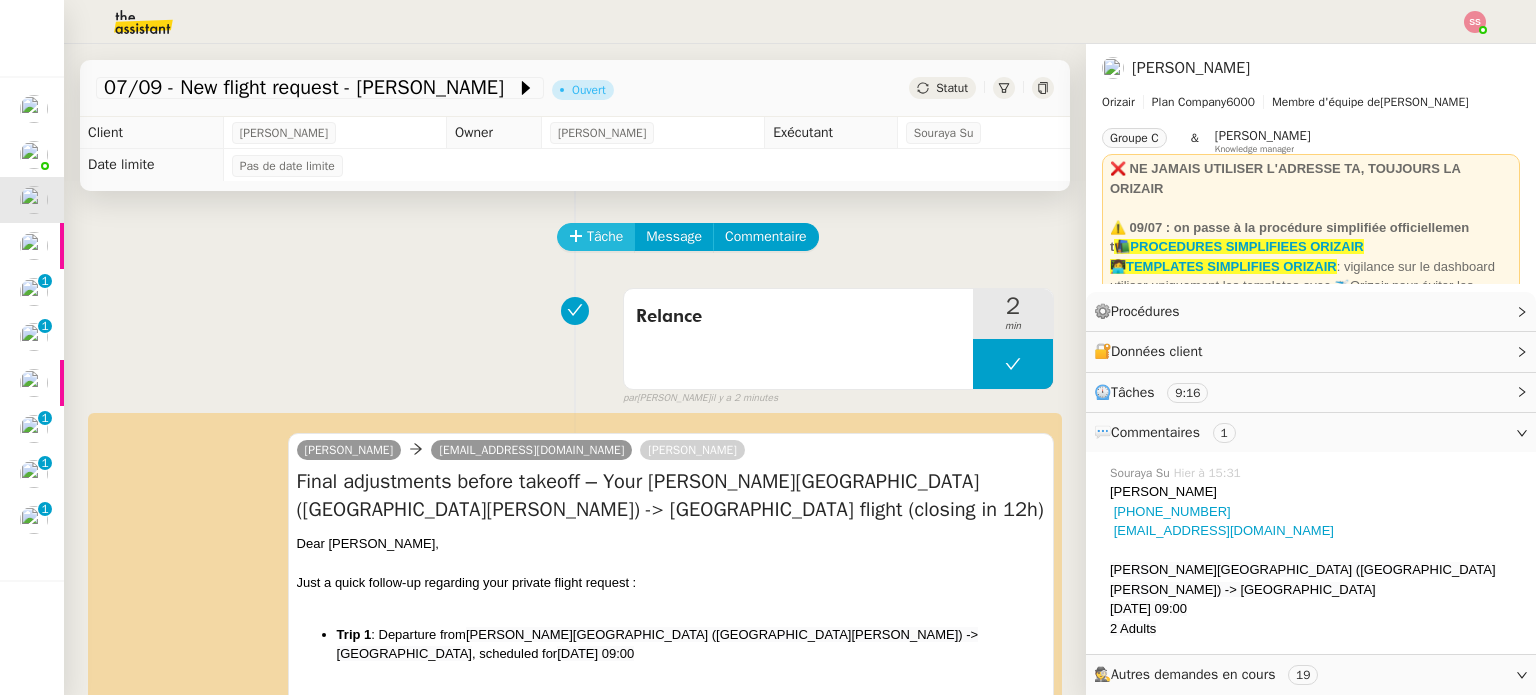 click on "Tâche" 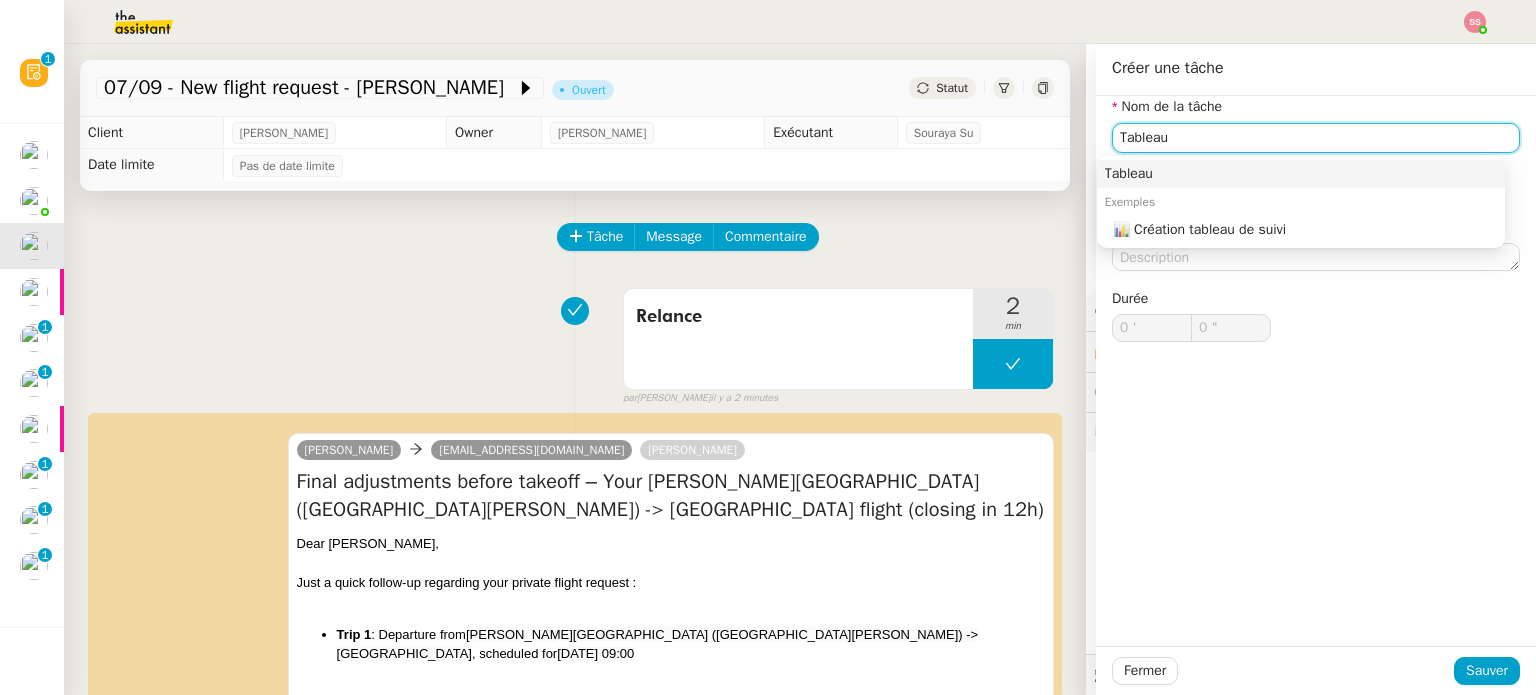 click on "Tableau" at bounding box center [1301, 174] 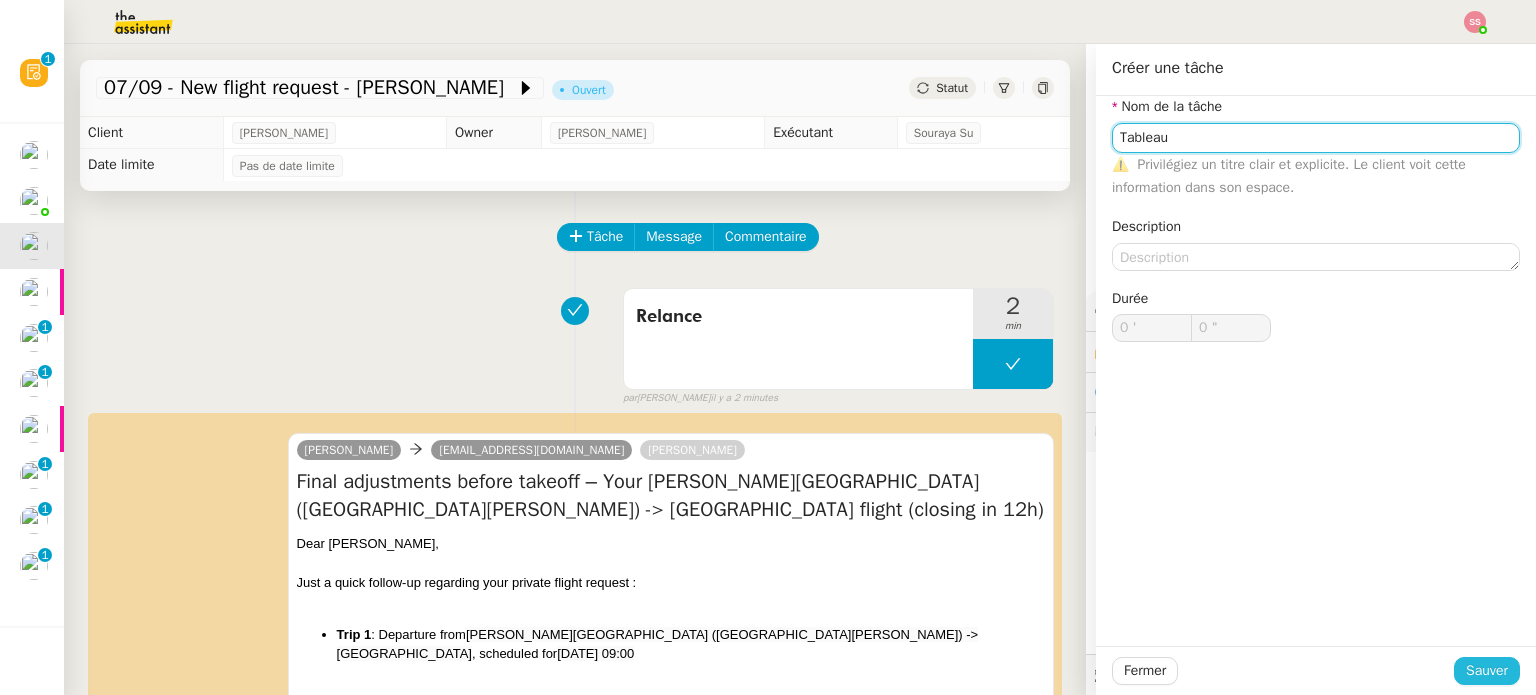 type on "Tableau" 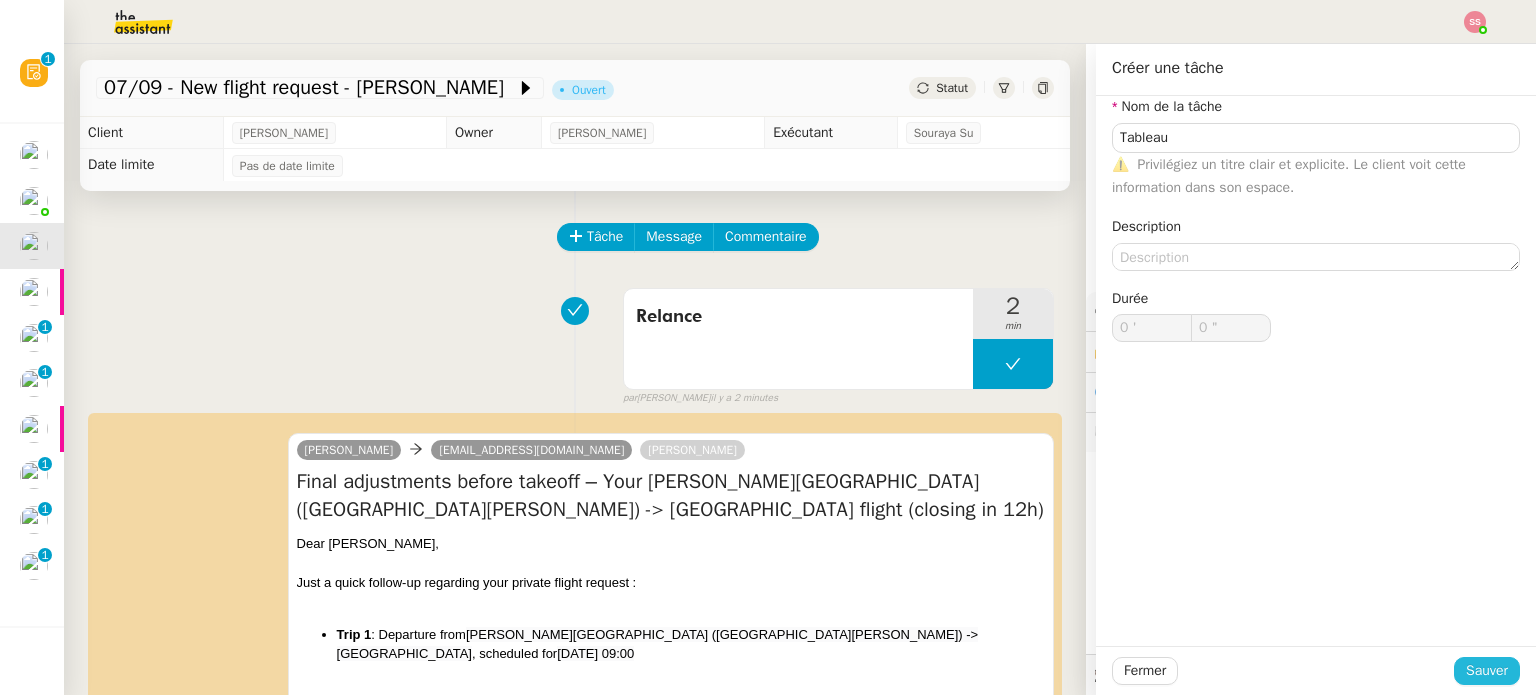 click on "Sauver" 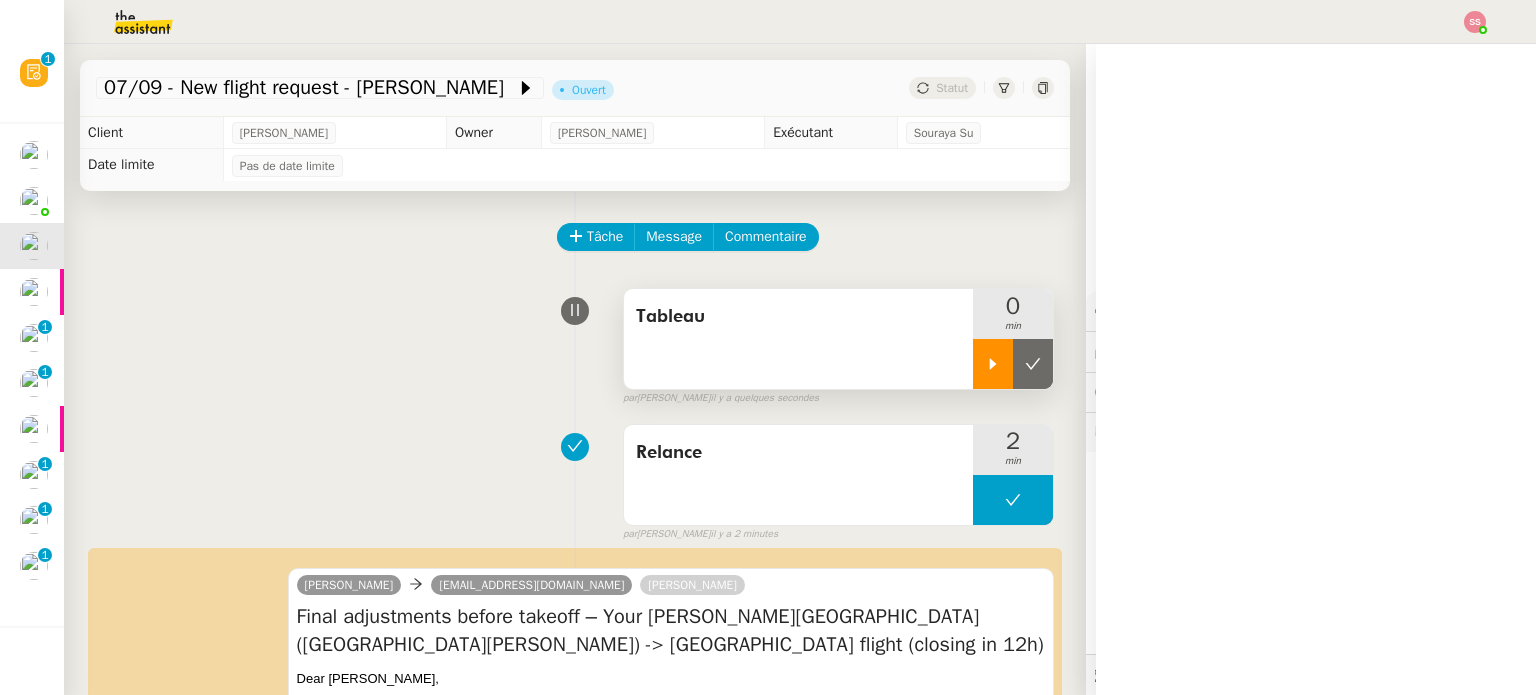 click at bounding box center (993, 364) 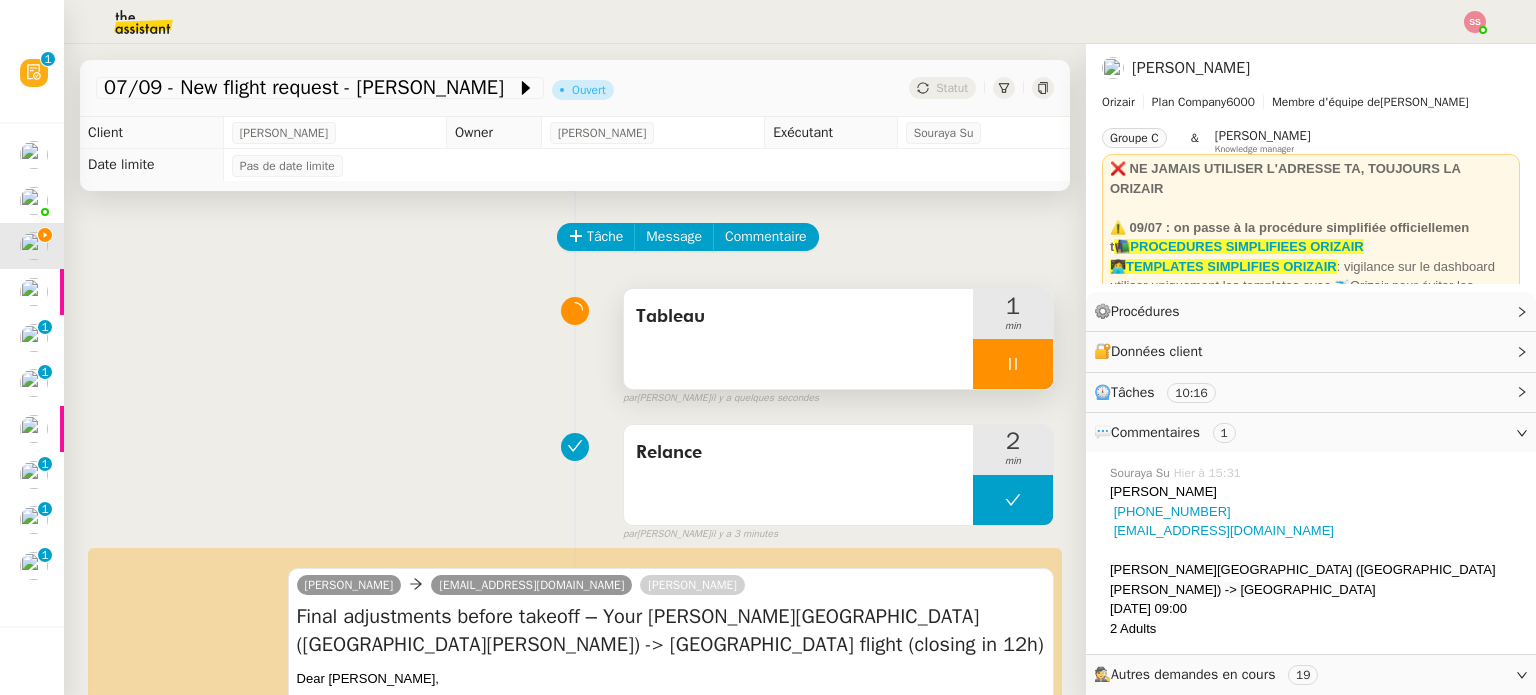 click at bounding box center (1013, 364) 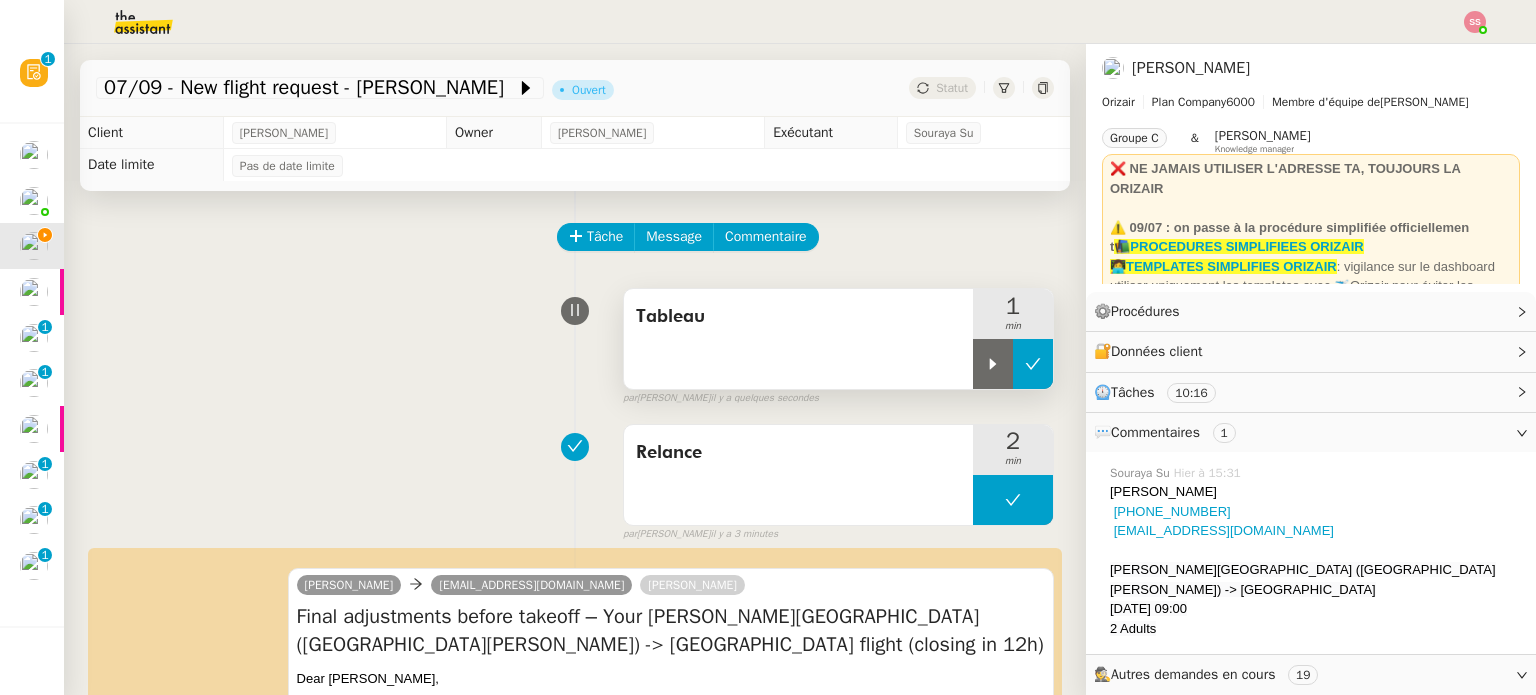 click 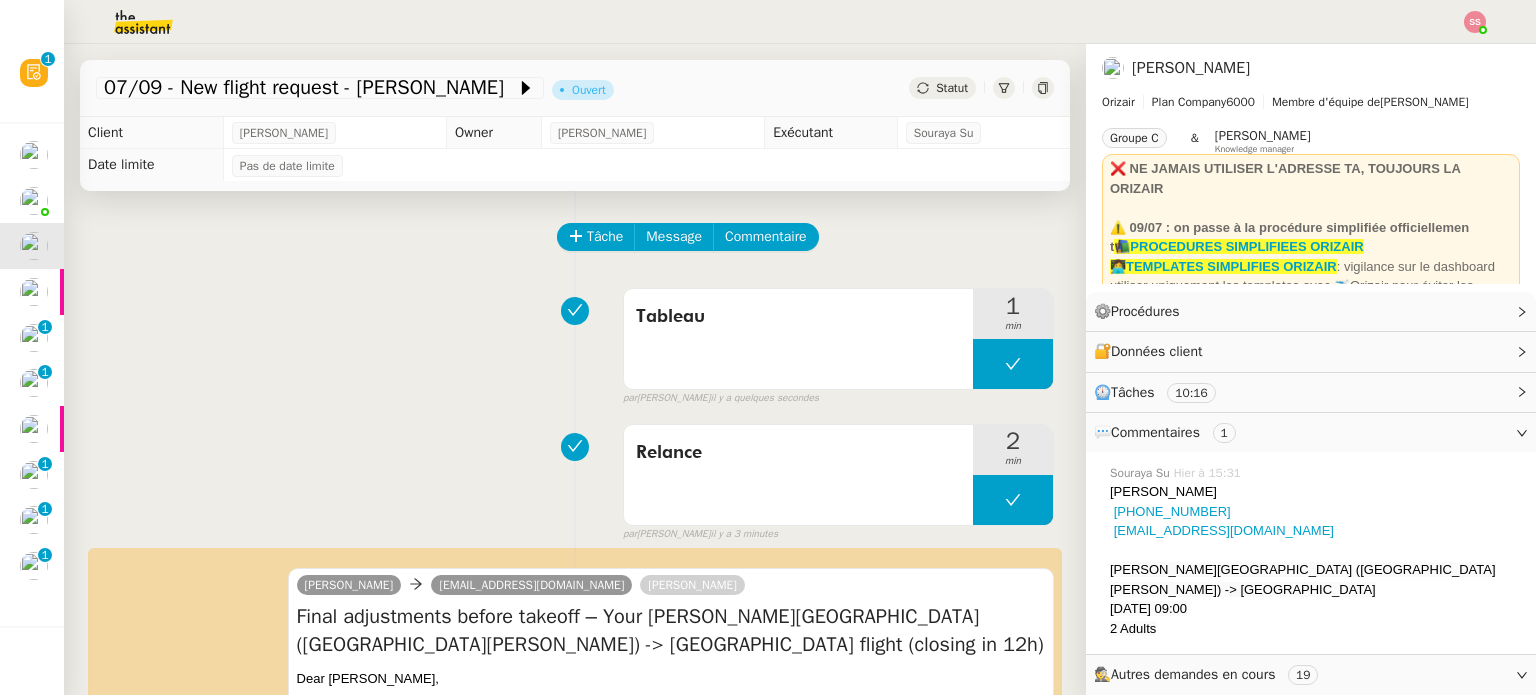 click on "Statut" 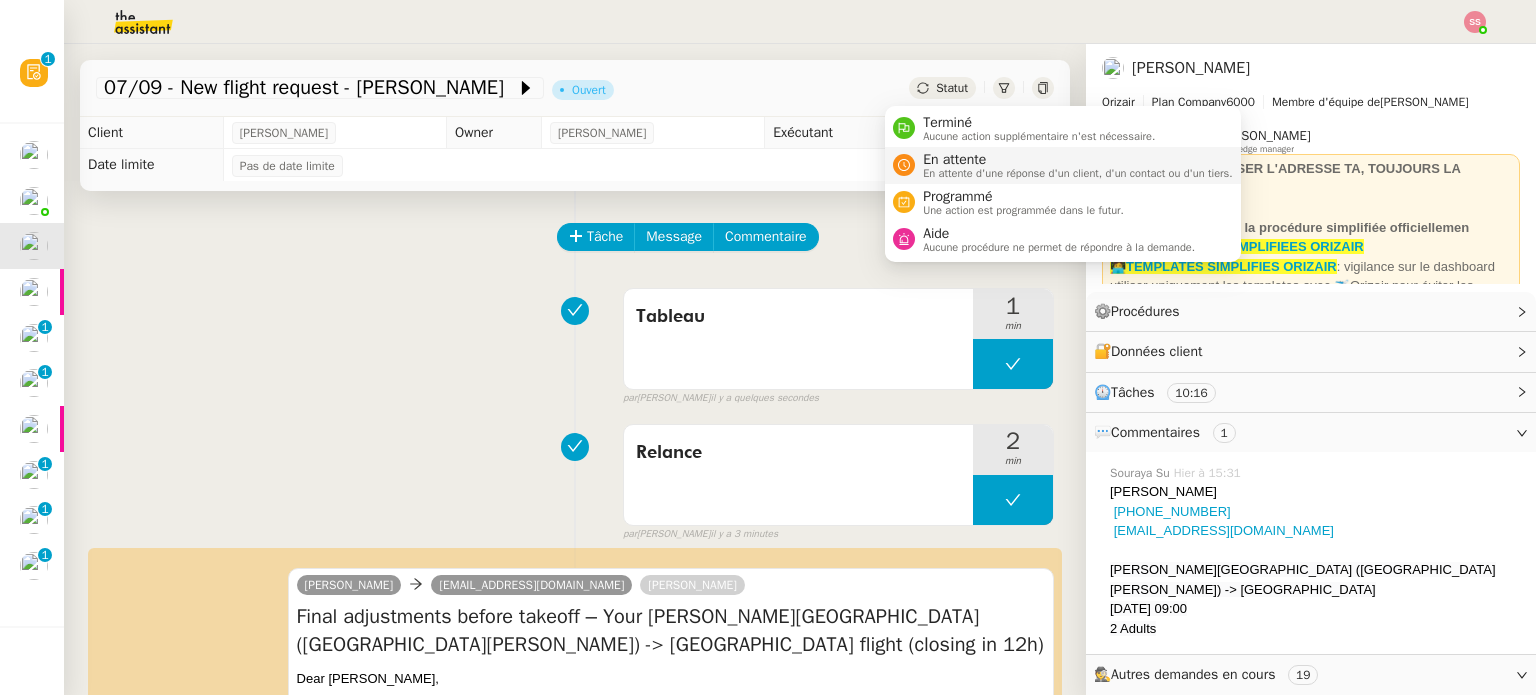 click on "En attente" at bounding box center [1078, 160] 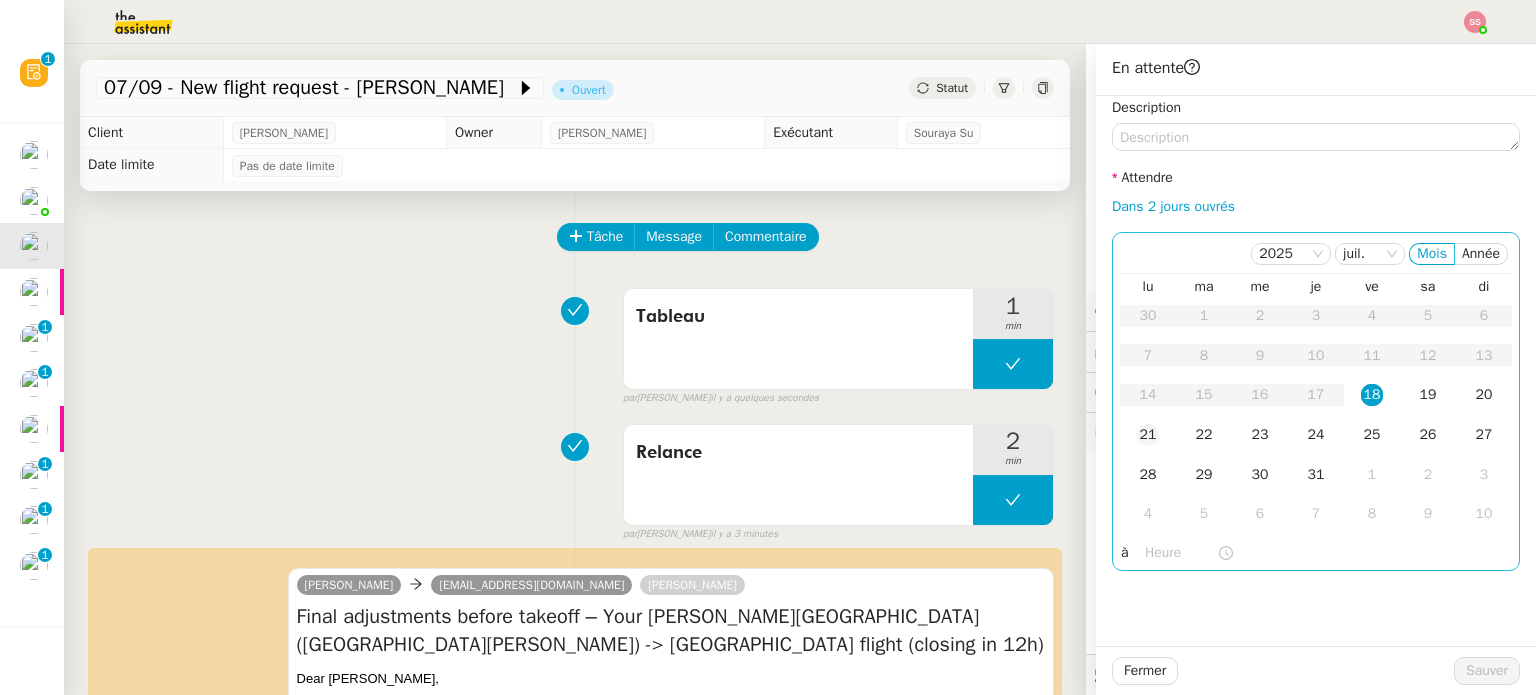 click on "21" 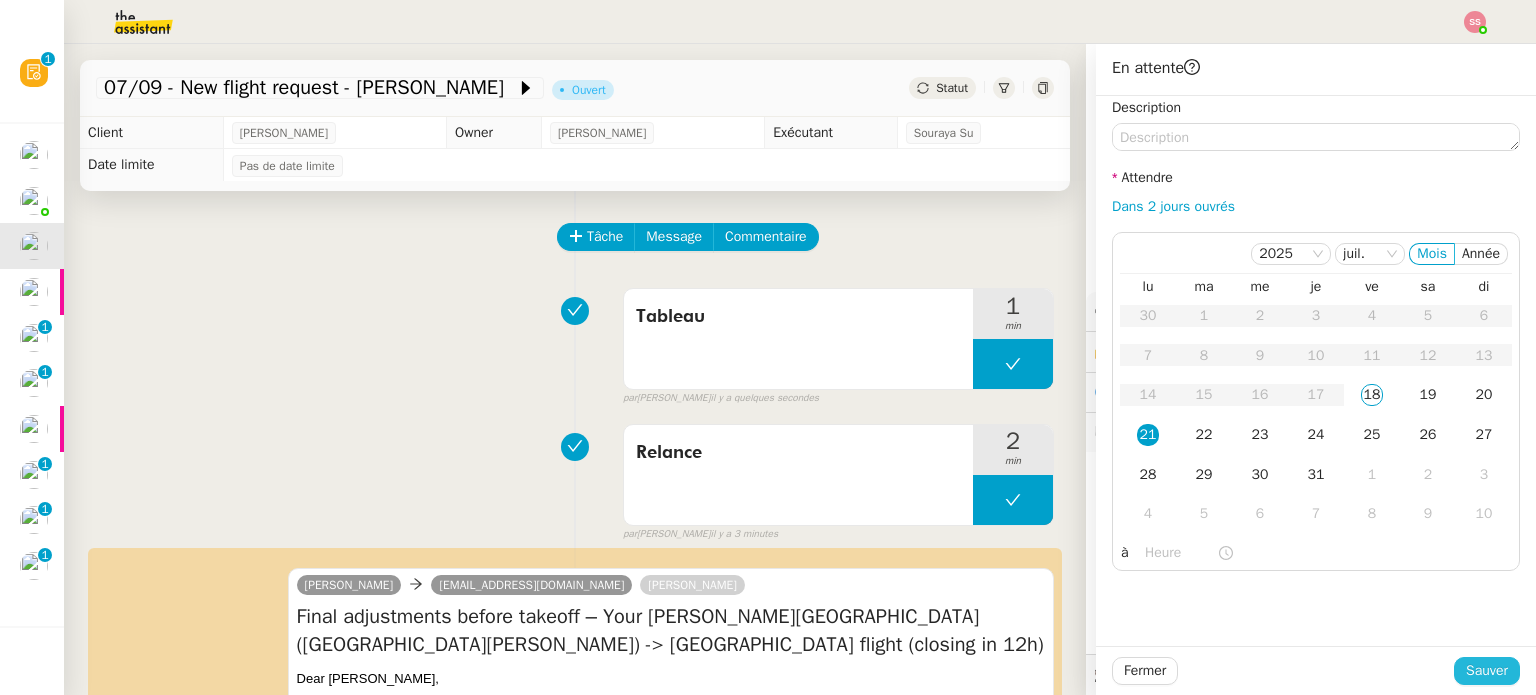 click on "Sauver" 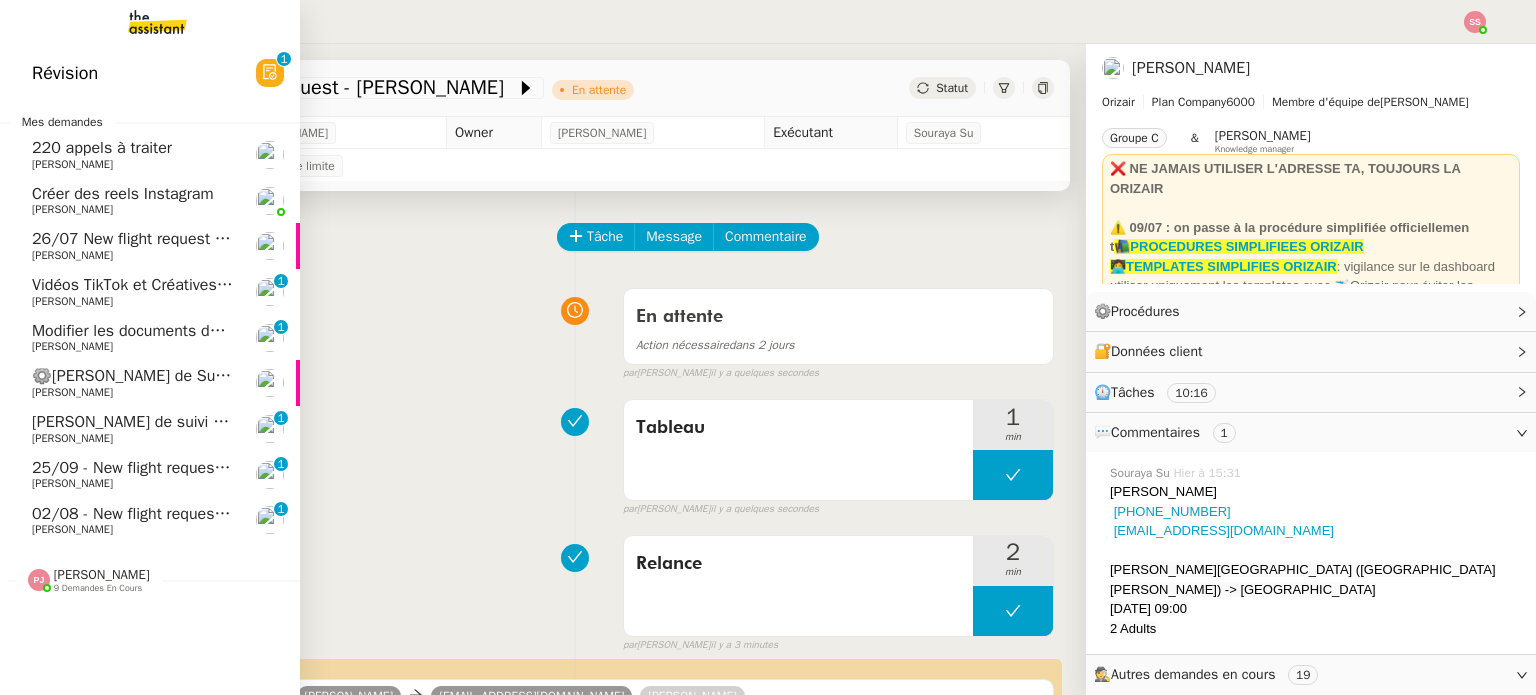 click on "Créer des reels Instagram    [PERSON_NAME]" 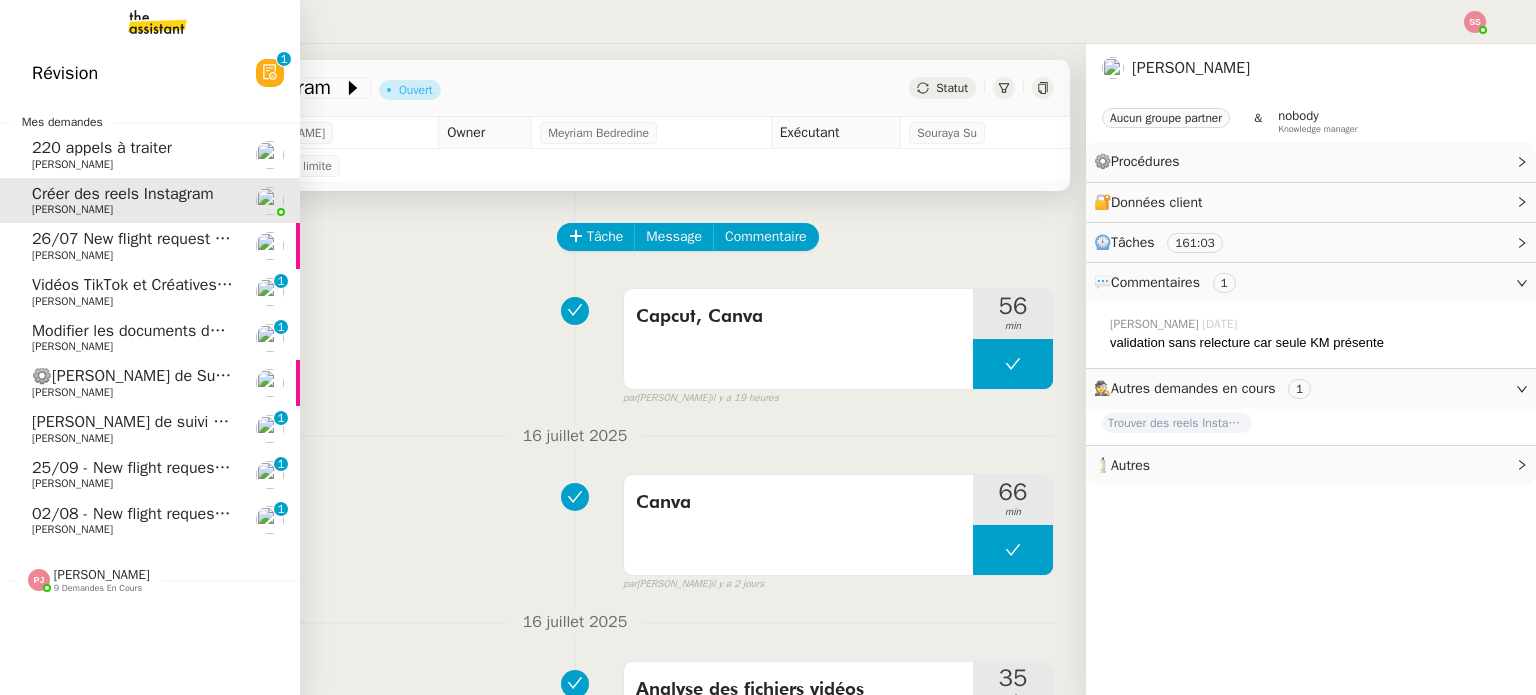 click on "26/07 New flight request - [PERSON_NAME]" 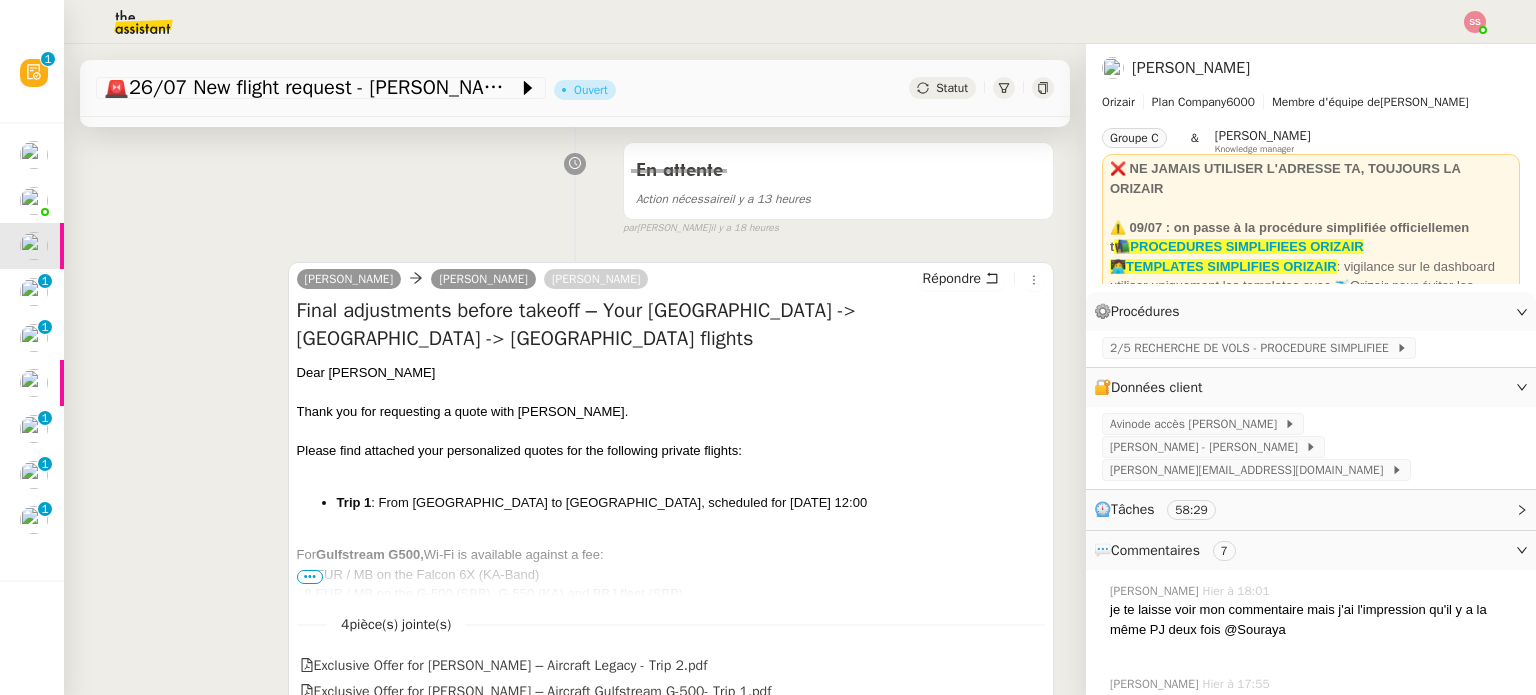 scroll, scrollTop: 400, scrollLeft: 0, axis: vertical 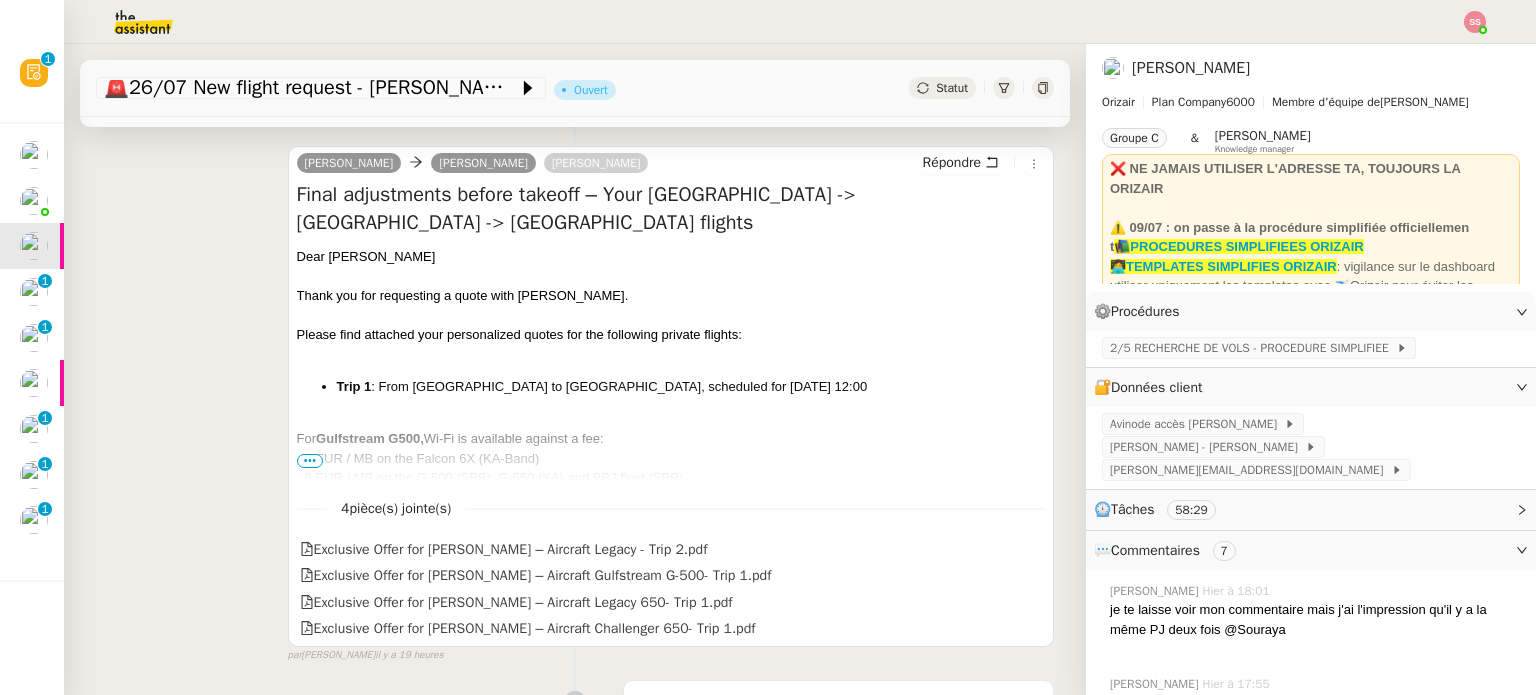 click on "•••" at bounding box center (310, 461) 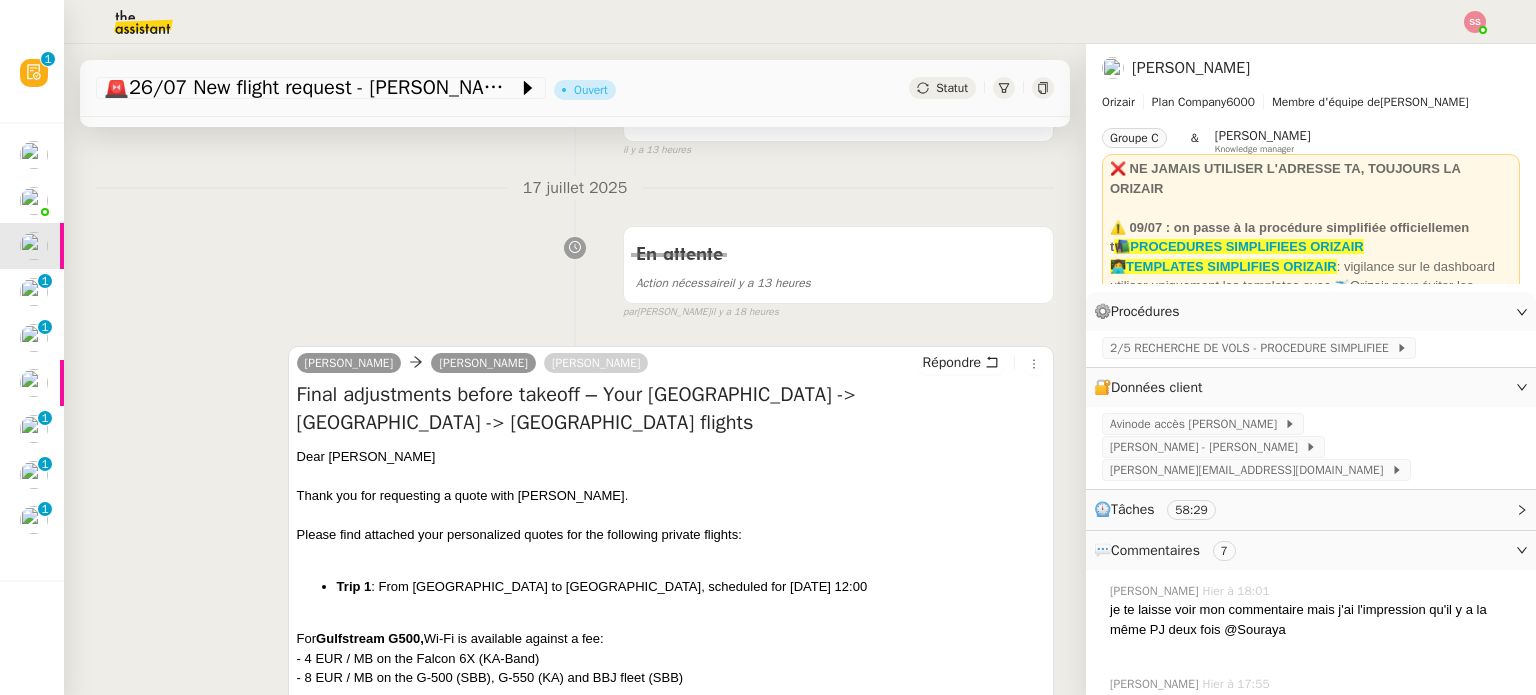 scroll, scrollTop: 0, scrollLeft: 0, axis: both 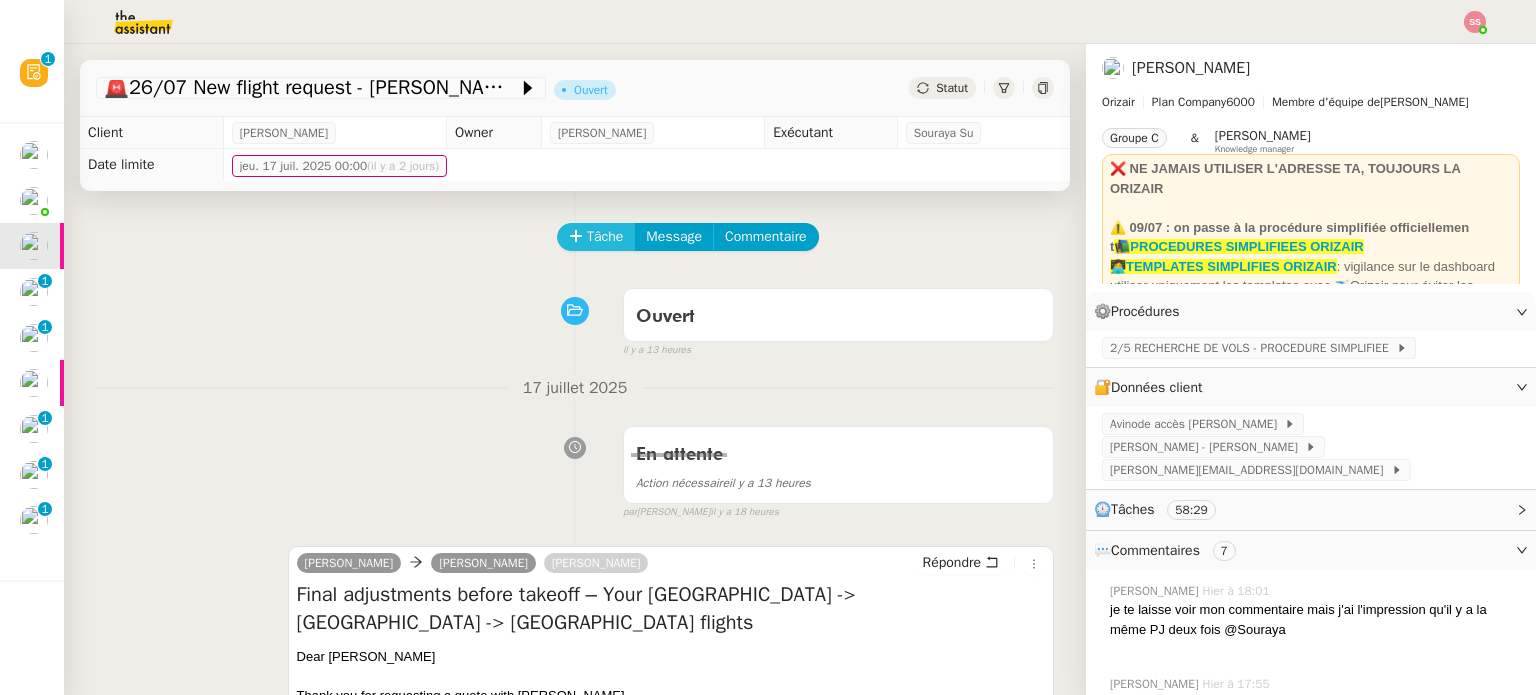 click on "Tâche" 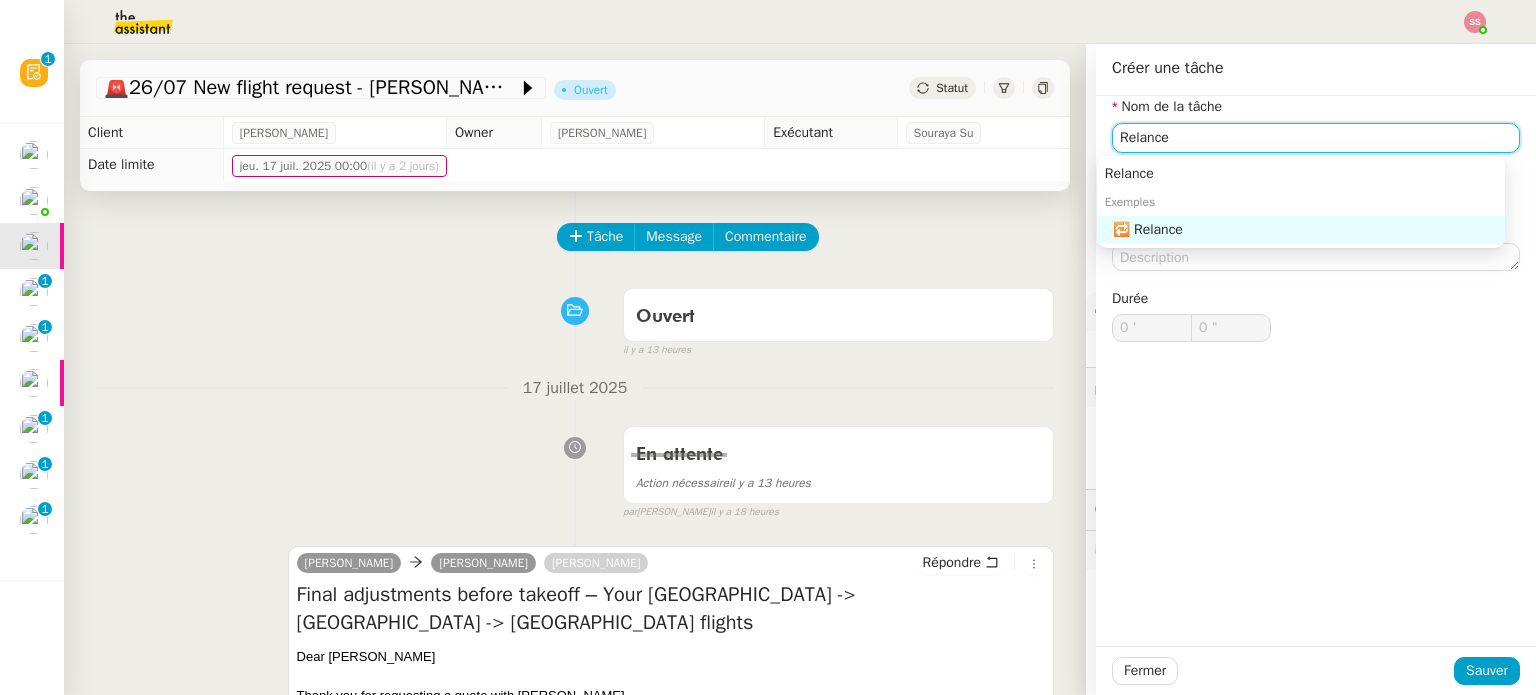 click on "🔁 Relance" 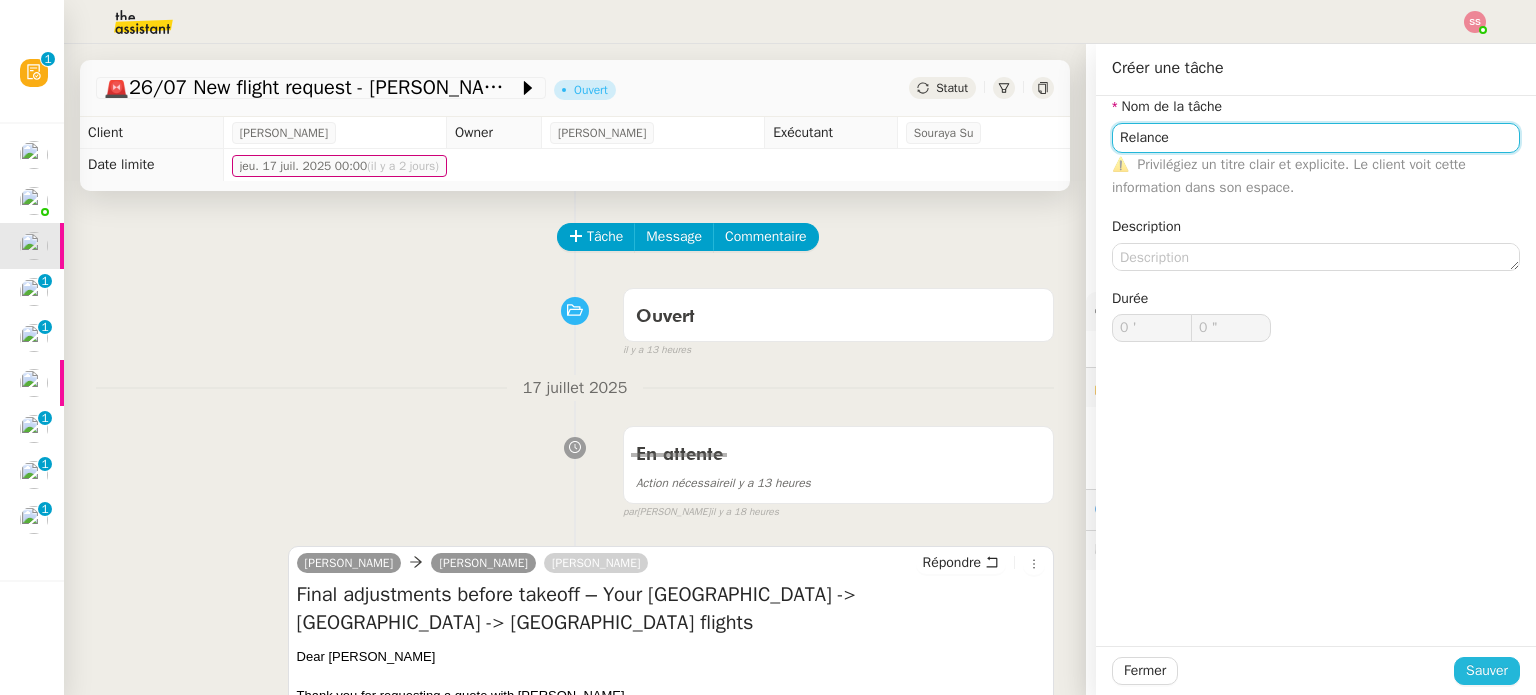 type on "Relance" 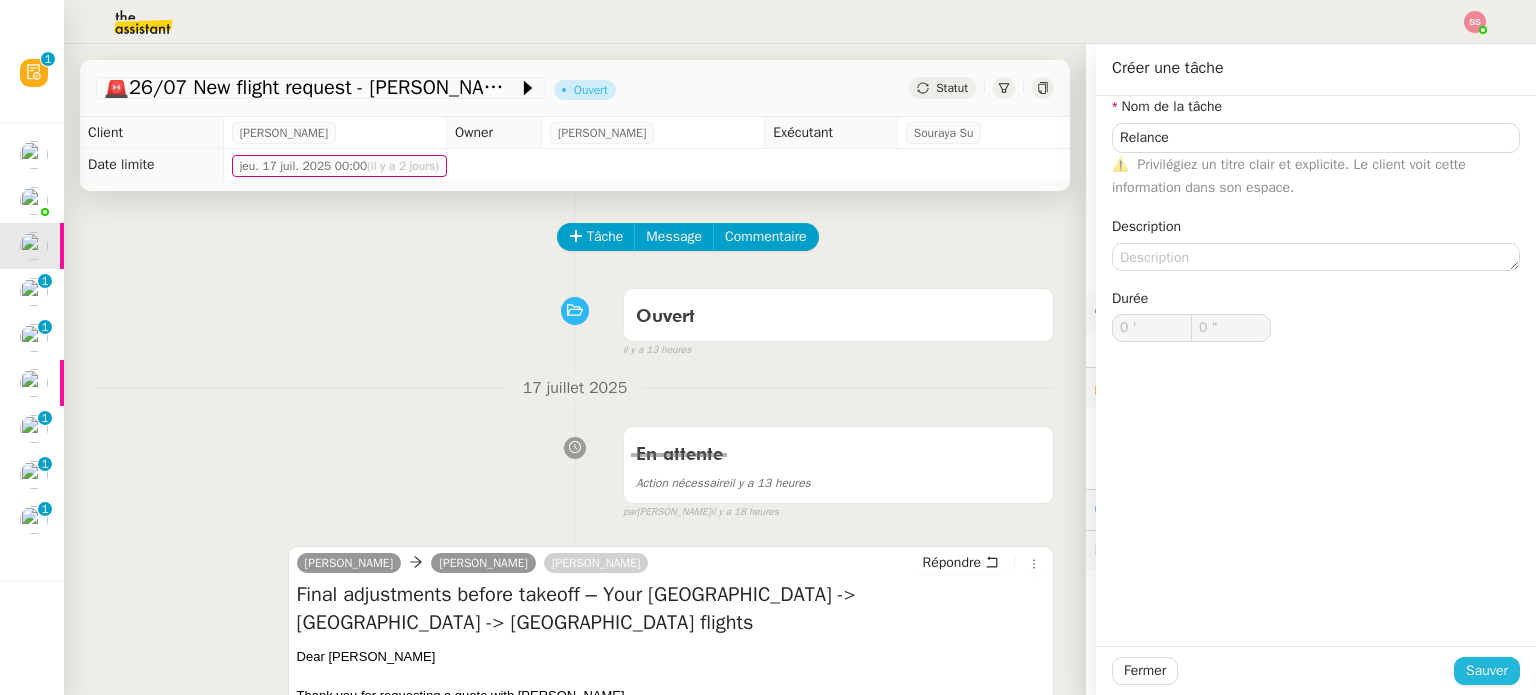 drag, startPoint x: 1485, startPoint y: 675, endPoint x: 1384, endPoint y: 614, distance: 117.99152 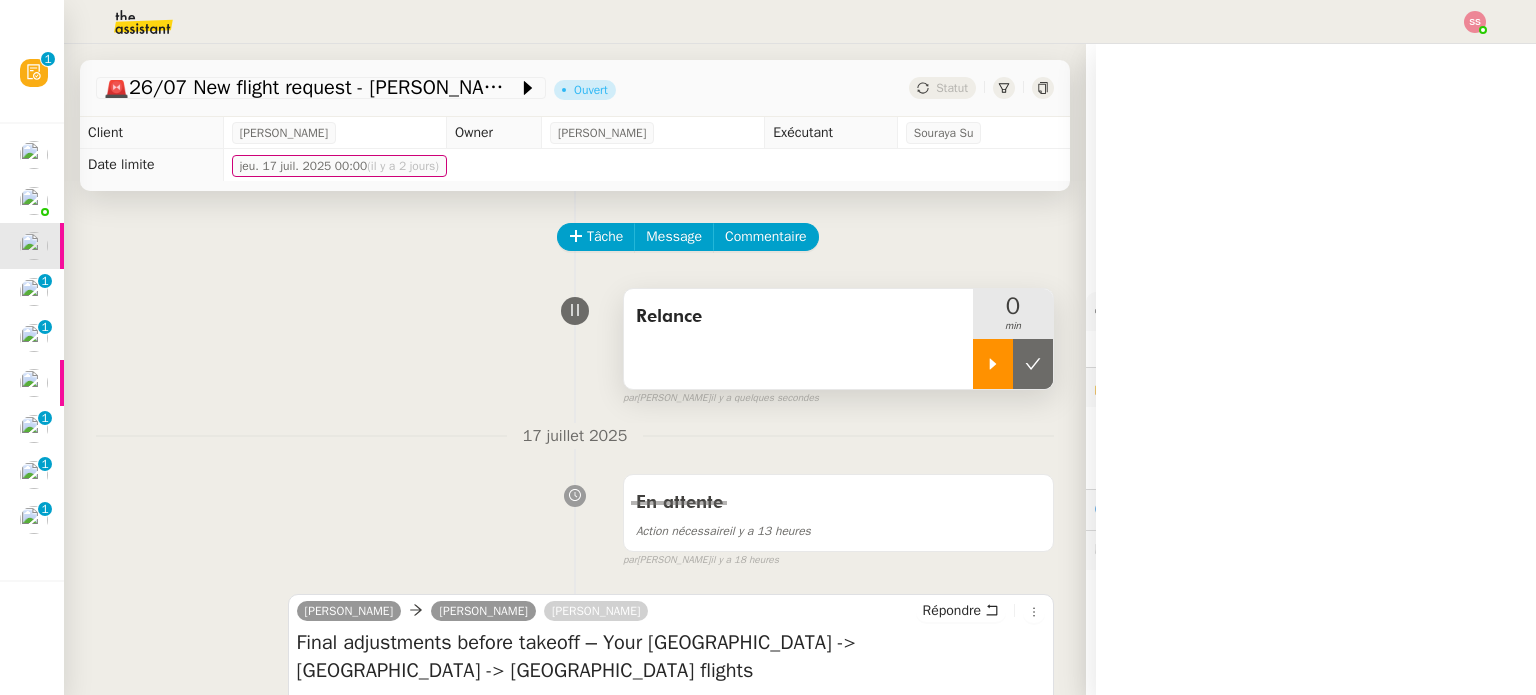 click 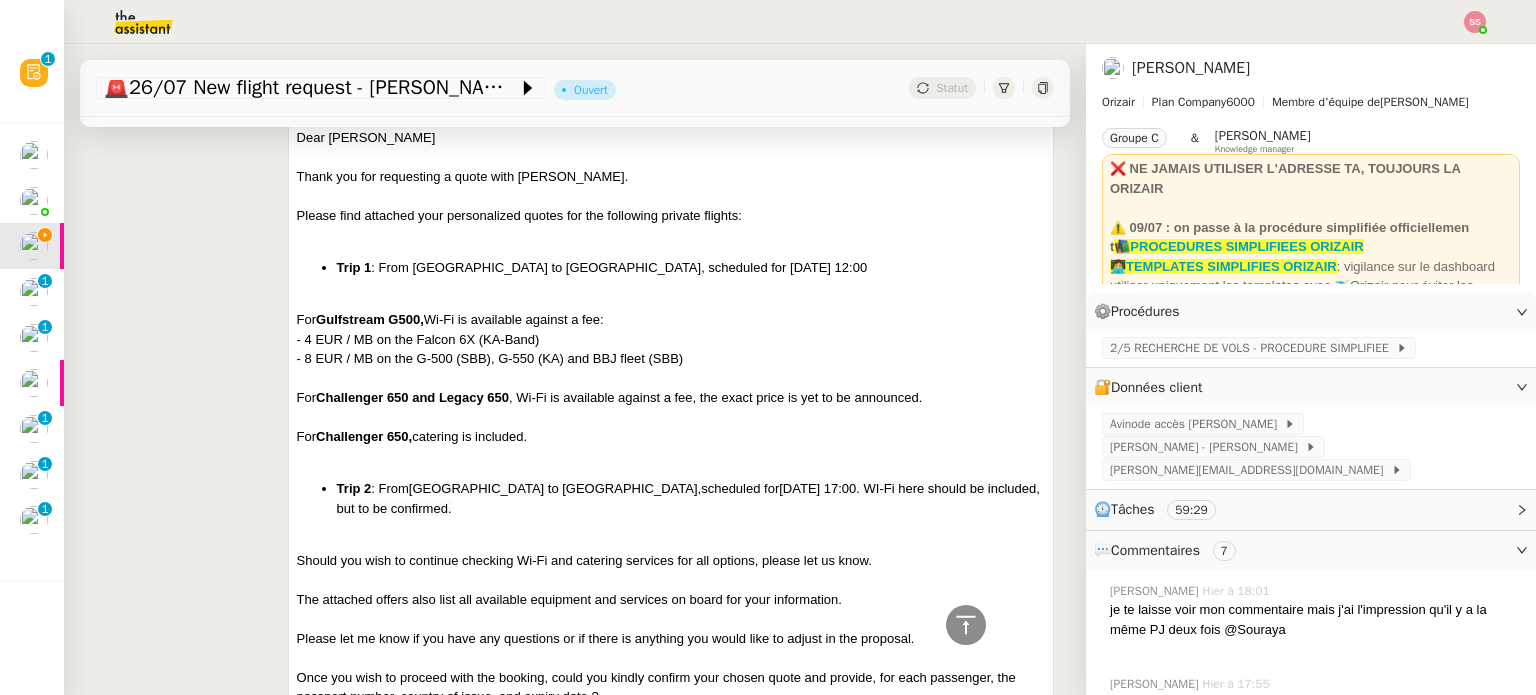 scroll, scrollTop: 400, scrollLeft: 0, axis: vertical 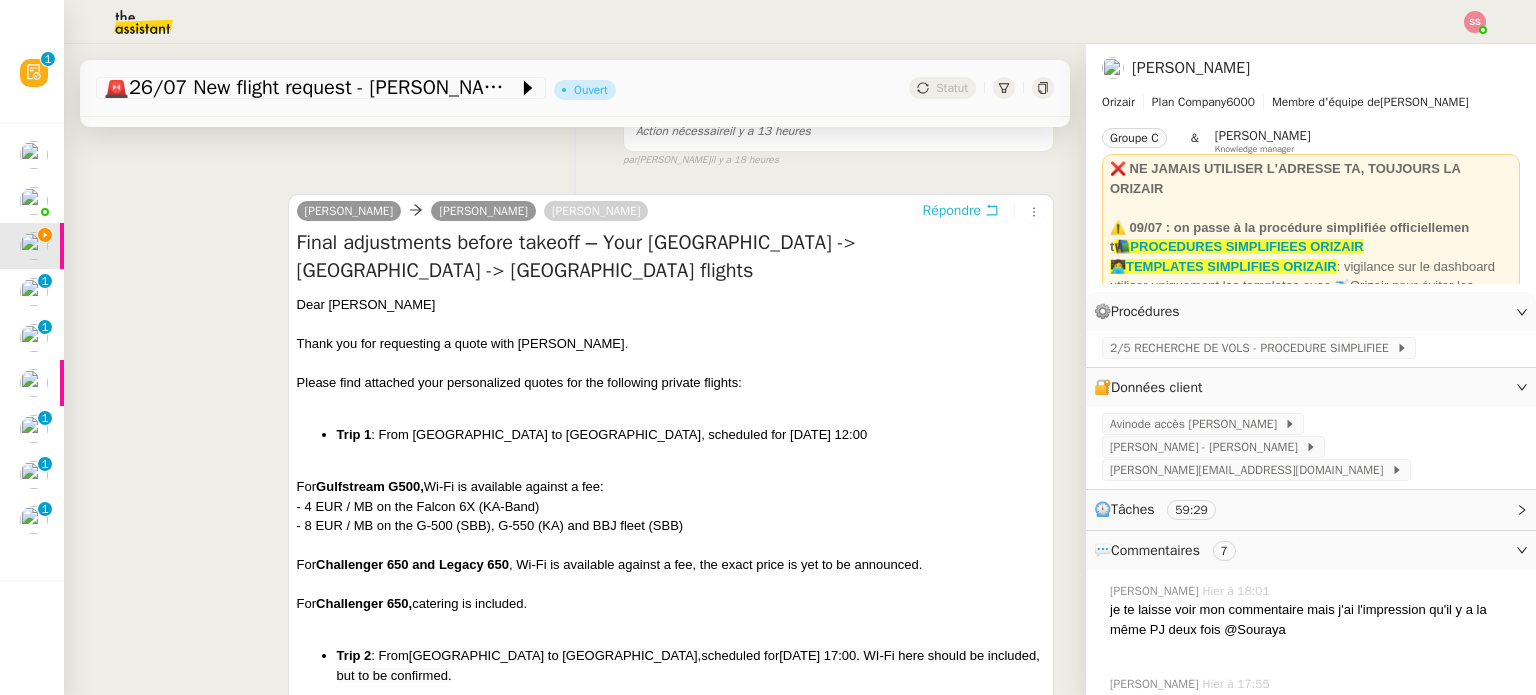 click on "Répondre" at bounding box center [952, 211] 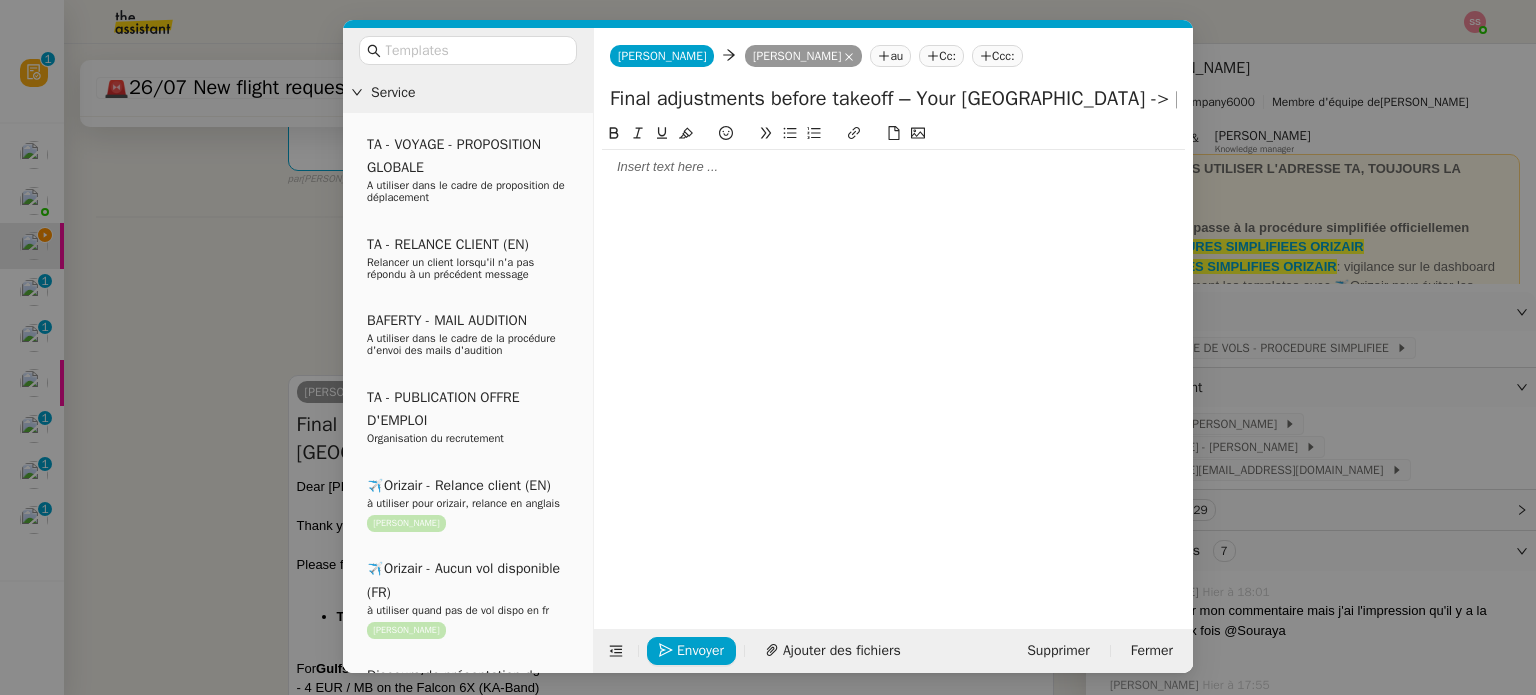 scroll, scrollTop: 581, scrollLeft: 0, axis: vertical 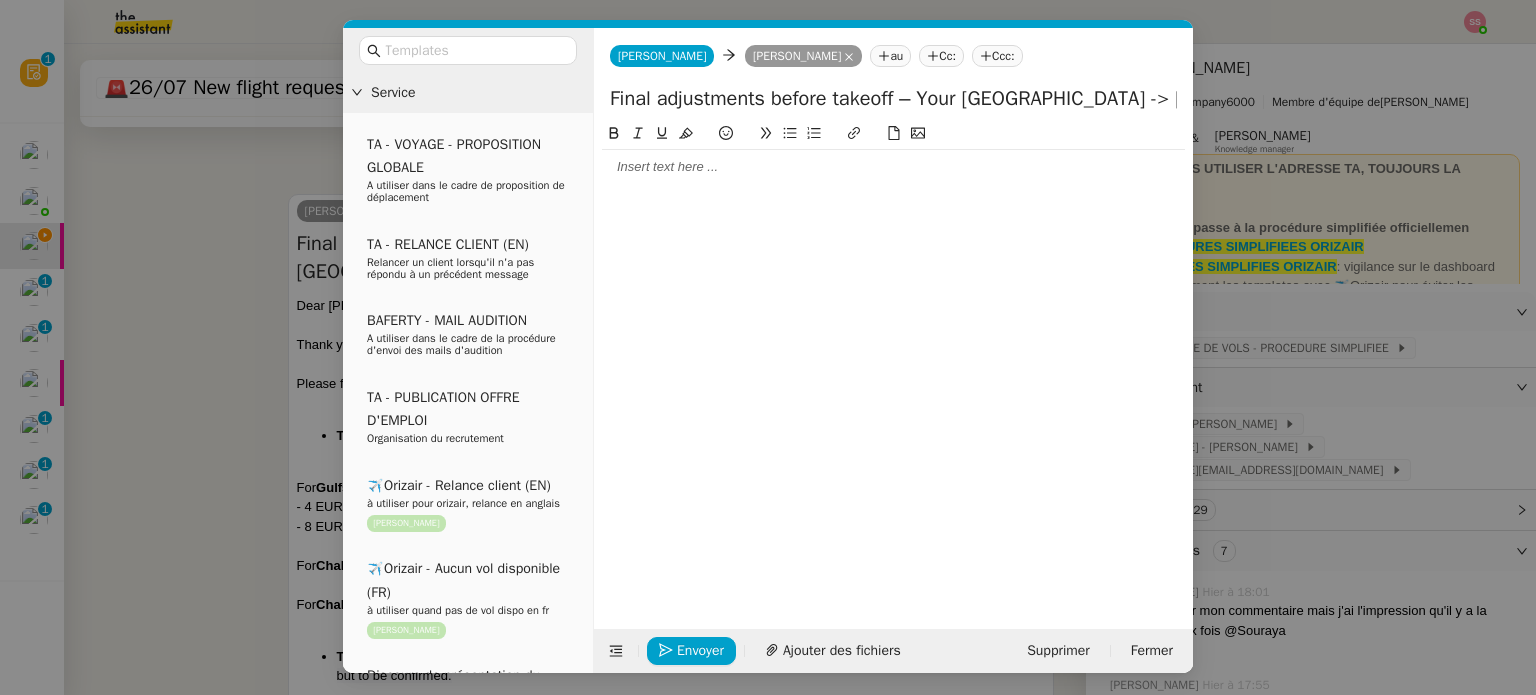 click on "Ccc:" 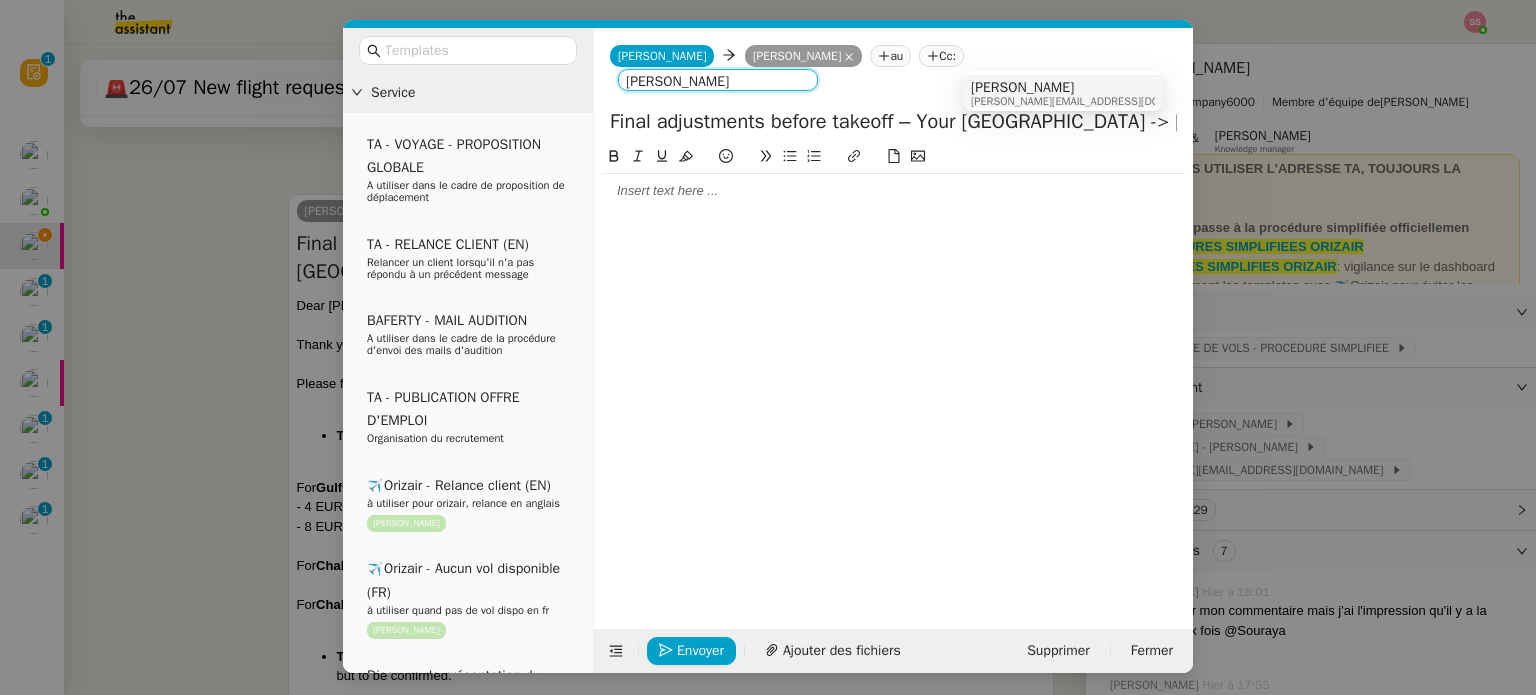 type on "[PERSON_NAME]" 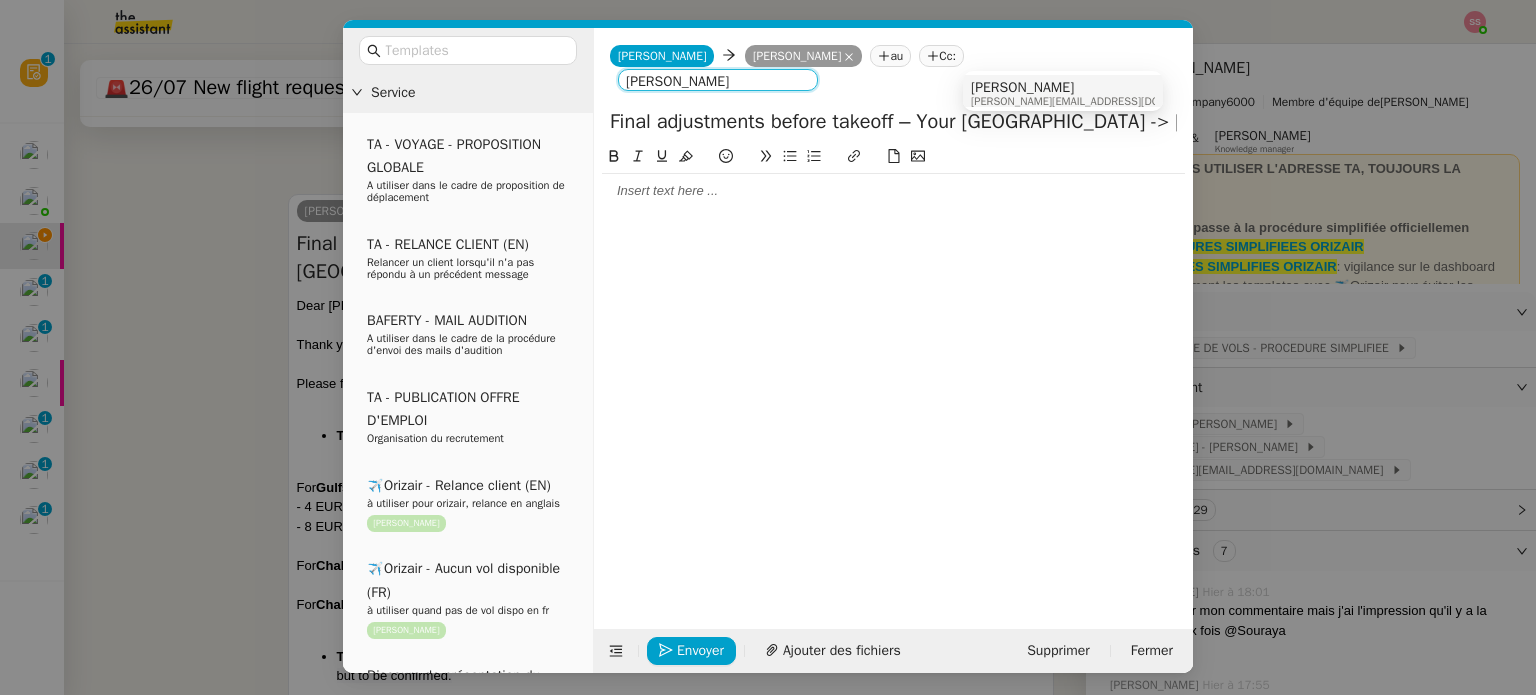 click on "[PERSON_NAME]" at bounding box center [1096, 88] 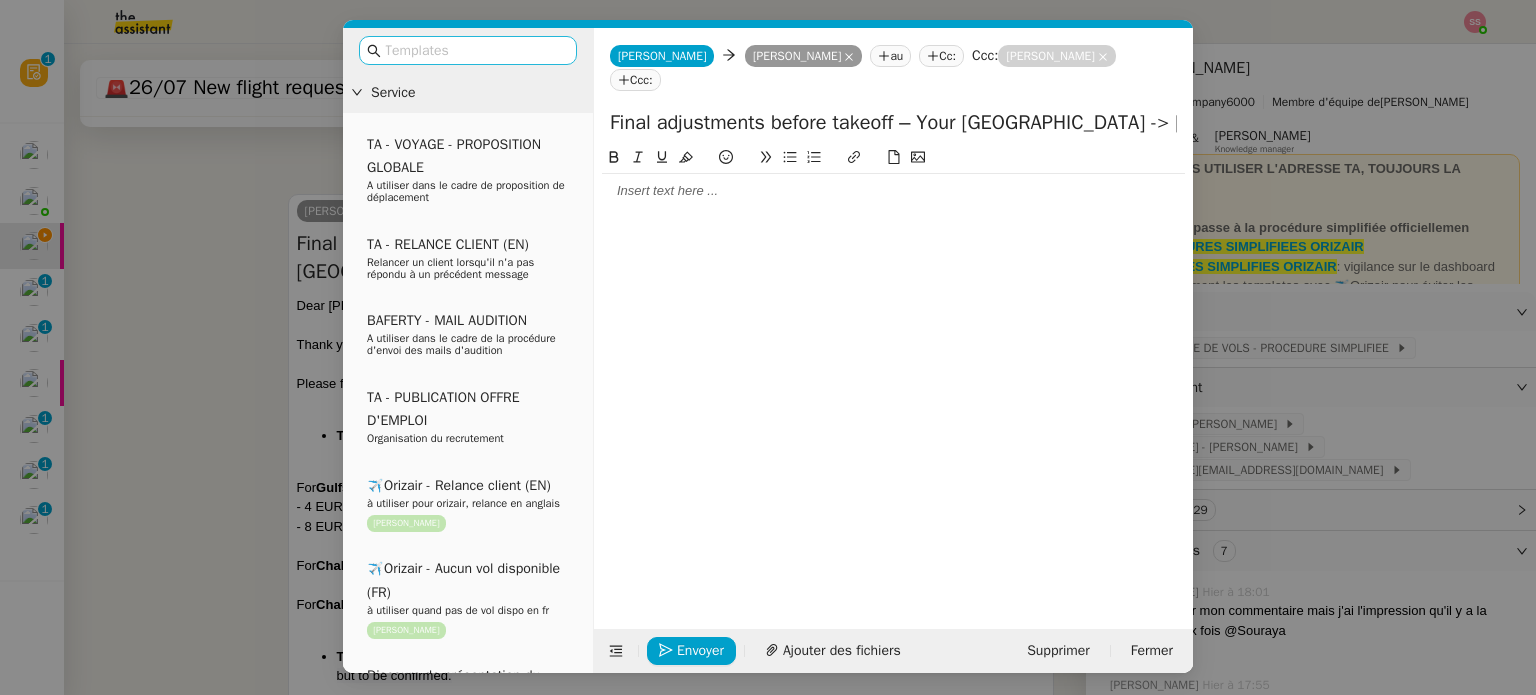 click at bounding box center (475, 50) 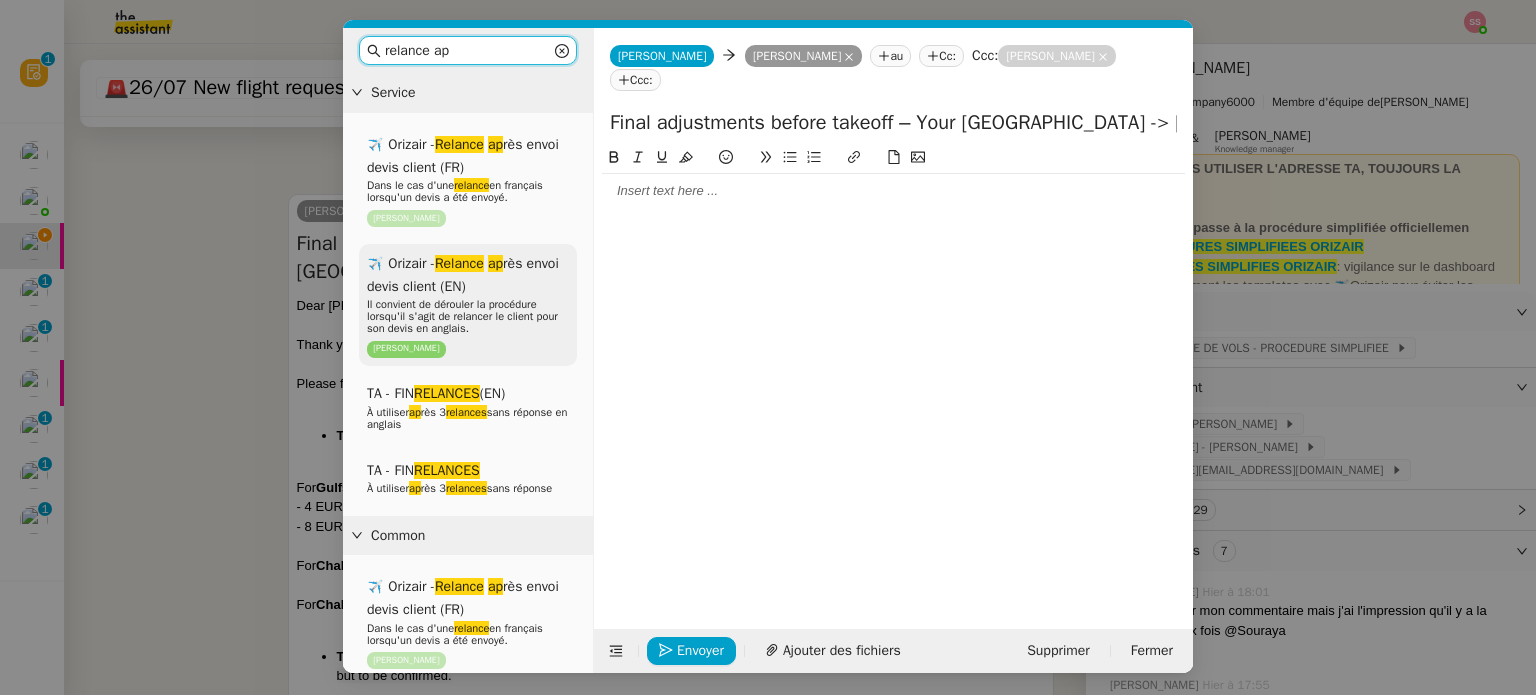 type on "relance ap" 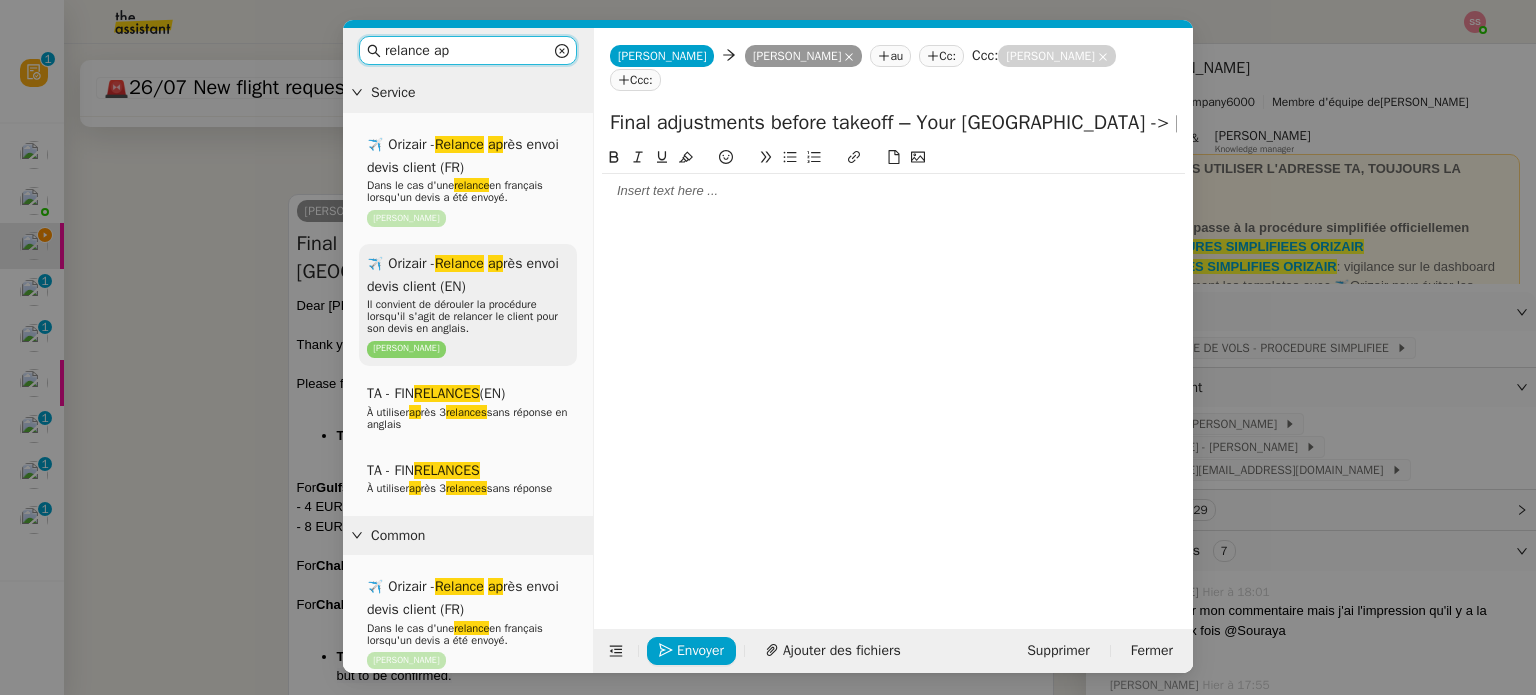 click on "Il convient de dérouler la procédure lorsqu'il s'agit de relancer le client pour son devis en anglais." at bounding box center (462, 316) 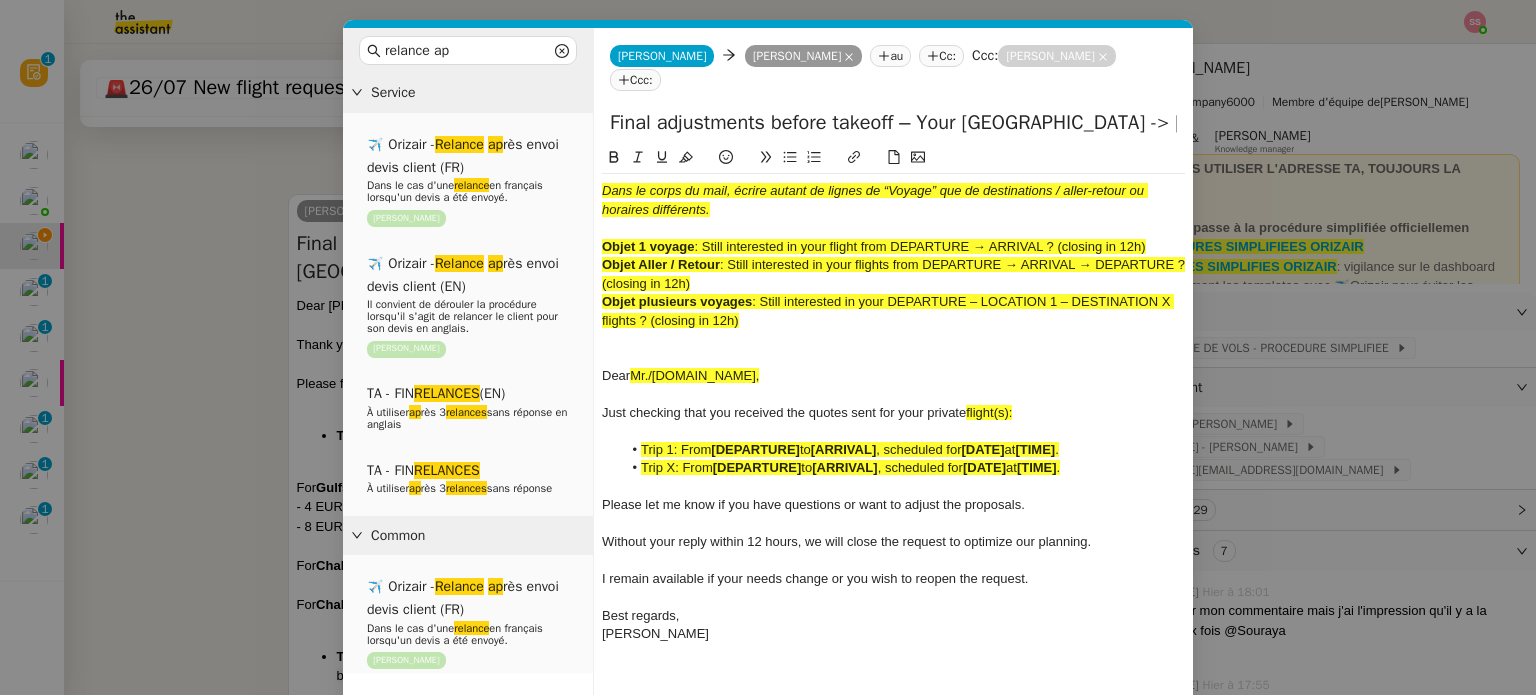 scroll, scrollTop: 816, scrollLeft: 0, axis: vertical 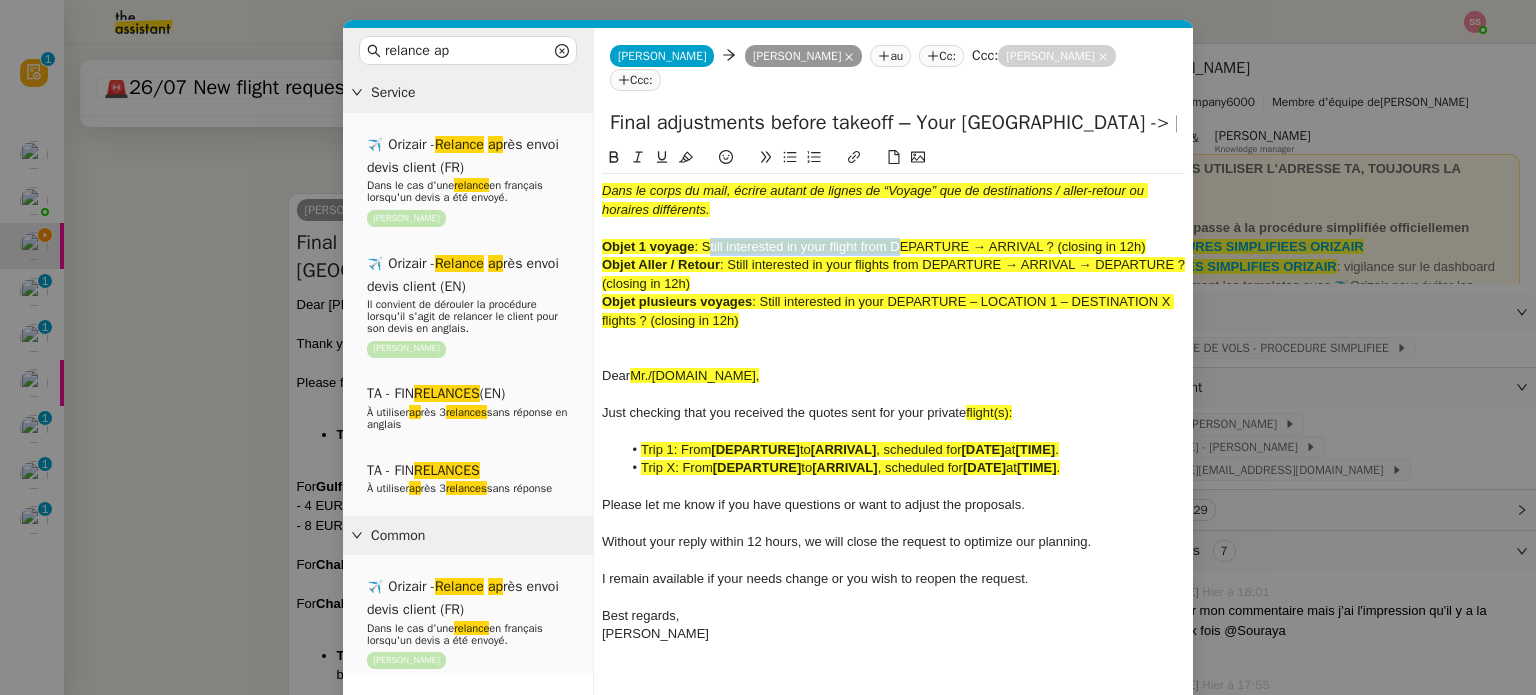 drag, startPoint x: 704, startPoint y: 216, endPoint x: 893, endPoint y: 219, distance: 189.0238 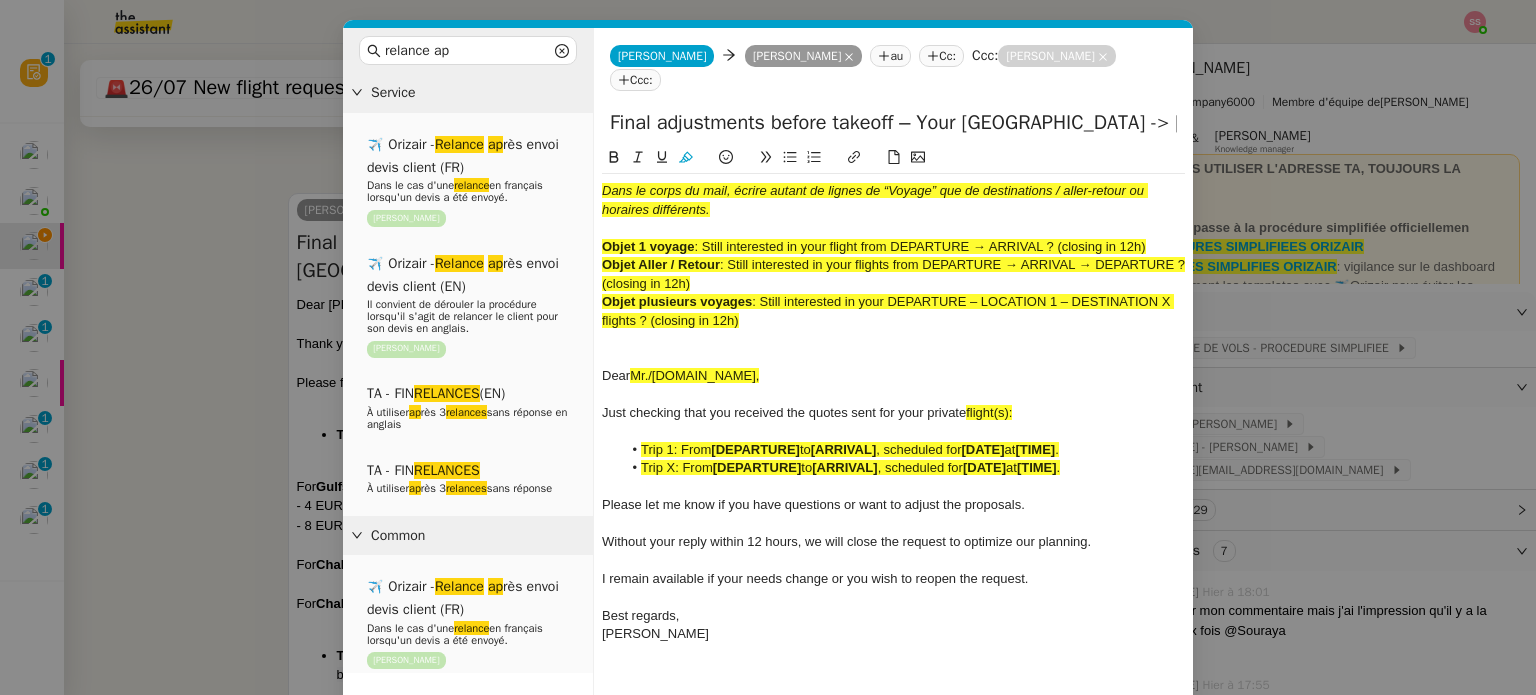 drag, startPoint x: 988, startPoint y: 99, endPoint x: 554, endPoint y: 100, distance: 434.00116 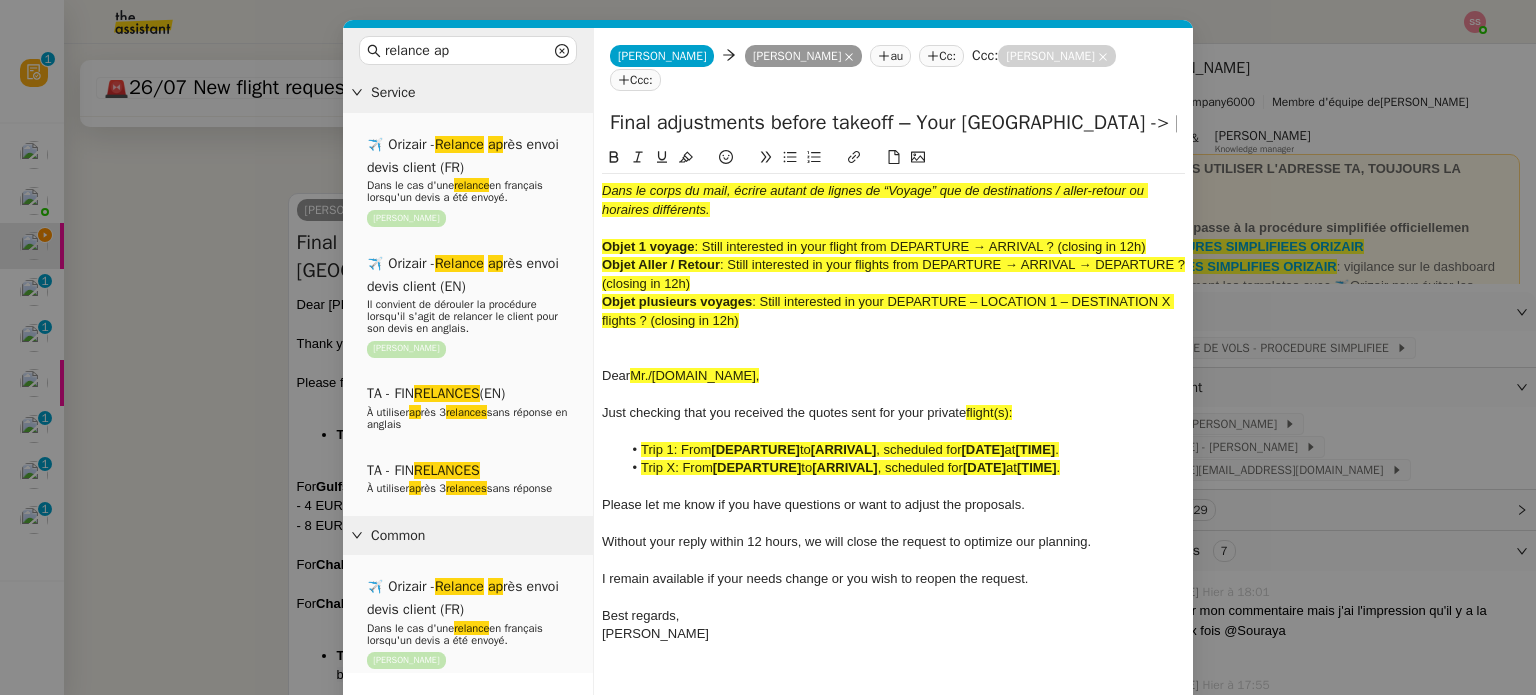 paste on "Still interested in your flight from" 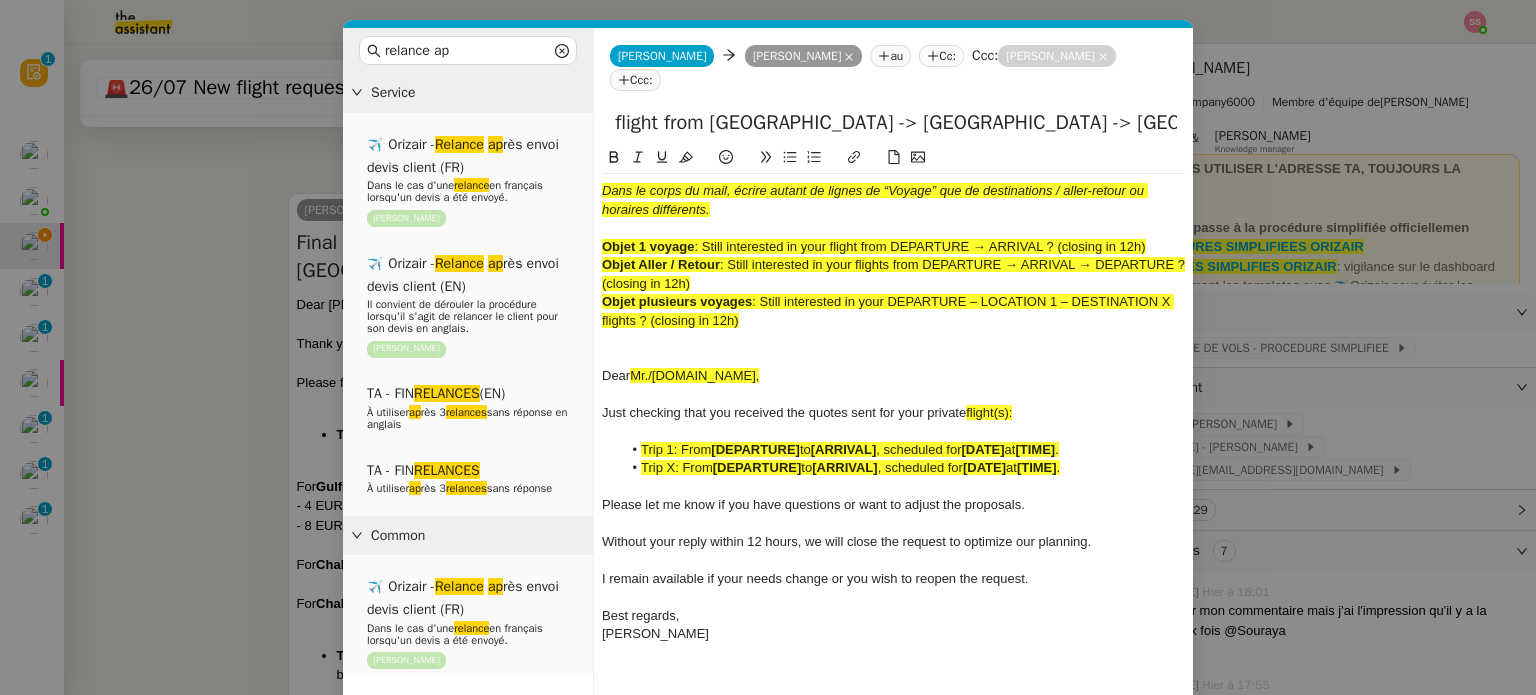 scroll, scrollTop: 0, scrollLeft: 484, axis: horizontal 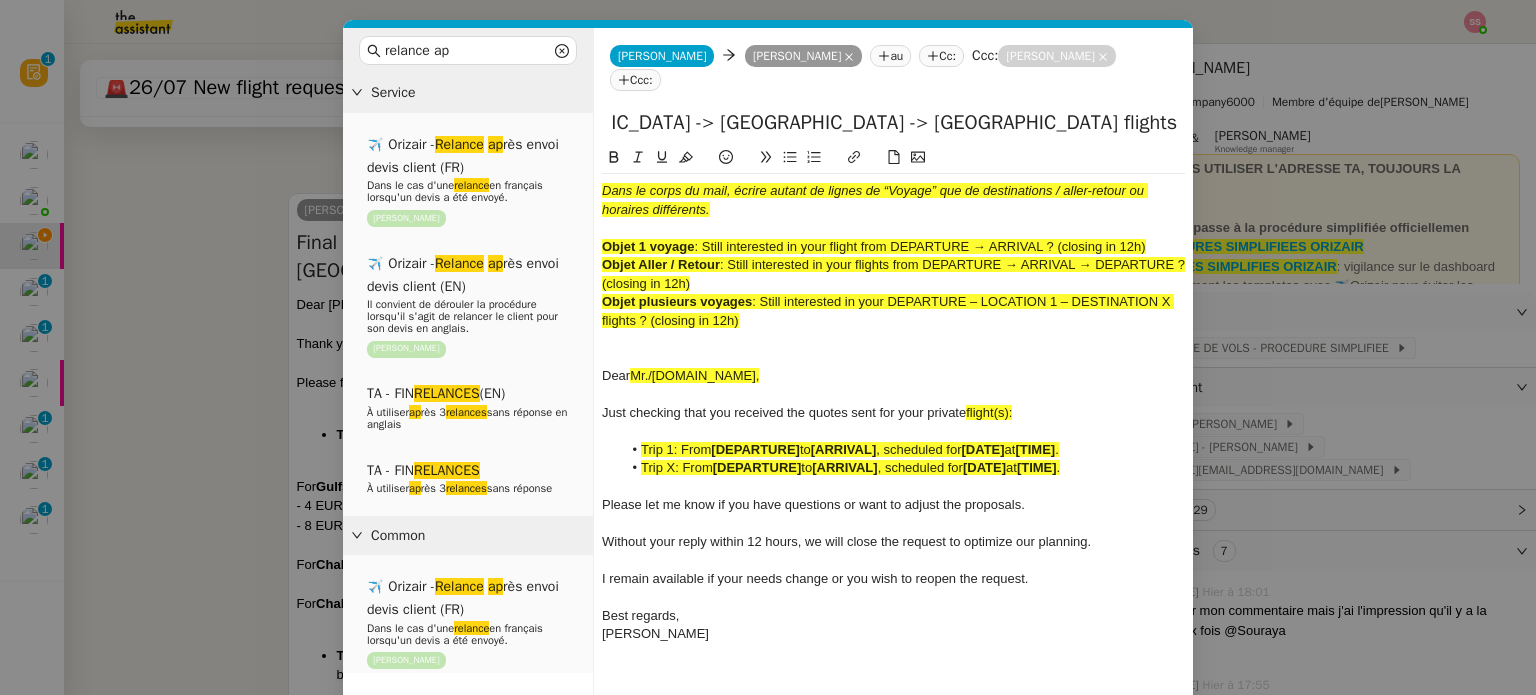 drag, startPoint x: 1015, startPoint y: 107, endPoint x: 1222, endPoint y: 159, distance: 213.43149 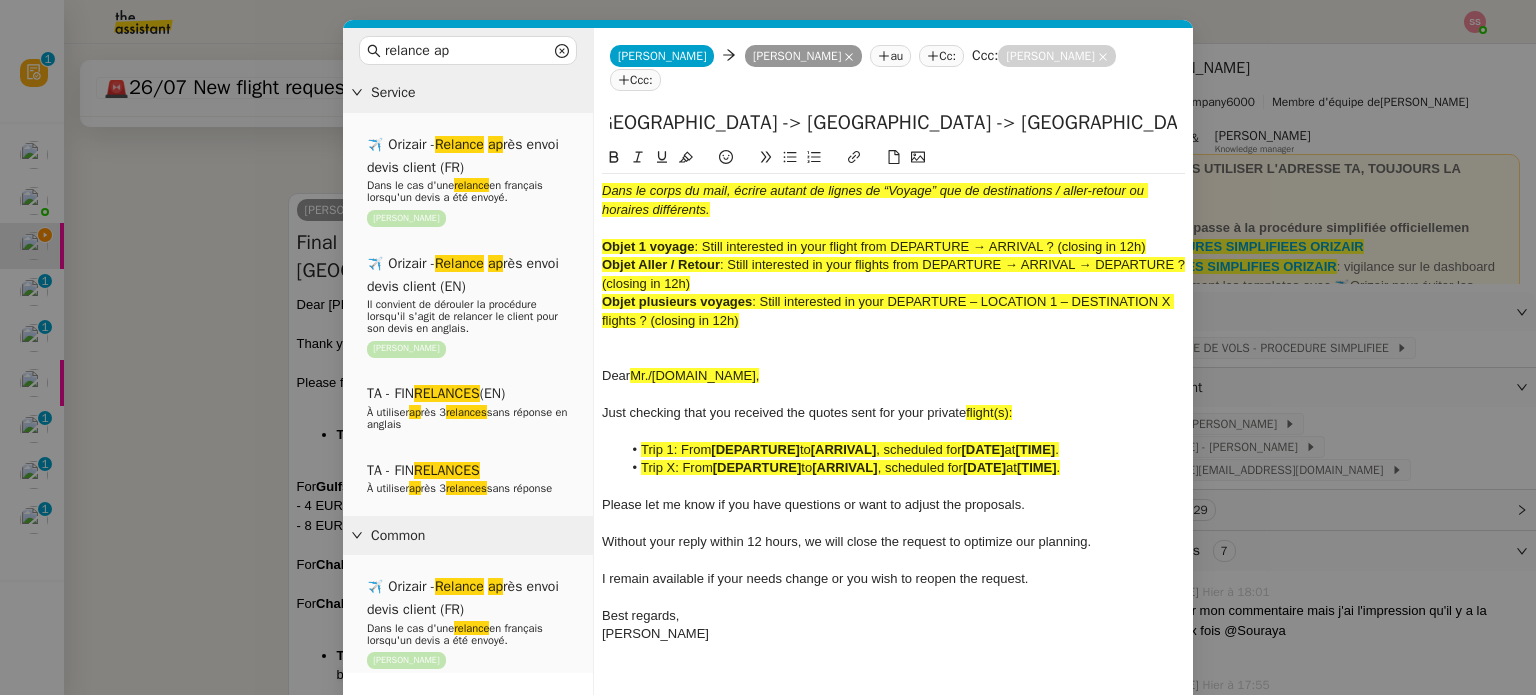 scroll, scrollTop: 0, scrollLeft: 0, axis: both 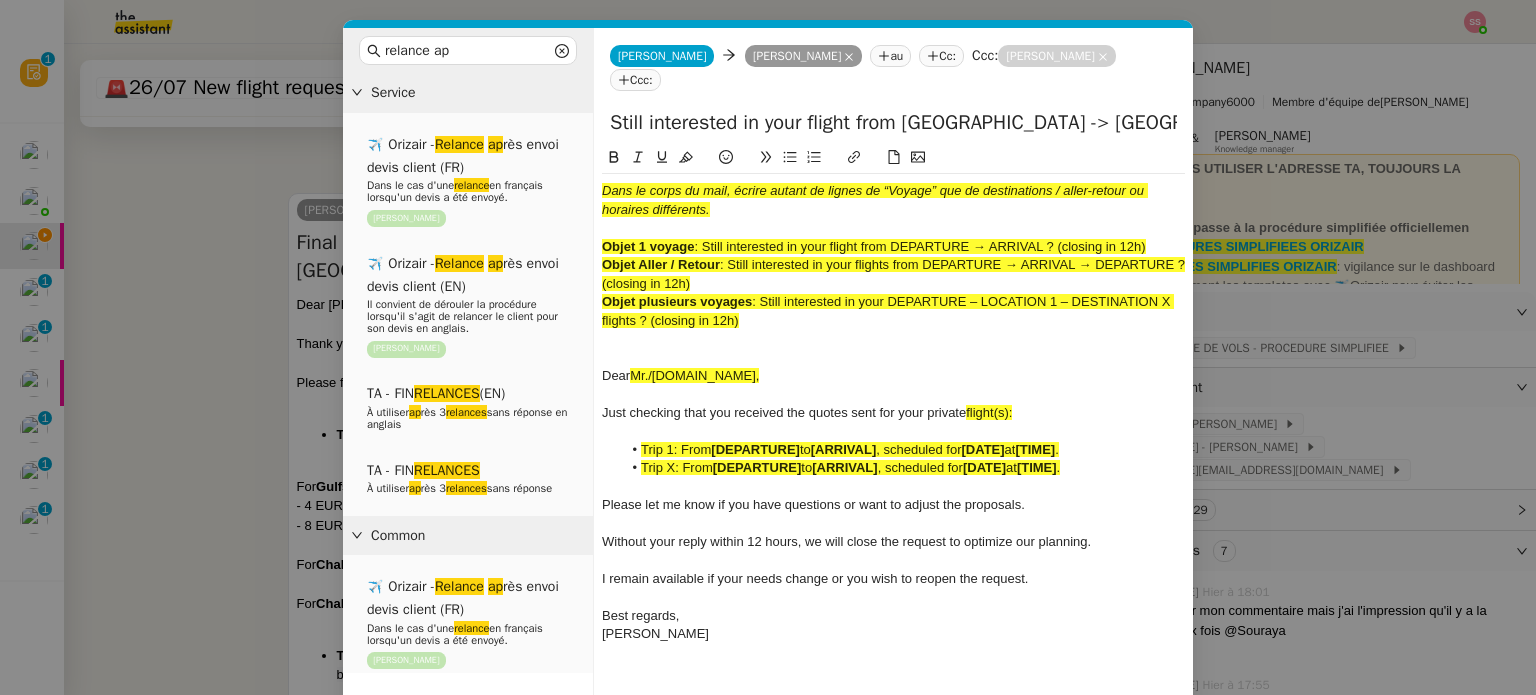 drag, startPoint x: 816, startPoint y: 100, endPoint x: 911, endPoint y: 99, distance: 95.005264 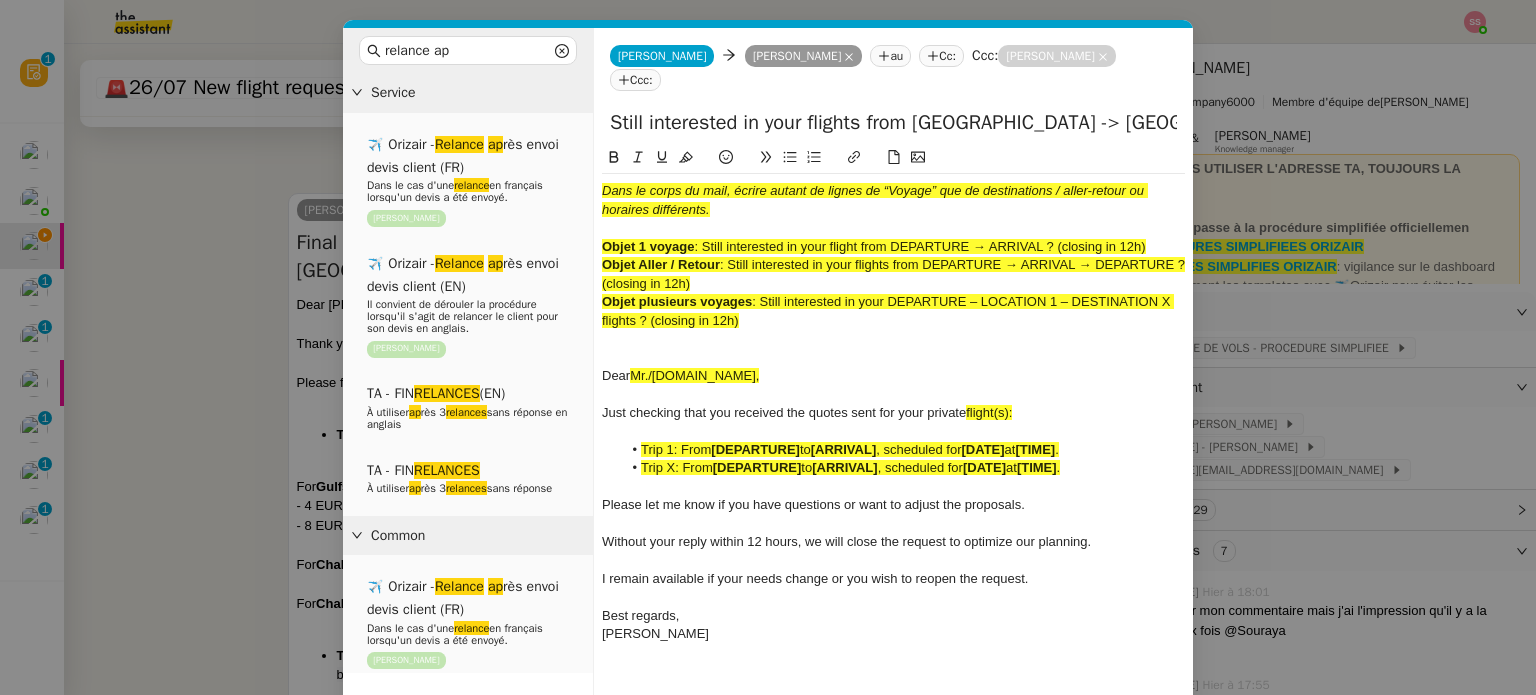 click on "Still interested in your flights from [GEOGRAPHIC_DATA] -> [GEOGRAPHIC_DATA] -> [GEOGRAPHIC_DATA] flights" 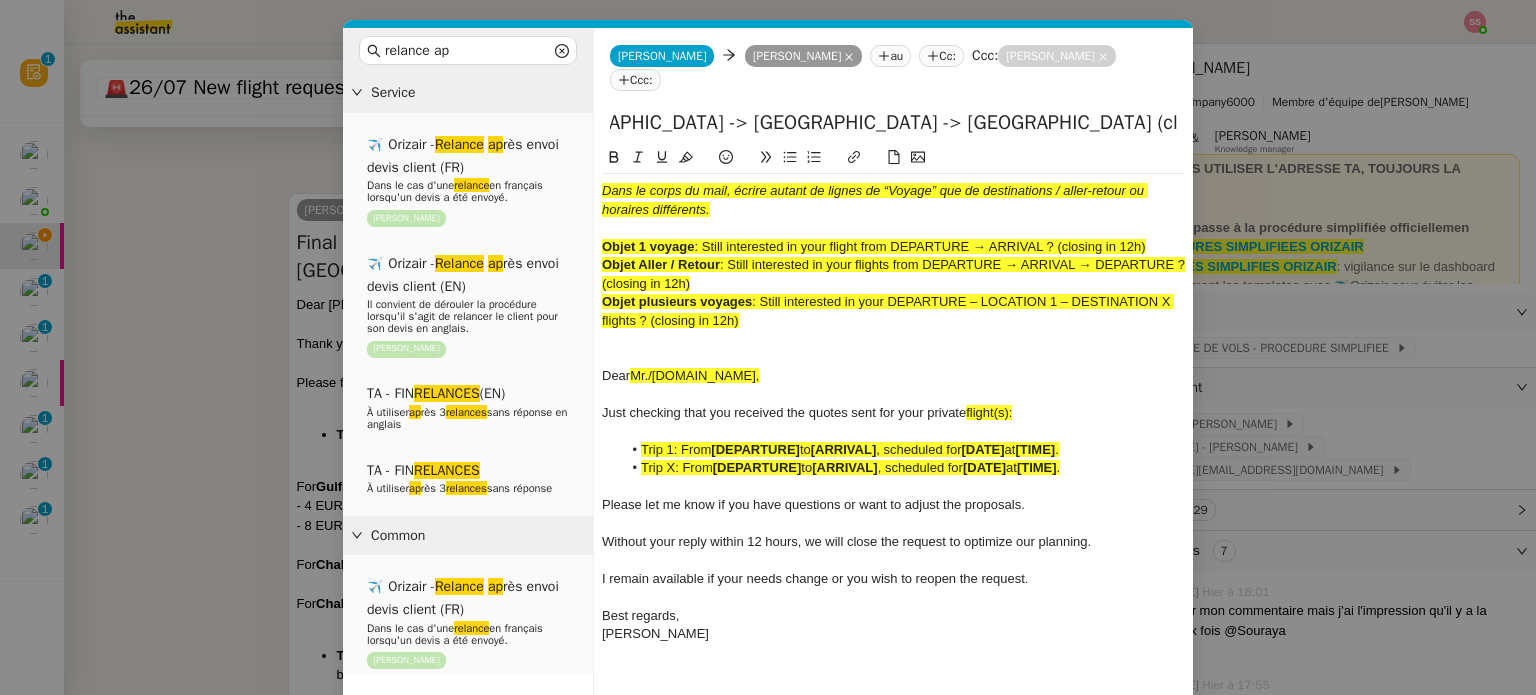 scroll, scrollTop: 0, scrollLeft: 0, axis: both 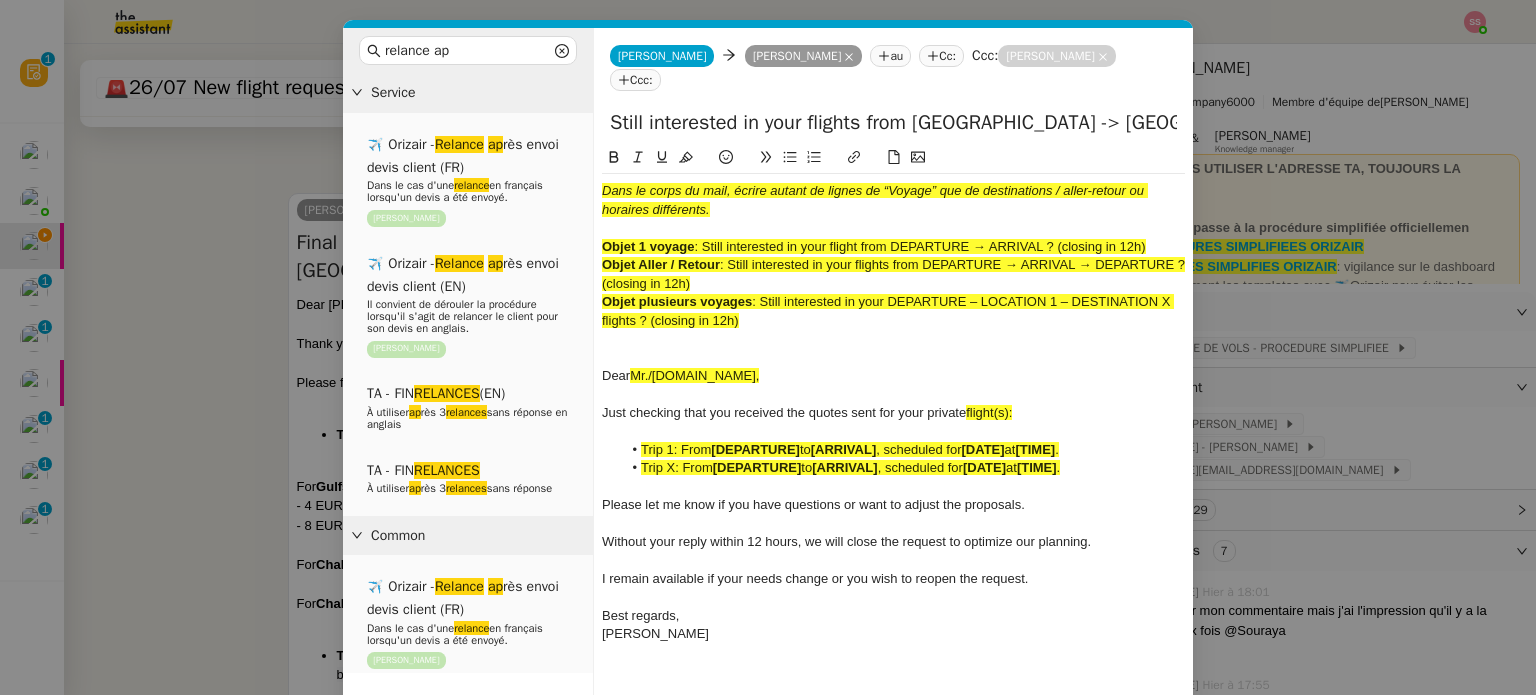 drag, startPoint x: 940, startPoint y: 103, endPoint x: 465, endPoint y: 123, distance: 475.42087 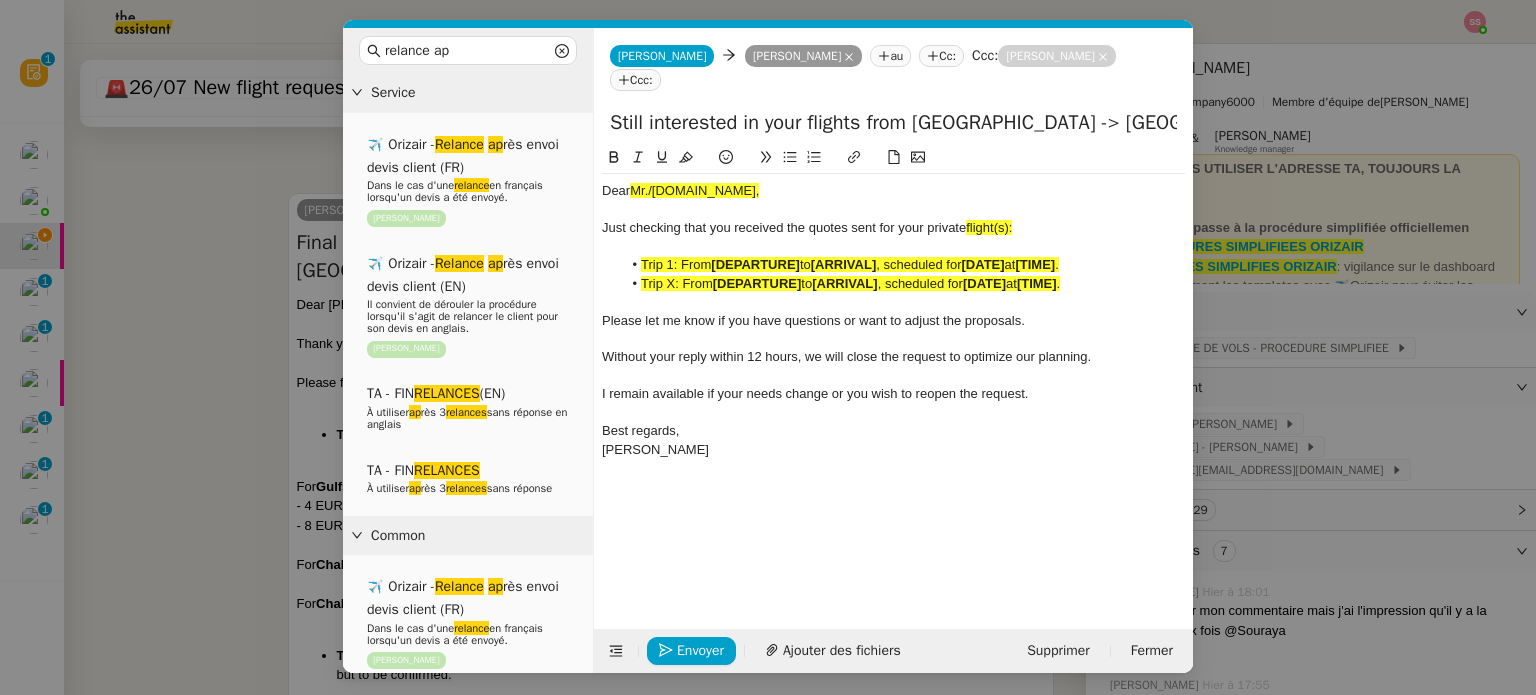 click on "relance ap Service ✈️ Orizair -  Relance   ap rès envoi devis client (FR)    Dans le cas d'une  relance  en français lorsqu'un devis a été envoyé.  [PERSON_NAME] ✈️ Orizair -  Relance   ap rès envoi devis client (EN)    Il convient de dérouler la procédure lorsqu'il s'agit de relancer le client pour son devis en anglais.  [PERSON_NAME] TA - FIN  RELANCES  (EN)    À utiliser  ap rès 3  relances  sans réponse en anglais  TA - FIN  RELANCES      À utiliser  ap rès 3  relances  sans réponse  Common ✈️ Orizair -  Relance   ap rès envoi devis client (FR)    Dans le cas d'une  relance  en français lorsqu'un devis a été envoyé.  [PERSON_NAME] ✈️ Orizair -  Relance   ap rès envoi devis client (EN)    Il convient de dérouler la procédure lorsqu'il s'agit de relancer le client pour son devis en anglais.  [PERSON_NAME] TA - FIN  RELANCES  (EN)    À utiliser  ap rès 3  relances  sans réponse en anglais  TA - FIN  RELANCES      À utiliser  ap rès 3  relances  sans réponse  Other" at bounding box center [768, 347] 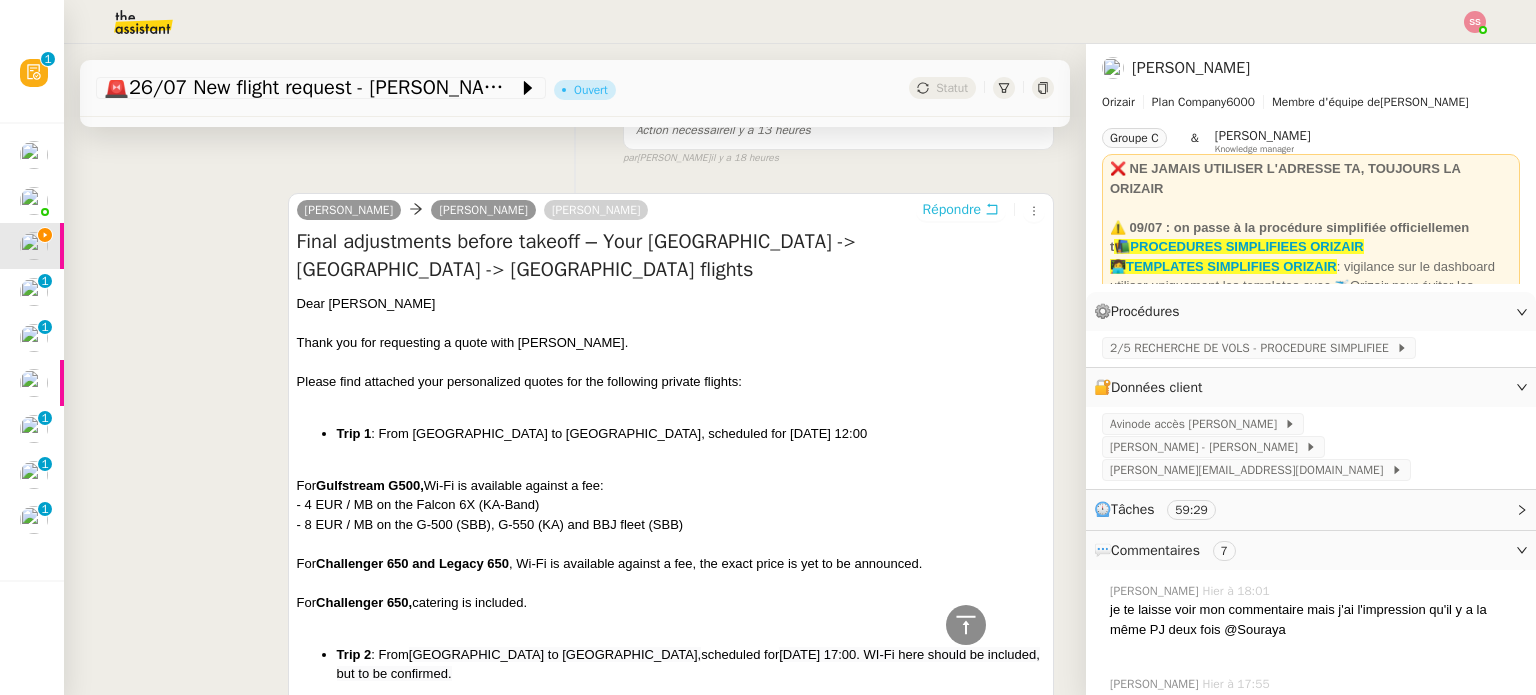 scroll, scrollTop: 813, scrollLeft: 0, axis: vertical 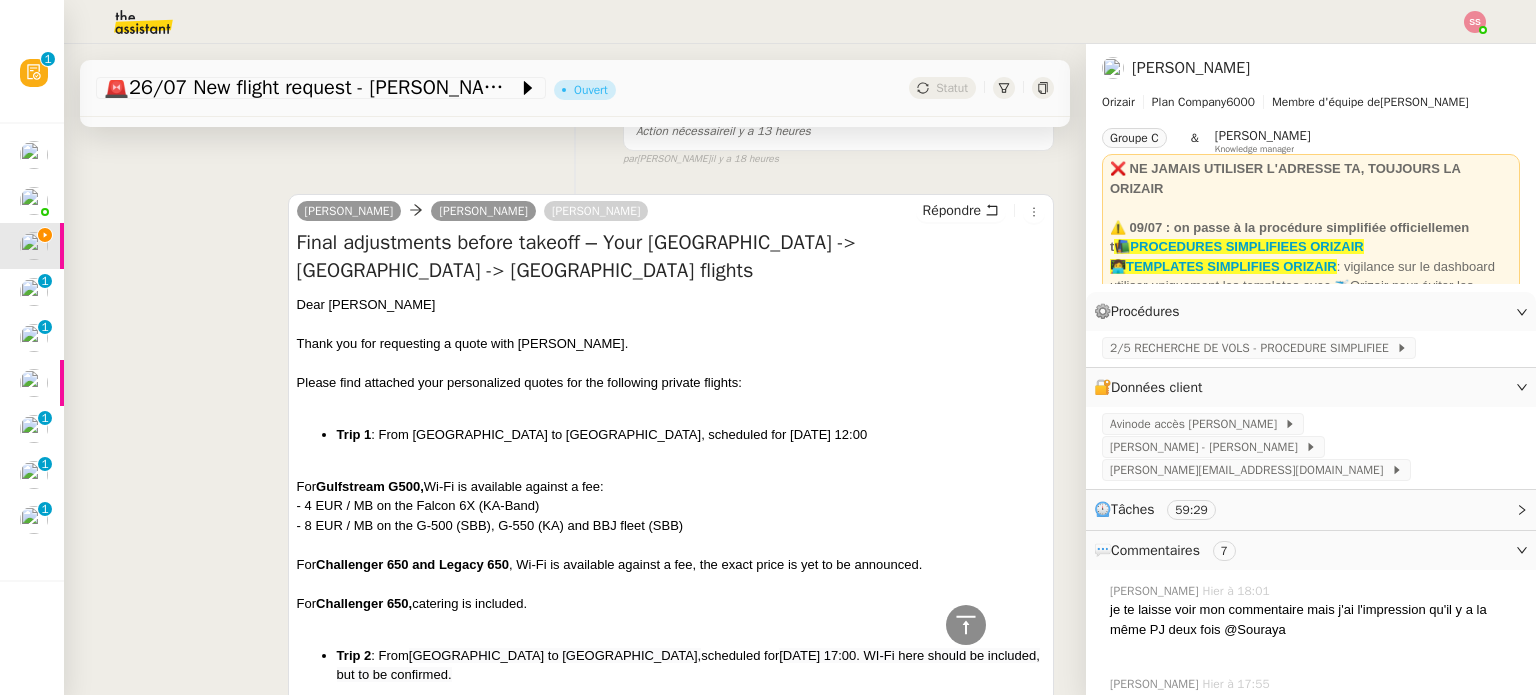 click on "Trip 1 : From [GEOGRAPHIC_DATA] to [GEOGRAPHIC_DATA], scheduled for [DATE] 12:00" at bounding box center (691, 435) 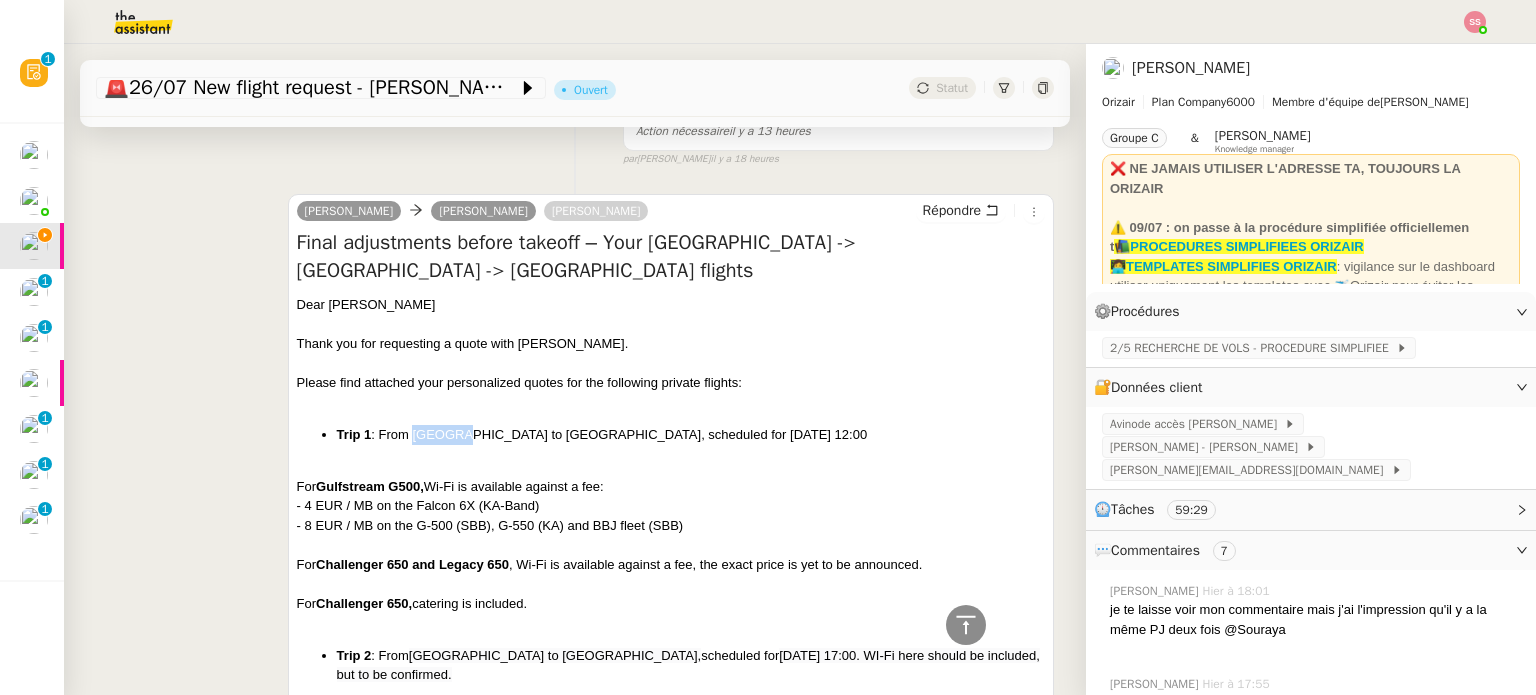 click on "Trip 1 : From [GEOGRAPHIC_DATA] to [GEOGRAPHIC_DATA], scheduled for [DATE] 12:00" at bounding box center (691, 435) 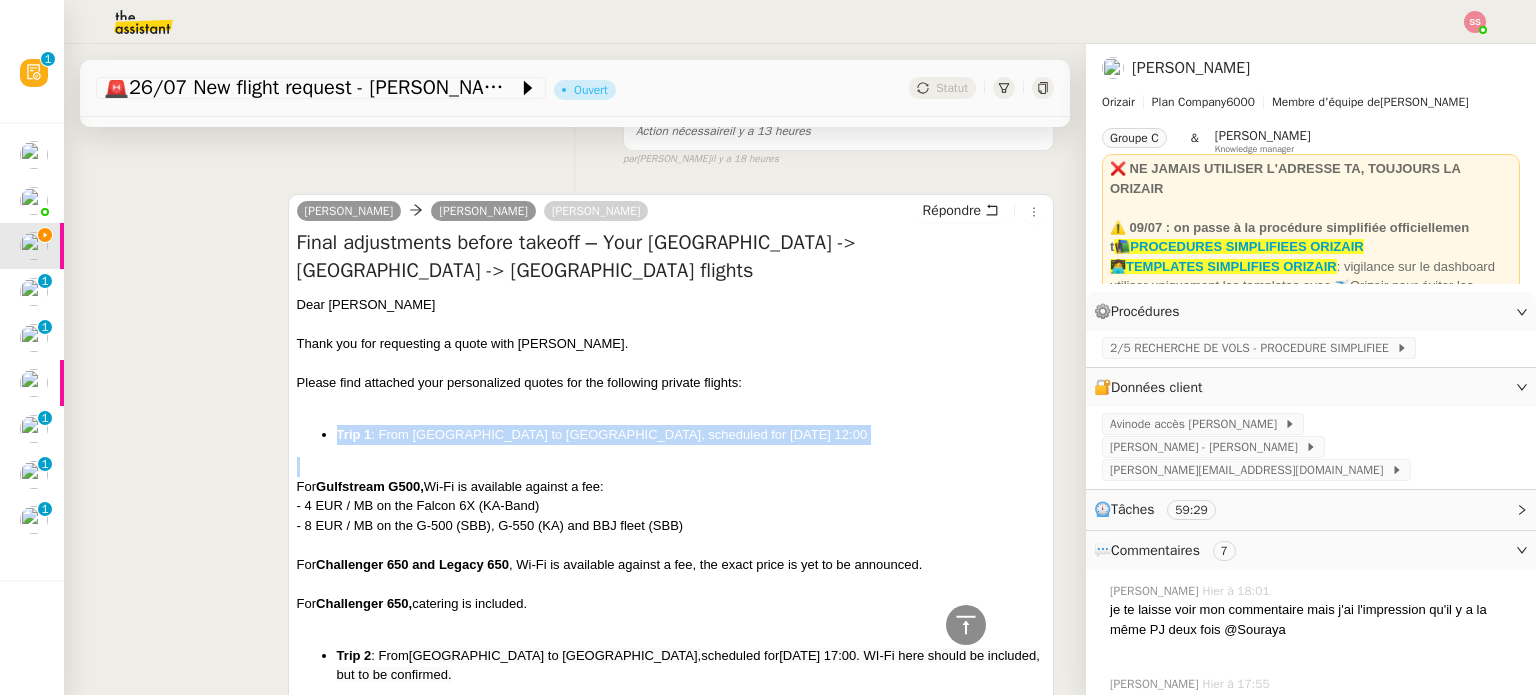 click on "Trip 1 : From [GEOGRAPHIC_DATA] to [GEOGRAPHIC_DATA], scheduled for [DATE] 12:00" at bounding box center (691, 435) 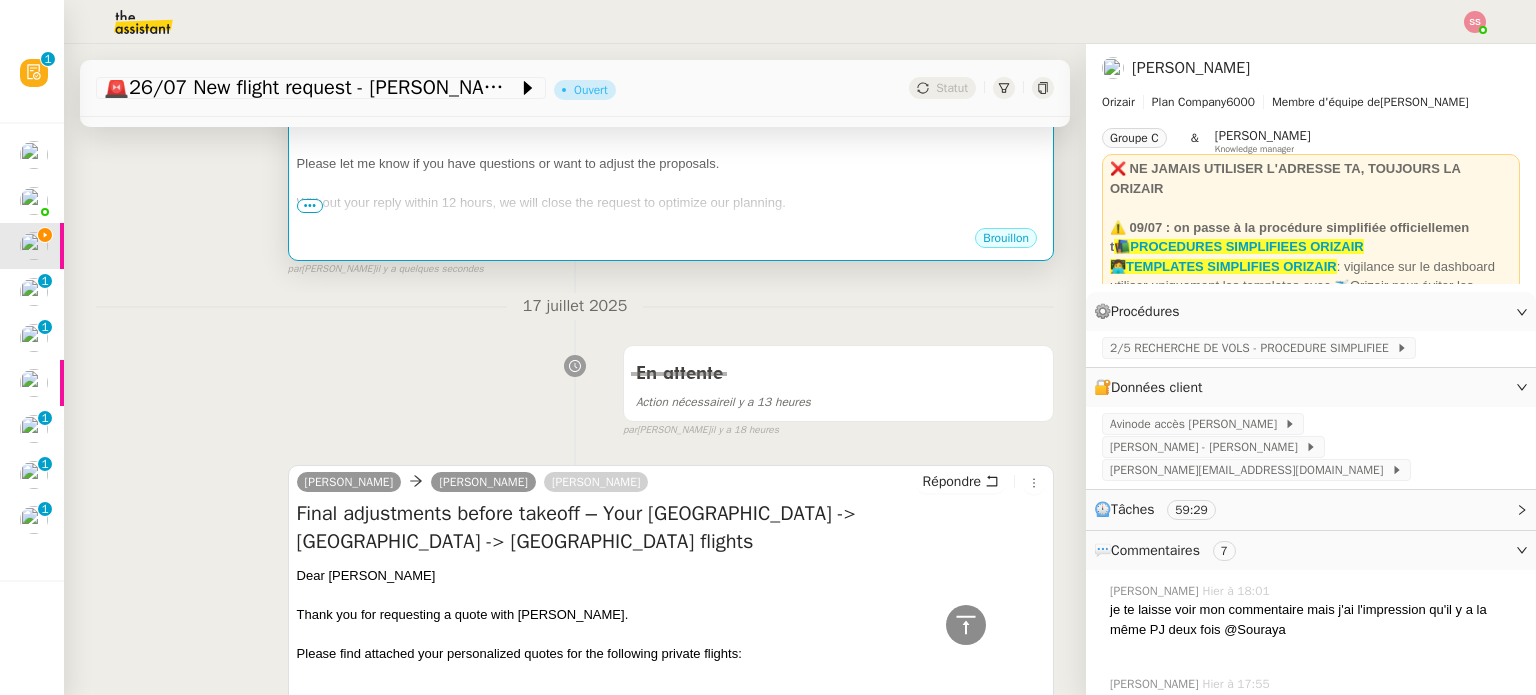 scroll, scrollTop: 313, scrollLeft: 0, axis: vertical 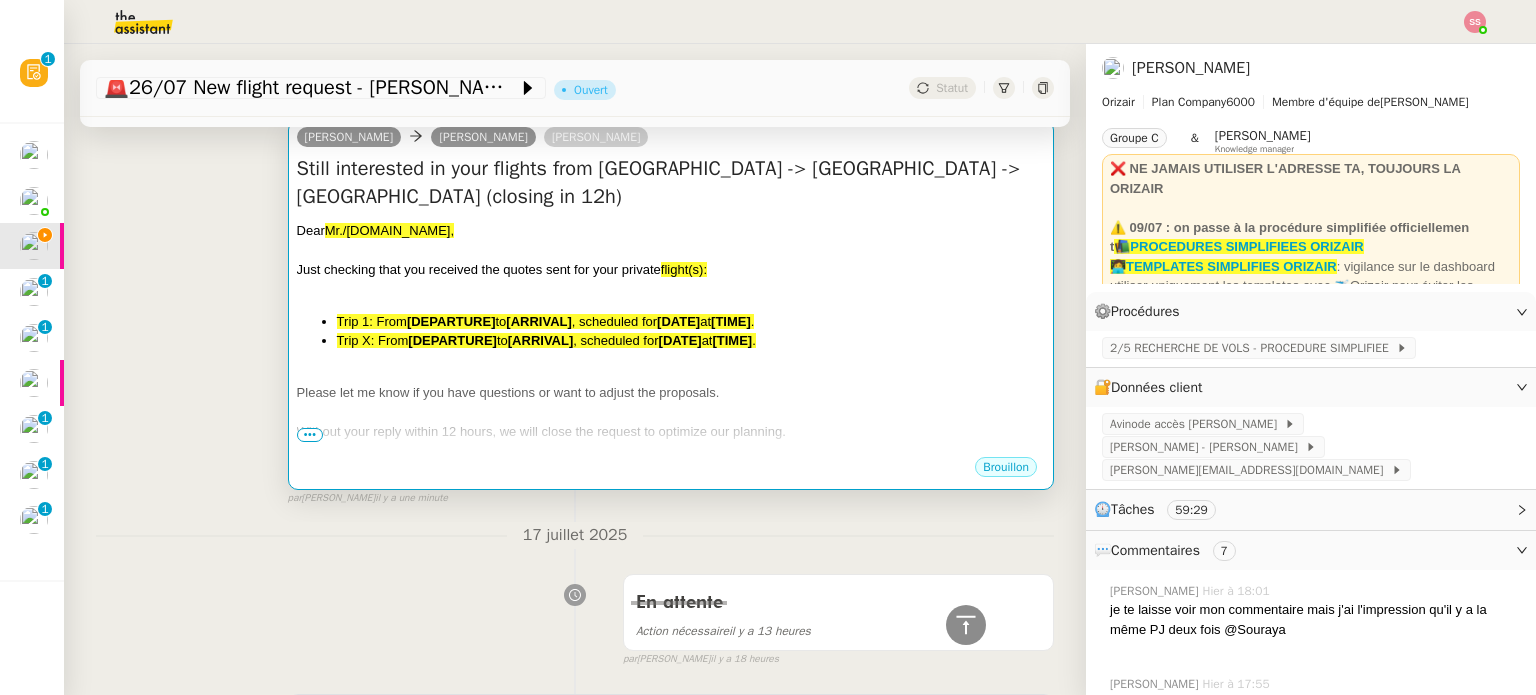 click on "[DATE]" at bounding box center (678, 321) 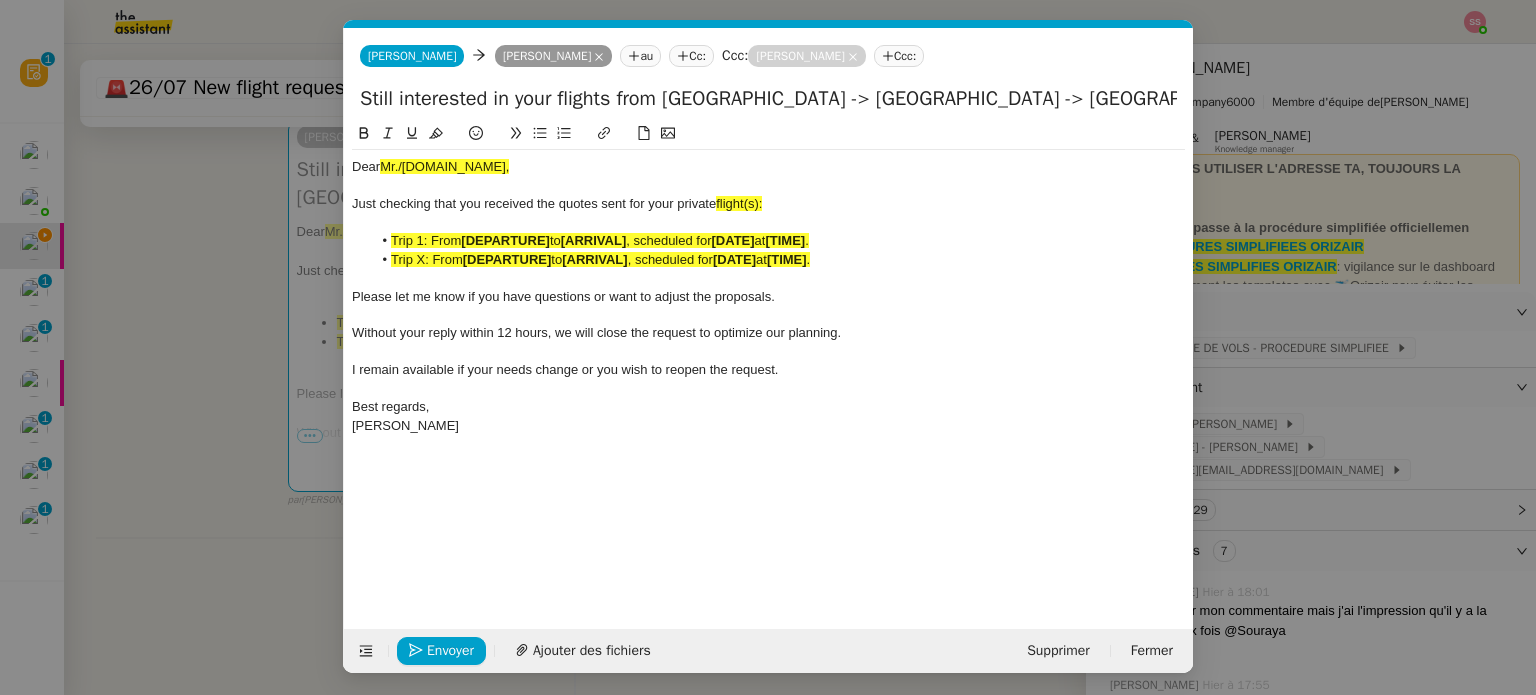 scroll, scrollTop: 0, scrollLeft: 105, axis: horizontal 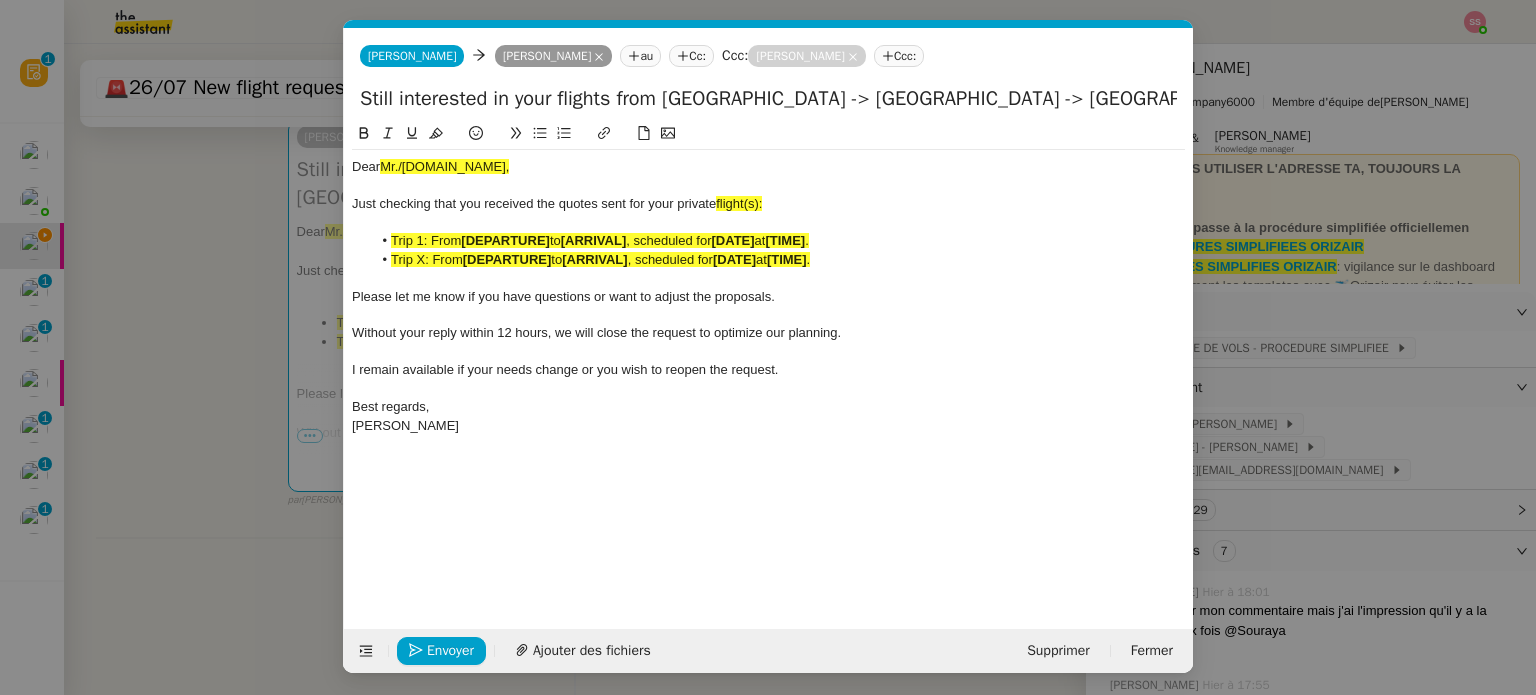 click on "[DATE]" 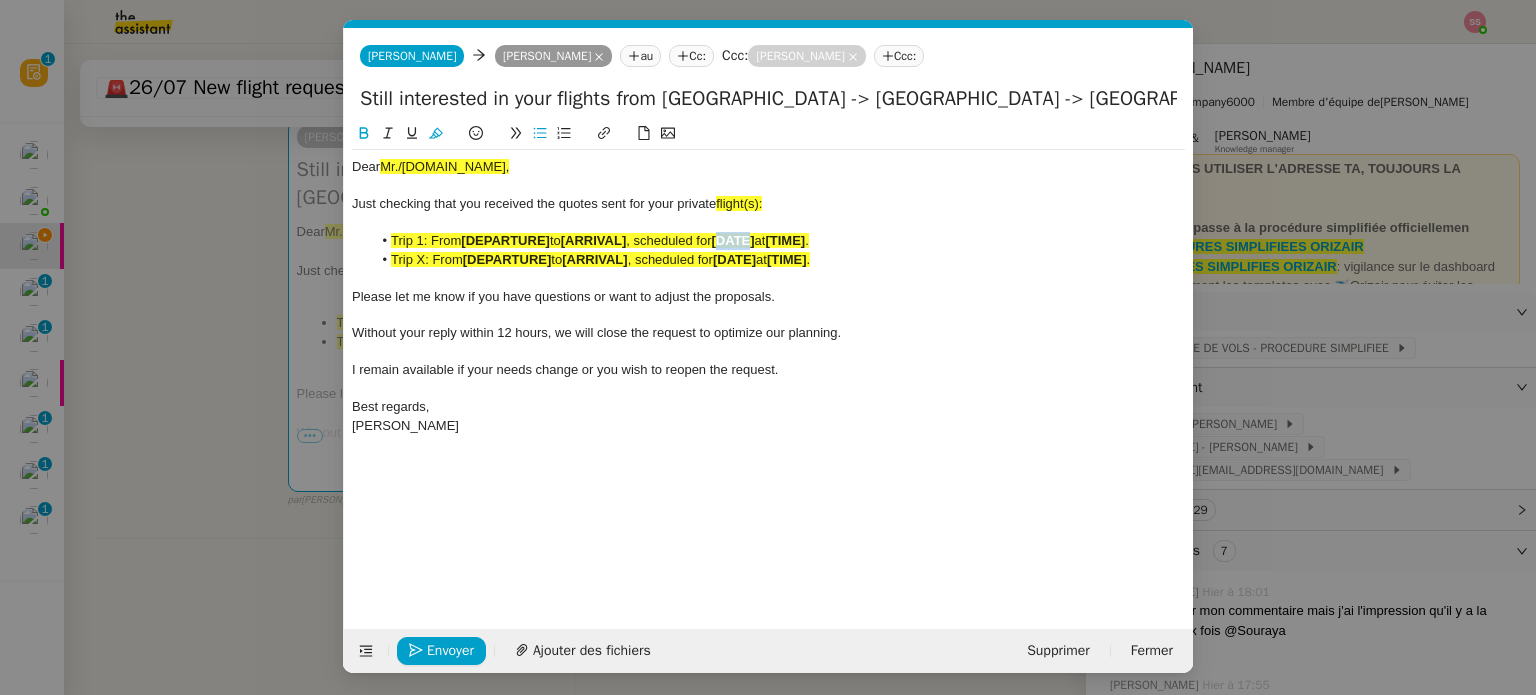 click on "[DATE]" 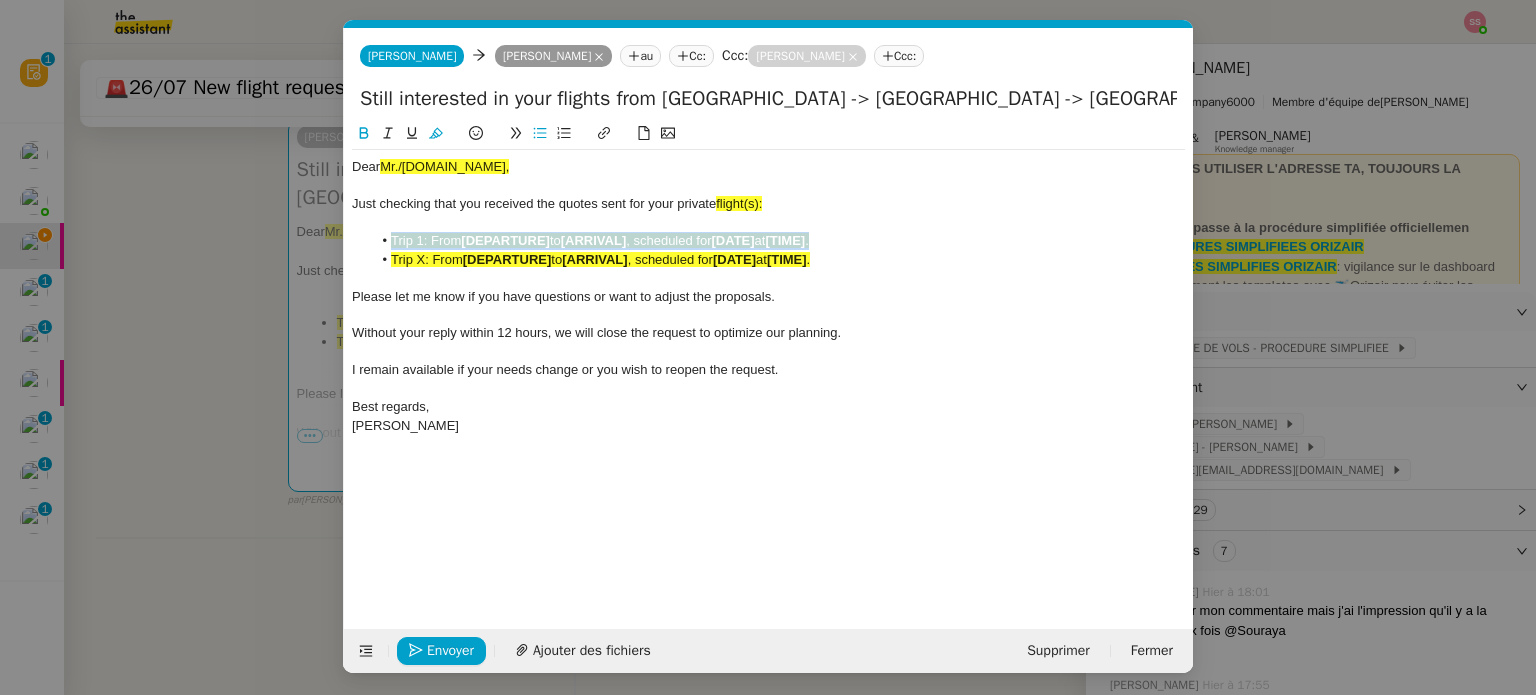 click on "[DATE]" 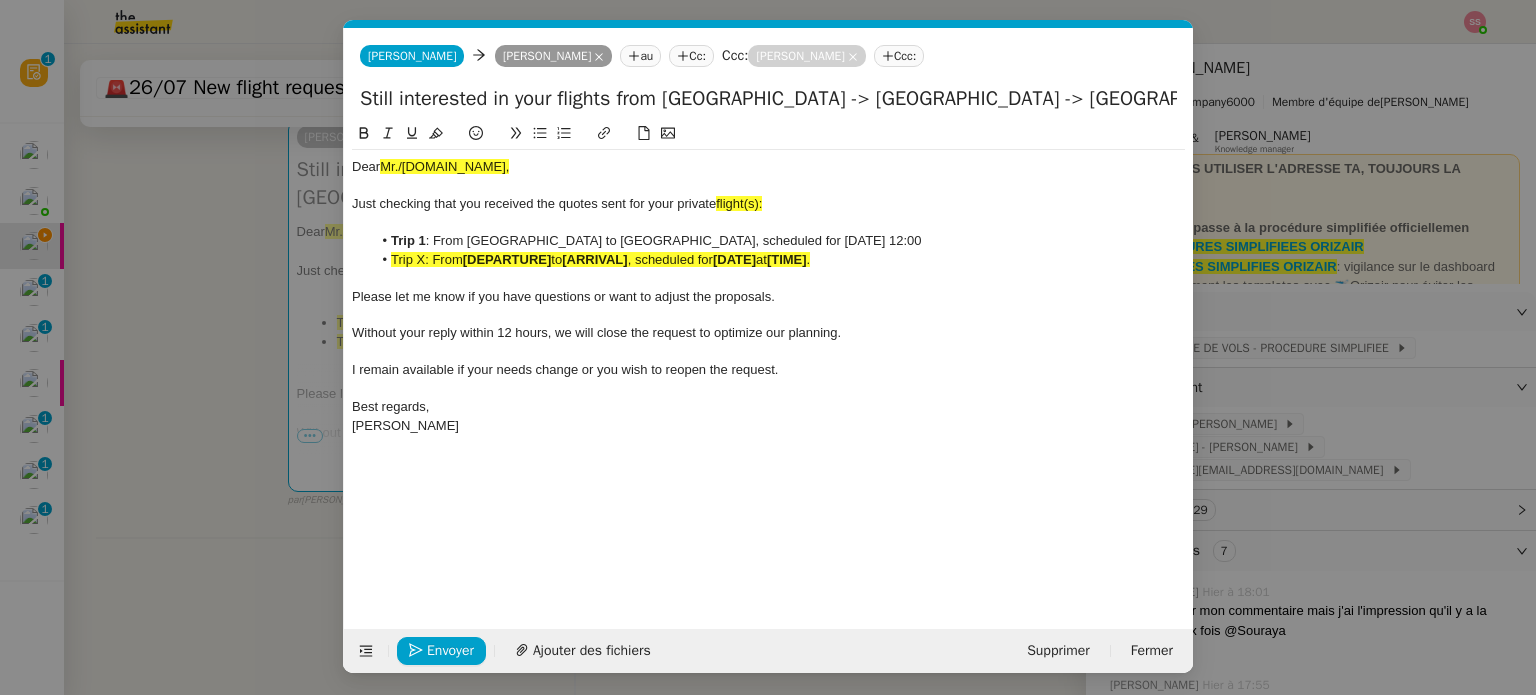 scroll, scrollTop: 0, scrollLeft: 0, axis: both 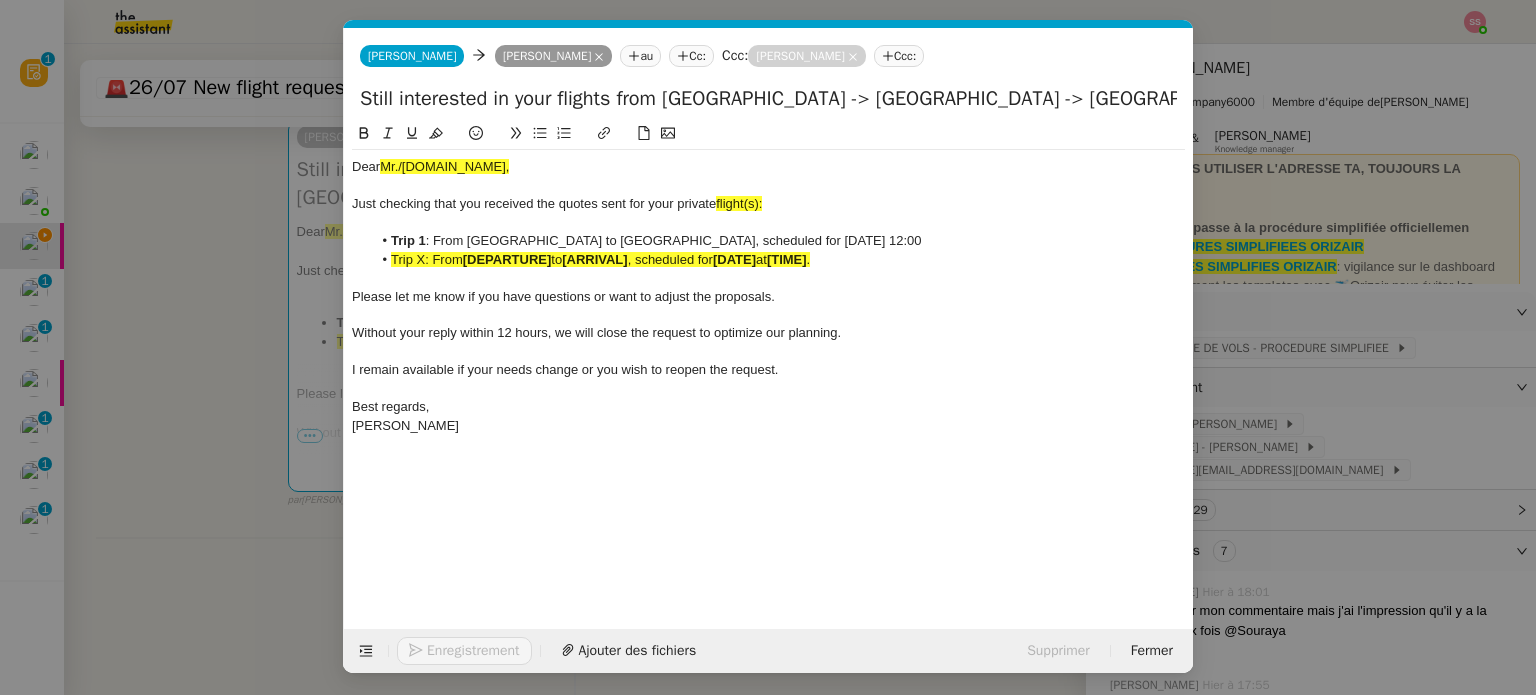 drag, startPoint x: 248, startPoint y: 347, endPoint x: 499, endPoint y: 403, distance: 257.17114 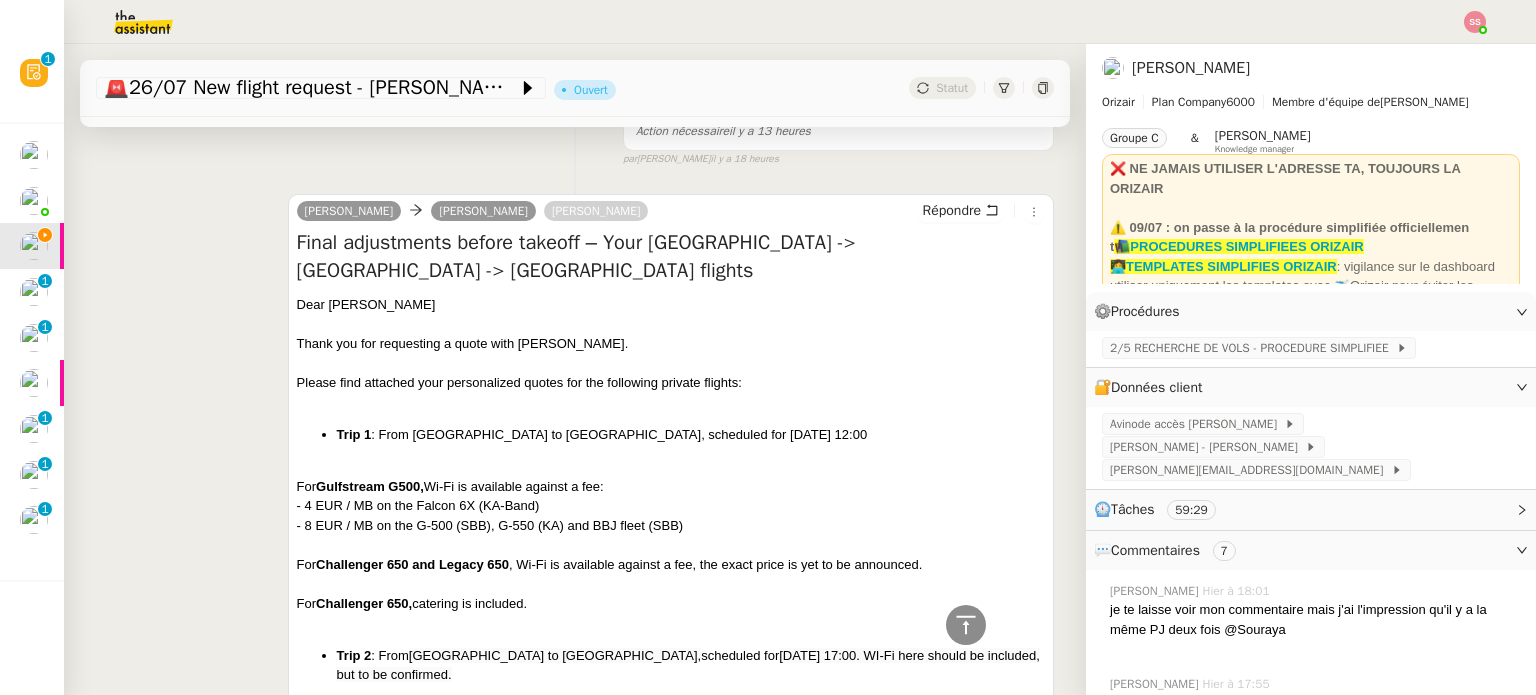 scroll, scrollTop: 1113, scrollLeft: 0, axis: vertical 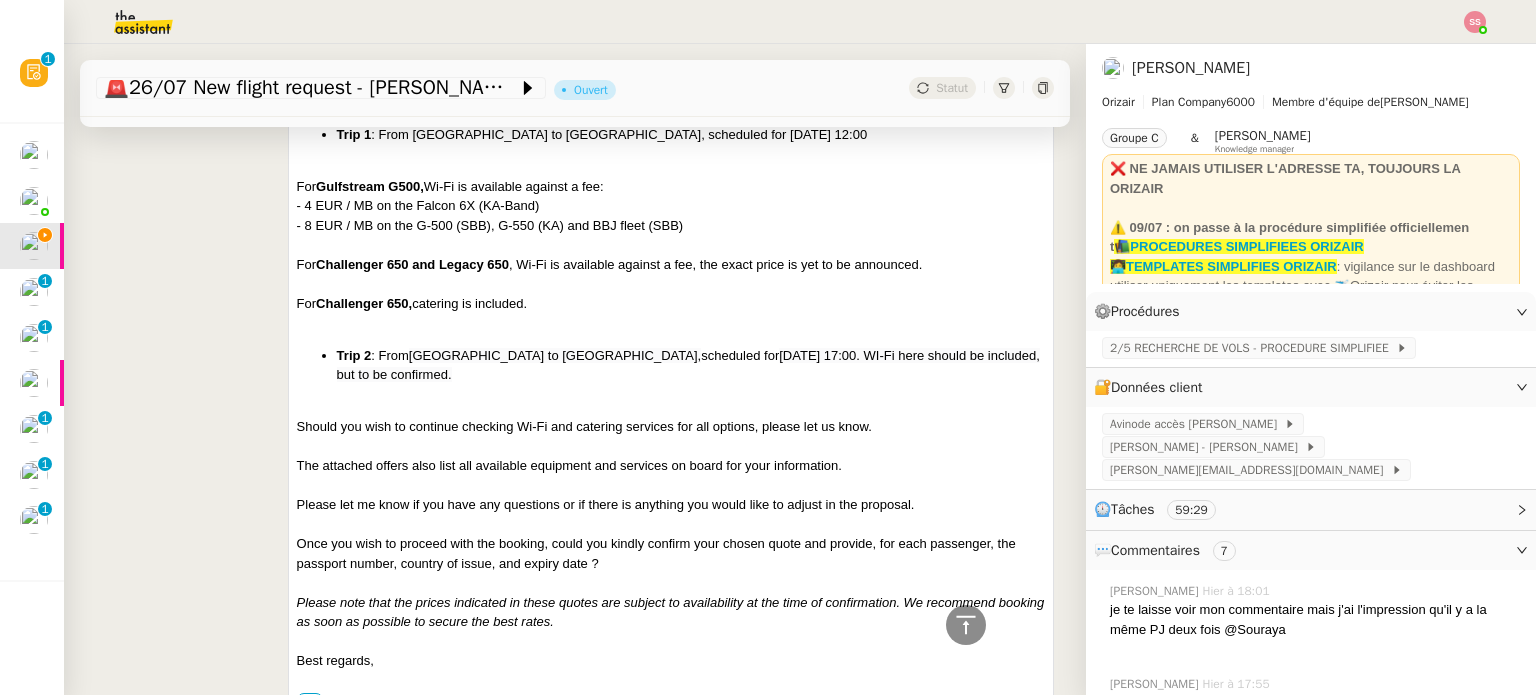 click on "[GEOGRAPHIC_DATA] to [GEOGRAPHIC_DATA]," at bounding box center [555, 355] 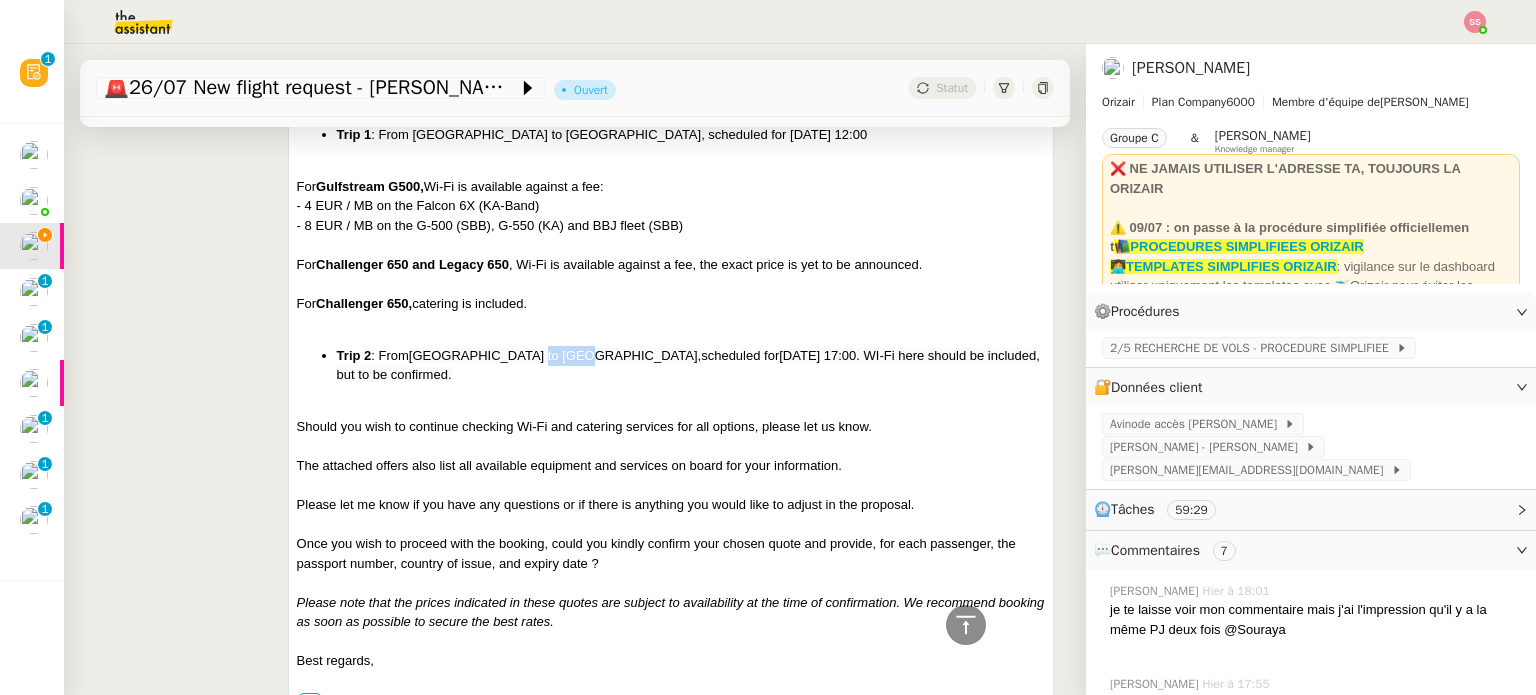 click on "[GEOGRAPHIC_DATA] to [GEOGRAPHIC_DATA]," at bounding box center (555, 355) 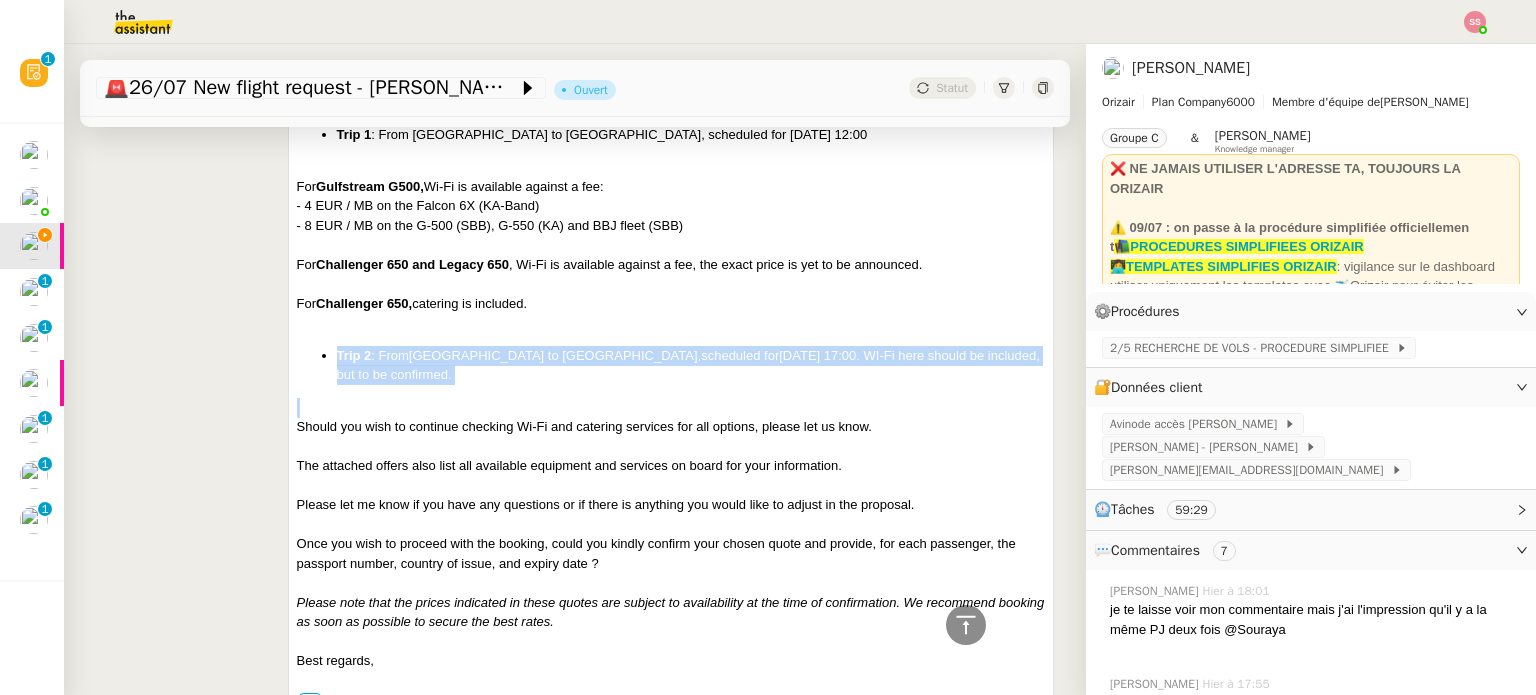 click on "[GEOGRAPHIC_DATA] to [GEOGRAPHIC_DATA]," at bounding box center [555, 355] 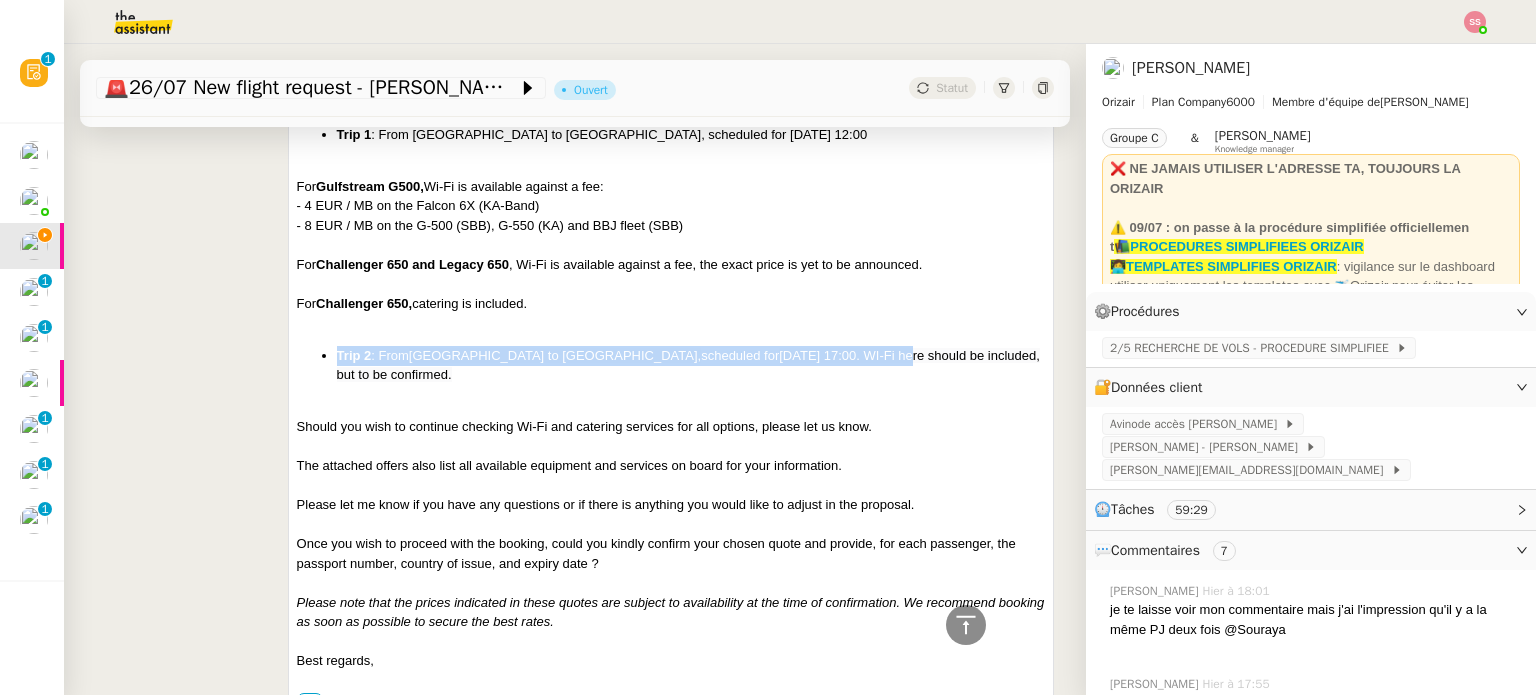 drag, startPoint x: 868, startPoint y: 363, endPoint x: 333, endPoint y: 357, distance: 535.0336 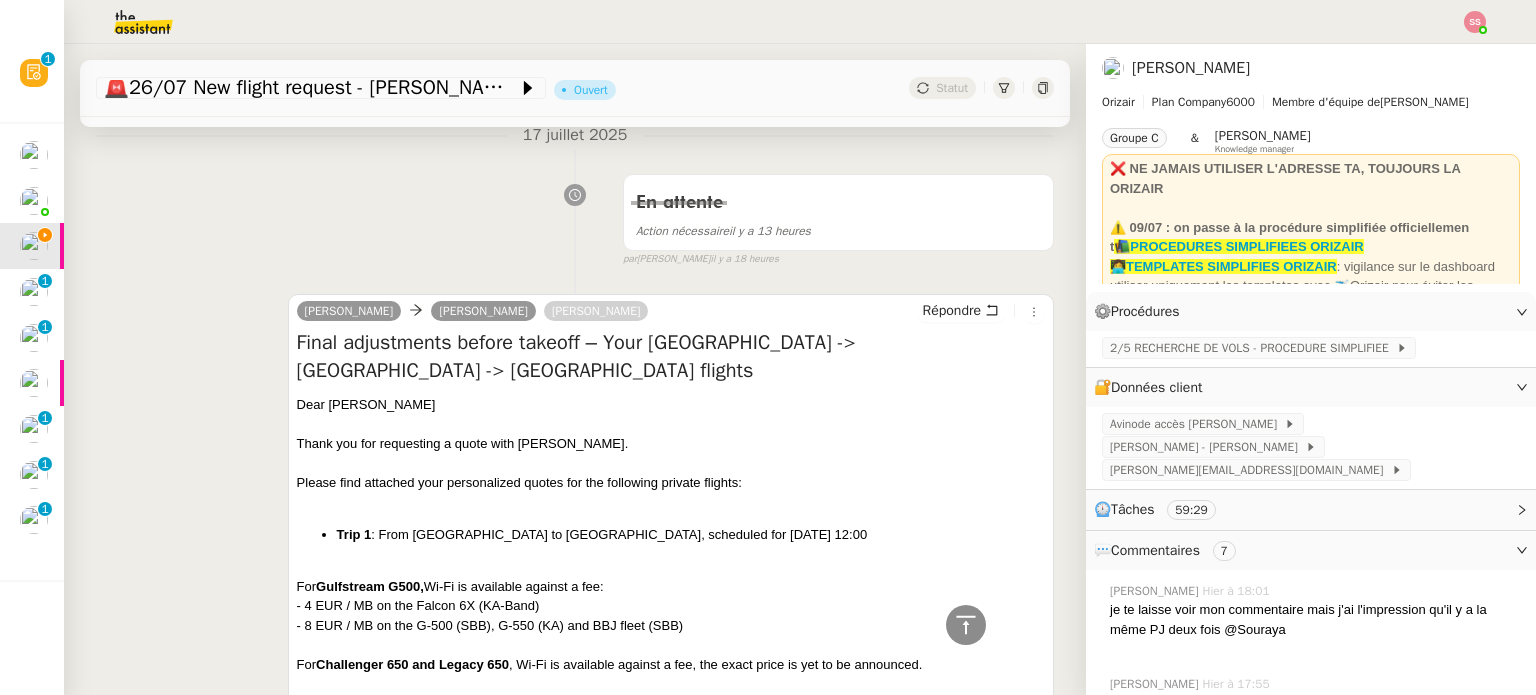 scroll, scrollTop: 313, scrollLeft: 0, axis: vertical 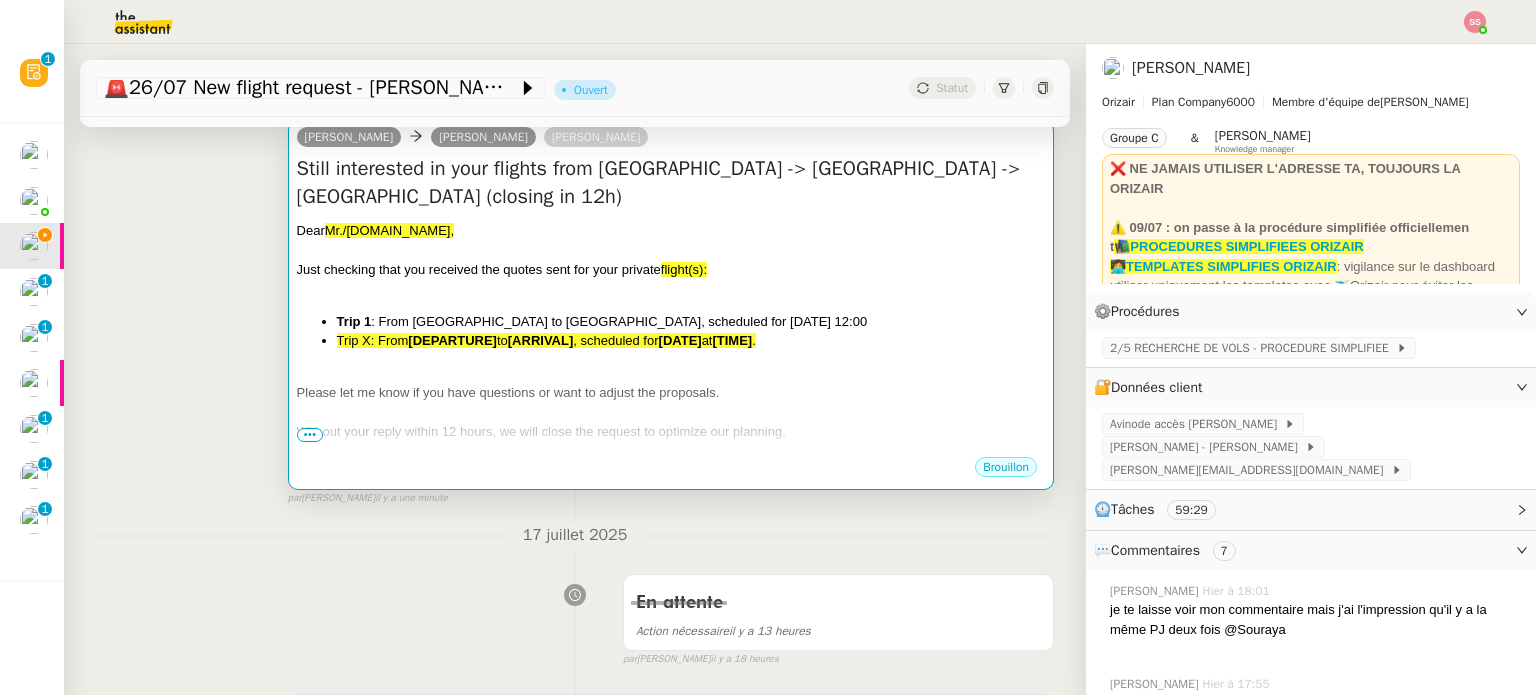 click on ", scheduled for" at bounding box center [615, 340] 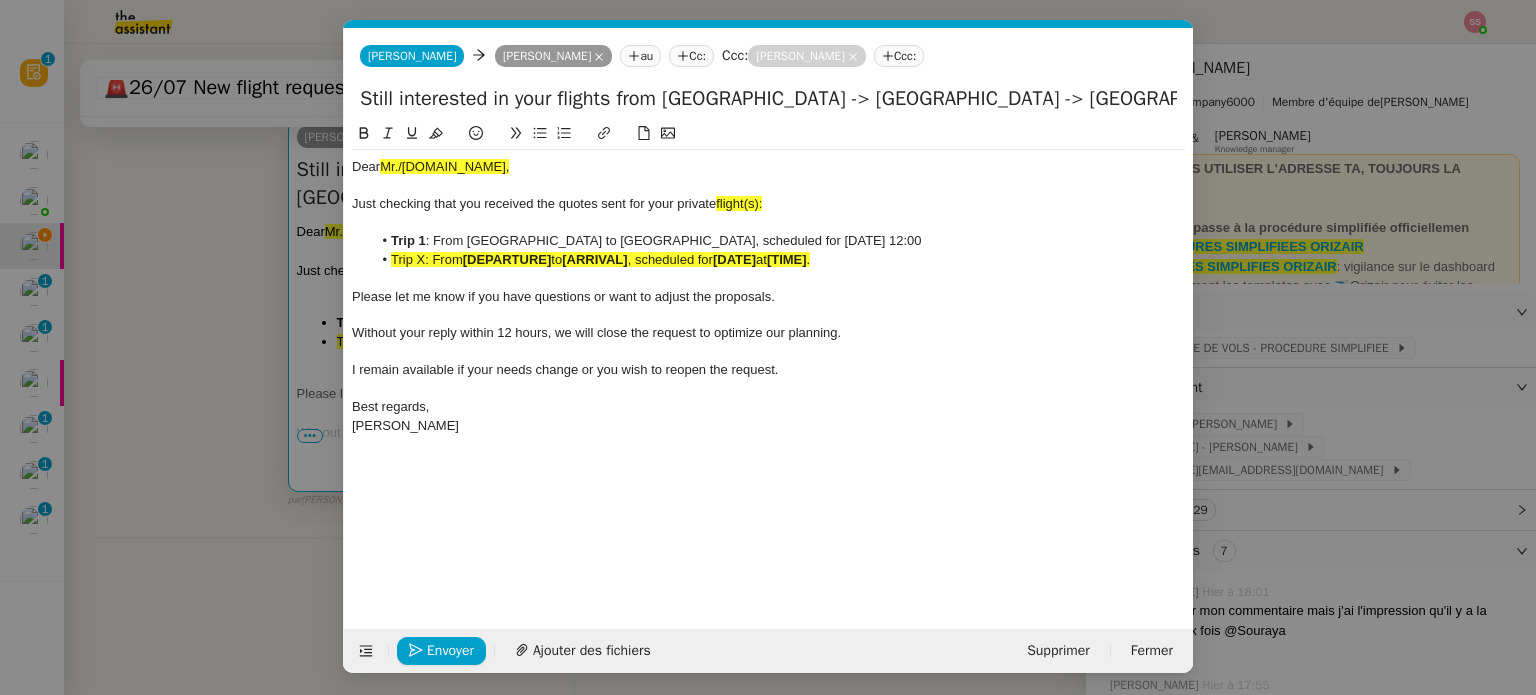 click 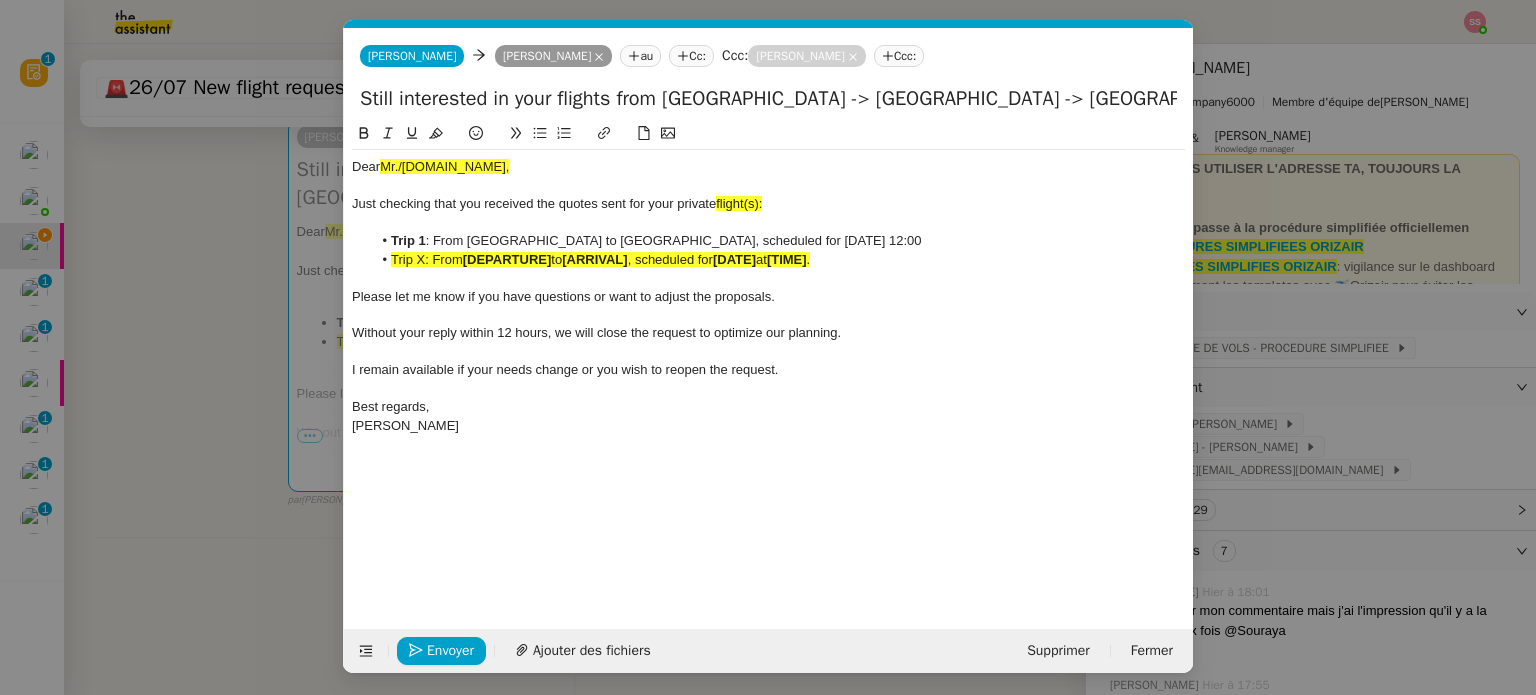 scroll, scrollTop: 0, scrollLeft: 105, axis: horizontal 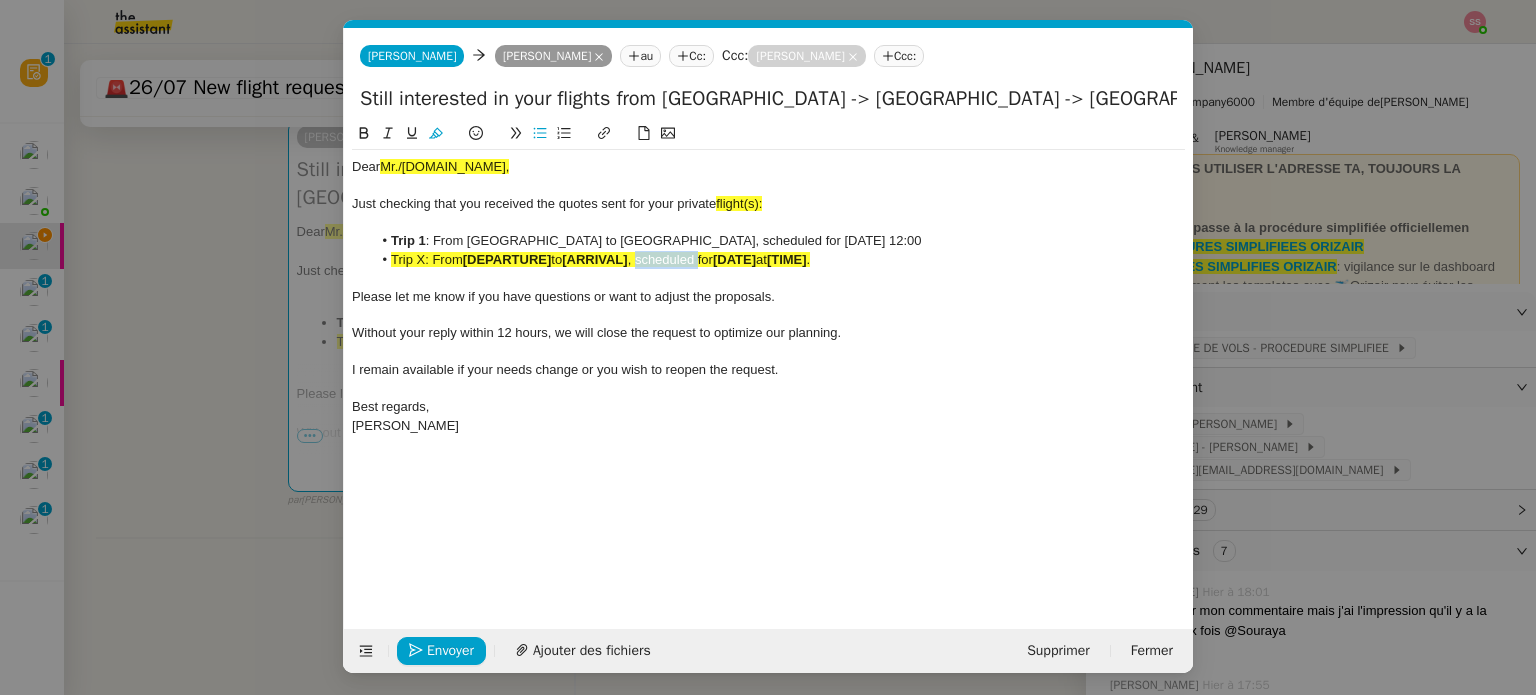 click on ", scheduled for" 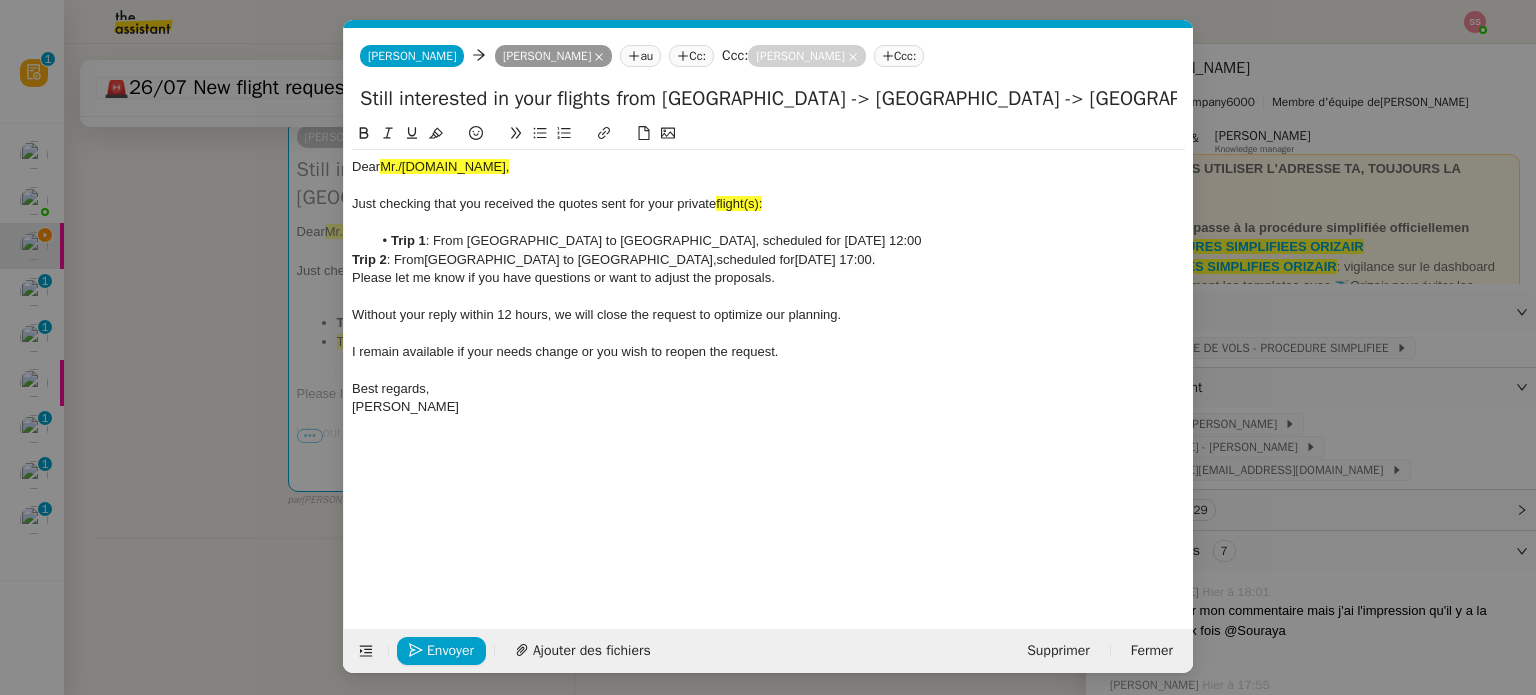 scroll, scrollTop: 0, scrollLeft: 0, axis: both 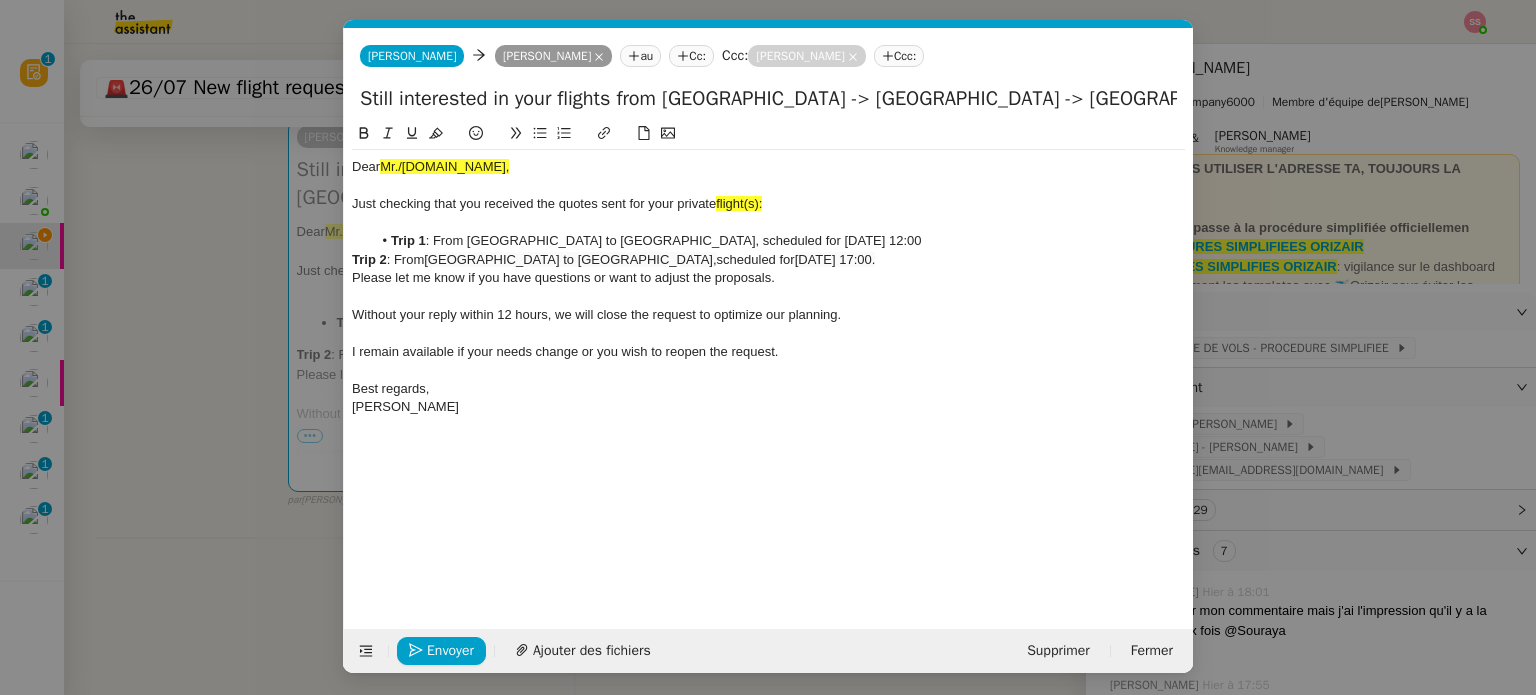 click on "Trip 2" 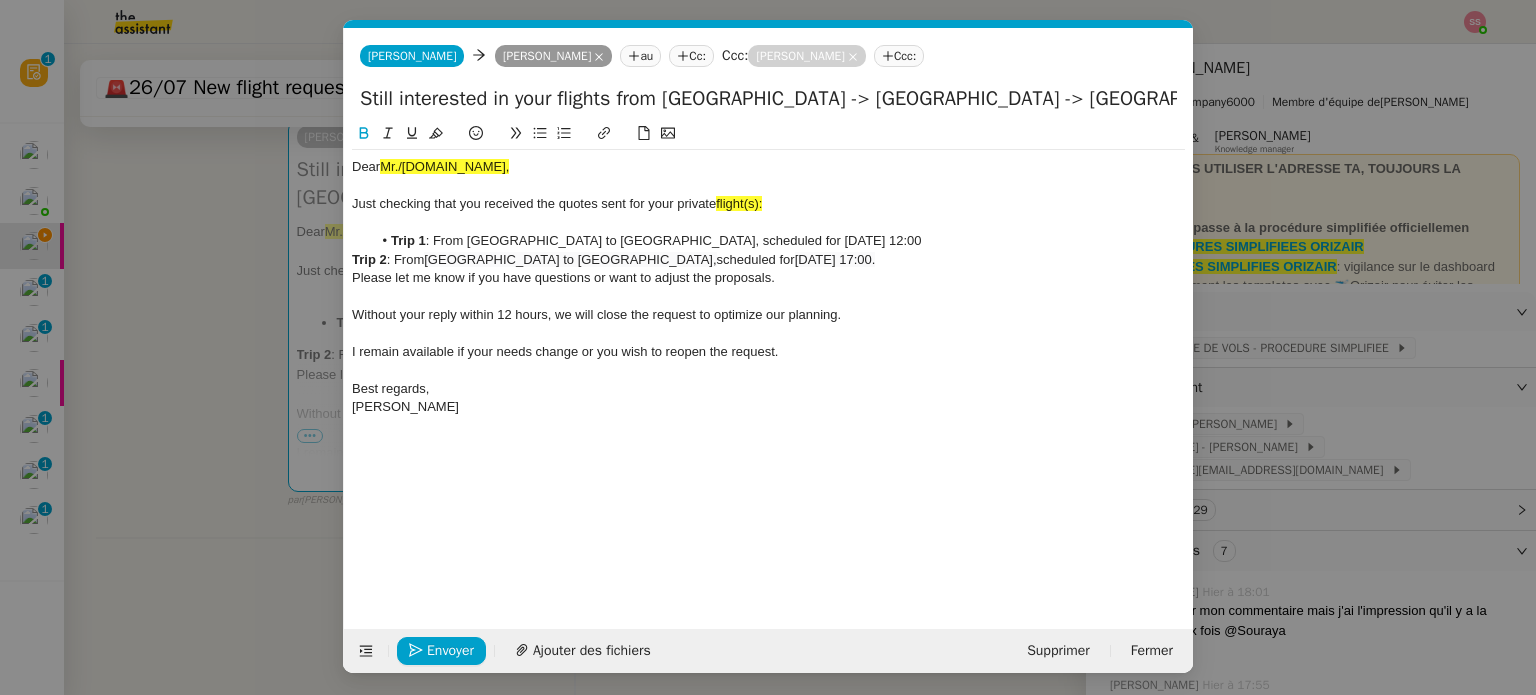 click 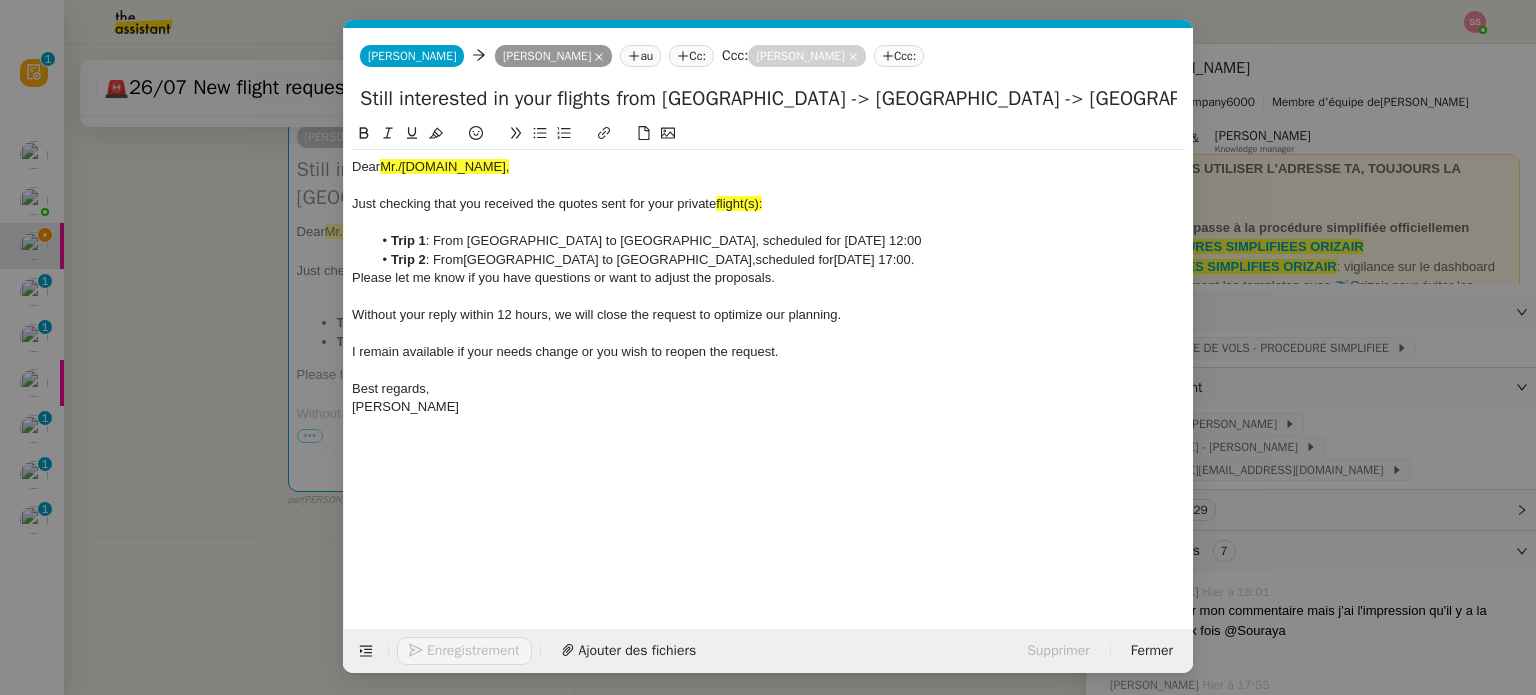 click on "Trip 2 : From  [GEOGRAPHIC_DATA] to [GEOGRAPHIC_DATA],  scheduled for  [DATE] 17:00." 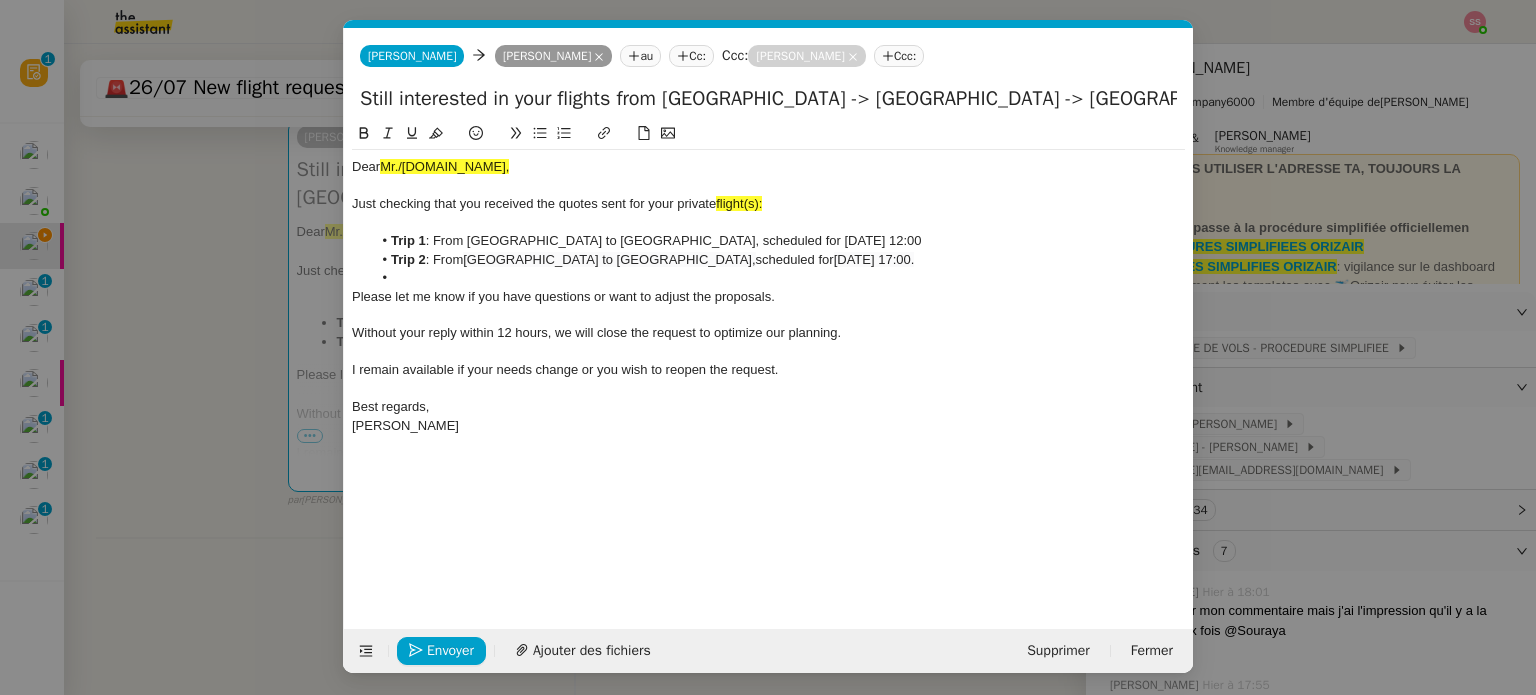 click on "flight(s):" 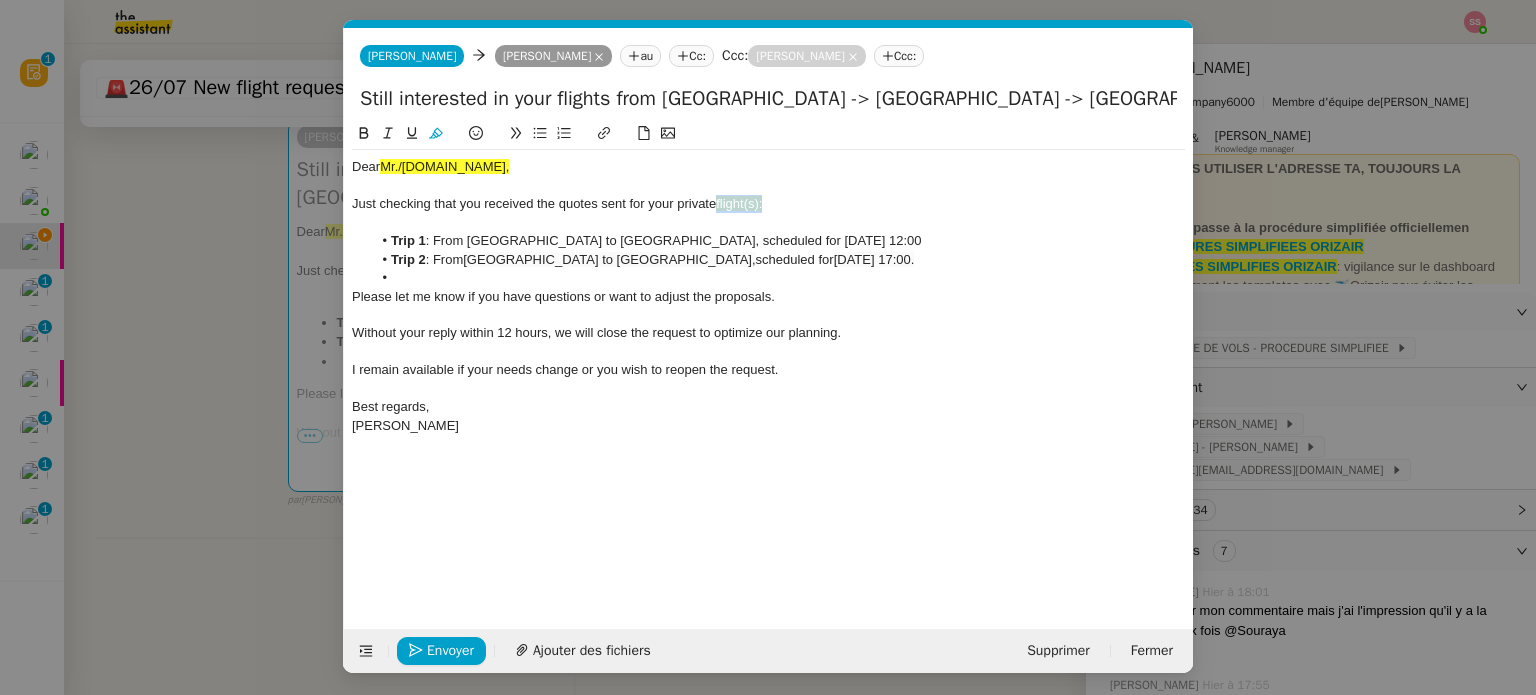 drag, startPoint x: 779, startPoint y: 202, endPoint x: 719, endPoint y: 204, distance: 60.033325 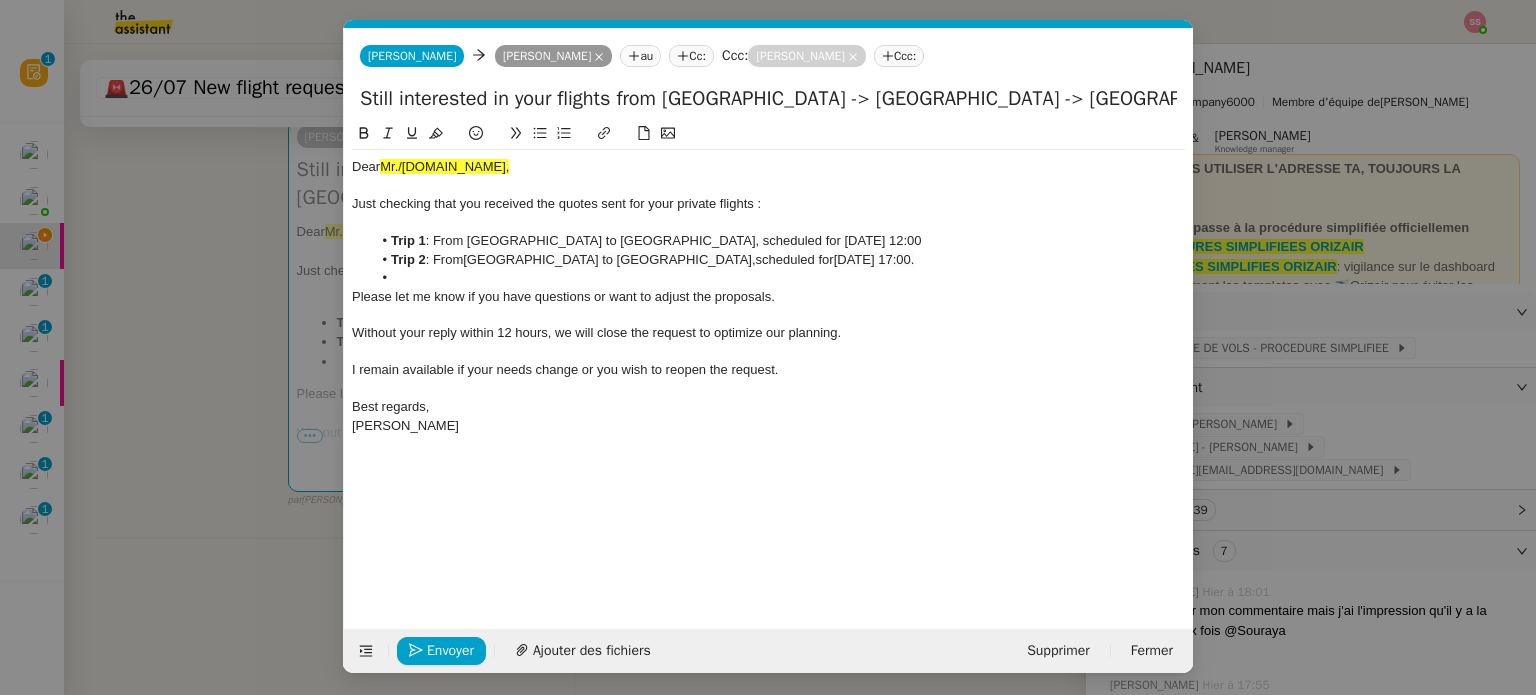 click on "relance ap Service ✈️ Orizair -  Relance   ap rès envoi devis client (FR)    Dans le cas d'une  relance  en français lorsqu'un devis a été envoyé.  [PERSON_NAME] ✈️ Orizair -  Relance   ap rès envoi devis client (EN)    Il convient de dérouler la procédure lorsqu'il s'agit de relancer le client pour son devis en anglais.  [PERSON_NAME] TA - FIN  RELANCES  (EN)    À utiliser  ap rès 3  relances  sans réponse en anglais  TA - FIN  RELANCES      À utiliser  ap rès 3  relances  sans réponse  Common ✈️ Orizair -  Relance   ap rès envoi devis client (FR)    Dans le cas d'une  relance  en français lorsqu'un devis a été envoyé.  [PERSON_NAME] ✈️ Orizair -  Relance   ap rès envoi devis client (EN)    Il convient de dérouler la procédure lorsqu'il s'agit de relancer le client pour son devis en anglais.  [PERSON_NAME] TA - FIN  RELANCES  (EN)    À utiliser  ap rès 3  relances  sans réponse en anglais  TA - FIN  RELANCES      À utiliser  ap rès 3  relances  sans réponse  Other" at bounding box center [768, 347] 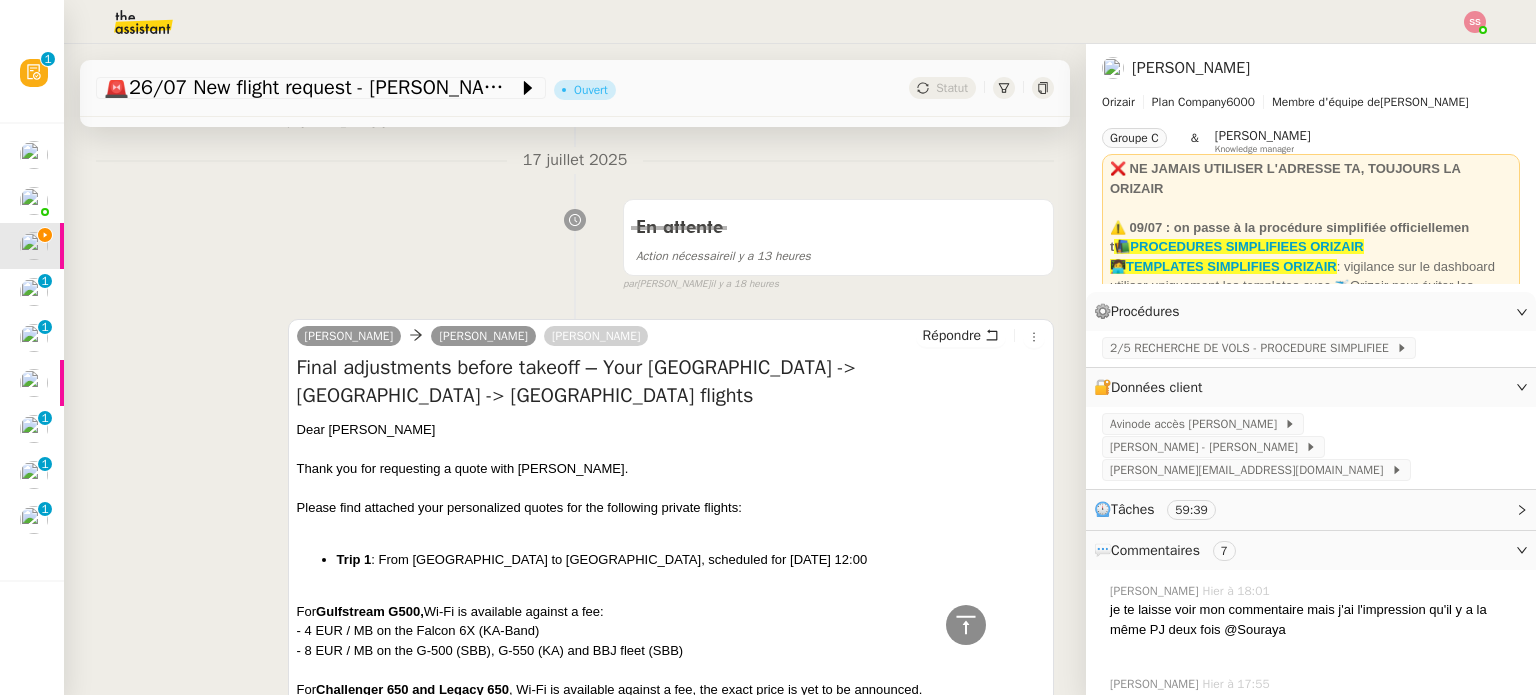 scroll, scrollTop: 613, scrollLeft: 0, axis: vertical 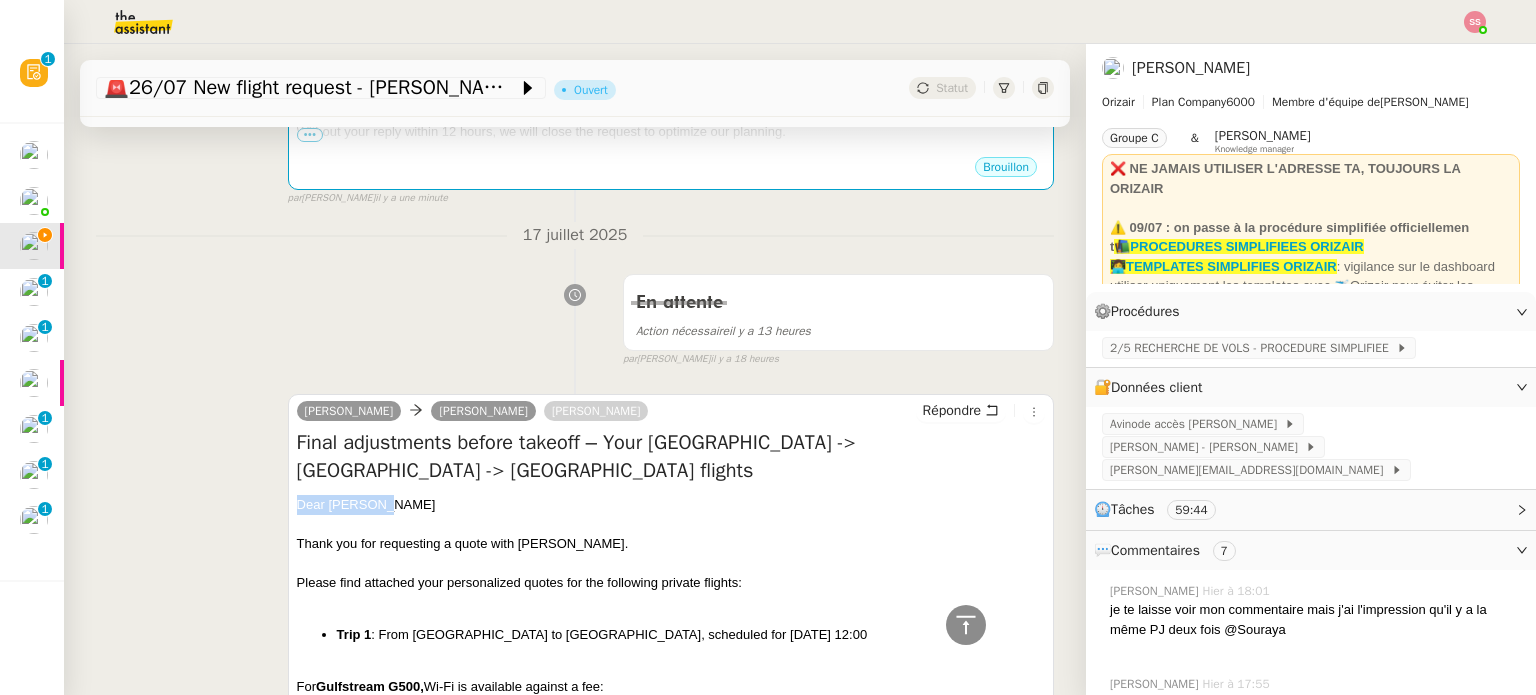 drag, startPoint x: 383, startPoint y: 511, endPoint x: 278, endPoint y: 508, distance: 105.04285 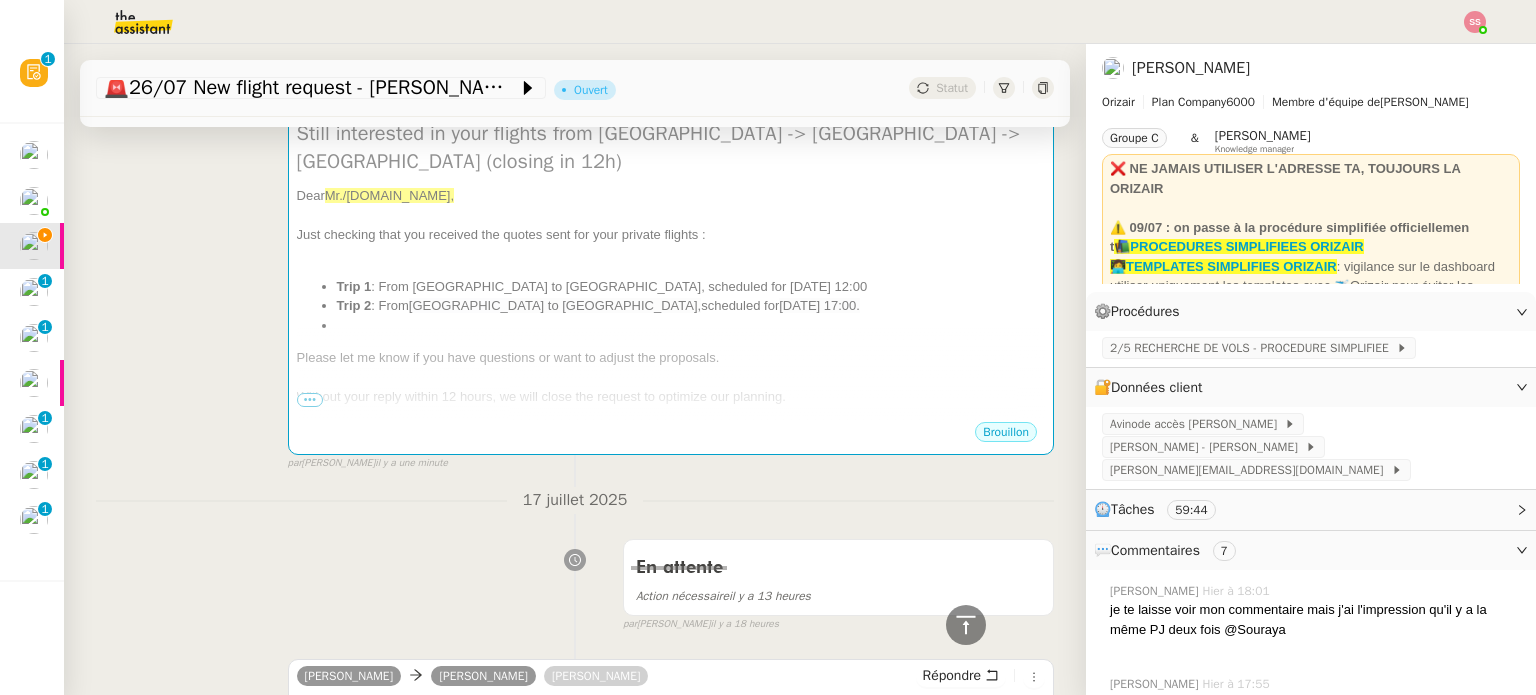 scroll, scrollTop: 313, scrollLeft: 0, axis: vertical 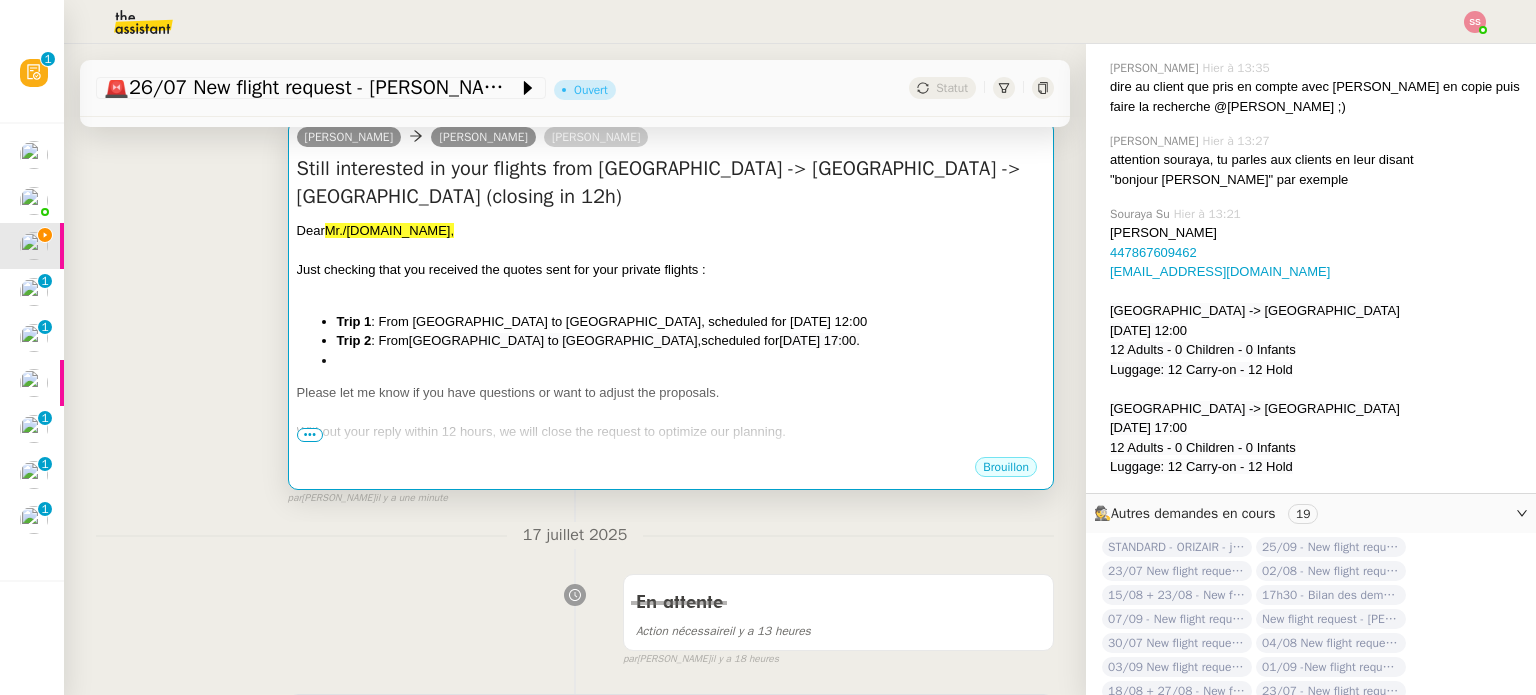click on "Dear  Mr./[DOMAIN_NAME], Just checking that you received the quotes sent for your private flights :  ﻿ Trip 1 : From [GEOGRAPHIC_DATA] to [GEOGRAPHIC_DATA], scheduled for [DATE] 12:00 Trip 2 : From  [GEOGRAPHIC_DATA] to [GEOGRAPHIC_DATA],  scheduled for  [DATE] 17:00. Please let me know if you have questions or want to adjust the proposals. Without your reply within 12 hours, we will close the request to optimize our planning. I remain available if your needs change or you wish to reopen the request. Best regards, [PERSON_NAME]" at bounding box center [671, 380] 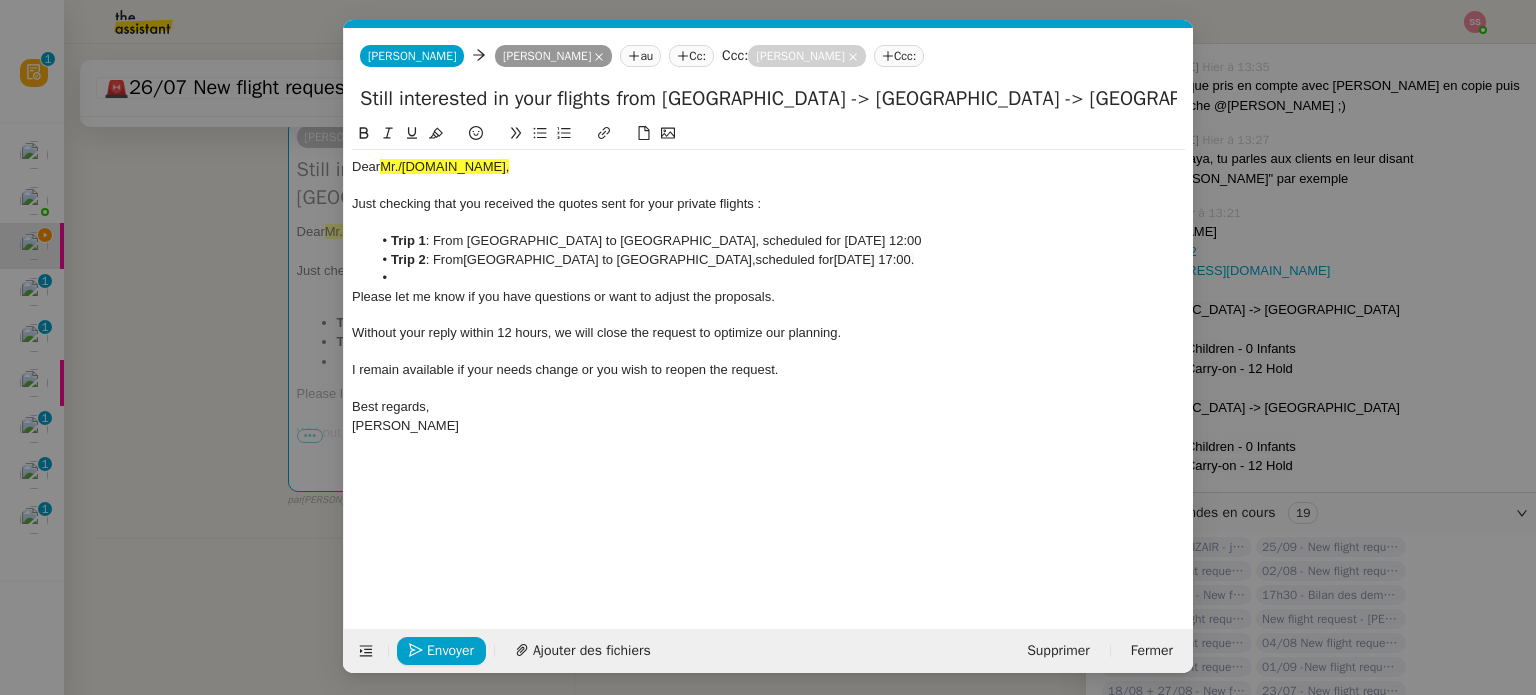 scroll, scrollTop: 1403, scrollLeft: 0, axis: vertical 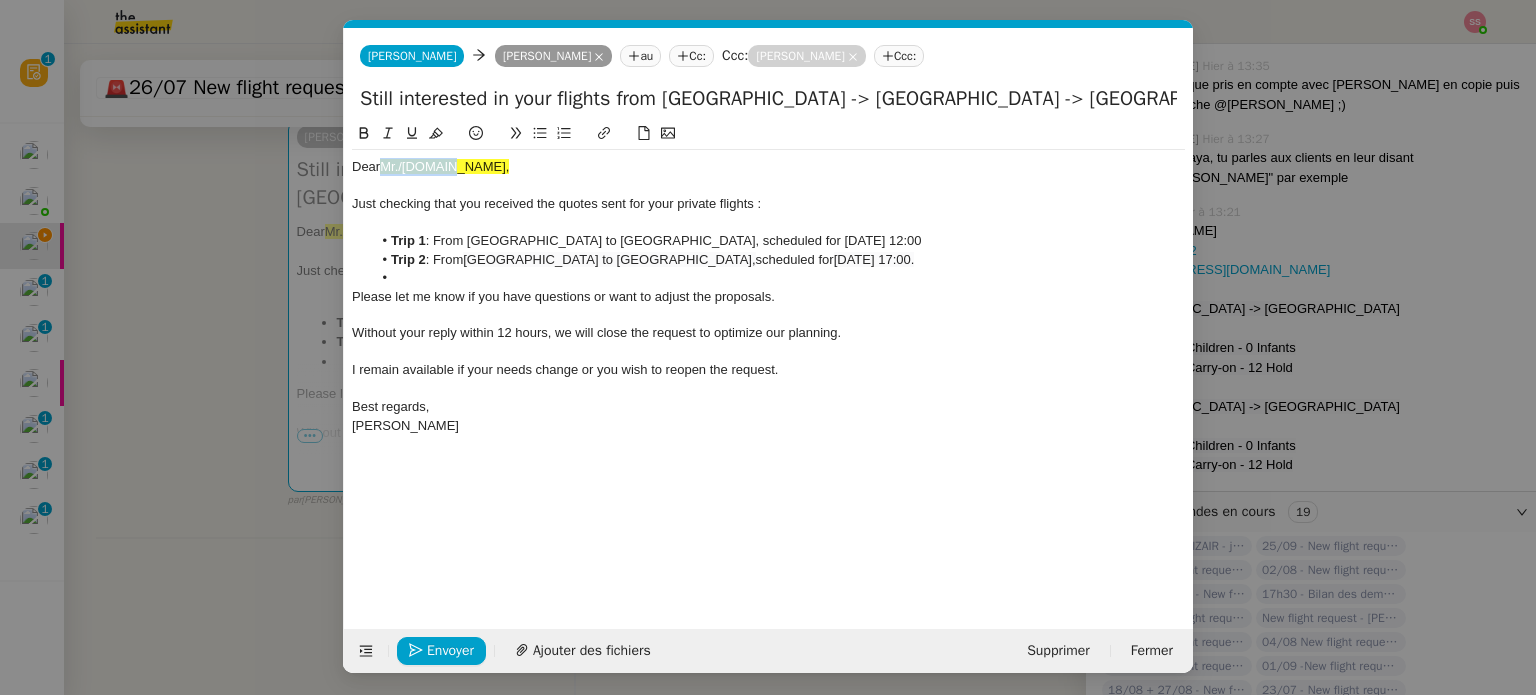 drag, startPoint x: 476, startPoint y: 160, endPoint x: 386, endPoint y: 160, distance: 90 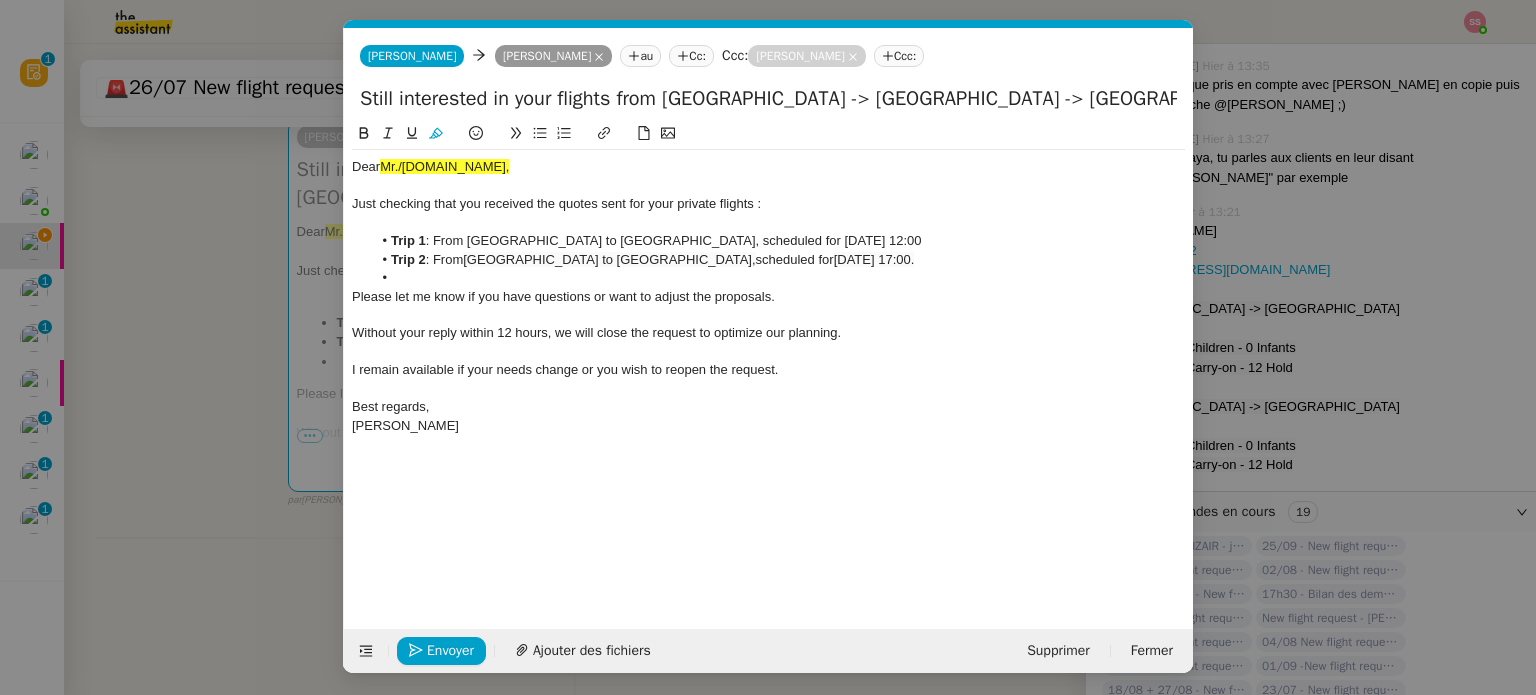 scroll, scrollTop: 0, scrollLeft: 0, axis: both 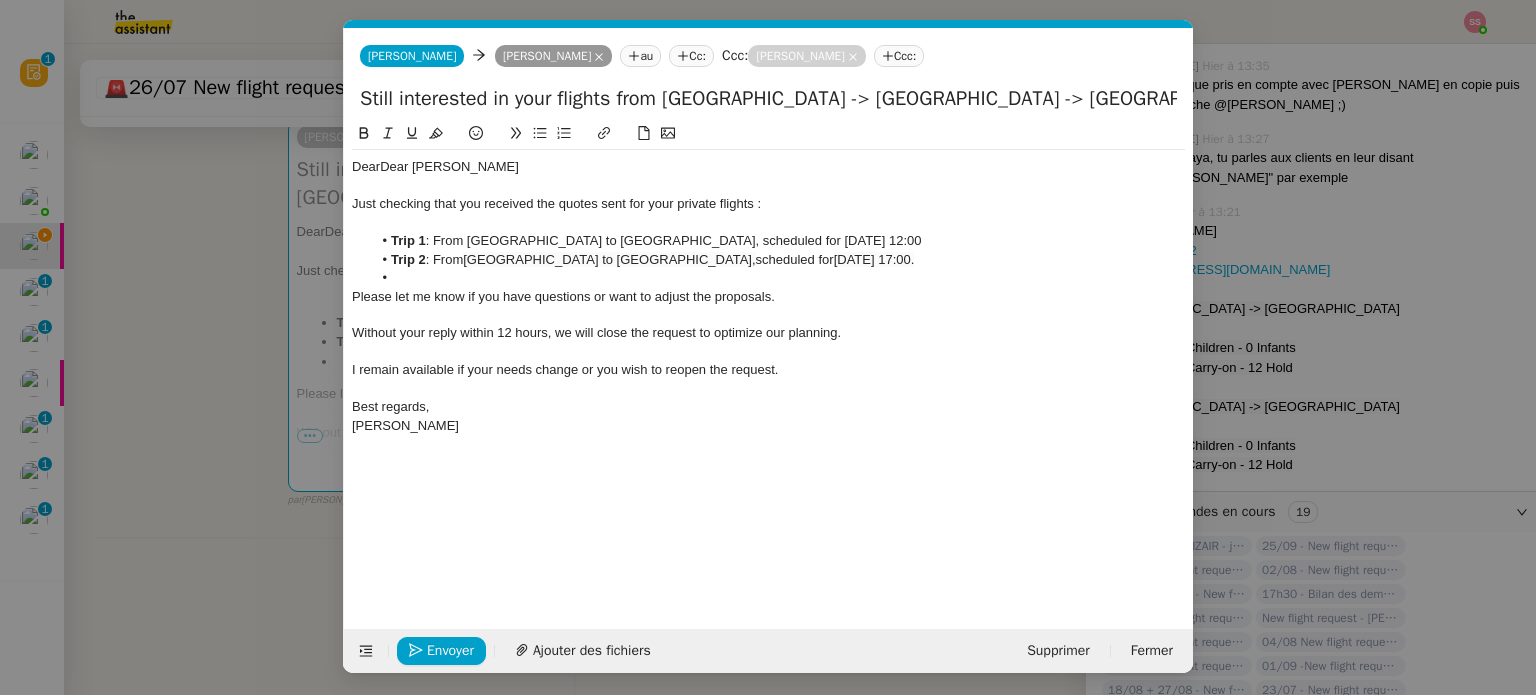 drag, startPoint x: 382, startPoint y: 170, endPoint x: 297, endPoint y: 163, distance: 85.28775 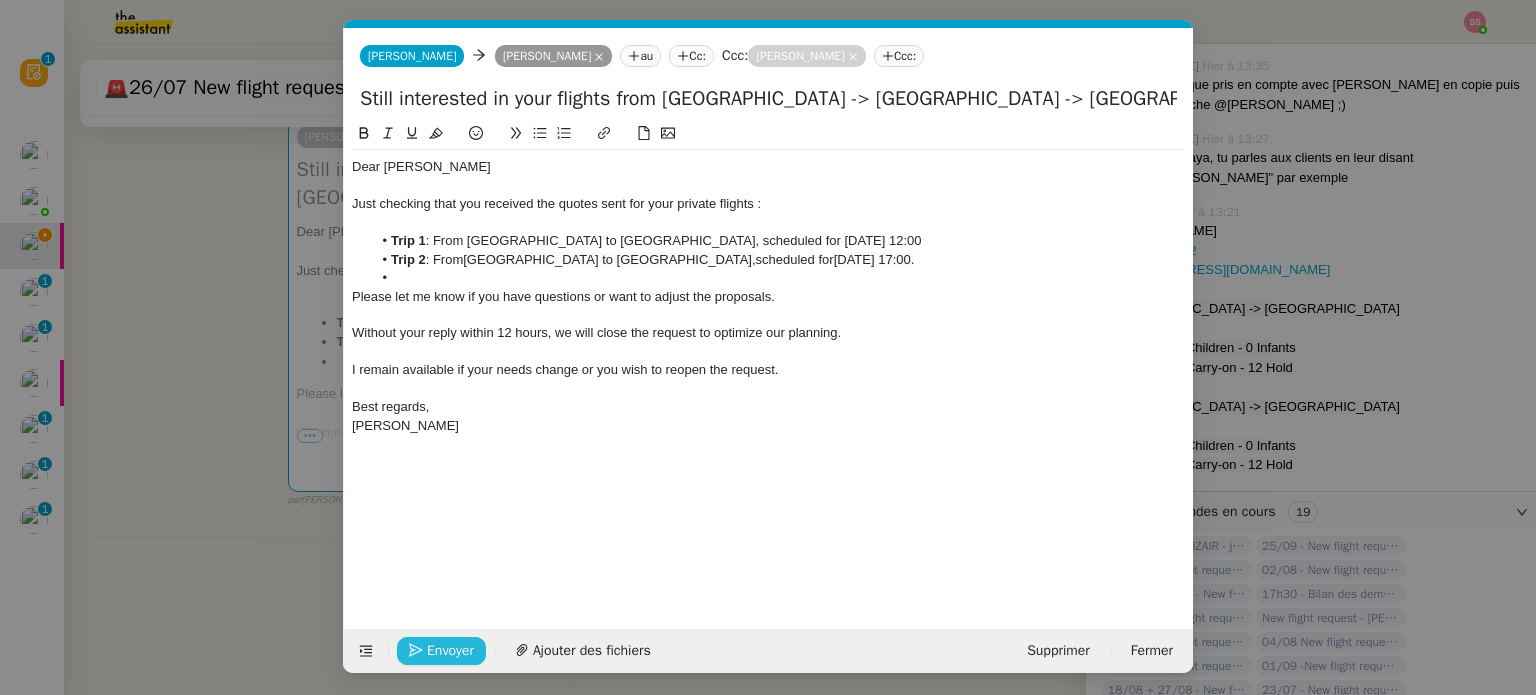 click on "Envoyer" 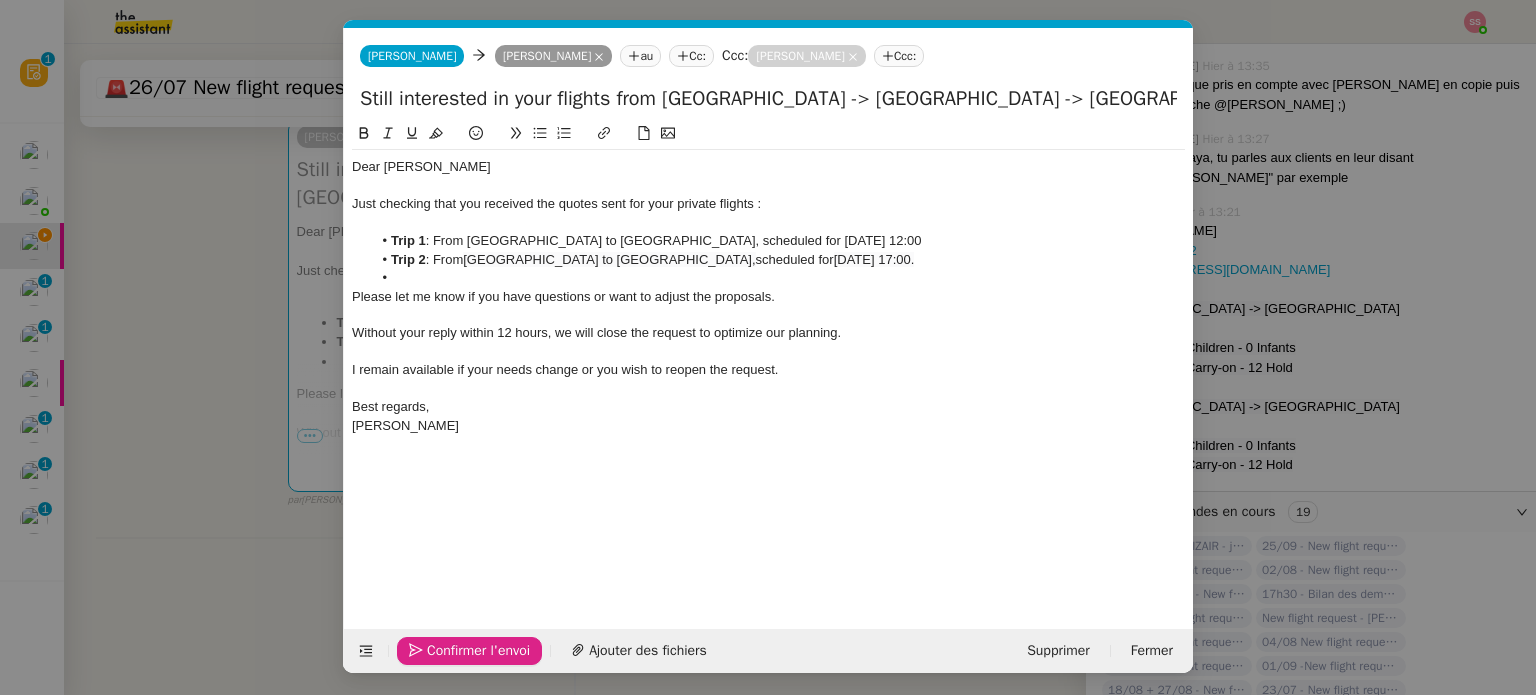 click on "Confirmer l'envoi" 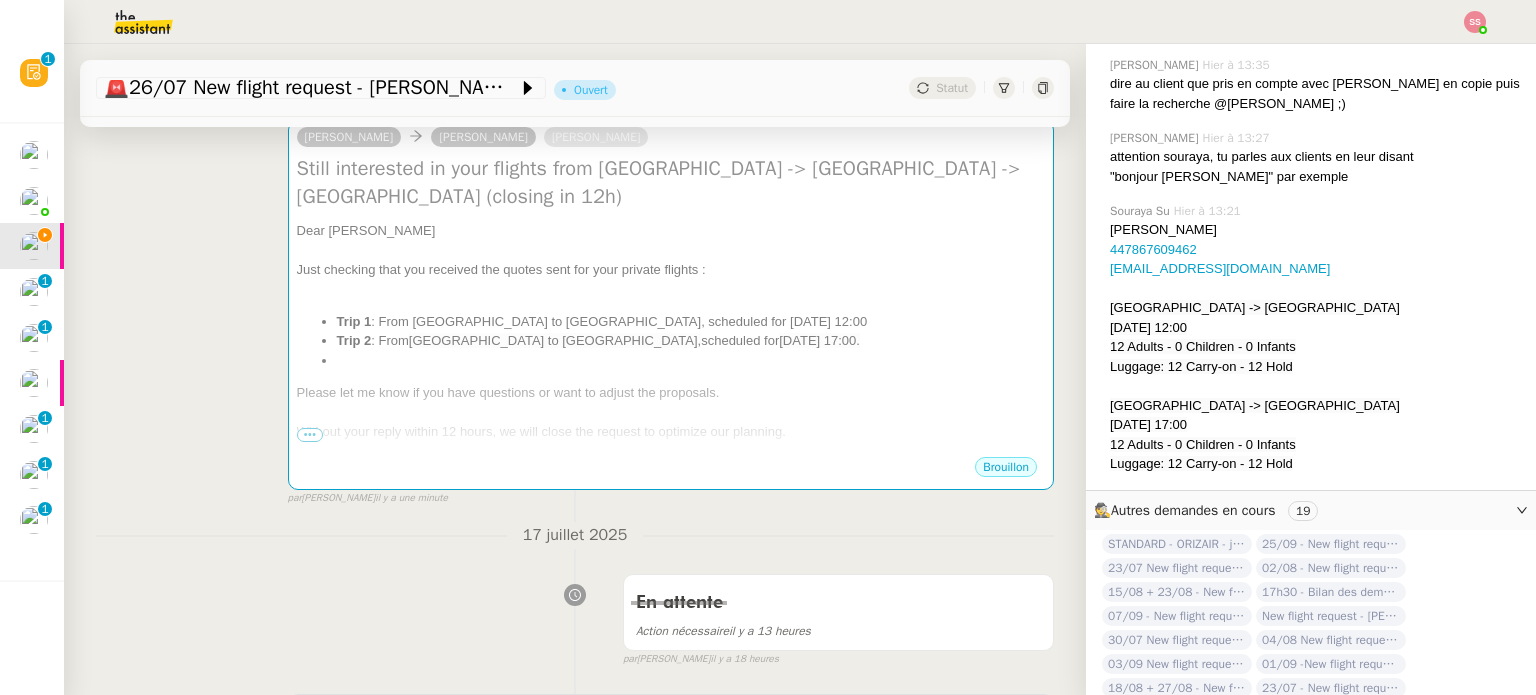 scroll, scrollTop: 1400, scrollLeft: 0, axis: vertical 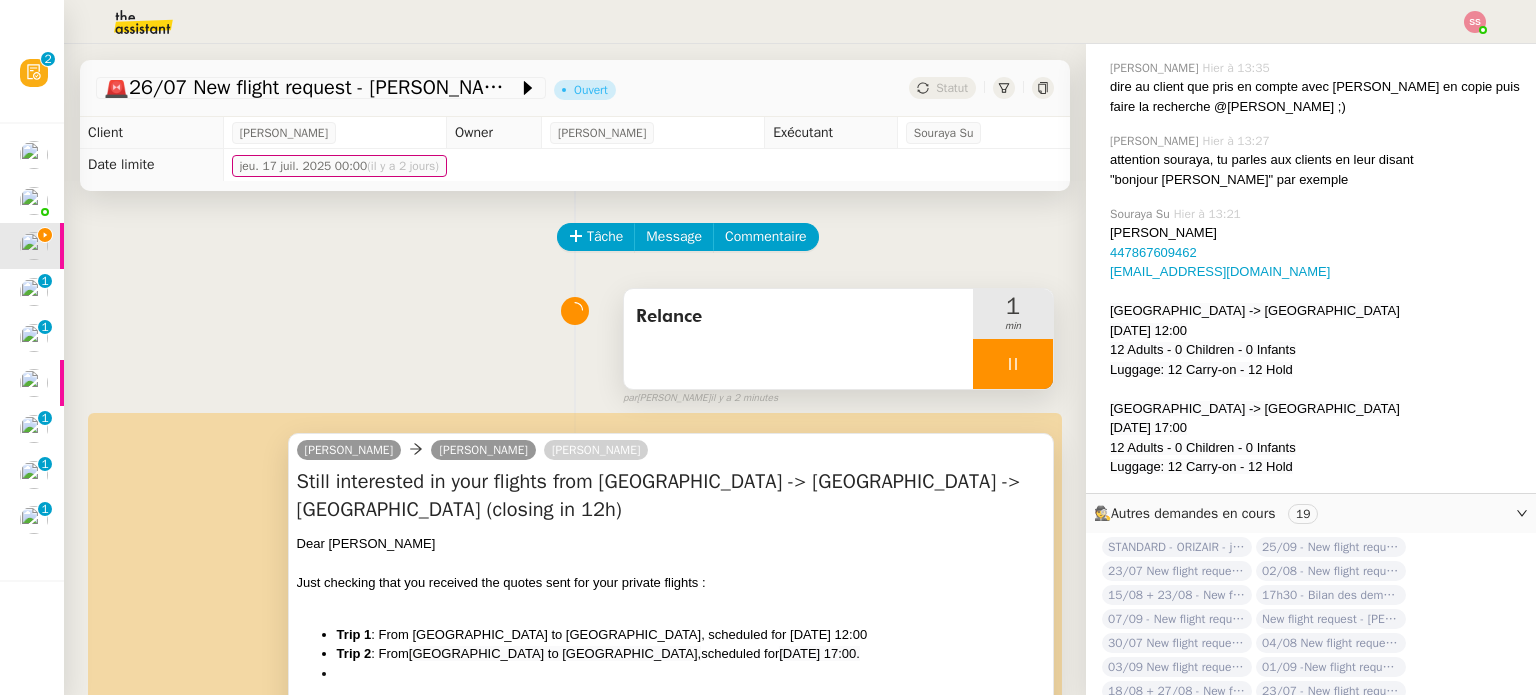 click at bounding box center [1013, 364] 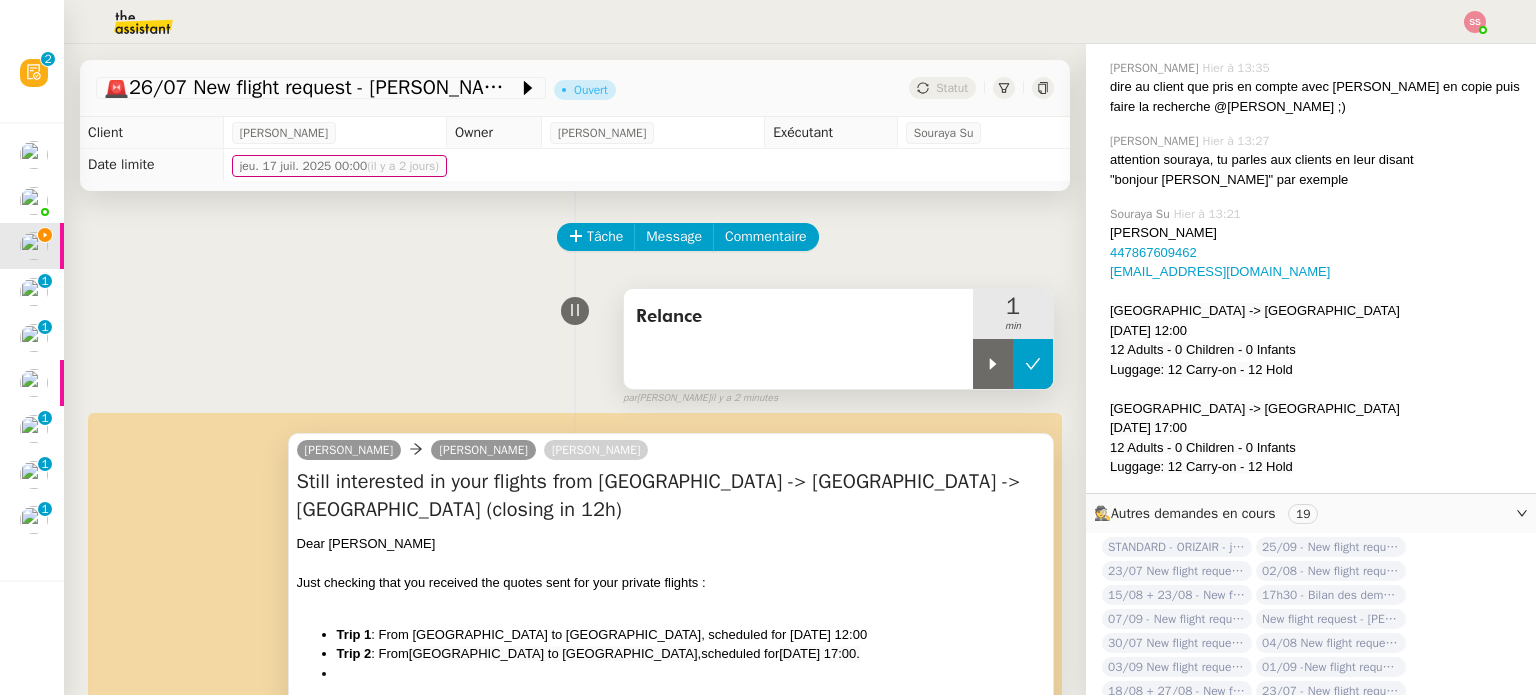 click 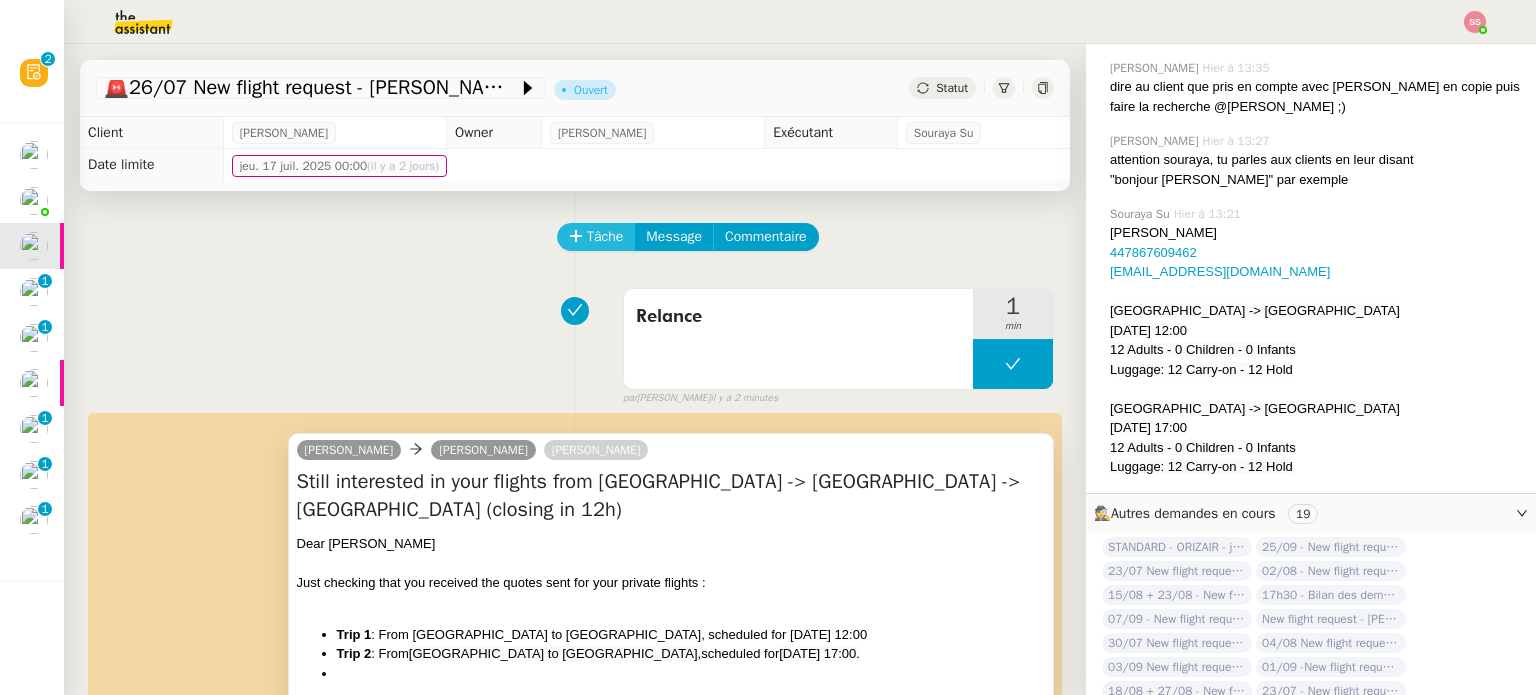 click on "Tâche" 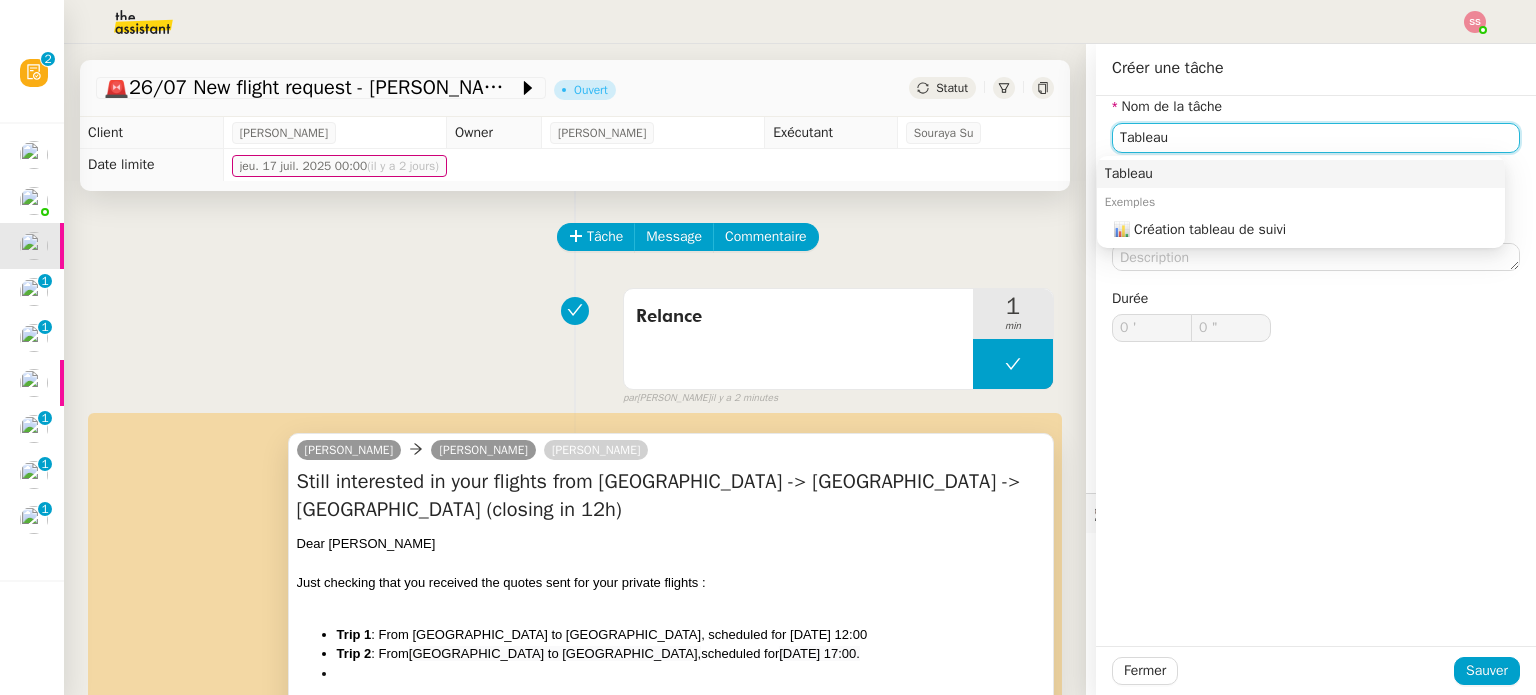 click on "Tableau" at bounding box center (1301, 174) 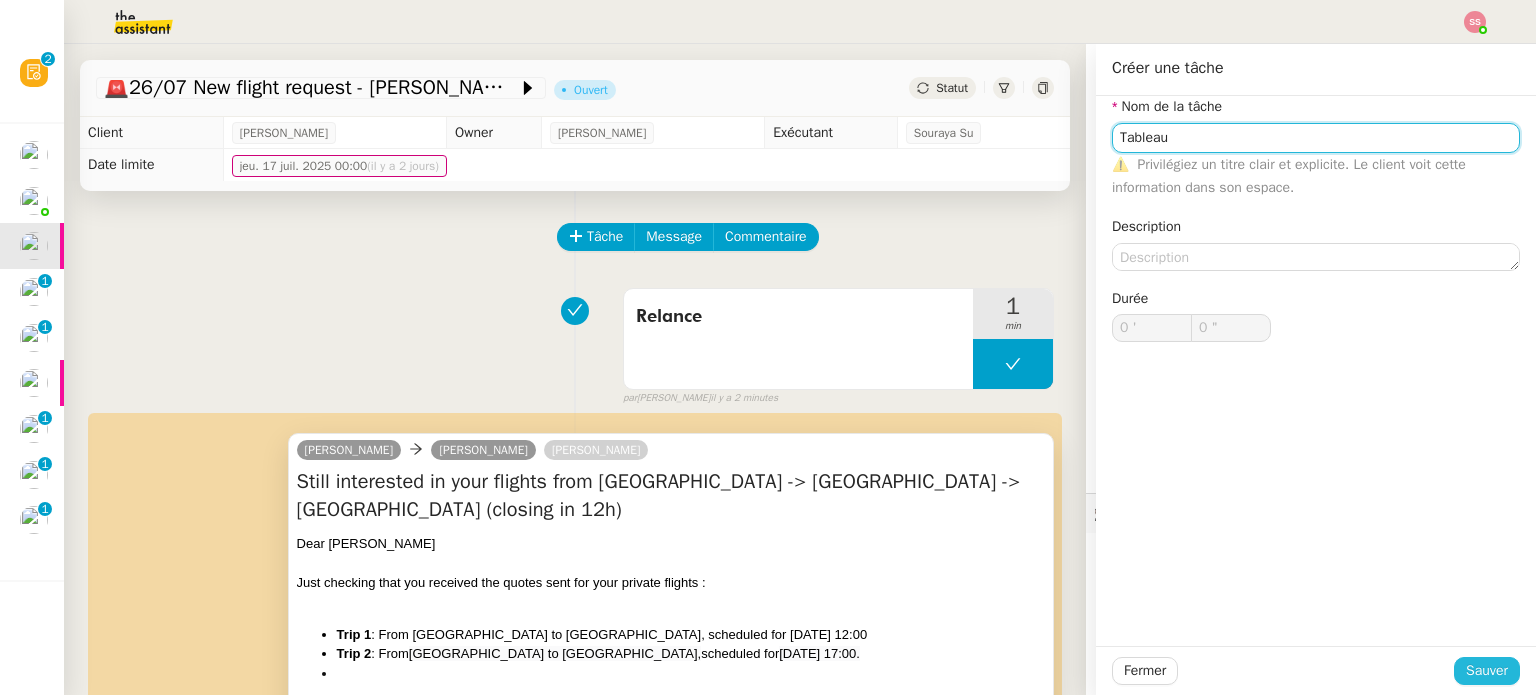 type on "Tableau" 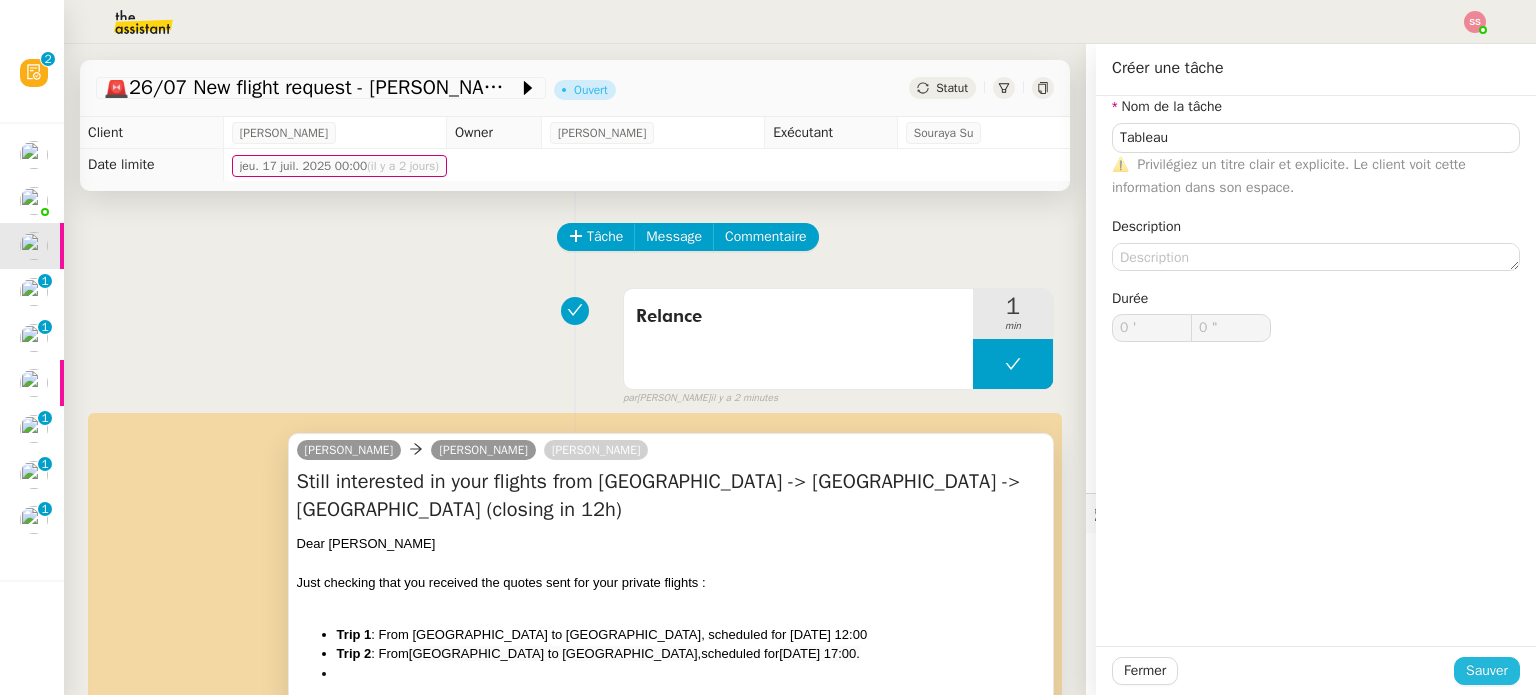 click on "Sauver" 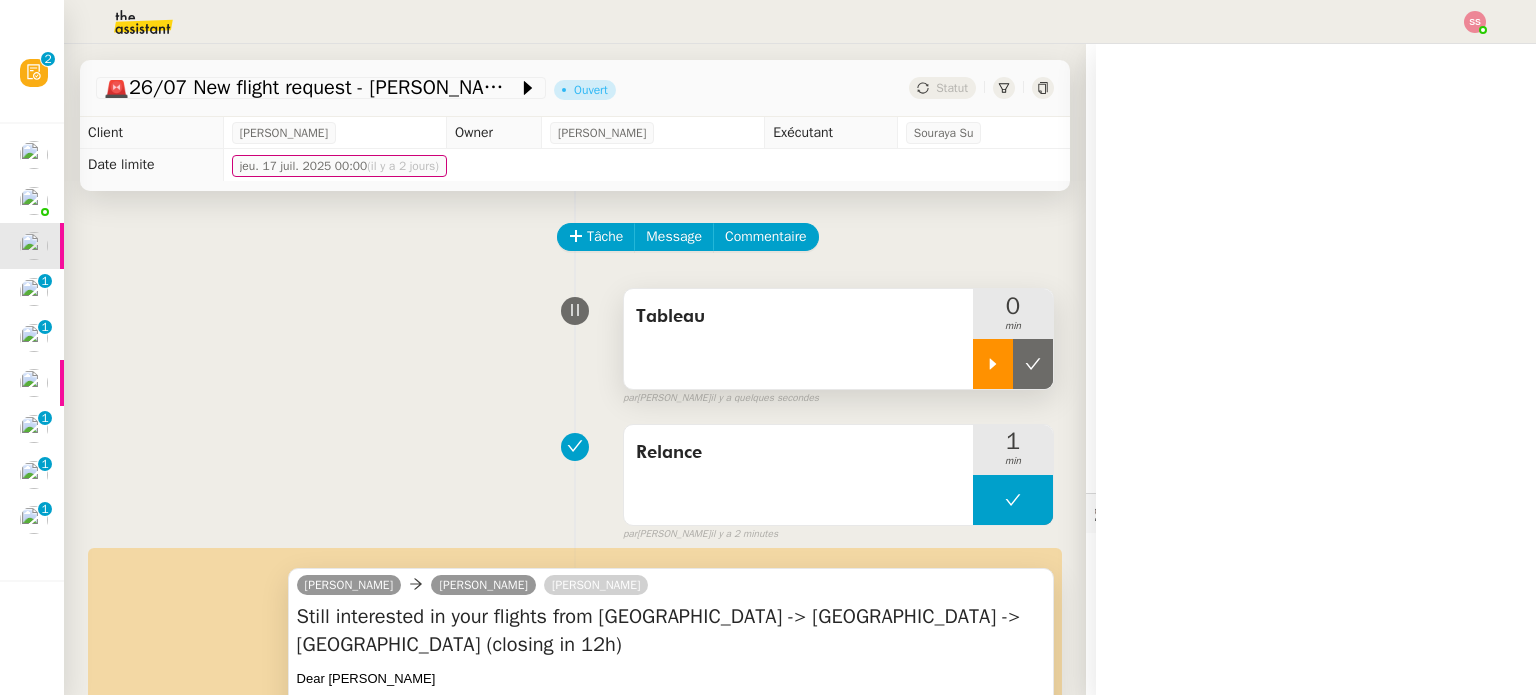 click at bounding box center (993, 364) 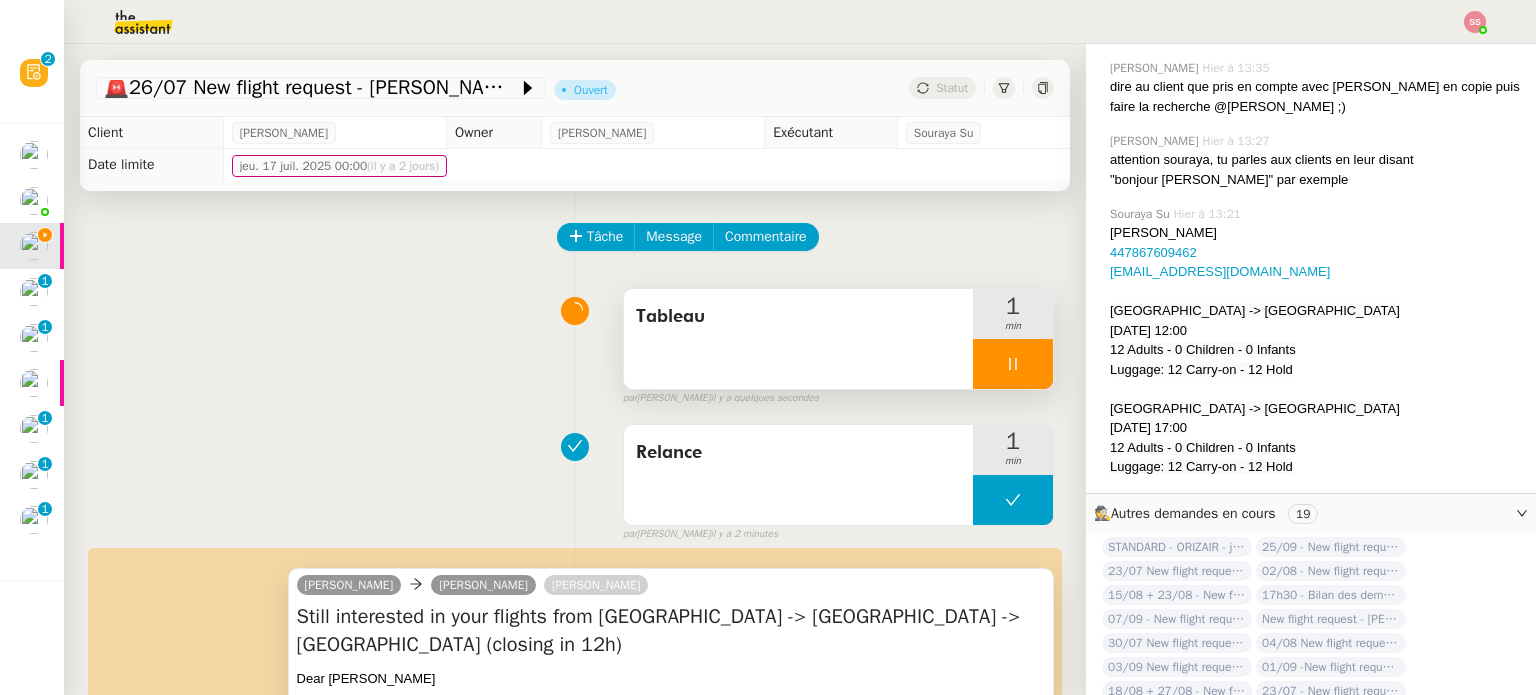 click at bounding box center [1013, 364] 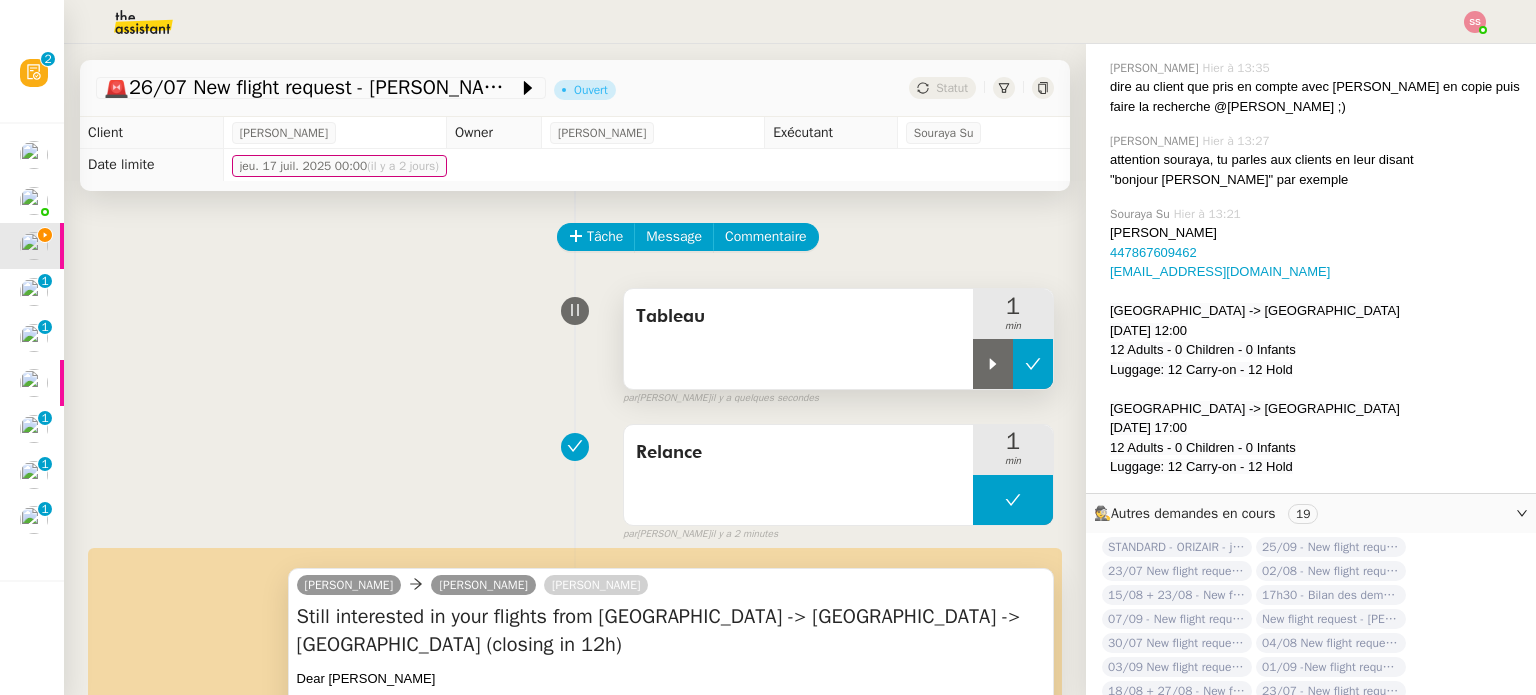 click 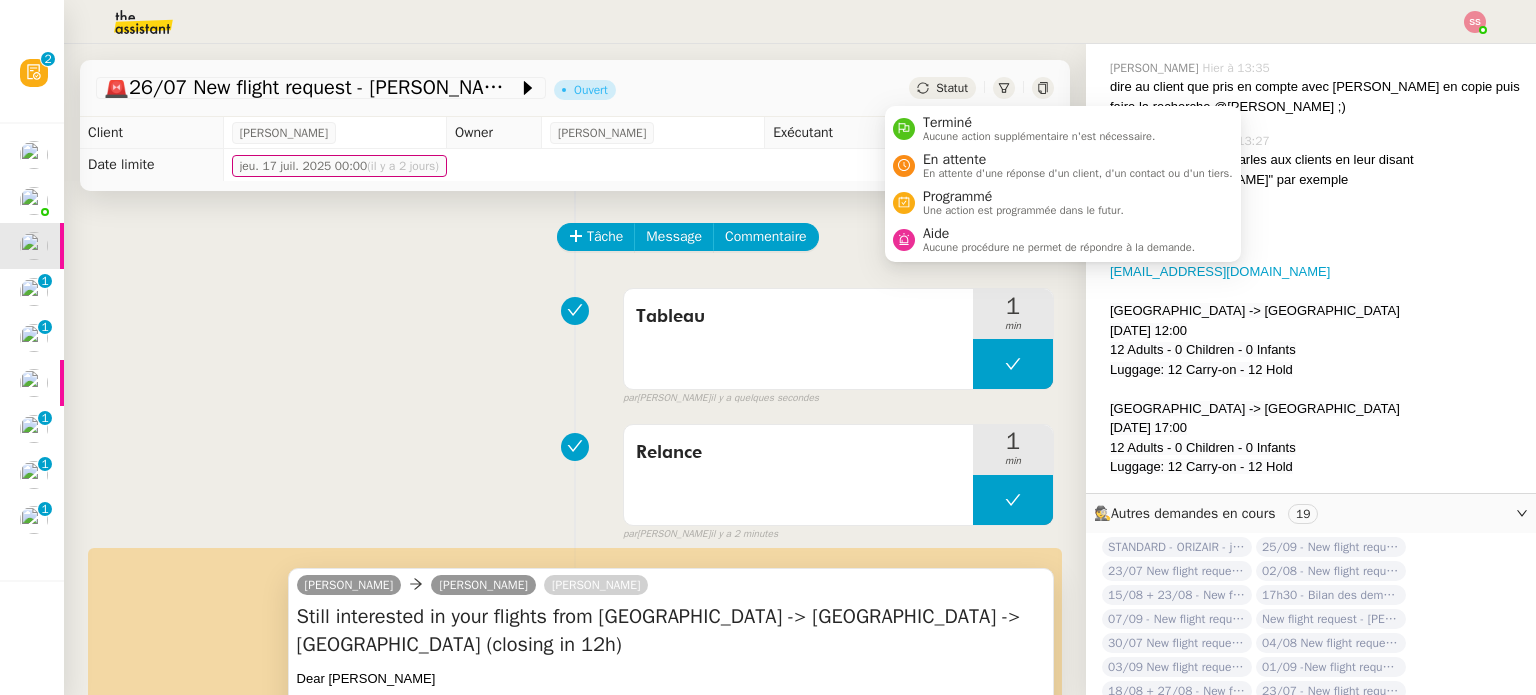 click 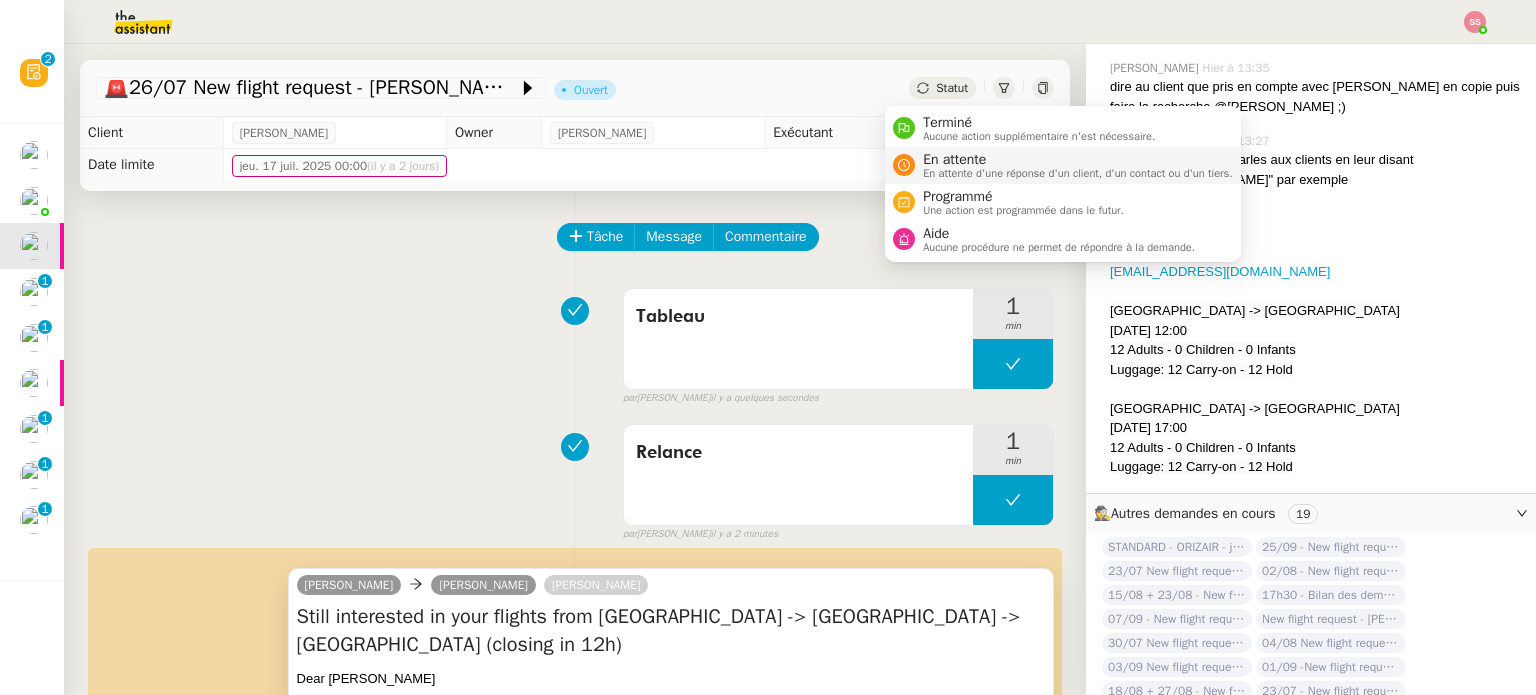 click on "En attente En attente d'une réponse d'un client, d'un contact ou d'un tiers." at bounding box center (1063, 165) 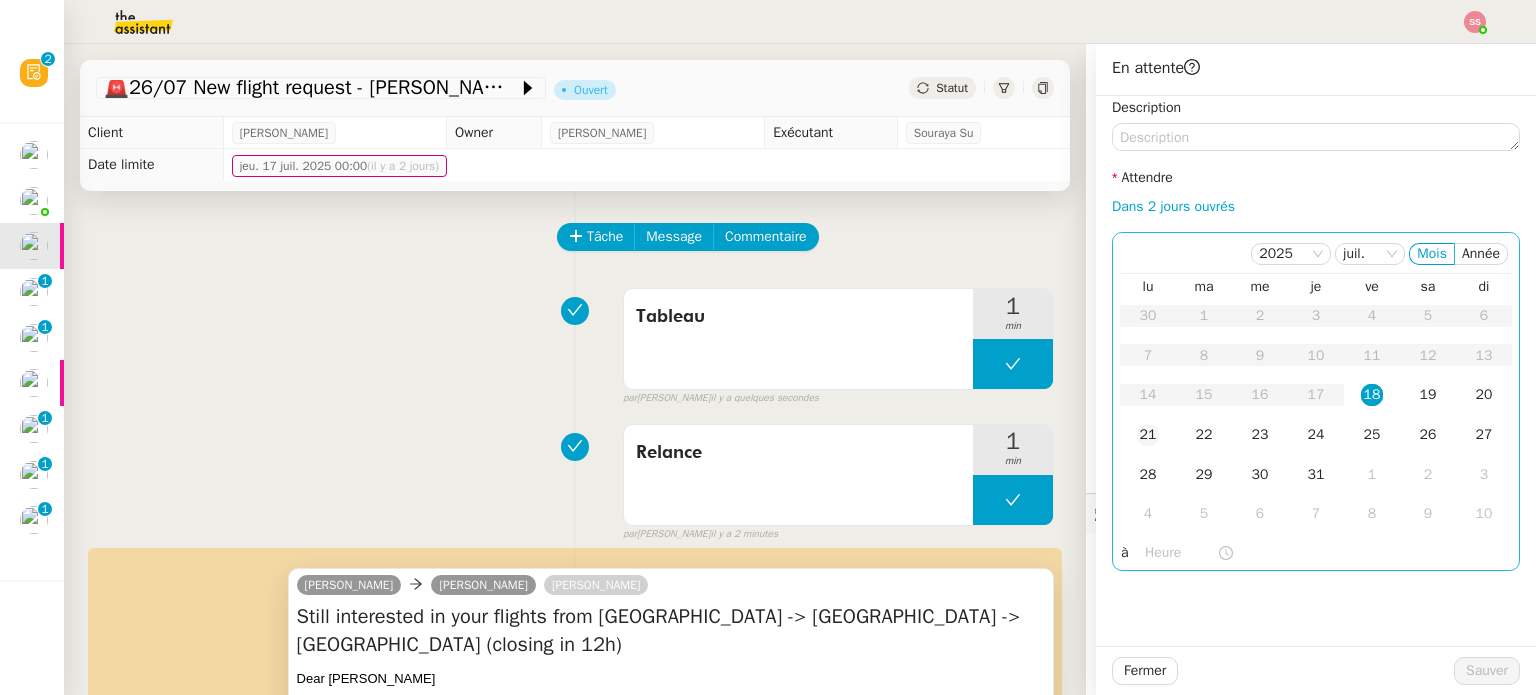 click on "21" 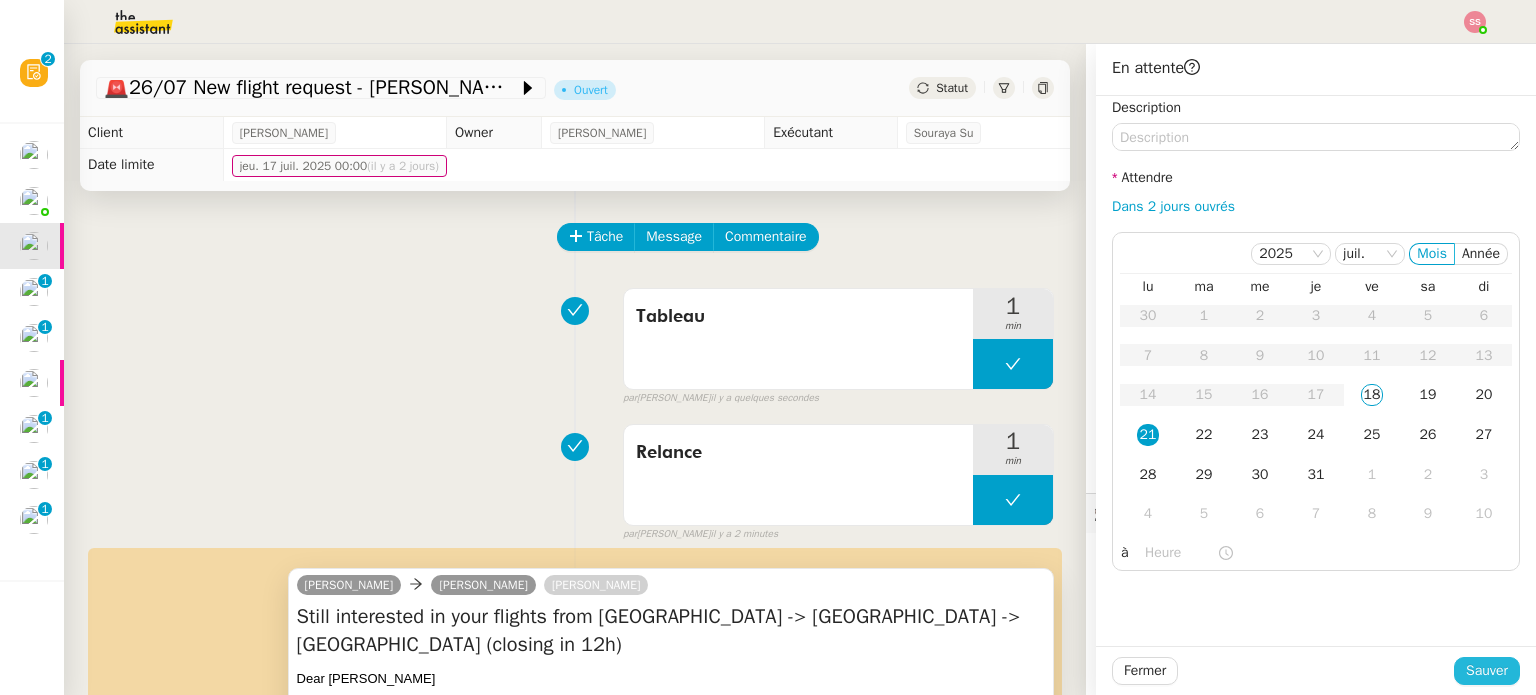 click on "Sauver" 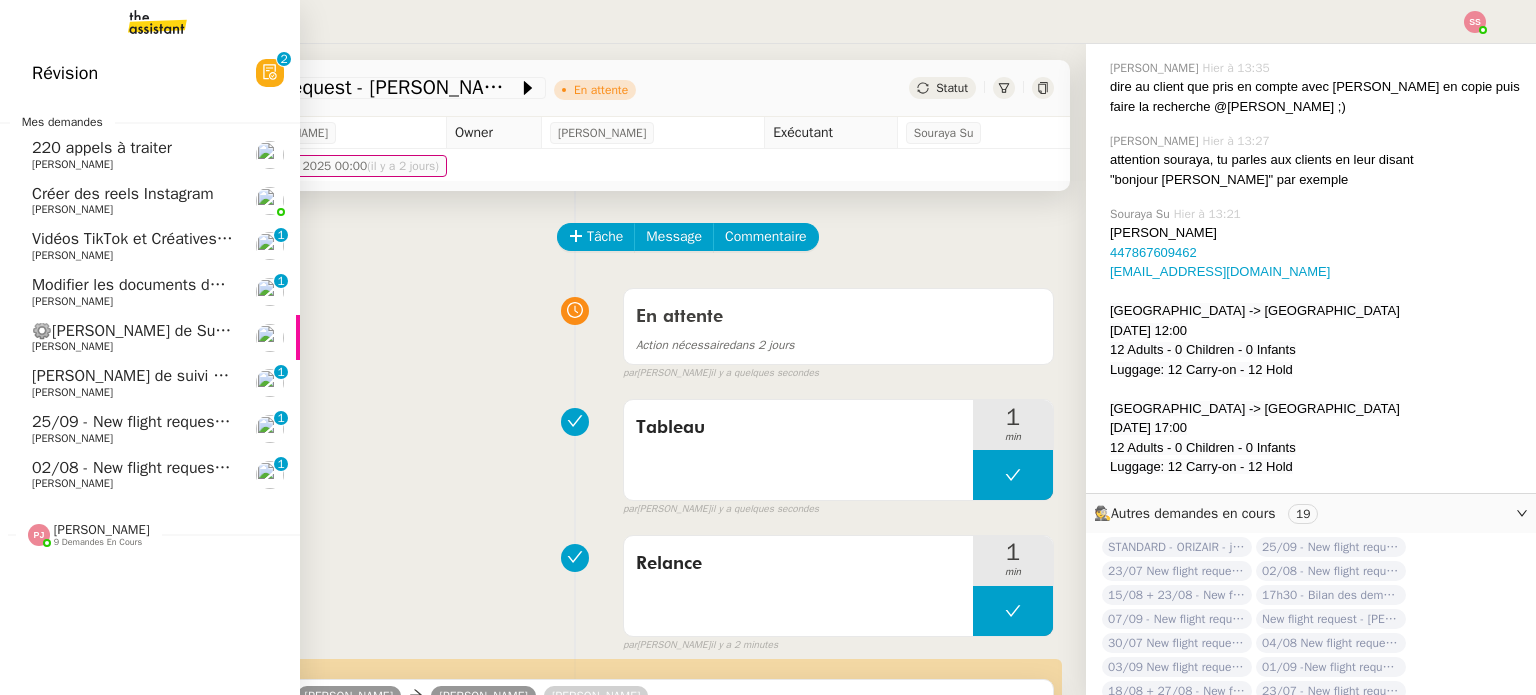 click on "25/09 - New flight request - [PERSON_NAME]" 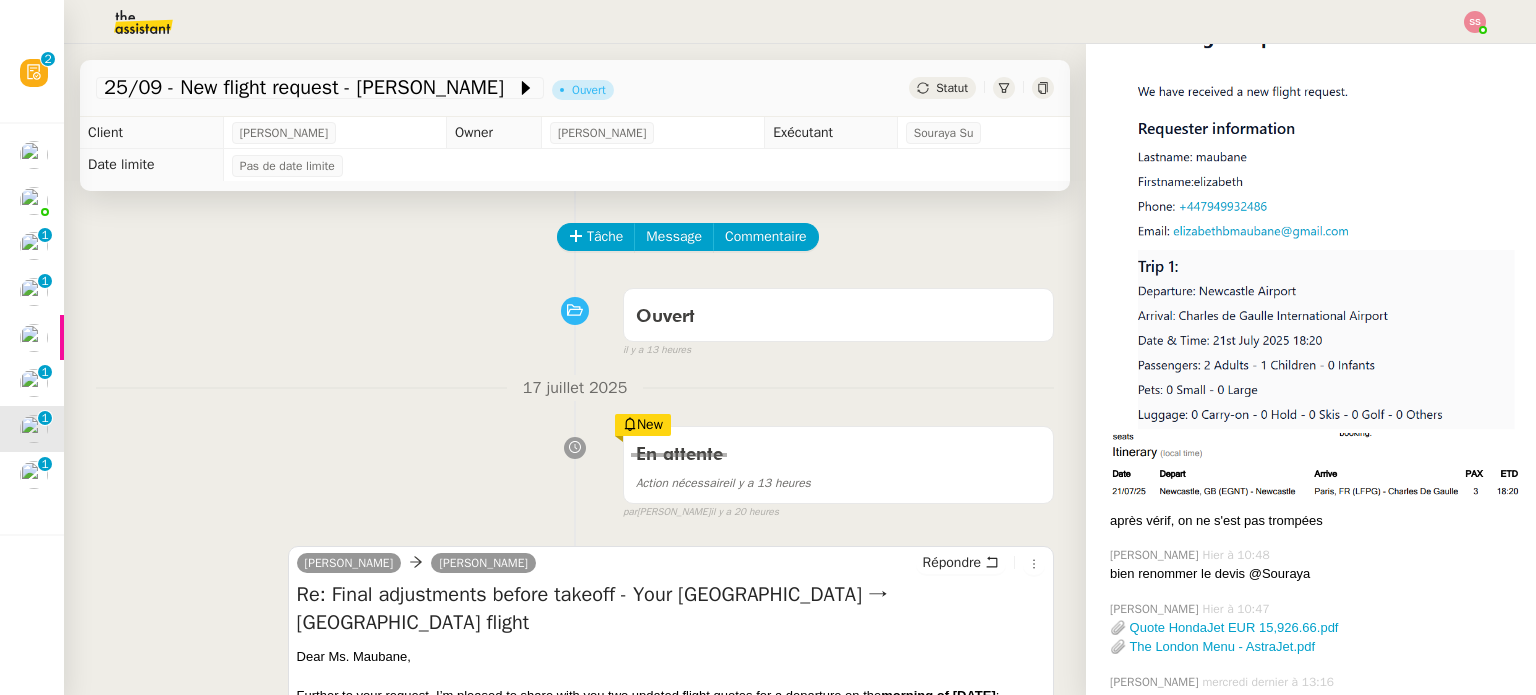 scroll, scrollTop: 1215, scrollLeft: 0, axis: vertical 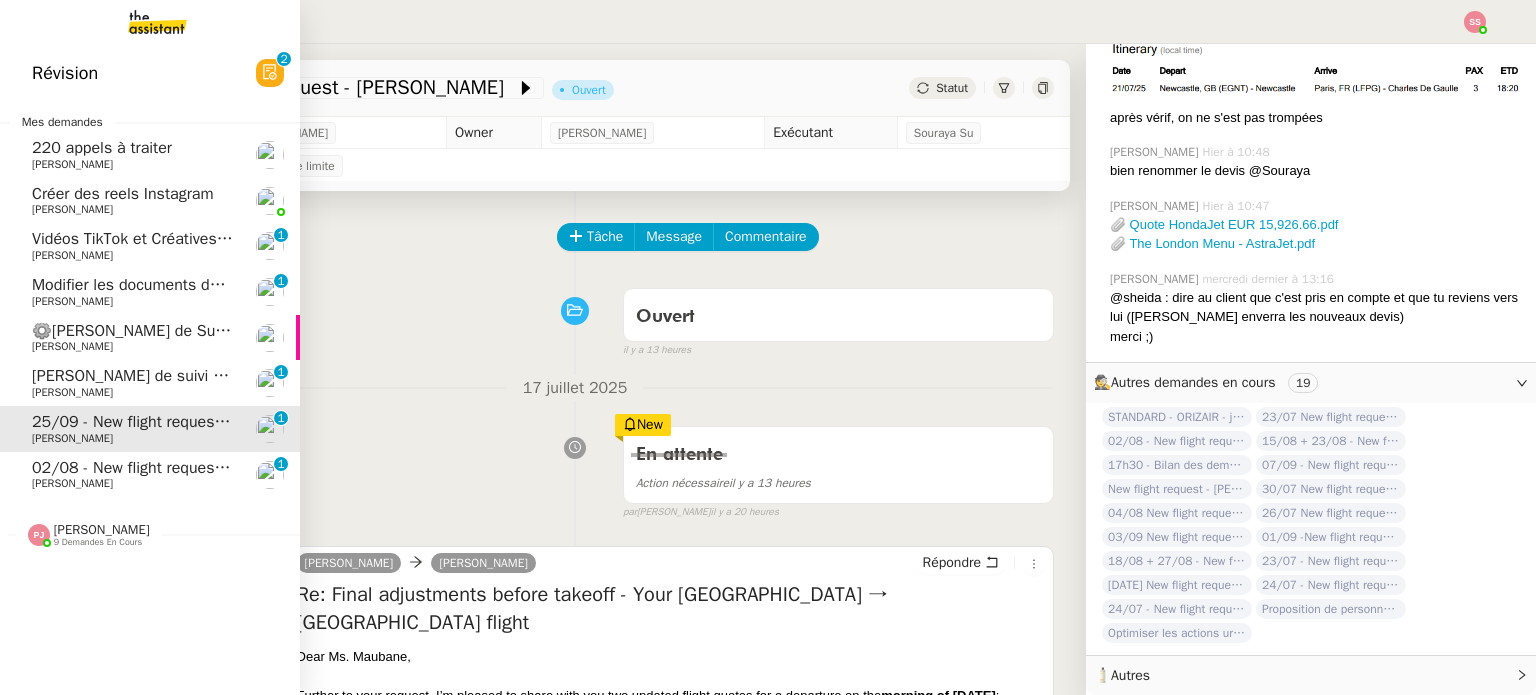 click on "[PERSON_NAME]" 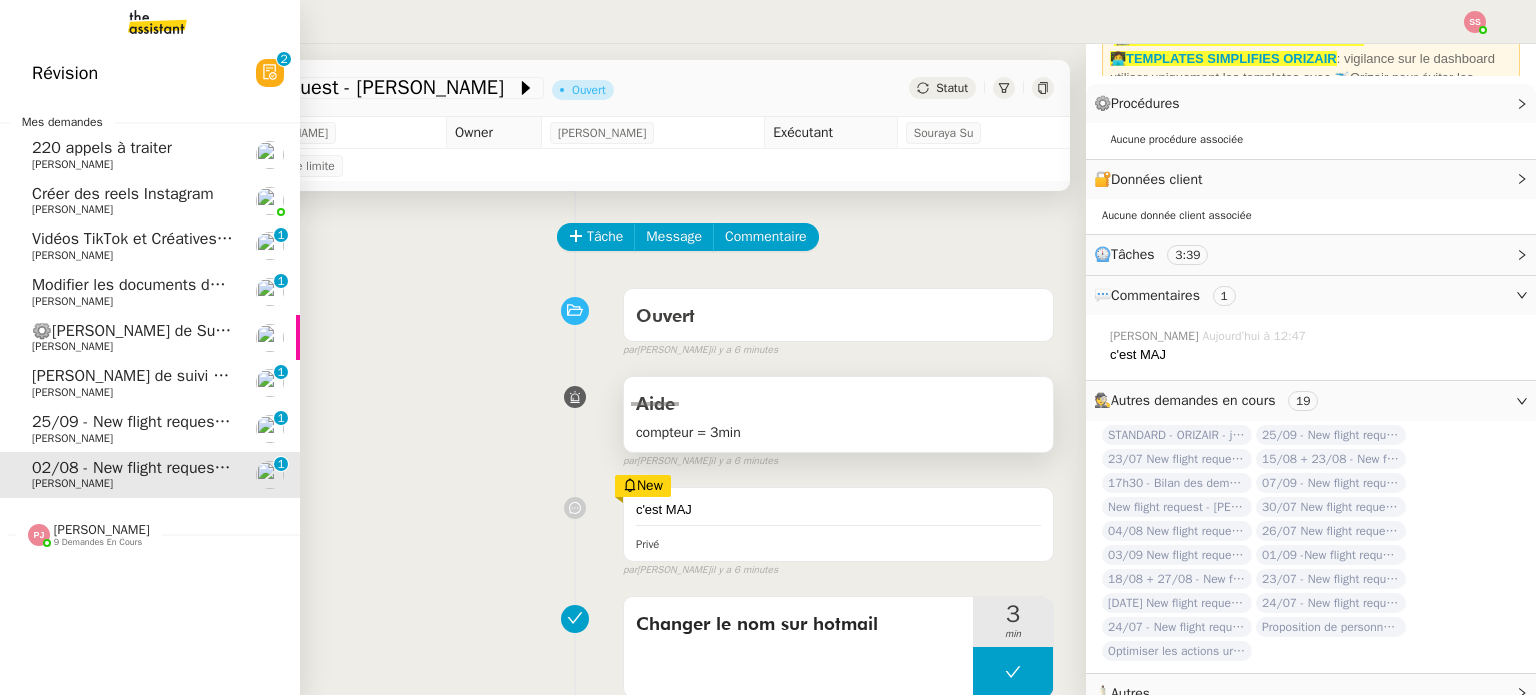 scroll, scrollTop: 164, scrollLeft: 0, axis: vertical 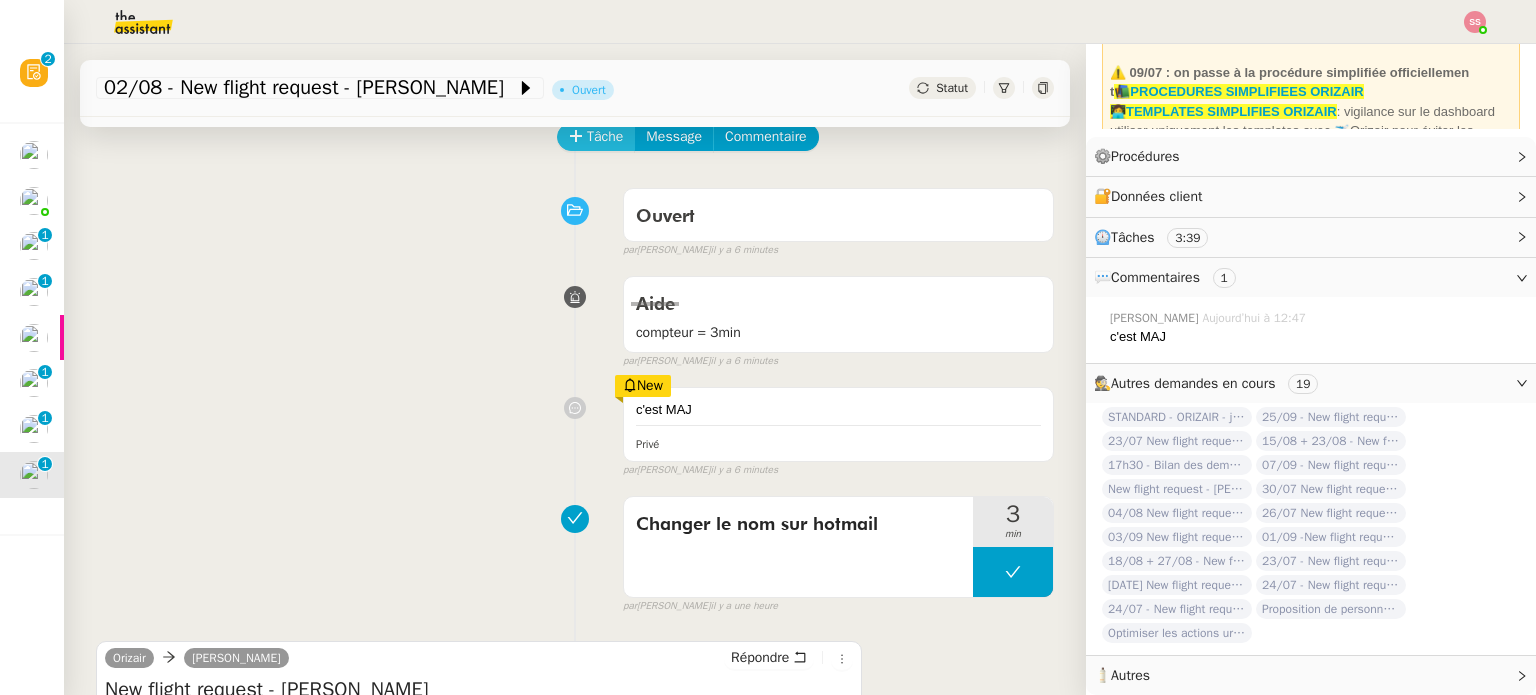 click on "Tâche" 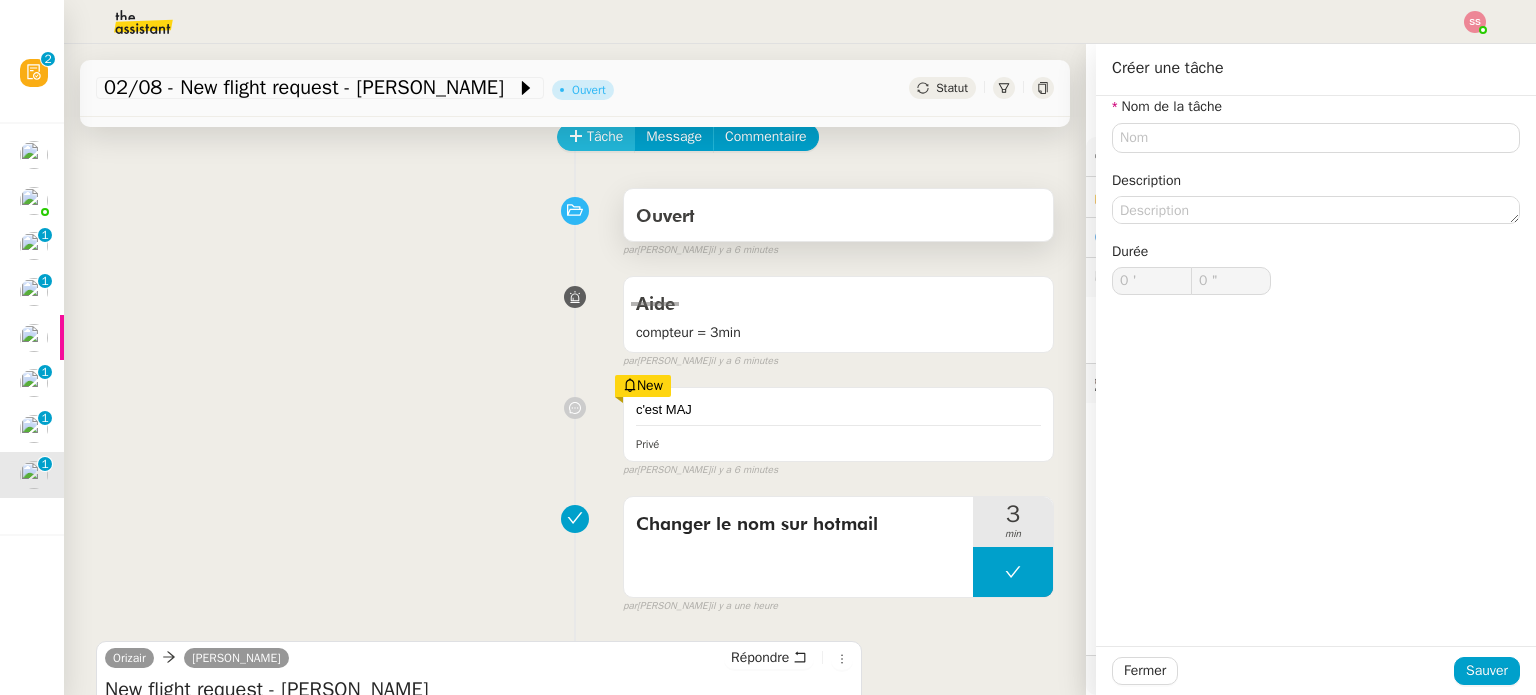 scroll, scrollTop: 164, scrollLeft: 0, axis: vertical 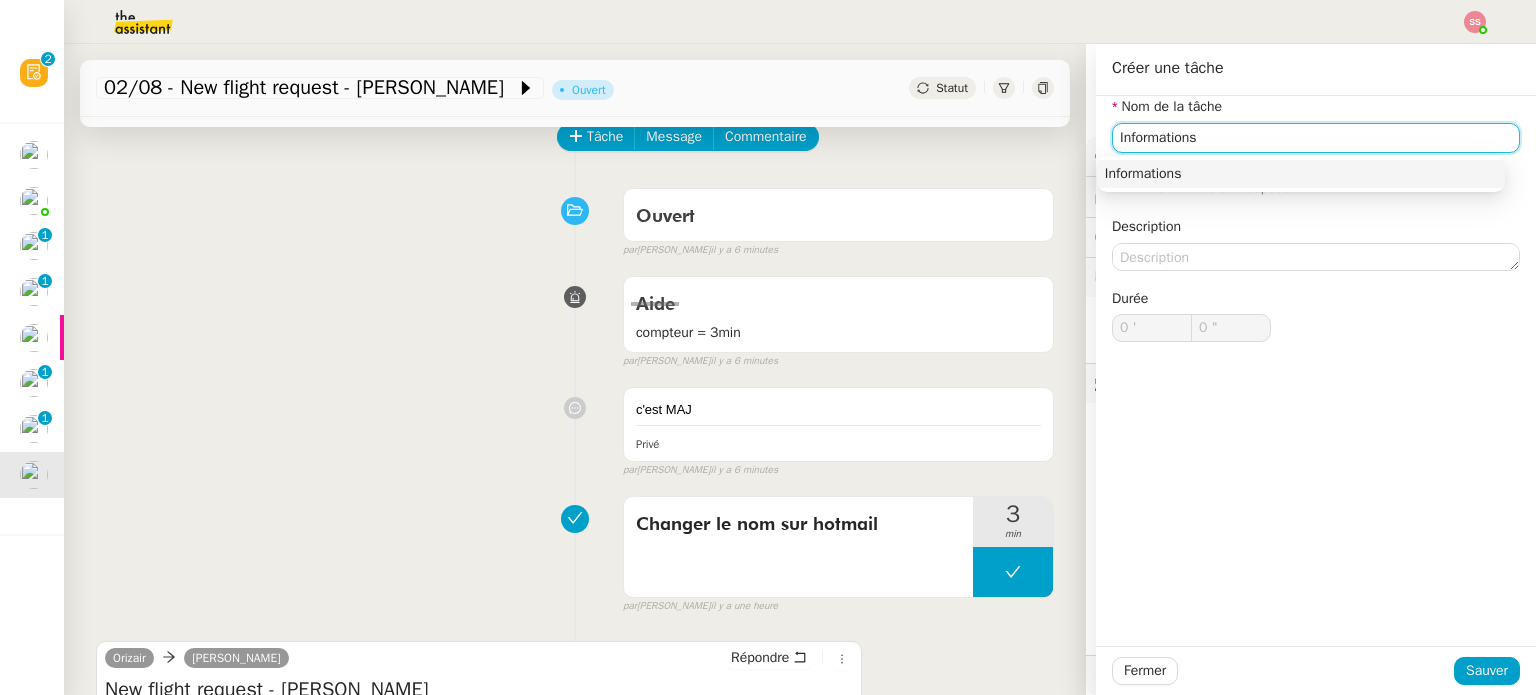 click on "Informations" at bounding box center [1301, 174] 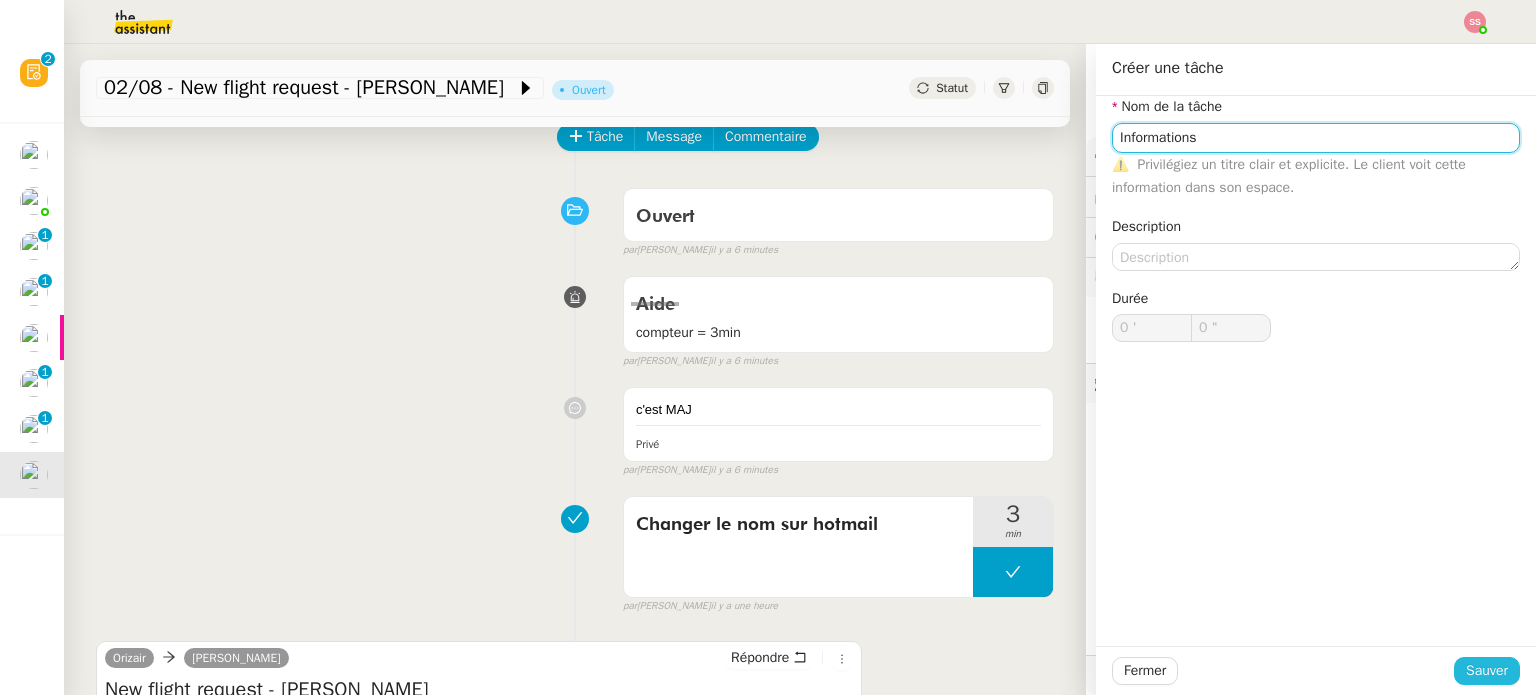 type on "Informations" 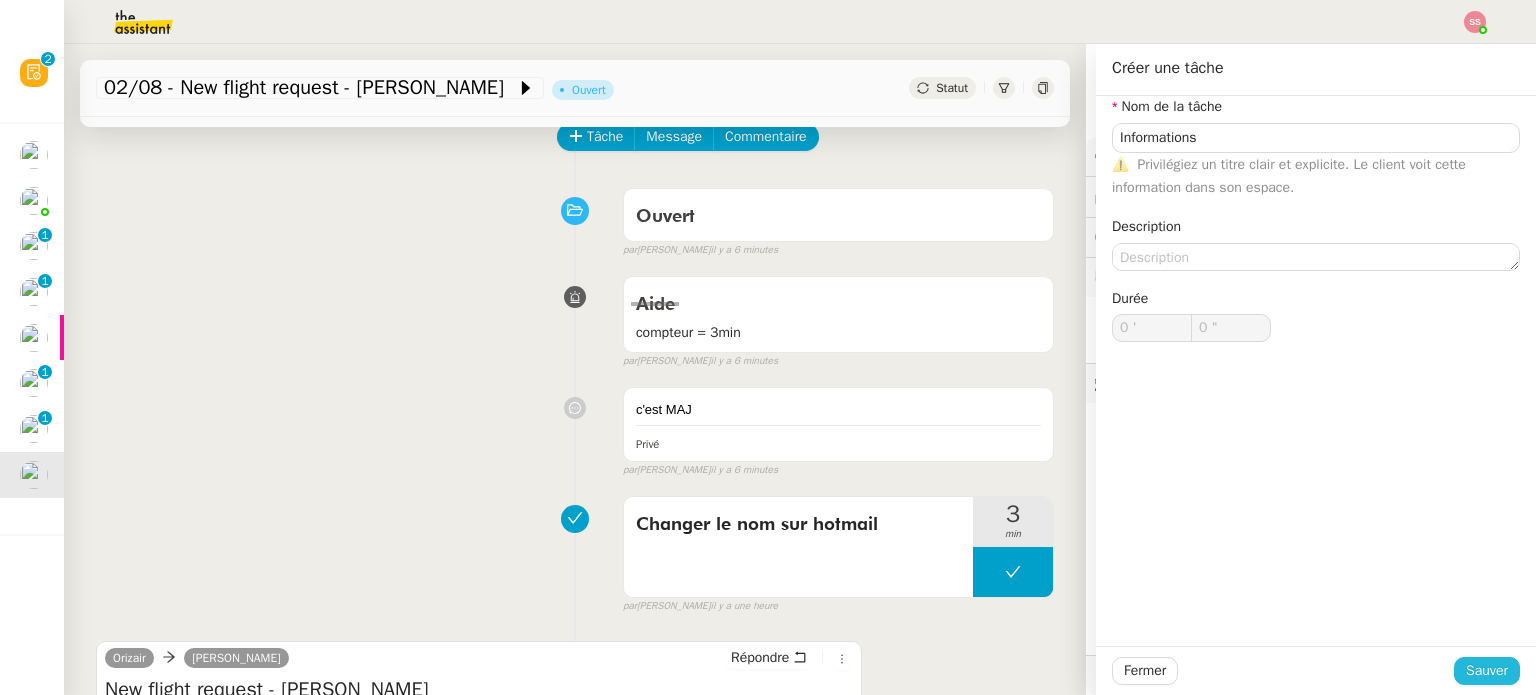 click on "Sauver" 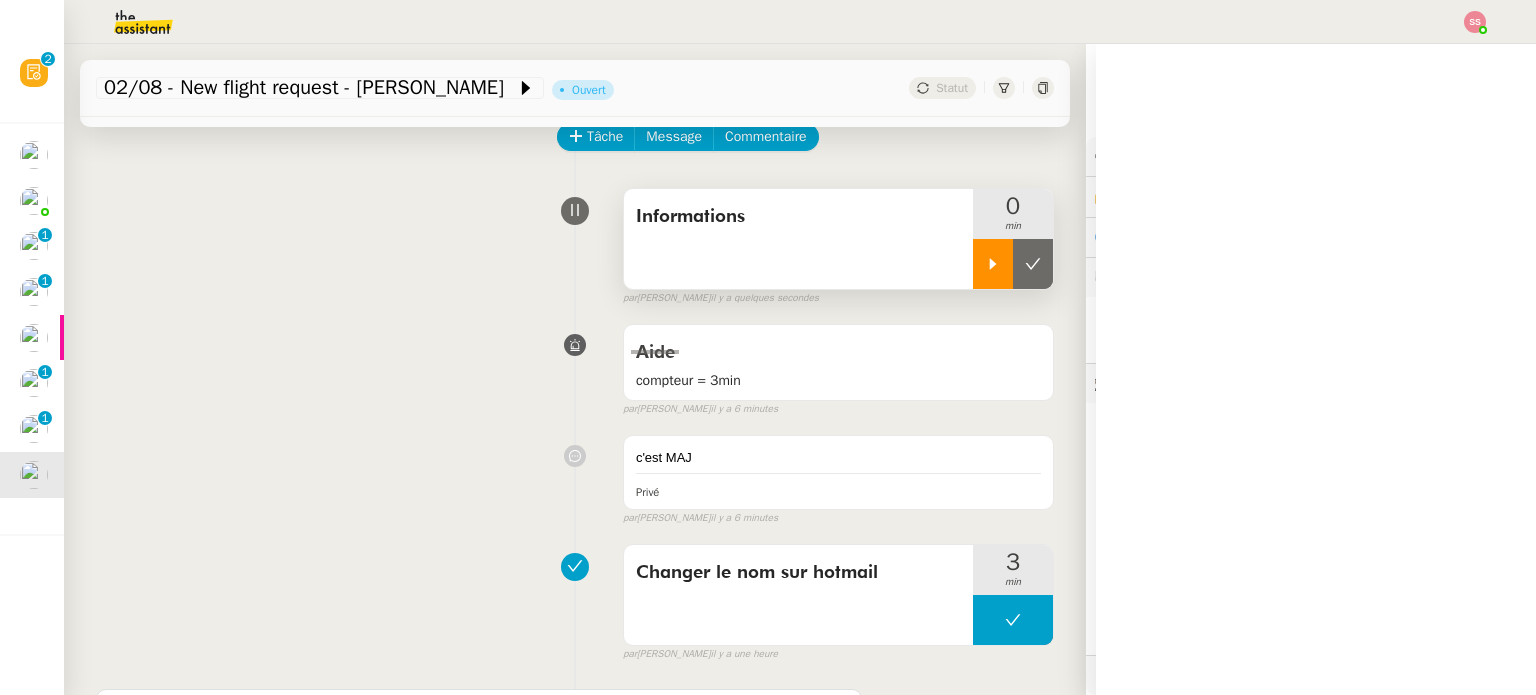 click at bounding box center (993, 264) 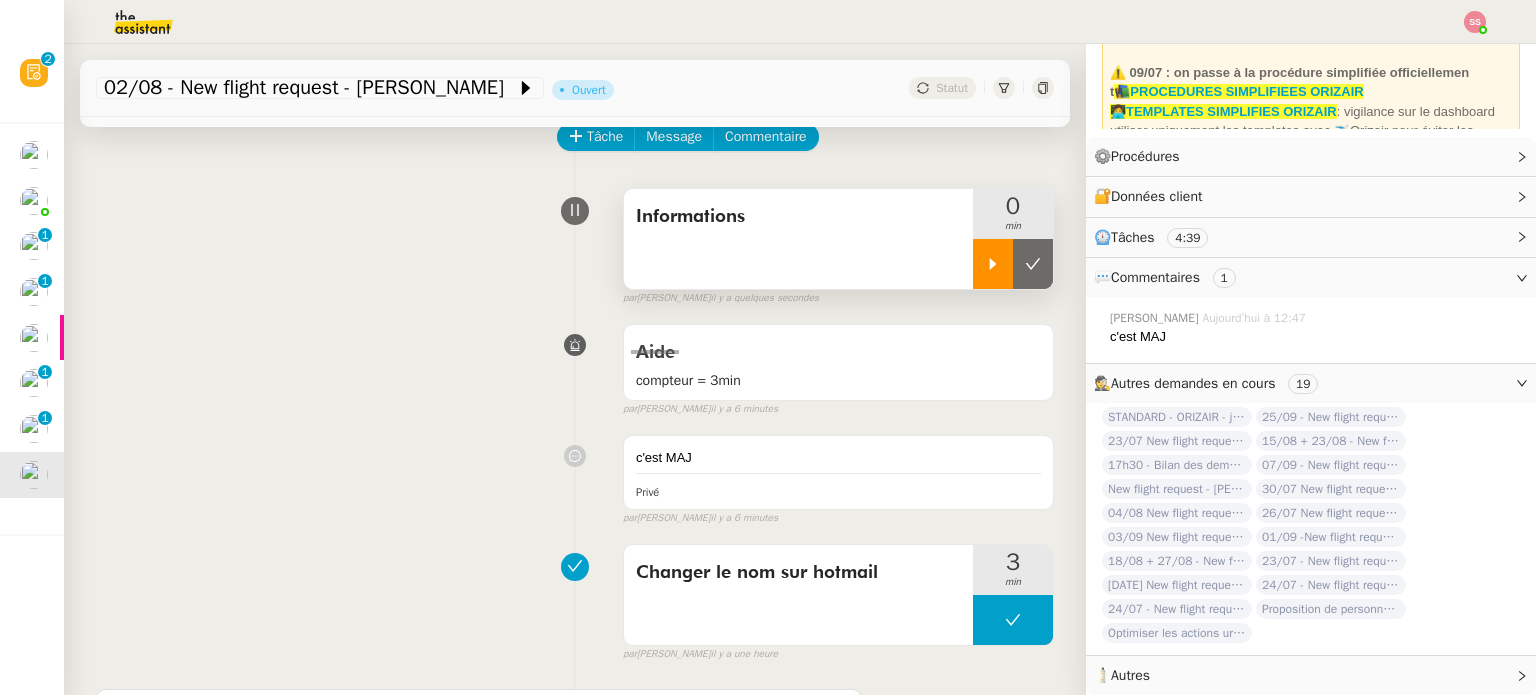 scroll, scrollTop: 164, scrollLeft: 0, axis: vertical 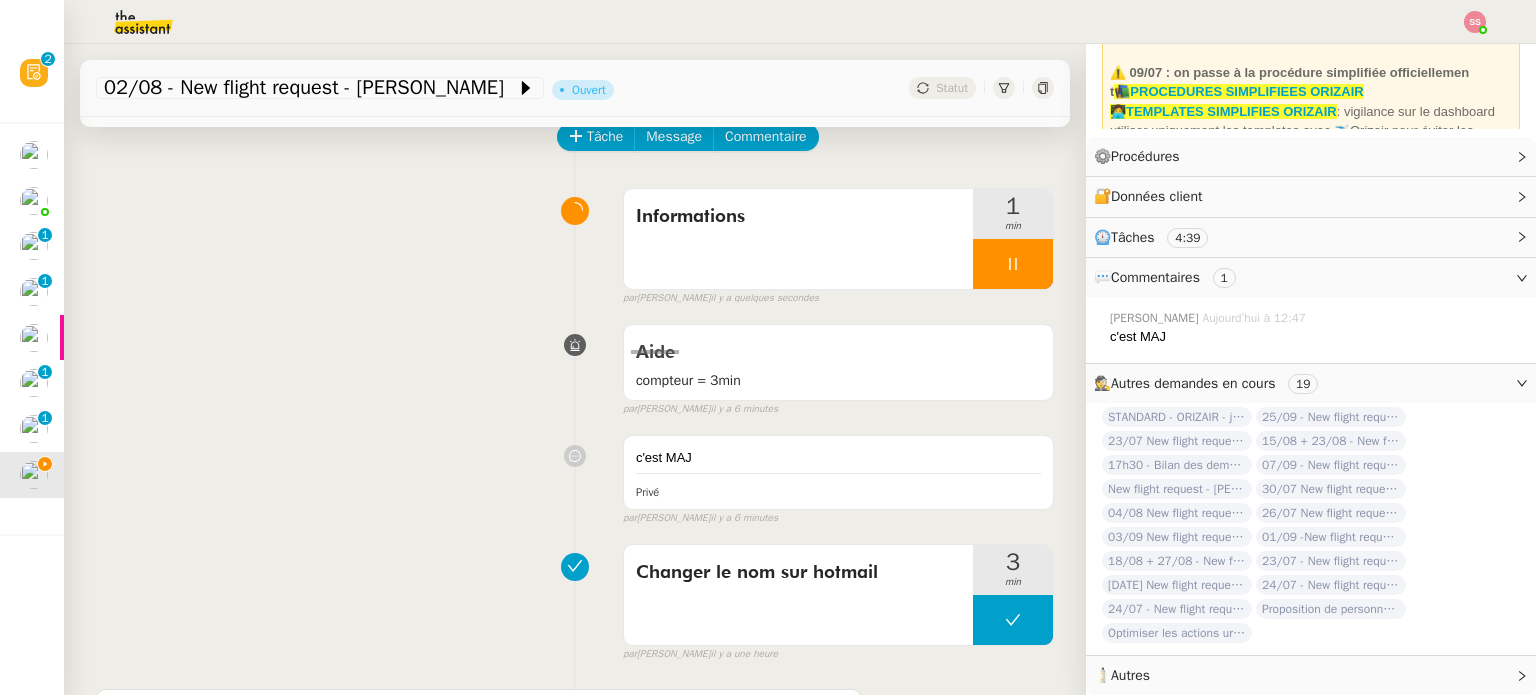 click 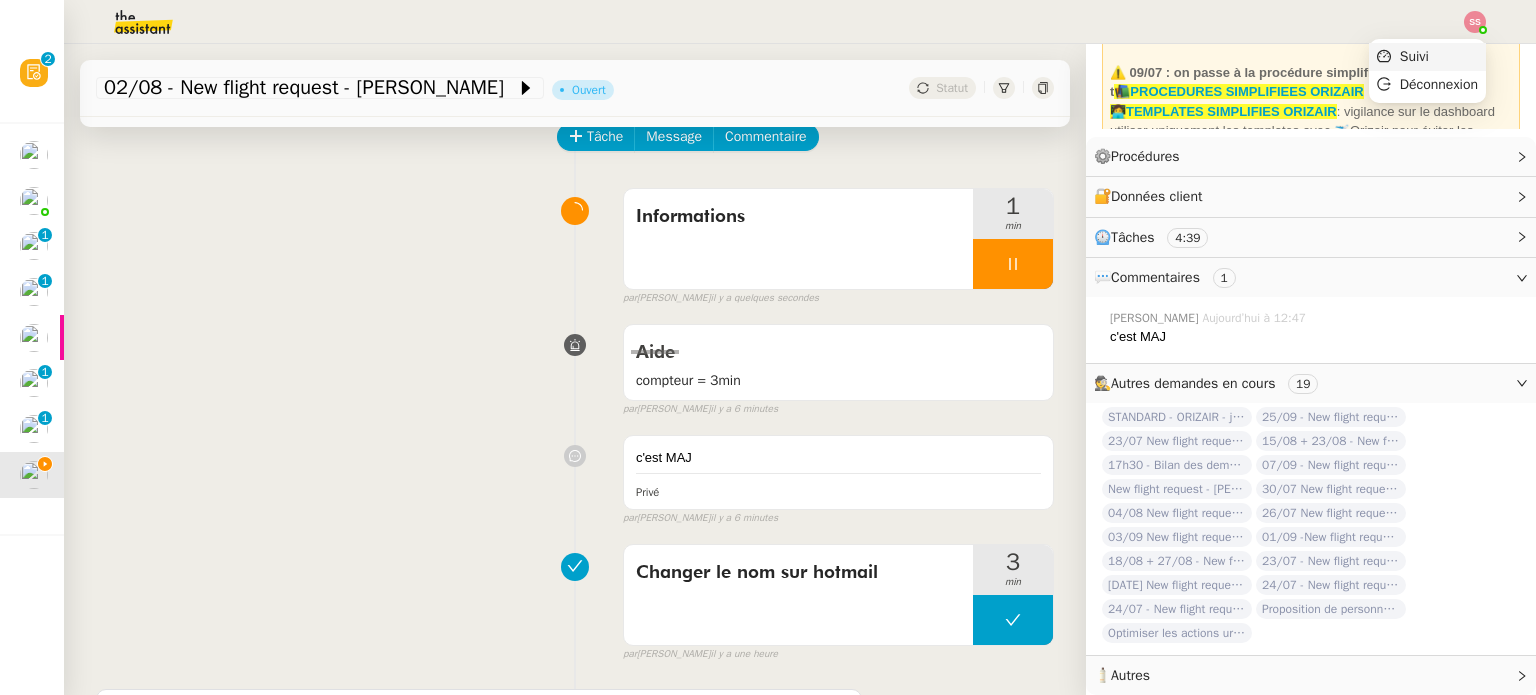 click on "Suivi" at bounding box center [1414, 56] 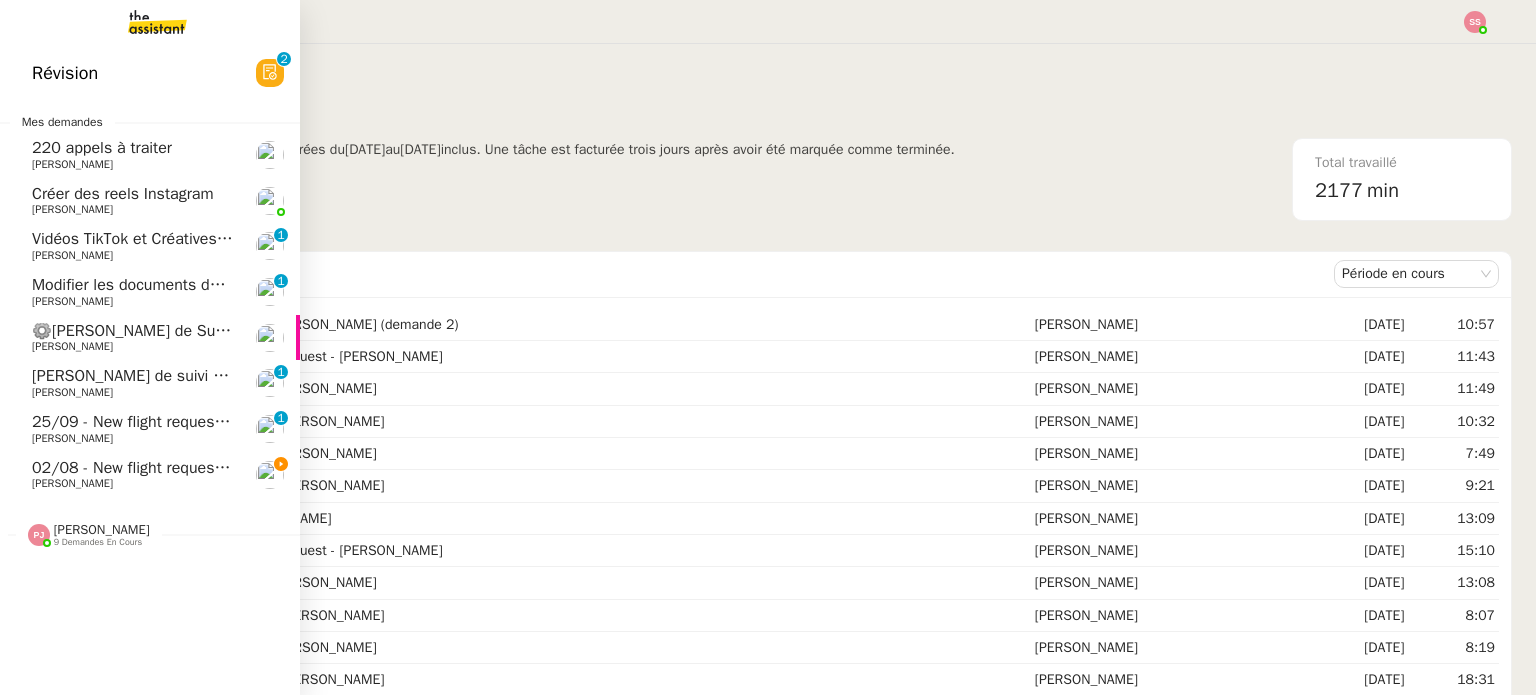 click on "02/08 - New flight request - [PERSON_NAME]    [PERSON_NAME]" 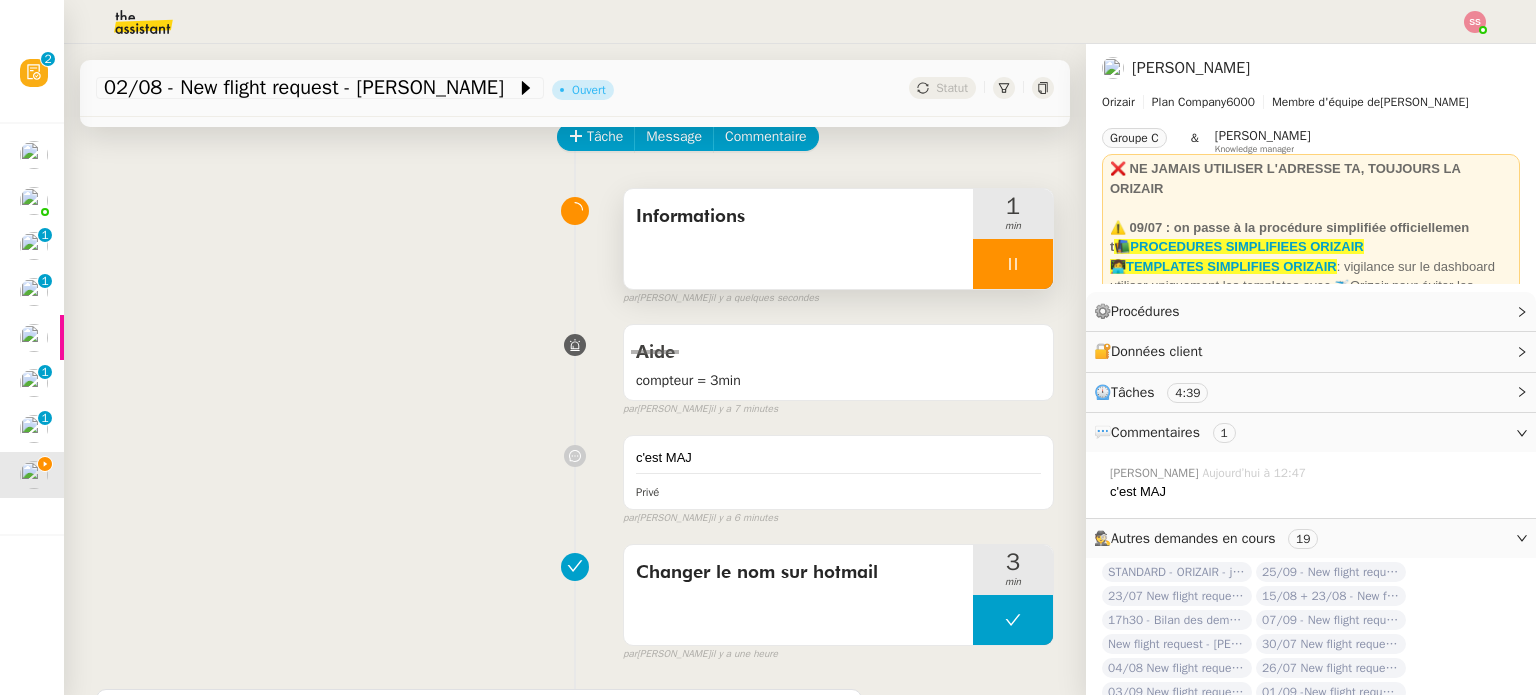 scroll, scrollTop: 0, scrollLeft: 0, axis: both 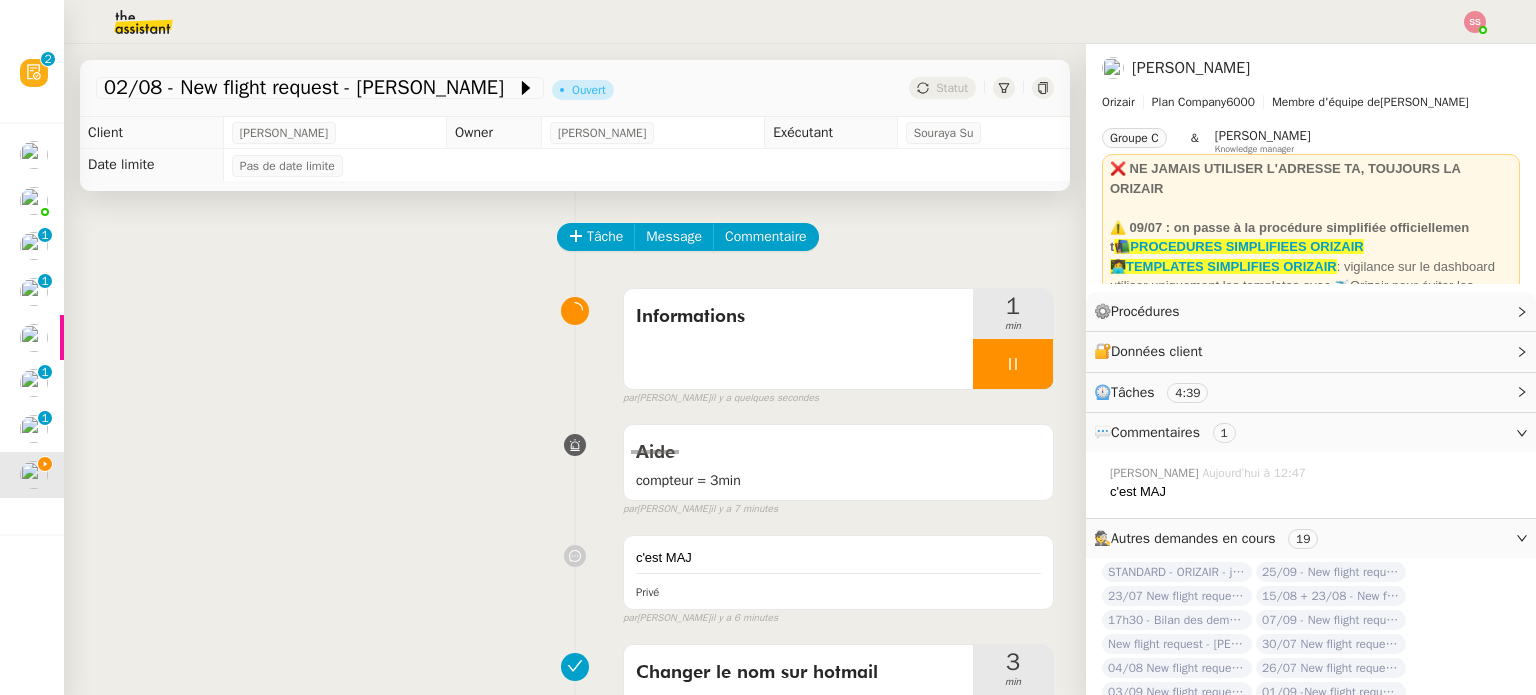 click on "Tâche Message Commentaire" 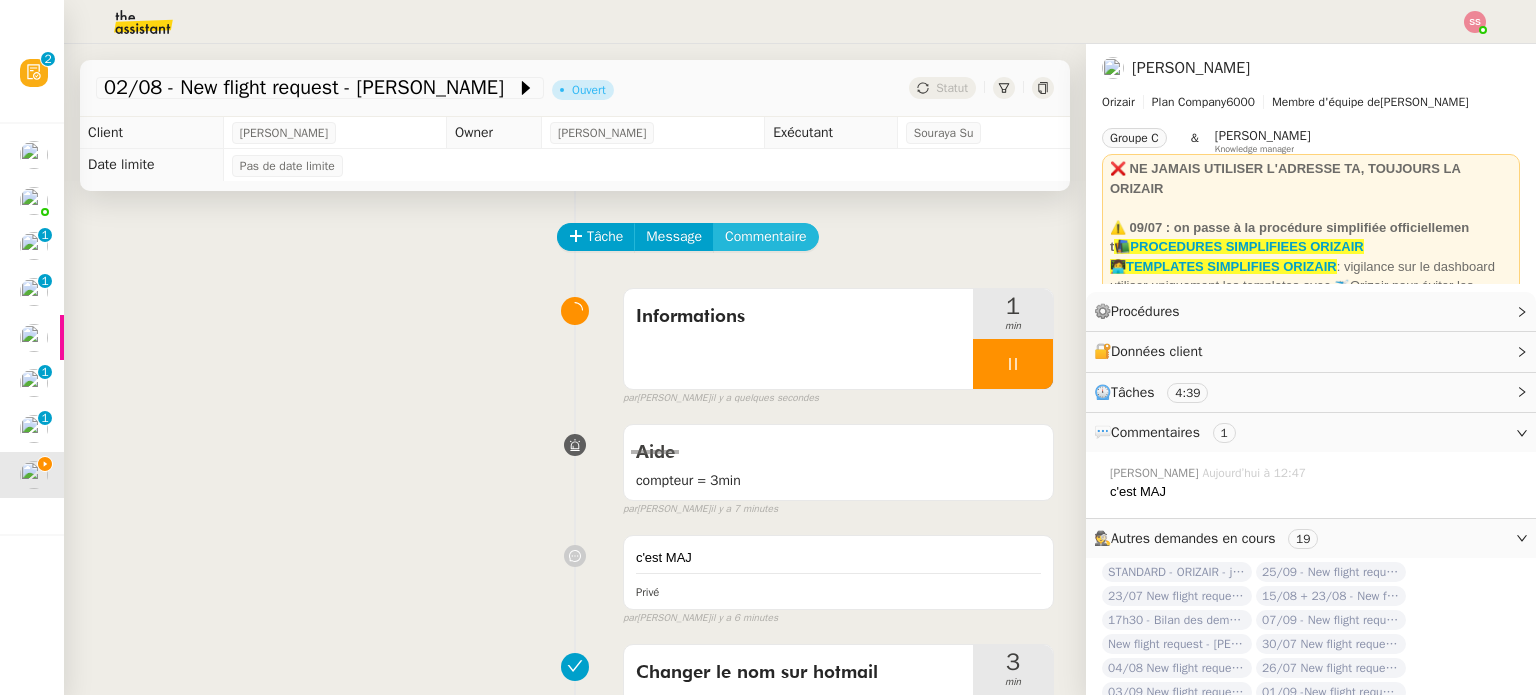 click on "Commentaire" 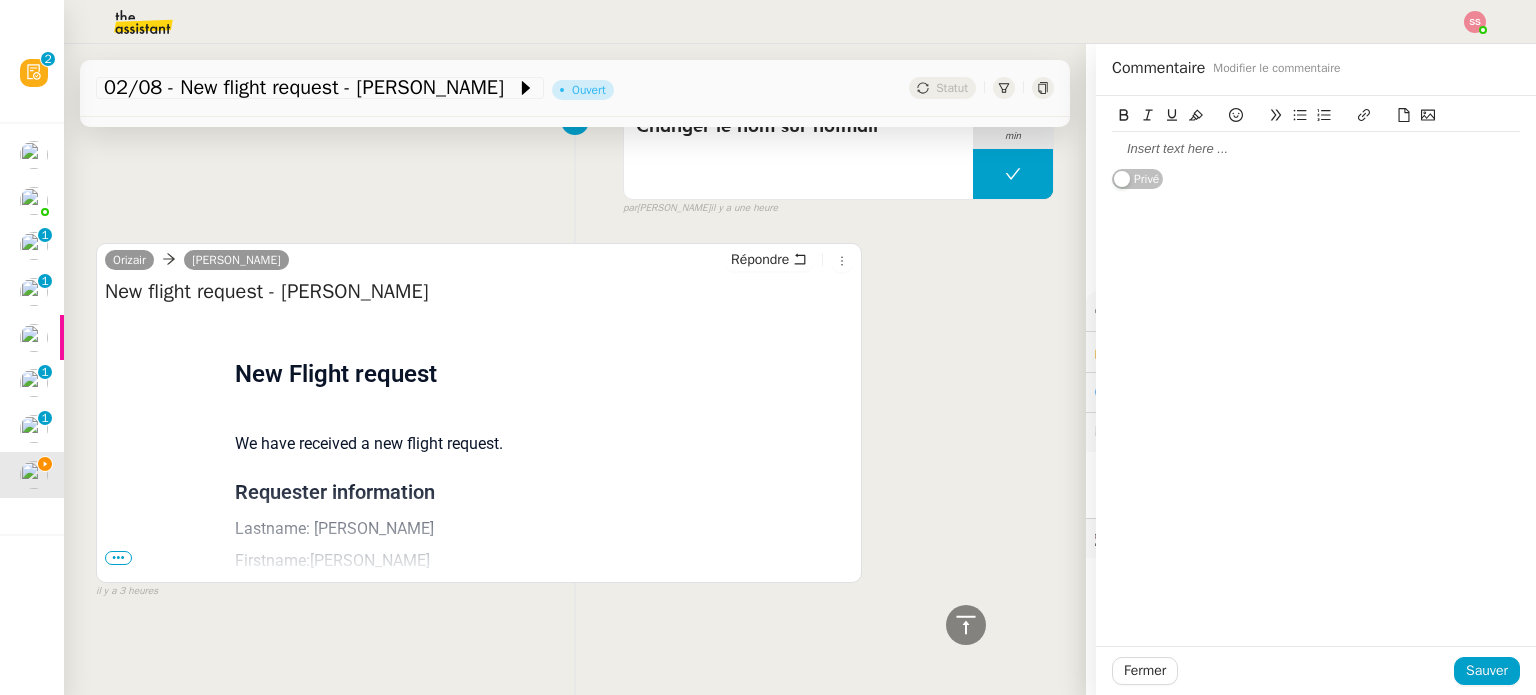 scroll, scrollTop: 558, scrollLeft: 0, axis: vertical 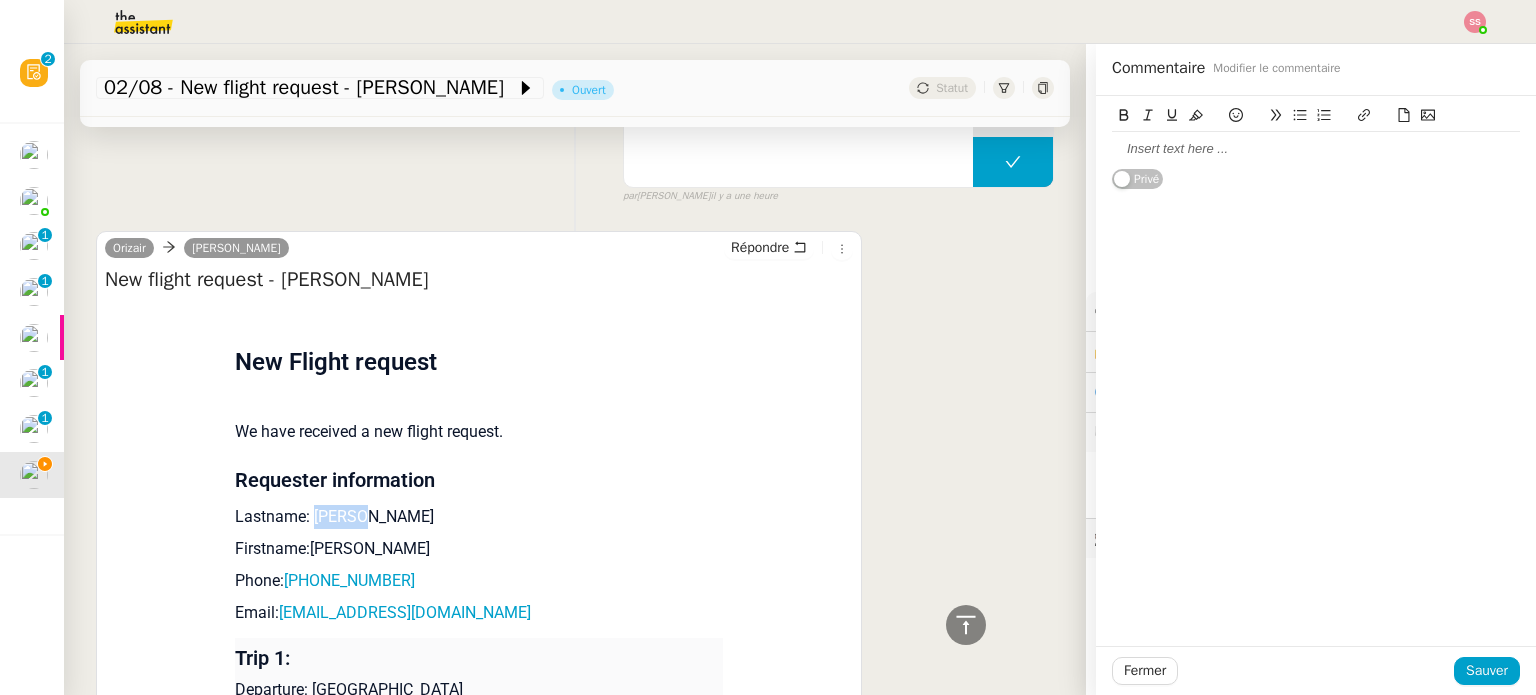 drag, startPoint x: 361, startPoint y: 510, endPoint x: 303, endPoint y: 516, distance: 58.30952 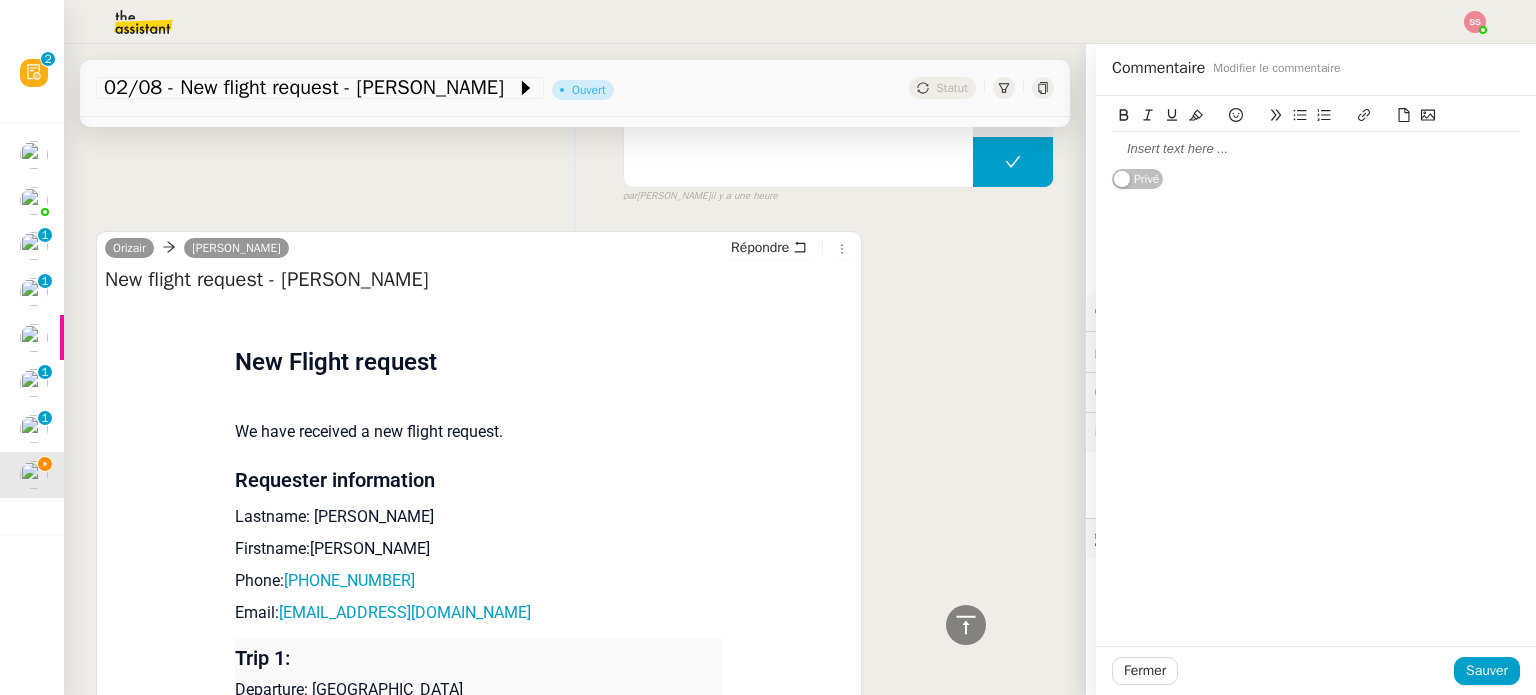 click 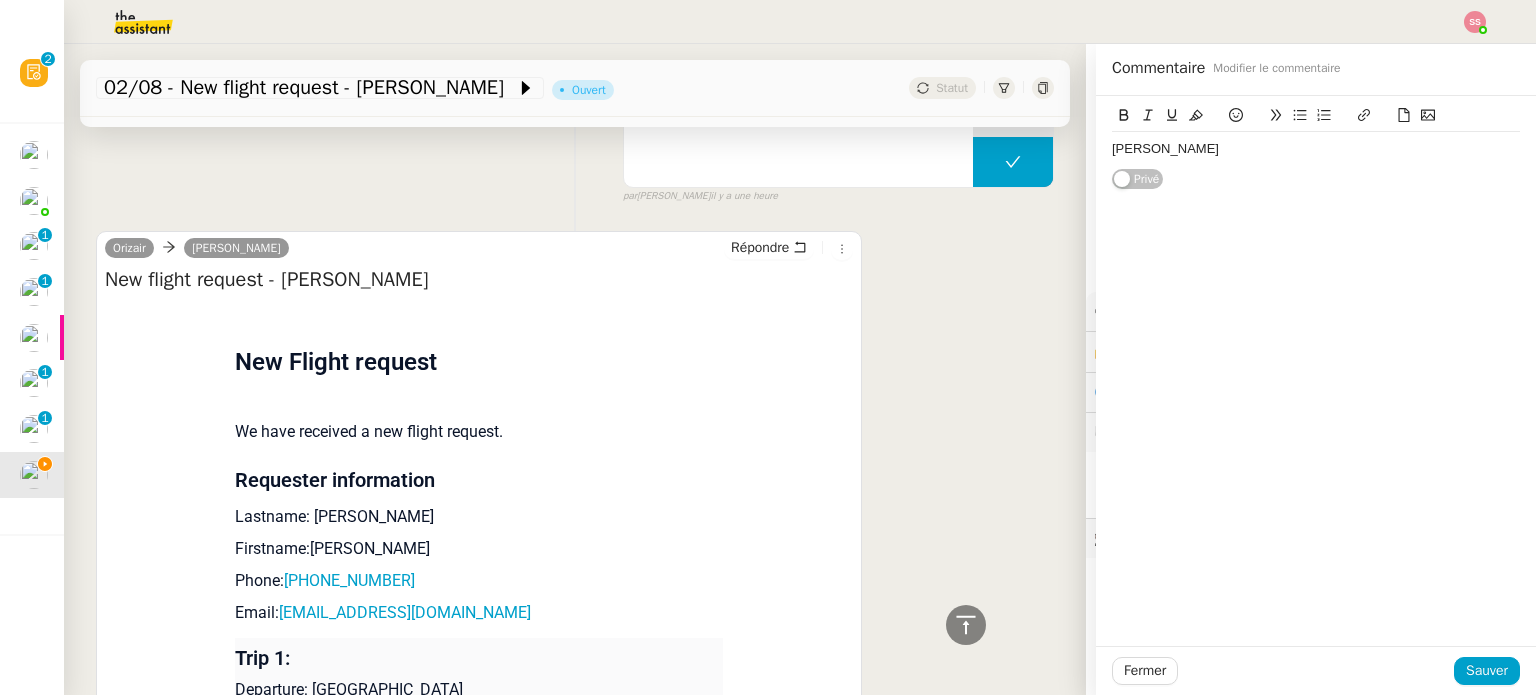 scroll, scrollTop: 0, scrollLeft: 0, axis: both 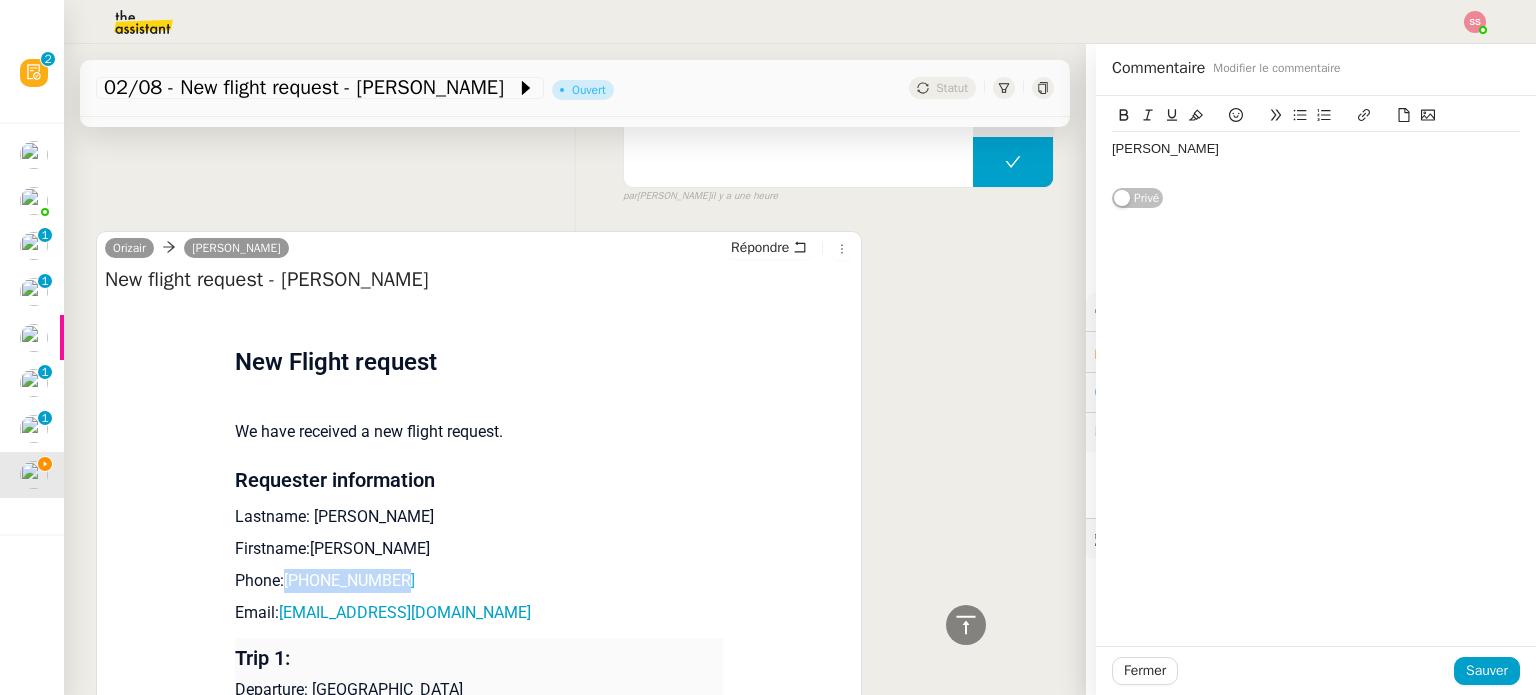 drag, startPoint x: 433, startPoint y: 578, endPoint x: 282, endPoint y: 581, distance: 151.0298 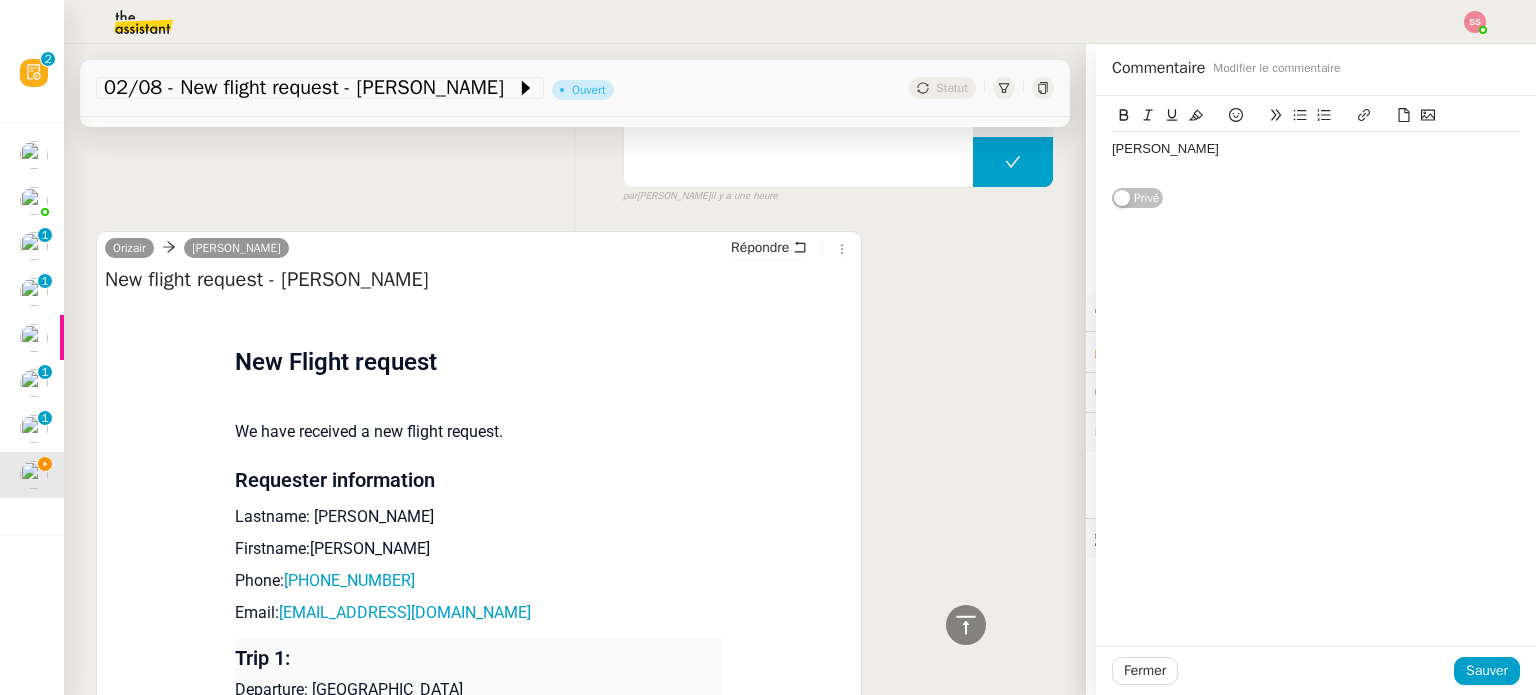 click 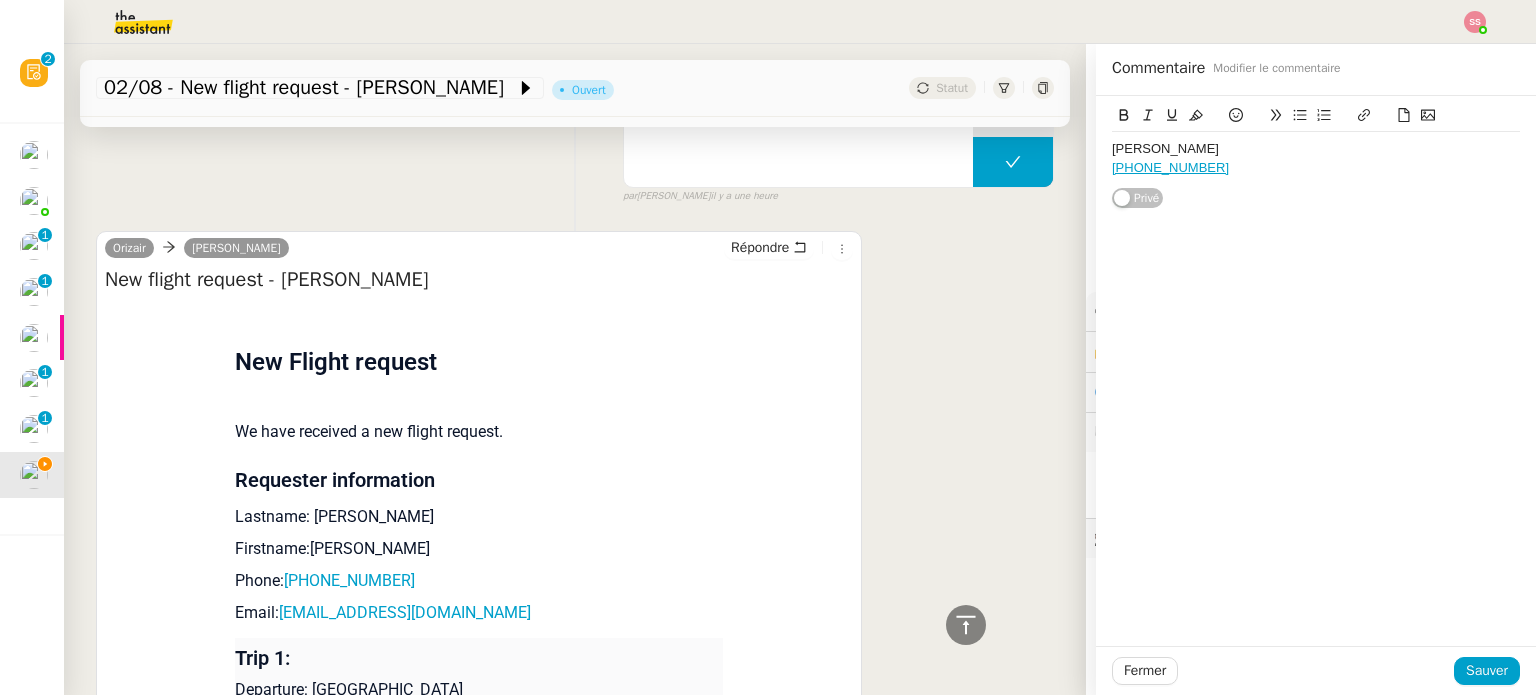 scroll, scrollTop: 0, scrollLeft: 0, axis: both 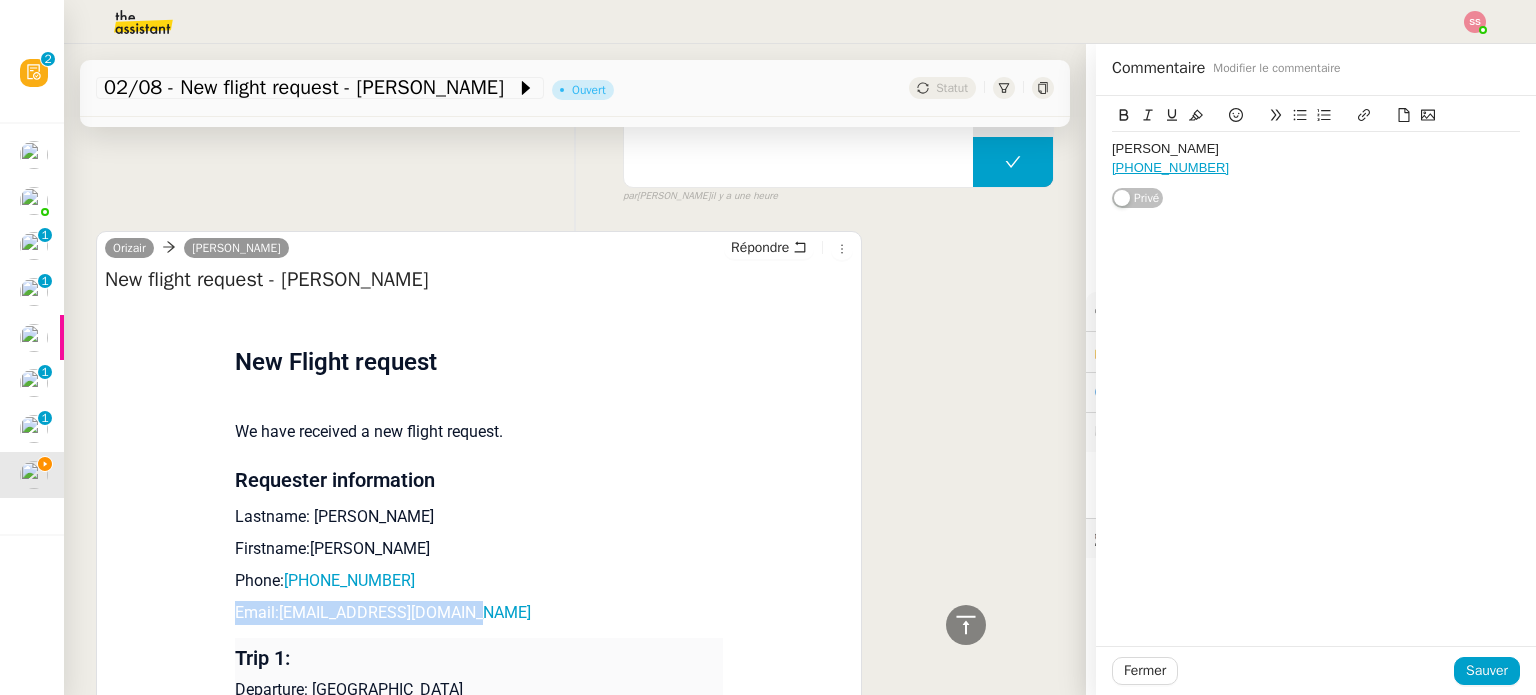 drag, startPoint x: 518, startPoint y: 588, endPoint x: 475, endPoint y: 597, distance: 43.931767 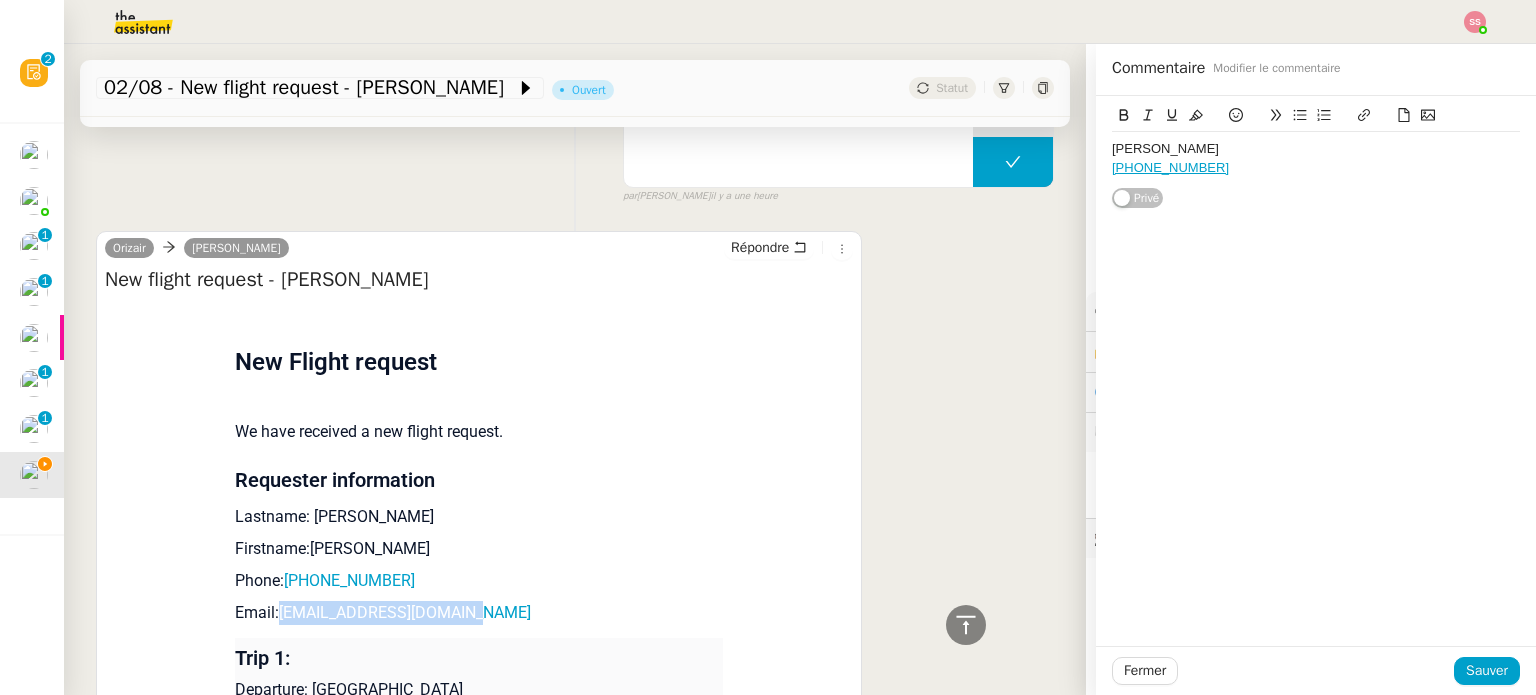 drag, startPoint x: 476, startPoint y: 617, endPoint x: 861, endPoint y: 403, distance: 440.47815 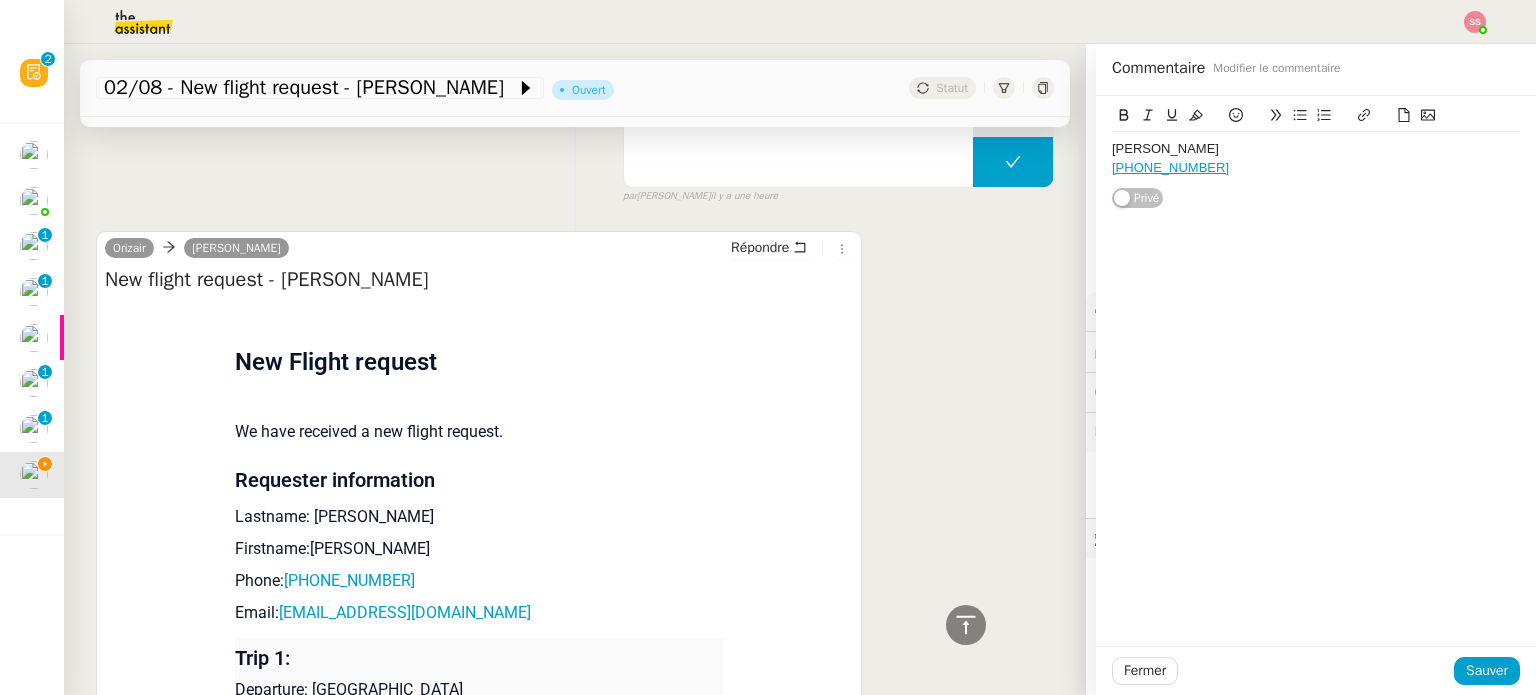 click on "[PERSON_NAME] [PHONE_NUMBER] Privé" 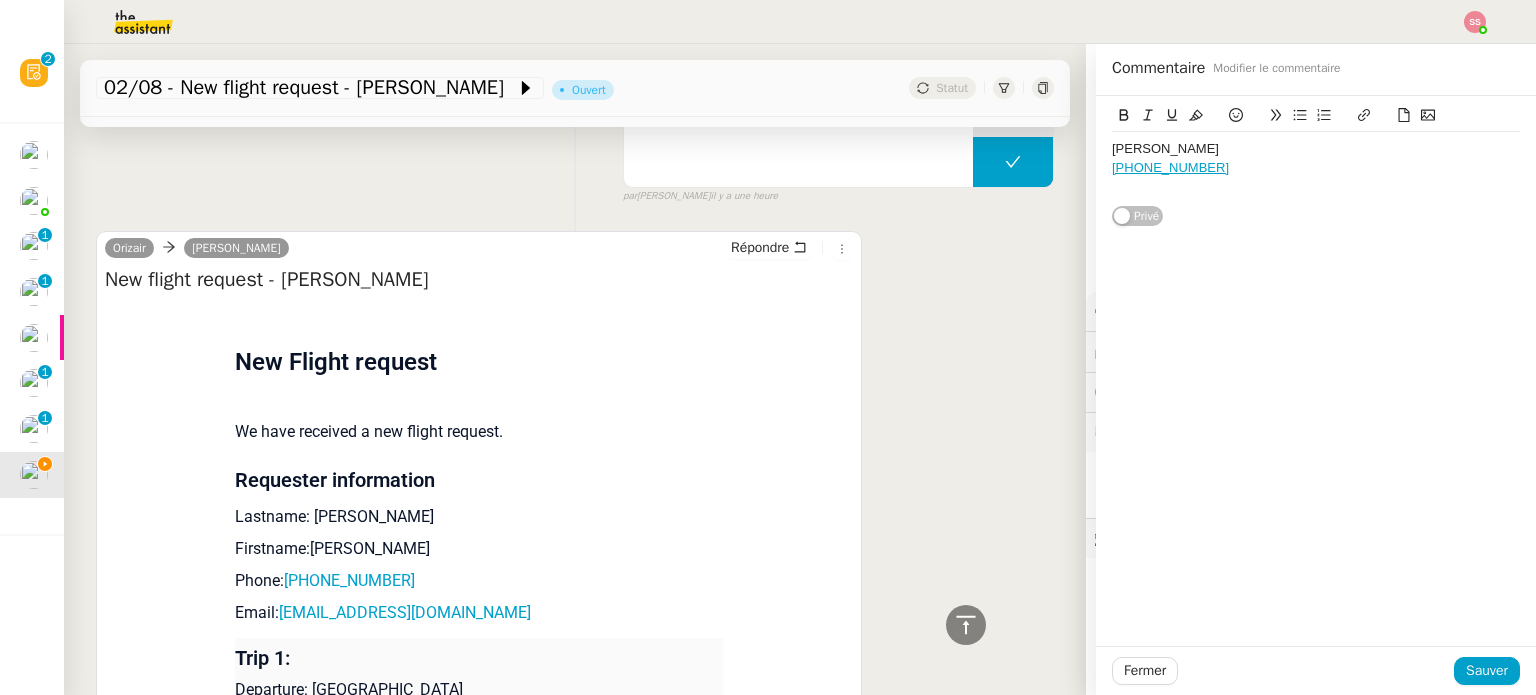 scroll, scrollTop: 0, scrollLeft: 0, axis: both 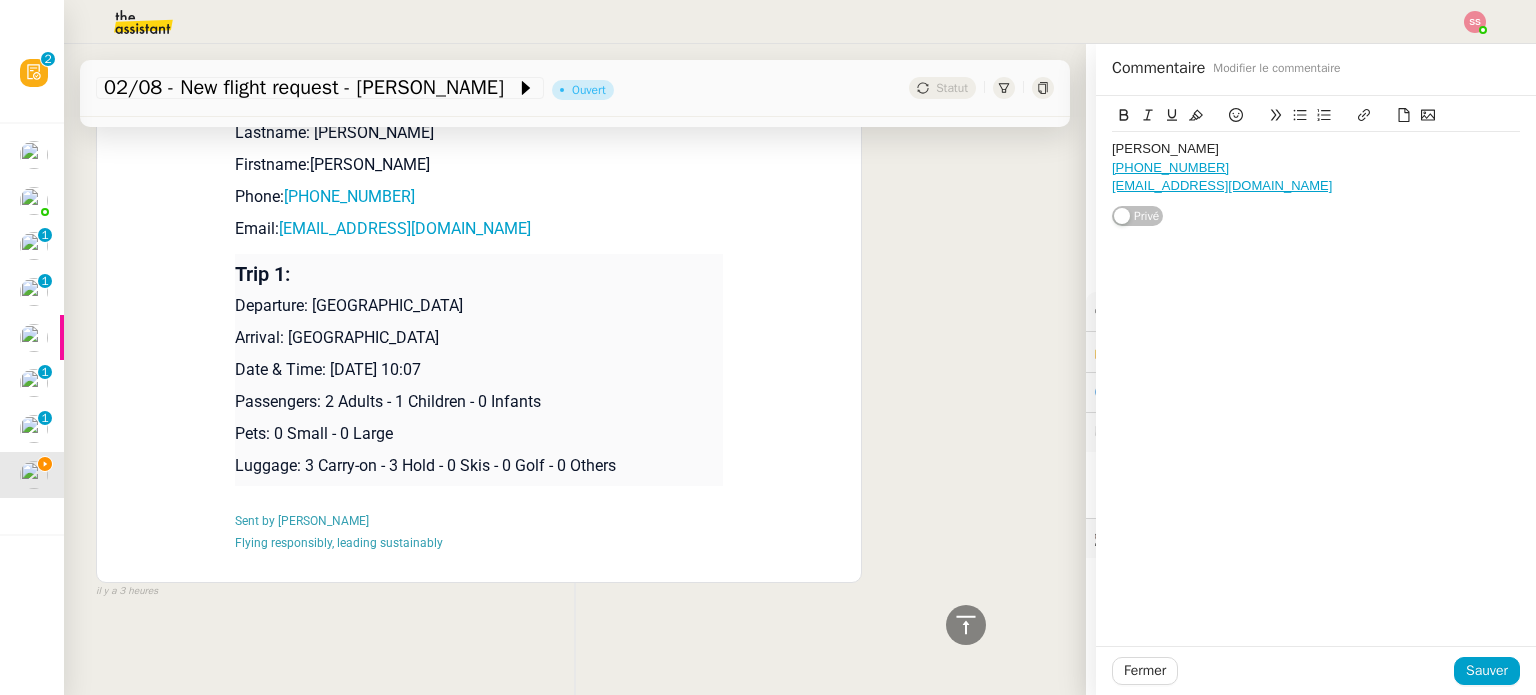 drag, startPoint x: 301, startPoint y: 293, endPoint x: 583, endPoint y: 302, distance: 282.1436 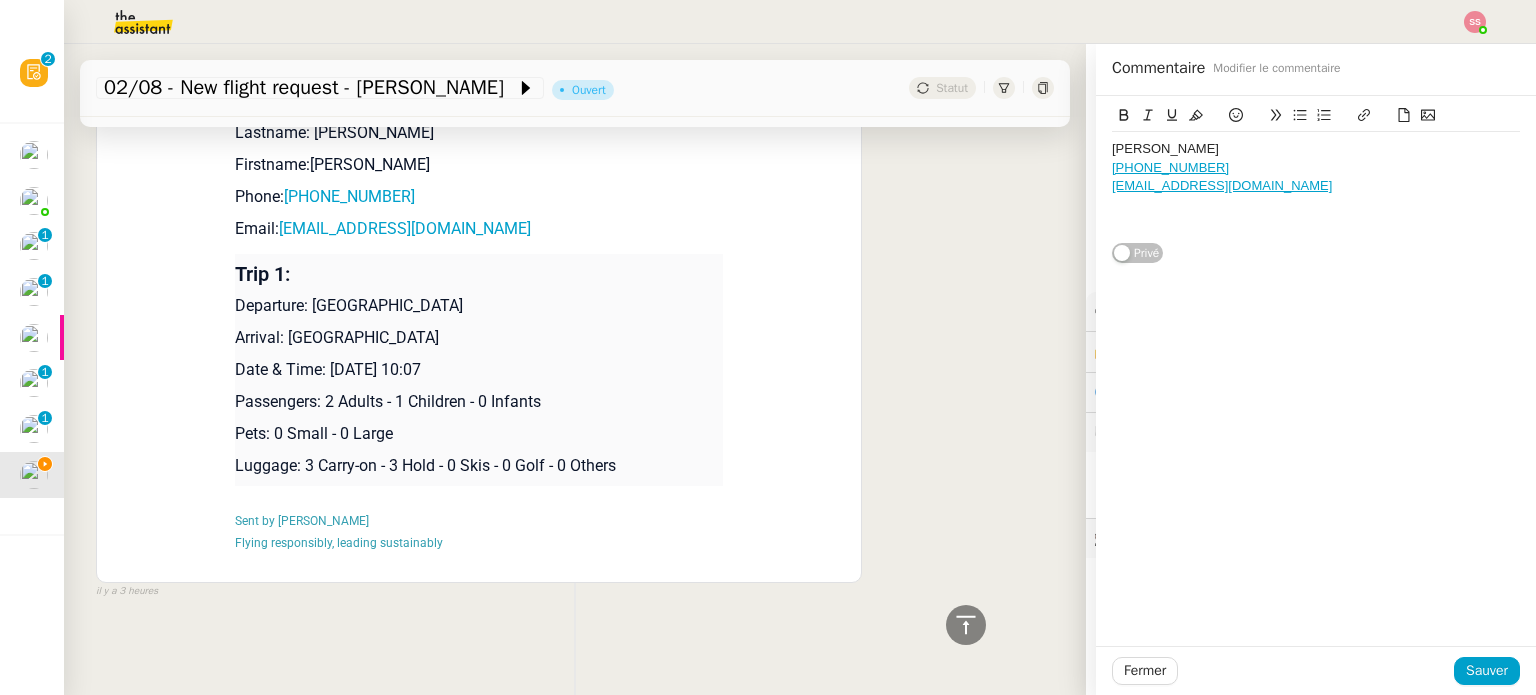 scroll, scrollTop: 0, scrollLeft: 0, axis: both 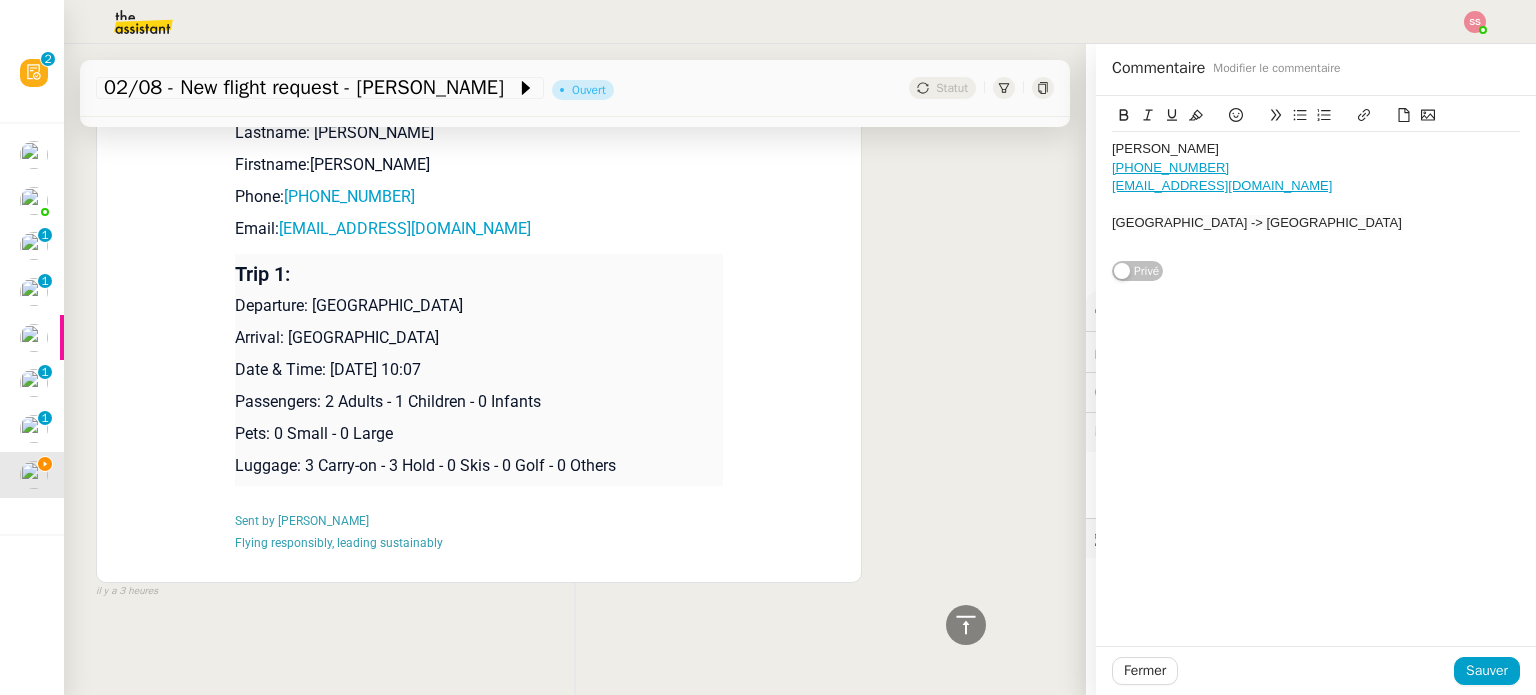 drag, startPoint x: 320, startPoint y: 360, endPoint x: 513, endPoint y: 351, distance: 193.20973 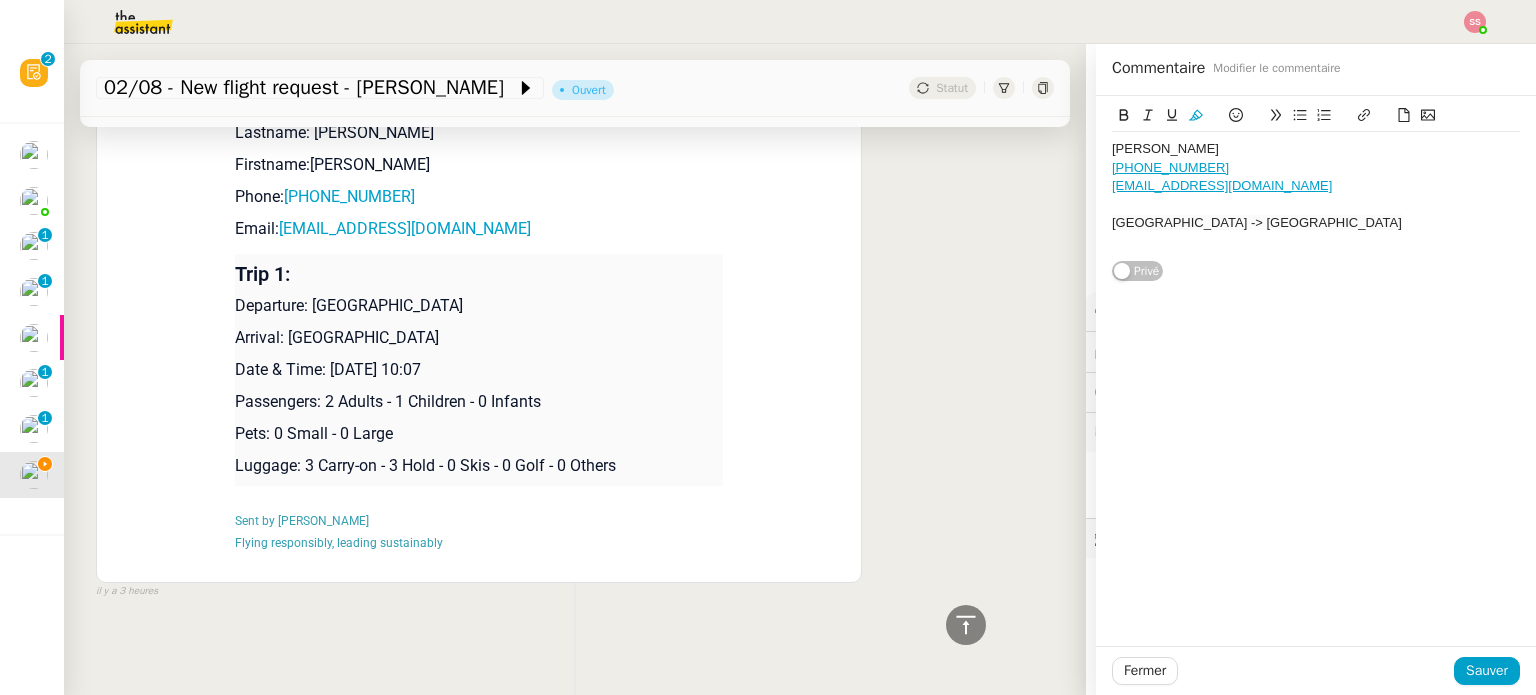 scroll, scrollTop: 0, scrollLeft: 0, axis: both 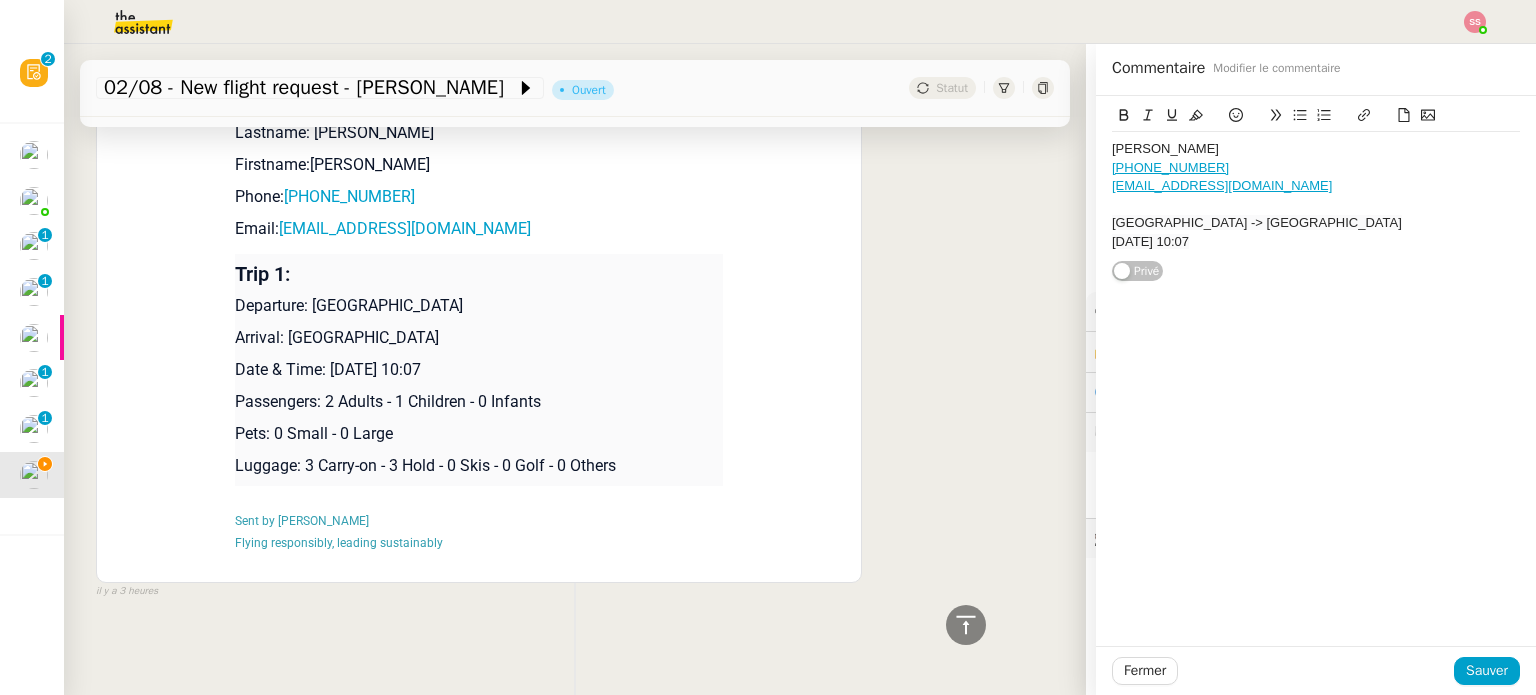 click on "Passengers: 2 Adults - 1 Children - 0 Infants" at bounding box center (479, 402) 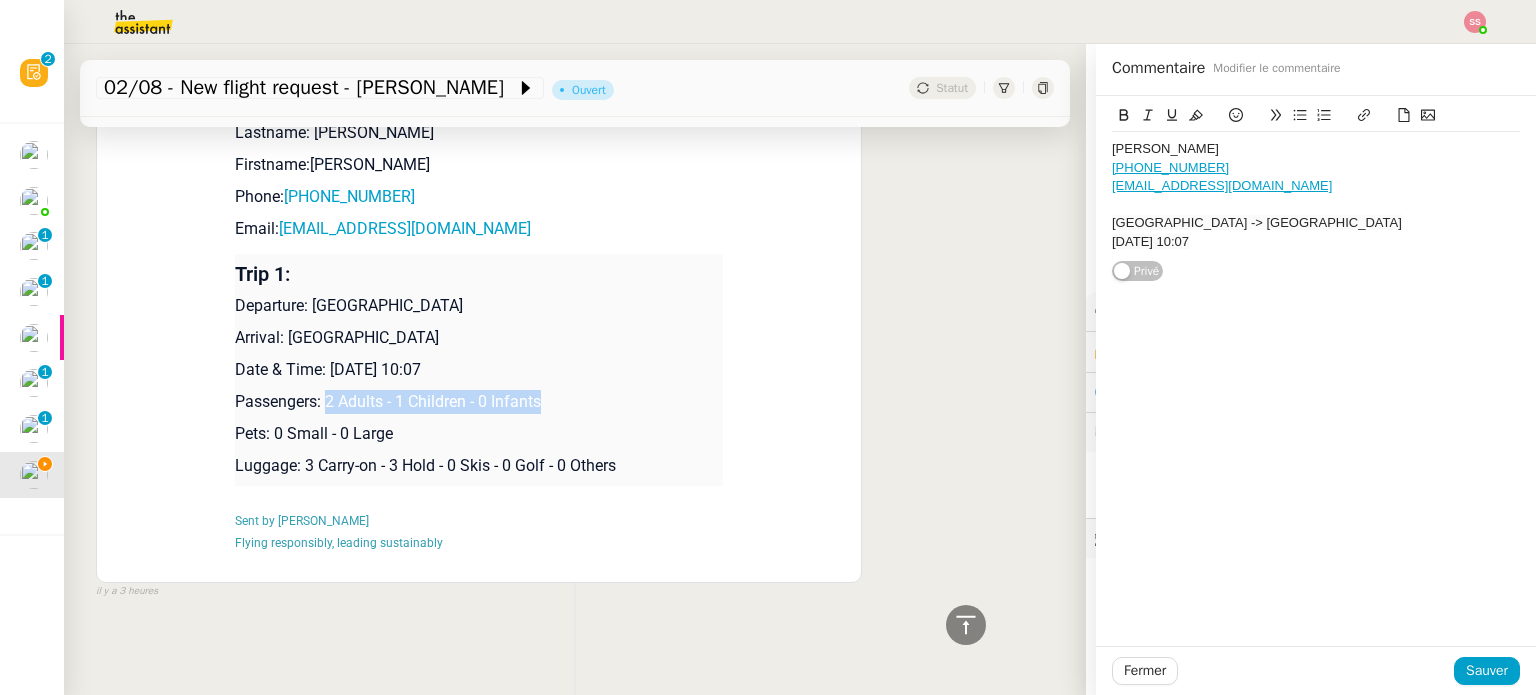 drag, startPoint x: 542, startPoint y: 390, endPoint x: 309, endPoint y: 387, distance: 233.01932 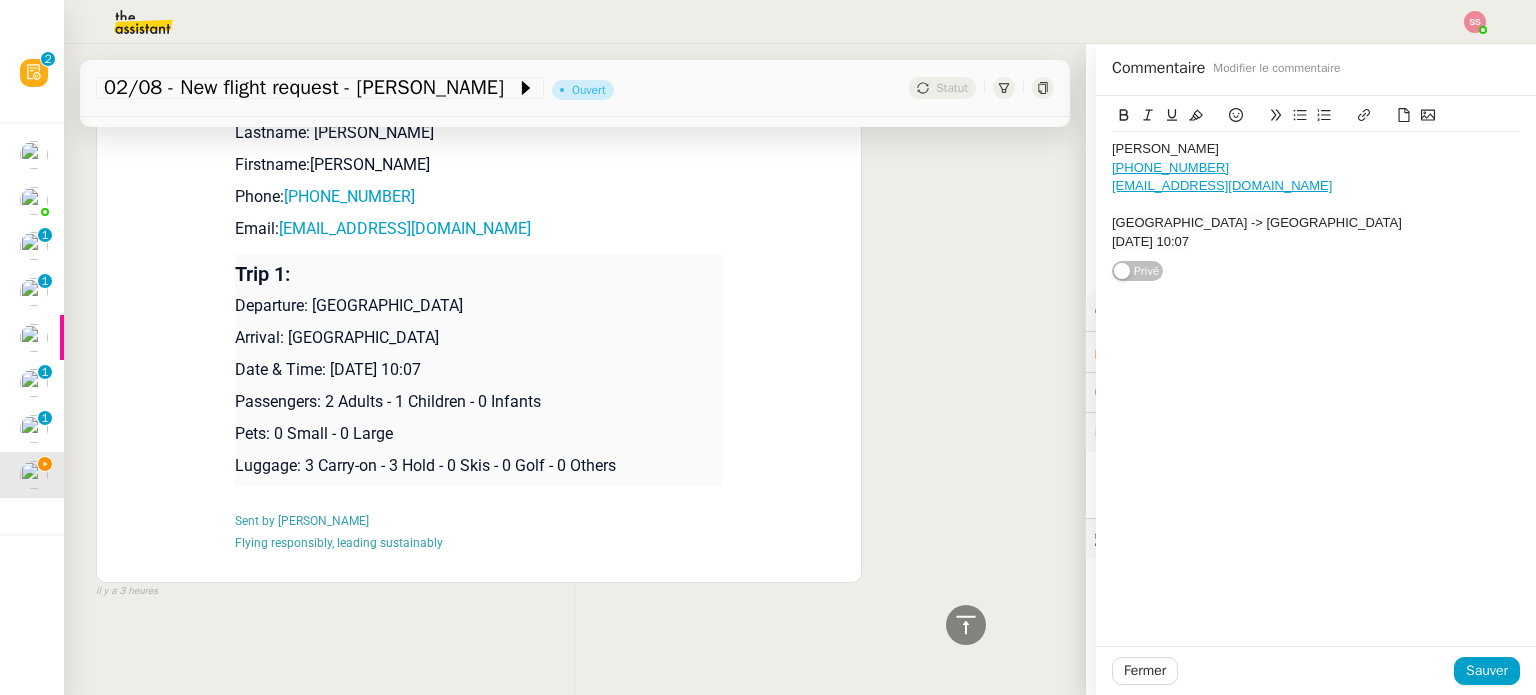 click on "[DATE] 10:07" 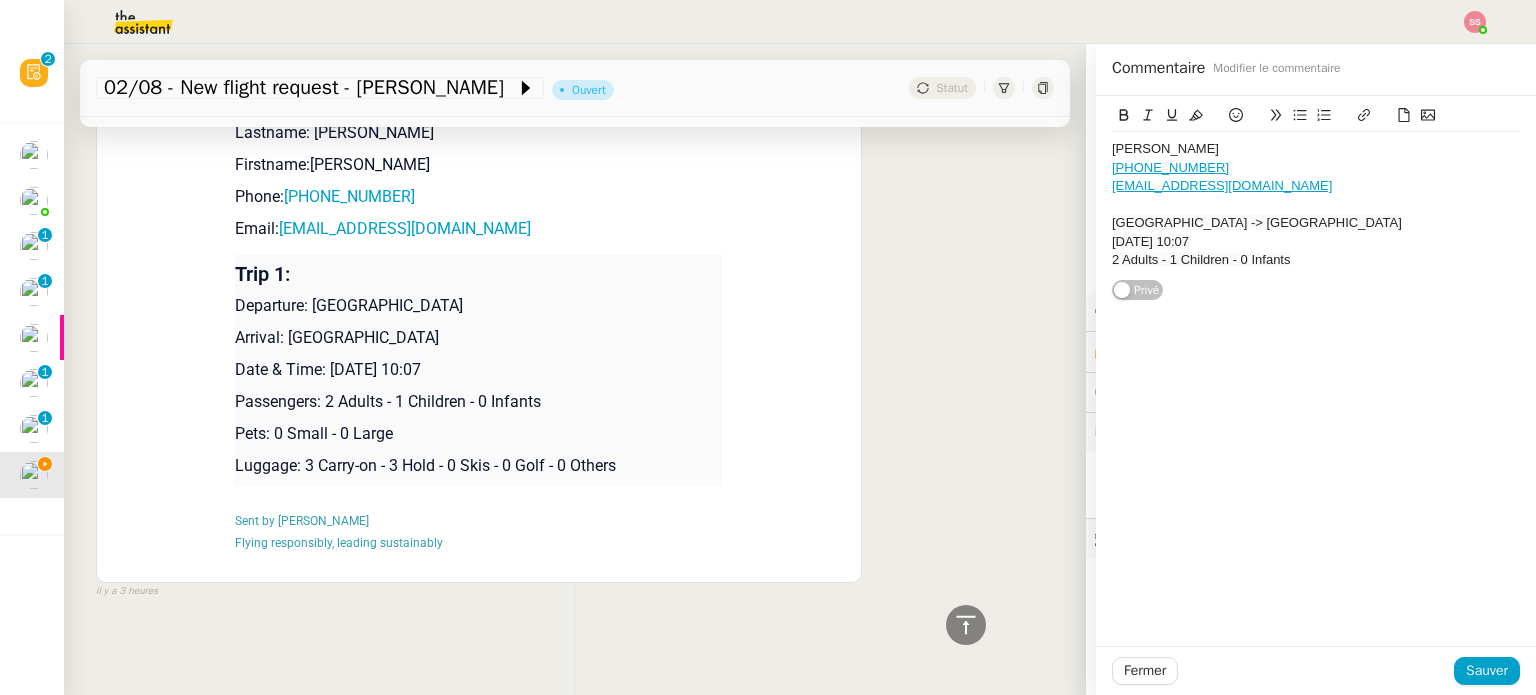 scroll, scrollTop: 0, scrollLeft: 0, axis: both 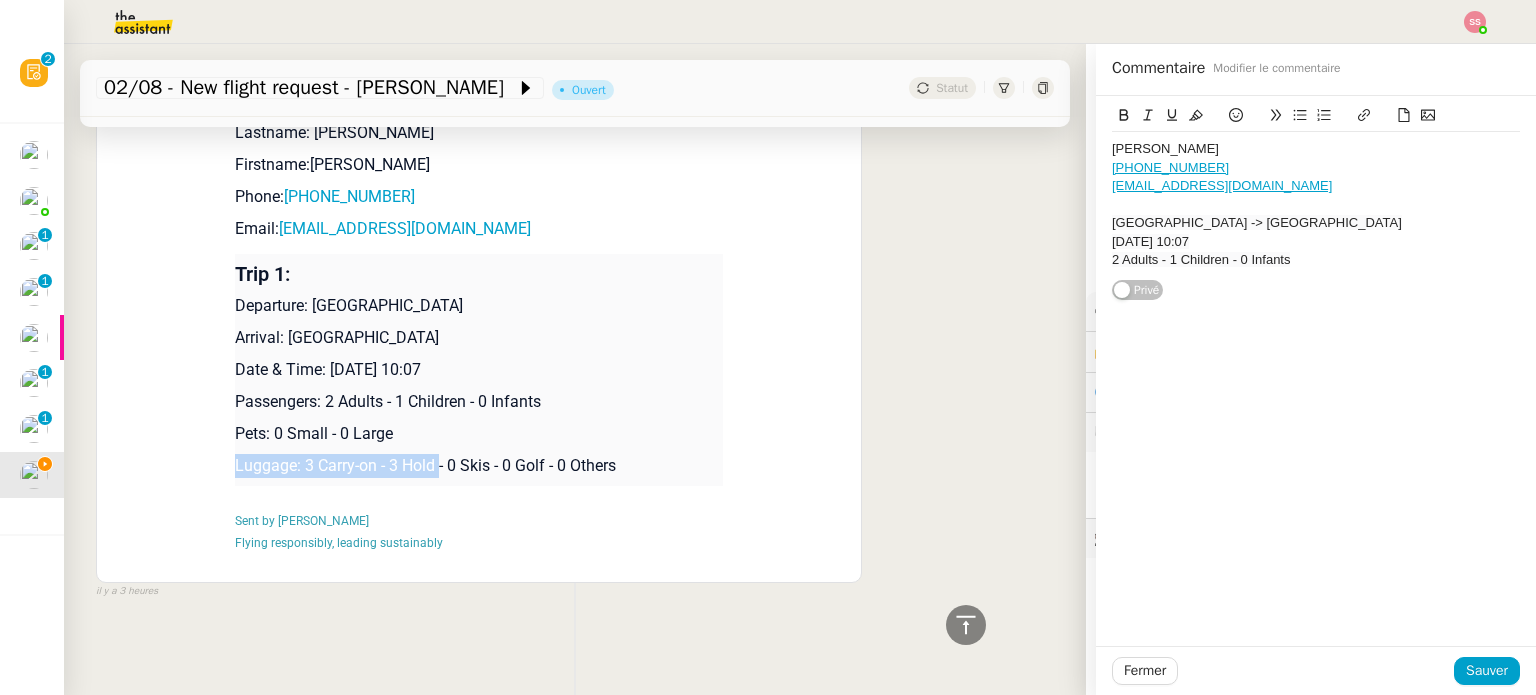 drag, startPoint x: 436, startPoint y: 460, endPoint x: 224, endPoint y: 452, distance: 212.1509 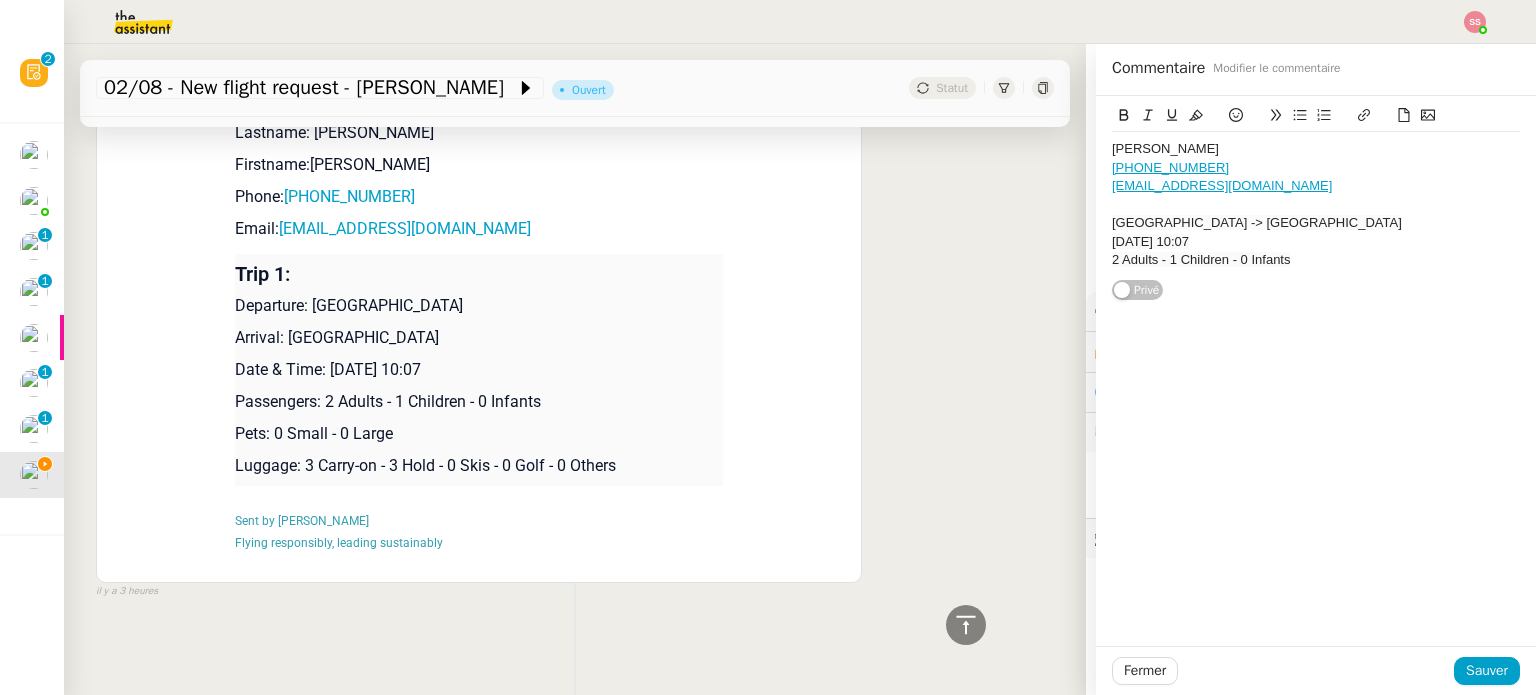 click on "[PERSON_NAME] [PHONE_NUMBER] [EMAIL_ADDRESS][DOMAIN_NAME]  [GEOGRAPHIC_DATA] -> [GEOGRAPHIC_DATA] [DATE] 10:07 2 Adults - 1 Children - 0 Infants" 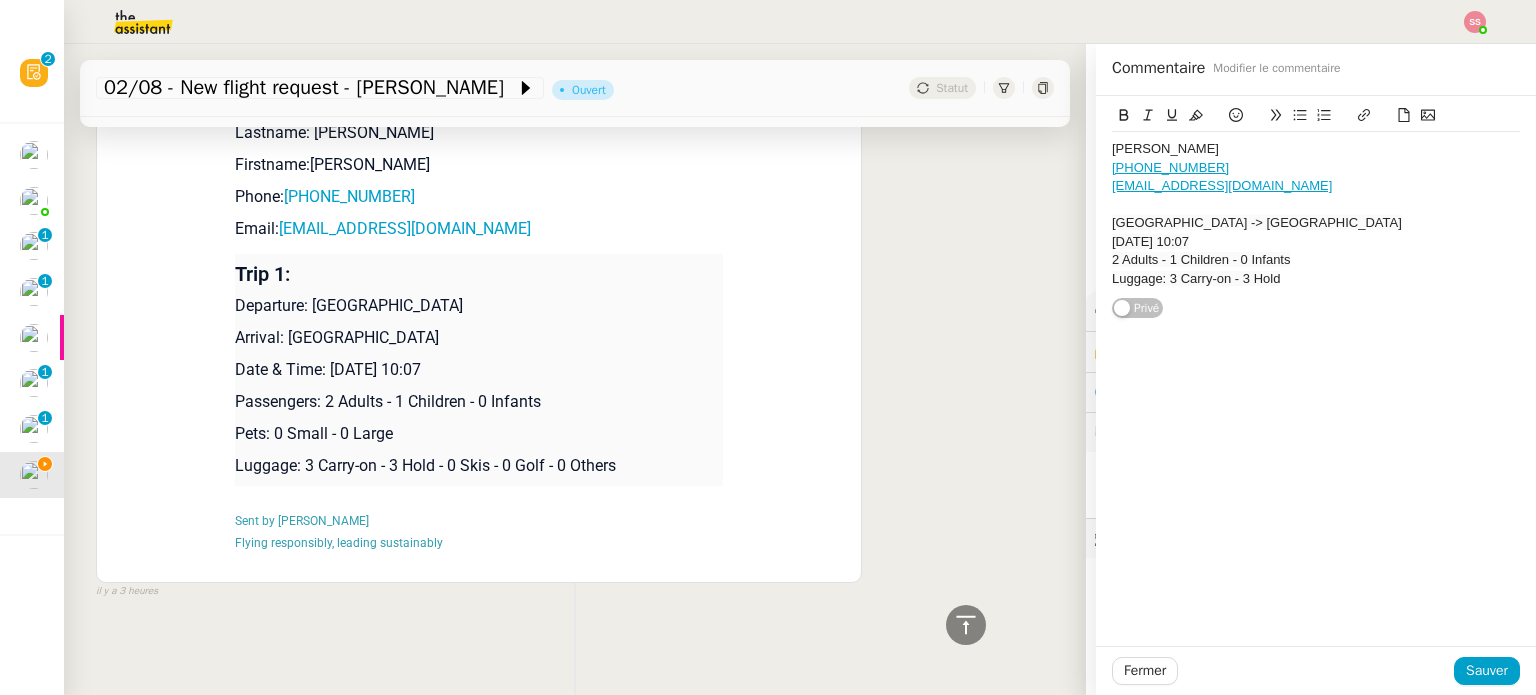 scroll, scrollTop: 0, scrollLeft: 0, axis: both 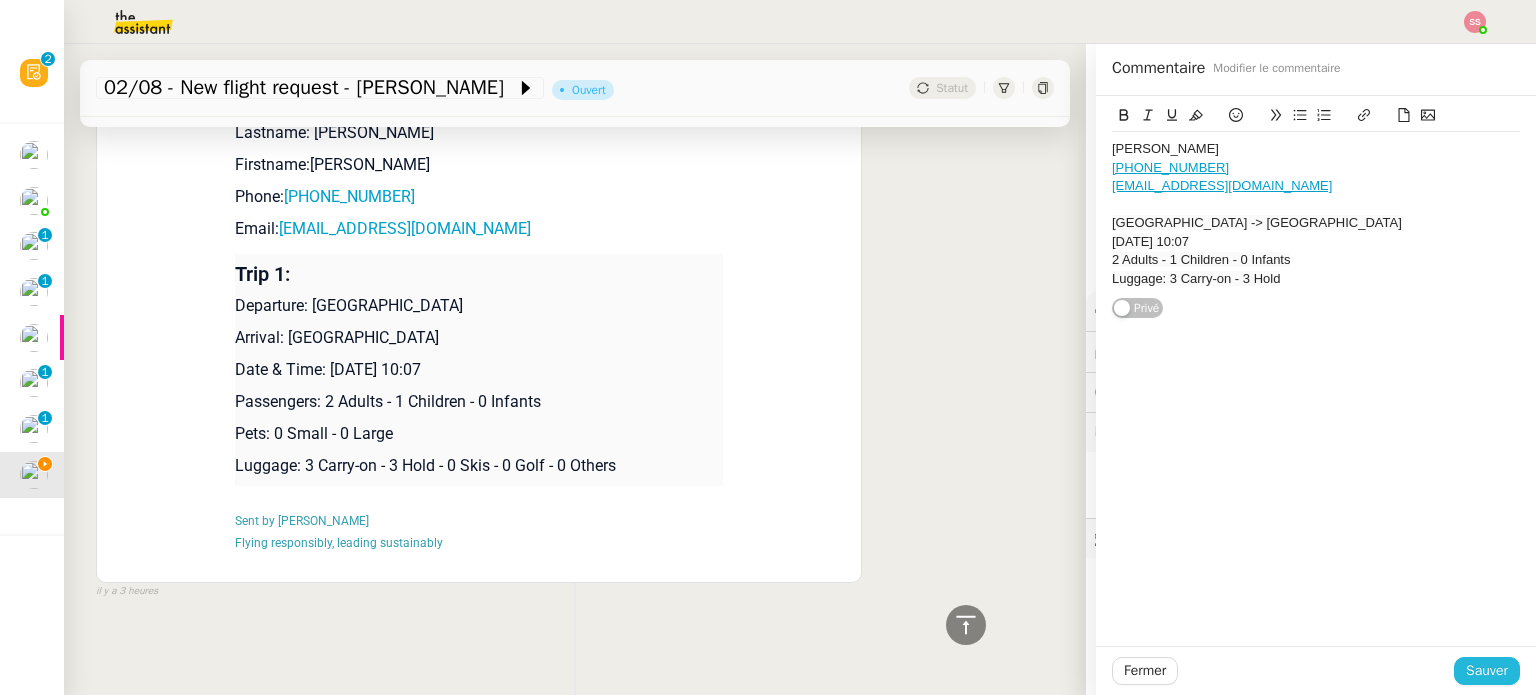 click on "Sauver" 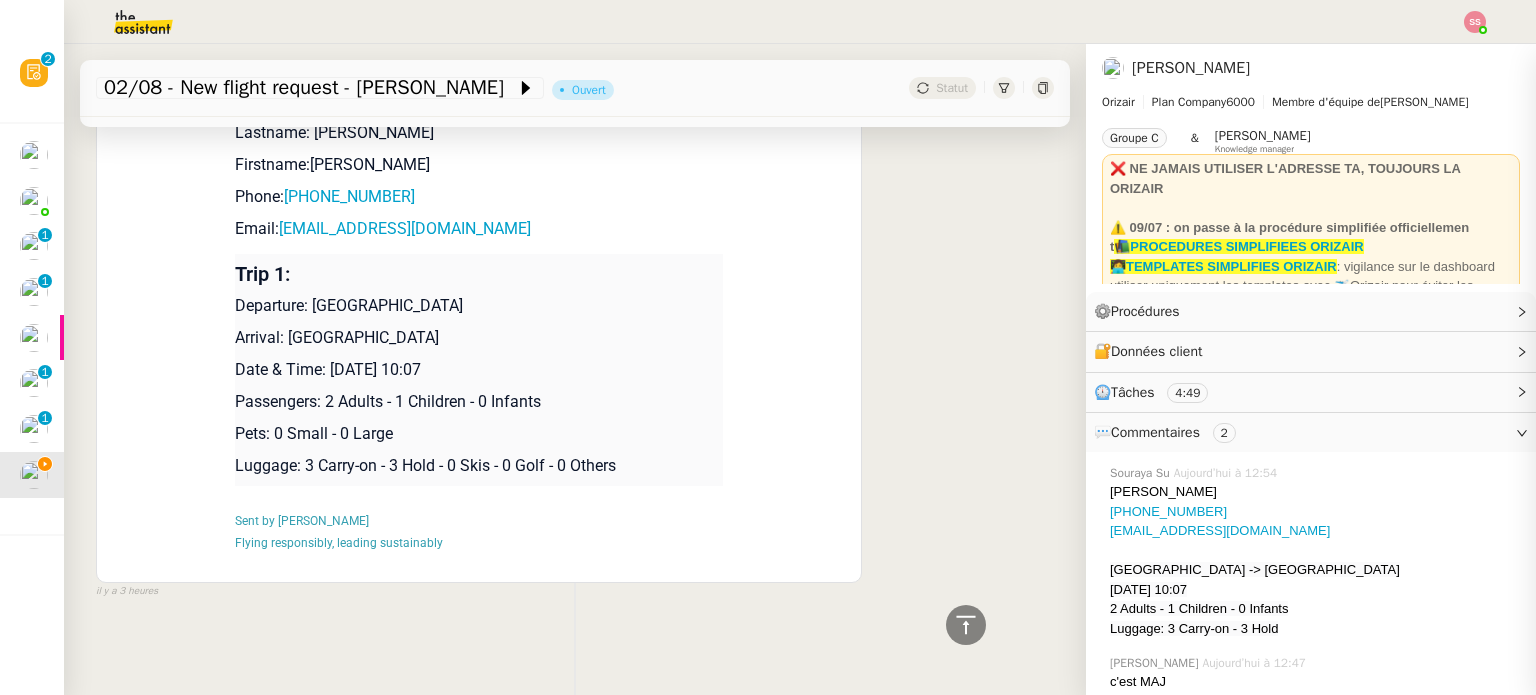 click on "Orizair      [PERSON_NAME] New flight request - [PERSON_NAME]
Flight request created by [PERSON_NAME]  New Flight request  We have received a new flight request.  Requester information Lastname: [PERSON_NAME]  Firstname:[PERSON_NAME]  Phone:  [PHONE_NUMBER]   Email:  [EMAIL_ADDRESS][DOMAIN_NAME]   Trip 1: Departure: [GEOGRAPHIC_DATA] Arrival: [GEOGRAPHIC_DATA] Date & Time: [DATE] 10:07 Passengers: 2 Adults - 1 Children - 0 Infants  Pets: 0 Small - 0 Large  Luggage: 3 Carry-on - 3 Hold - 0 Skis - 0 Golf - 0 Others  Sent by Orizair  Flying responsibly, leading sustainably  false il y a 3 heures" at bounding box center (575, 214) 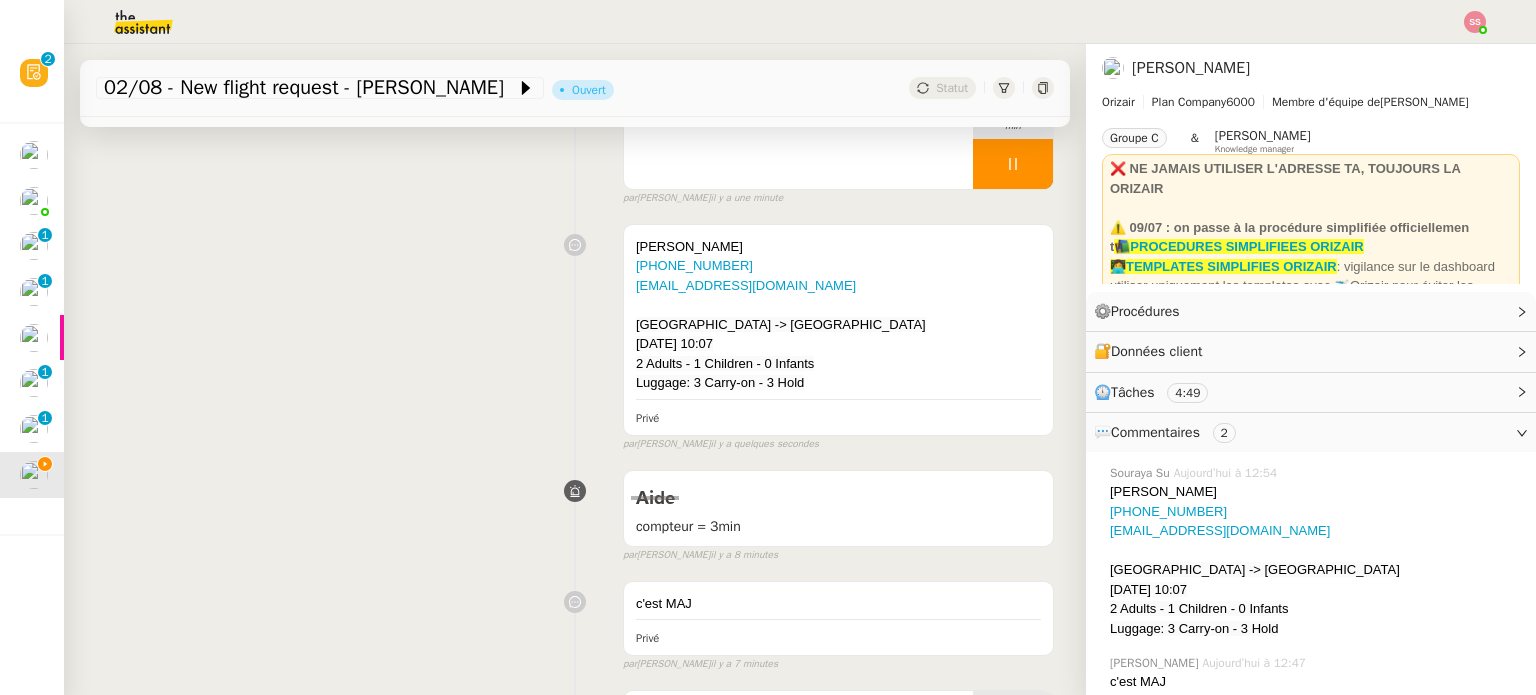 scroll, scrollTop: 0, scrollLeft: 0, axis: both 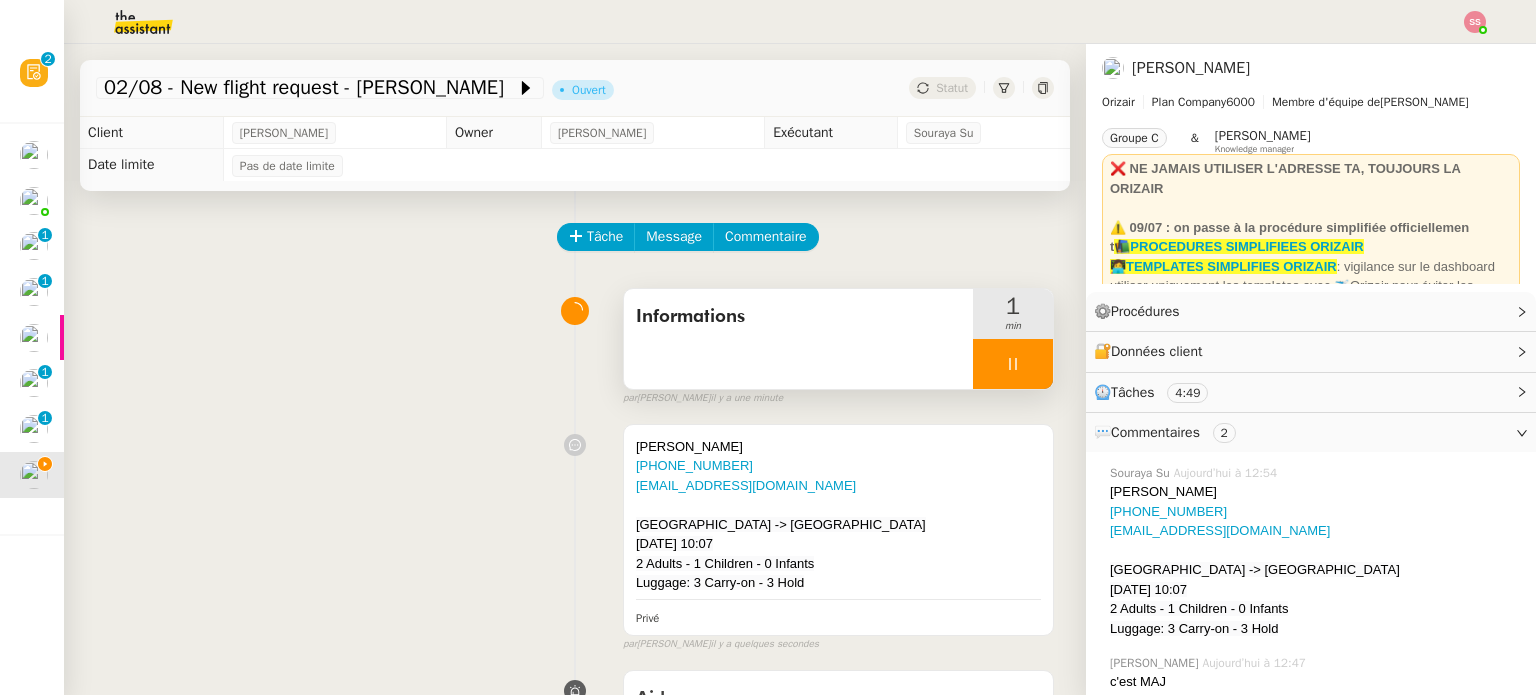 click at bounding box center (1013, 364) 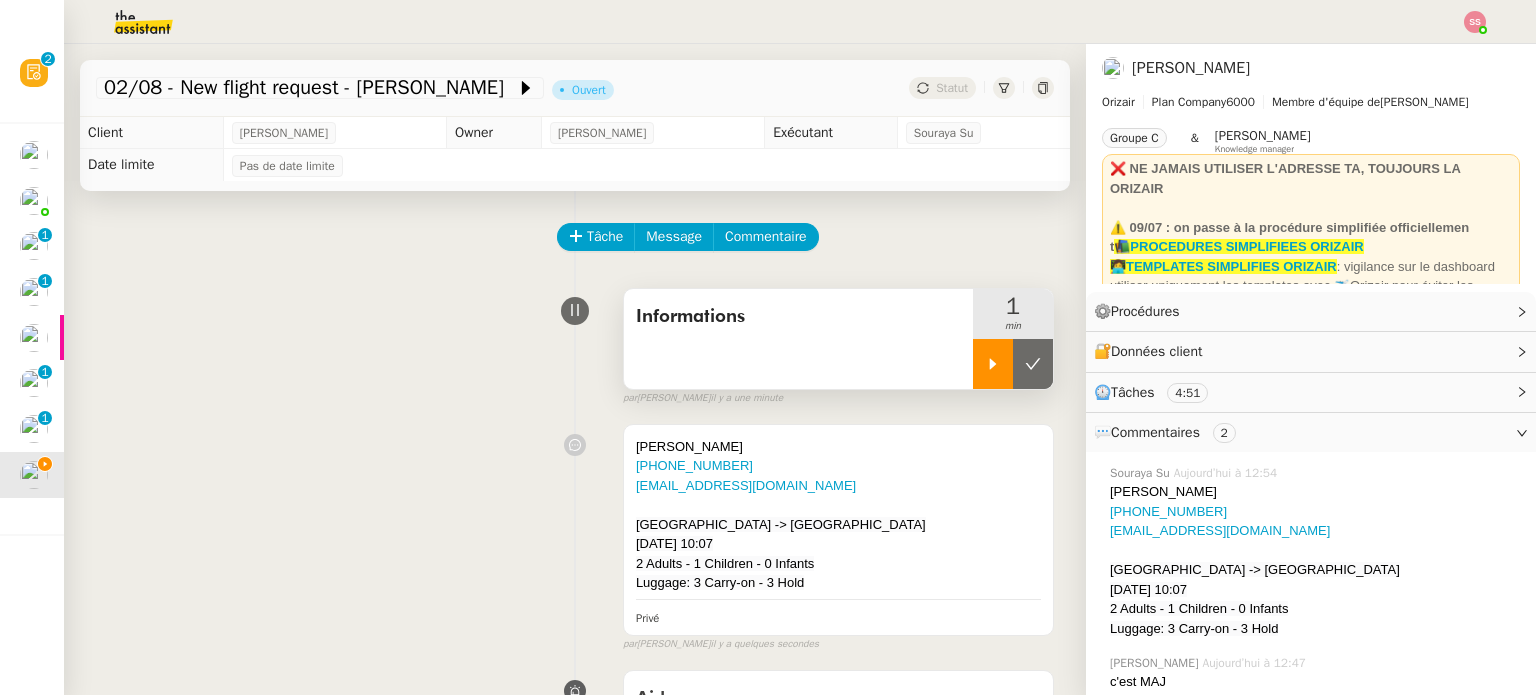 click 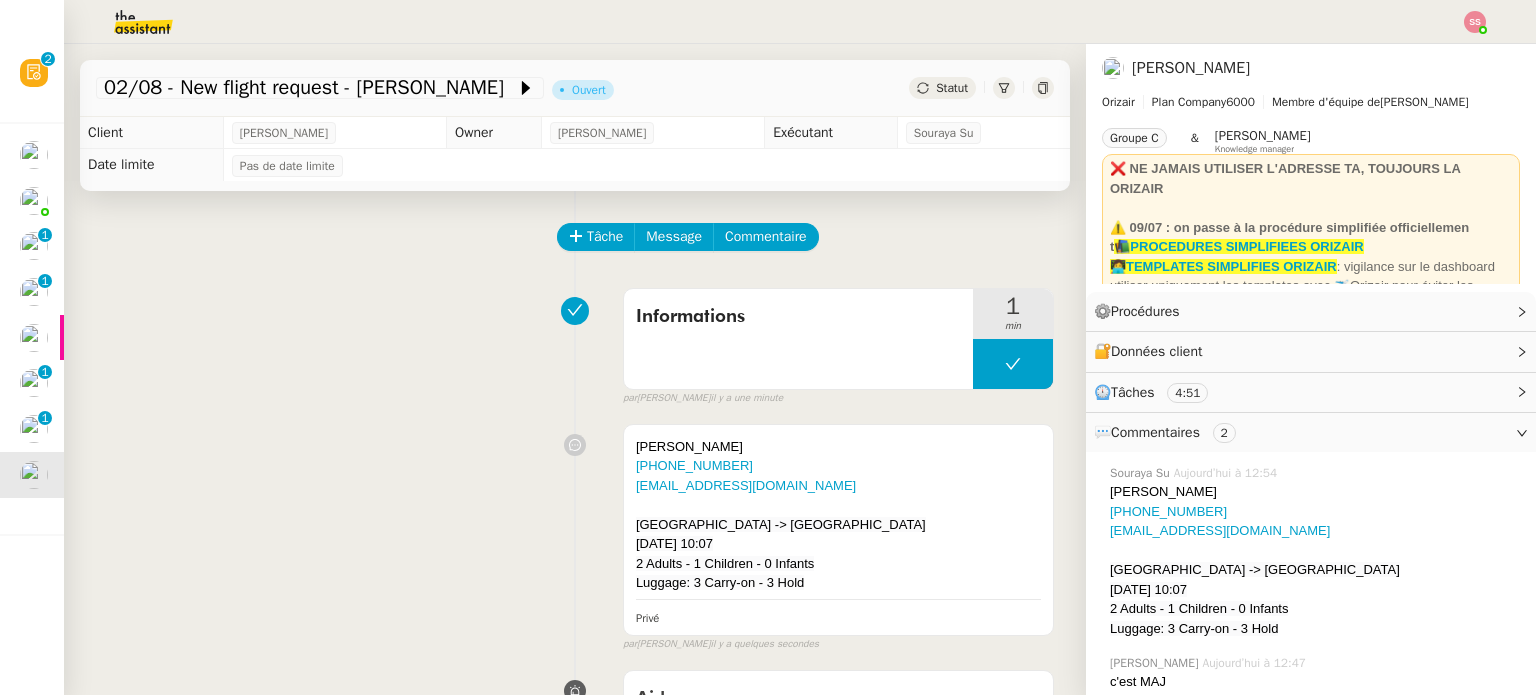 click on "Statut" 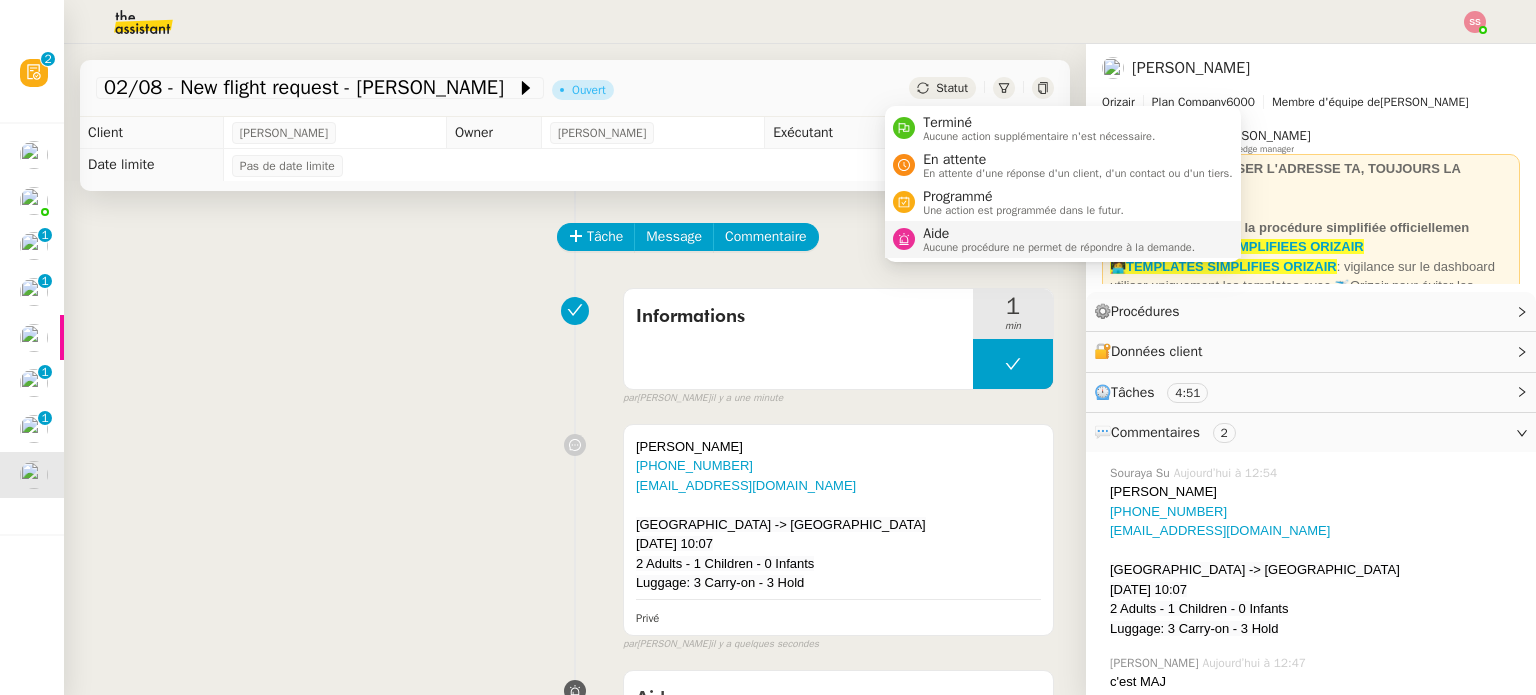 click on "Aide" at bounding box center (1059, 234) 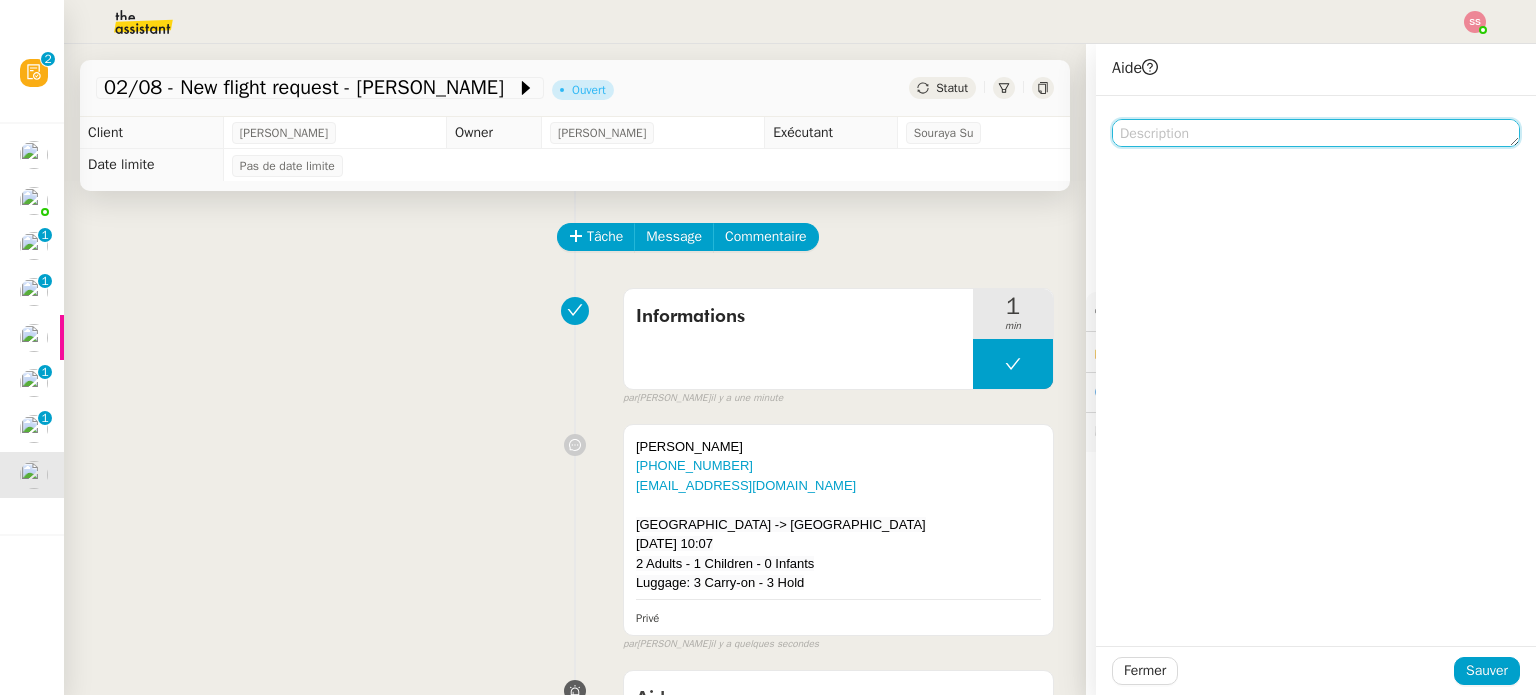 click 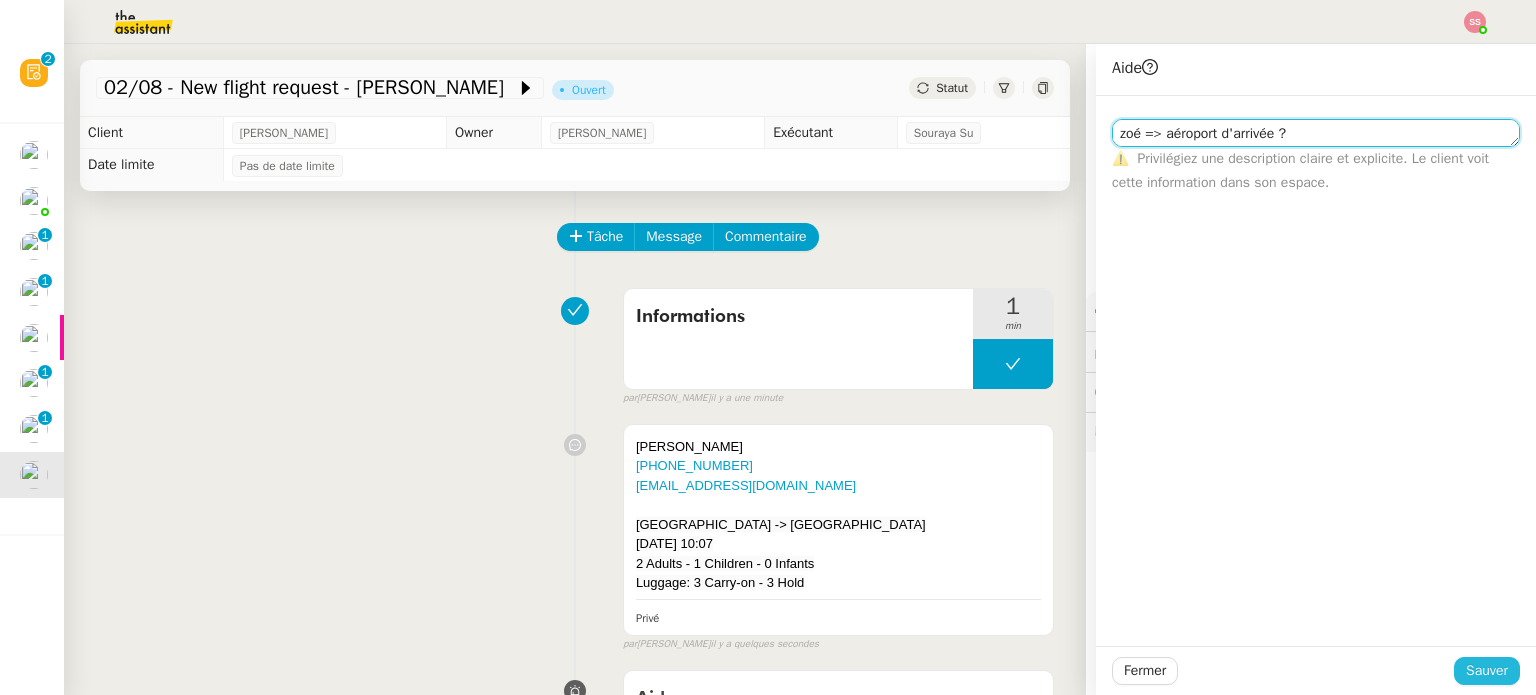 type on "zoé => aéroport d'arrivée ?" 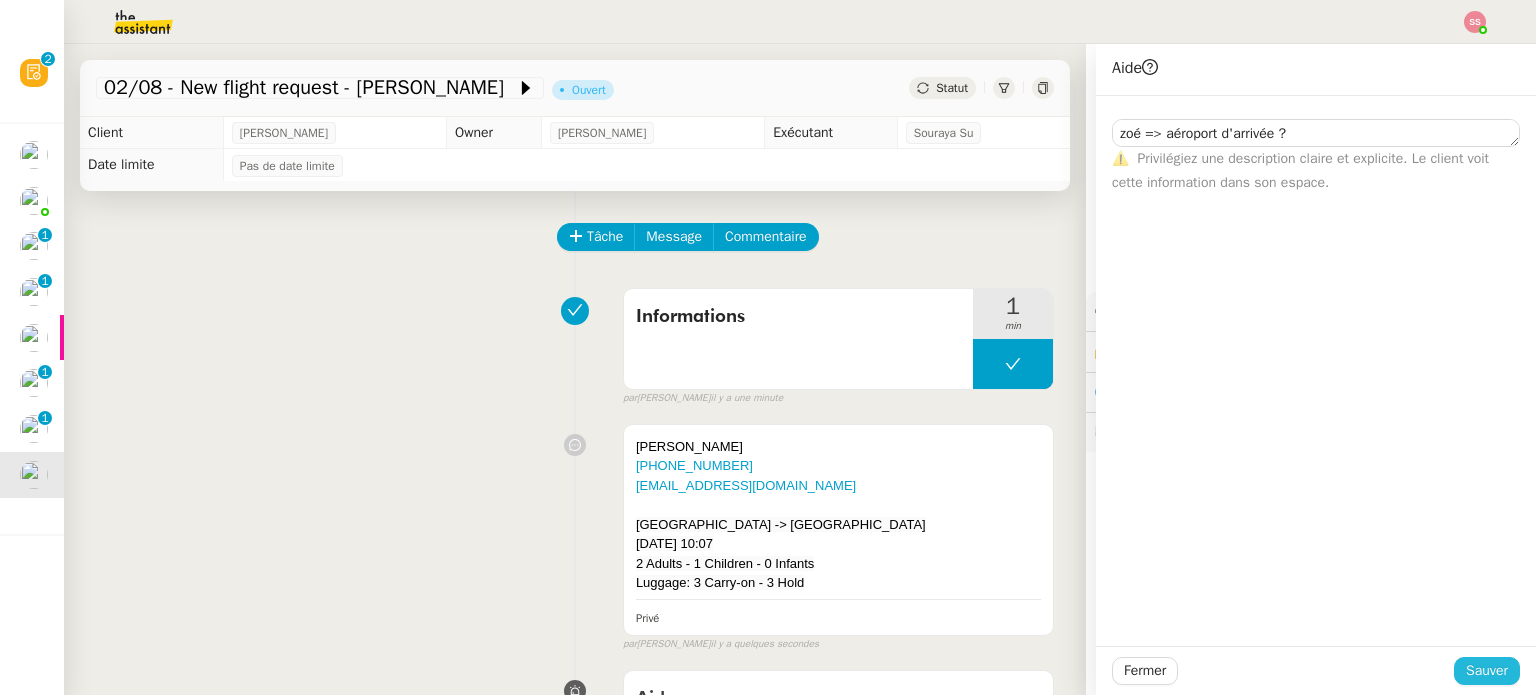 click on "Sauver" 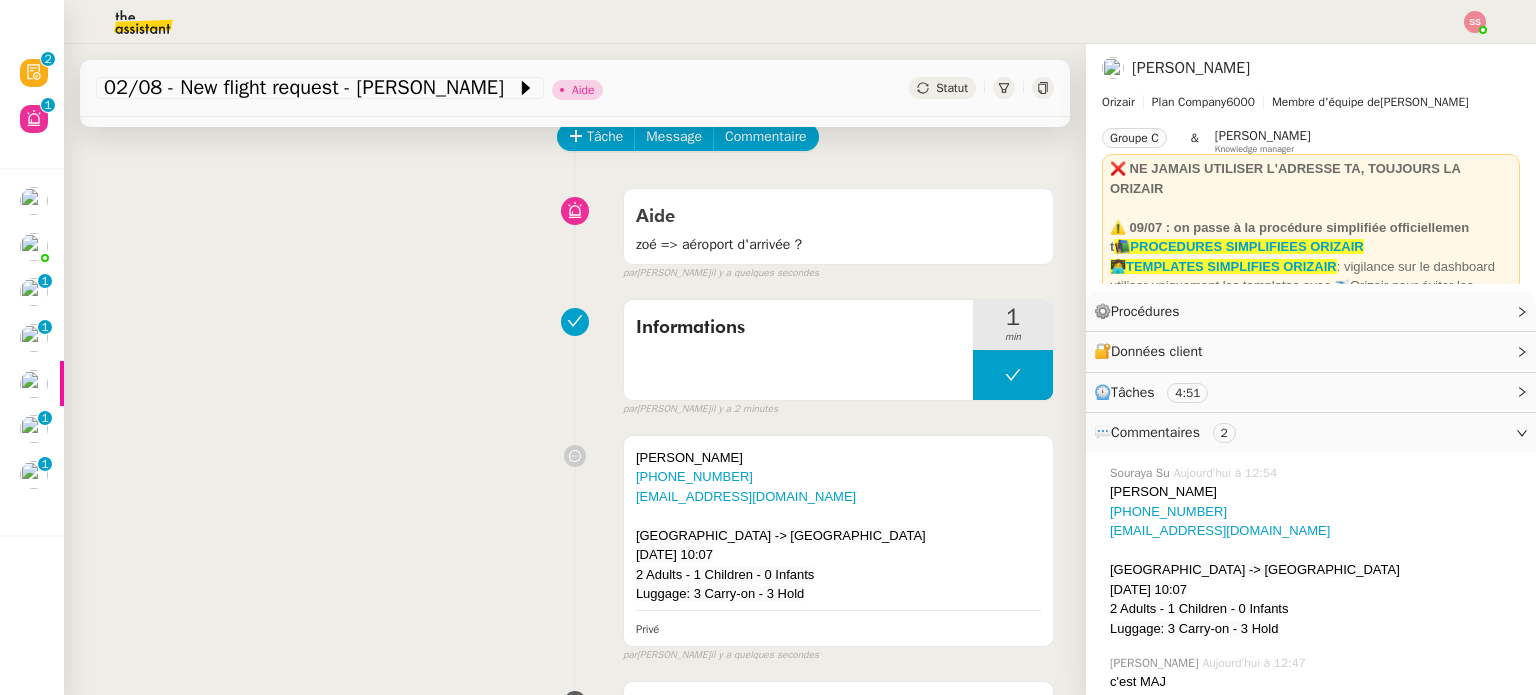 scroll, scrollTop: 100, scrollLeft: 0, axis: vertical 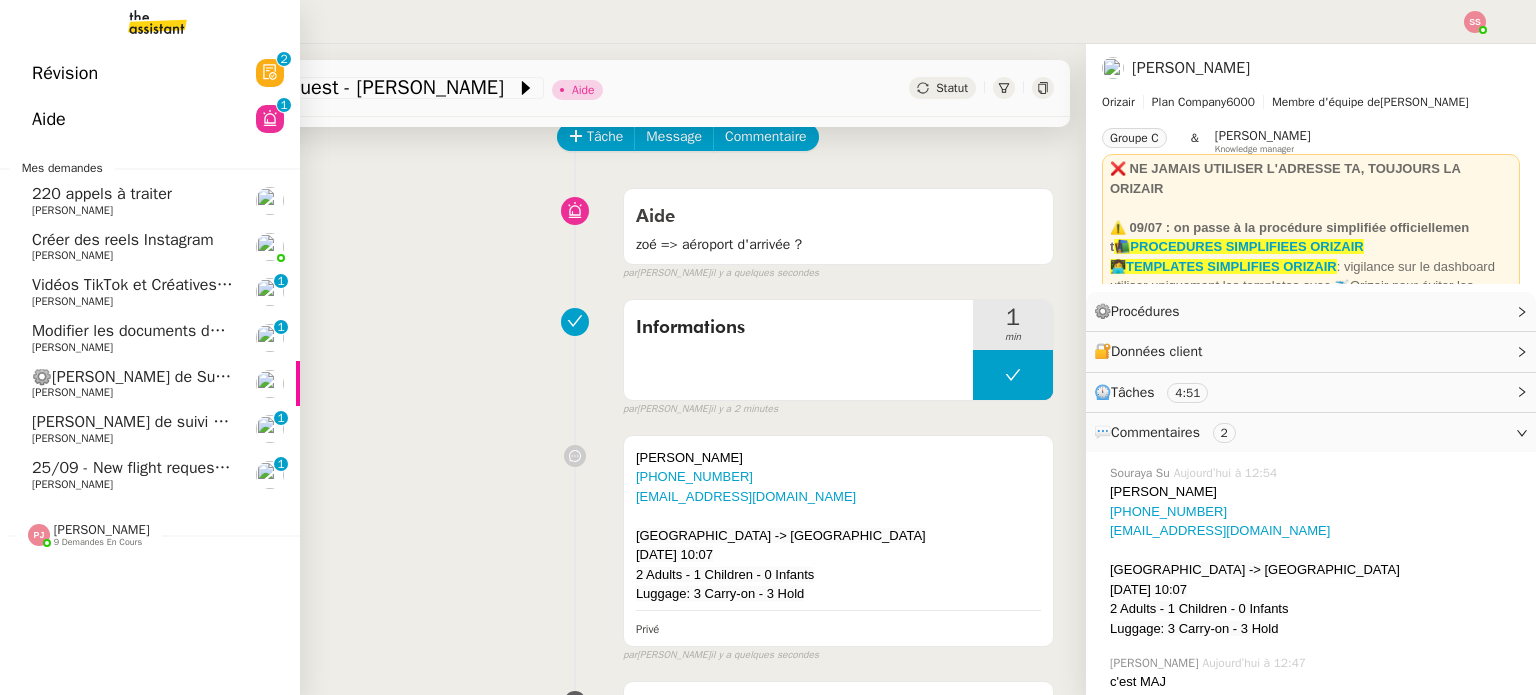click on "25/09 - New flight request - [PERSON_NAME]" 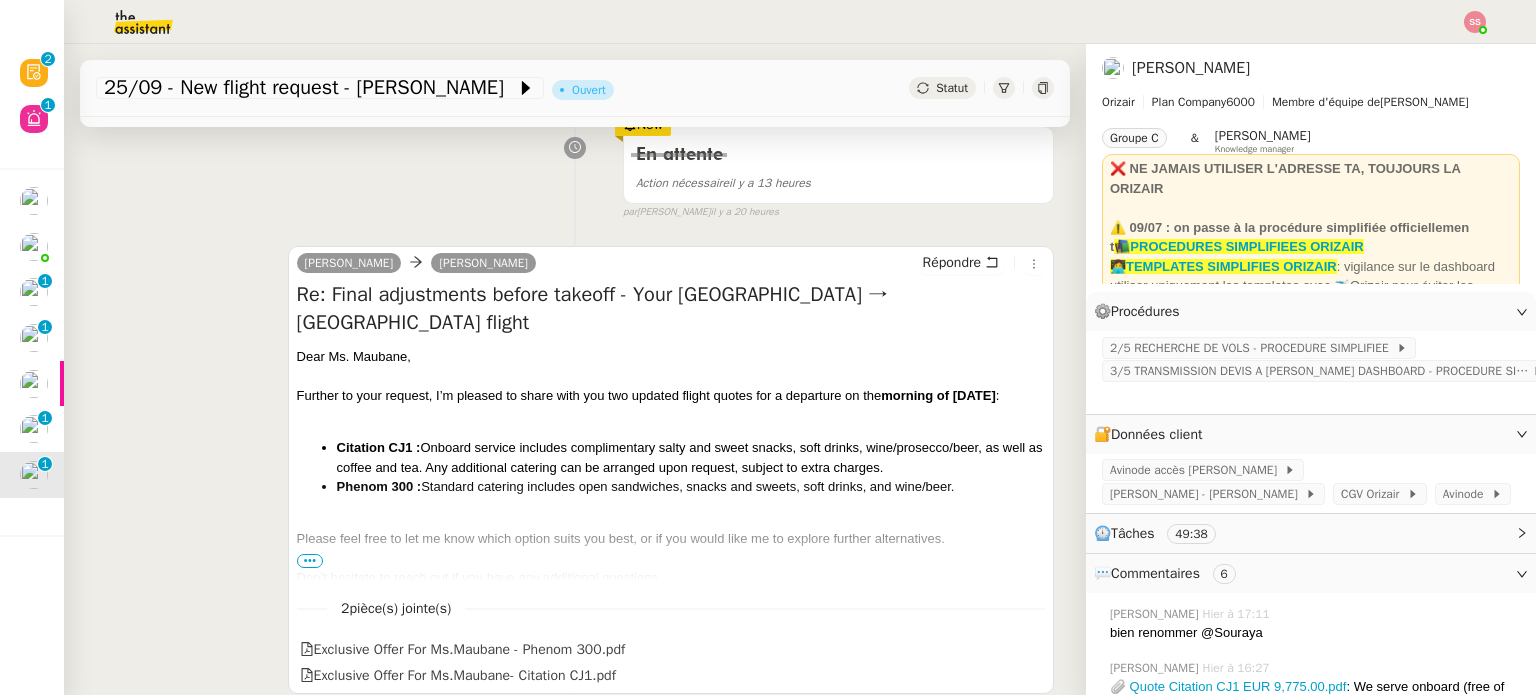 scroll, scrollTop: 0, scrollLeft: 0, axis: both 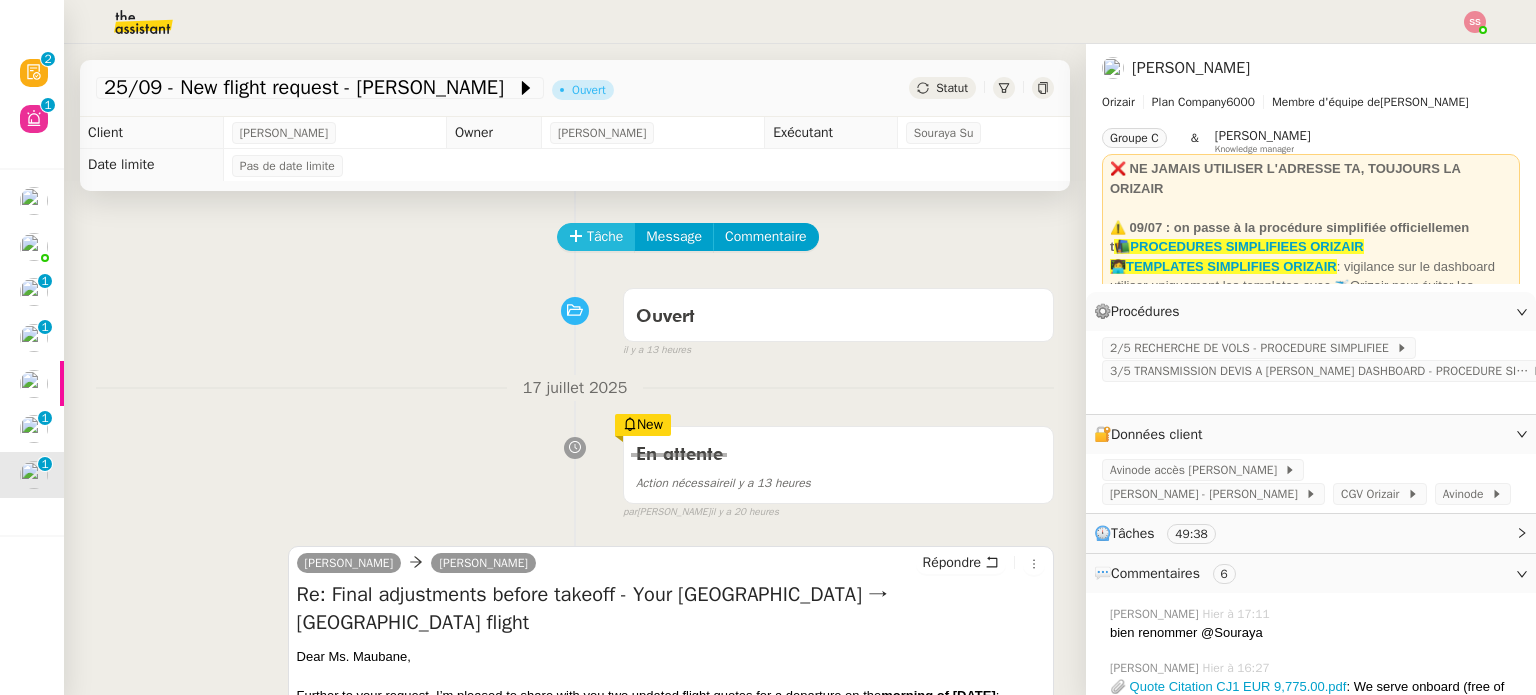 click on "Tâche" 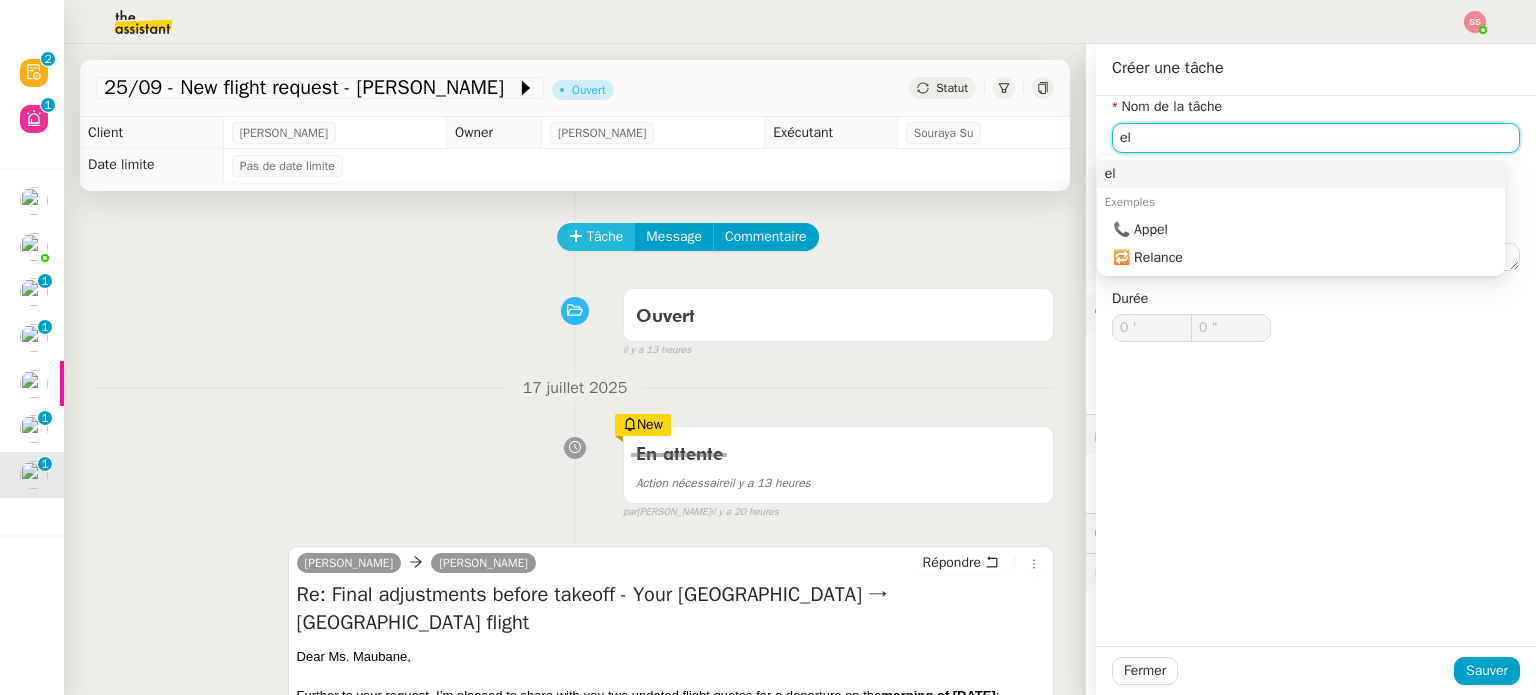 type on "e" 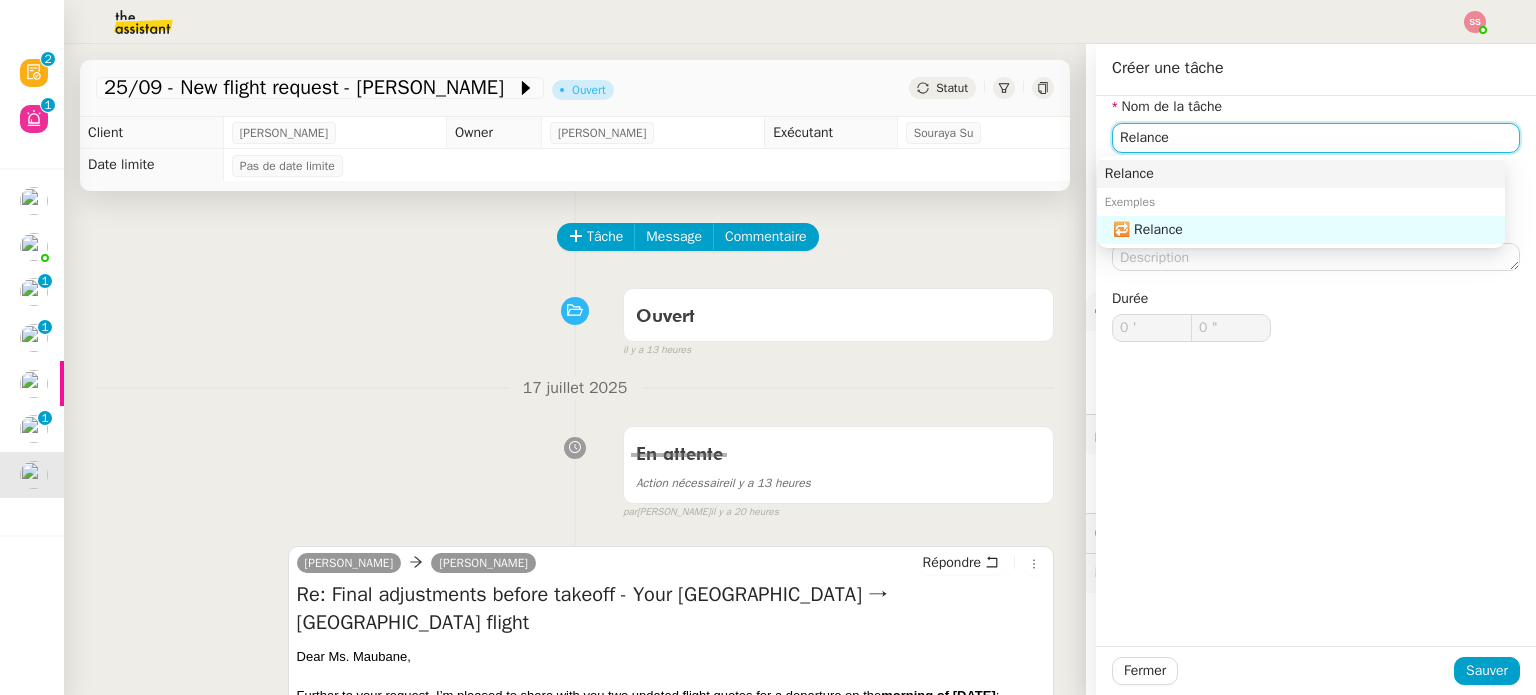 click on "Relance" at bounding box center [1301, 174] 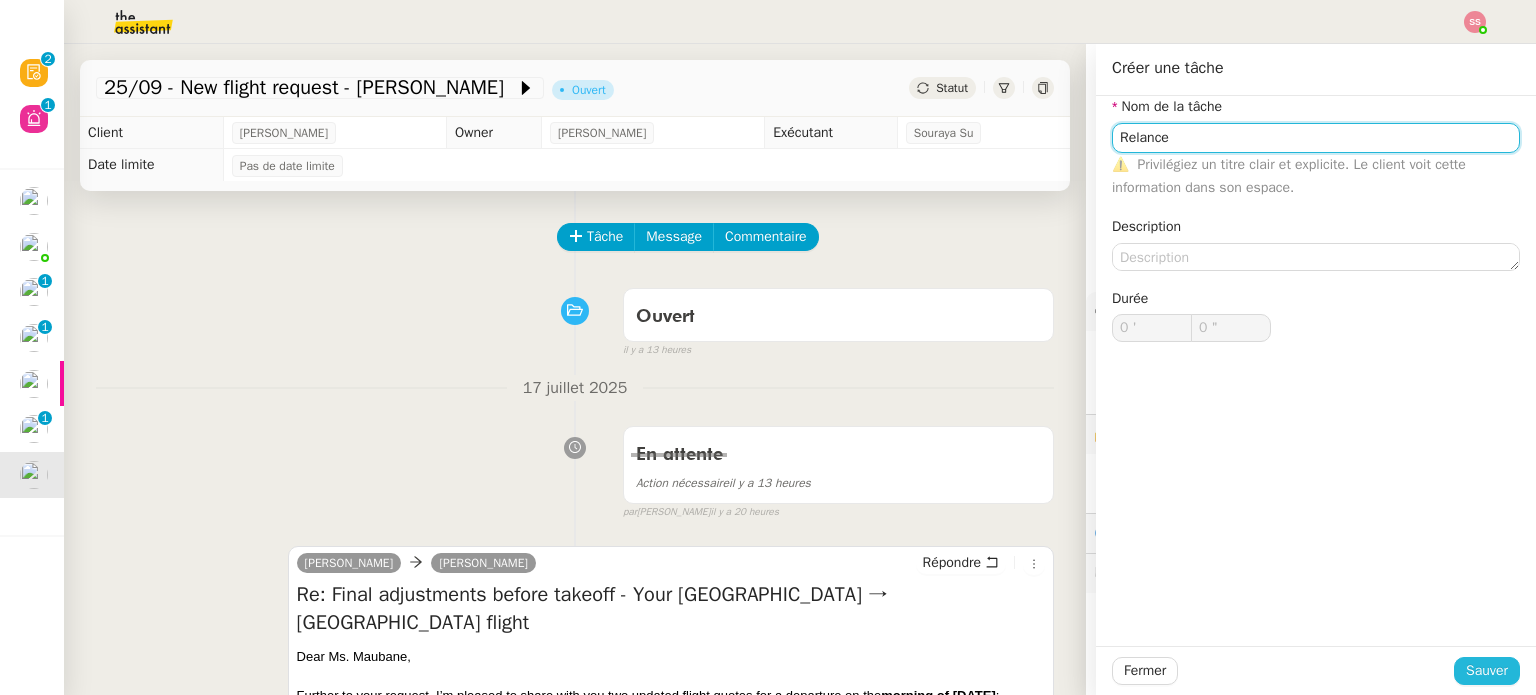 type on "Relance" 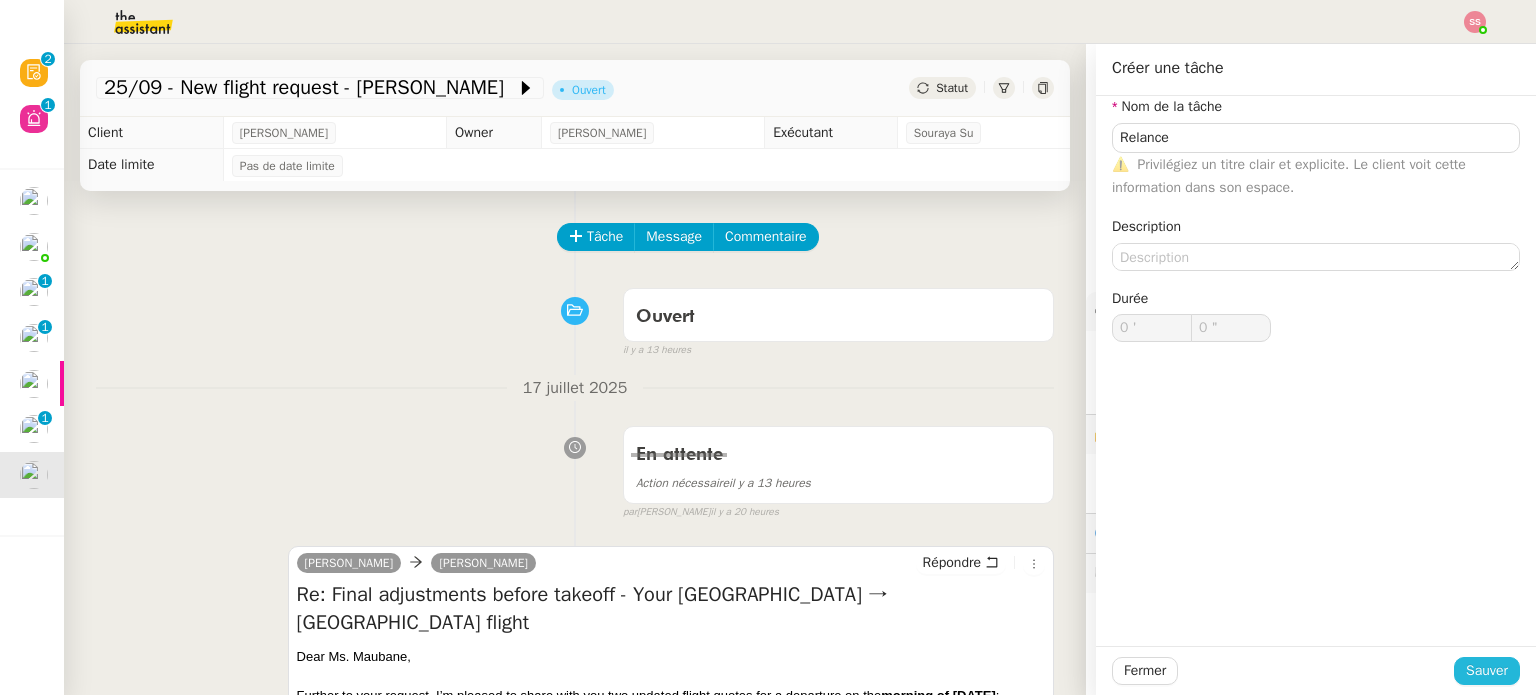 click on "Sauver" 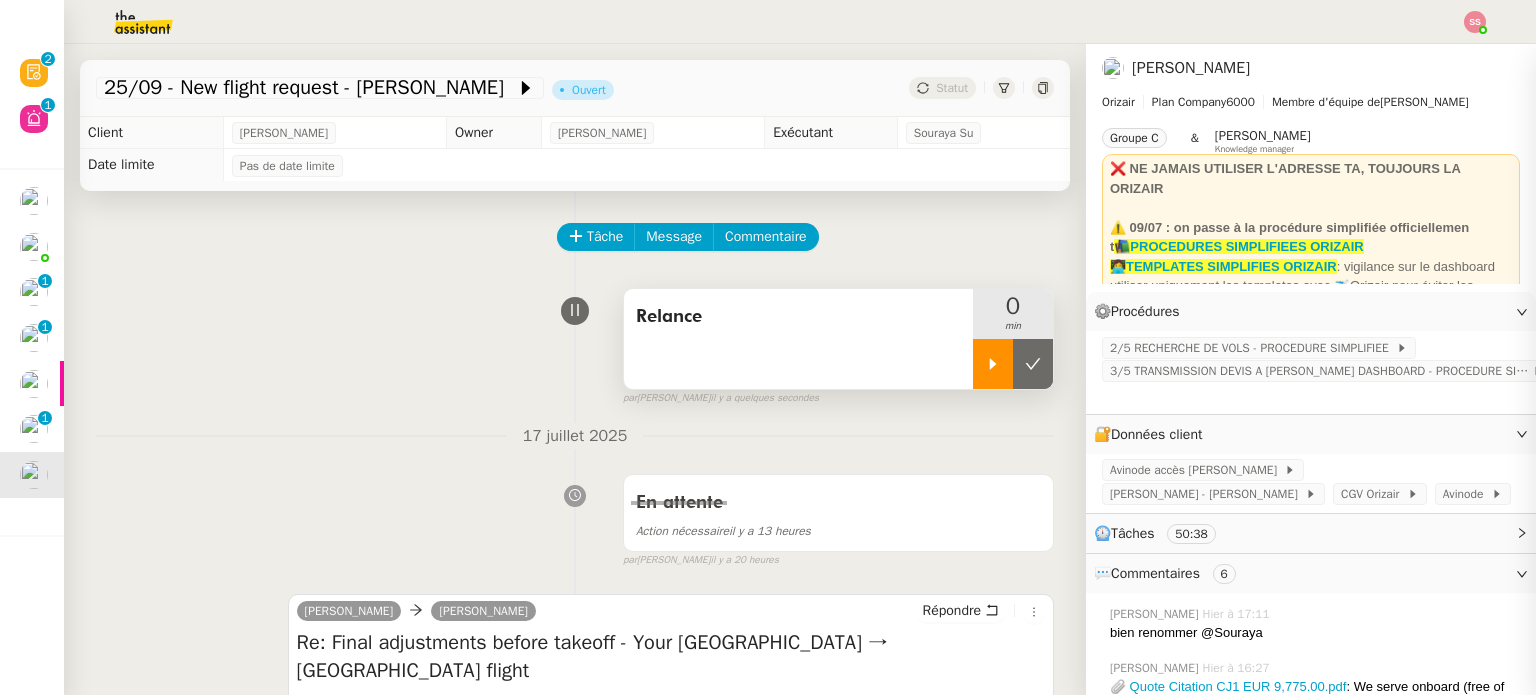 click 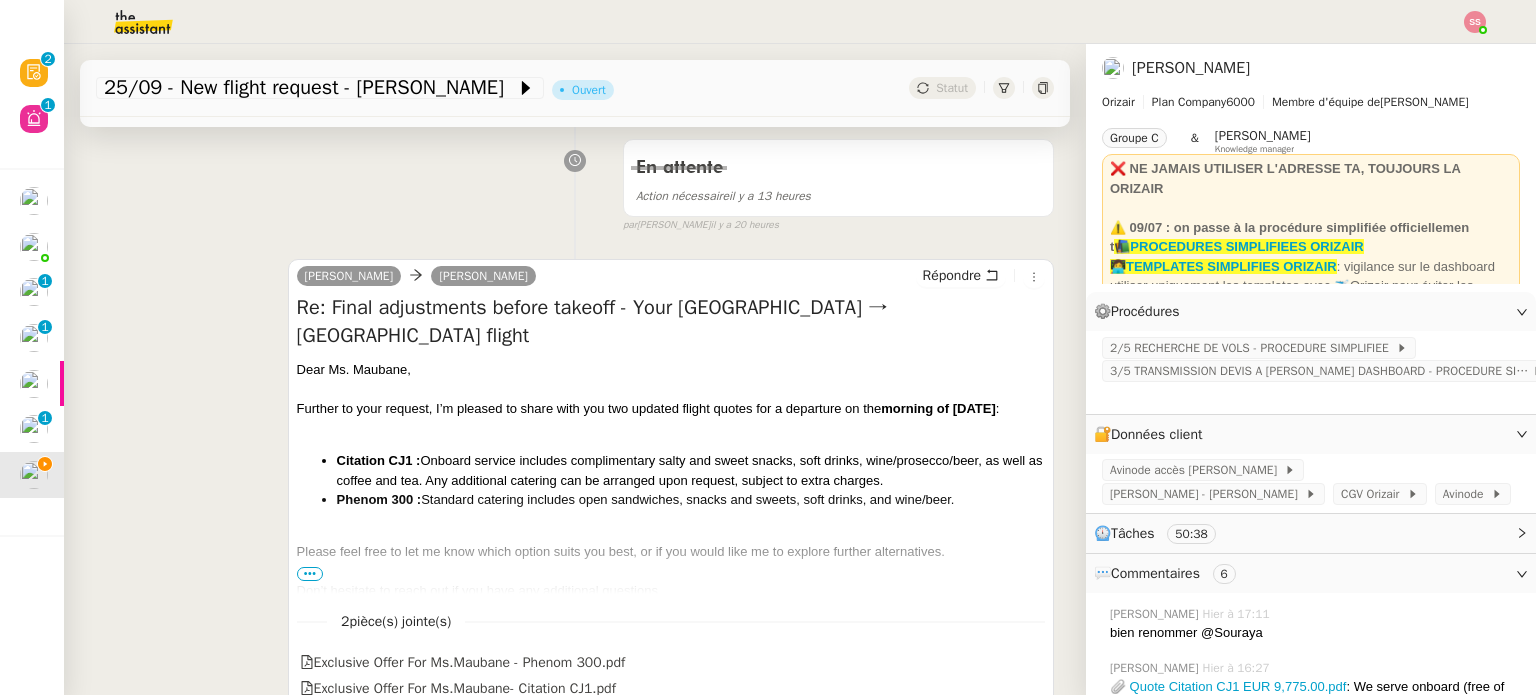 scroll, scrollTop: 300, scrollLeft: 0, axis: vertical 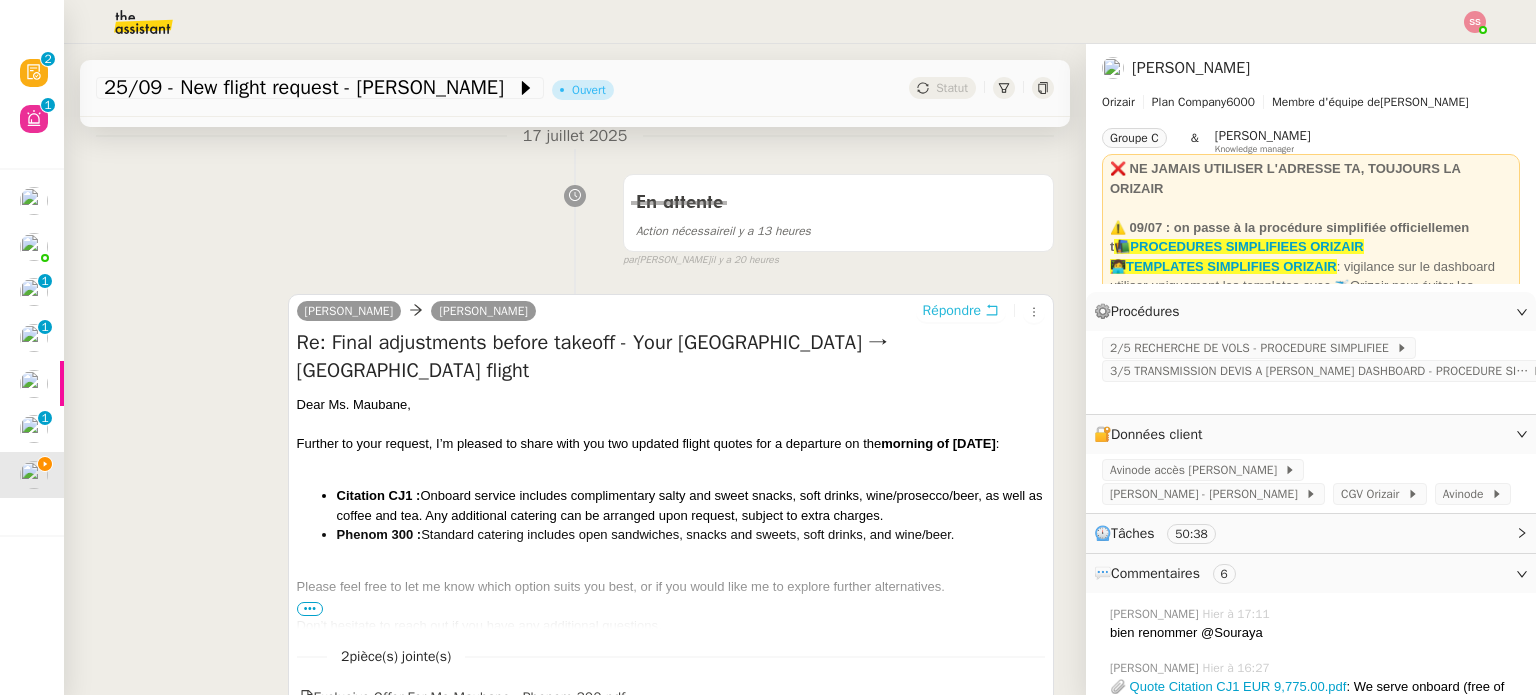 click on "Répondre" at bounding box center [952, 311] 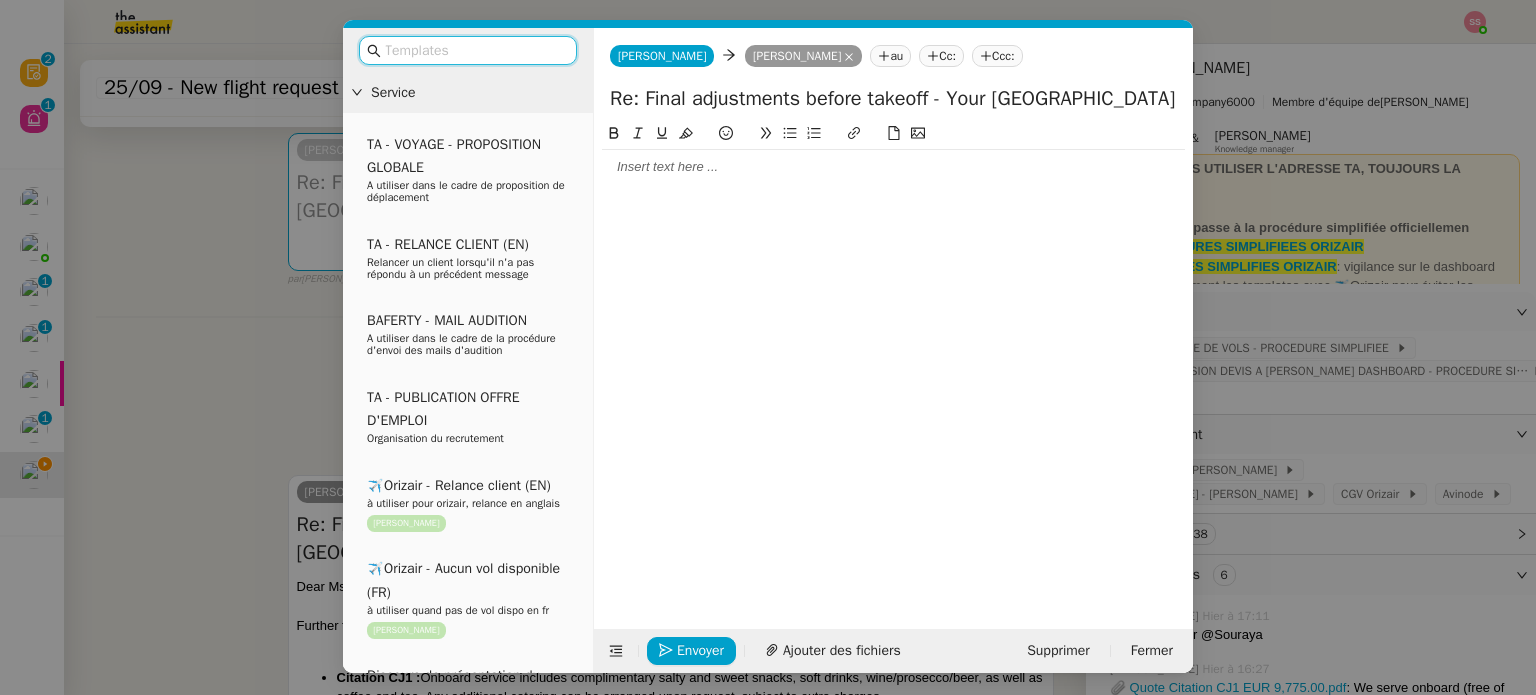 click at bounding box center [475, 50] 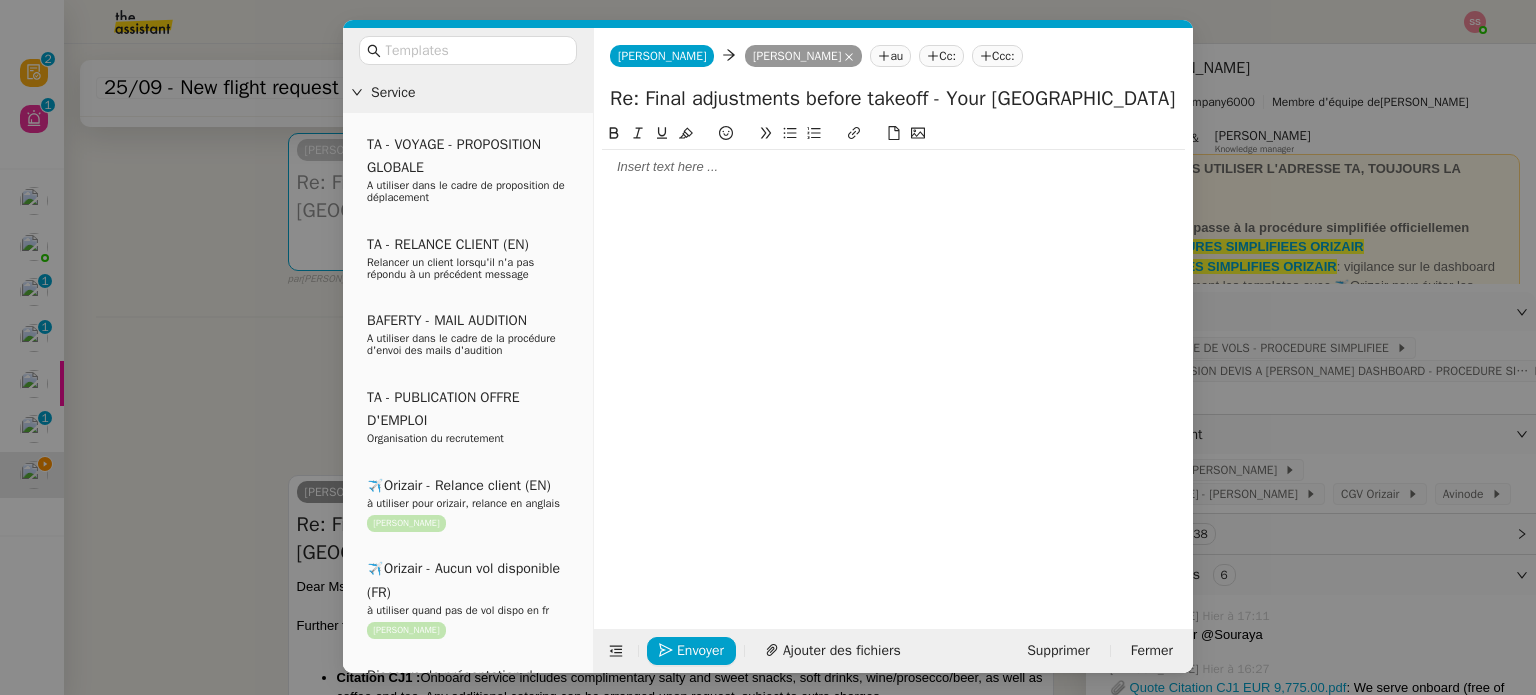drag, startPoint x: 638, startPoint y: 104, endPoint x: 577, endPoint y: 105, distance: 61.008198 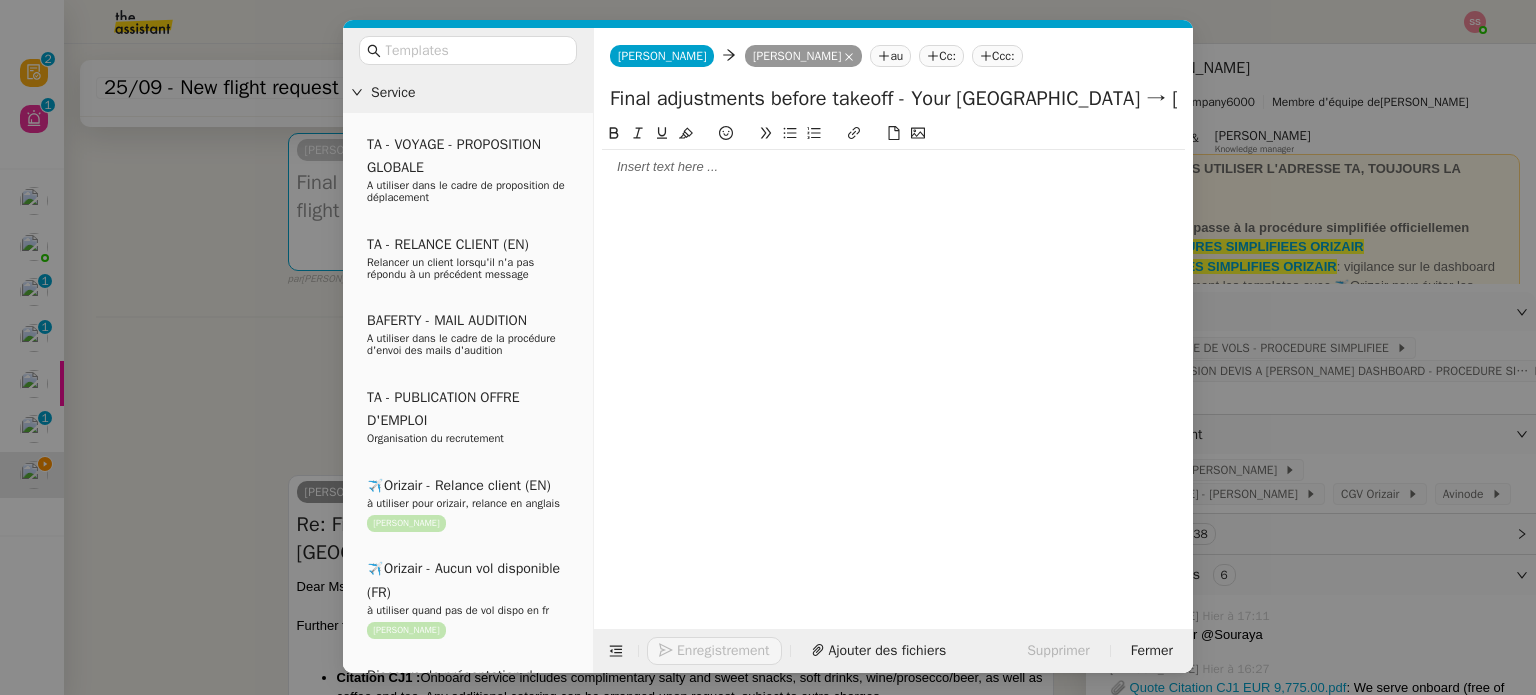 click on "Final adjustments before takeoff - Your [GEOGRAPHIC_DATA] → [GEOGRAPHIC_DATA] flight" 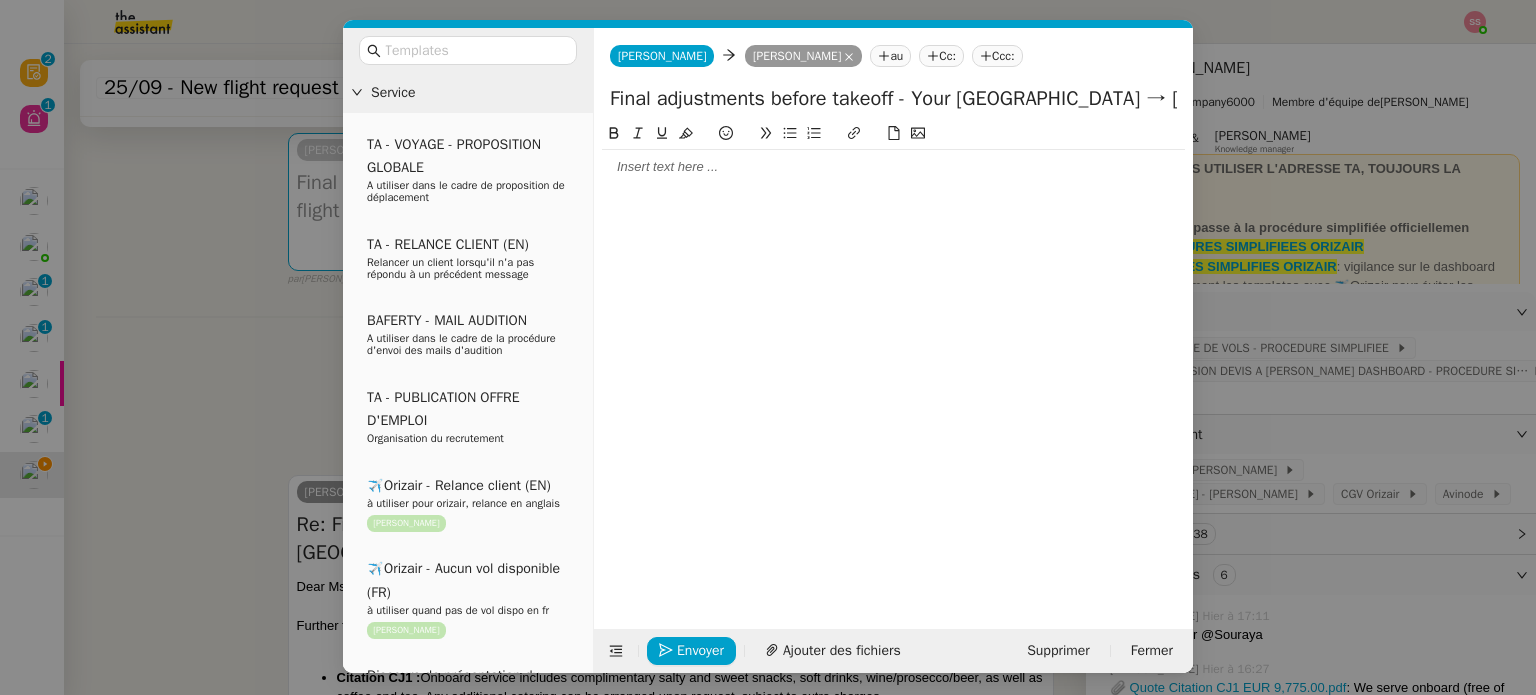 scroll, scrollTop: 0, scrollLeft: 37, axis: horizontal 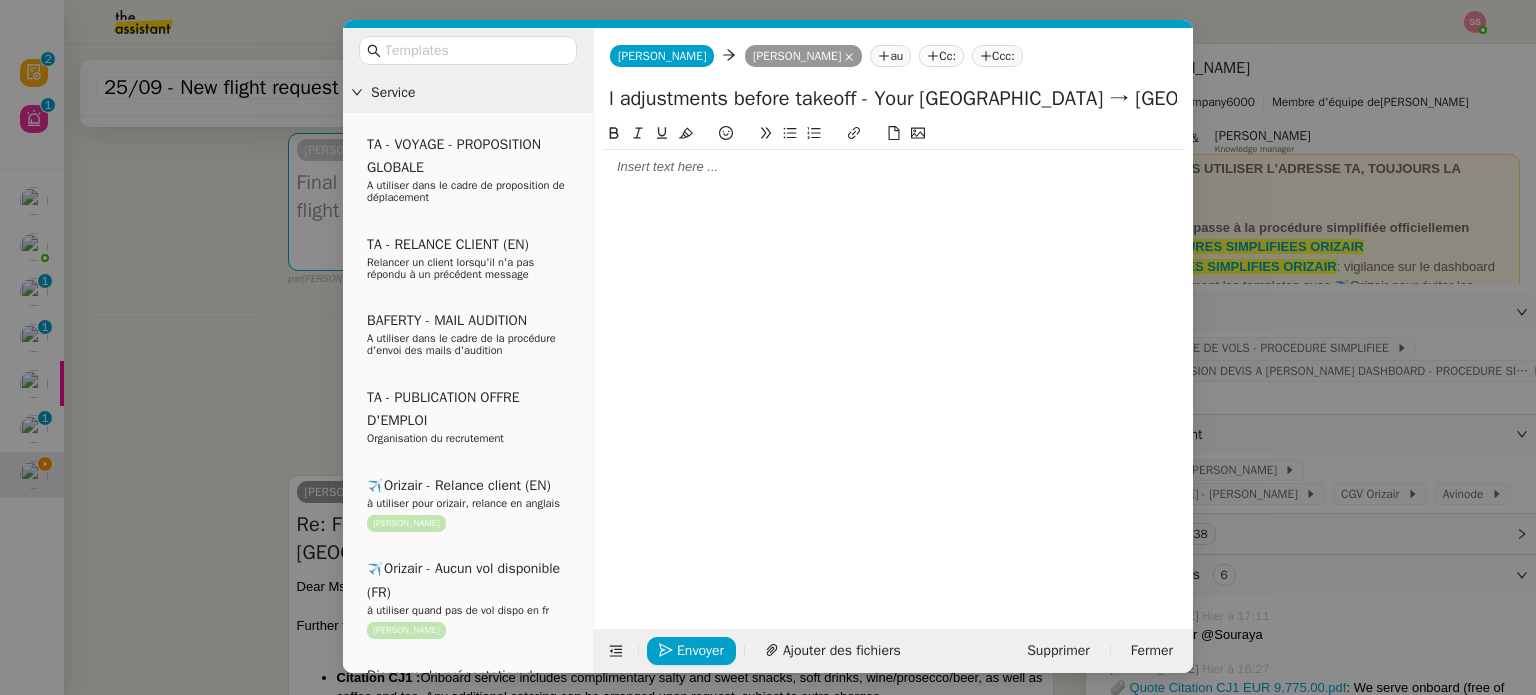 drag, startPoint x: 959, startPoint y: 104, endPoint x: 1395, endPoint y: 159, distance: 439.45535 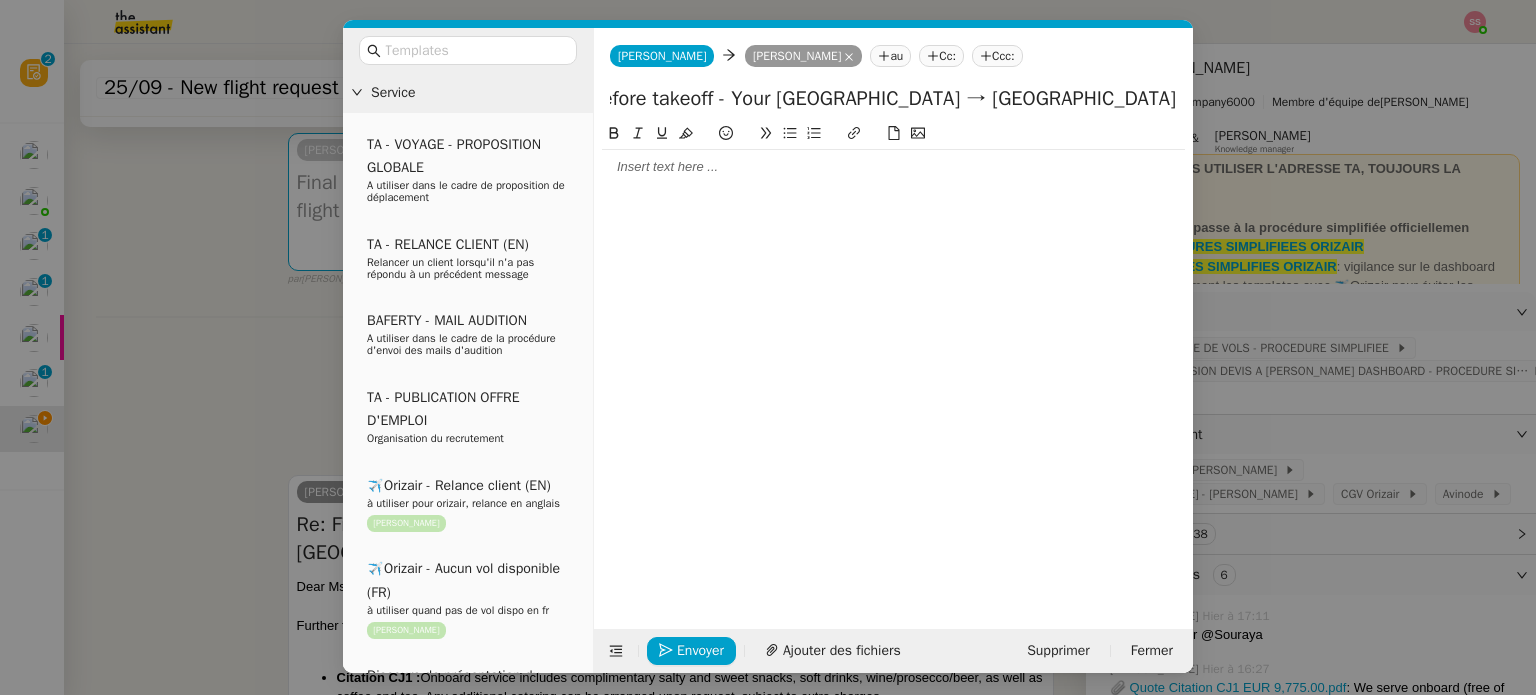scroll, scrollTop: 0, scrollLeft: 188, axis: horizontal 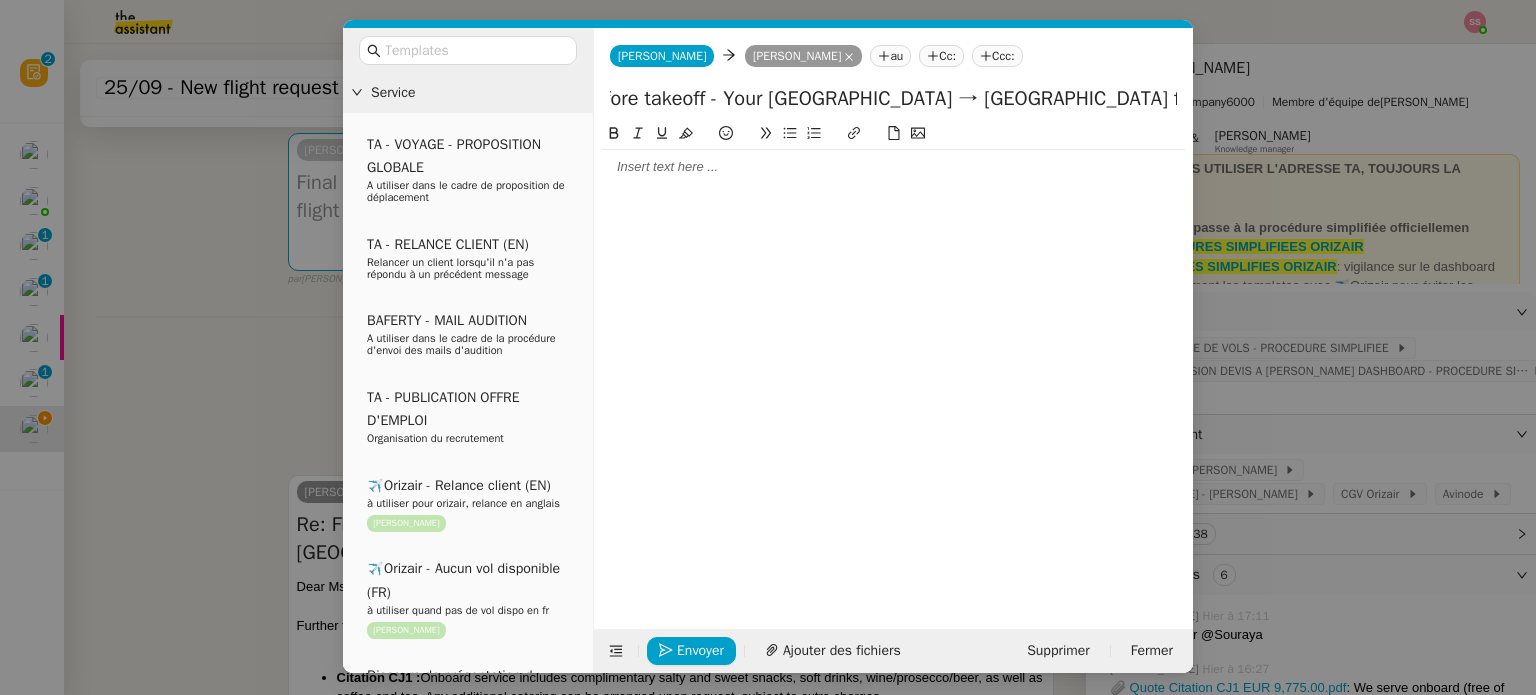 type on "Final adjustments before takeoff - Your [GEOGRAPHIC_DATA] → [GEOGRAPHIC_DATA] flight (closing in 12h)" 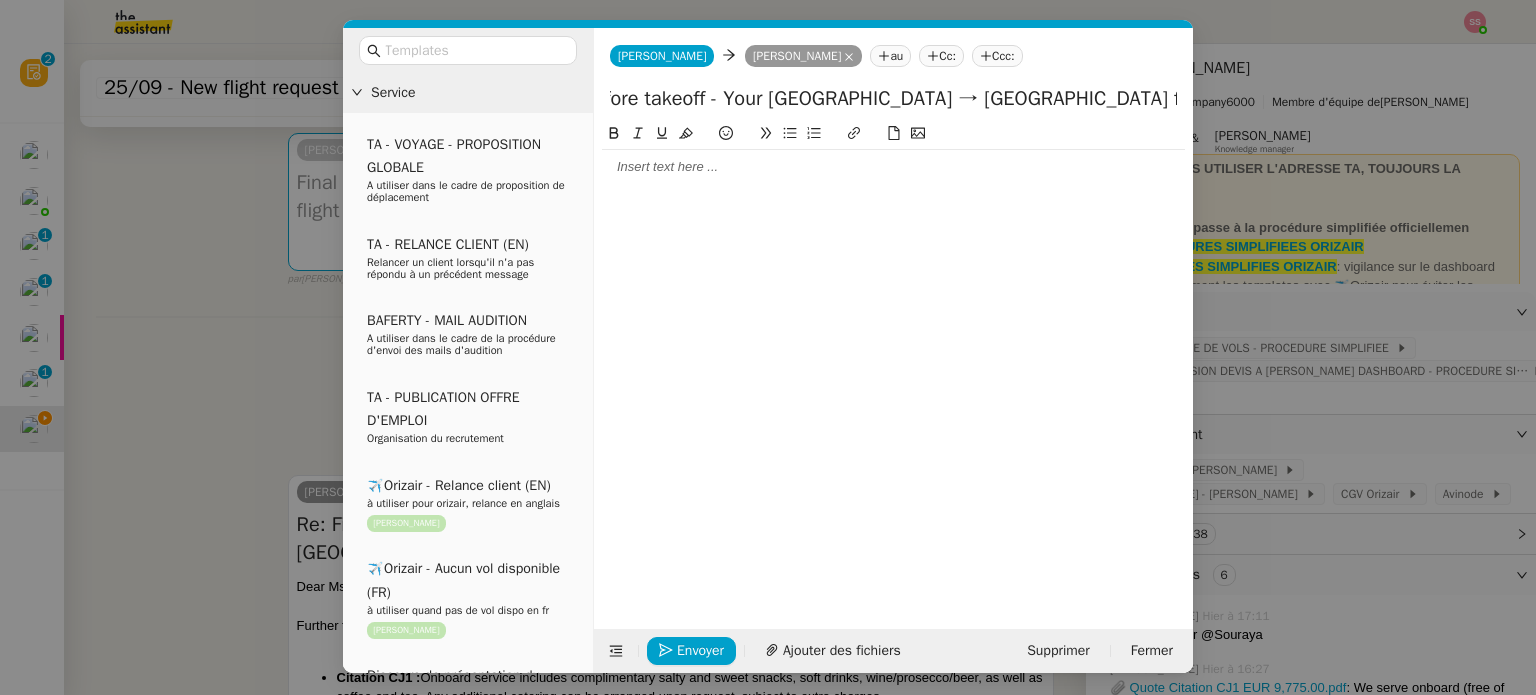 click 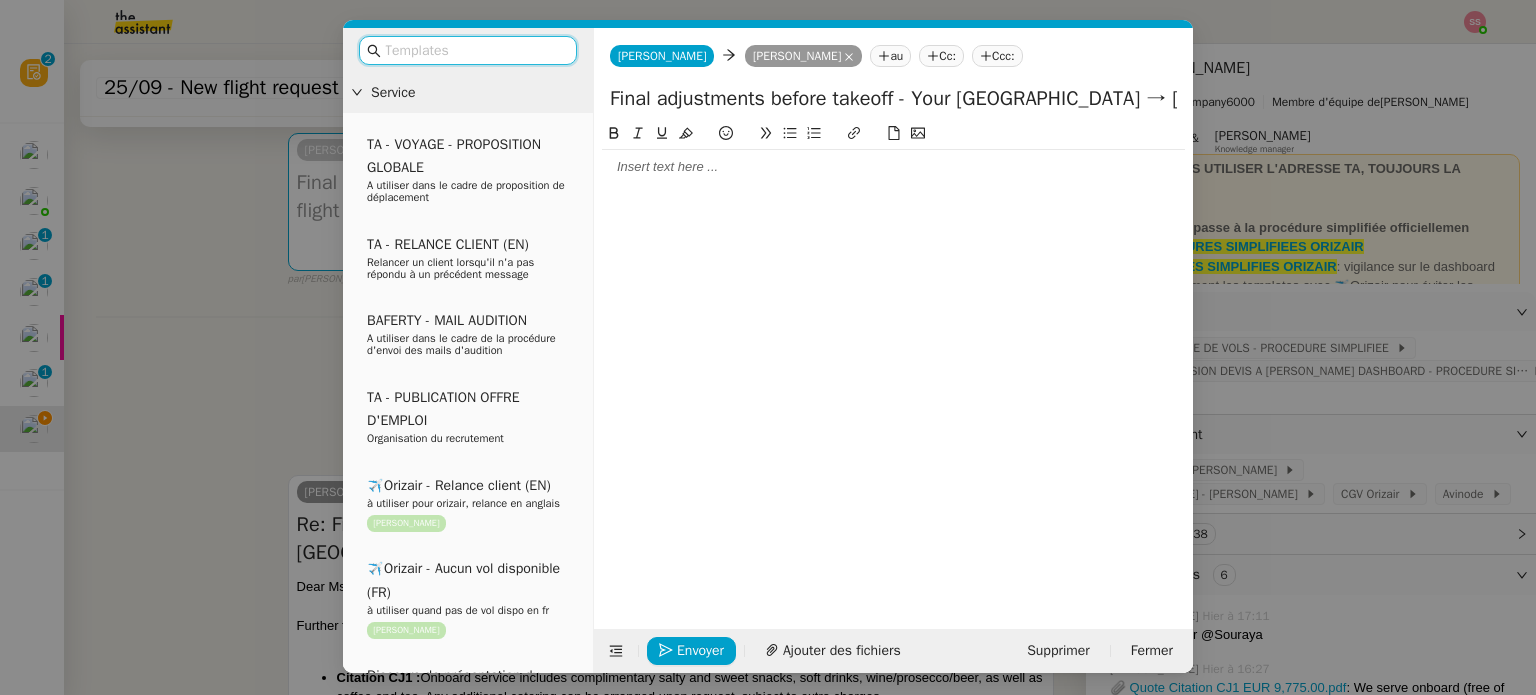 click at bounding box center [475, 50] 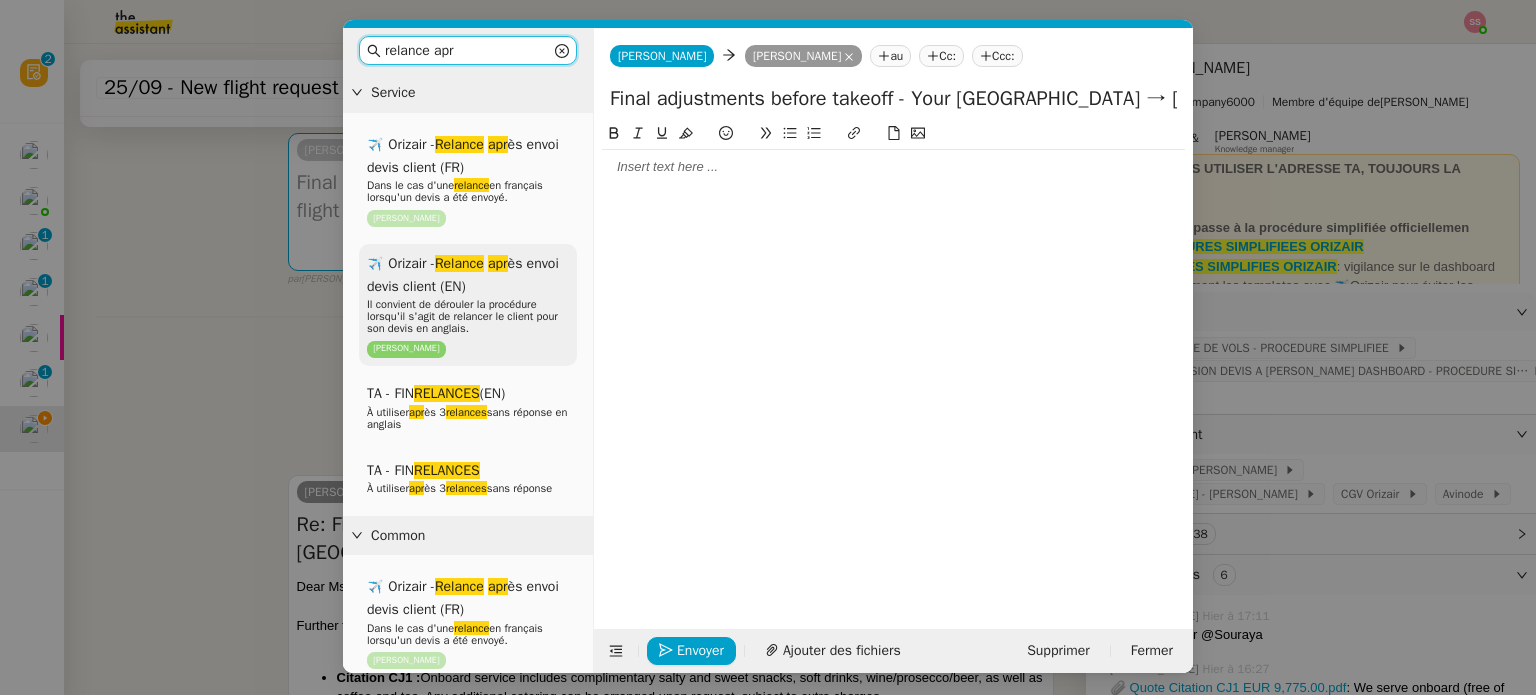 type on "relance apr" 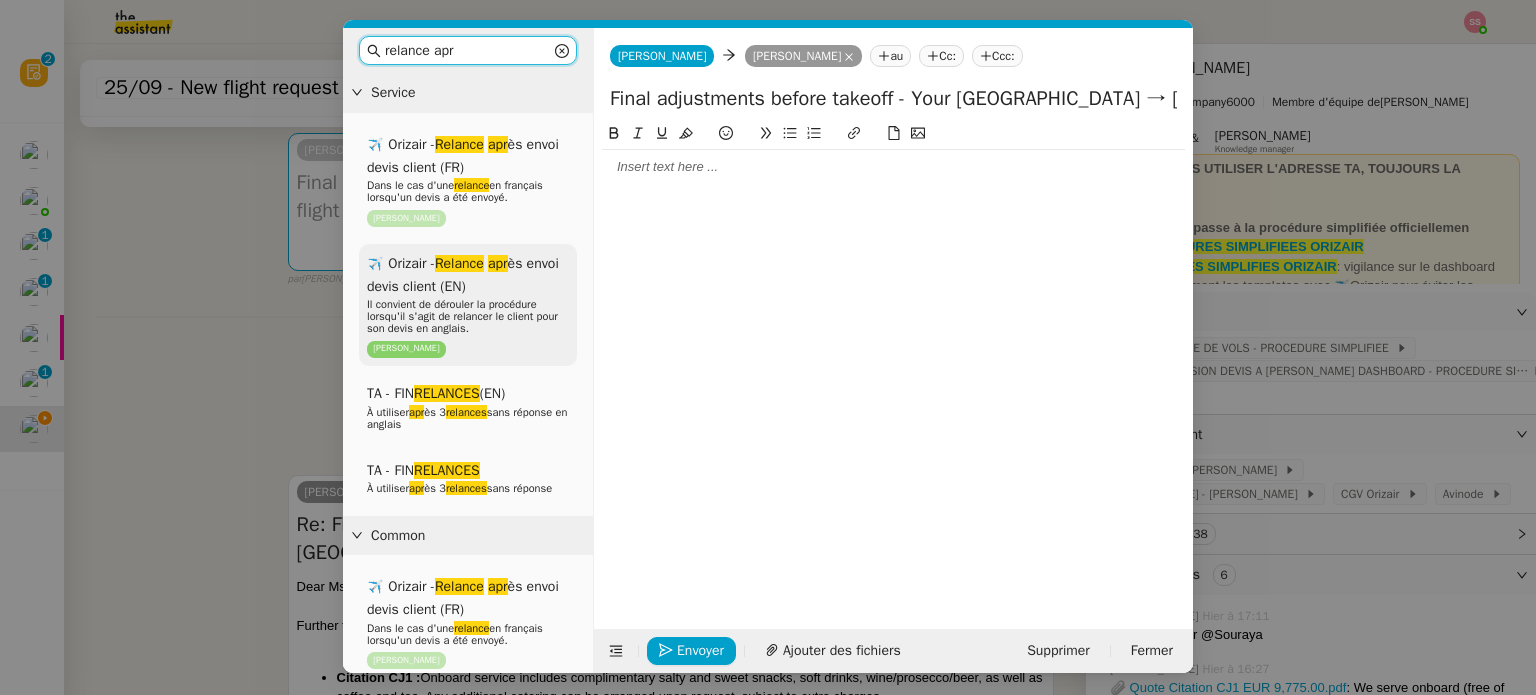click on "Il convient de dérouler la procédure lorsqu'il s'agit de relancer le client pour son devis en anglais." at bounding box center [468, 316] 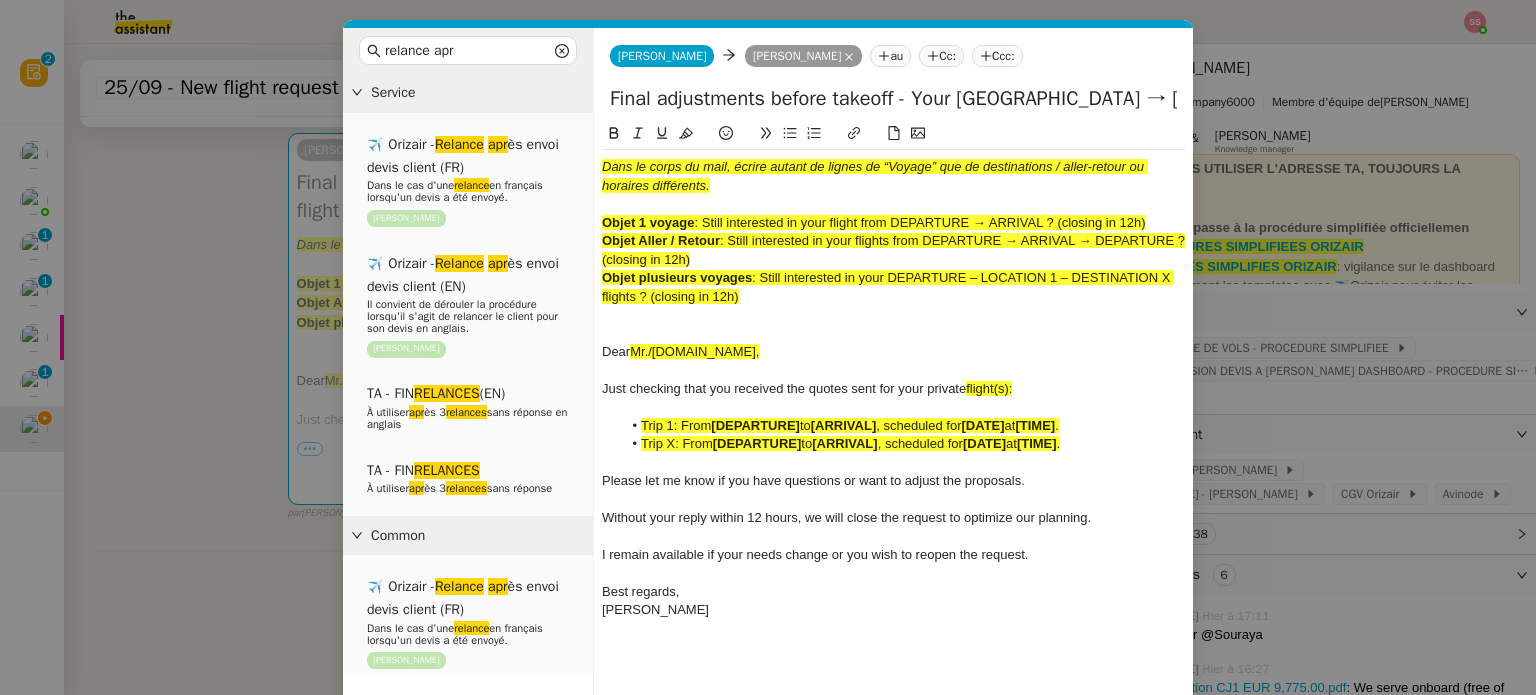 click on ": Still interested in your flight from DEPARTURE → ARRIVAL ? (closing in 12h)" 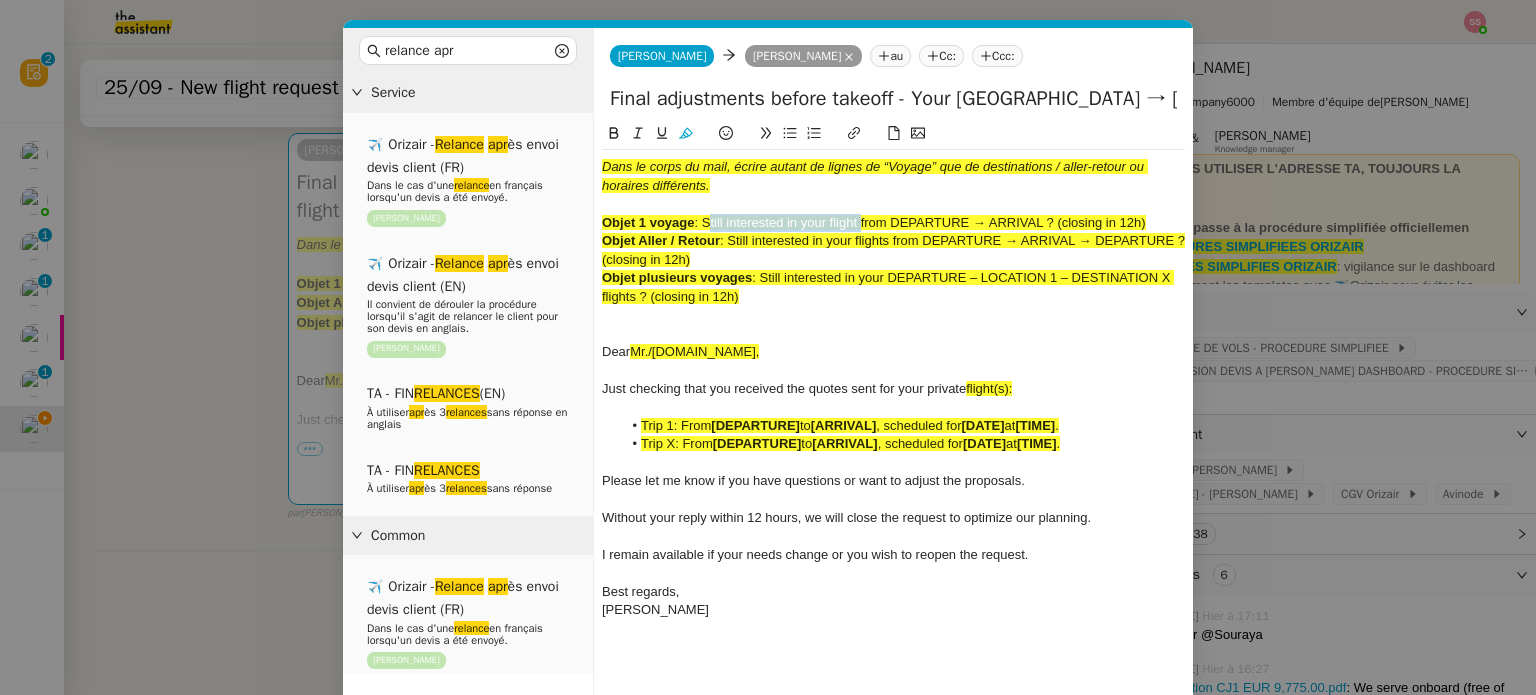 drag, startPoint x: 704, startPoint y: 222, endPoint x: 861, endPoint y: 217, distance: 157.0796 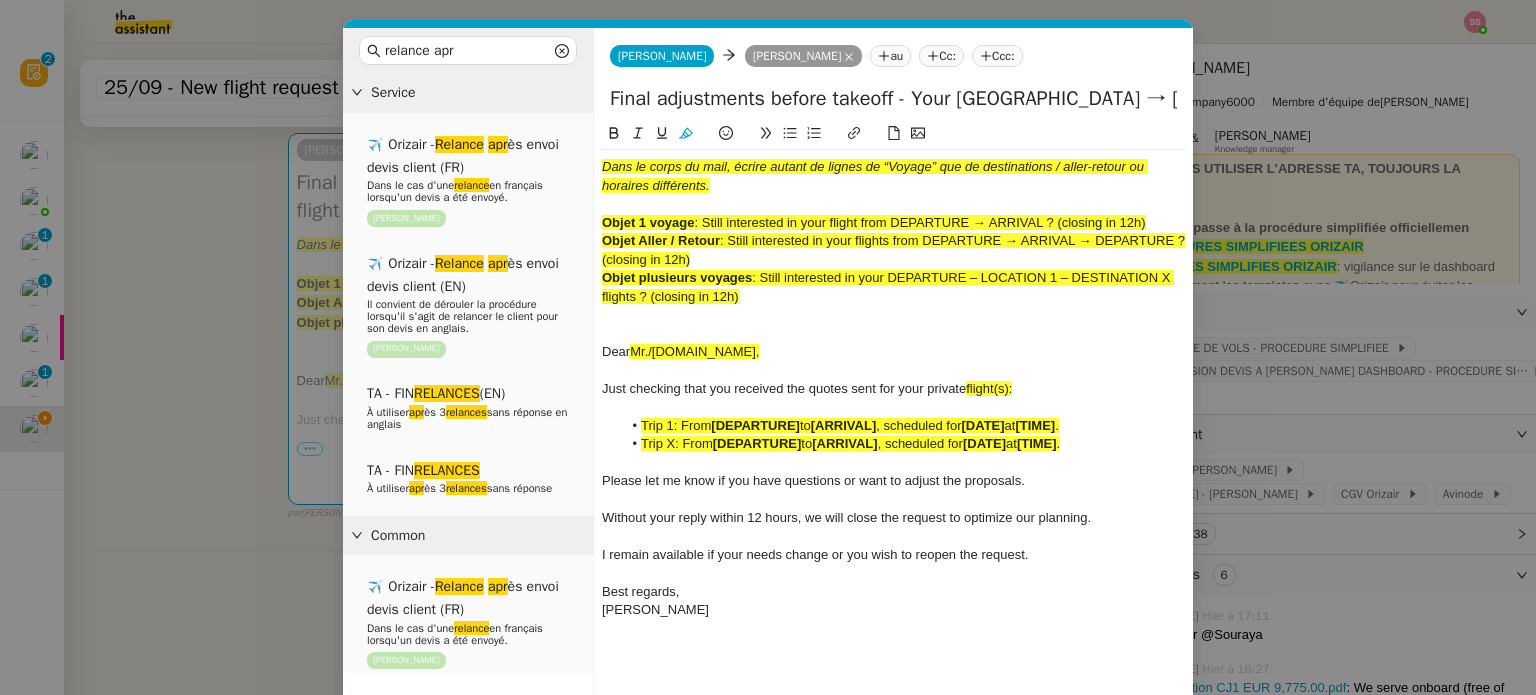 drag, startPoint x: 986, startPoint y: 99, endPoint x: 600, endPoint y: 110, distance: 386.1567 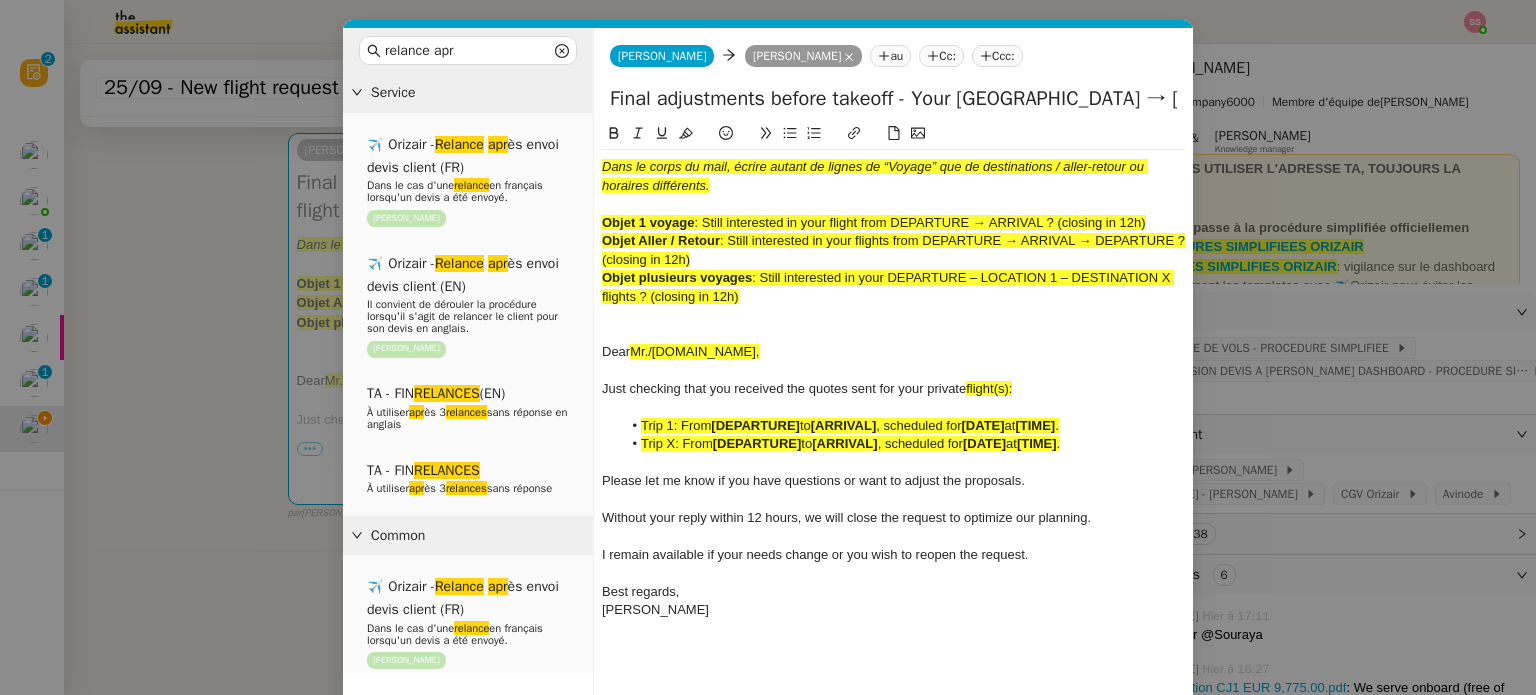 paste on "Still interested in your flight" 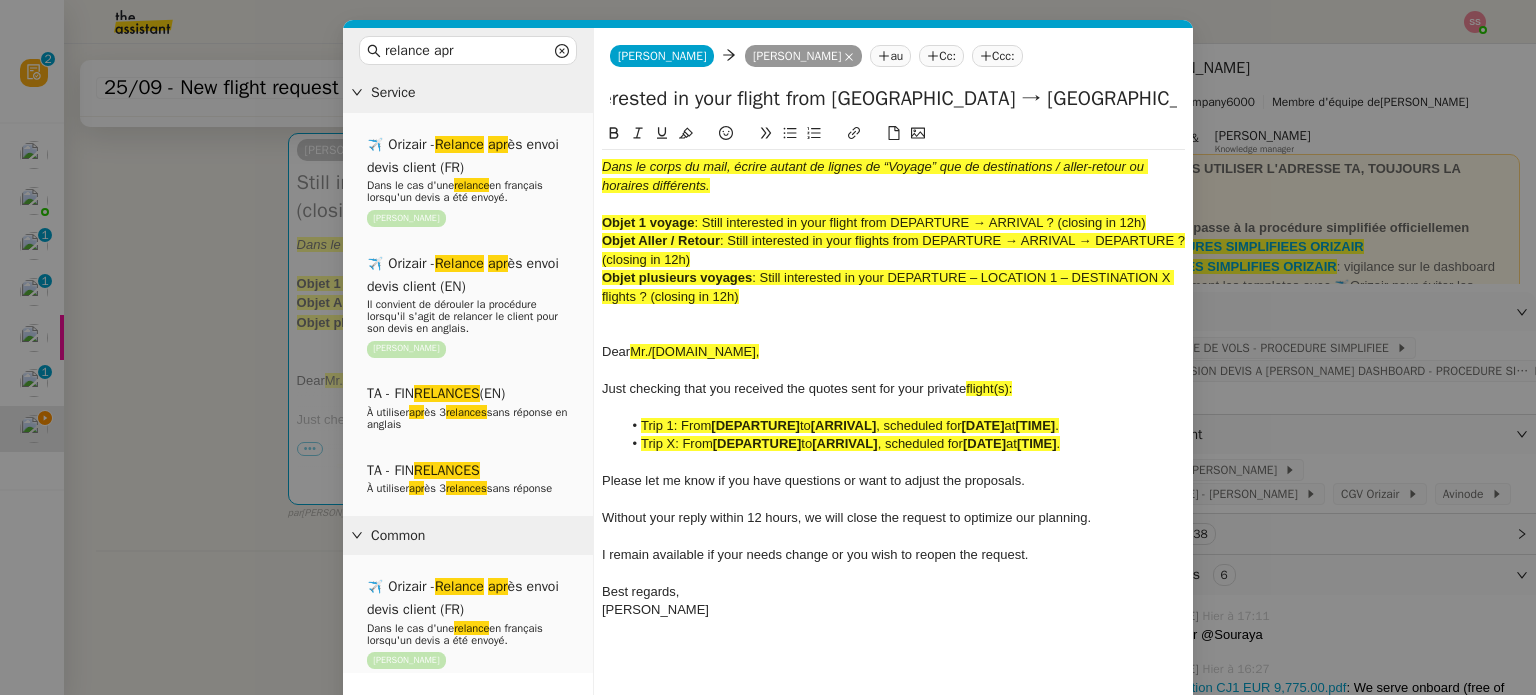 scroll, scrollTop: 0, scrollLeft: 127, axis: horizontal 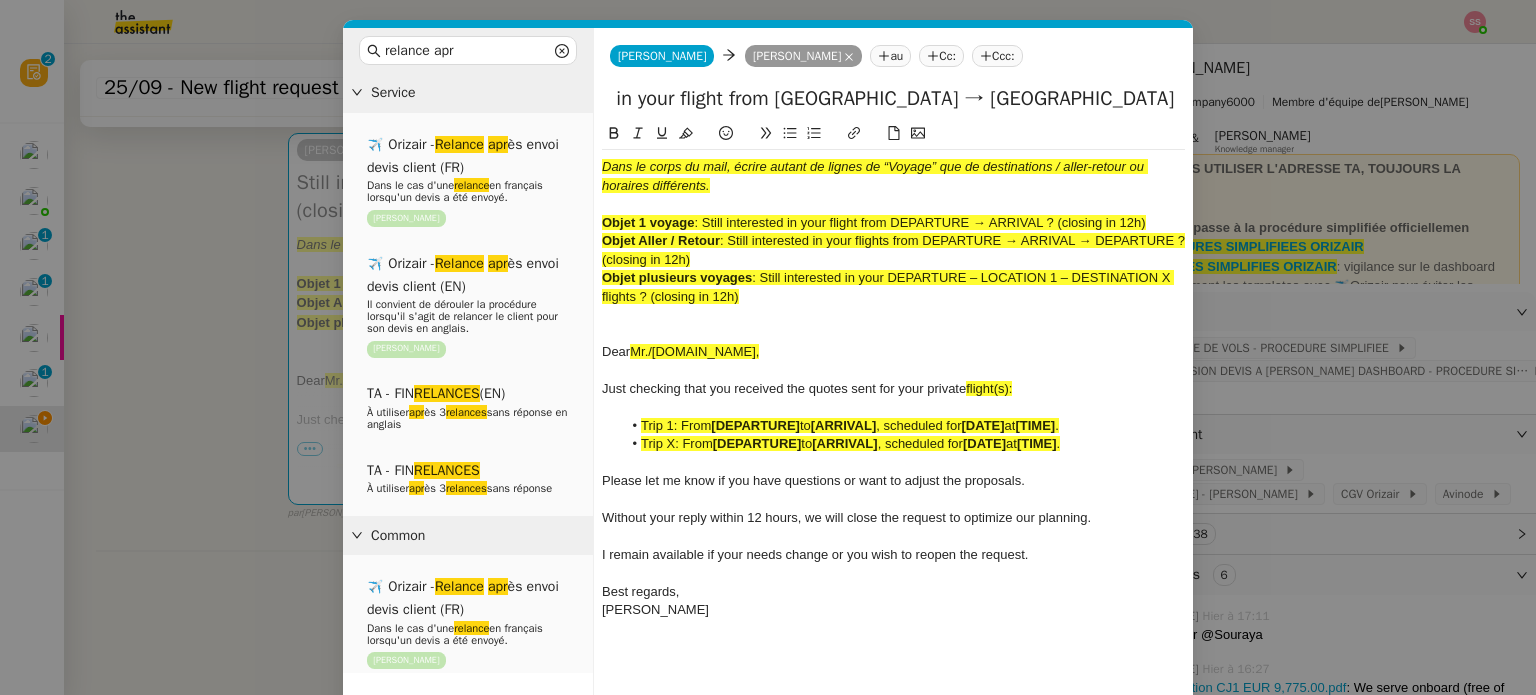 drag, startPoint x: 1104, startPoint y: 92, endPoint x: 1033, endPoint y: 91, distance: 71.00704 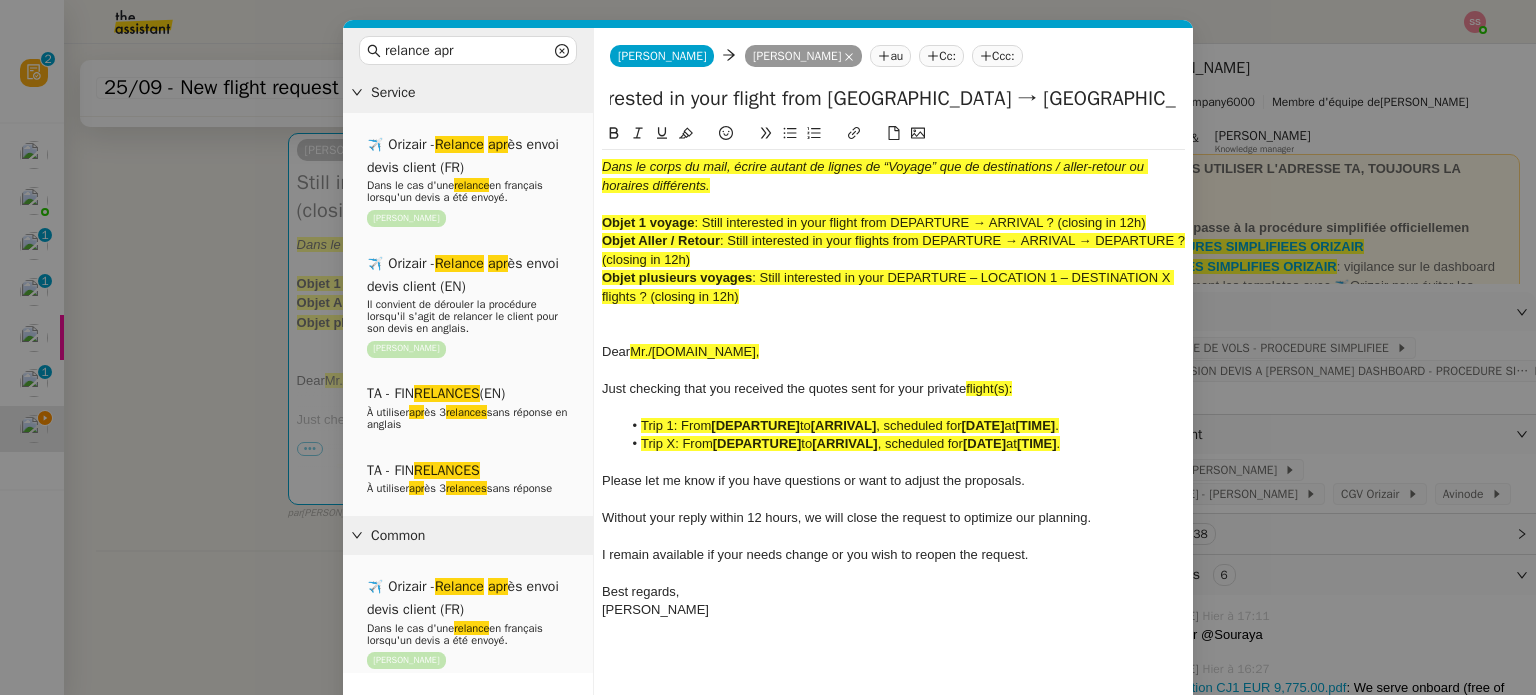 type on "Still interested in your flight from [GEOGRAPHIC_DATA] → [GEOGRAPHIC_DATA] (closing in 12h)" 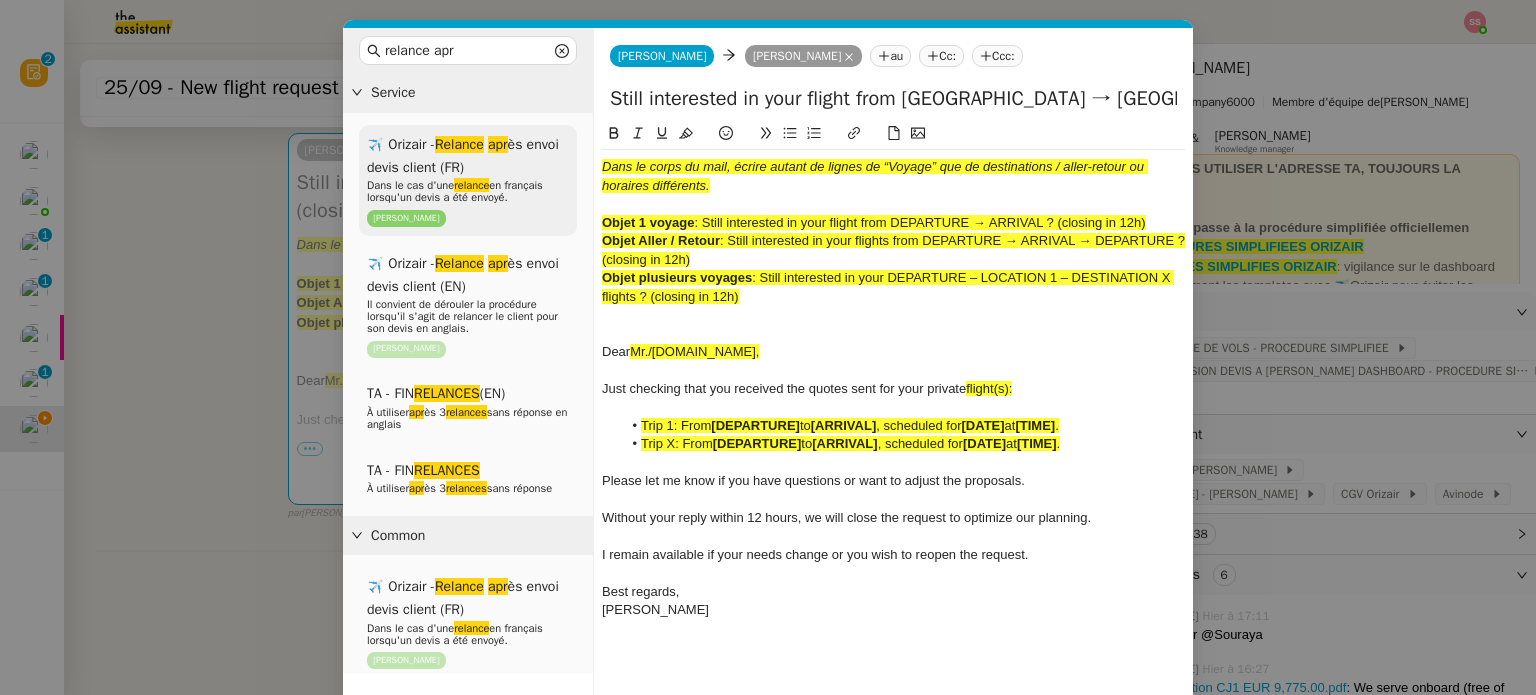 drag, startPoint x: 755, startPoint y: 294, endPoint x: 535, endPoint y: 144, distance: 266.27054 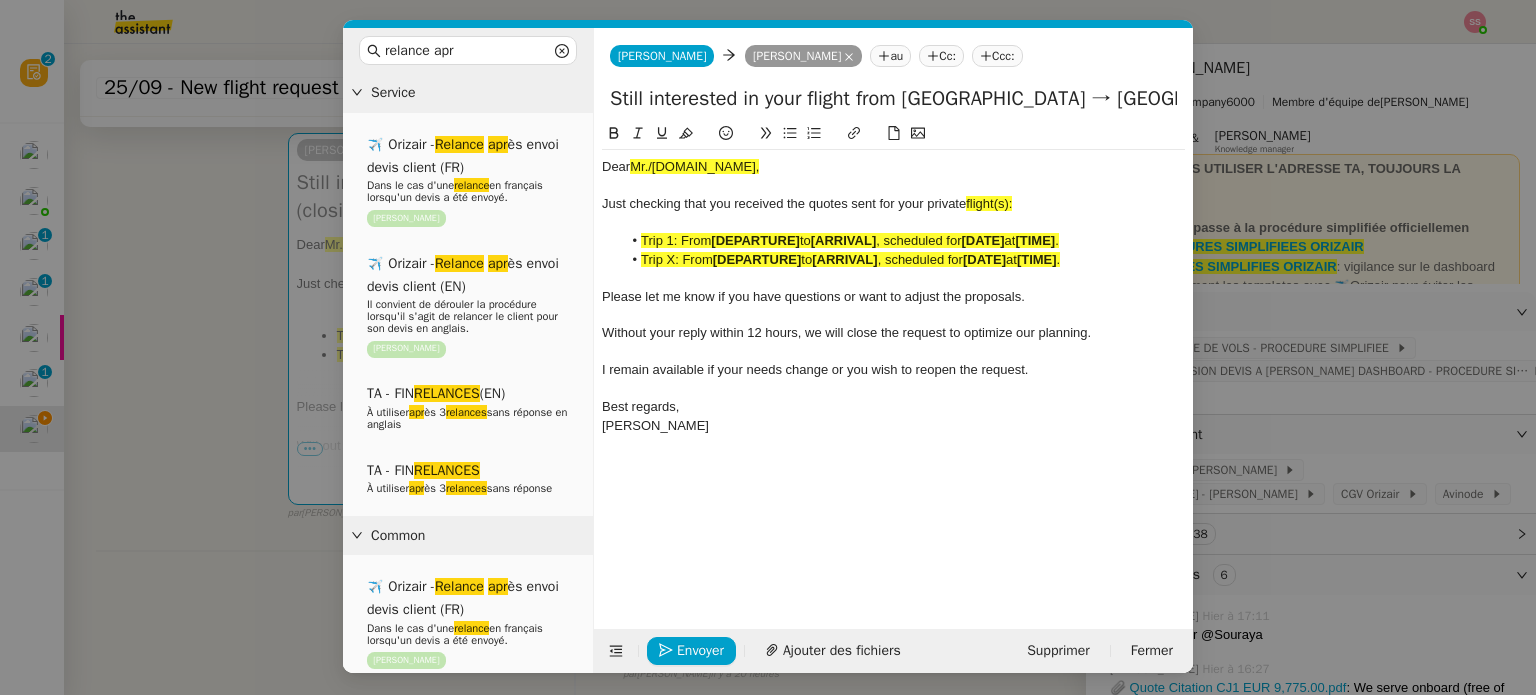 click on "[DEPARTURE]" 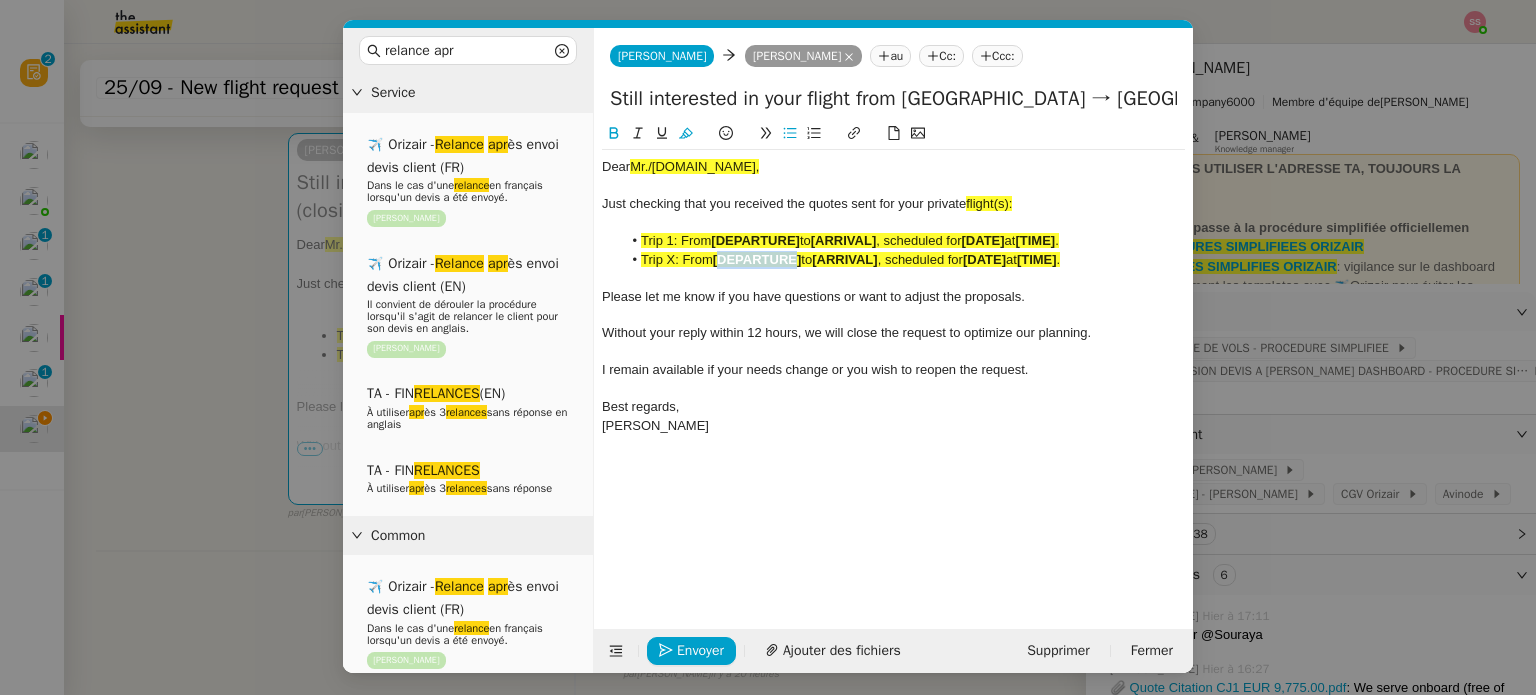 click on "[DEPARTURE]" 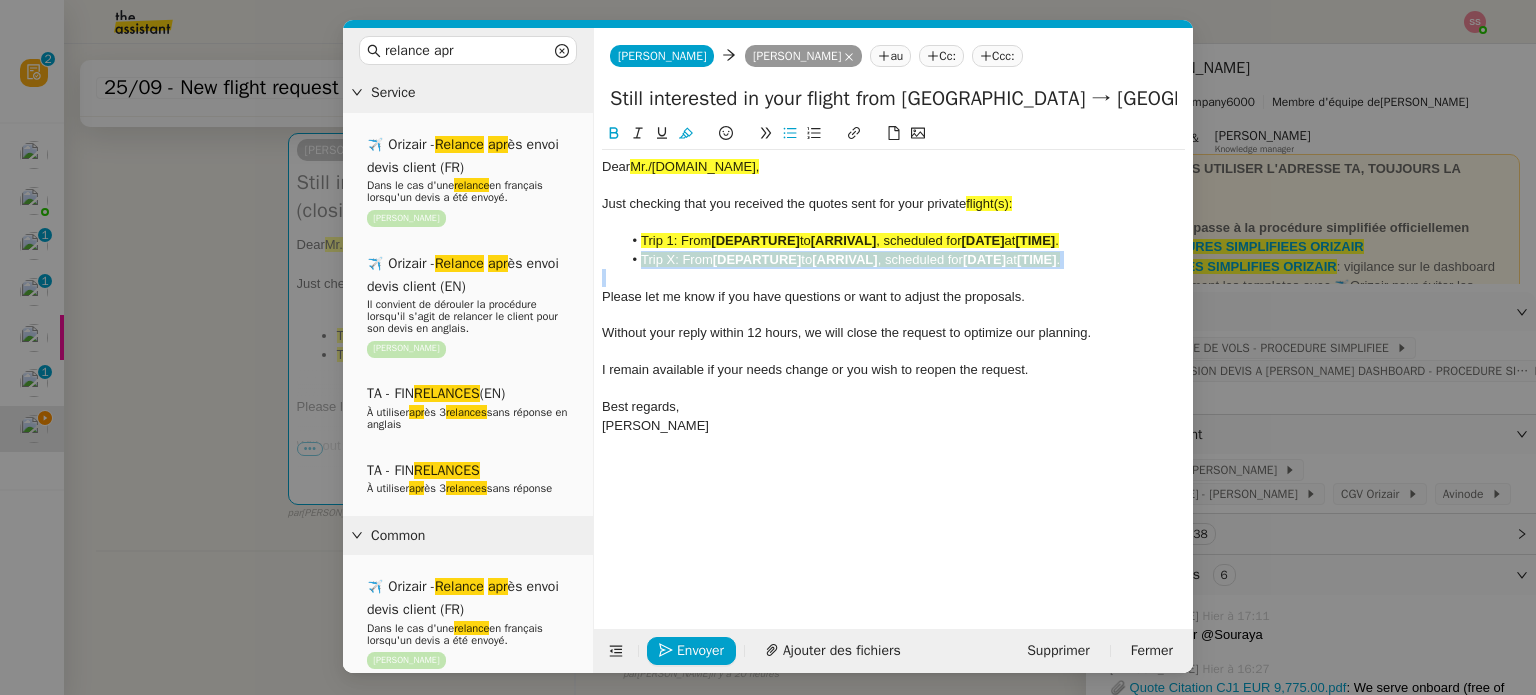 click on "[DEPARTURE]" 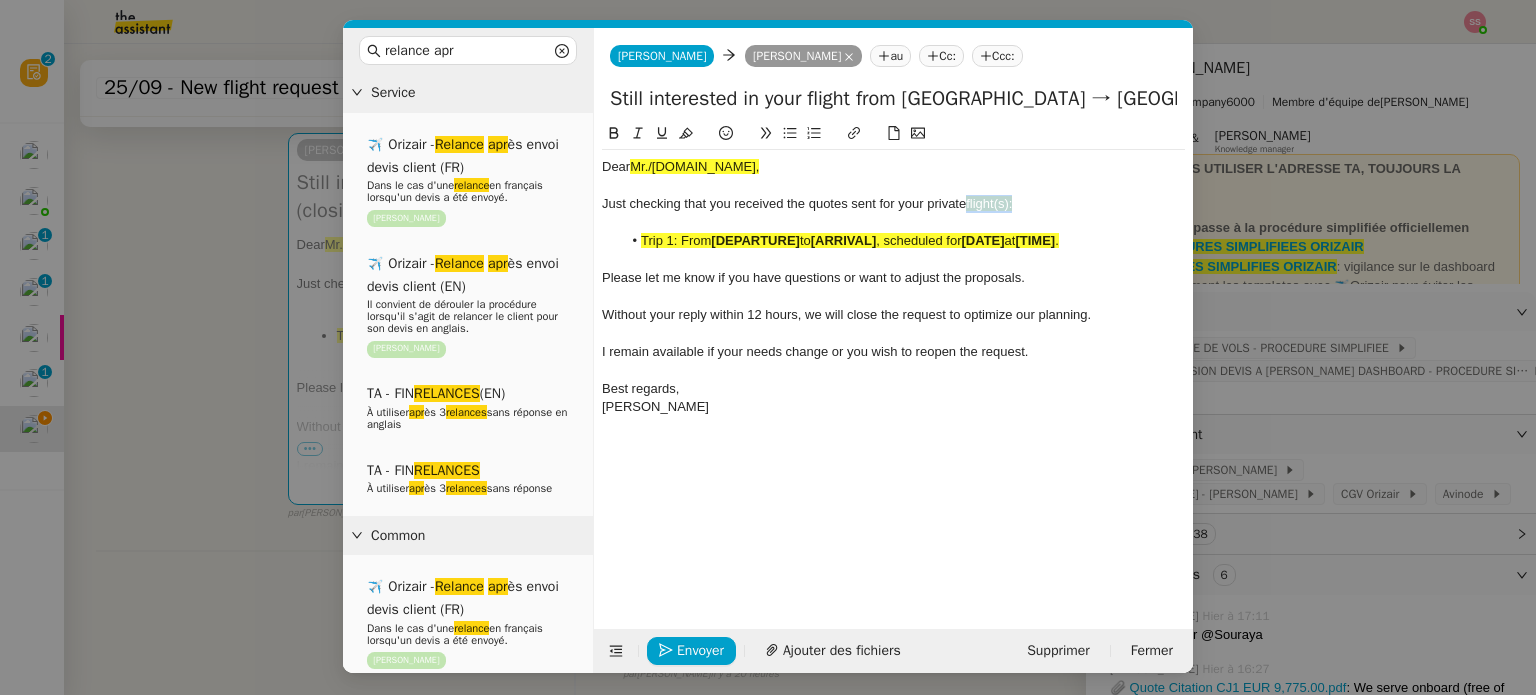 drag, startPoint x: 1016, startPoint y: 207, endPoint x: 966, endPoint y: 202, distance: 50.24938 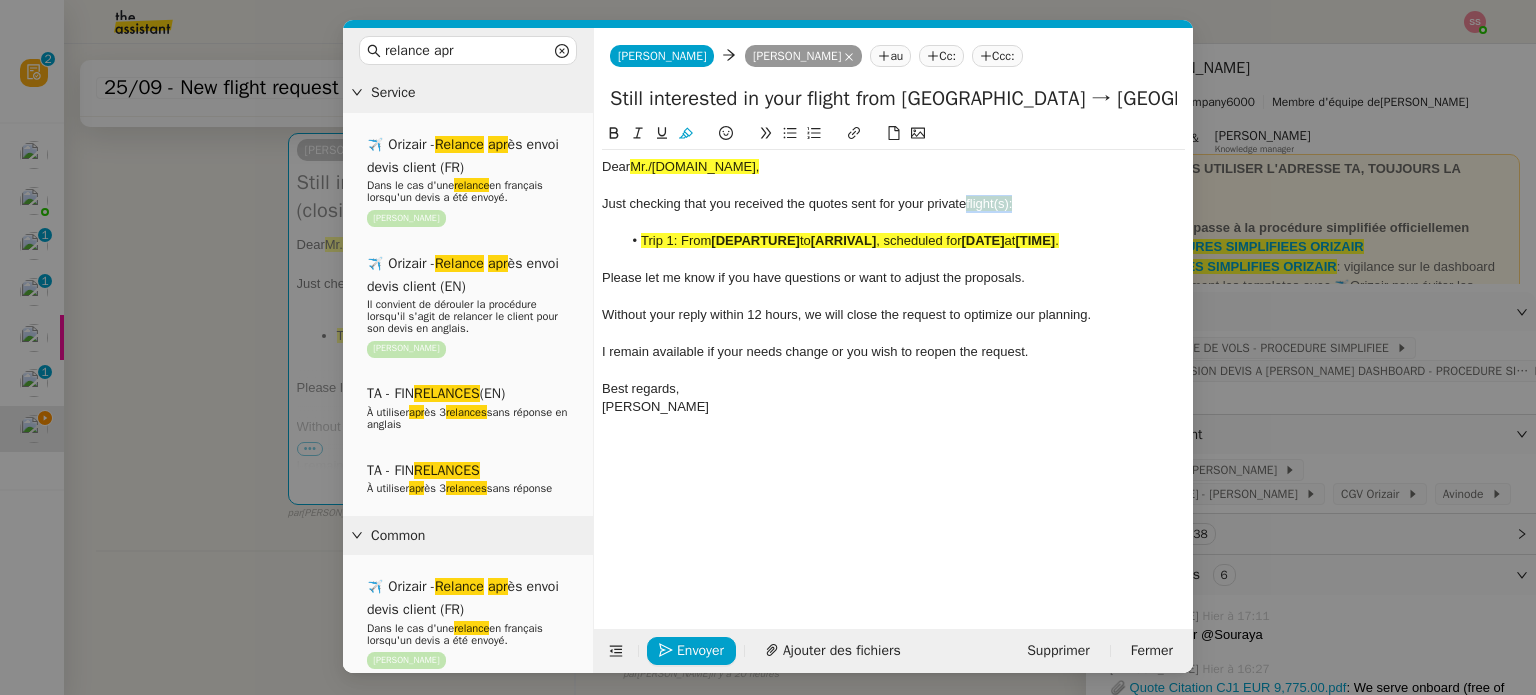 click 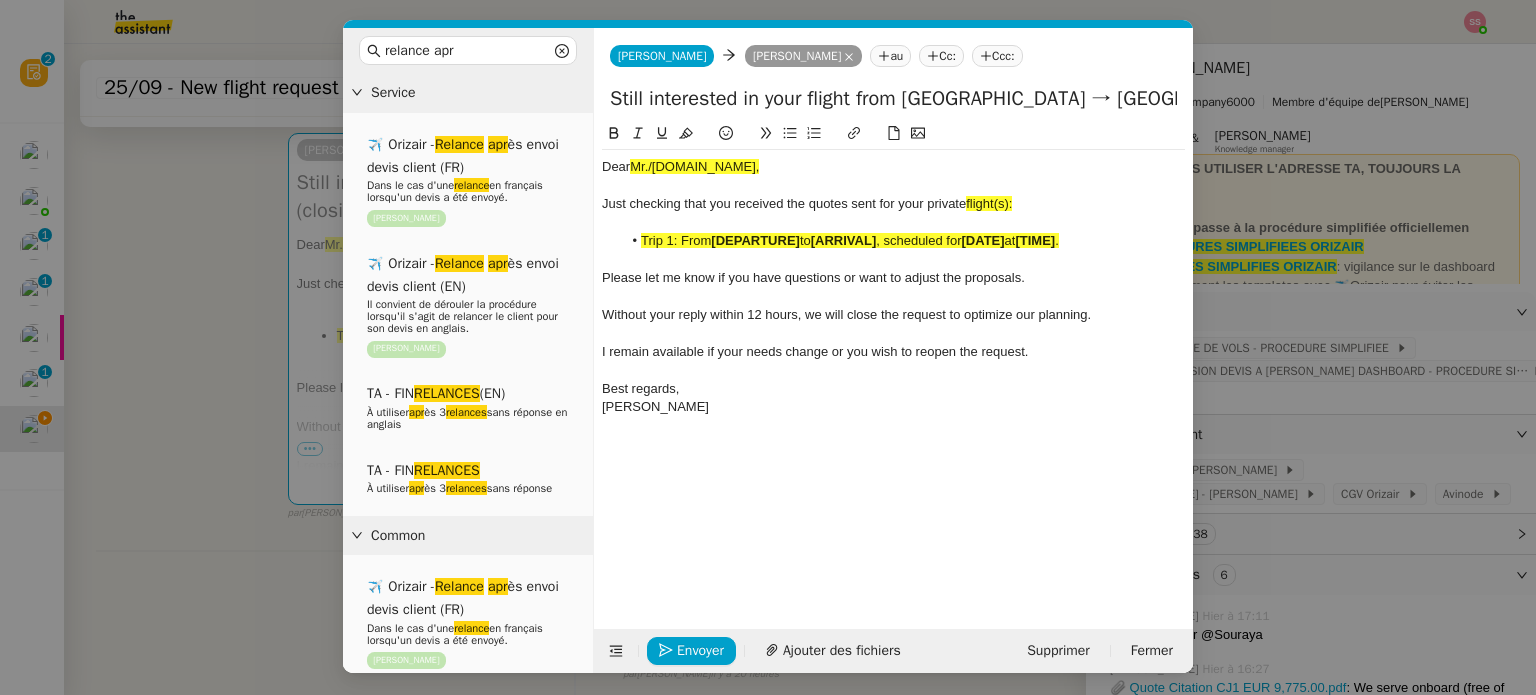 click on "[DEPARTURE]" 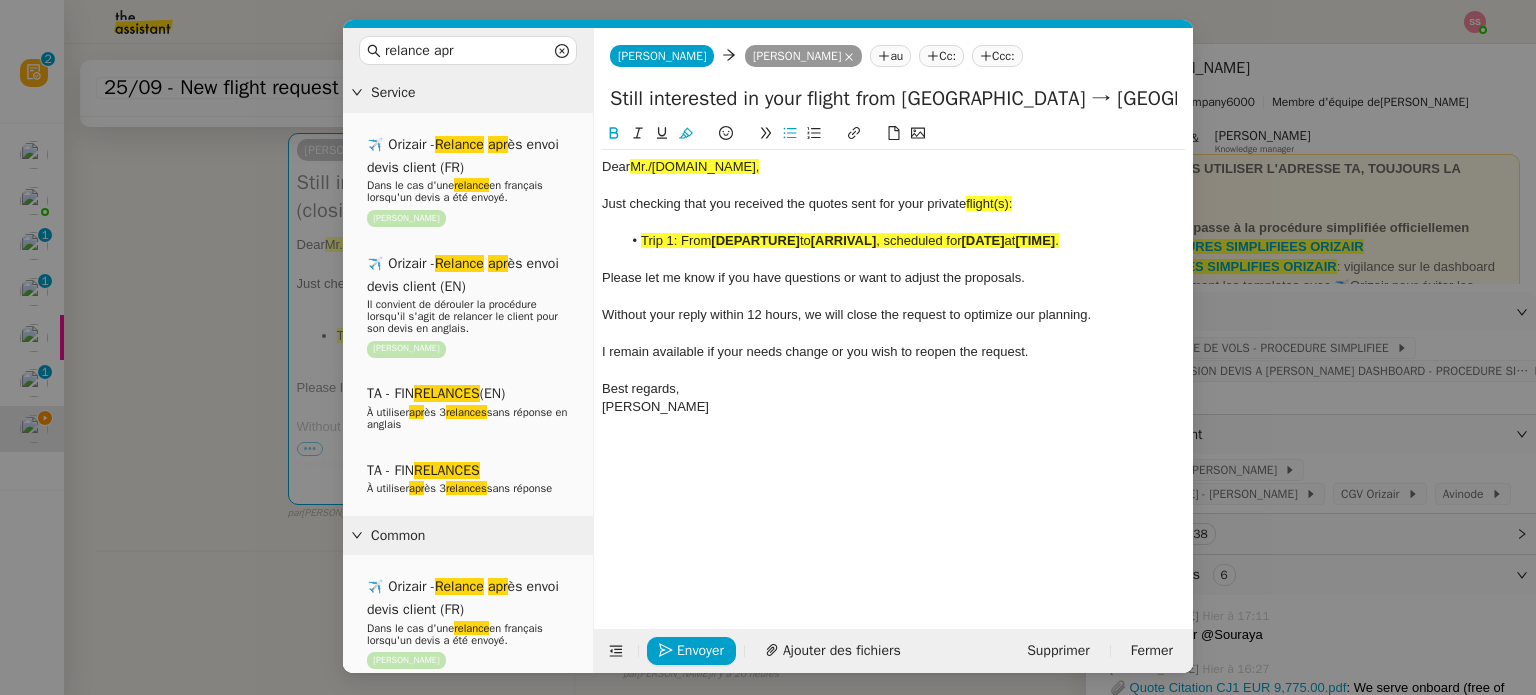 drag, startPoint x: 1016, startPoint y: 207, endPoint x: 971, endPoint y: 198, distance: 45.891174 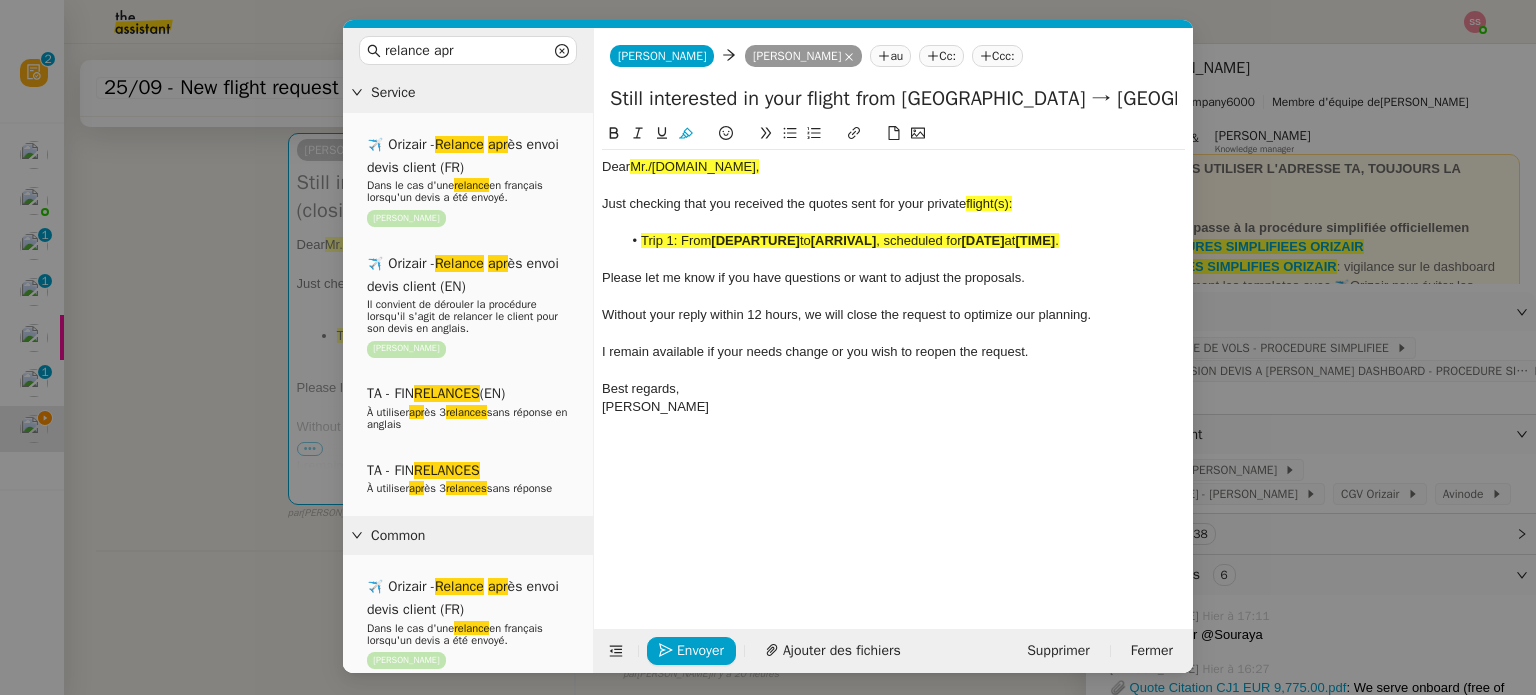 click 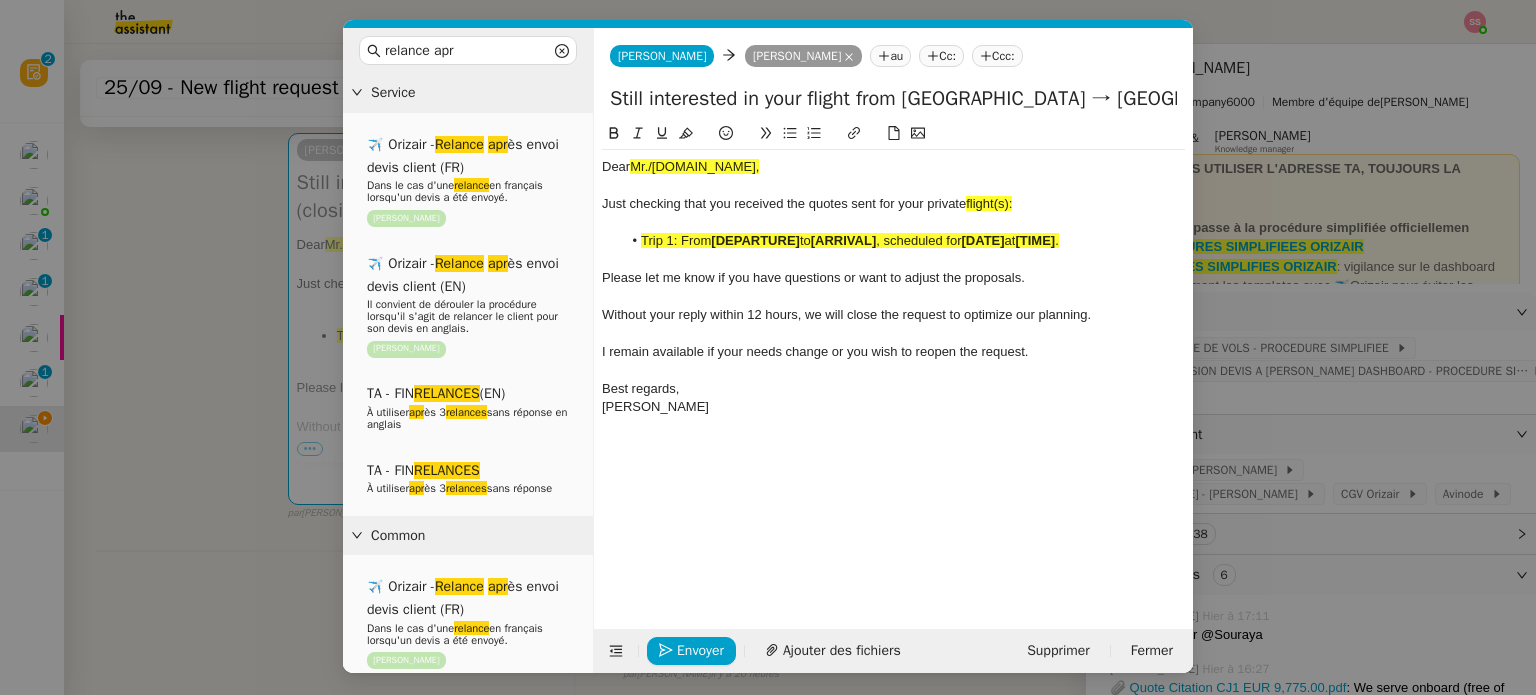 drag, startPoint x: 1024, startPoint y: 201, endPoint x: 966, endPoint y: 201, distance: 58 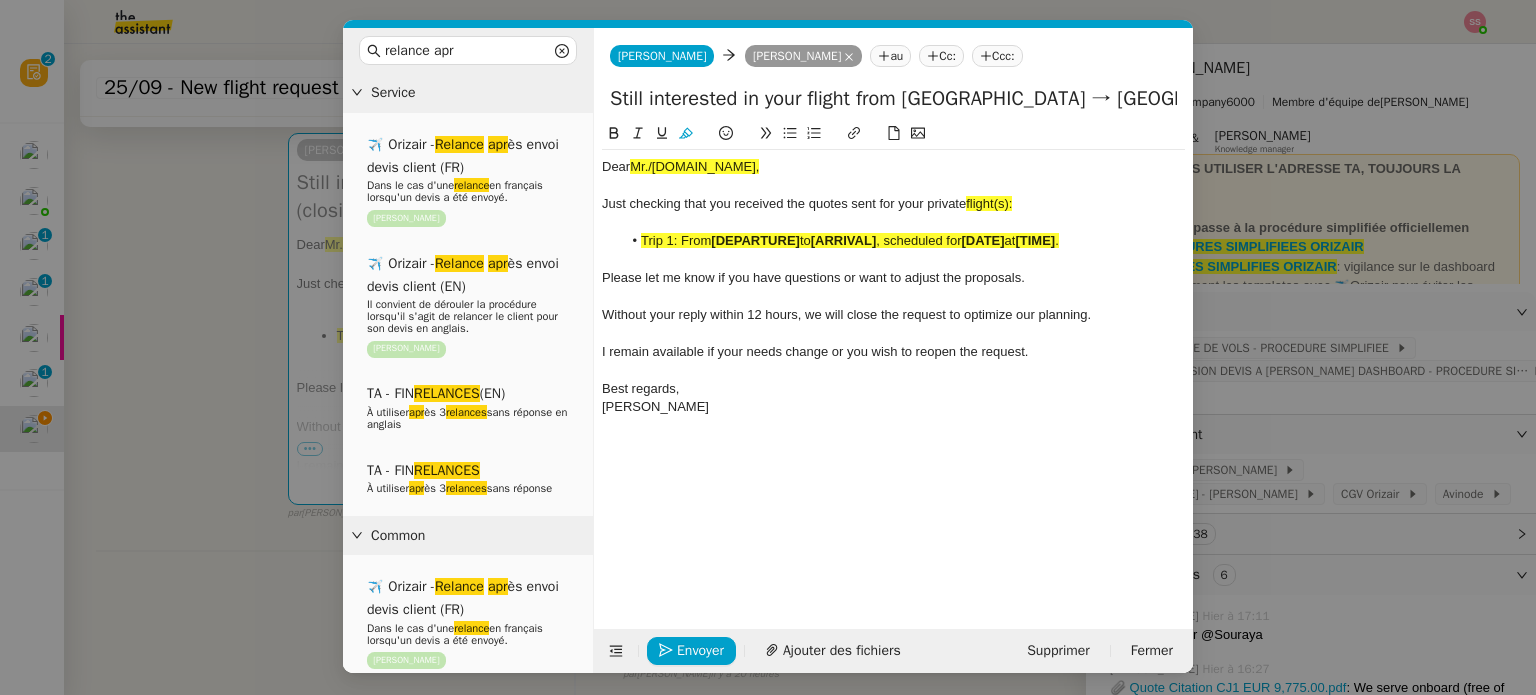 click 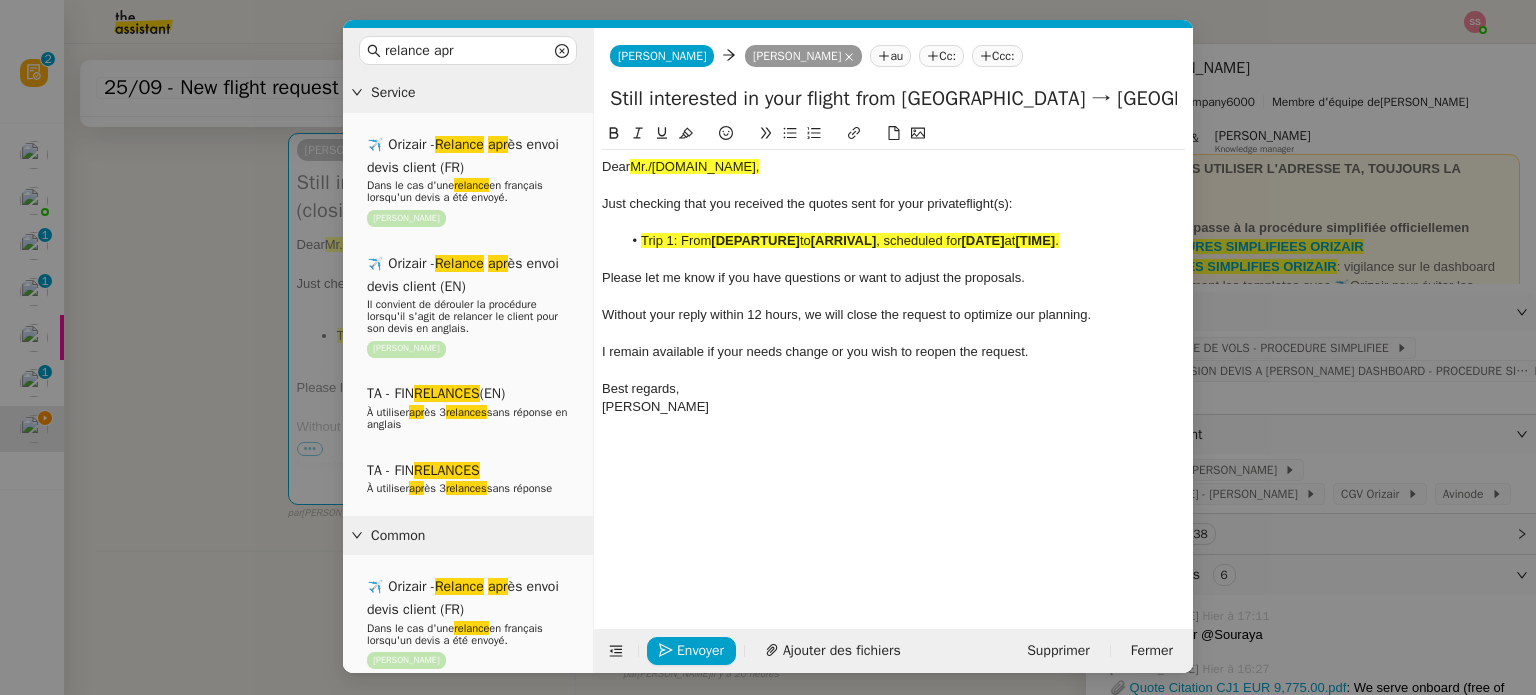 click on "Trip 1: From" 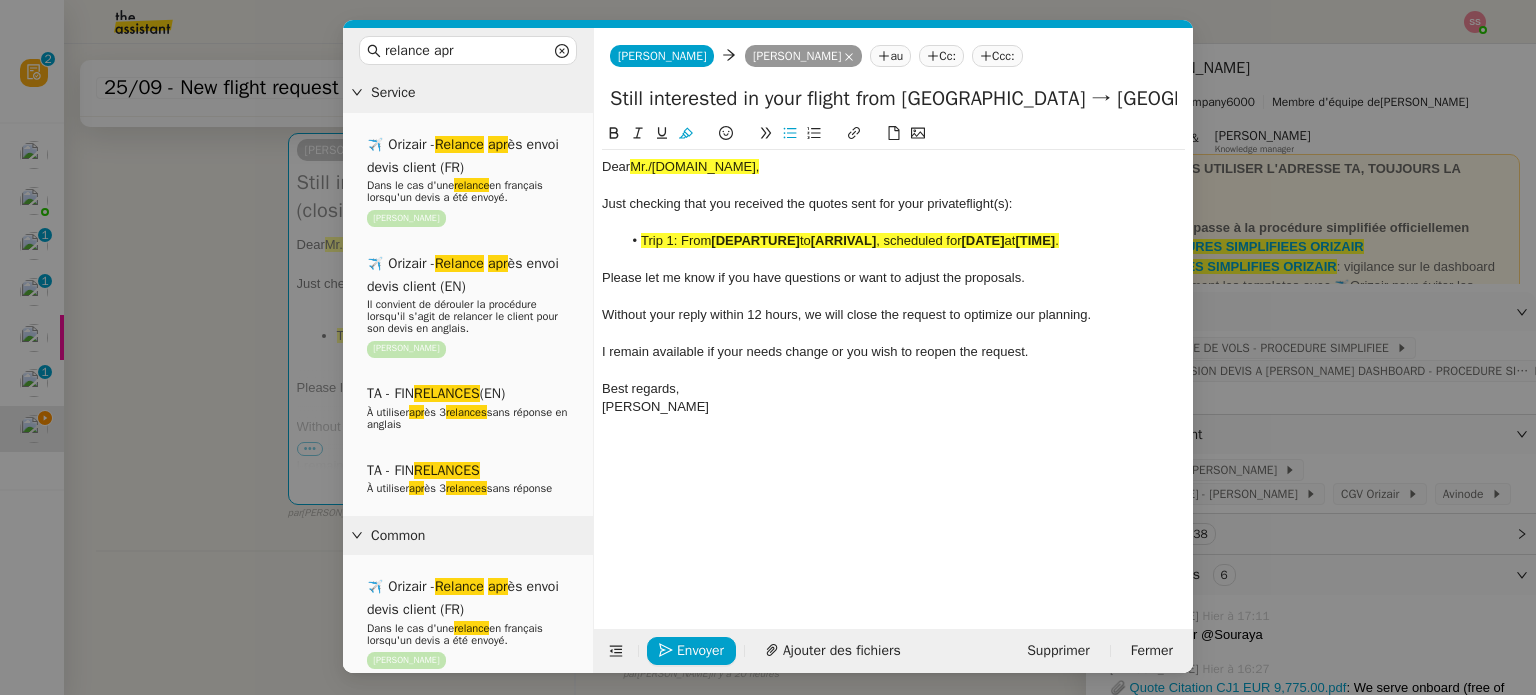 click on "Trip 1: From" 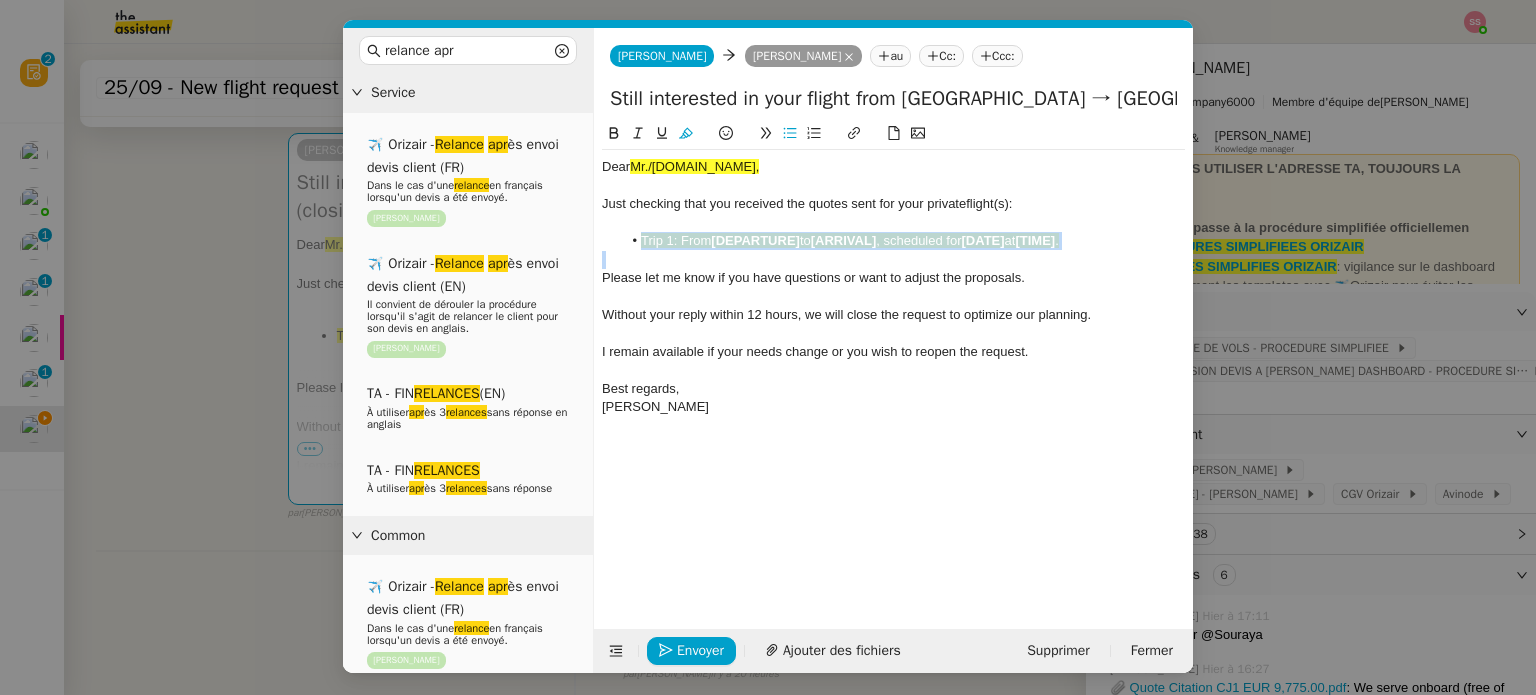 click on "Trip 1: From" 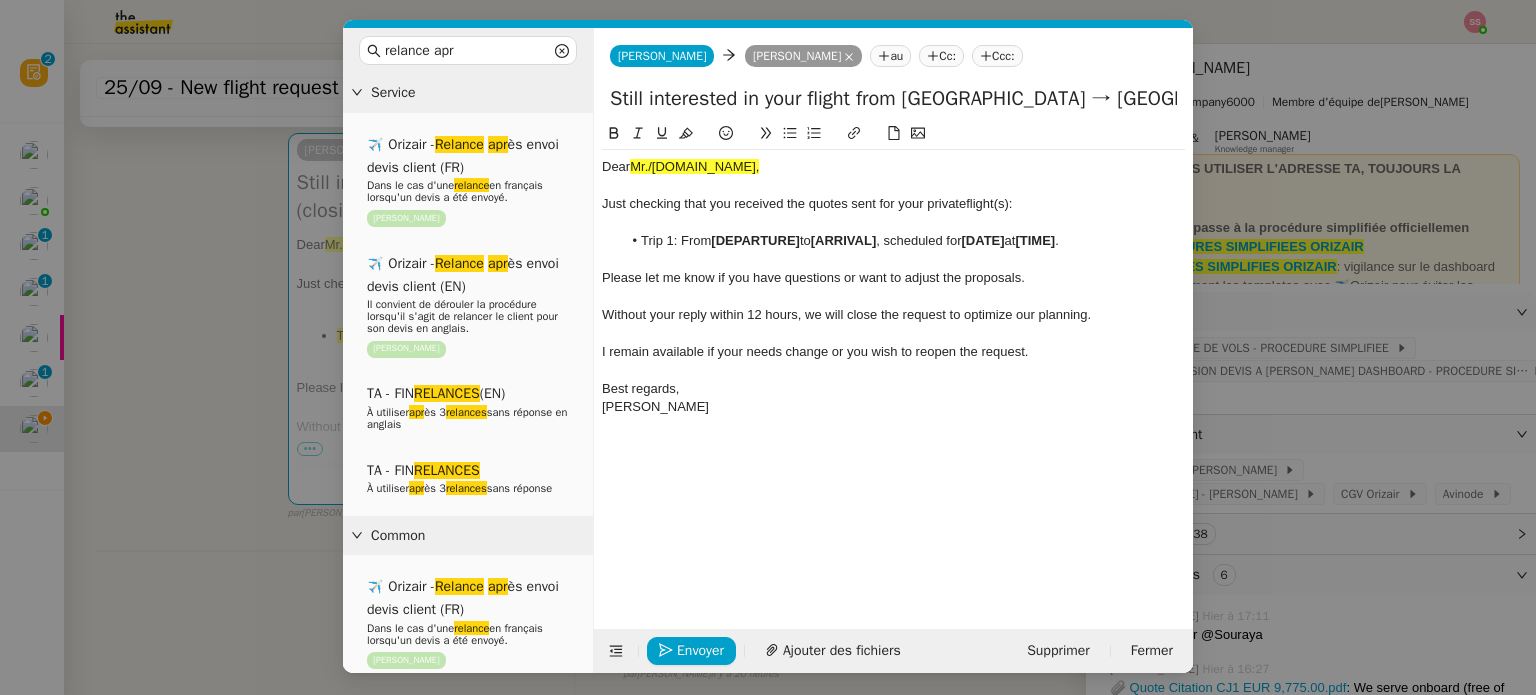 click on "Just checking that you received the quotes sent for your private" 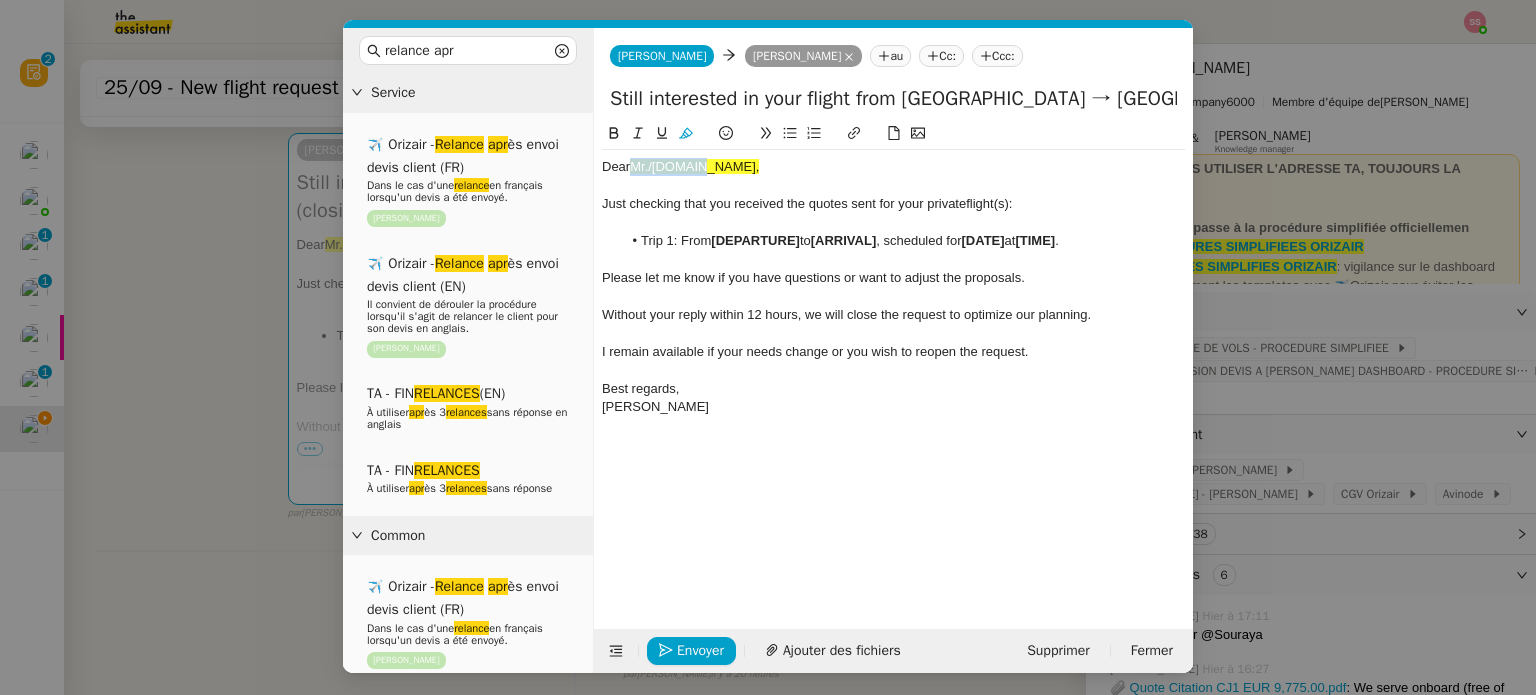 drag, startPoint x: 708, startPoint y: 163, endPoint x: 630, endPoint y: 163, distance: 78 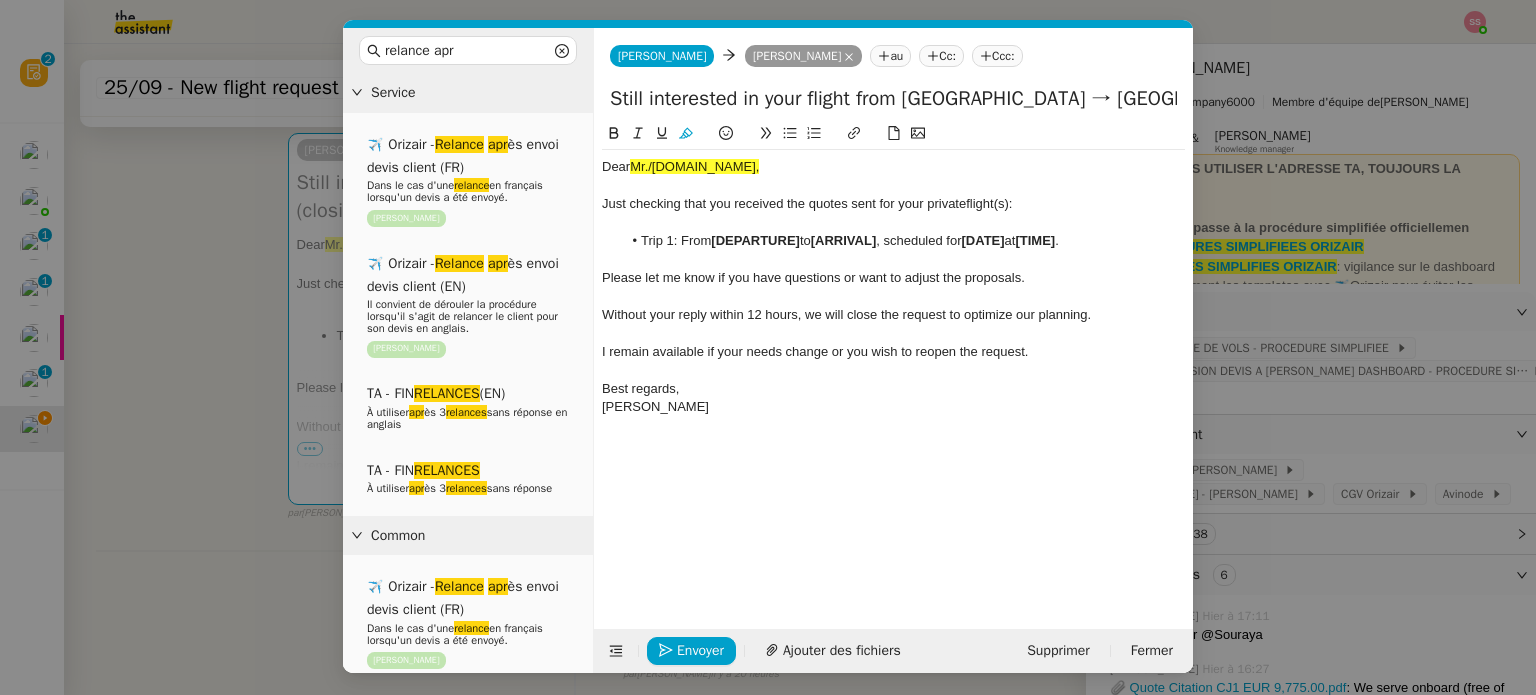 click on "relance apr Service ✈️ Orizair -  Relance   apr ès envoi devis client (FR)    Dans le cas d'une  relance  en français lorsqu'un devis a été envoyé.  [PERSON_NAME] ✈️ Orizair -  Relance   apr ès envoi devis client (EN)    Il convient de dérouler la procédure lorsqu'il s'agit de relancer le client pour son devis en anglais.  [PERSON_NAME] TA - FIN  RELANCES  (EN)    À utiliser  apr ès 3  relances  sans réponse en anglais  TA - FIN  RELANCES      À utiliser  apr ès 3  relances  sans réponse  Common ✈️ Orizair -  Relance   apr ès envoi devis client (FR)    Dans le cas d'une  relance  en français lorsqu'un devis a été envoyé.  [PERSON_NAME] ✈️ Orizair -  Relance   apr ès envoi devis client (EN)    Il convient de dérouler la procédure lorsqu'il s'agit de relancer le client pour son devis en anglais.  [PERSON_NAME] TA - FIN  RELANCES  (EN)    À utiliser  apr ès 3  relances  sans réponse en anglais  TA - FIN  RELANCES      À utiliser  apr ès 3  relances  sans réponse  Other" at bounding box center (768, 347) 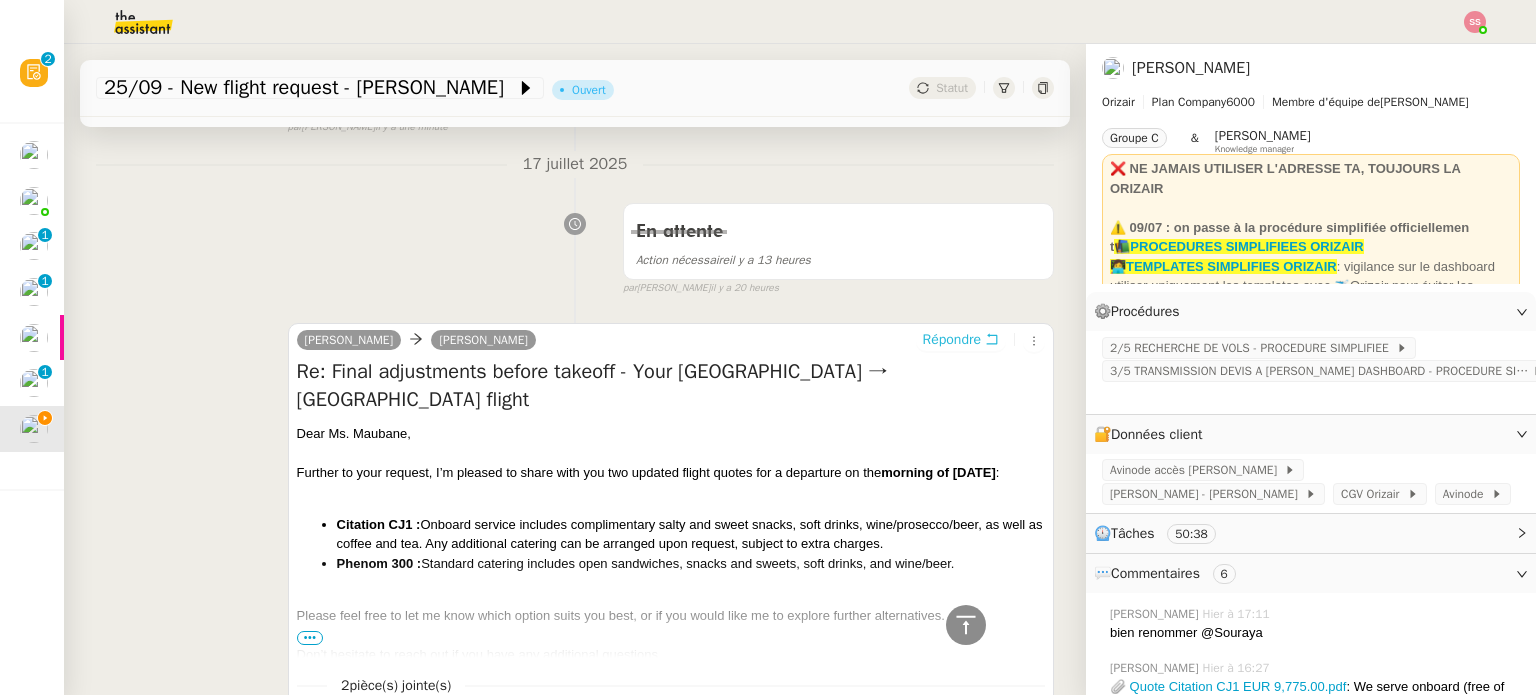 scroll, scrollTop: 662, scrollLeft: 0, axis: vertical 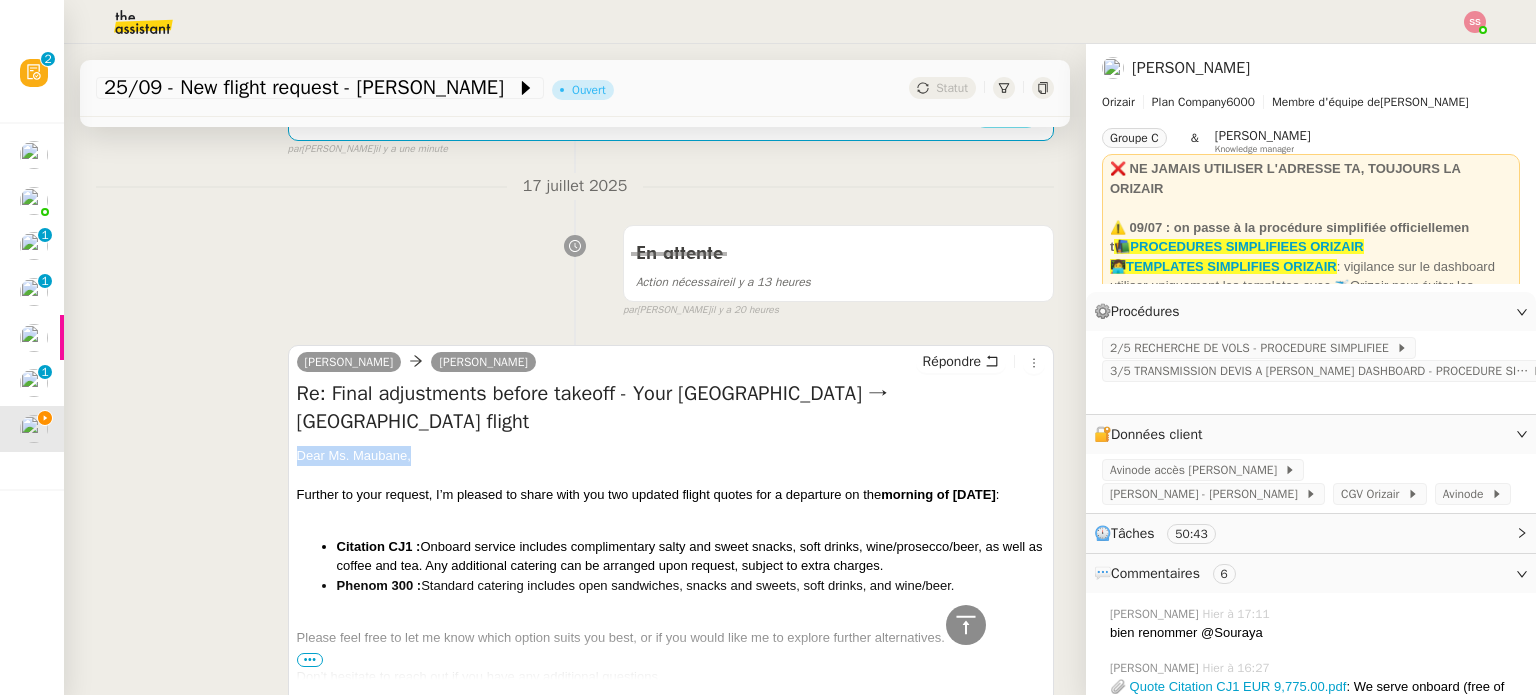 drag, startPoint x: 405, startPoint y: 429, endPoint x: 286, endPoint y: 432, distance: 119.03781 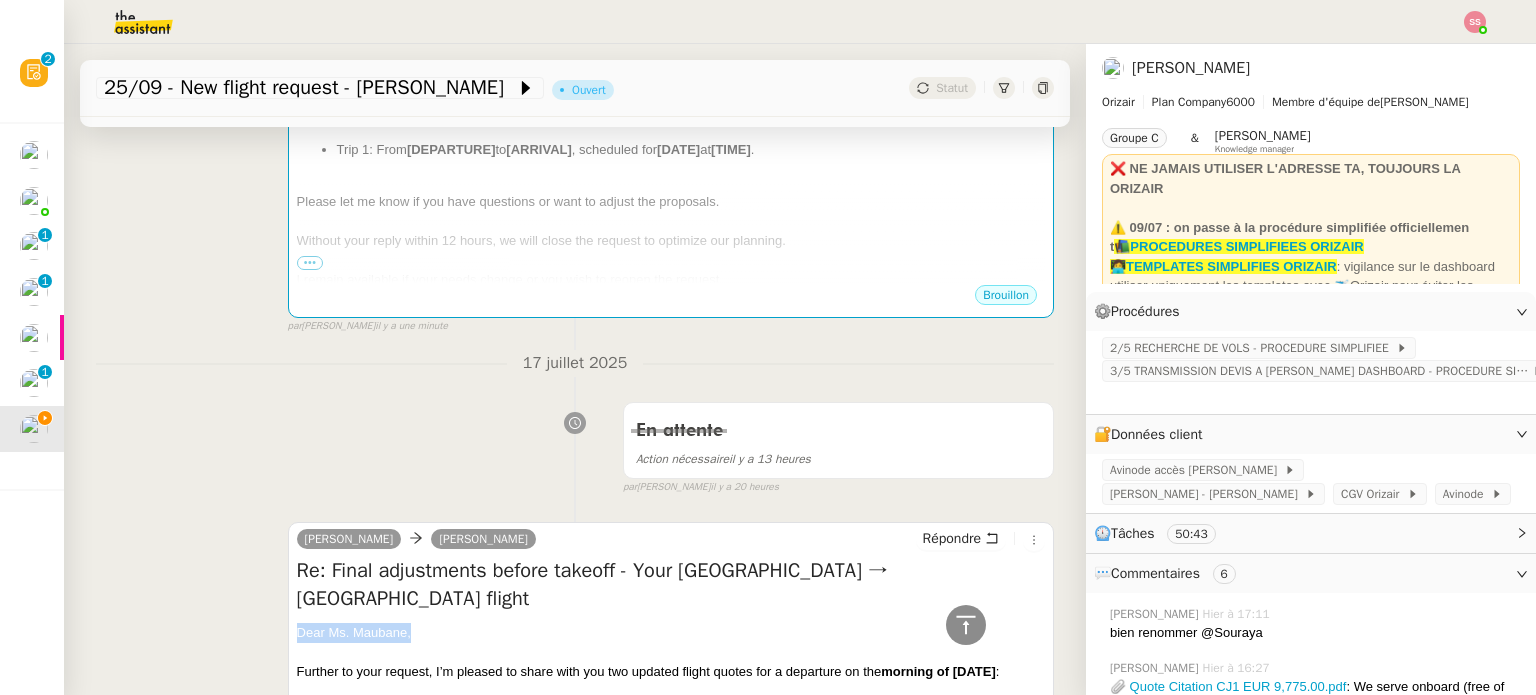 scroll, scrollTop: 262, scrollLeft: 0, axis: vertical 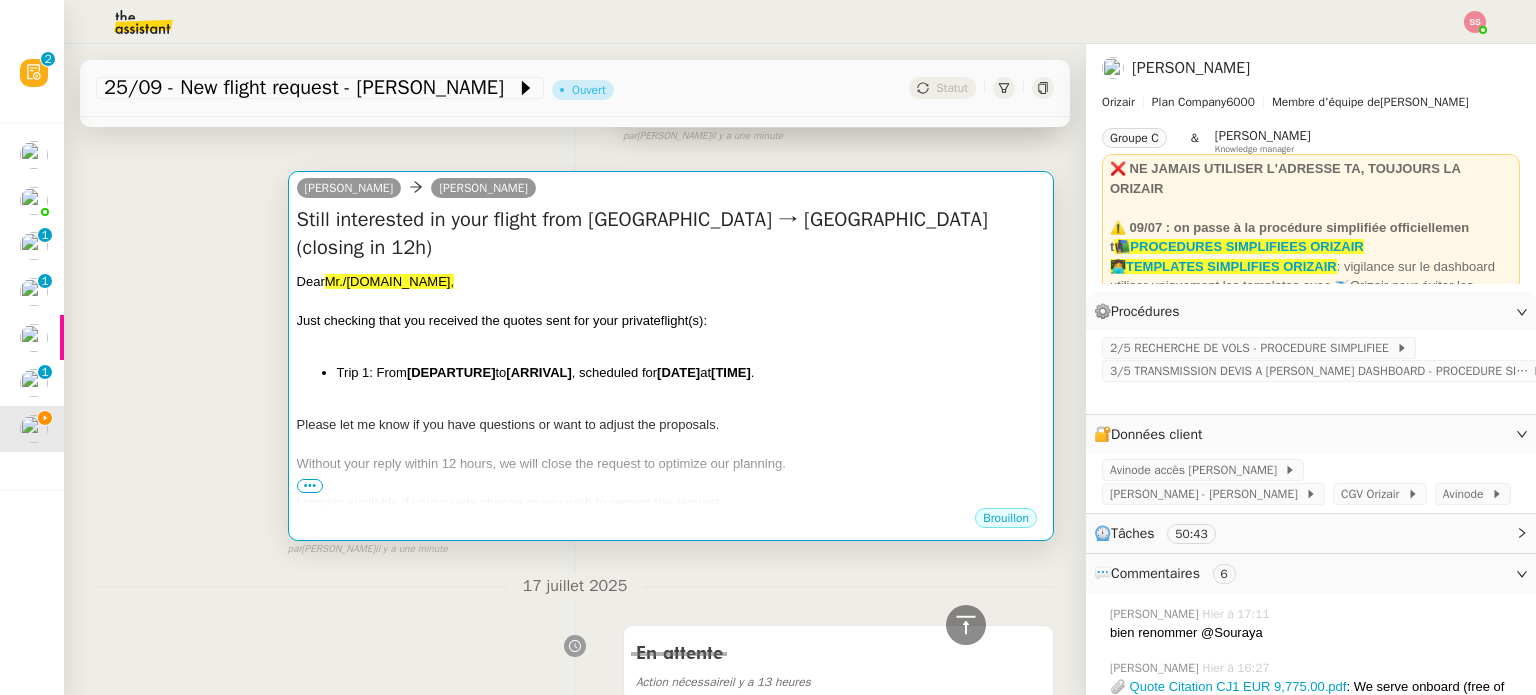 click on "Trip 1: From  [DEPARTURE]  to  [ARRIVAL] , scheduled for  [DATE]  at  [TIME] ." at bounding box center (691, 373) 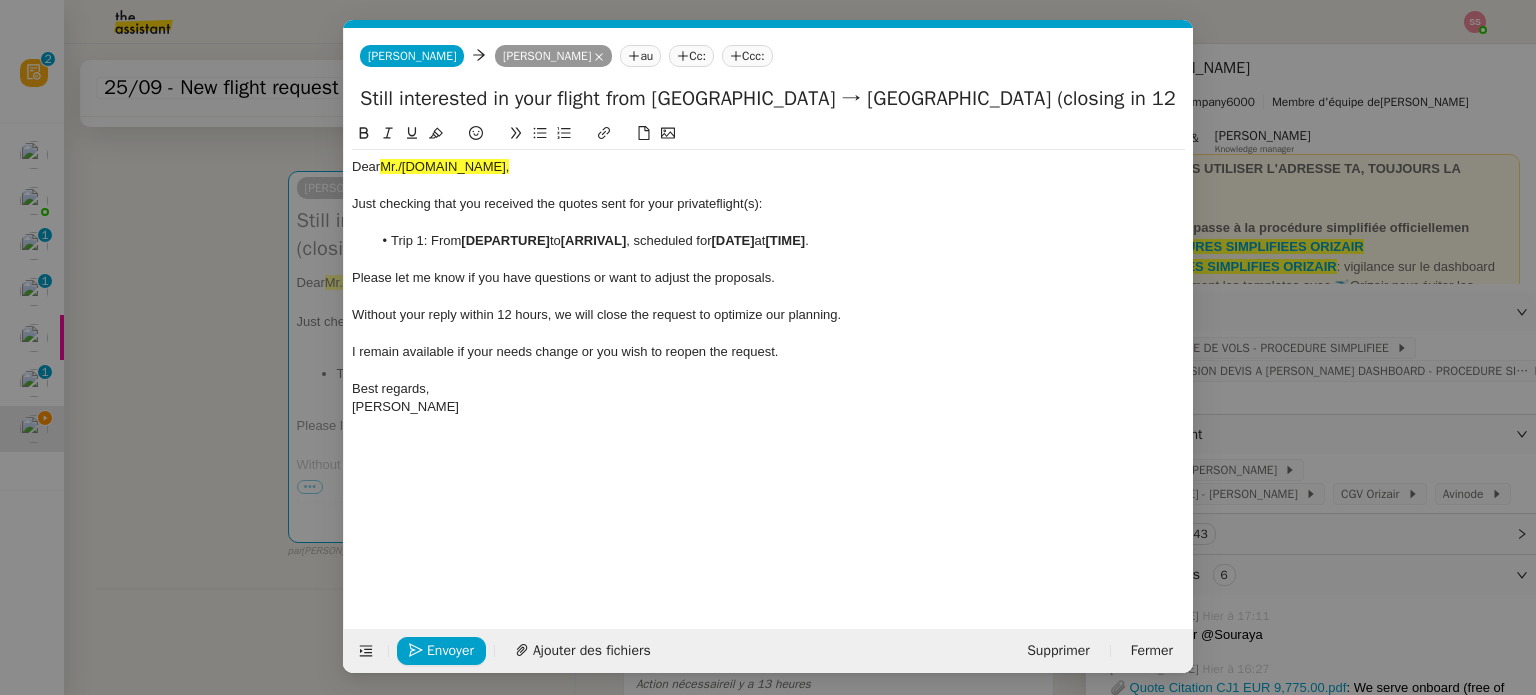 scroll, scrollTop: 0, scrollLeft: 110, axis: horizontal 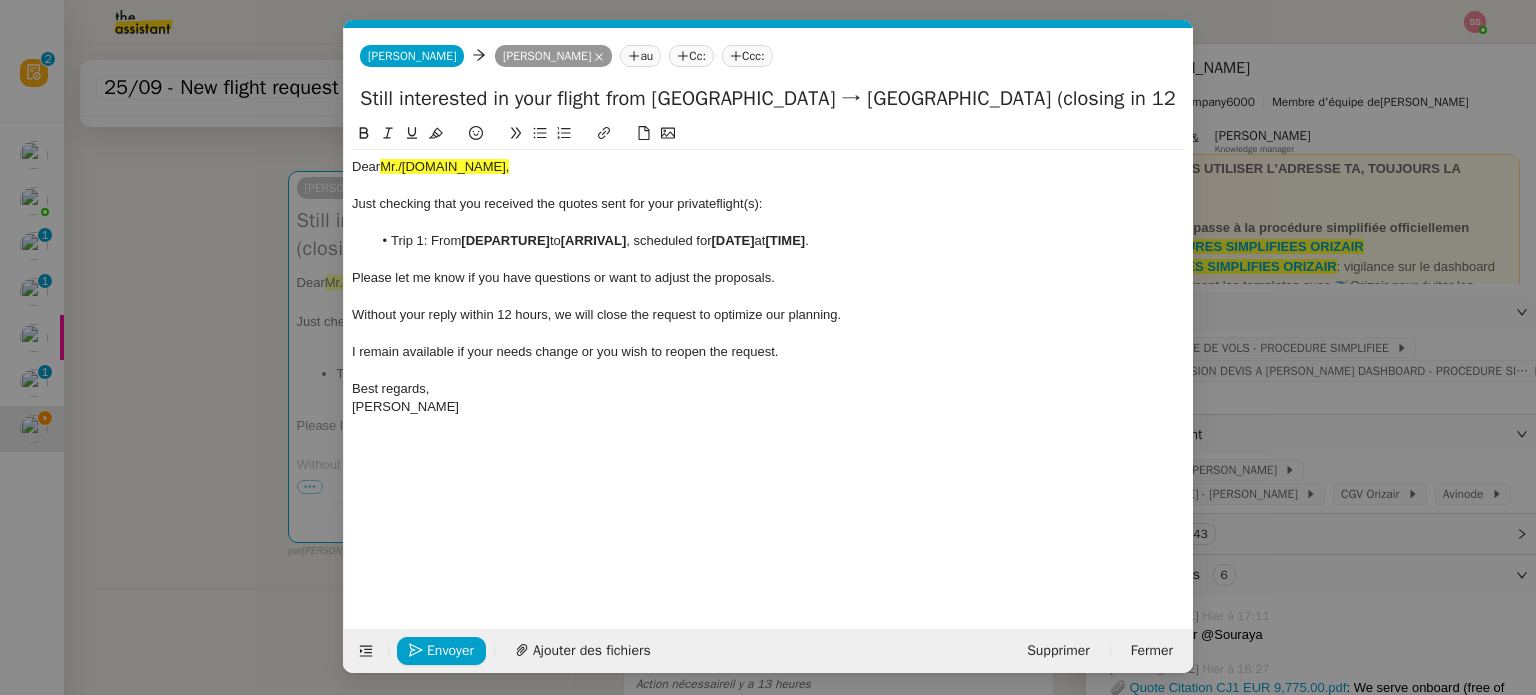 click on "Dear  Mr./[DOMAIN_NAME]," 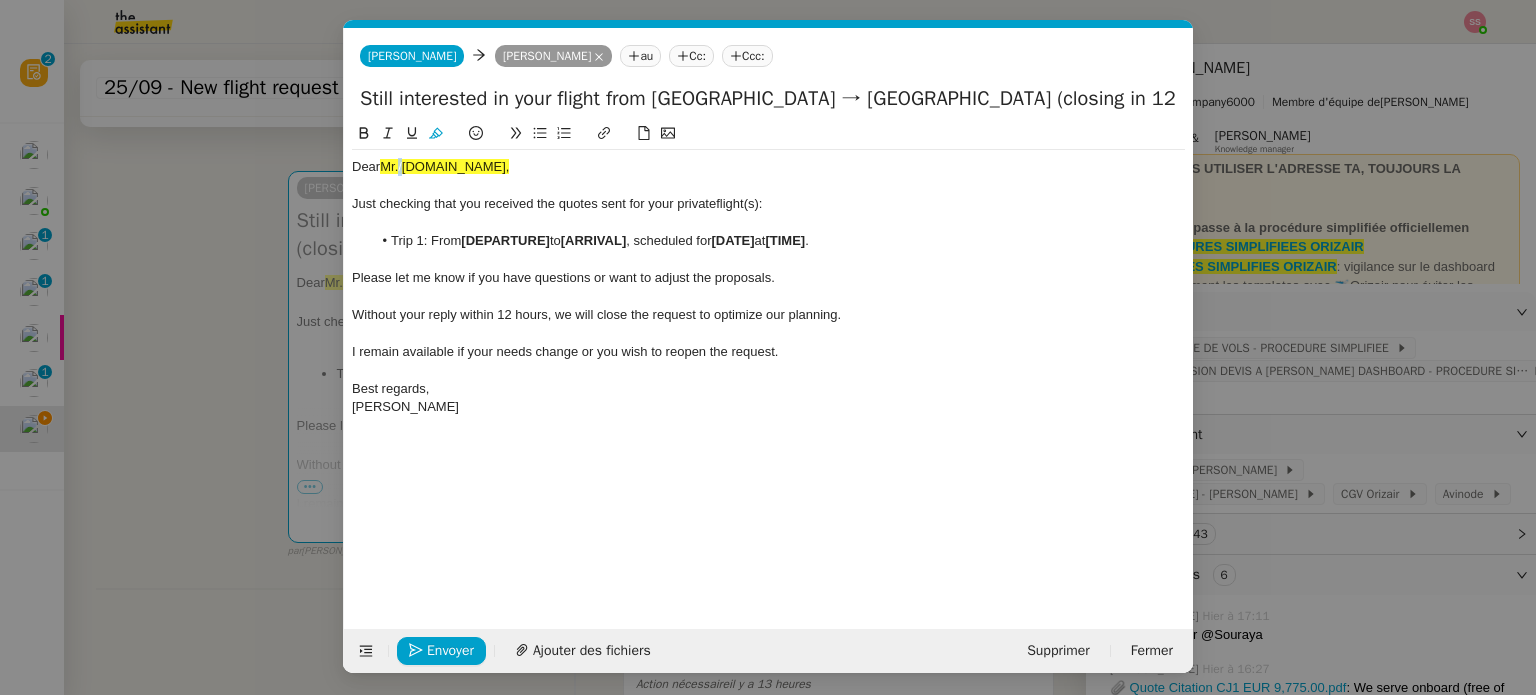 click on "Dear  Mr./[DOMAIN_NAME]," 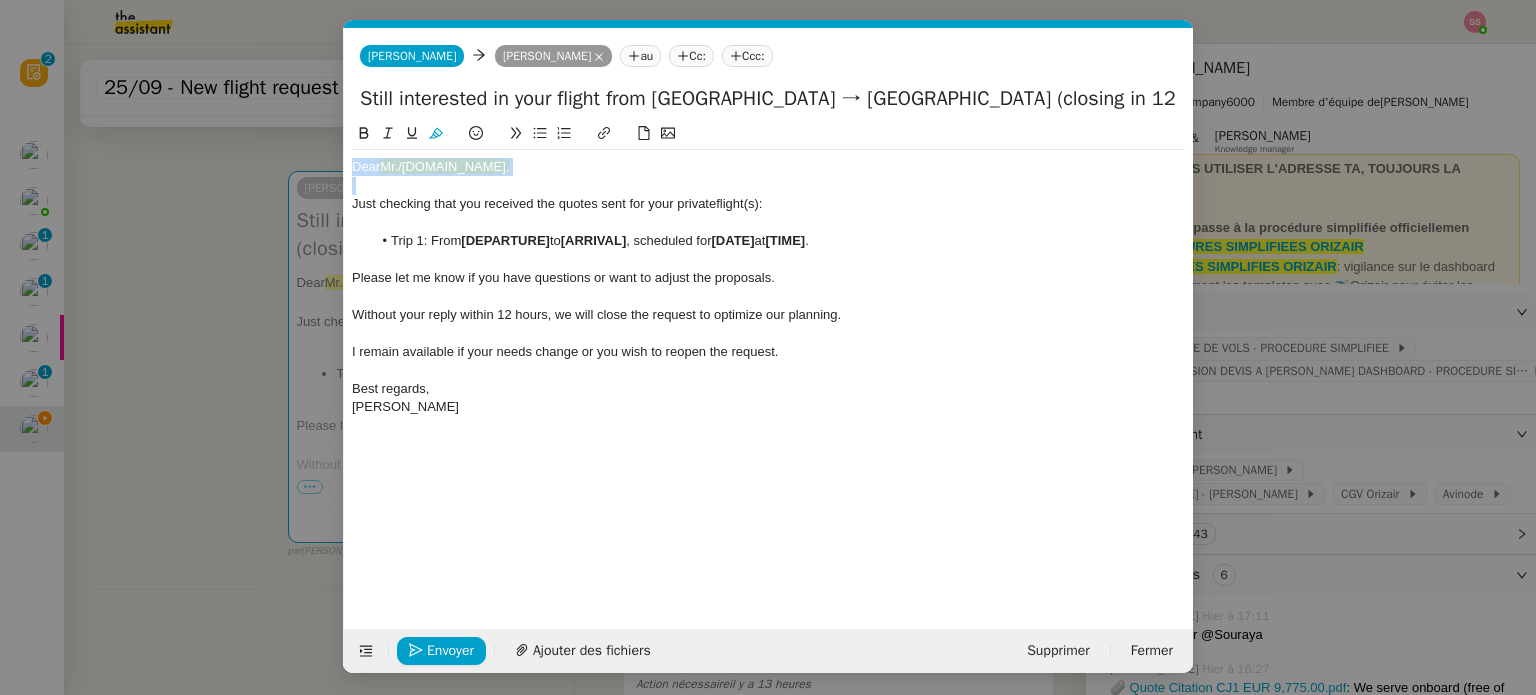 click on "Dear  Mr./[DOMAIN_NAME]," 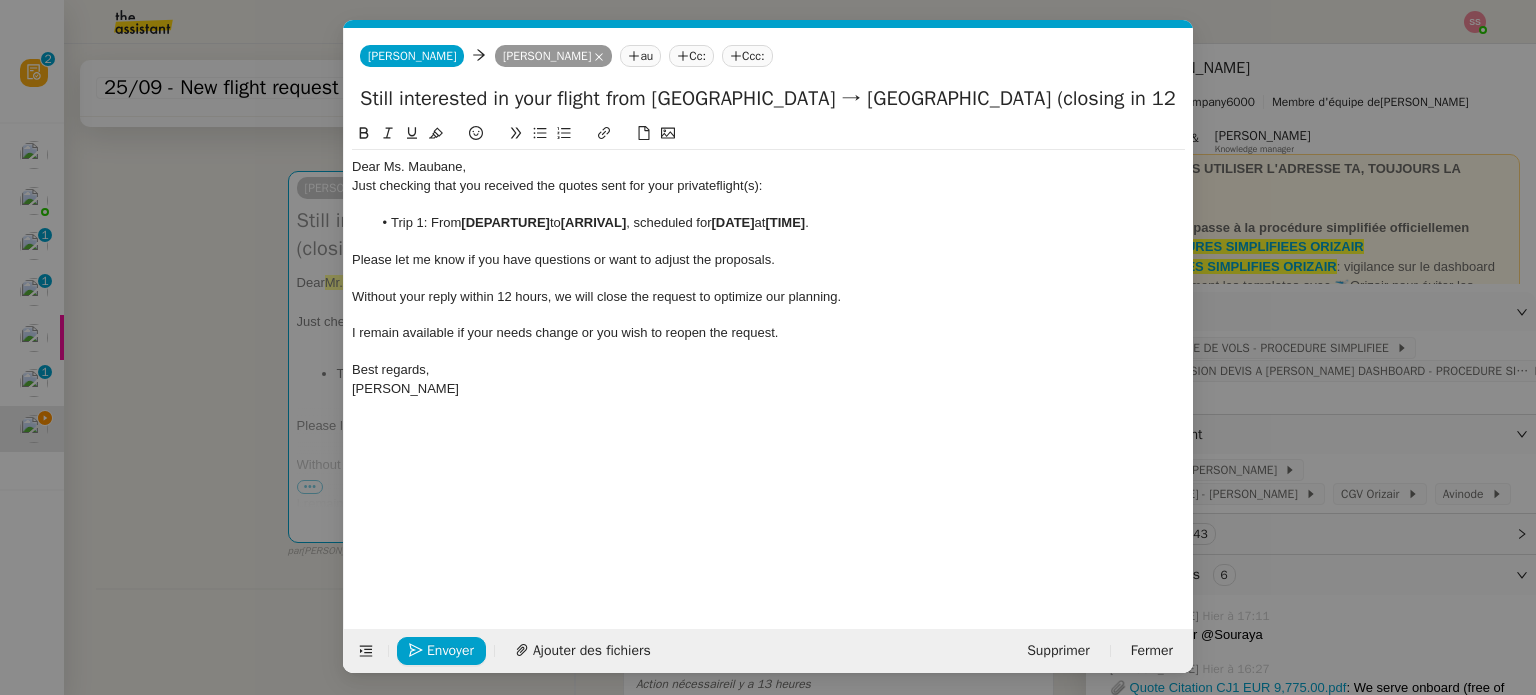 scroll, scrollTop: 0, scrollLeft: 0, axis: both 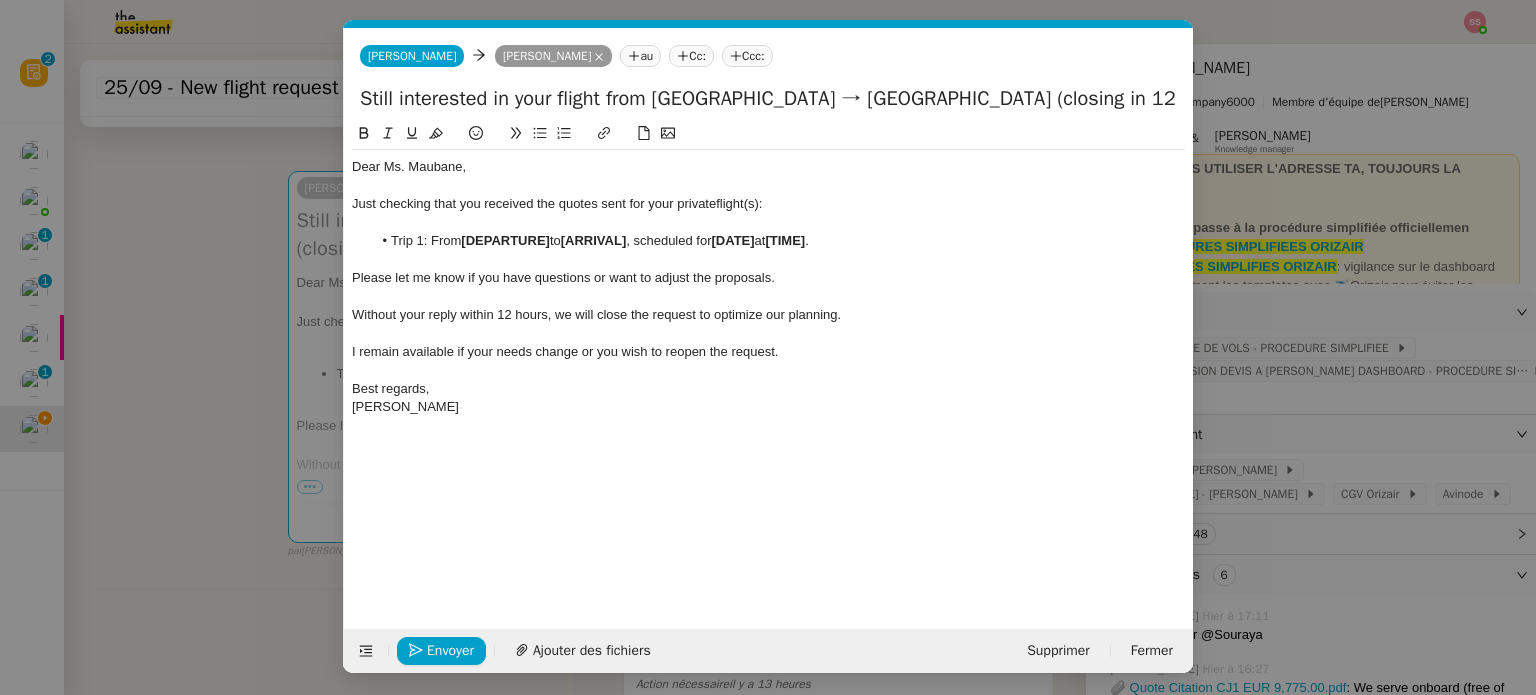 click on "relance apr Service ✈️ Orizair -  Relance   apr ès envoi devis client (FR)    Dans le cas d'une  relance  en français lorsqu'un devis a été envoyé.  [PERSON_NAME] ✈️ Orizair -  Relance   apr ès envoi devis client (EN)    Il convient de dérouler la procédure lorsqu'il s'agit de relancer le client pour son devis en anglais.  [PERSON_NAME] TA - FIN  RELANCES  (EN)    À utiliser  apr ès 3  relances  sans réponse en anglais  TA - FIN  RELANCES      À utiliser  apr ès 3  relances  sans réponse  Common ✈️ Orizair -  Relance   apr ès envoi devis client (FR)    Dans le cas d'une  relance  en français lorsqu'un devis a été envoyé.  [PERSON_NAME] ✈️ Orizair -  Relance   apr ès envoi devis client (EN)    Il convient de dérouler la procédure lorsqu'il s'agit de relancer le client pour son devis en anglais.  [PERSON_NAME] TA - FIN  RELANCES  (EN)    À utiliser  apr ès 3  relances  sans réponse en anglais  TA - FIN  RELANCES      À utiliser  apr ès 3  relances  sans réponse  Other" at bounding box center [768, 347] 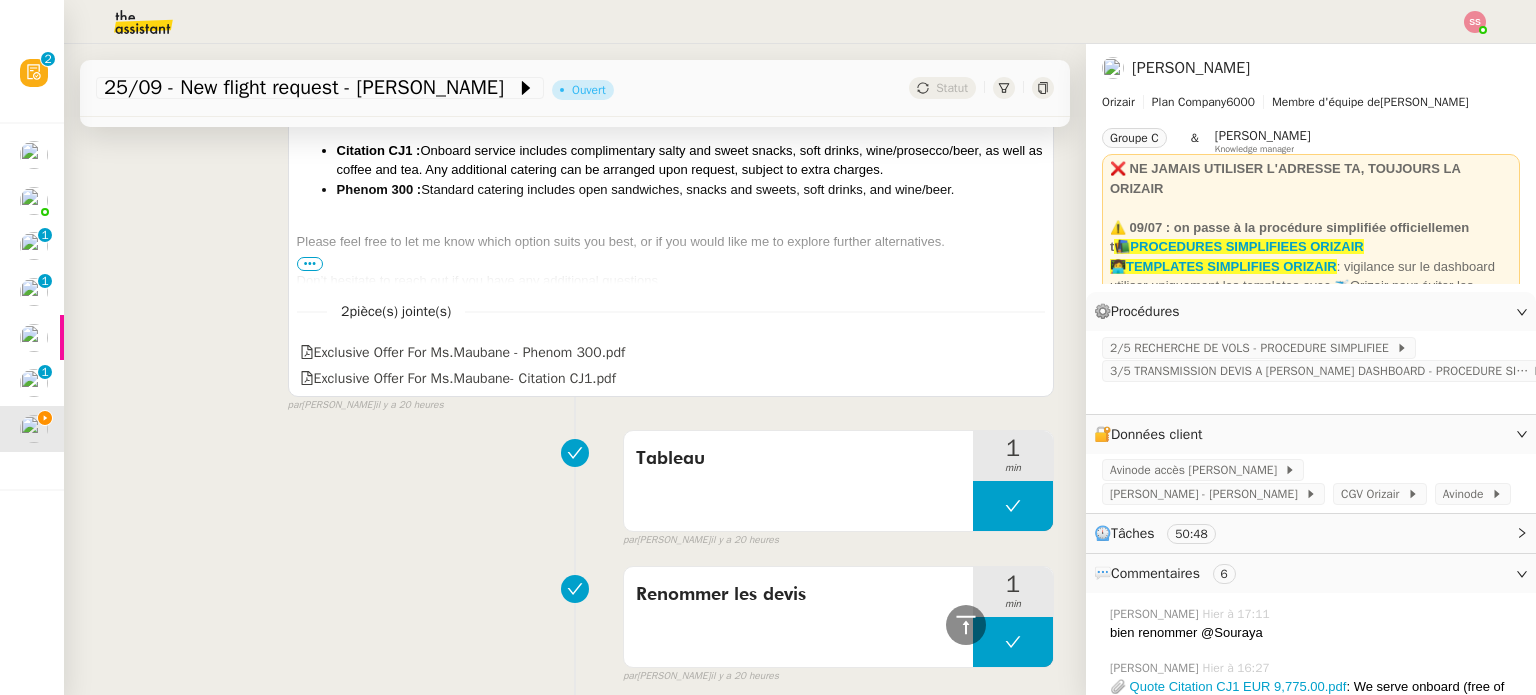 scroll, scrollTop: 1062, scrollLeft: 0, axis: vertical 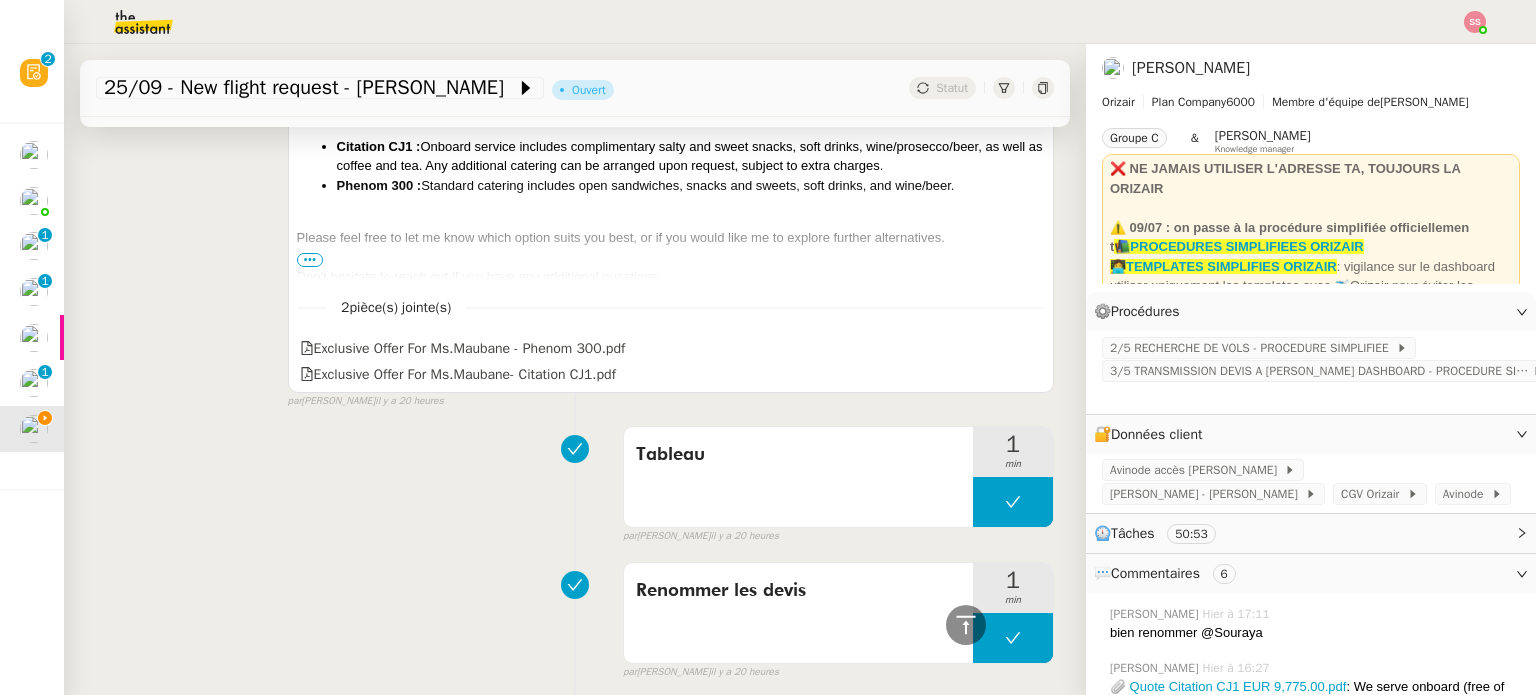 click on "•••" at bounding box center (310, 260) 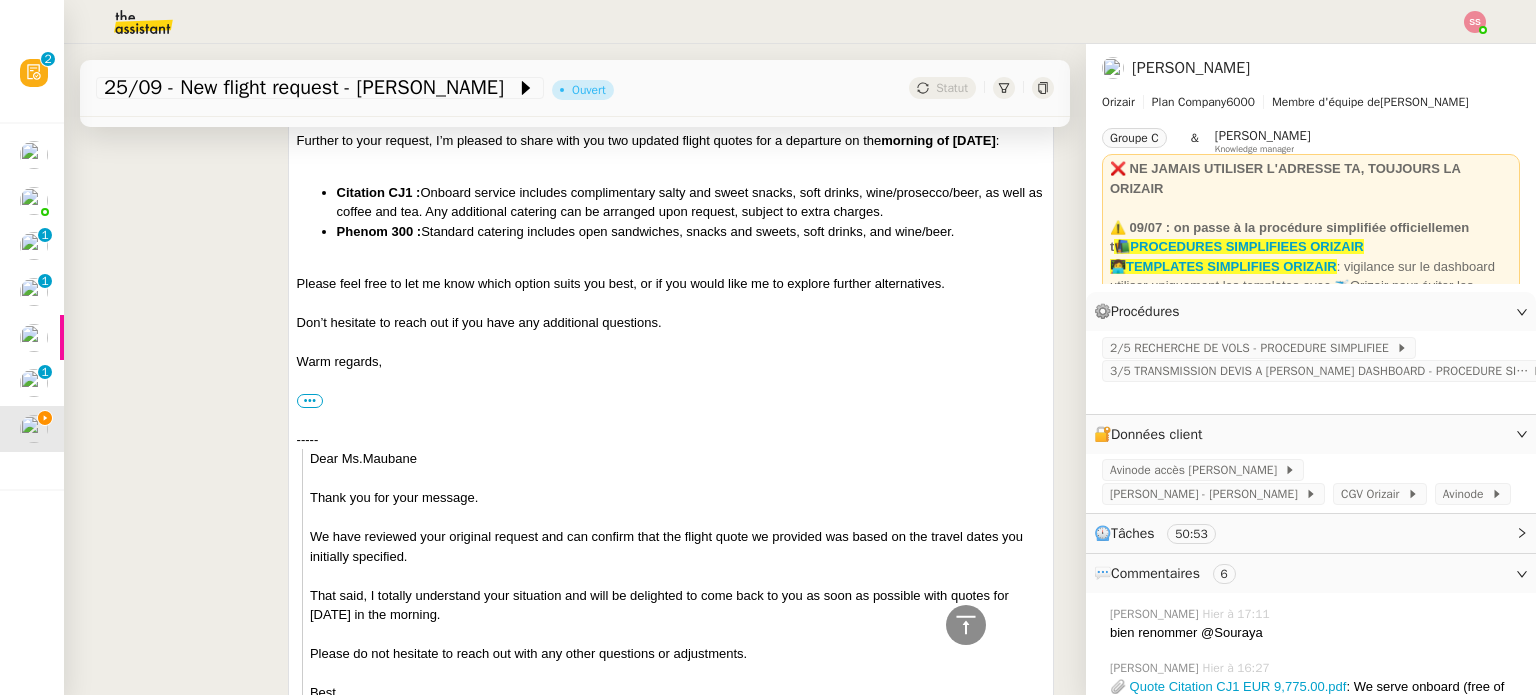 scroll, scrollTop: 762, scrollLeft: 0, axis: vertical 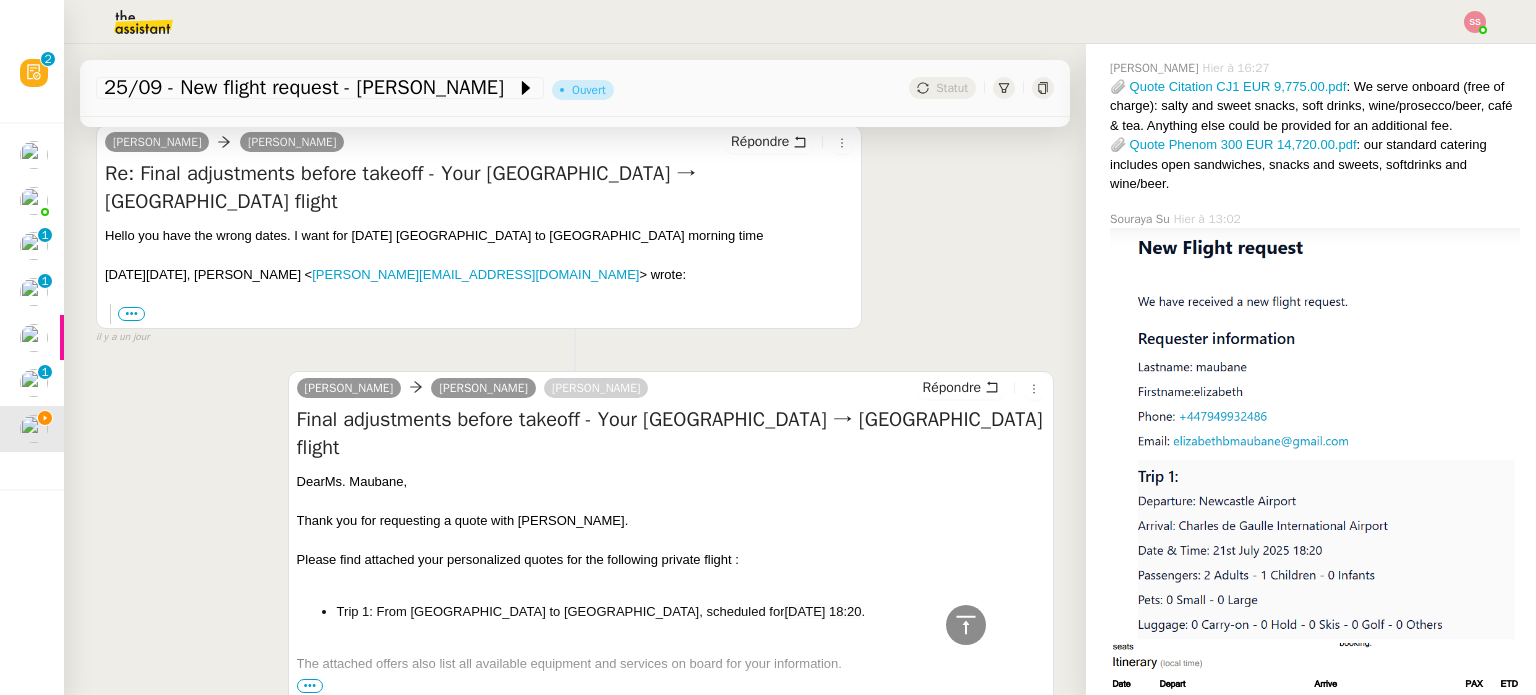 click on "Trip 1: From [GEOGRAPHIC_DATA] to [GEOGRAPHIC_DATA], scheduled for  [DATE] 18:20 ." at bounding box center (691, 612) 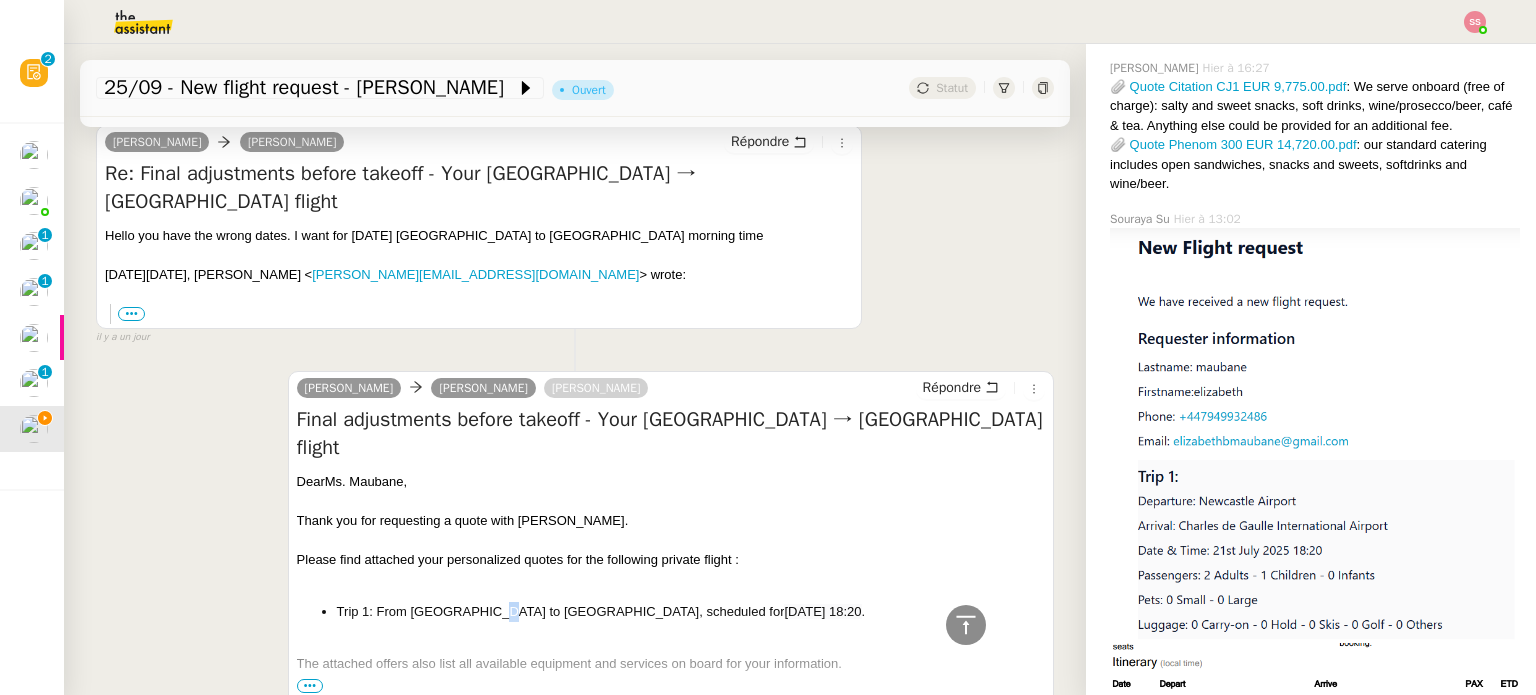 click on "Trip 1: From [GEOGRAPHIC_DATA] to [GEOGRAPHIC_DATA], scheduled for  [DATE] 18:20 ." at bounding box center (691, 612) 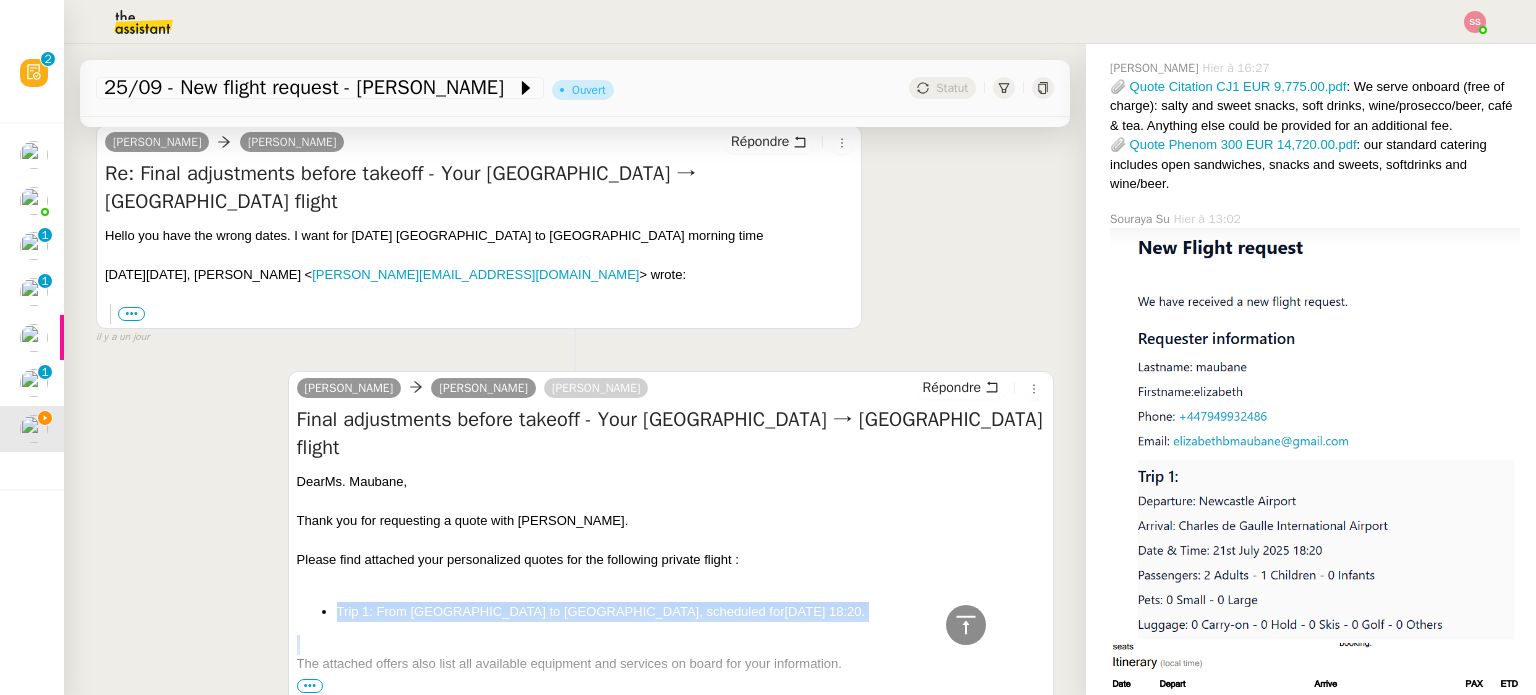 click on "Trip 1: From [GEOGRAPHIC_DATA] to [GEOGRAPHIC_DATA], scheduled for  [DATE] 18:20 ." at bounding box center [691, 612] 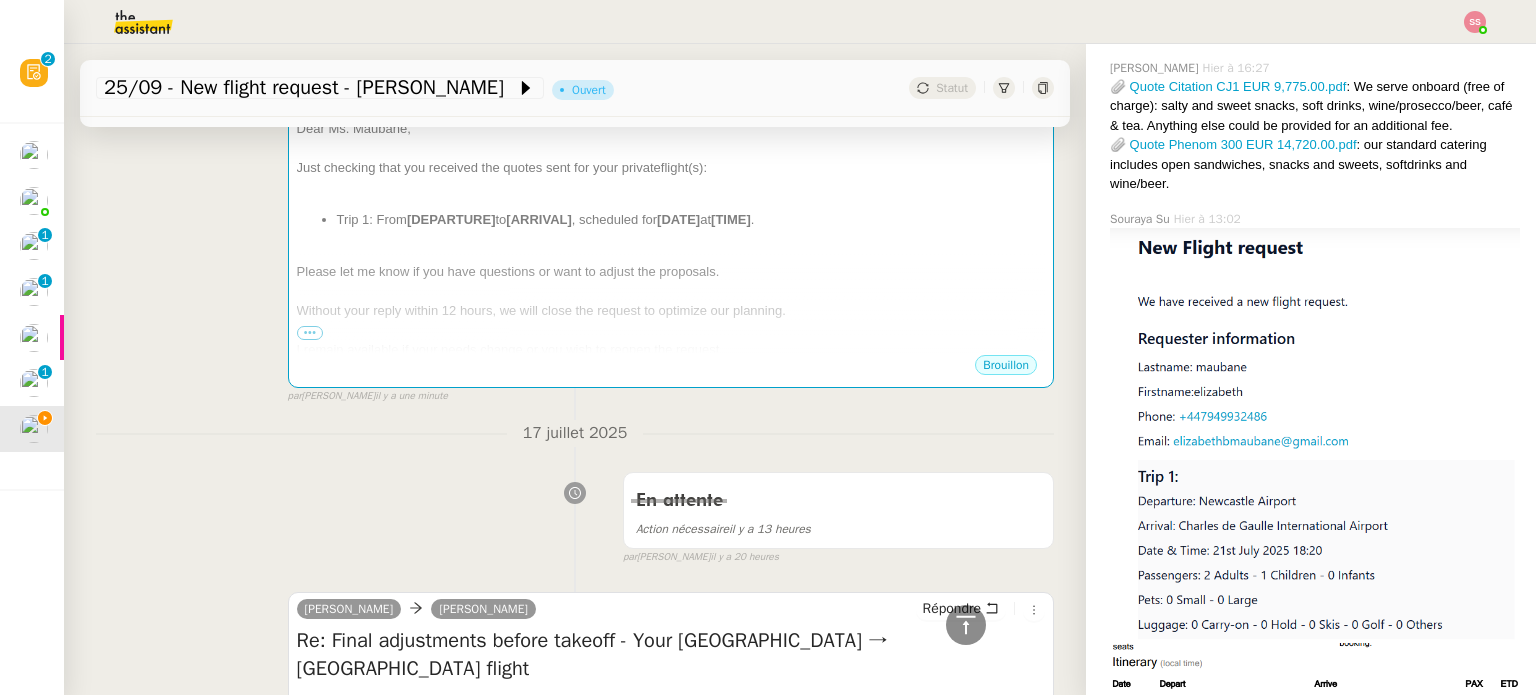 scroll, scrollTop: 162, scrollLeft: 0, axis: vertical 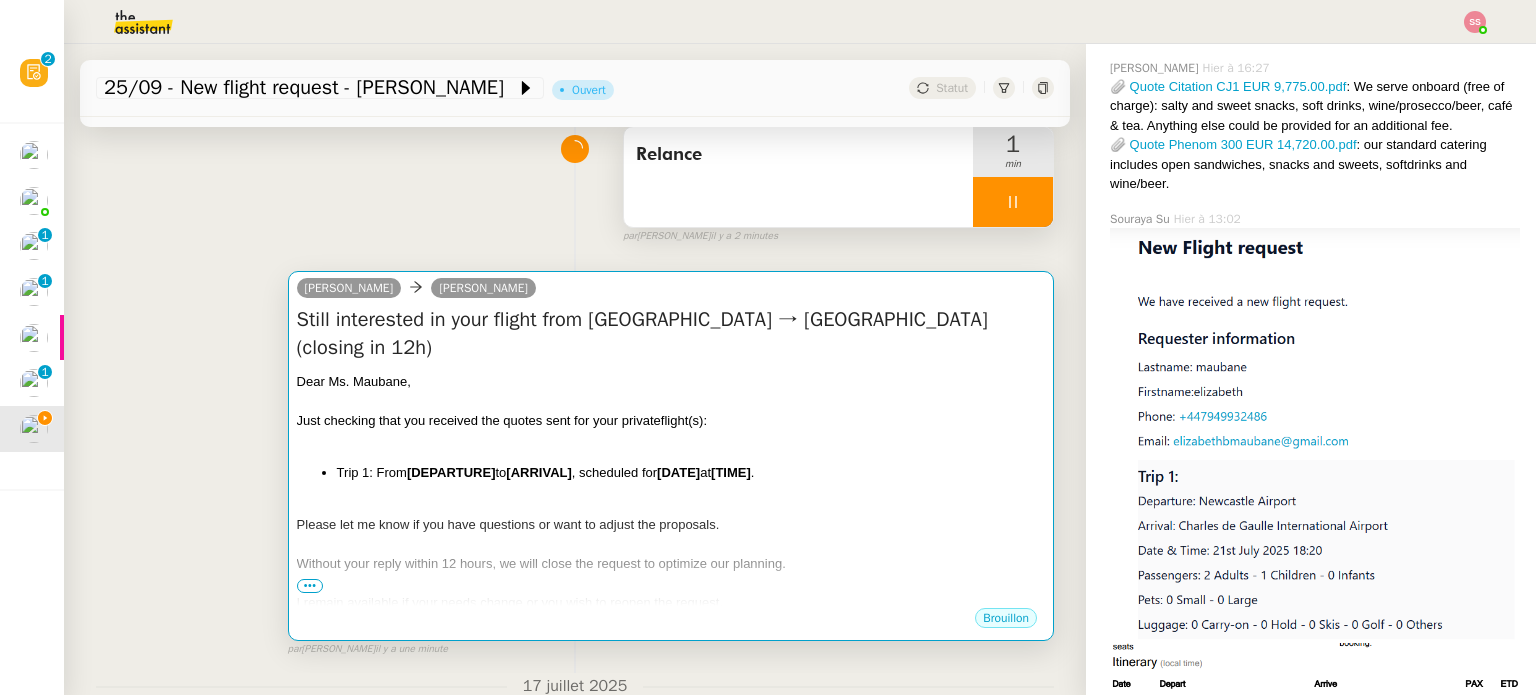 click on "Dear Ms. [PERSON_NAME], Just checking that you received the quotes sent for your private  flight(s): ﻿ Trip 1: From  [DEPARTURE]  to  [ARRIVAL] , scheduled for  [DATE]  at  [TIME] . Please let me know if you have questions or want to adjust the proposals. Without your reply within 12 hours, we will close the request to optimize our planning. I remain available if your needs change or you wish to reopen the request. Best regards, [PERSON_NAME]" at bounding box center (671, 531) 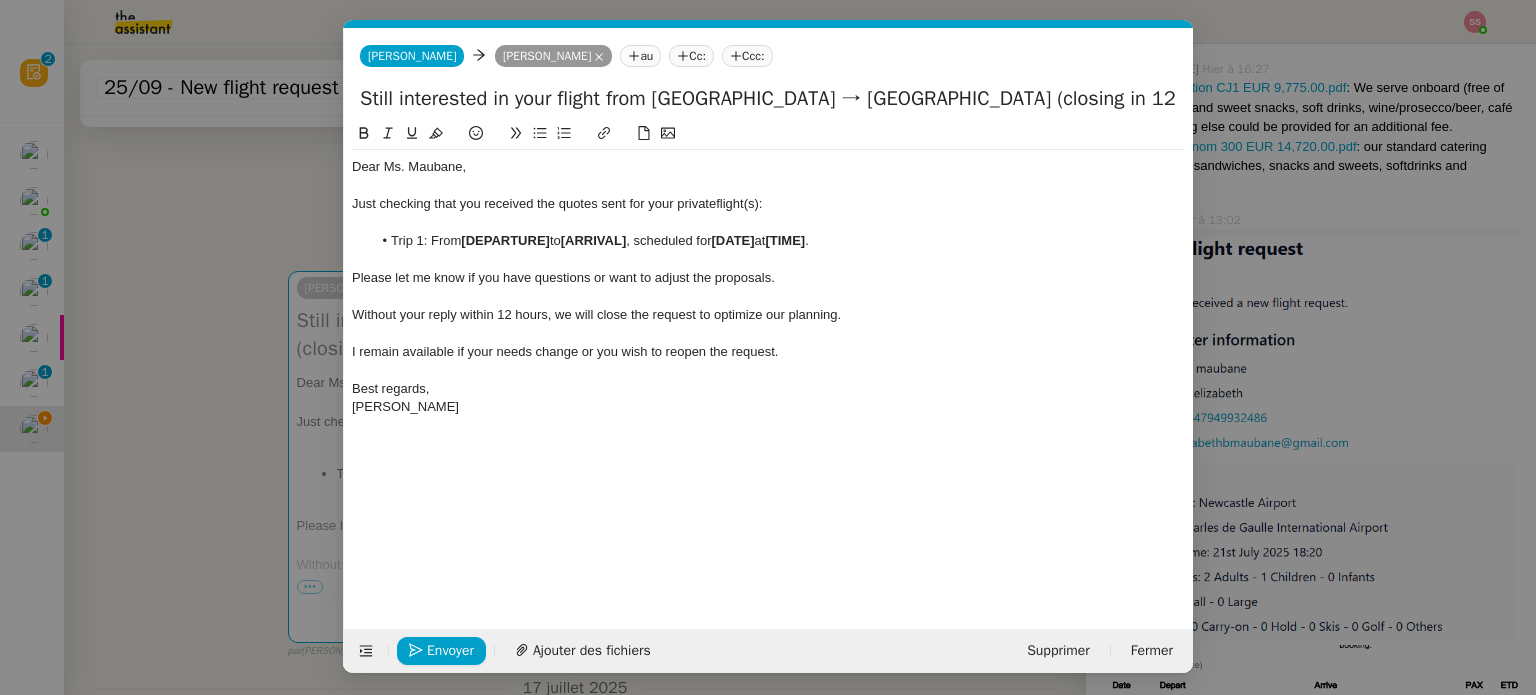 scroll, scrollTop: 602, scrollLeft: 0, axis: vertical 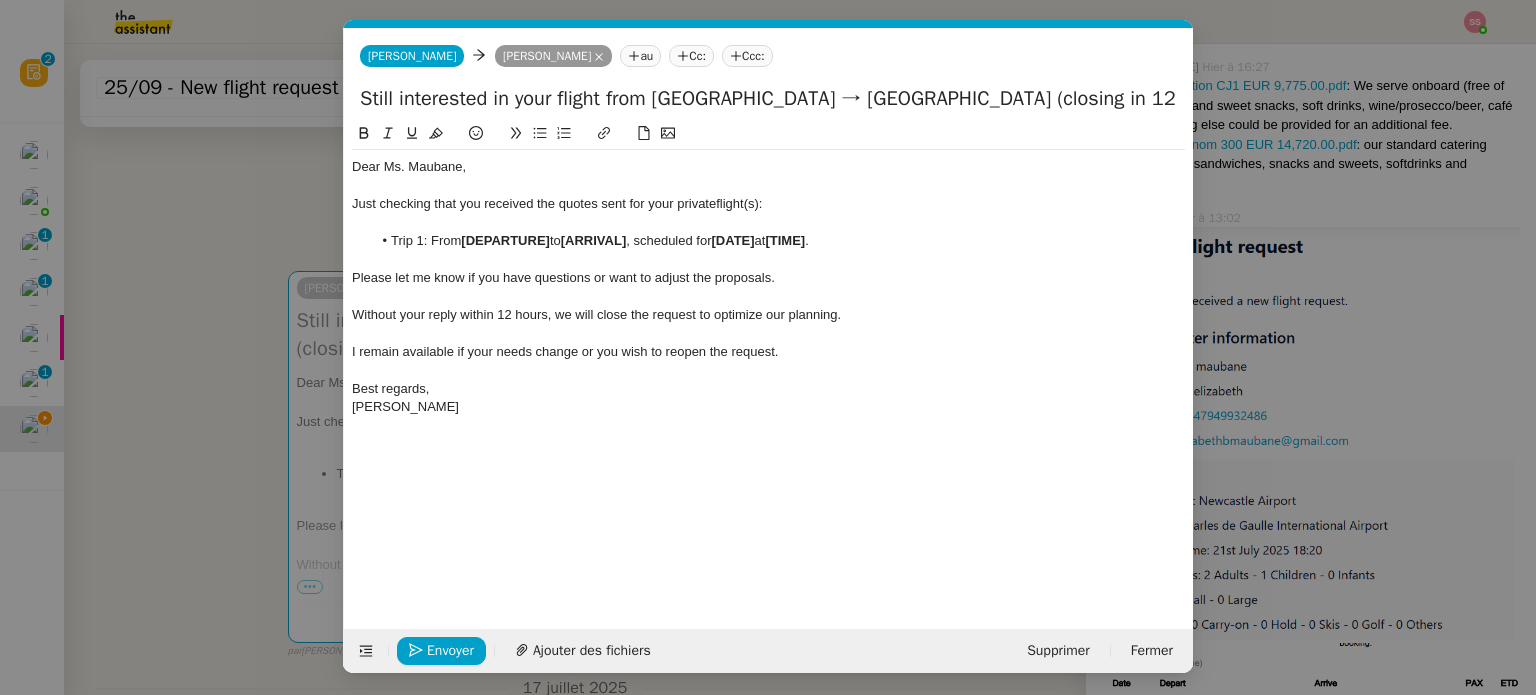 click on "Trip 1: From  [DEPARTURE]  to  [ARRIVAL] , scheduled for  [DATE]  at  [TIME] ." 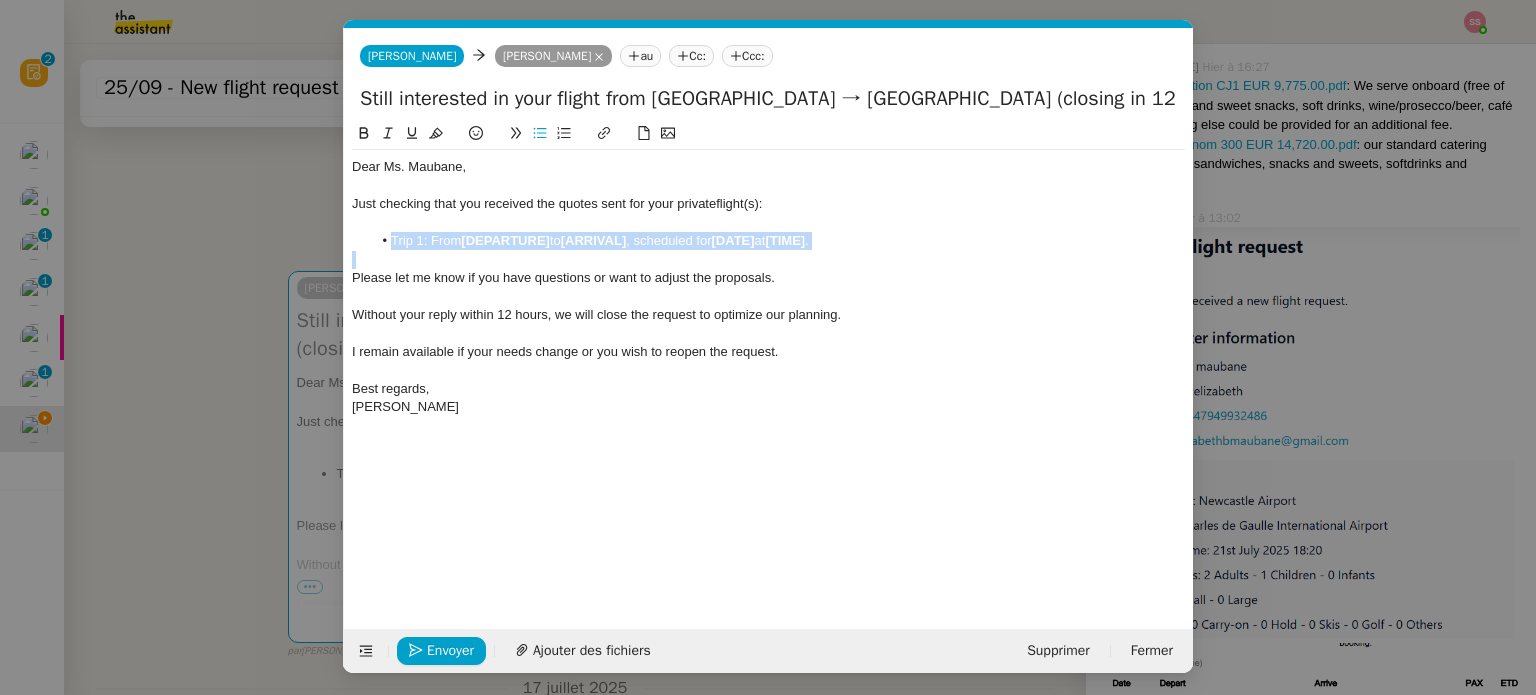 click on "Trip 1: From  [DEPARTURE]  to  [ARRIVAL] , scheduled for  [DATE]  at  [TIME] ." 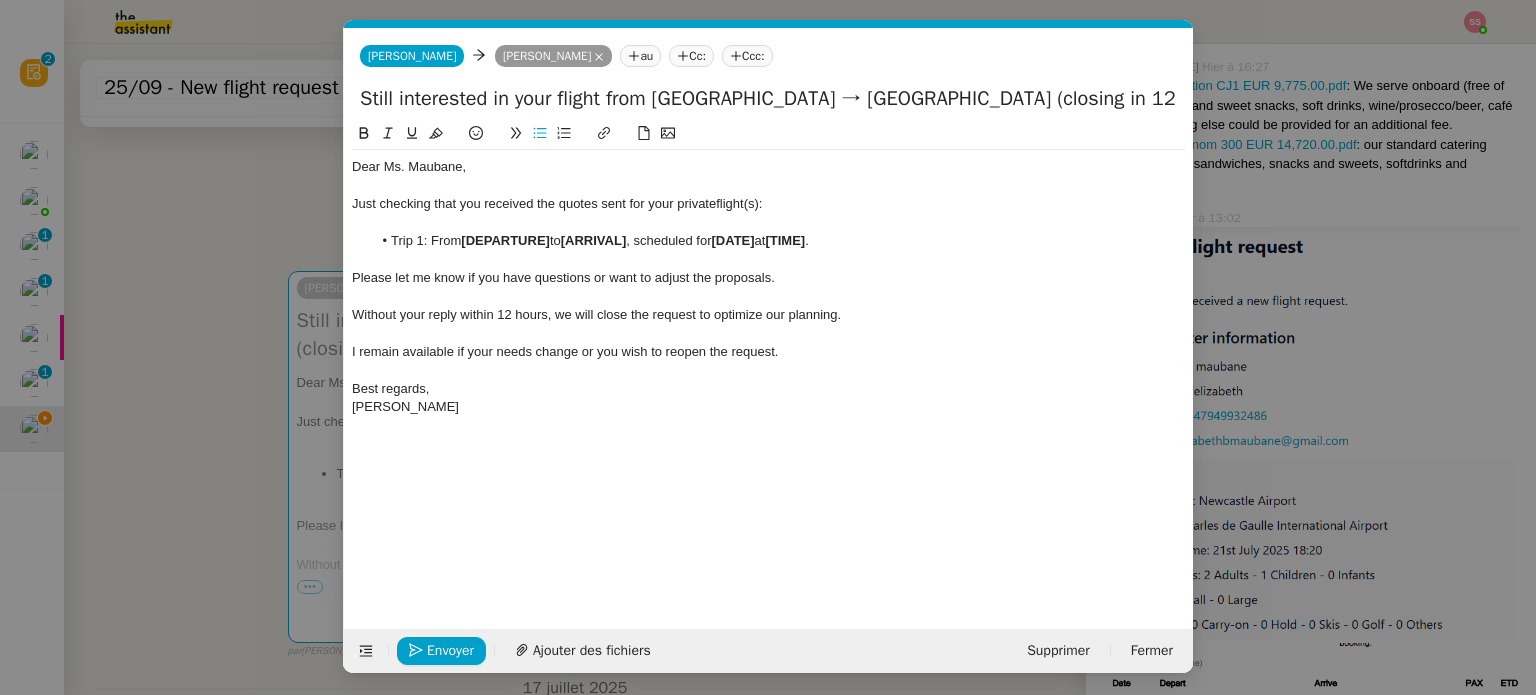scroll, scrollTop: 0, scrollLeft: 0, axis: both 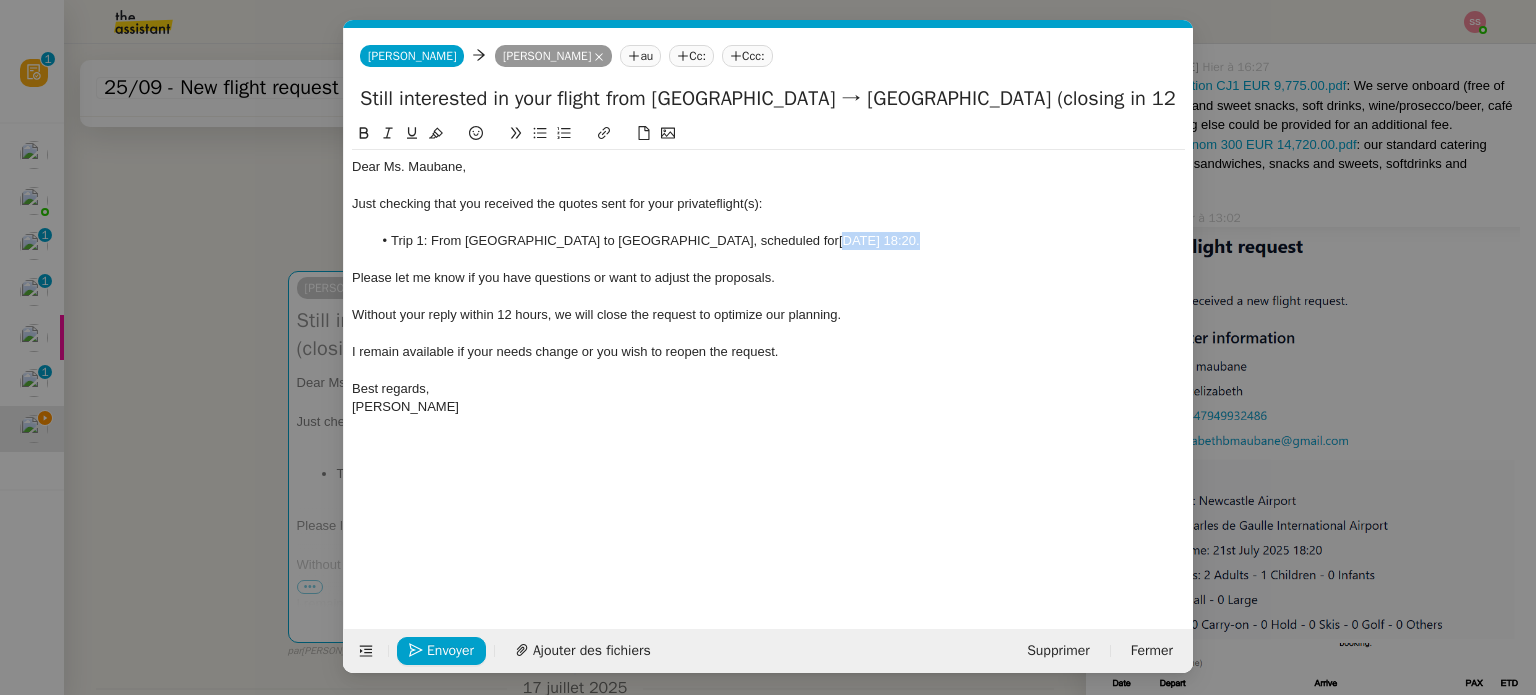 drag, startPoint x: 672, startPoint y: 241, endPoint x: 800, endPoint y: 240, distance: 128.0039 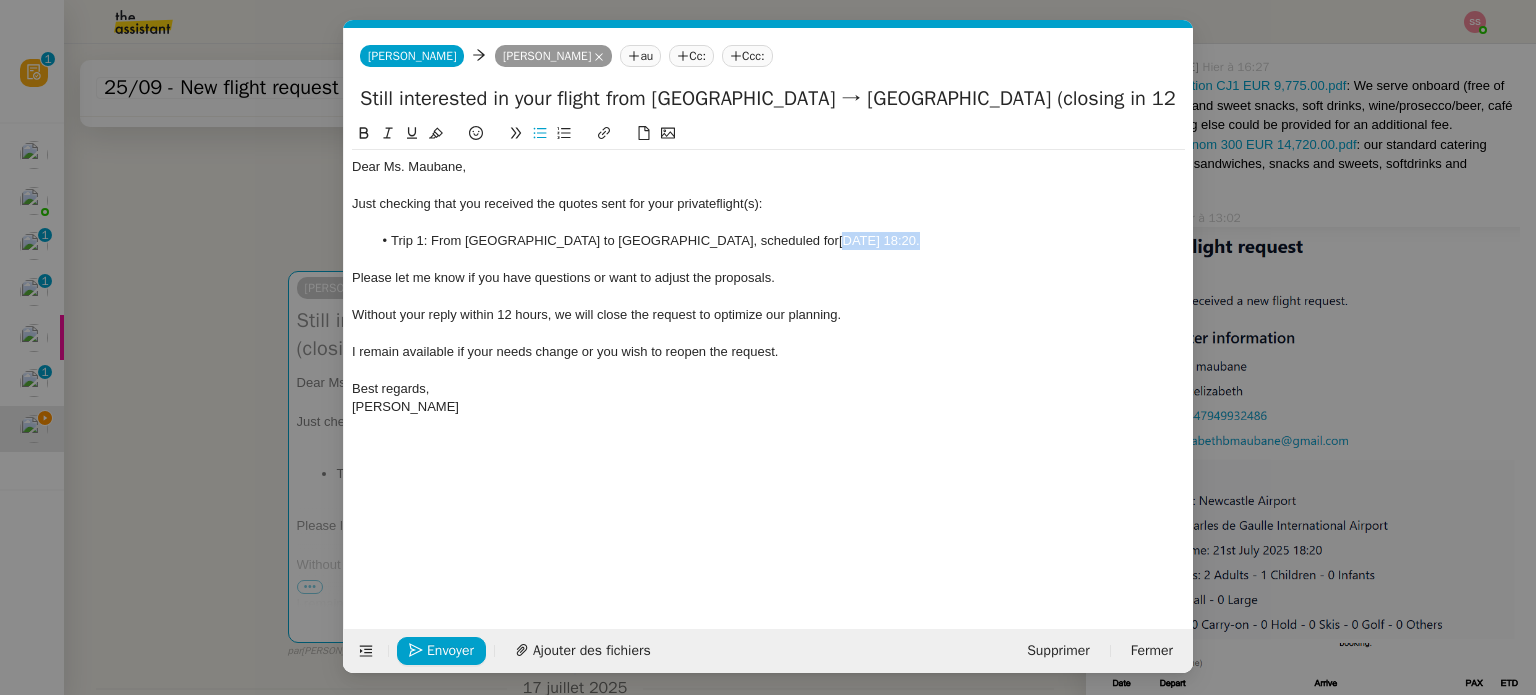 type 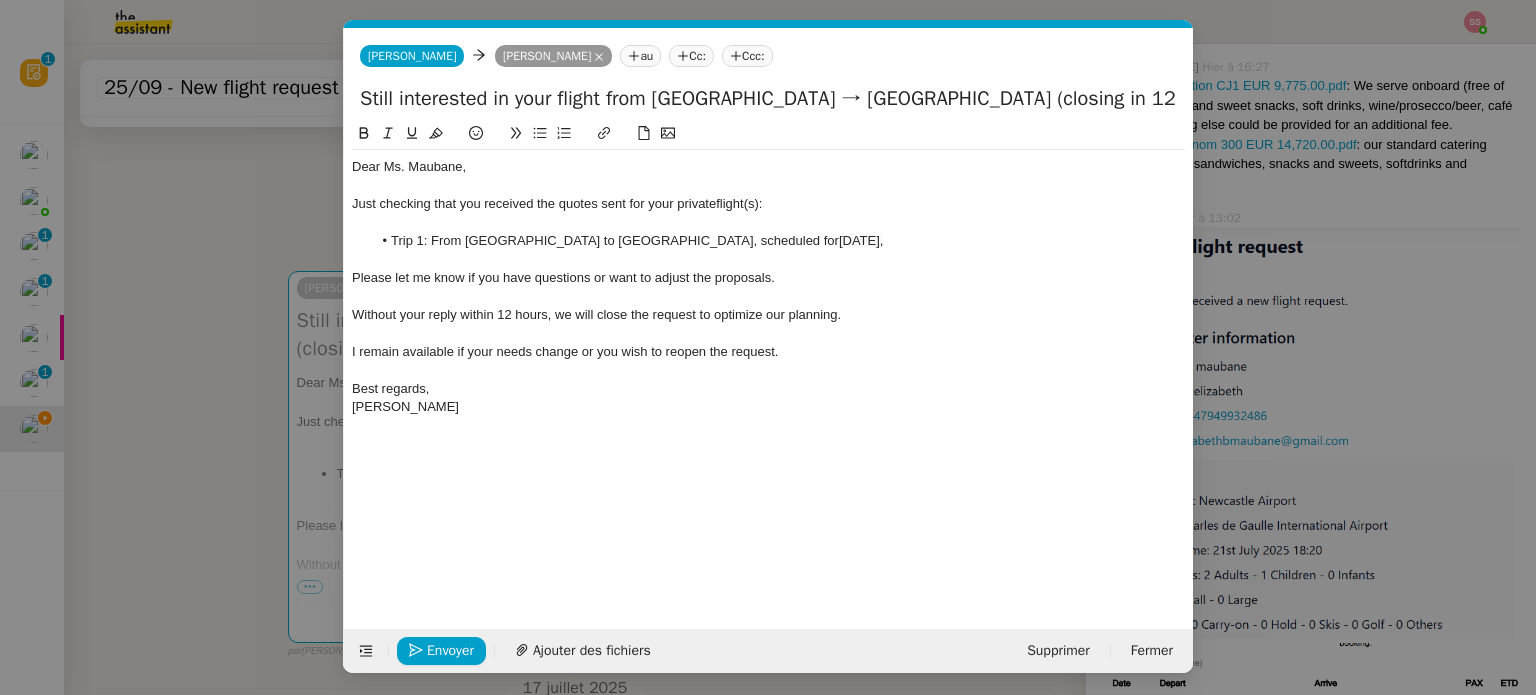 click on "relance apr Service ✈️ Orizair -  Relance   apr ès envoi devis client (FR)    Dans le cas d'une  relance  en français lorsqu'un devis a été envoyé.  [PERSON_NAME] ✈️ Orizair -  Relance   apr ès envoi devis client (EN)    Il convient de dérouler la procédure lorsqu'il s'agit de relancer le client pour son devis en anglais.  [PERSON_NAME] TA - FIN  RELANCES  (EN)    À utiliser  apr ès 3  relances  sans réponse en anglais  TA - FIN  RELANCES      À utiliser  apr ès 3  relances  sans réponse  Common ✈️ Orizair -  Relance   apr ès envoi devis client (FR)    Dans le cas d'une  relance  en français lorsqu'un devis a été envoyé.  [PERSON_NAME] ✈️ Orizair -  Relance   apr ès envoi devis client (EN)    Il convient de dérouler la procédure lorsqu'il s'agit de relancer le client pour son devis en anglais.  [PERSON_NAME] TA - FIN  RELANCES  (EN)    À utiliser  apr ès 3  relances  sans réponse en anglais  TA - FIN  RELANCES      À utiliser  apr ès 3  relances  sans réponse  Other" at bounding box center (768, 347) 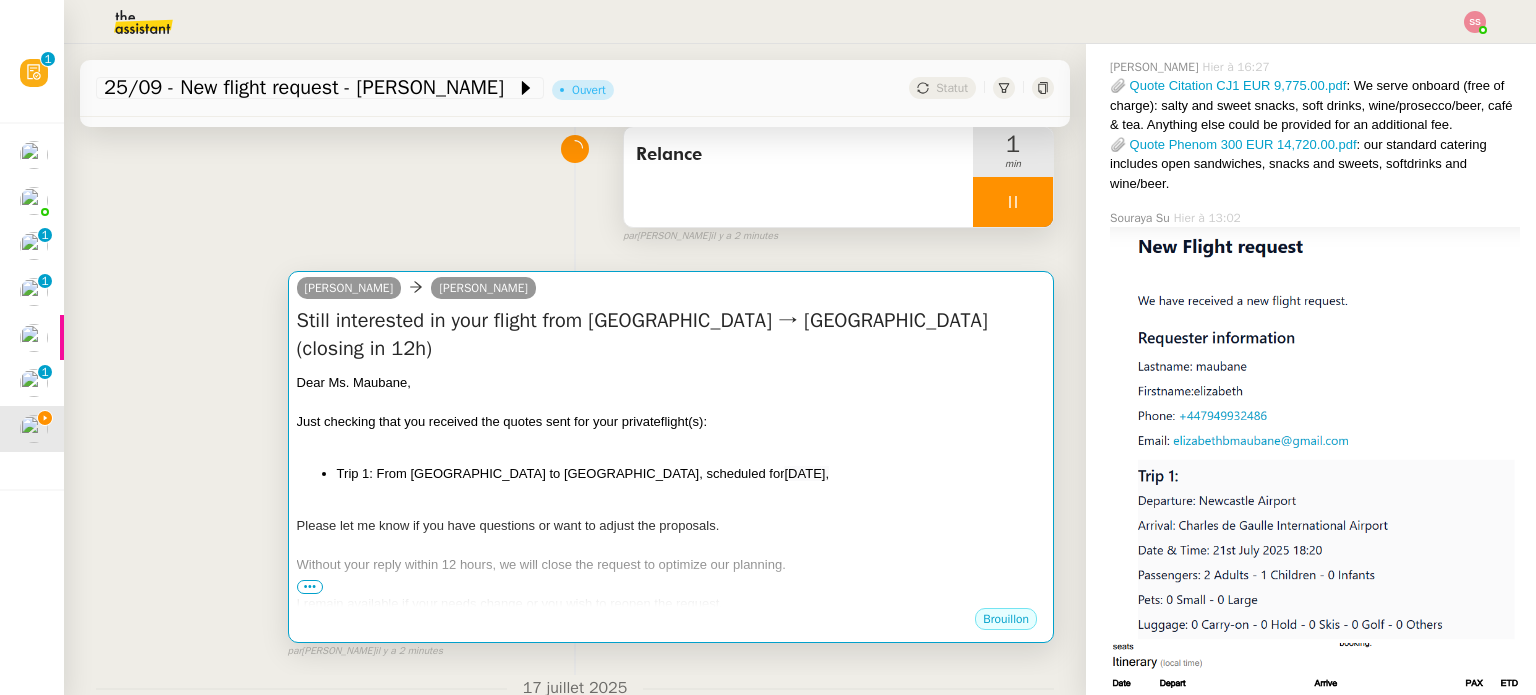 scroll, scrollTop: 600, scrollLeft: 0, axis: vertical 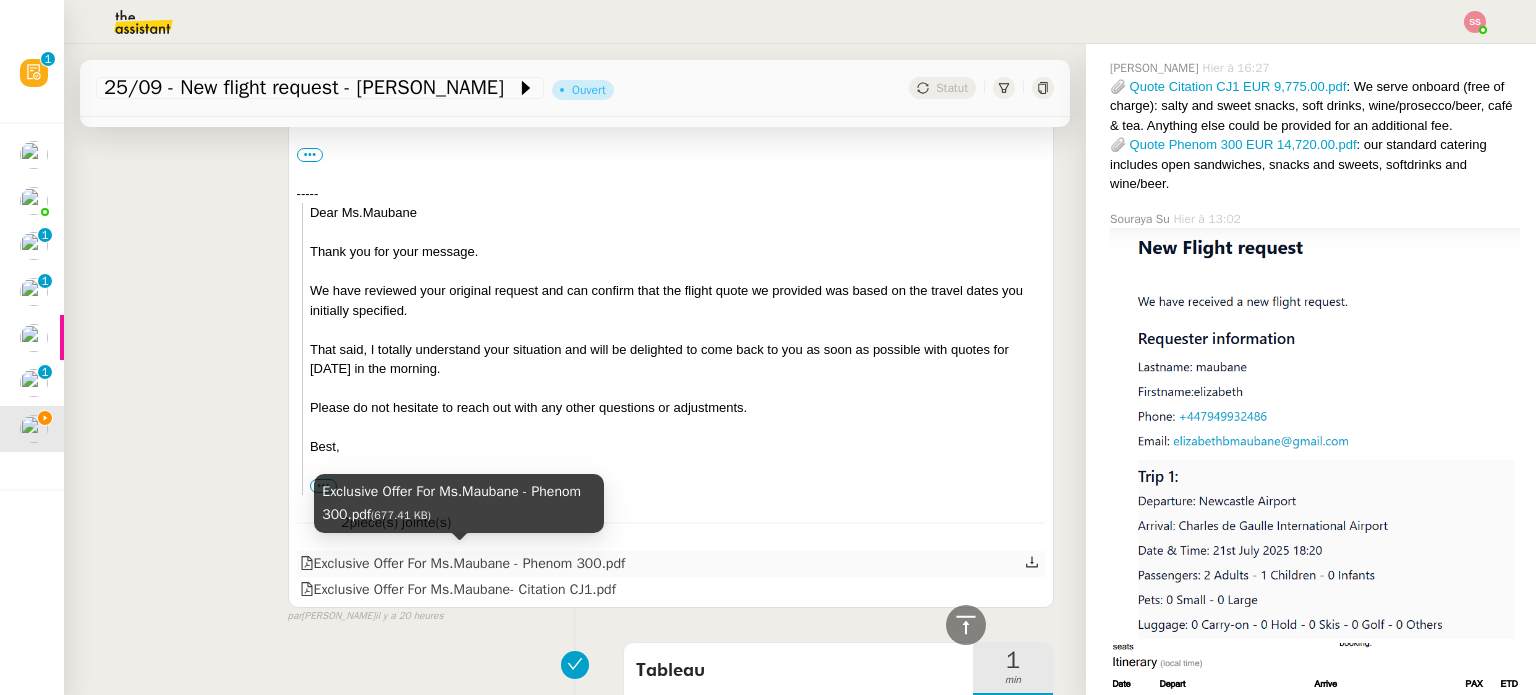 click on "Exclusive Offer For Ms.Maubane - Phenom 300.pdf" 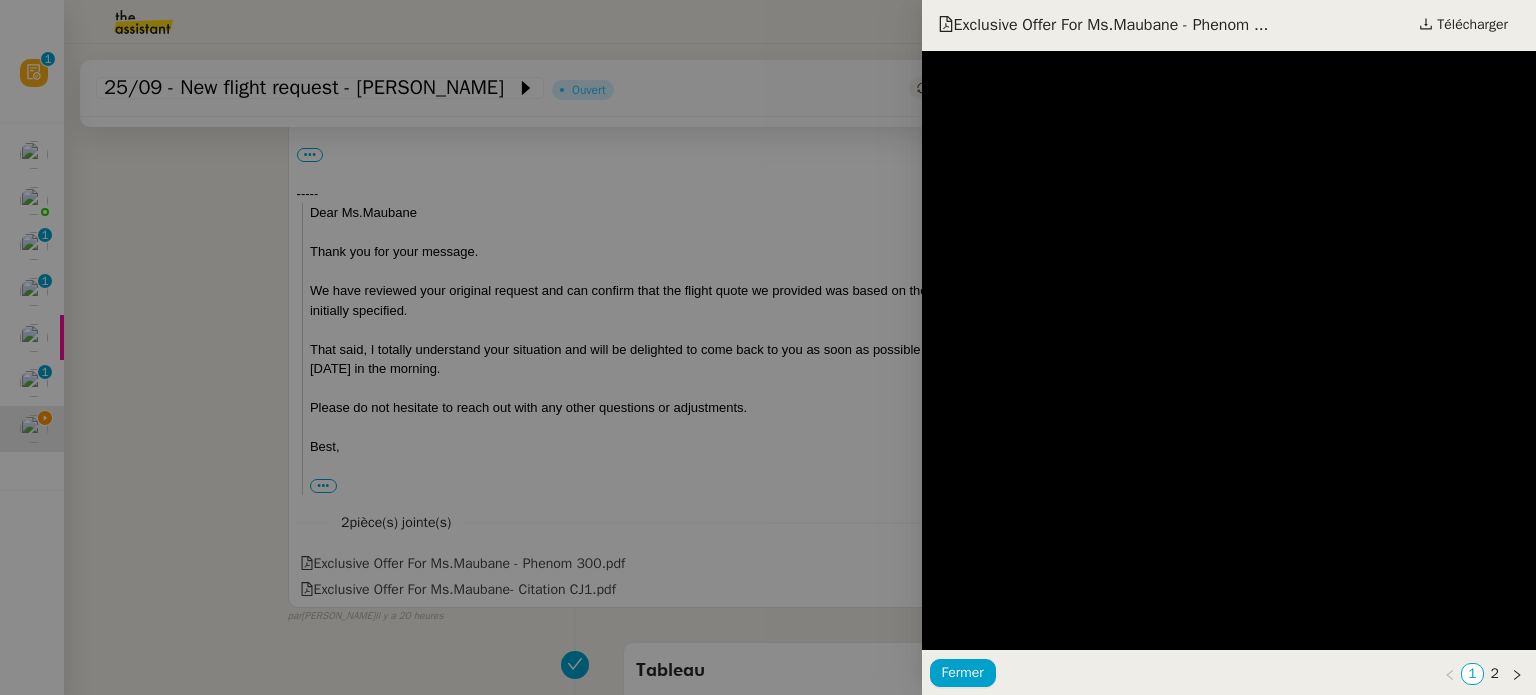 click at bounding box center (768, 347) 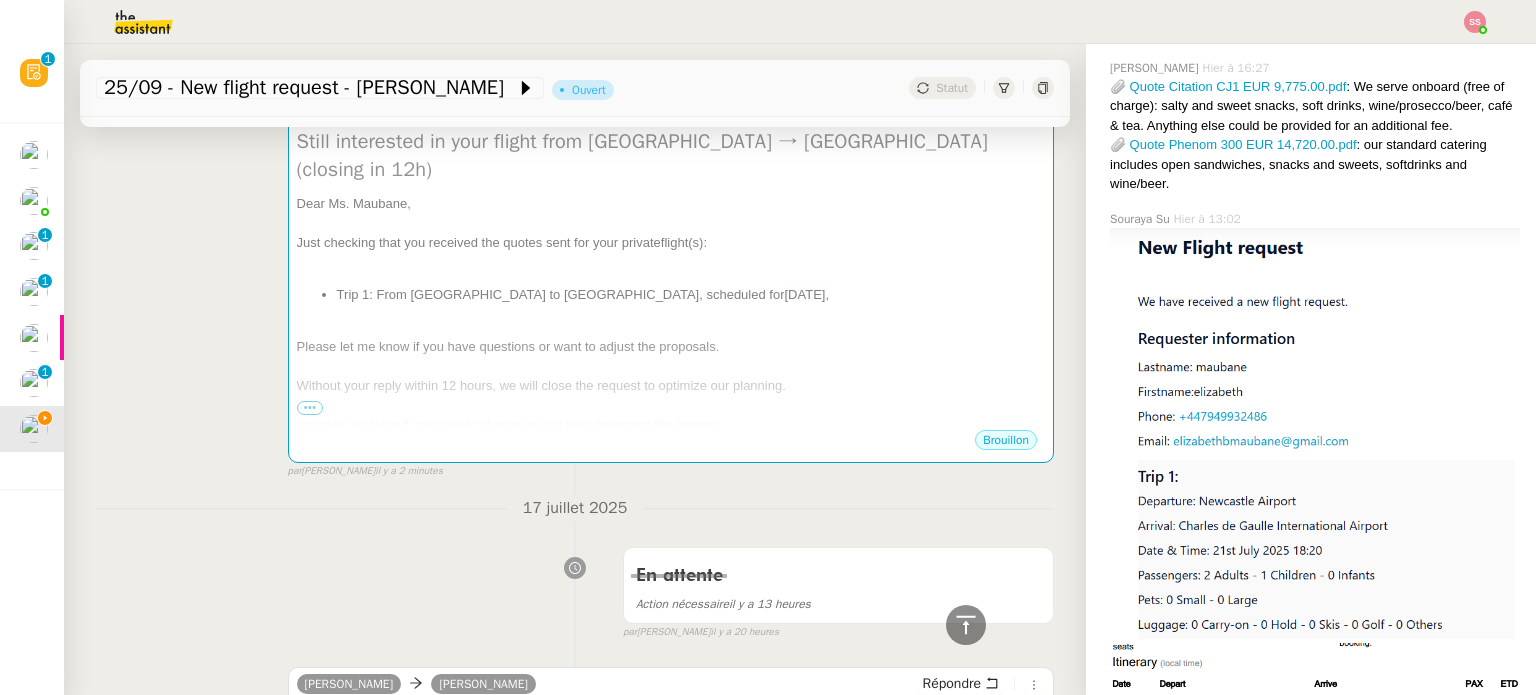 scroll, scrollTop: 62, scrollLeft: 0, axis: vertical 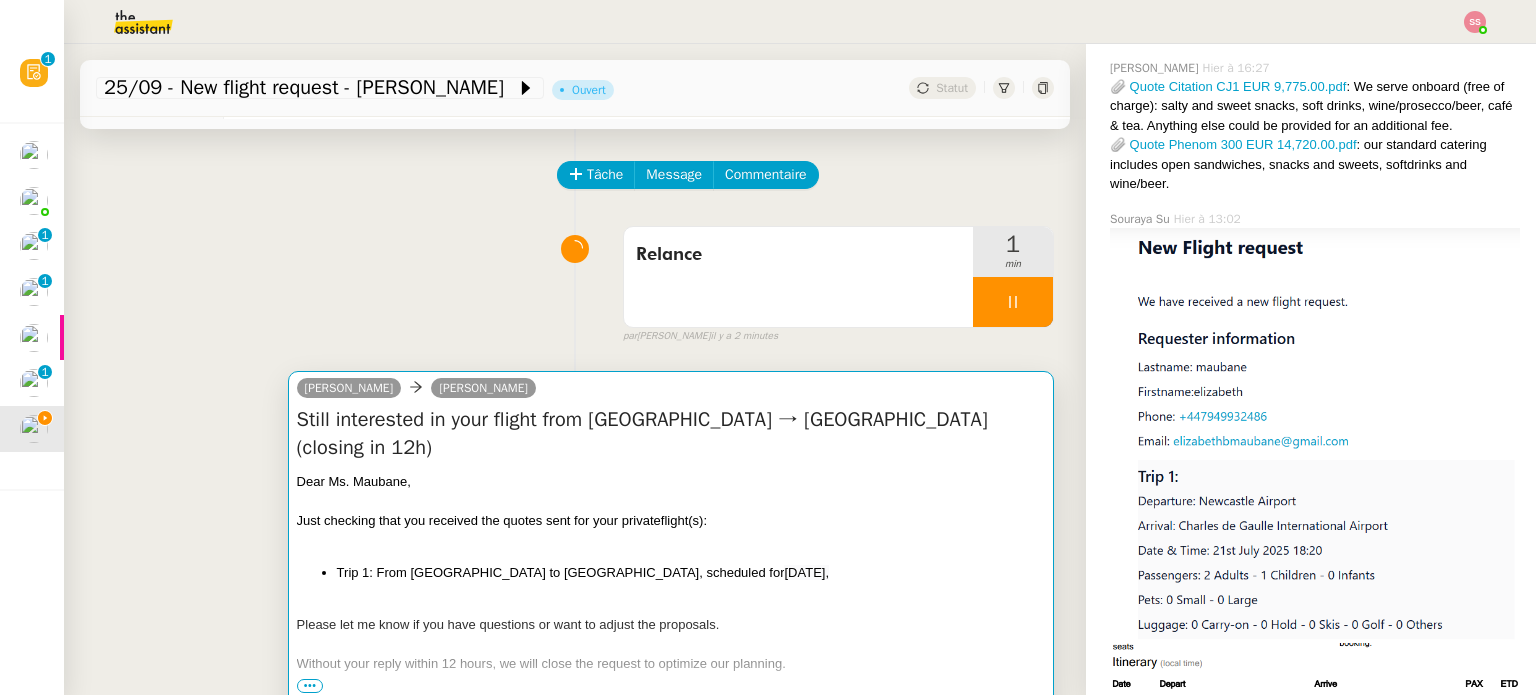 click on "﻿" at bounding box center [671, 540] 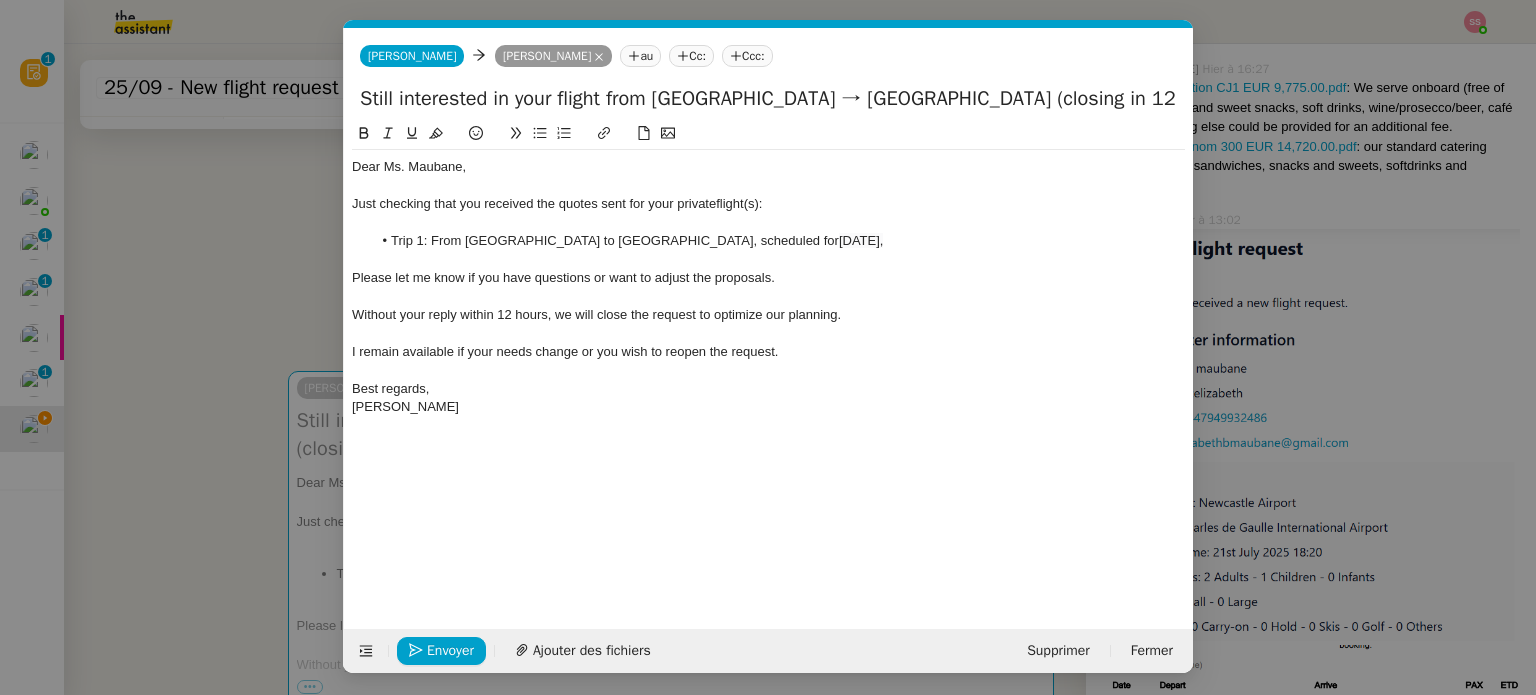 scroll, scrollTop: 602, scrollLeft: 0, axis: vertical 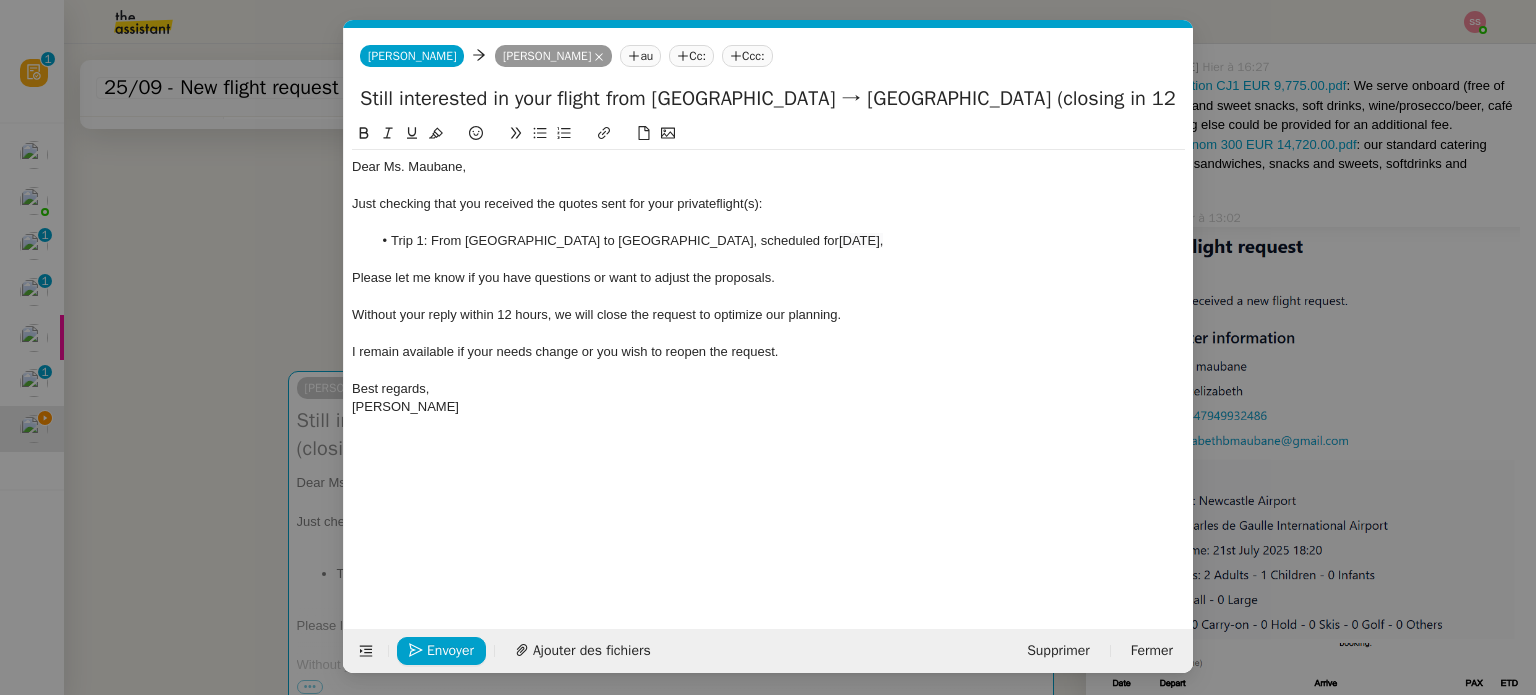 click on "Trip 1: From [GEOGRAPHIC_DATA] to [GEOGRAPHIC_DATA], scheduled for  [DATE]," 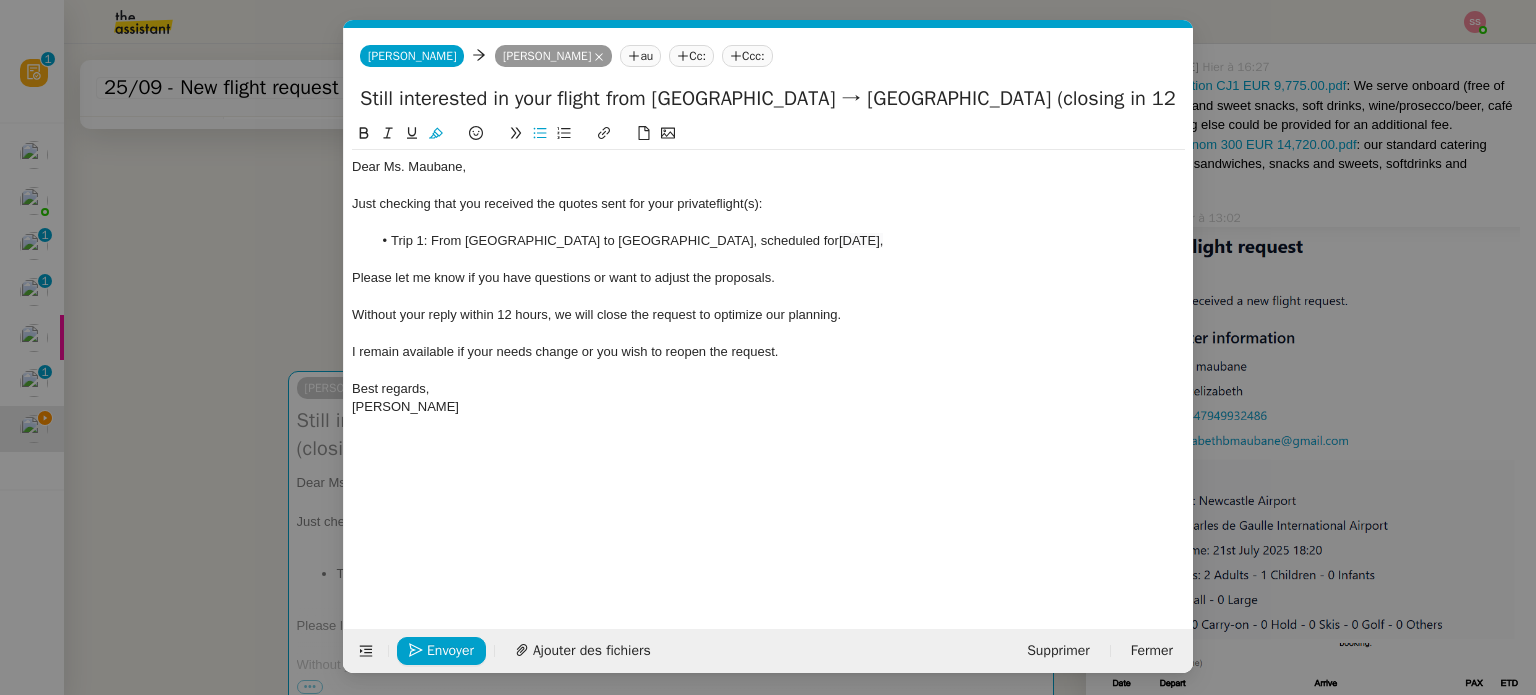 type 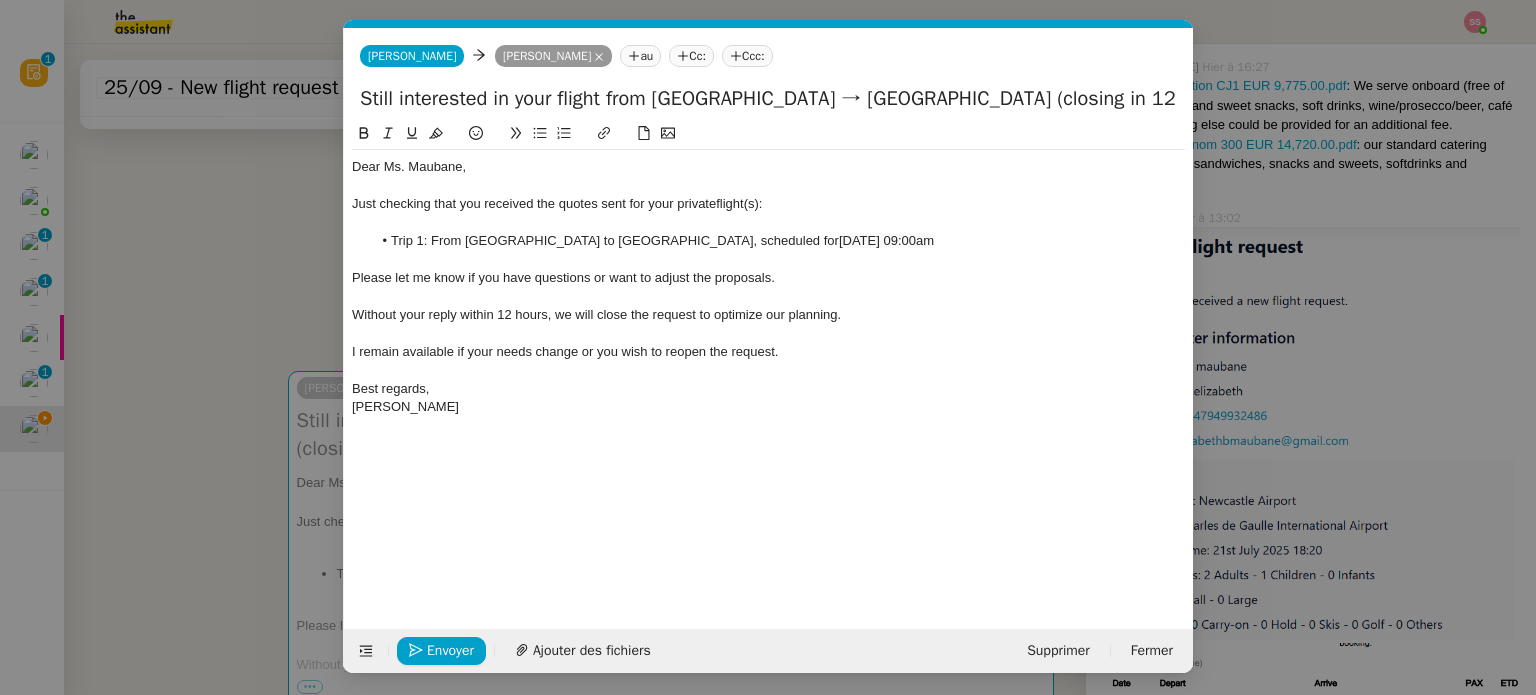 click on "Just checking that you received the quotes sent for your private  flight(s):" 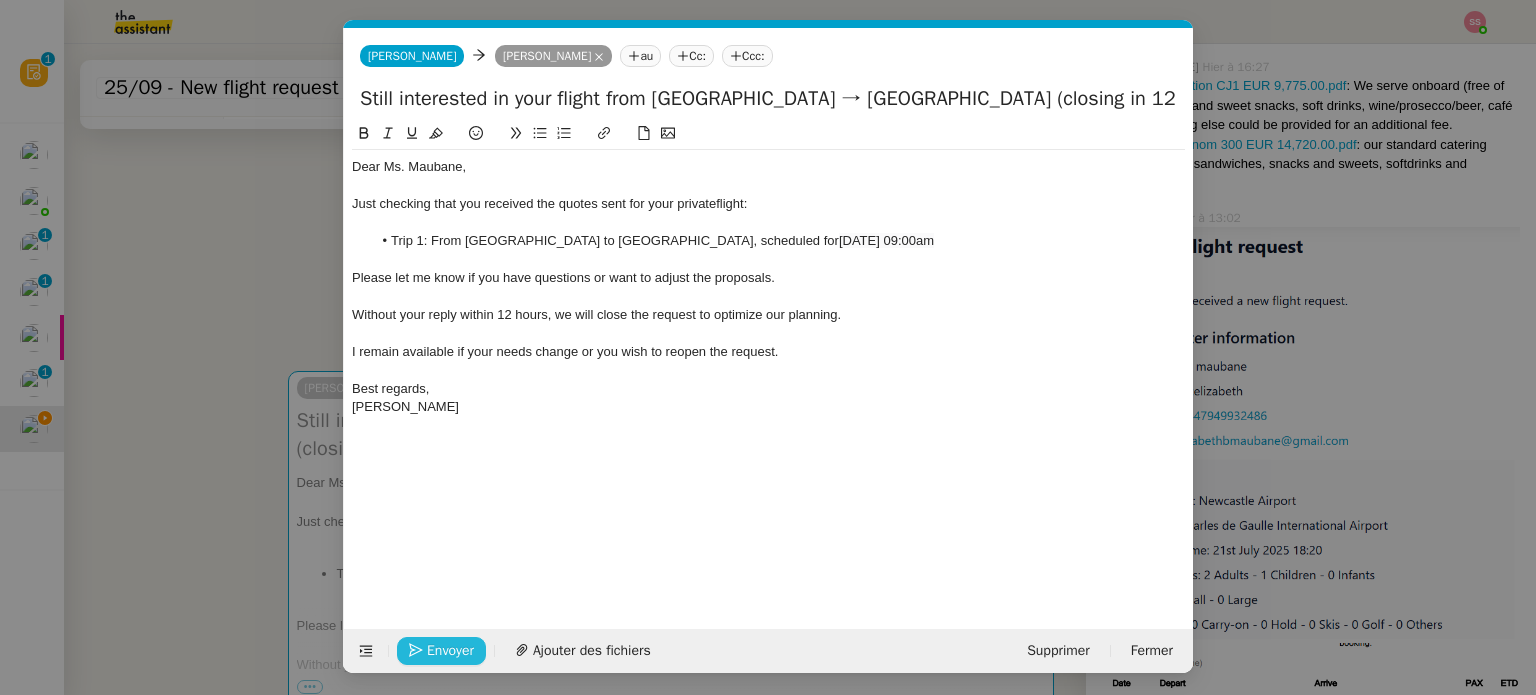 click on "Envoyer" 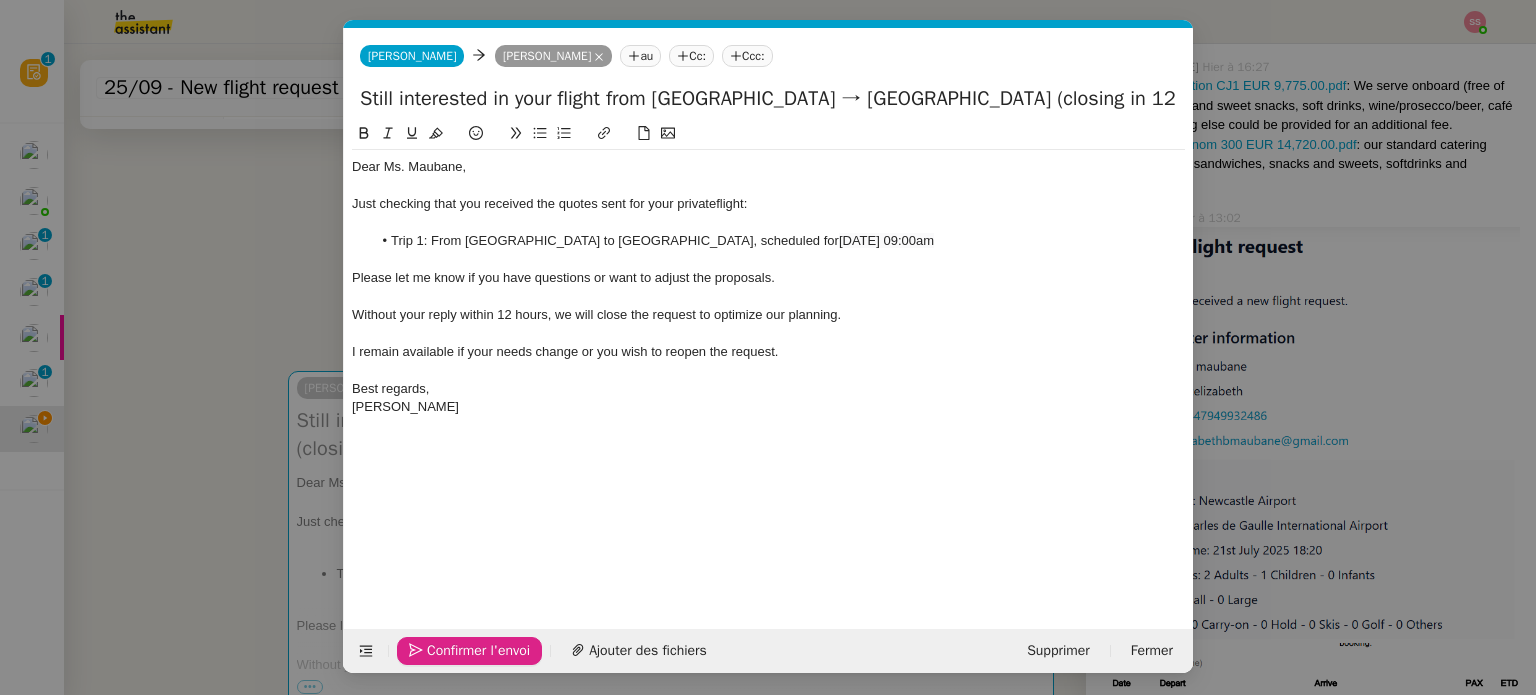 click on "Ccc:" 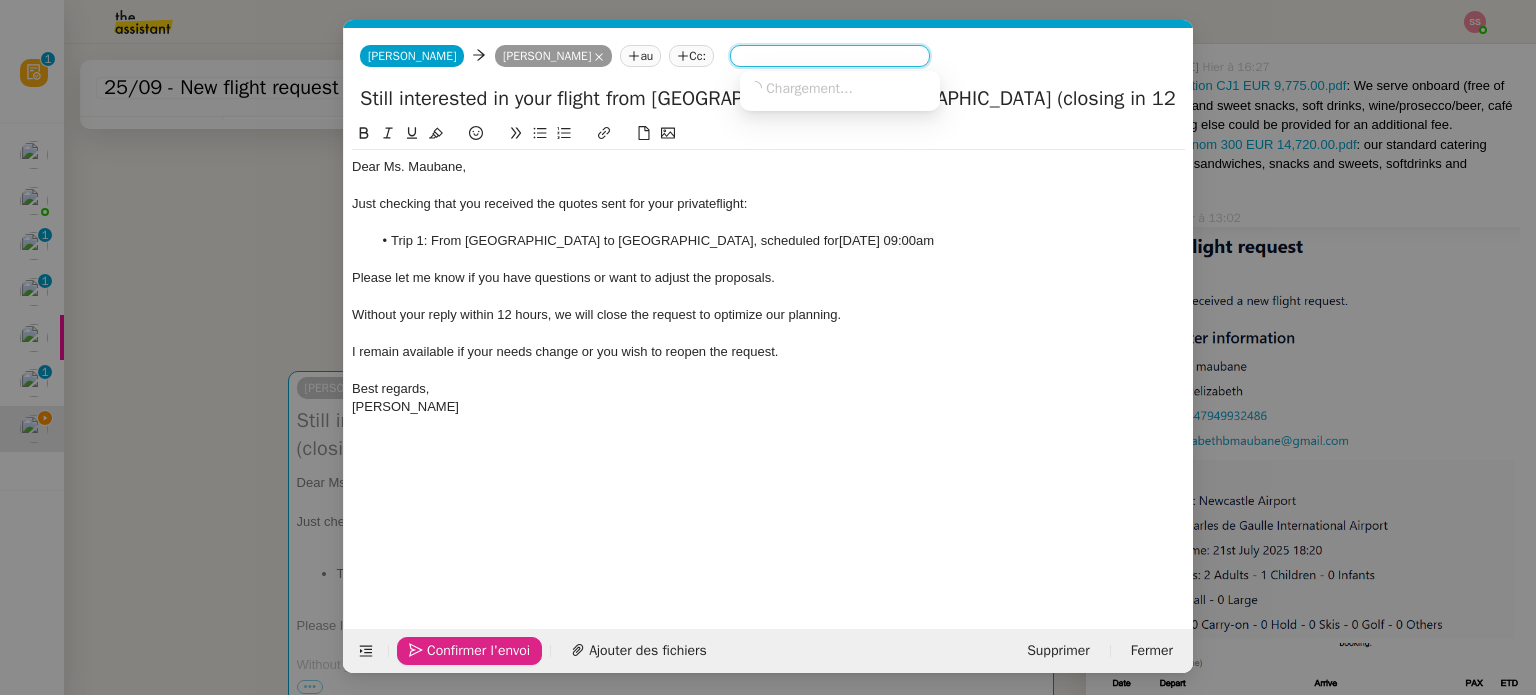 click at bounding box center (830, 58) 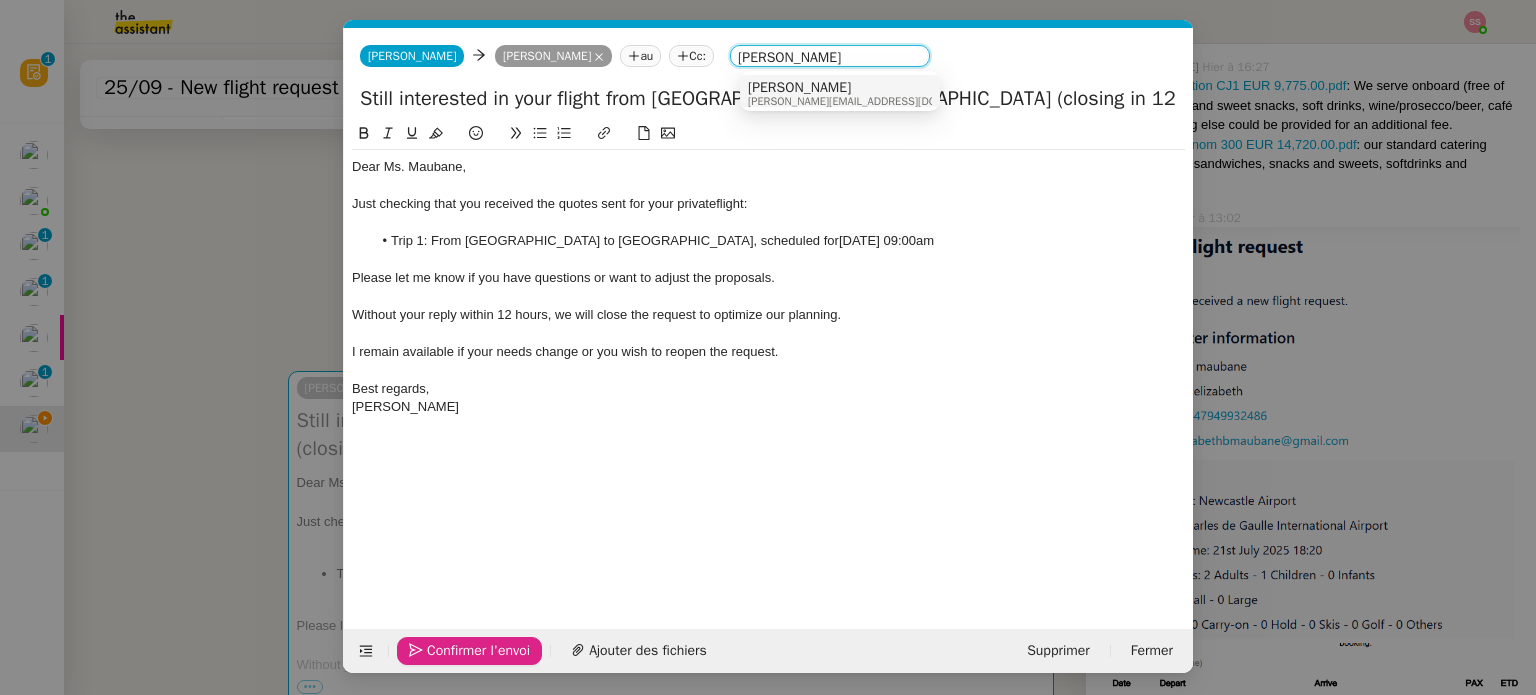 type on "[PERSON_NAME]" 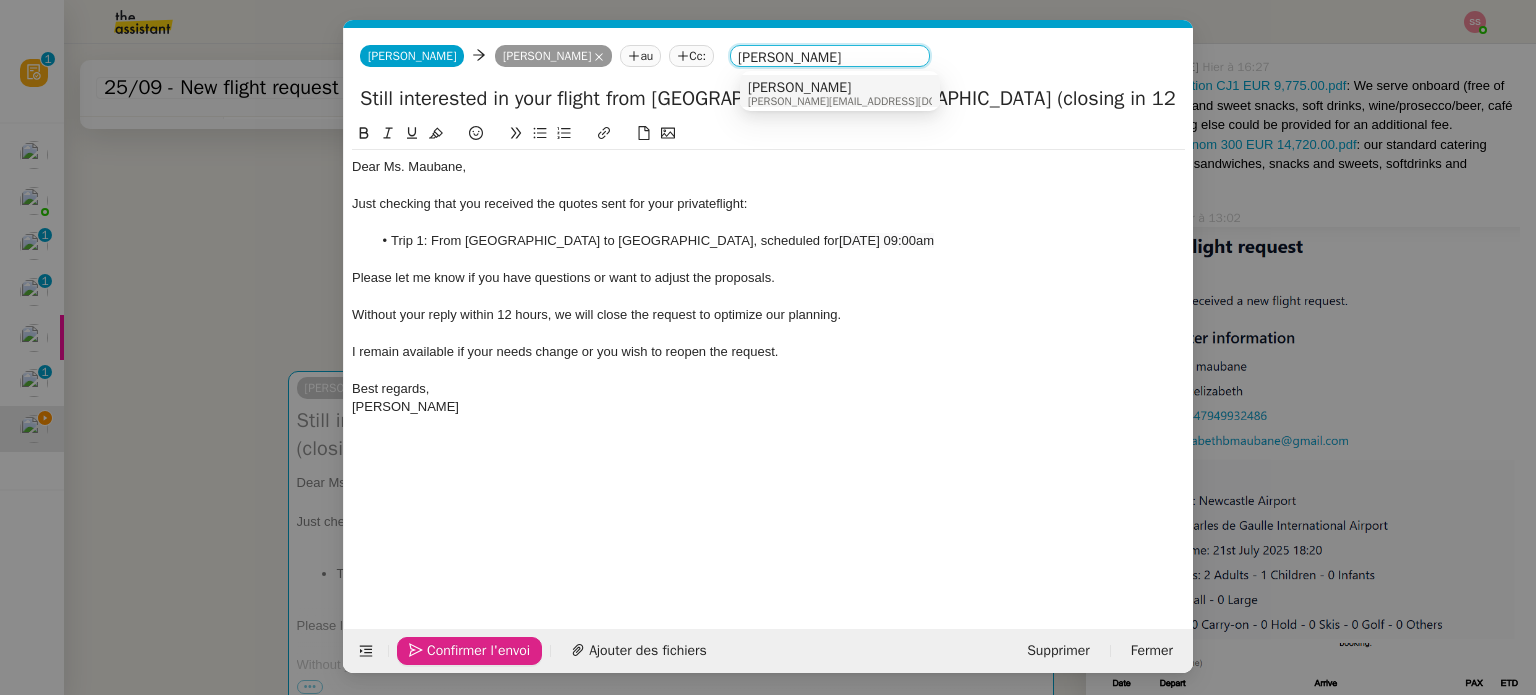click on "[PERSON_NAME]" at bounding box center [873, 88] 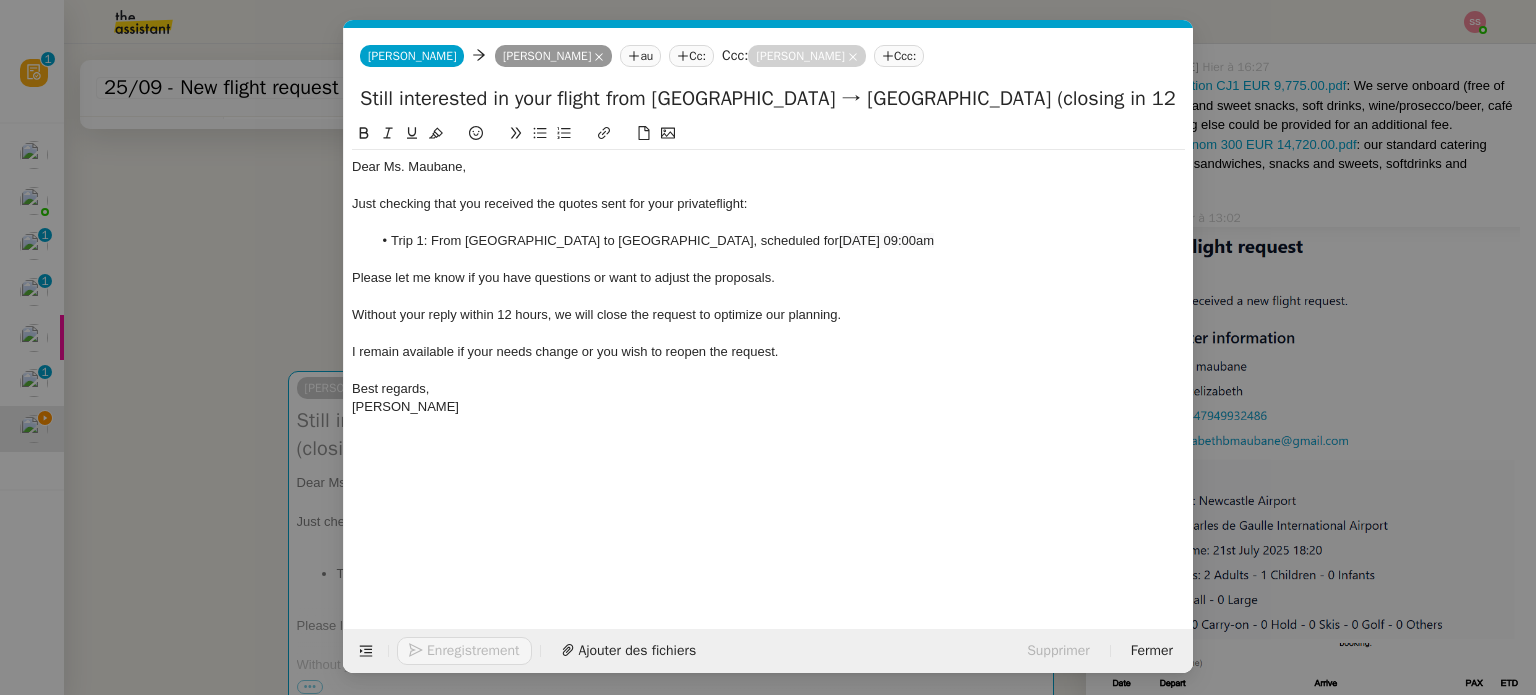 click on "Enregistrement" 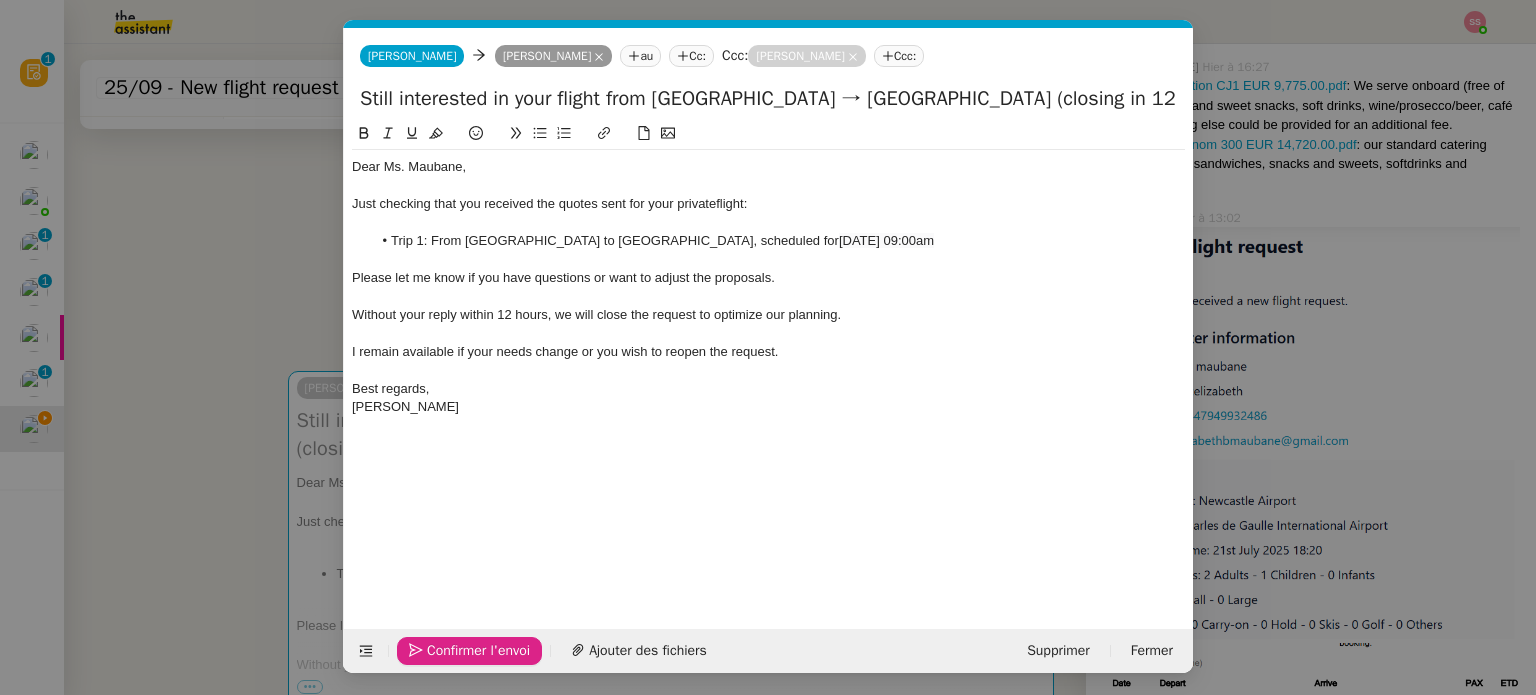 click on "Confirmer l'envoi" 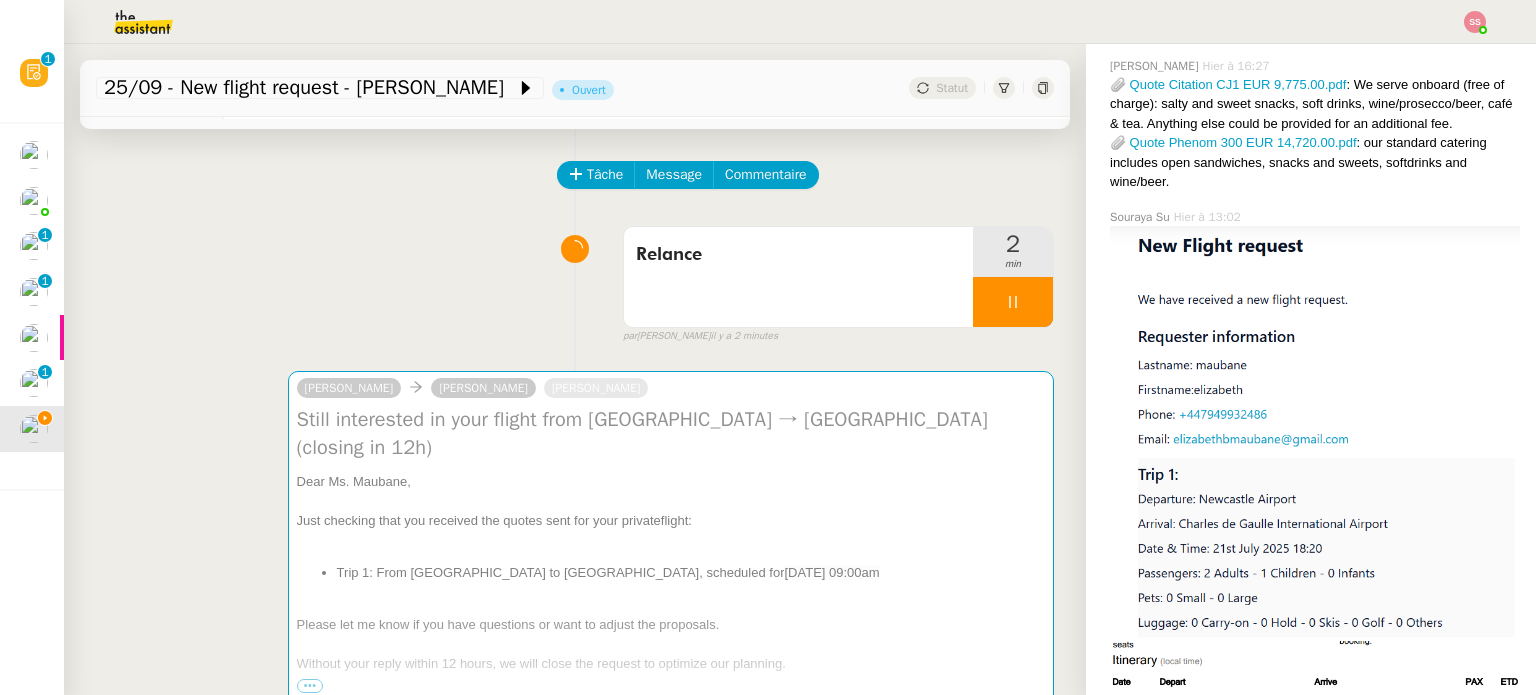 scroll, scrollTop: 600, scrollLeft: 0, axis: vertical 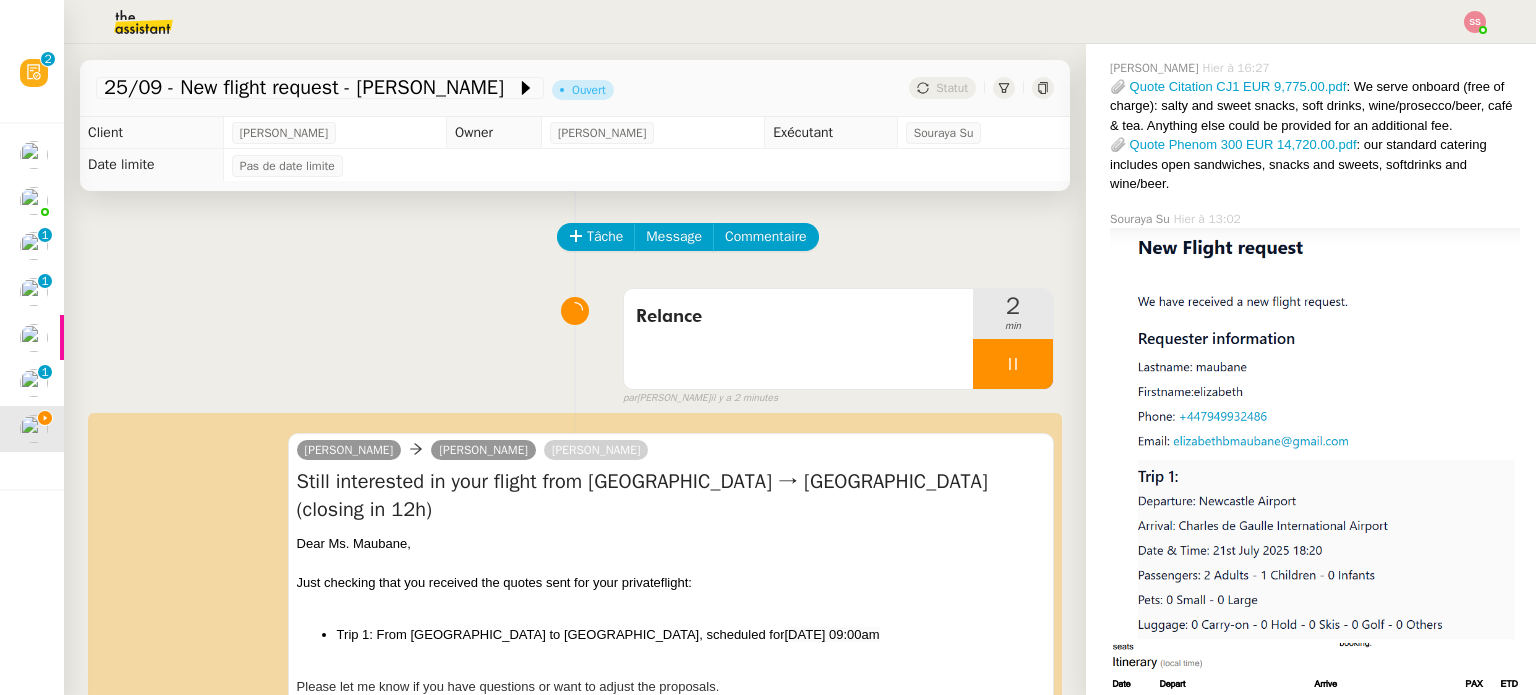 click at bounding box center (1013, 364) 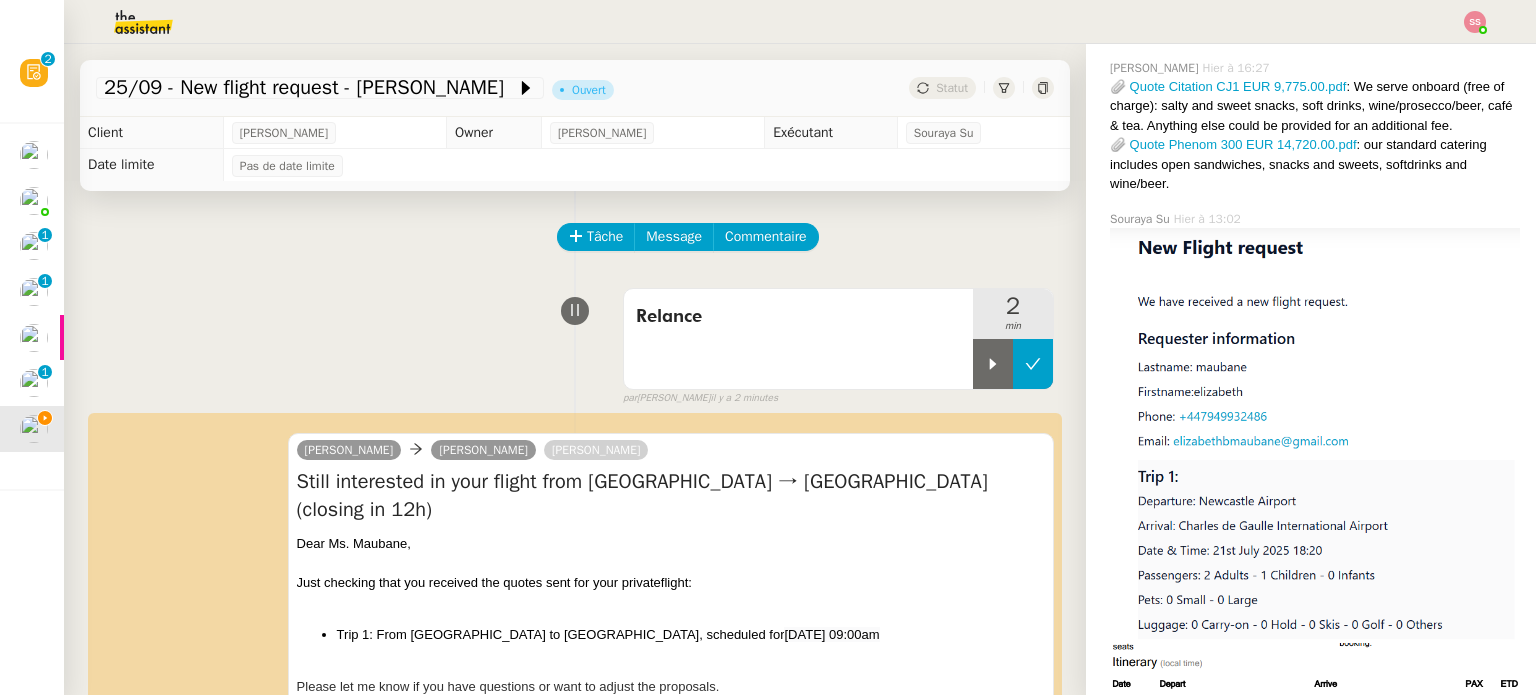 click at bounding box center (1033, 364) 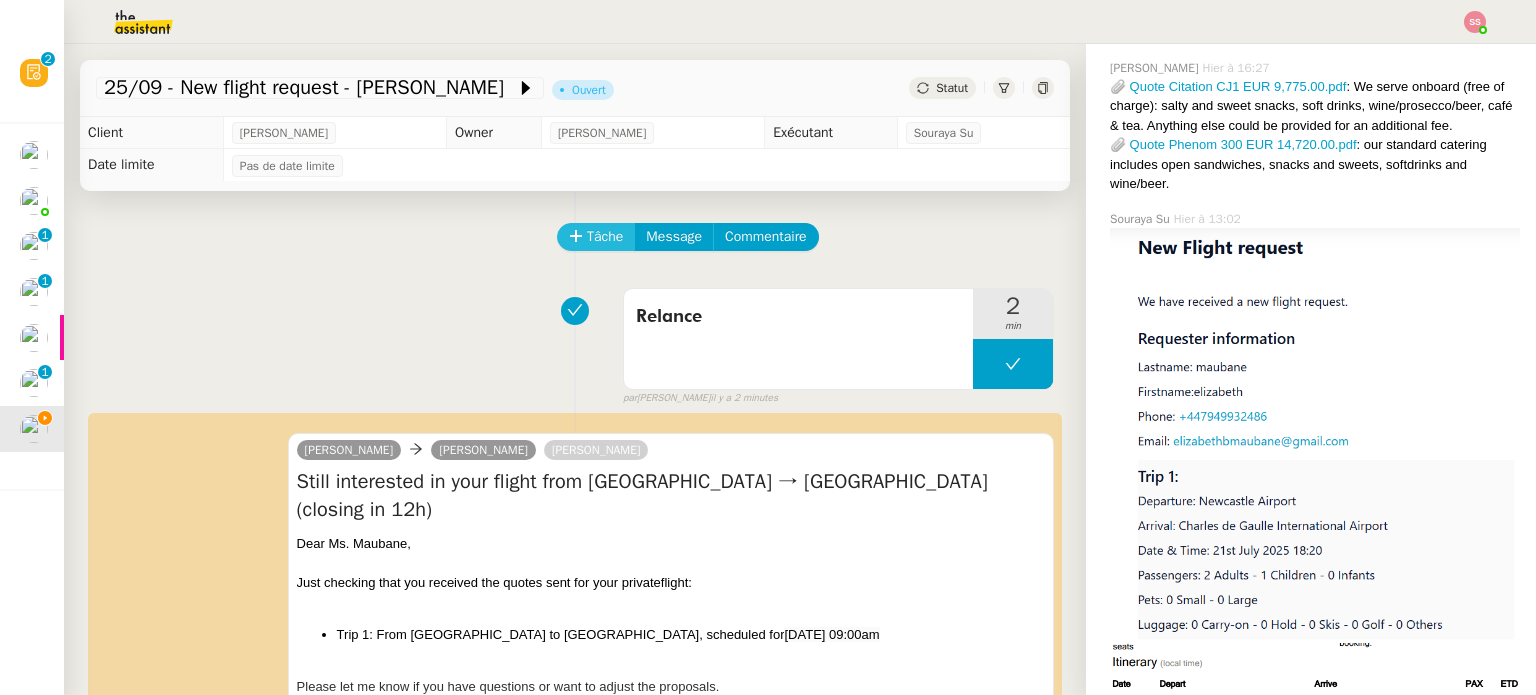 click on "Tâche" 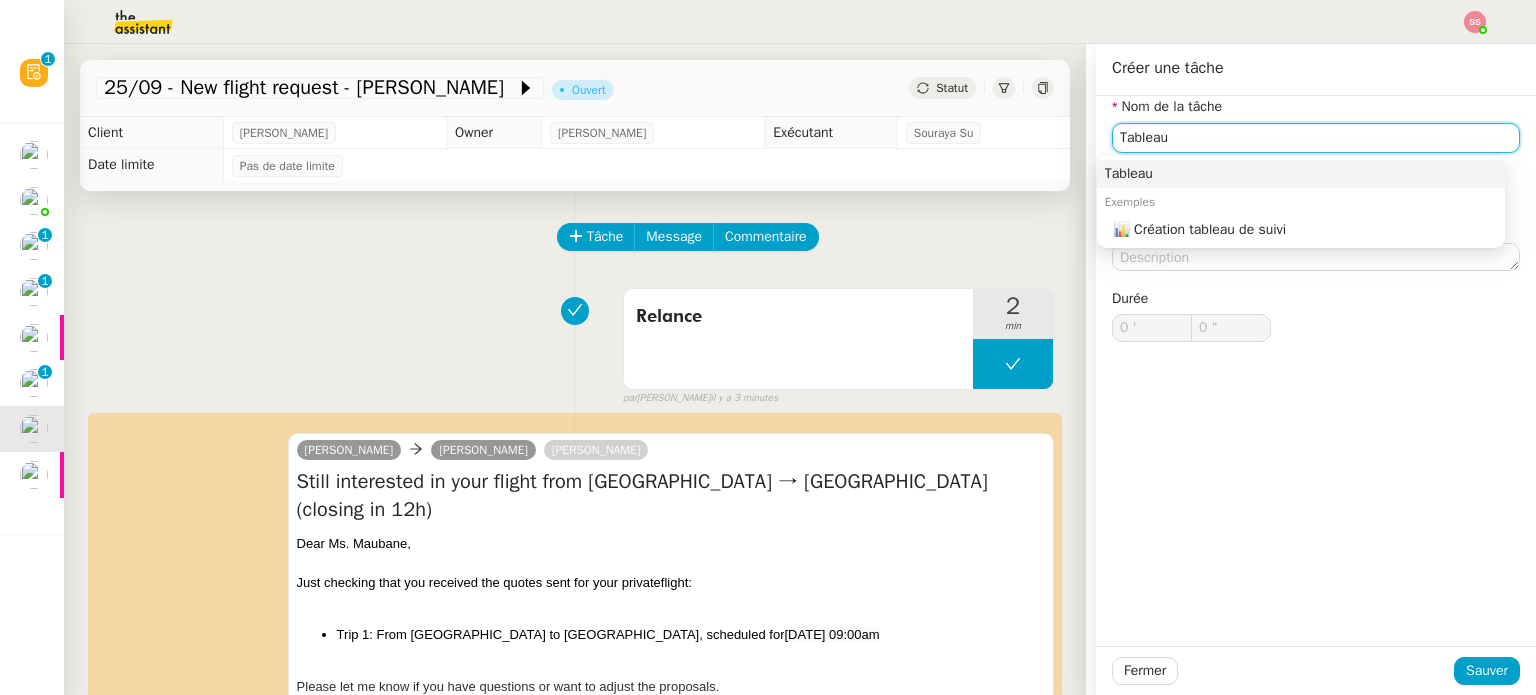 click on "Tableau" at bounding box center [1301, 174] 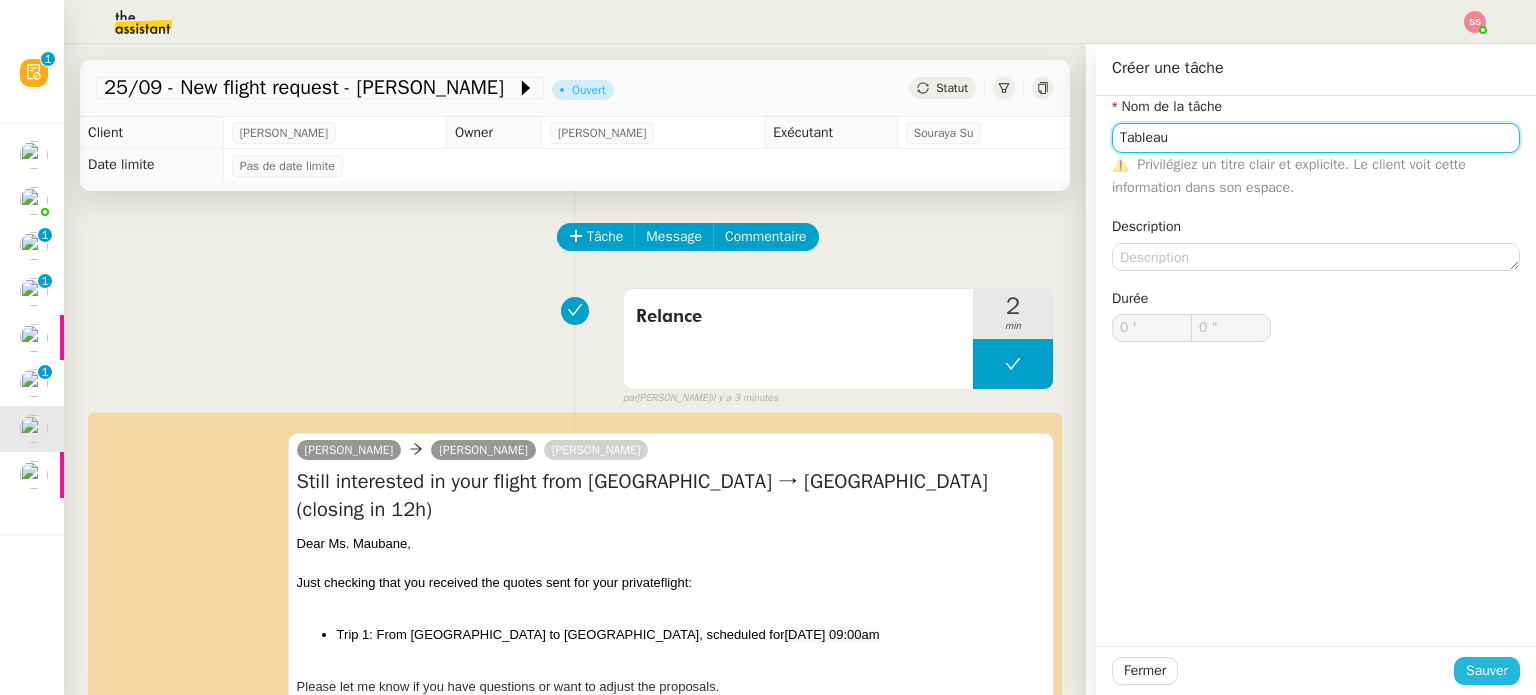 type on "Tableau" 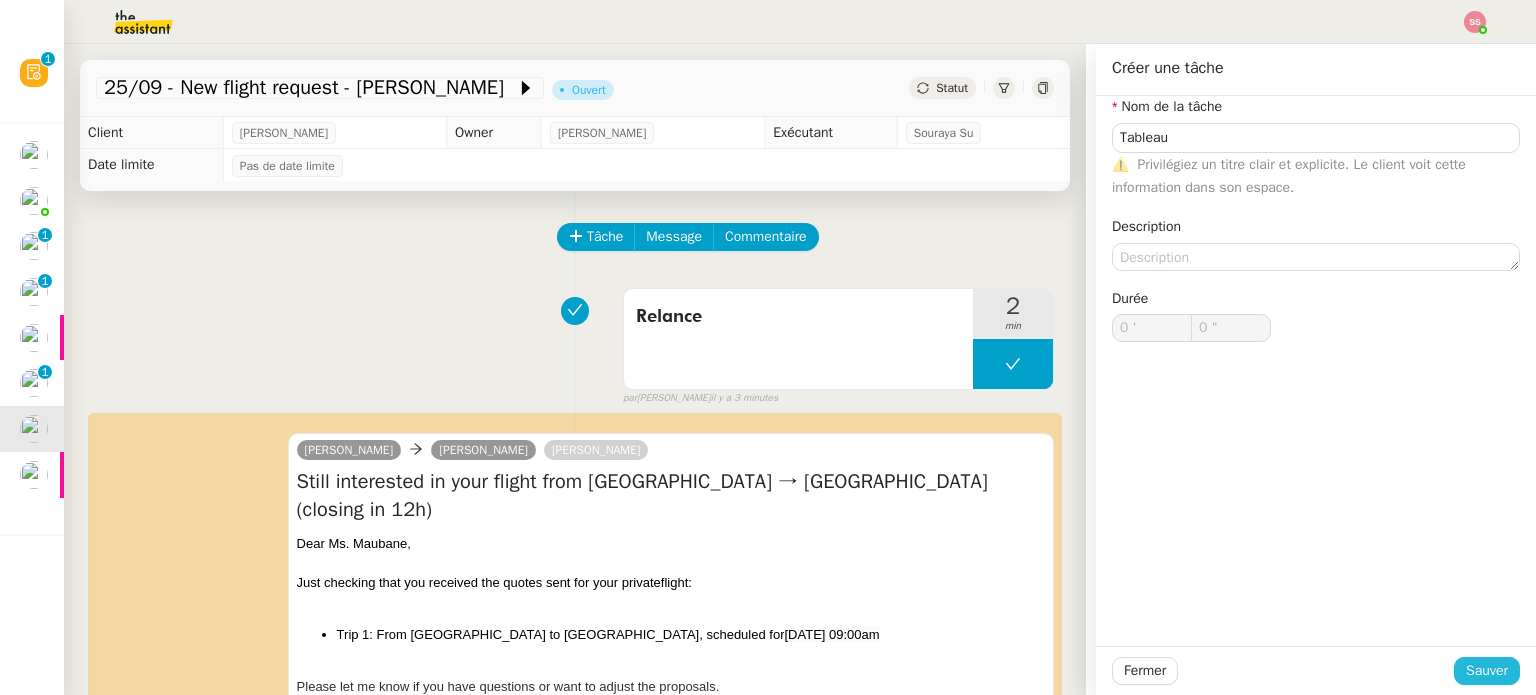 click on "Sauver" 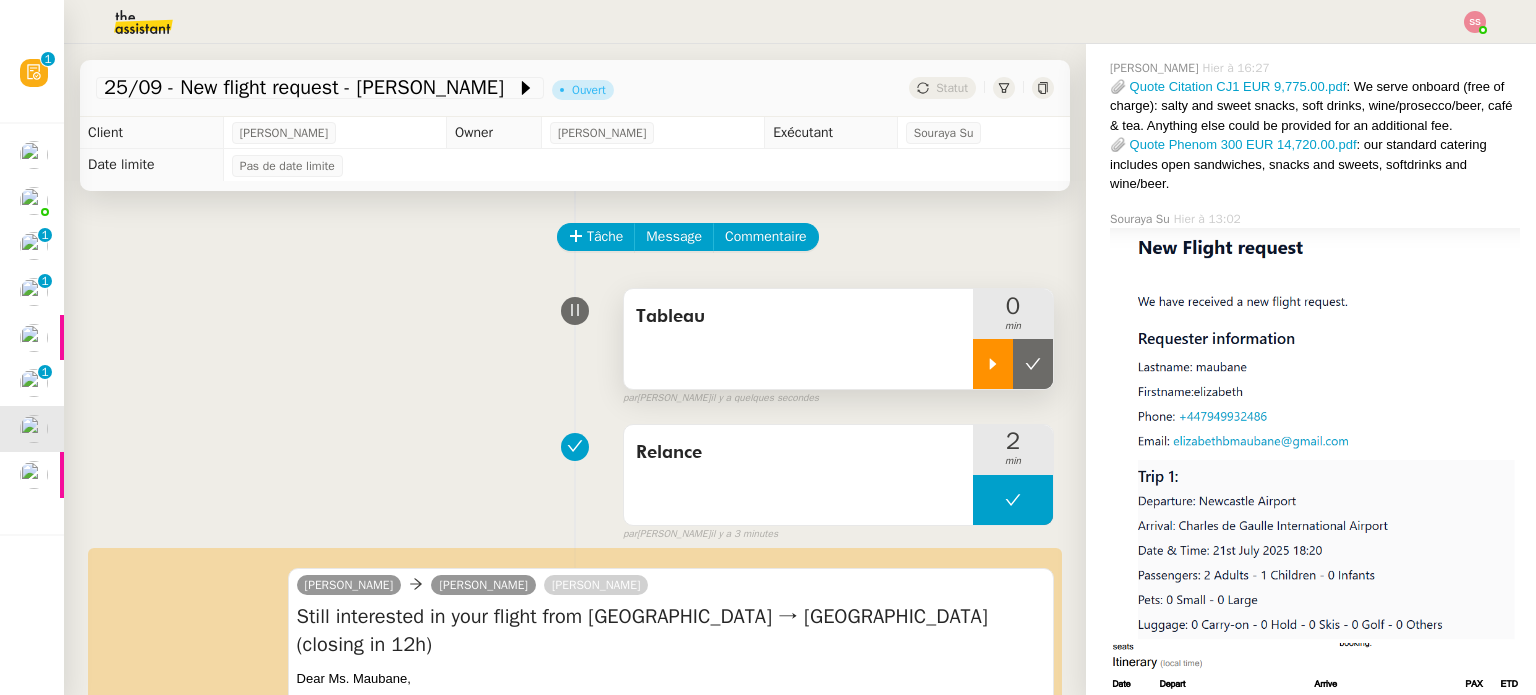 click 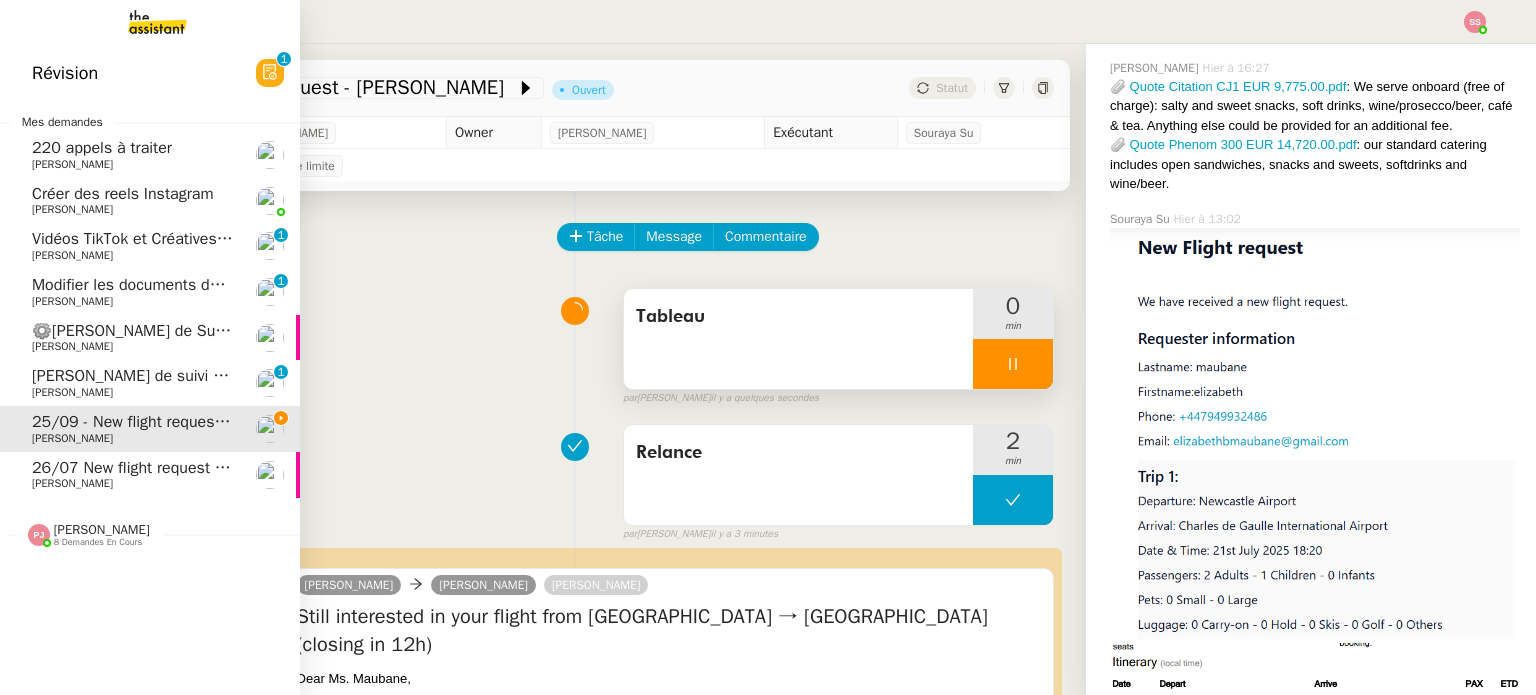 click on "26/07 New flight request - [PERSON_NAME]    [PERSON_NAME]" 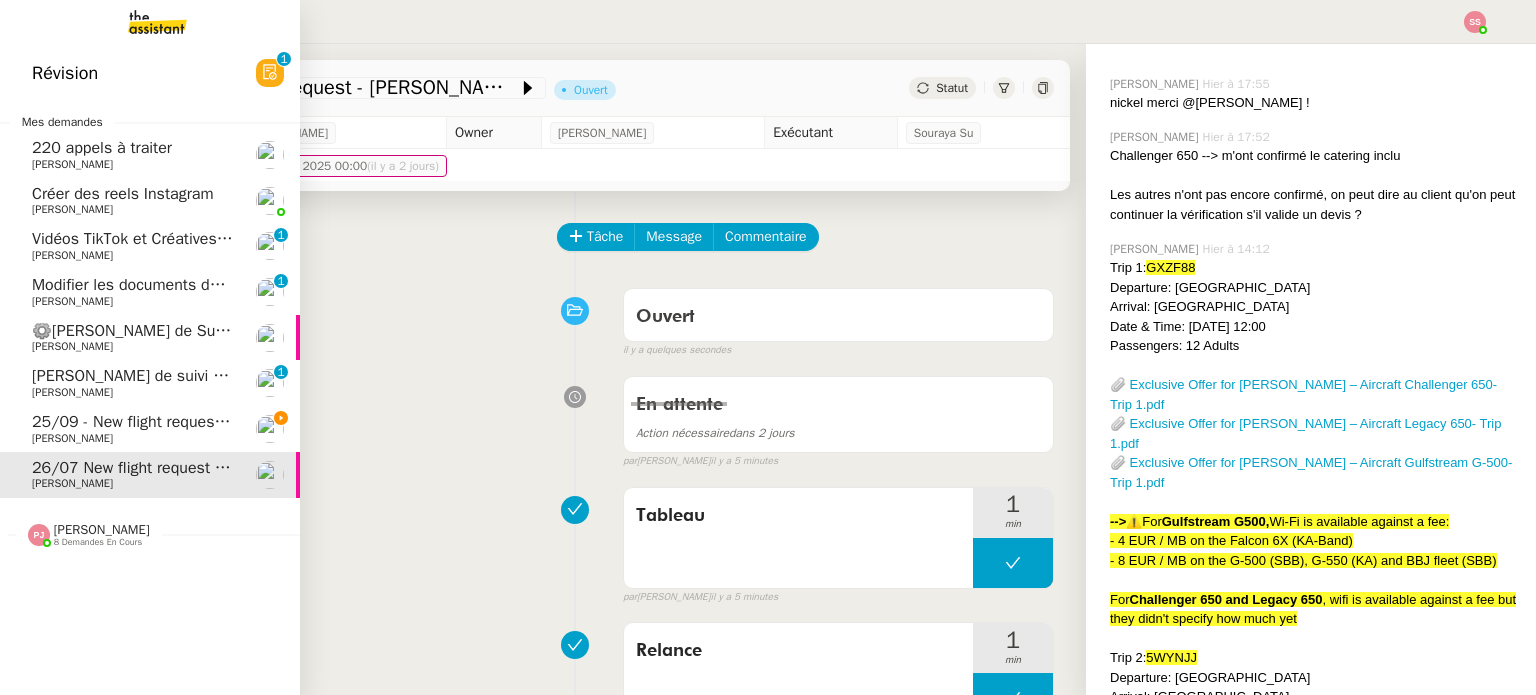 scroll, scrollTop: 552, scrollLeft: 0, axis: vertical 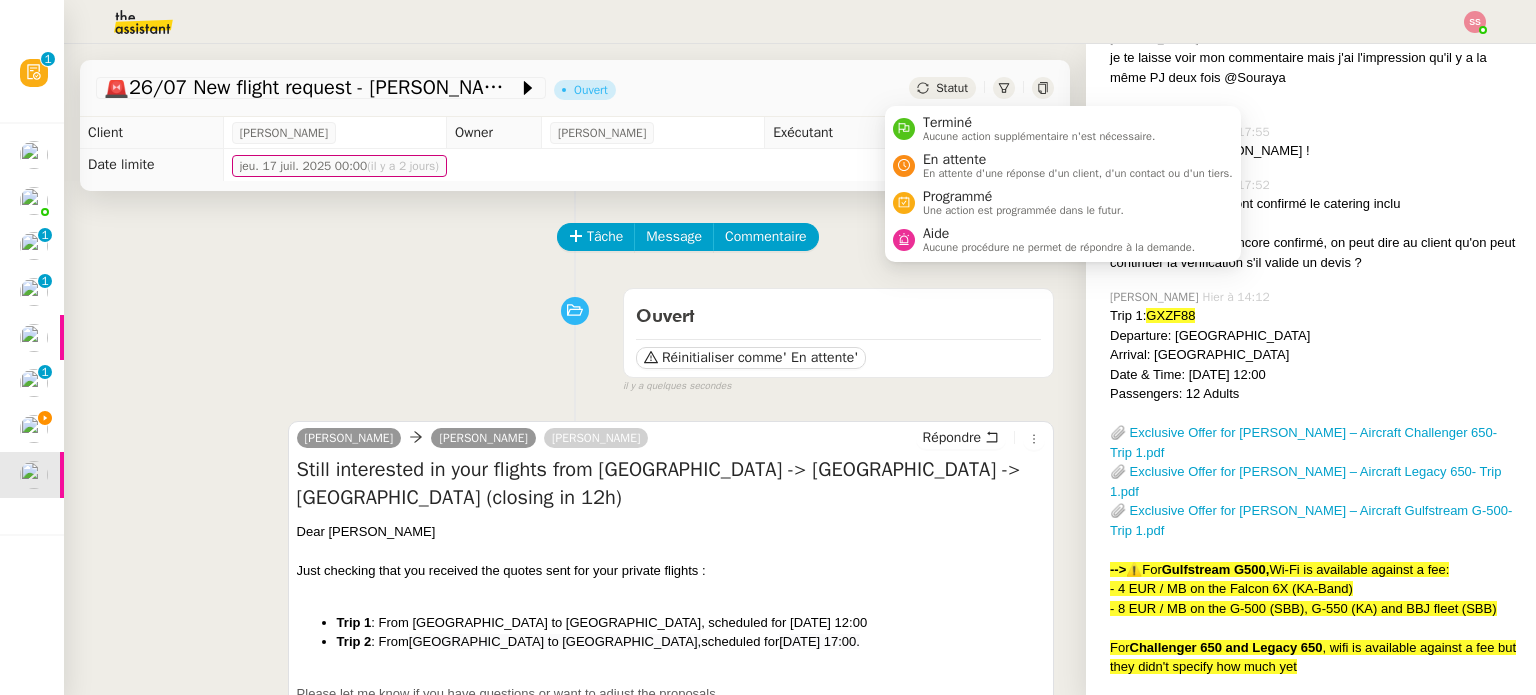 click on "Statut" 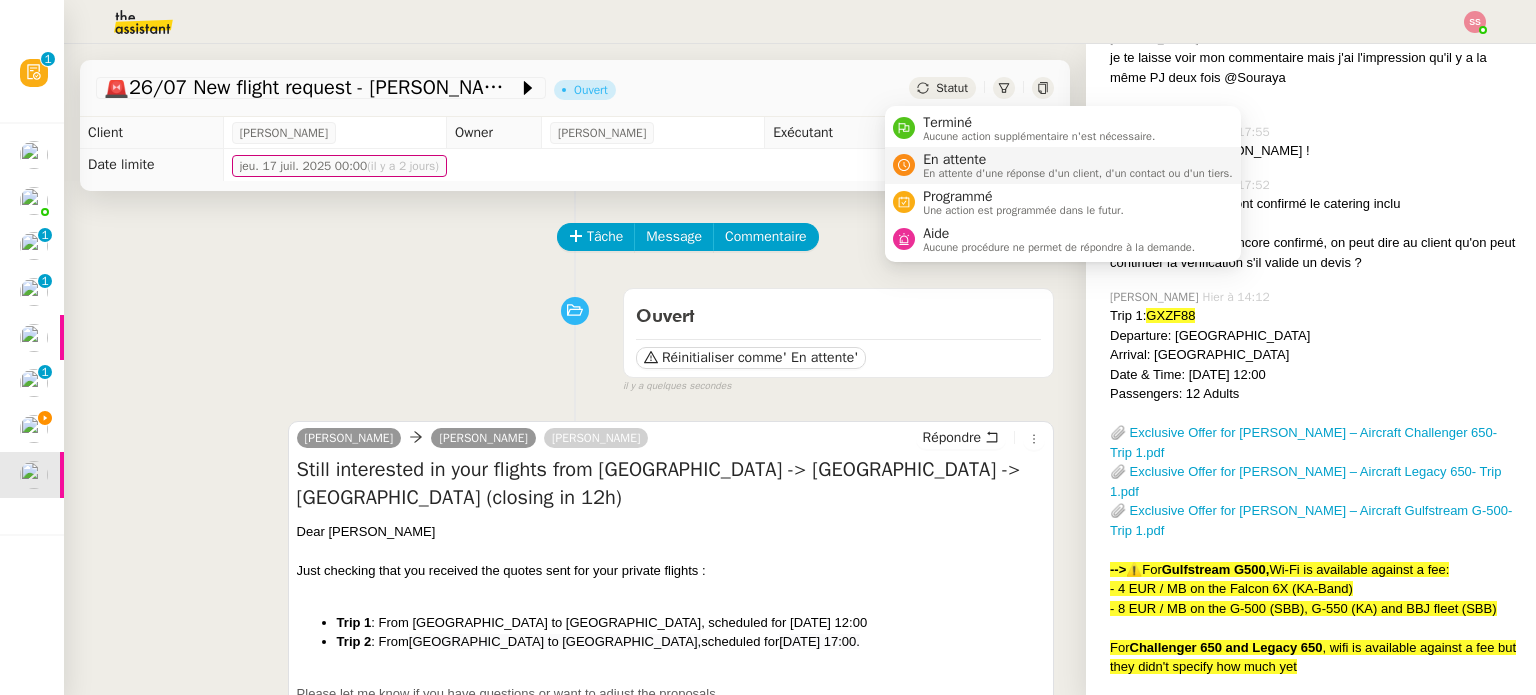 click on "En attente d'une réponse d'un client, d'un contact ou d'un tiers." at bounding box center (1078, 173) 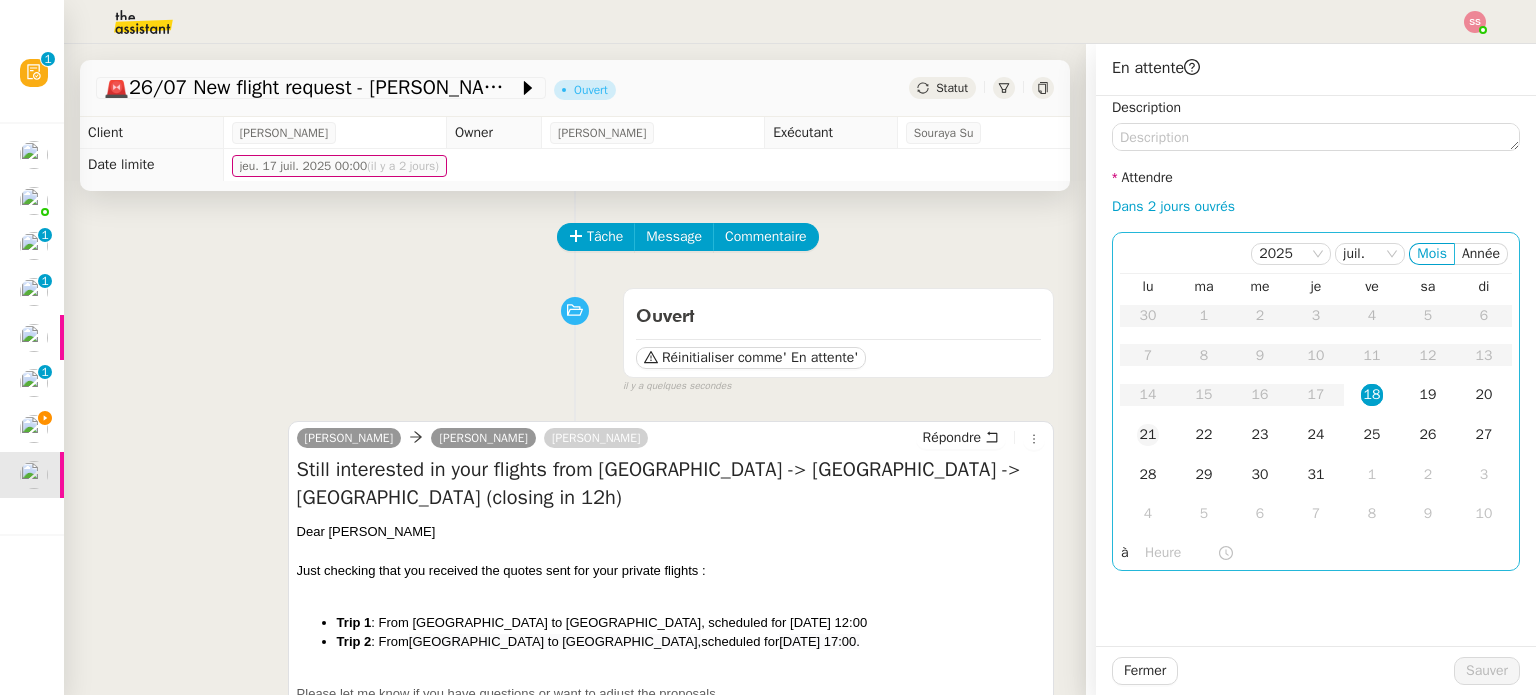 click on "21" 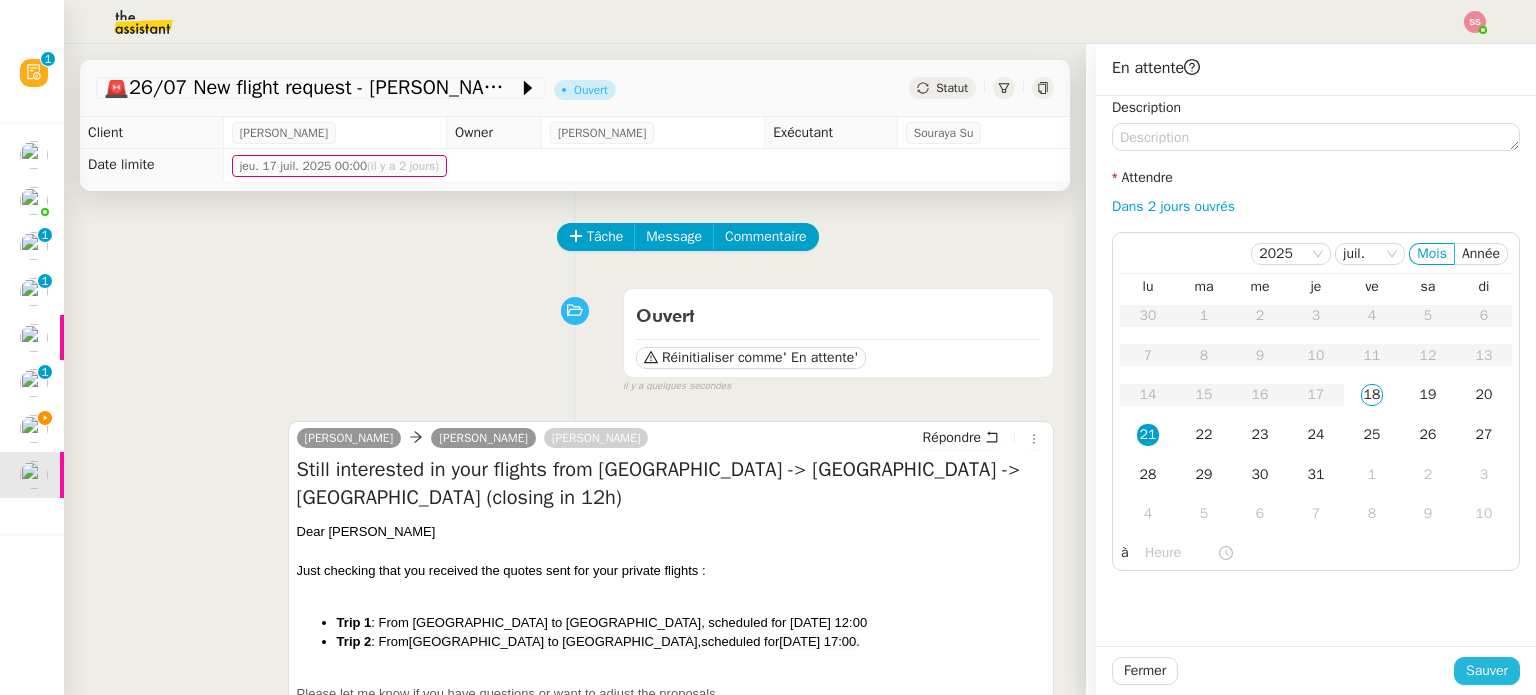 click on "Sauver" 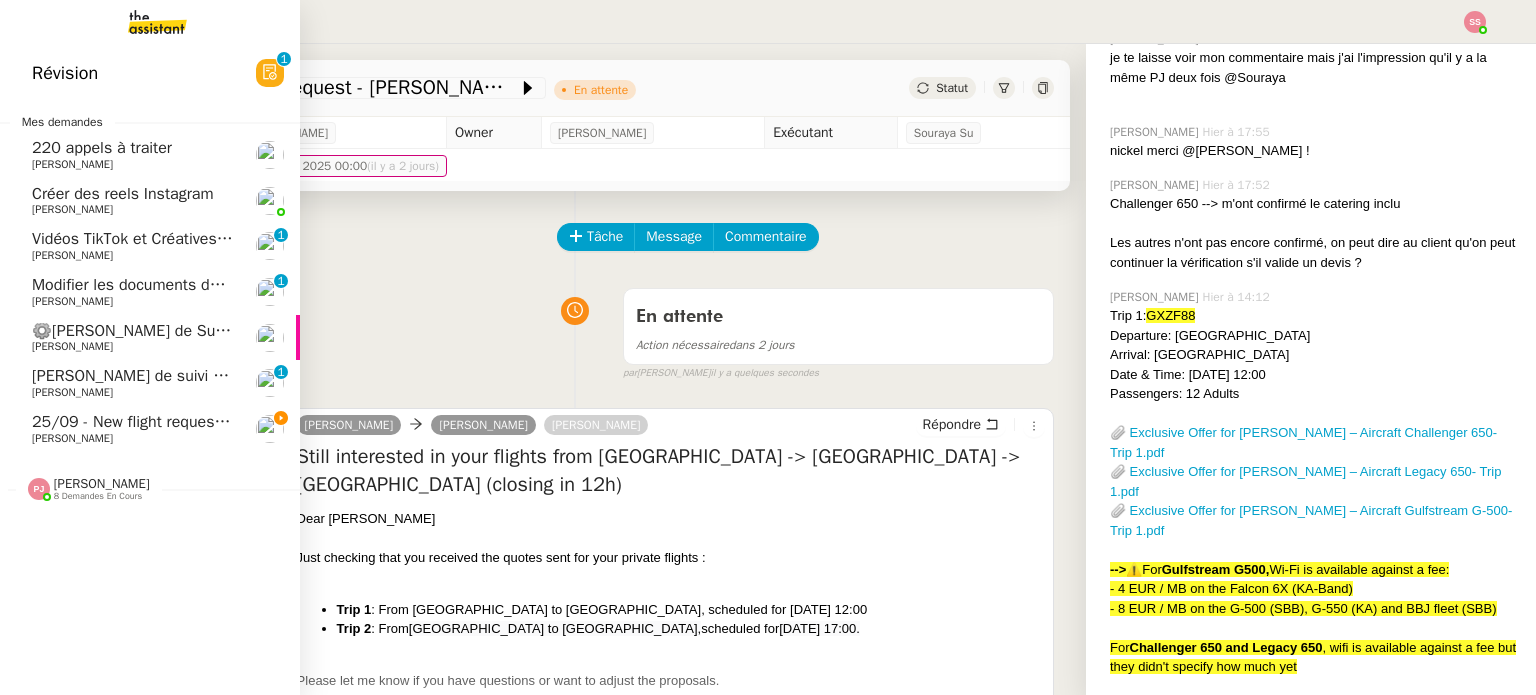 click on "25/09 - New flight request - [PERSON_NAME] maubane    [PERSON_NAME]" 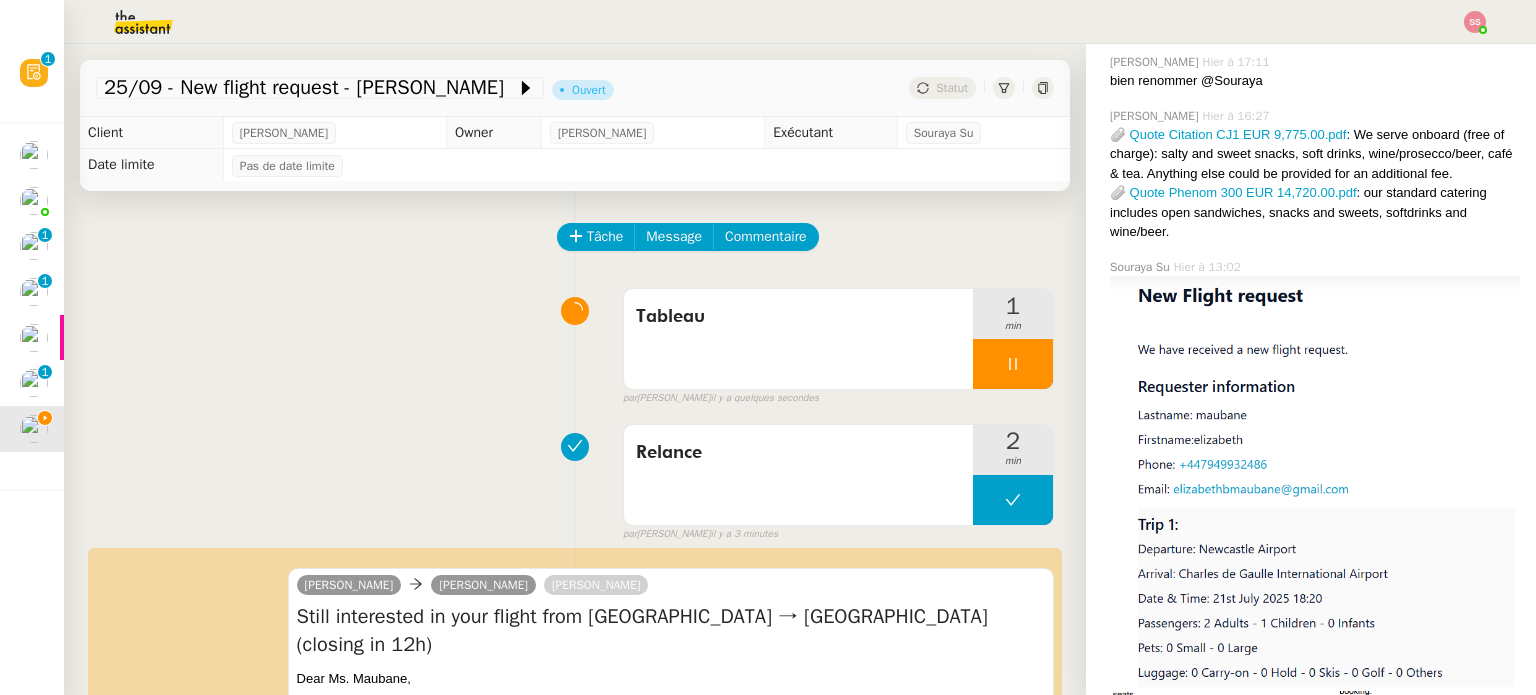 scroll, scrollTop: 600, scrollLeft: 0, axis: vertical 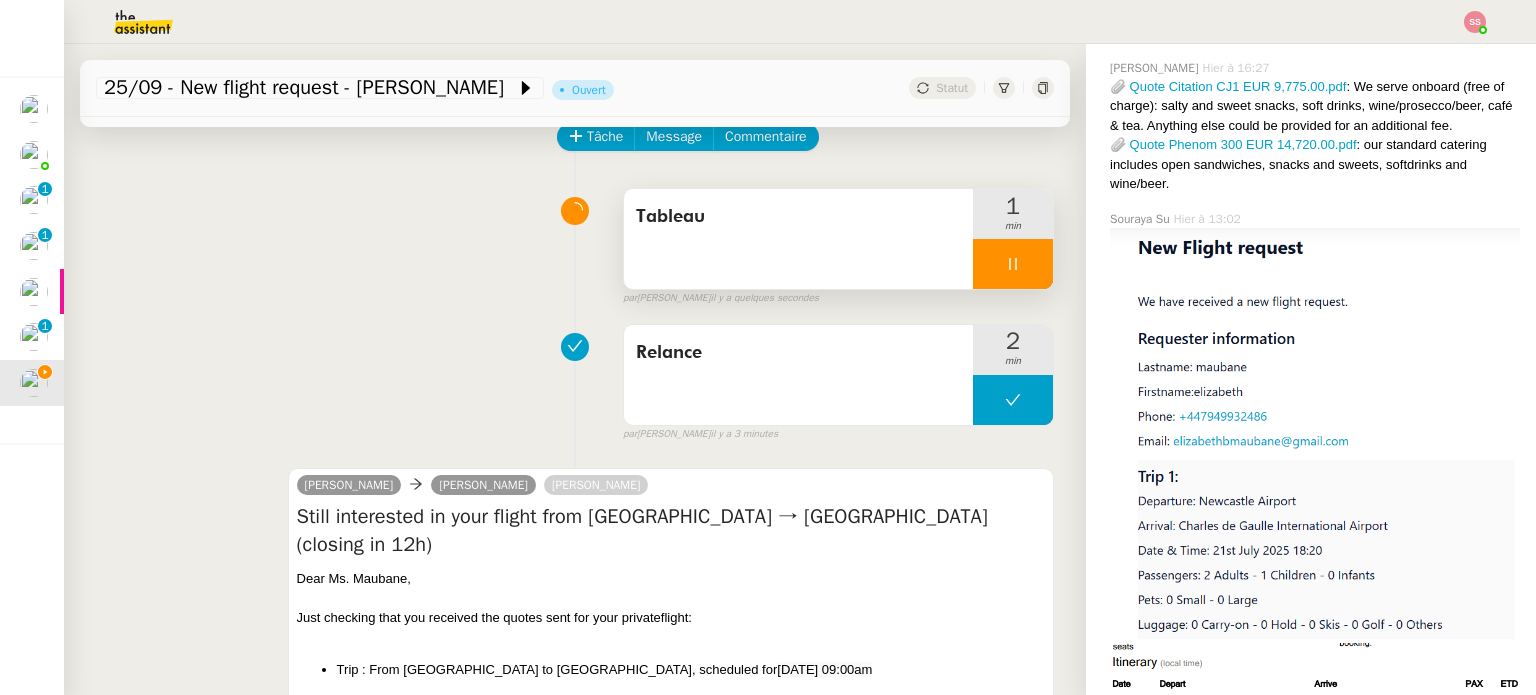 click at bounding box center (1013, 264) 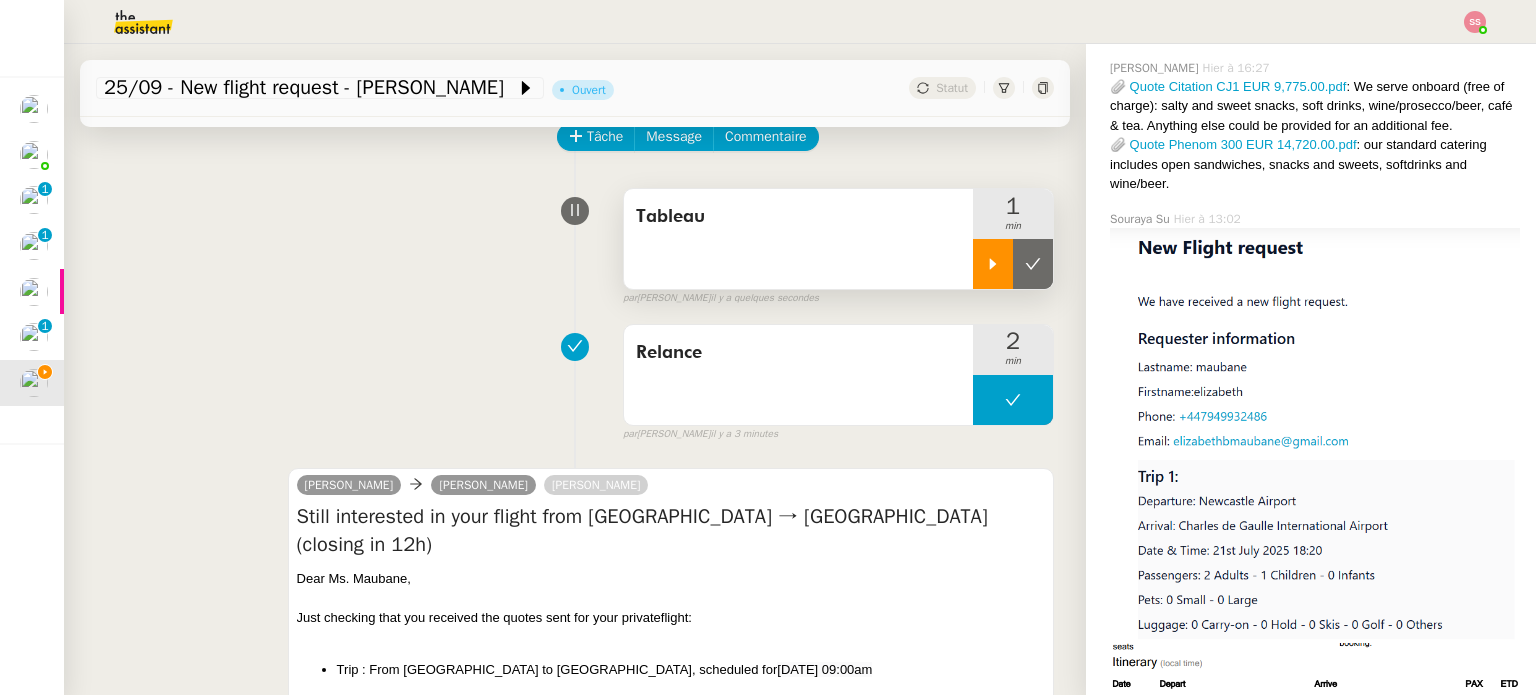 click at bounding box center (1033, 264) 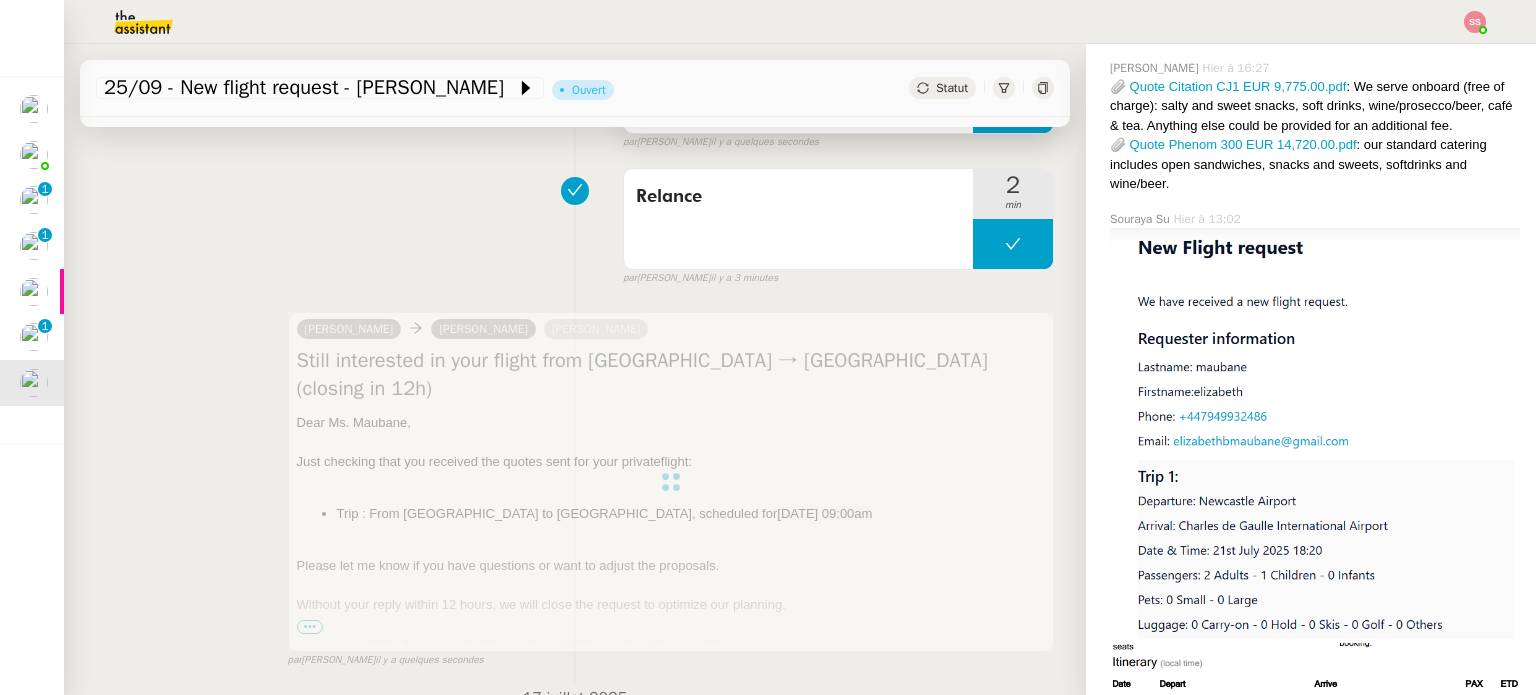 scroll, scrollTop: 400, scrollLeft: 0, axis: vertical 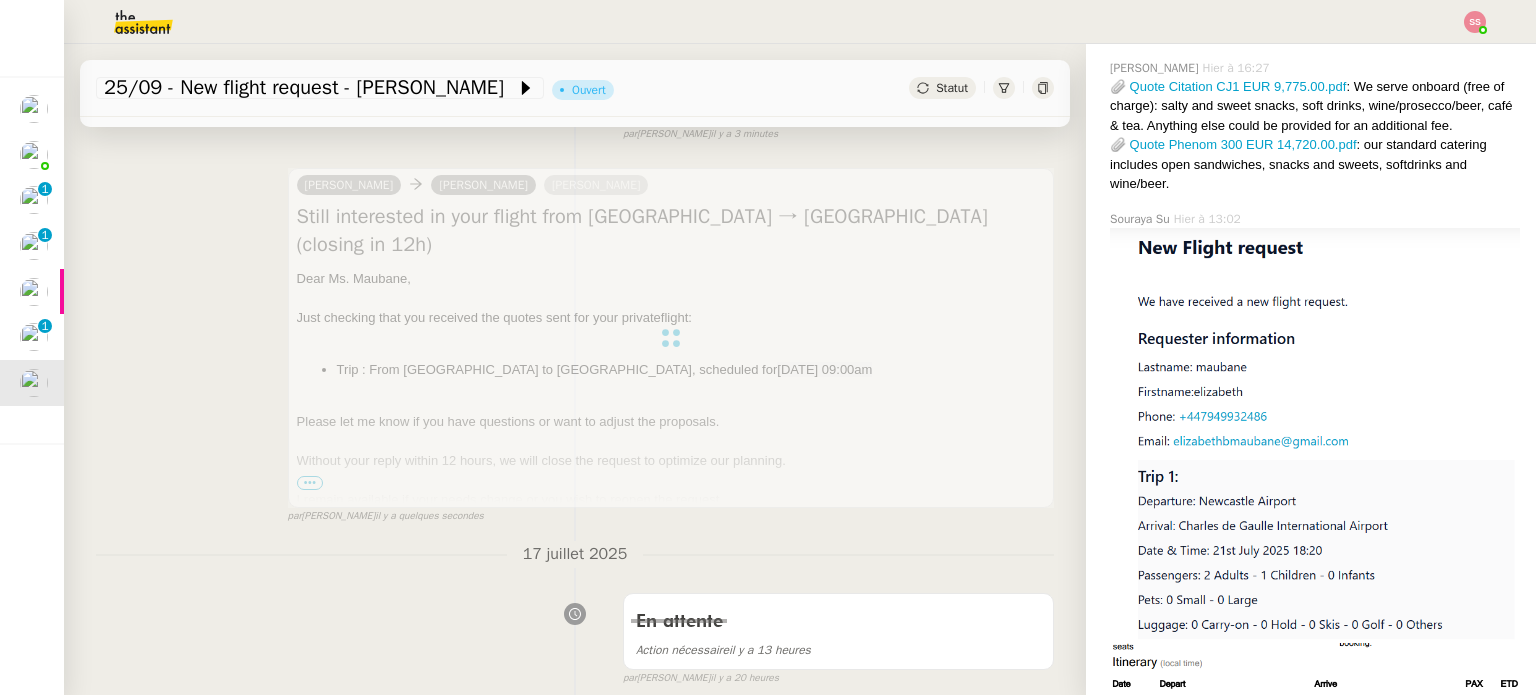 click on "Statut" 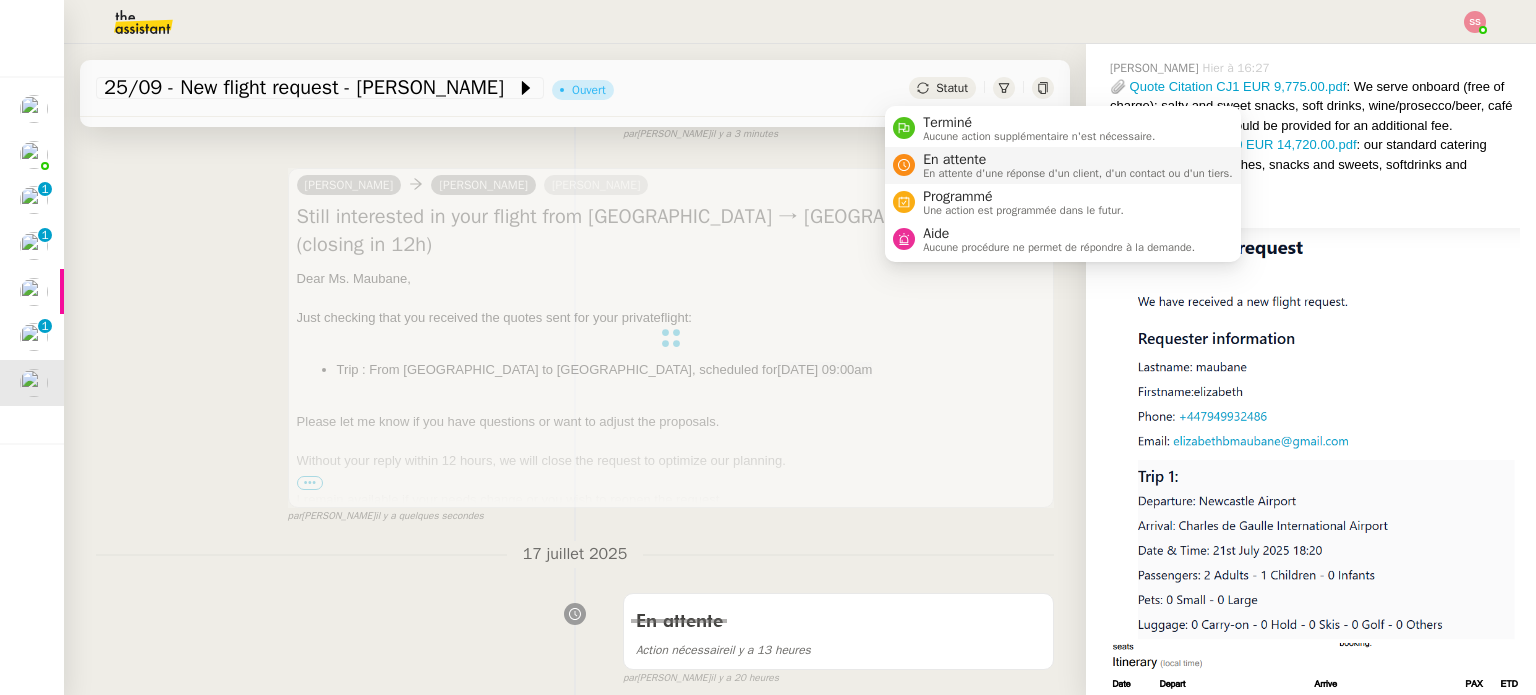 click on "En attente" at bounding box center [1078, 160] 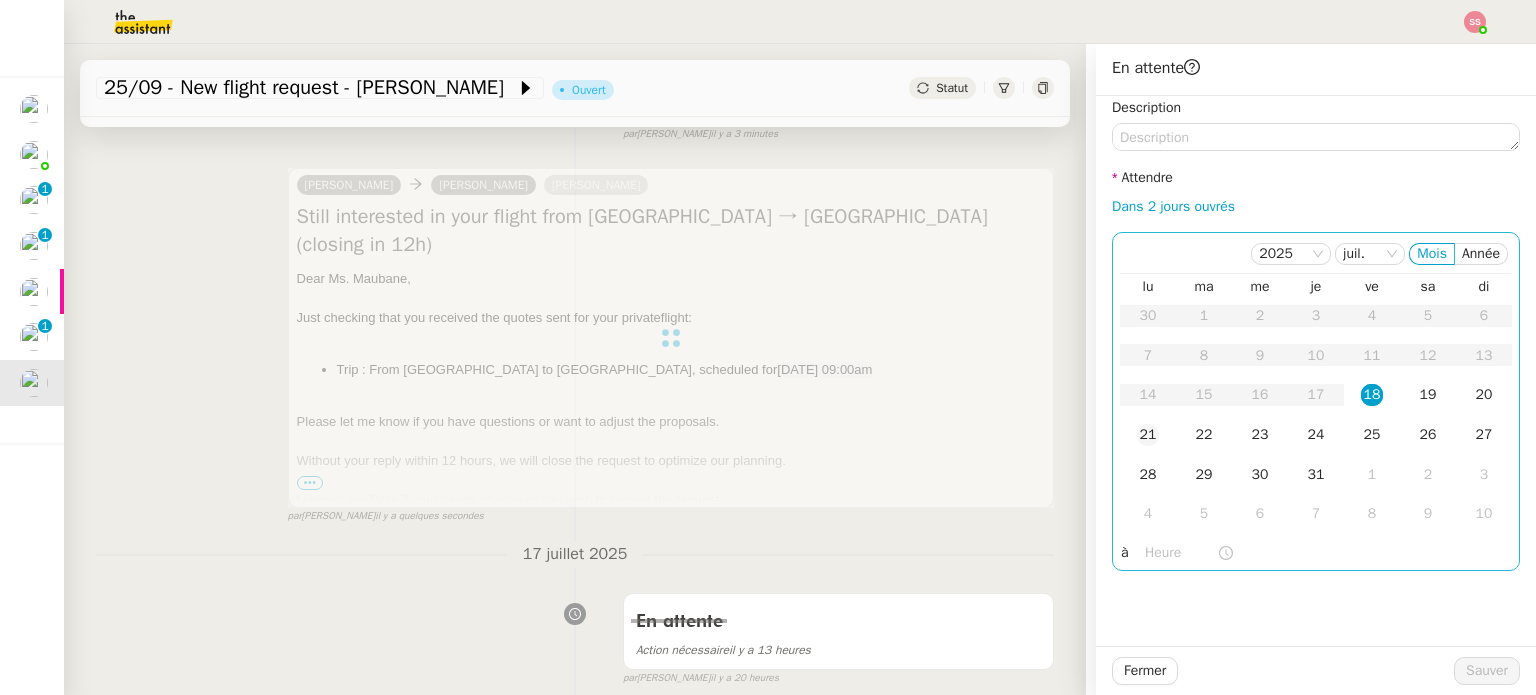 click on "21" 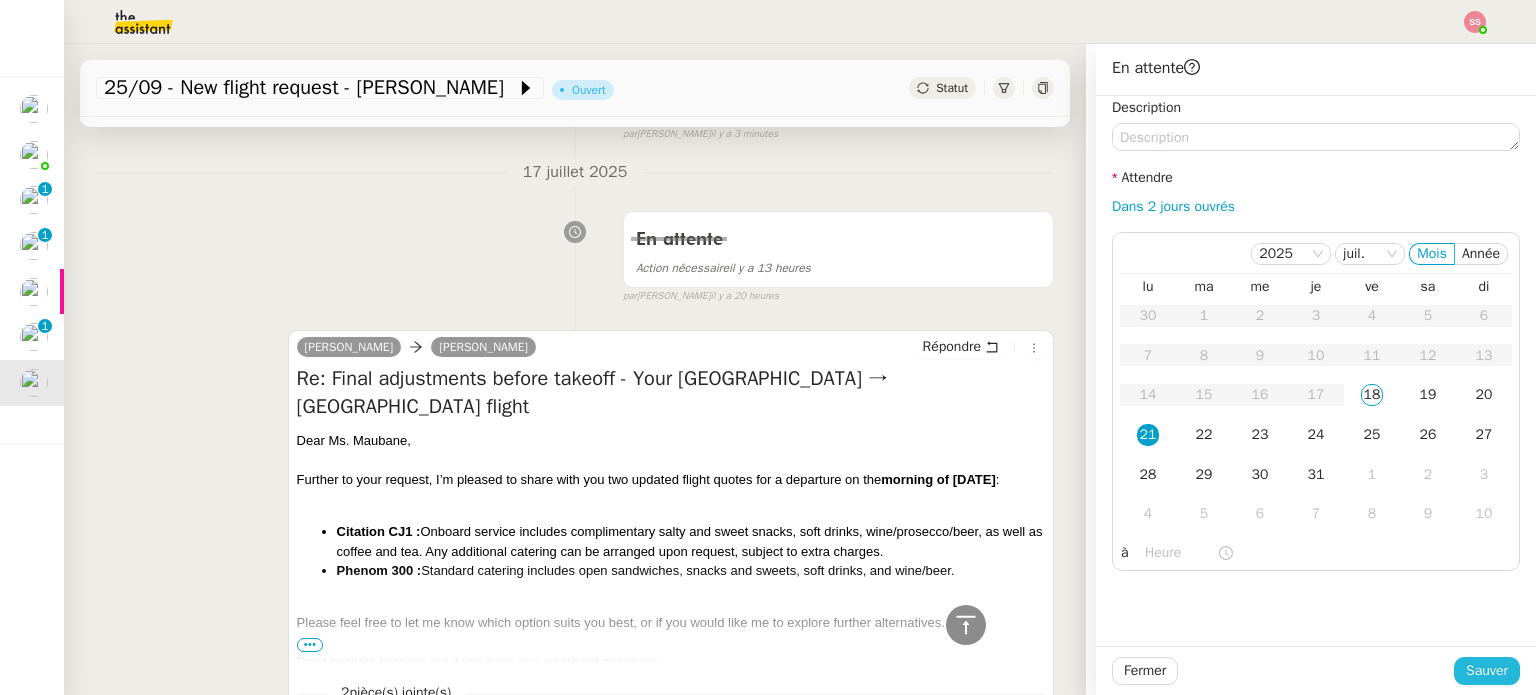 click on "Sauver" 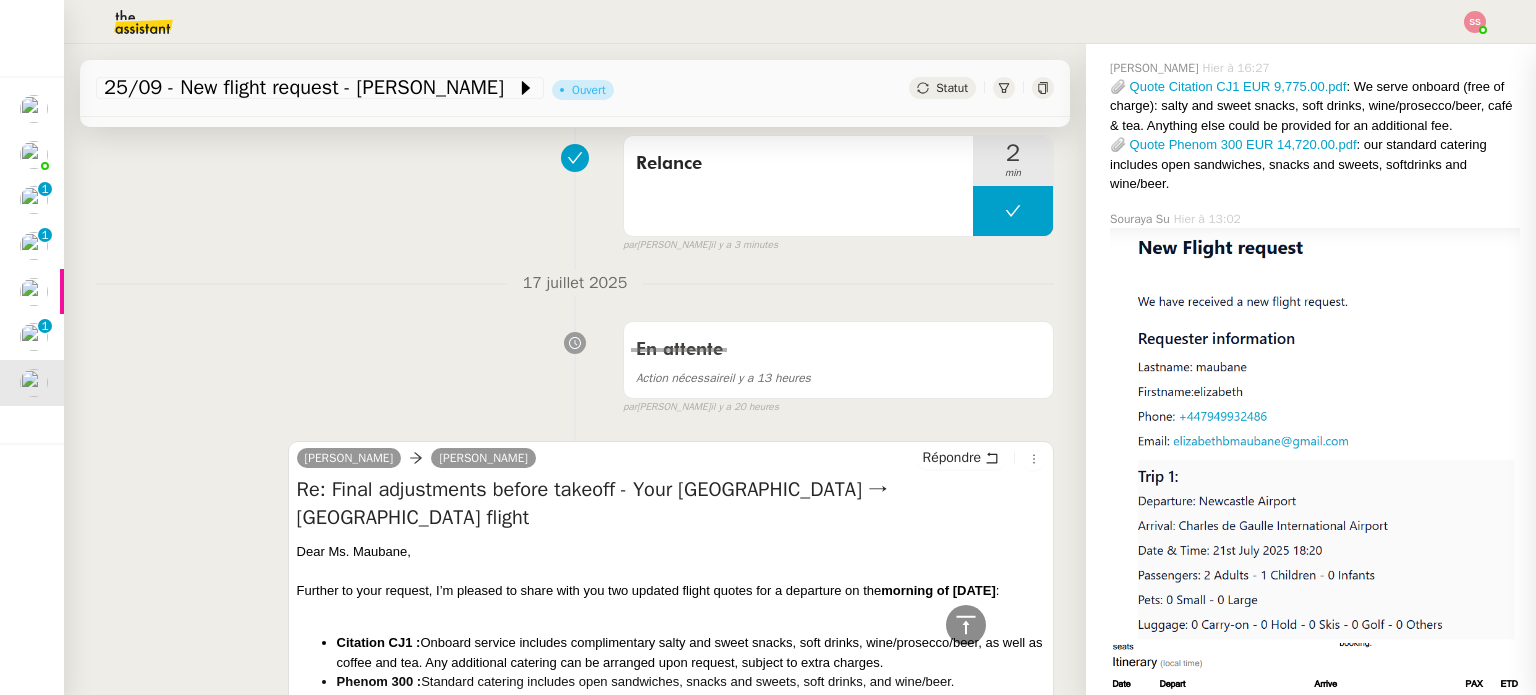 scroll, scrollTop: 893, scrollLeft: 0, axis: vertical 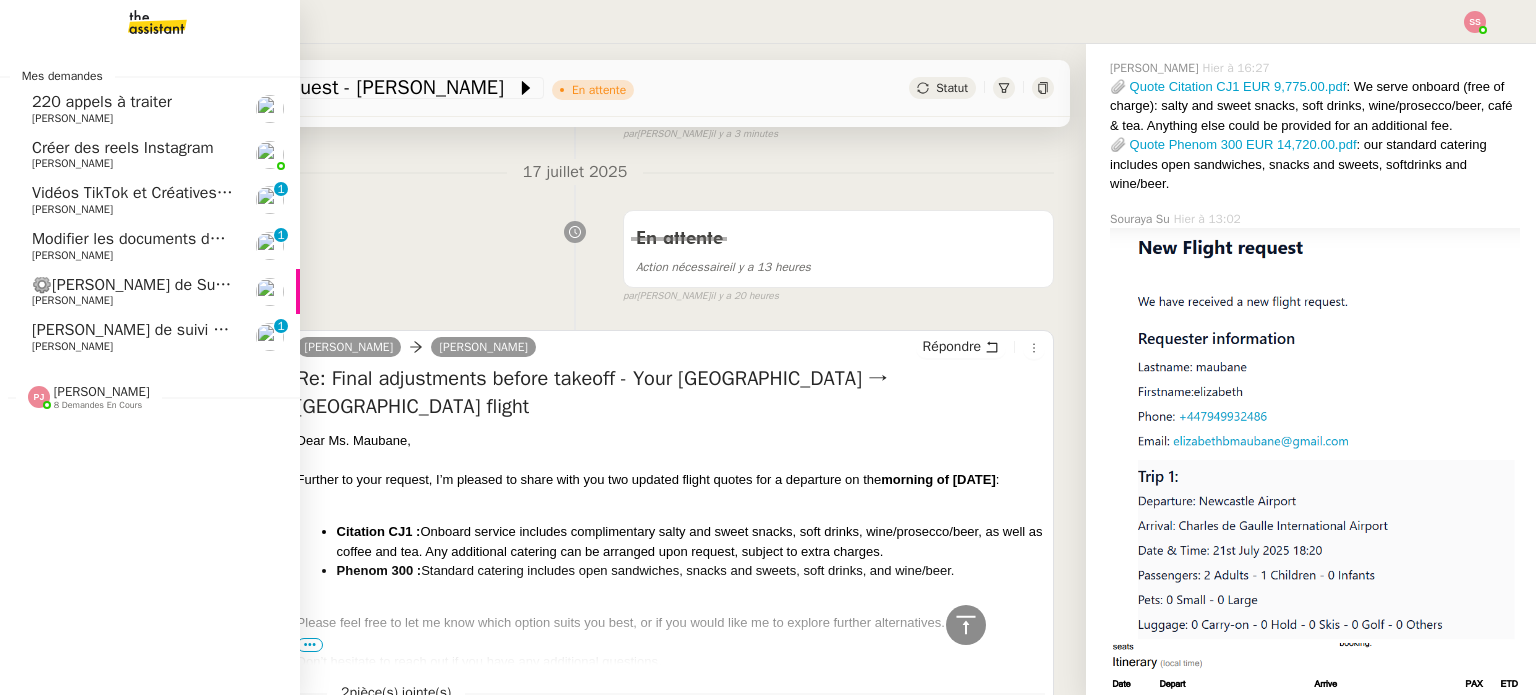 click on "8 demandes en cours" 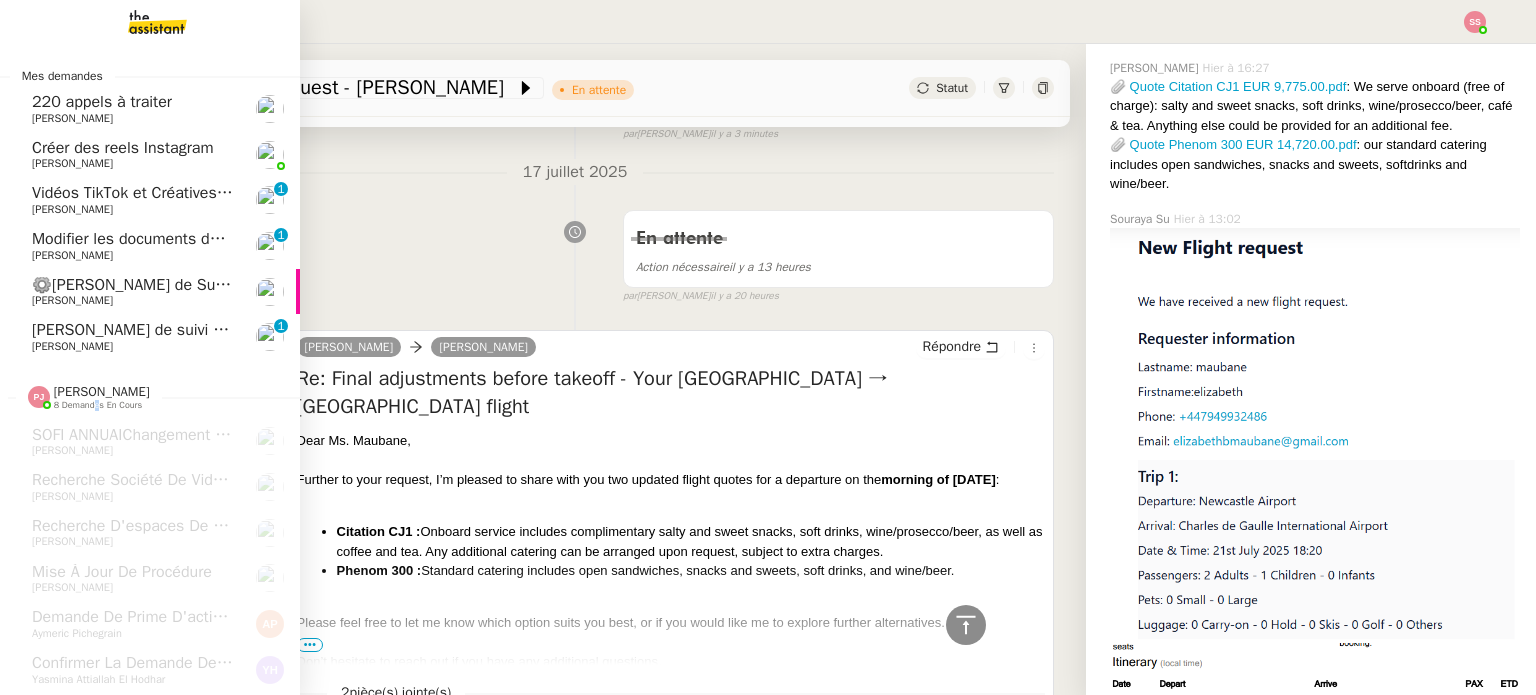 click on "220 appels à traiter    [PERSON_NAME]" 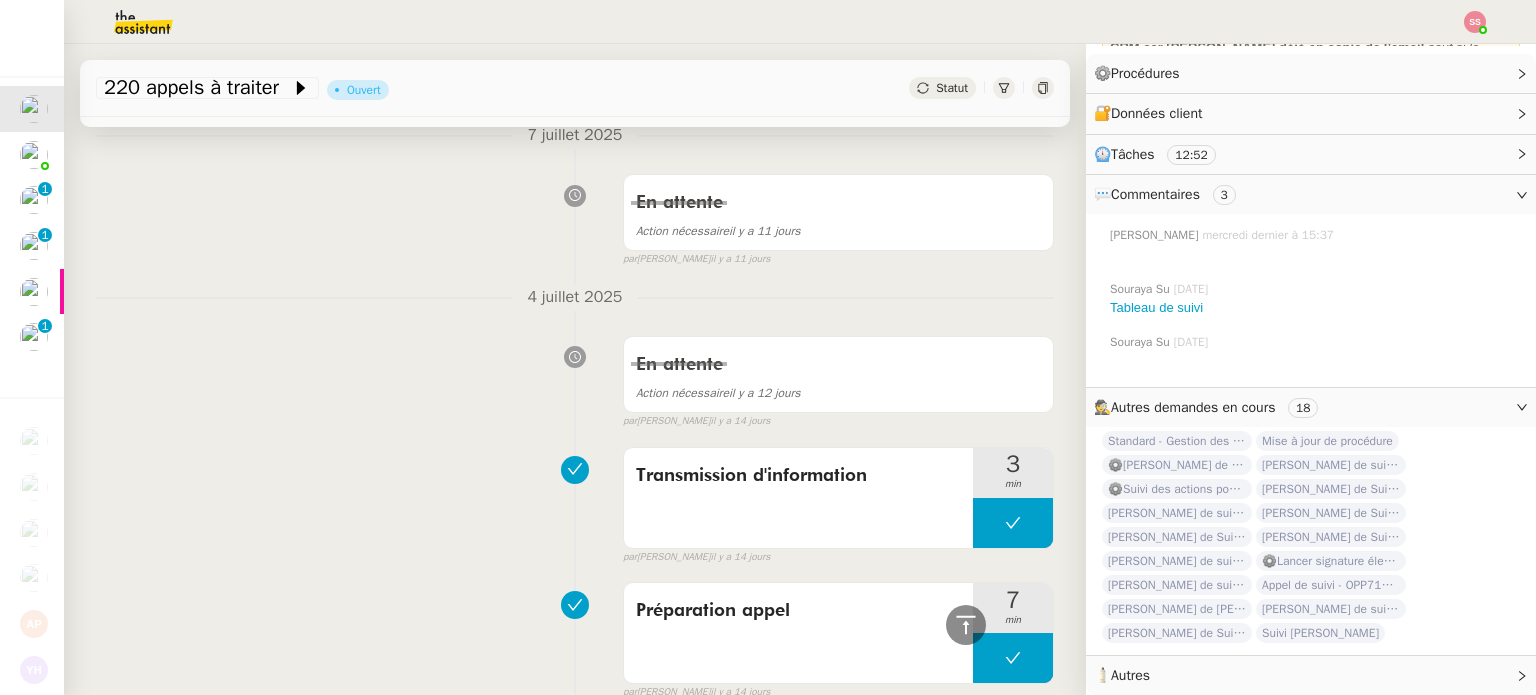 scroll, scrollTop: 248, scrollLeft: 0, axis: vertical 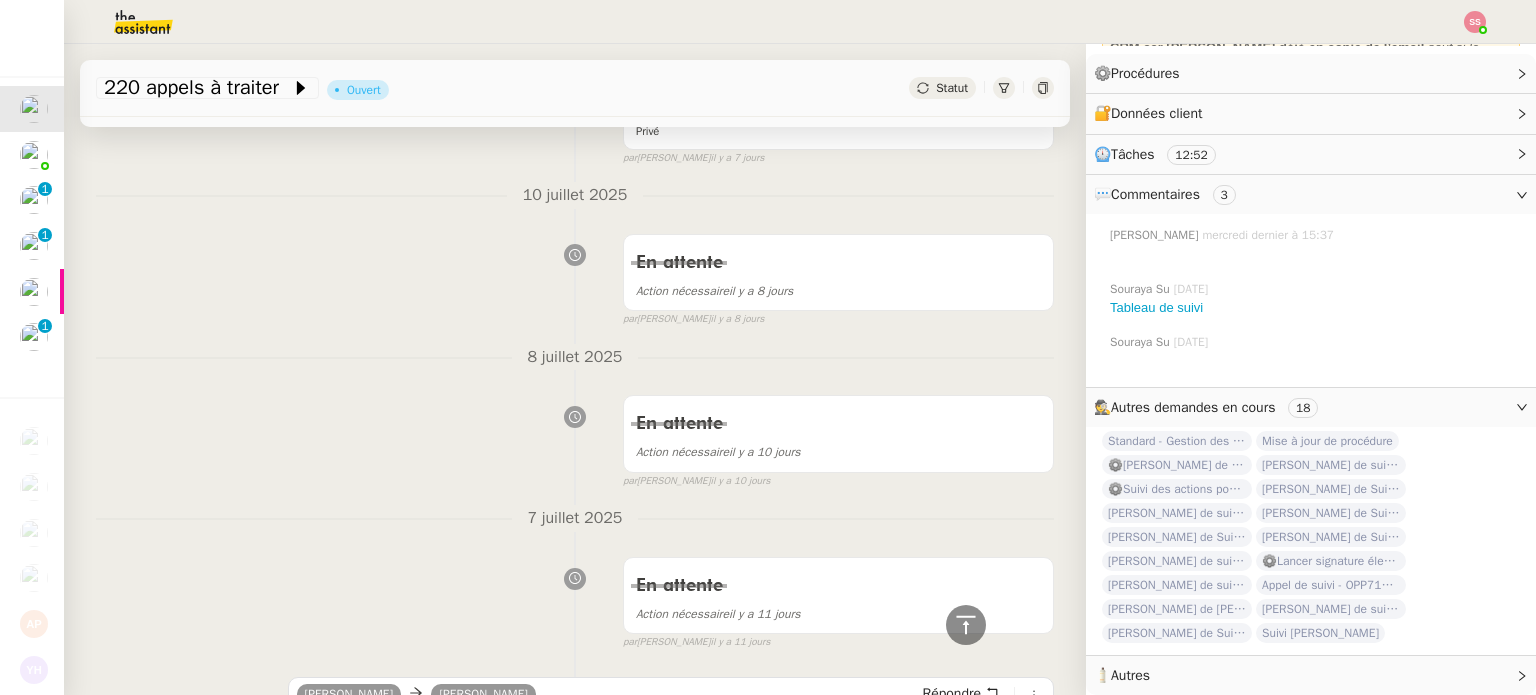 click on "Statut" 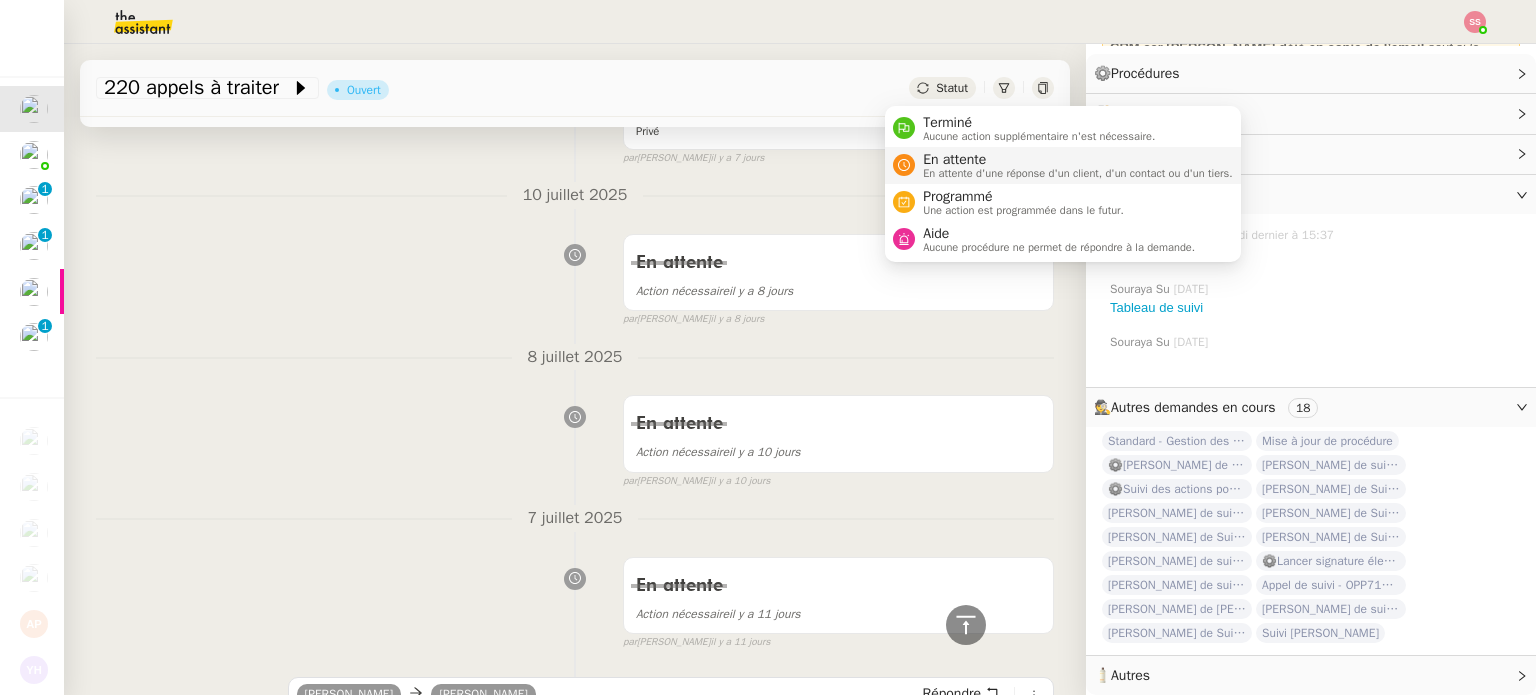 click on "En attente" at bounding box center (1078, 160) 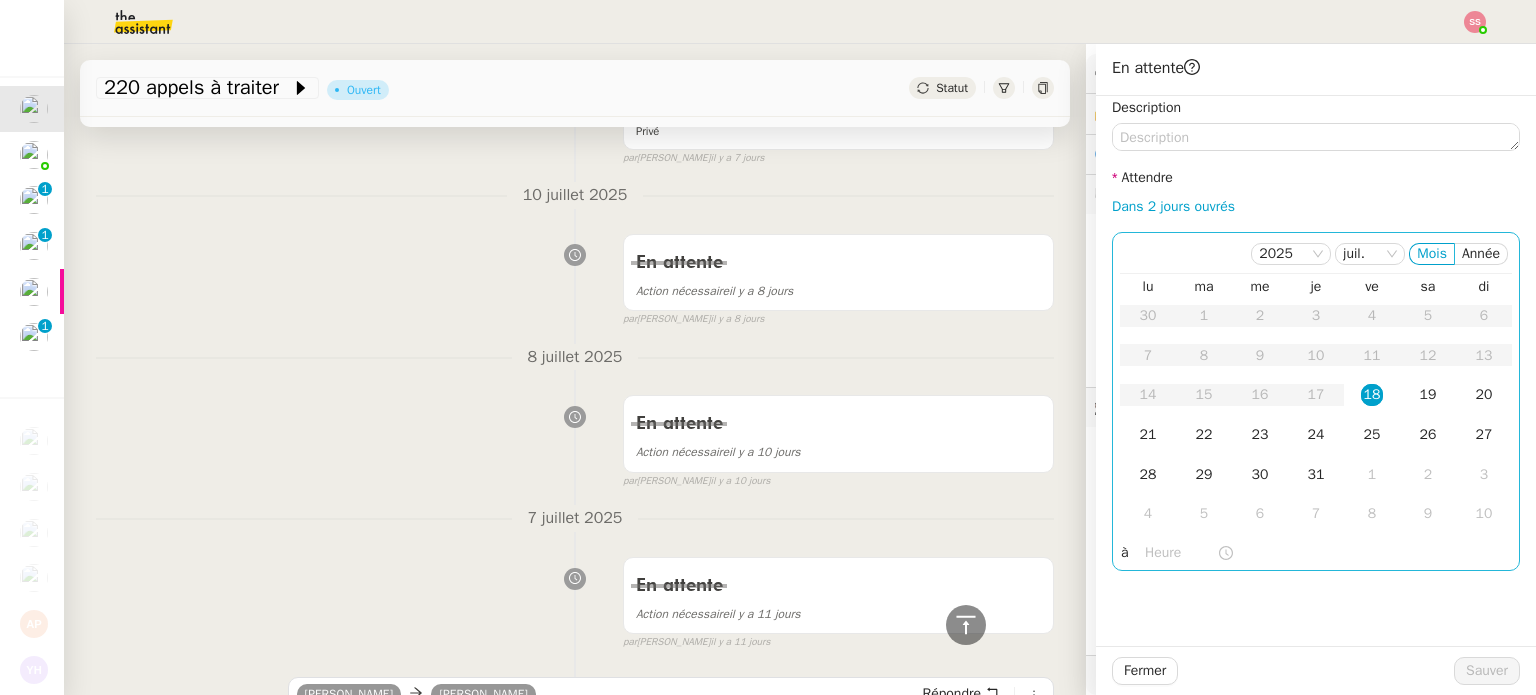 scroll, scrollTop: 248, scrollLeft: 0, axis: vertical 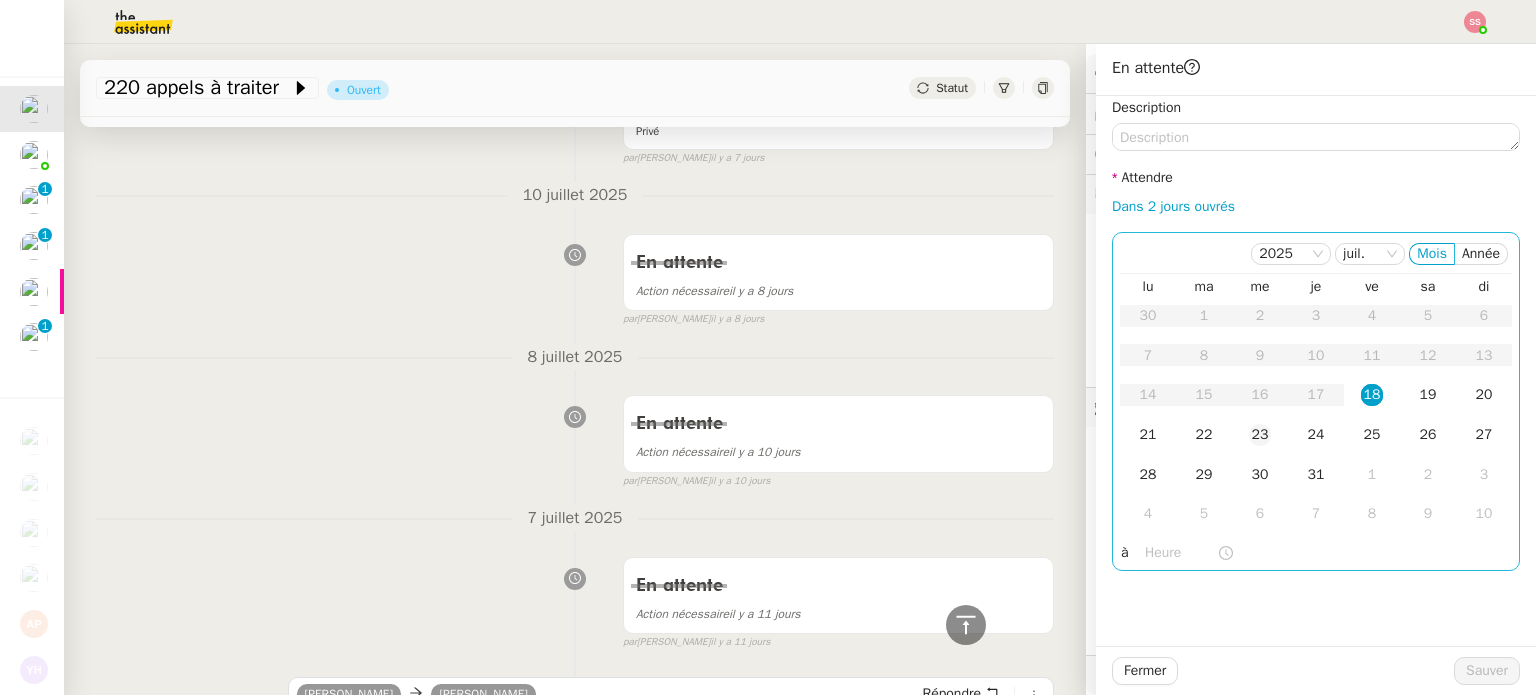 click on "23" 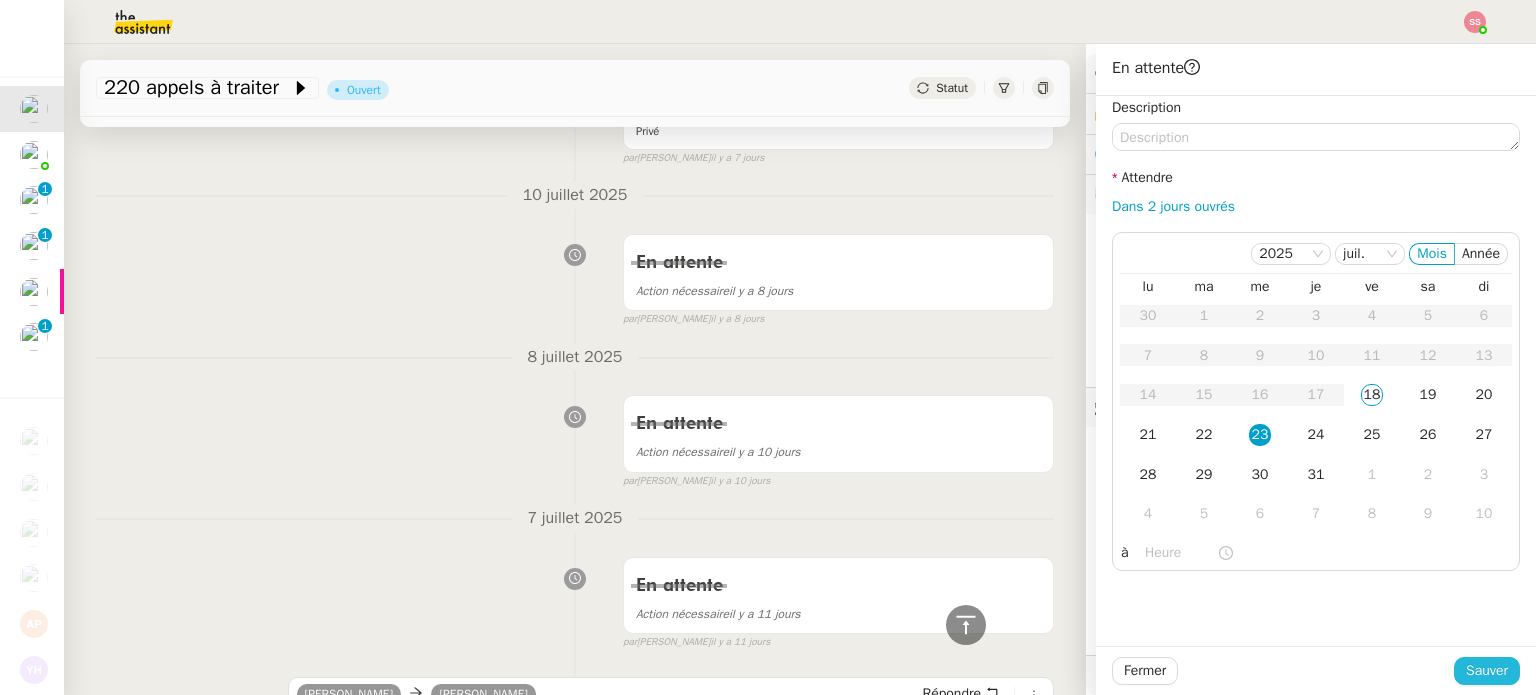 click on "Sauver" 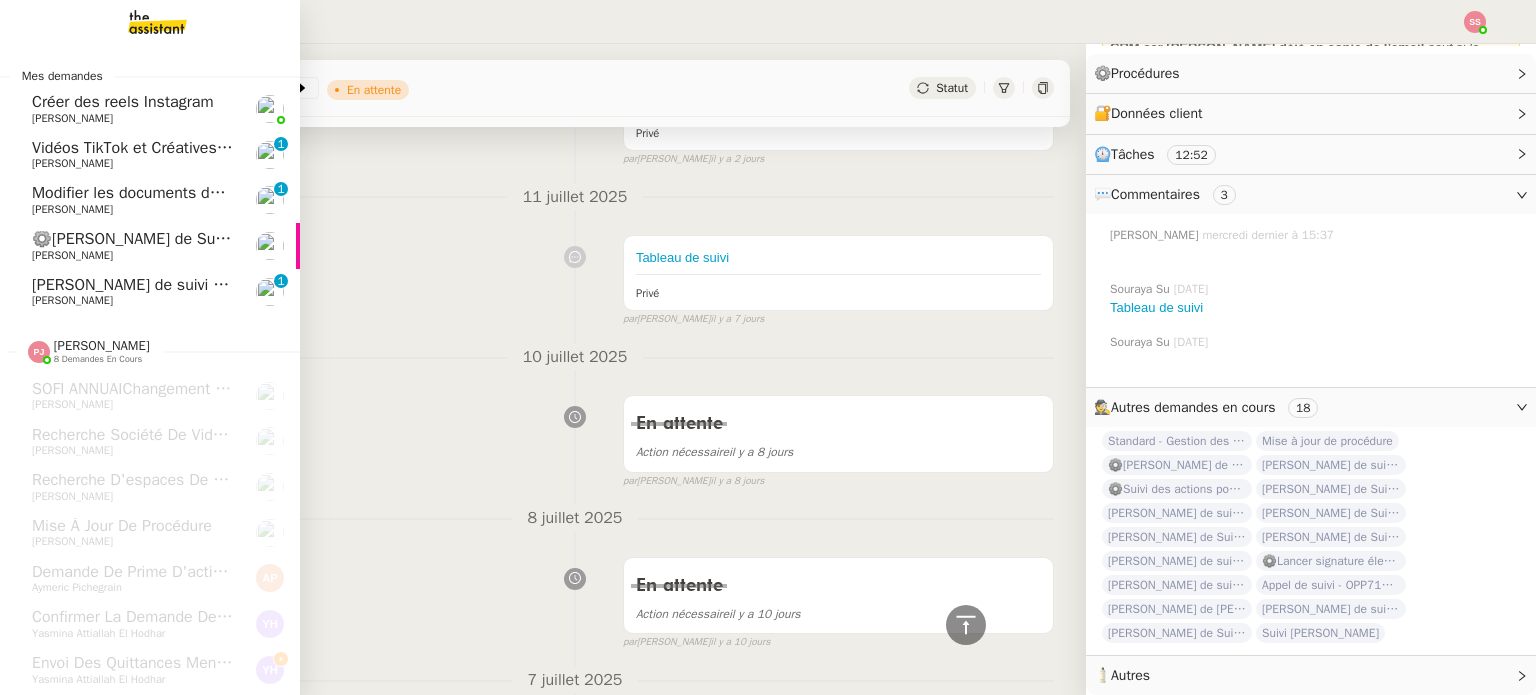 scroll, scrollTop: 248, scrollLeft: 0, axis: vertical 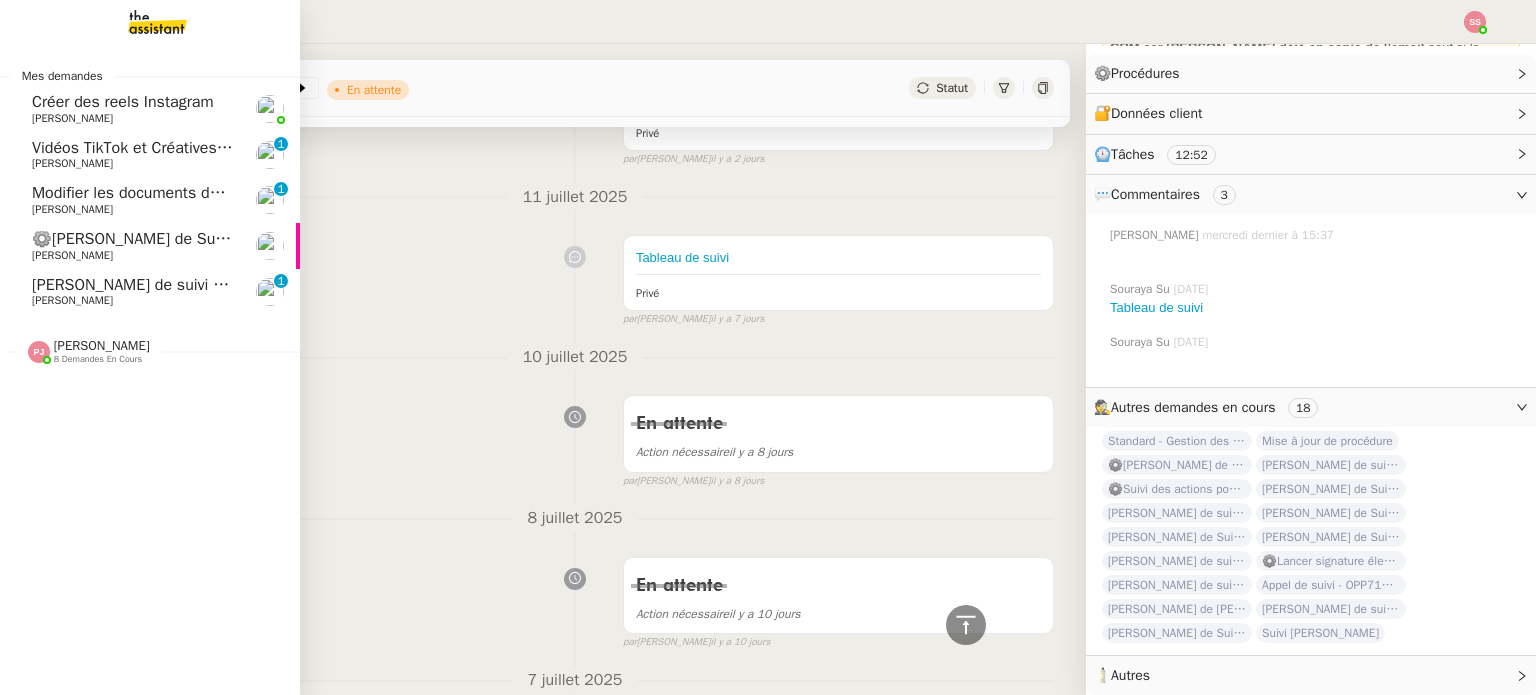 click on "8 demandes en cours" 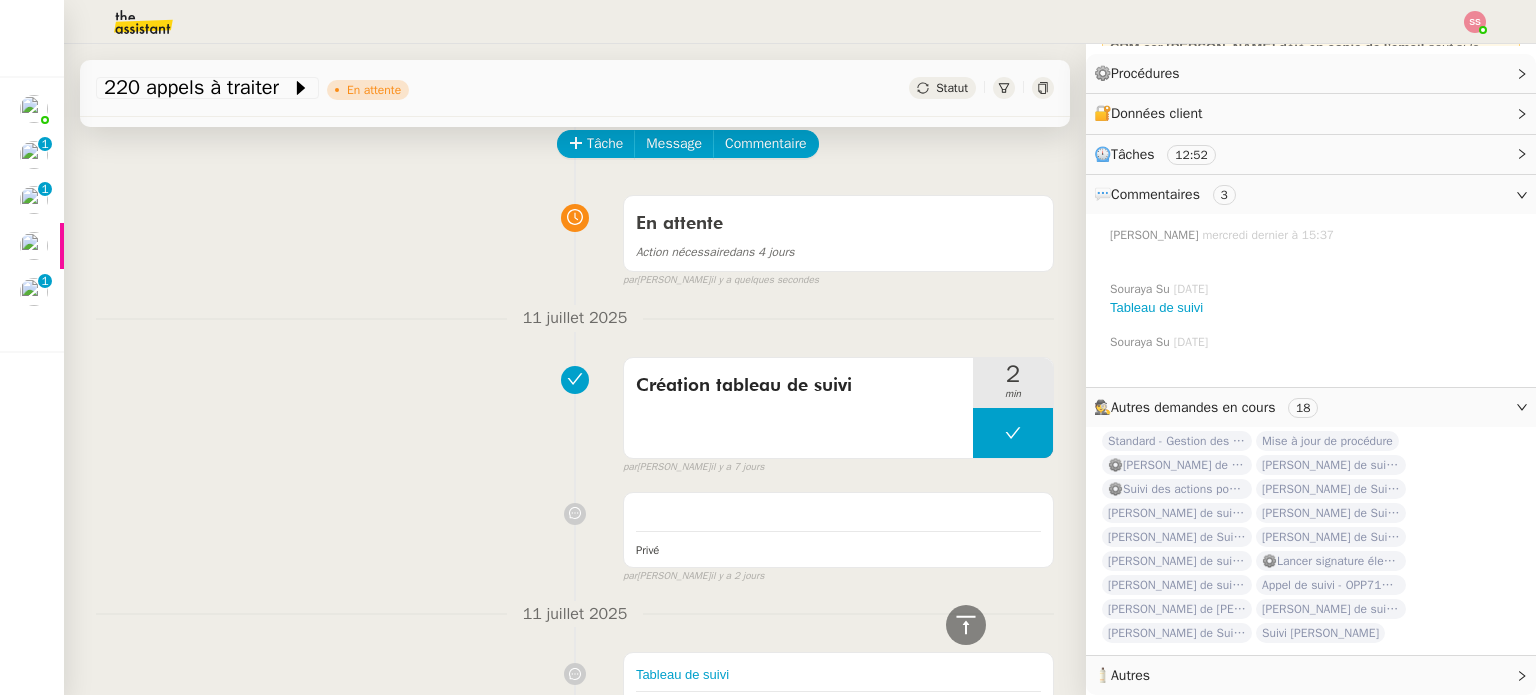 scroll, scrollTop: 100, scrollLeft: 0, axis: vertical 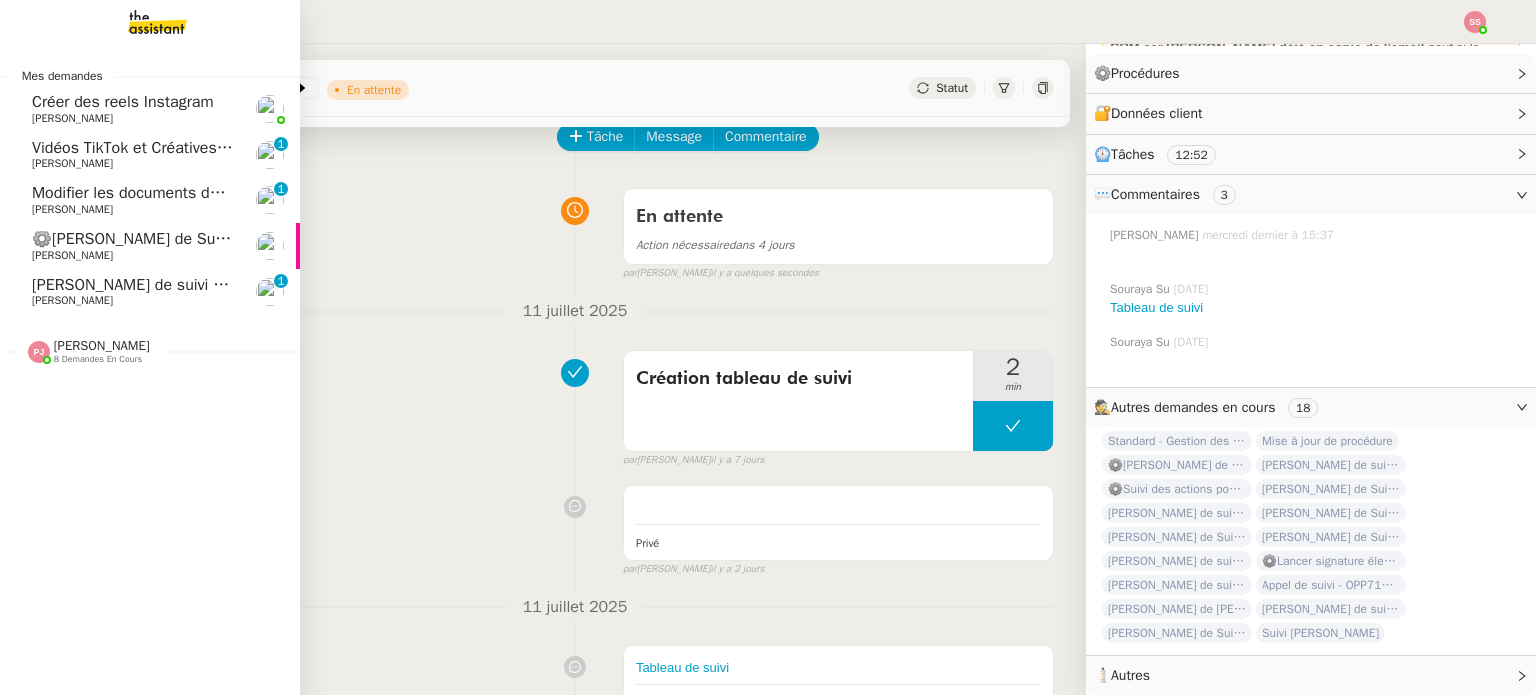 click on "Modifier les documents du lien" 